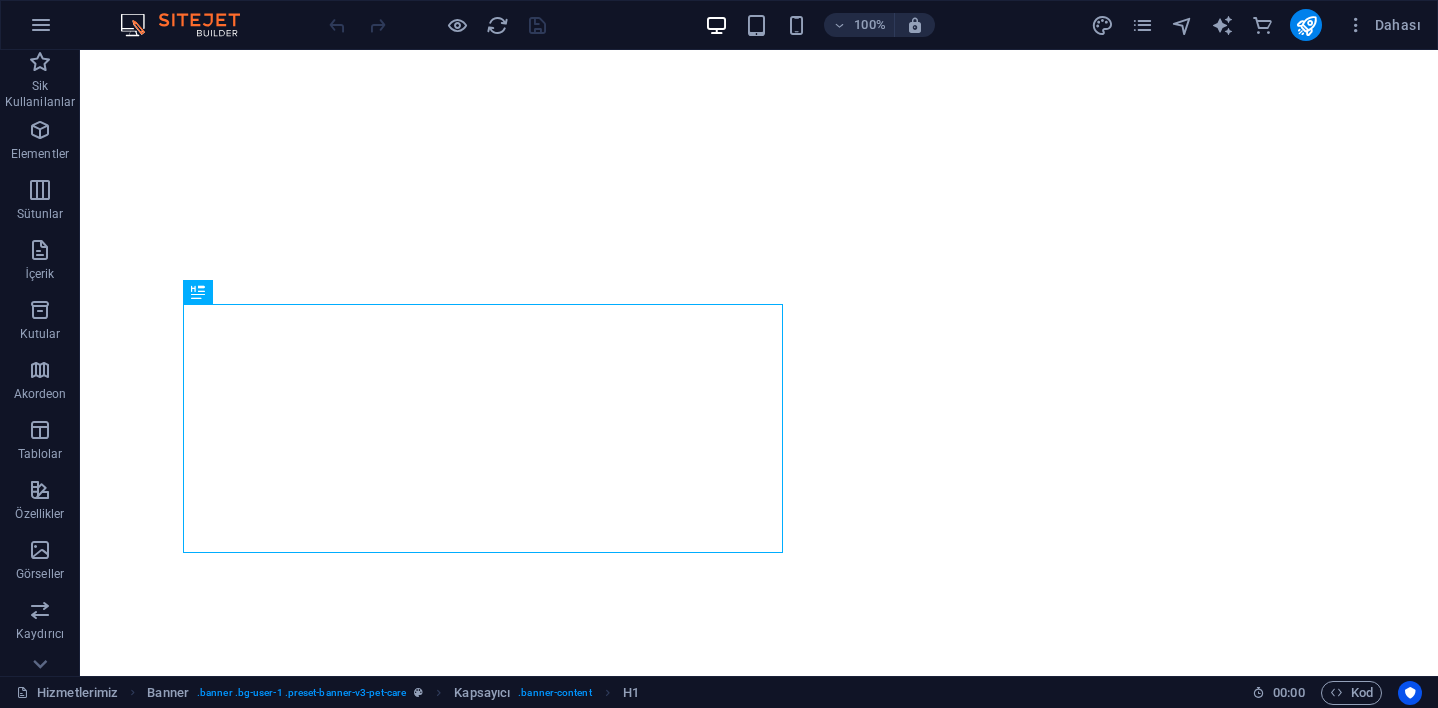 scroll, scrollTop: 0, scrollLeft: 0, axis: both 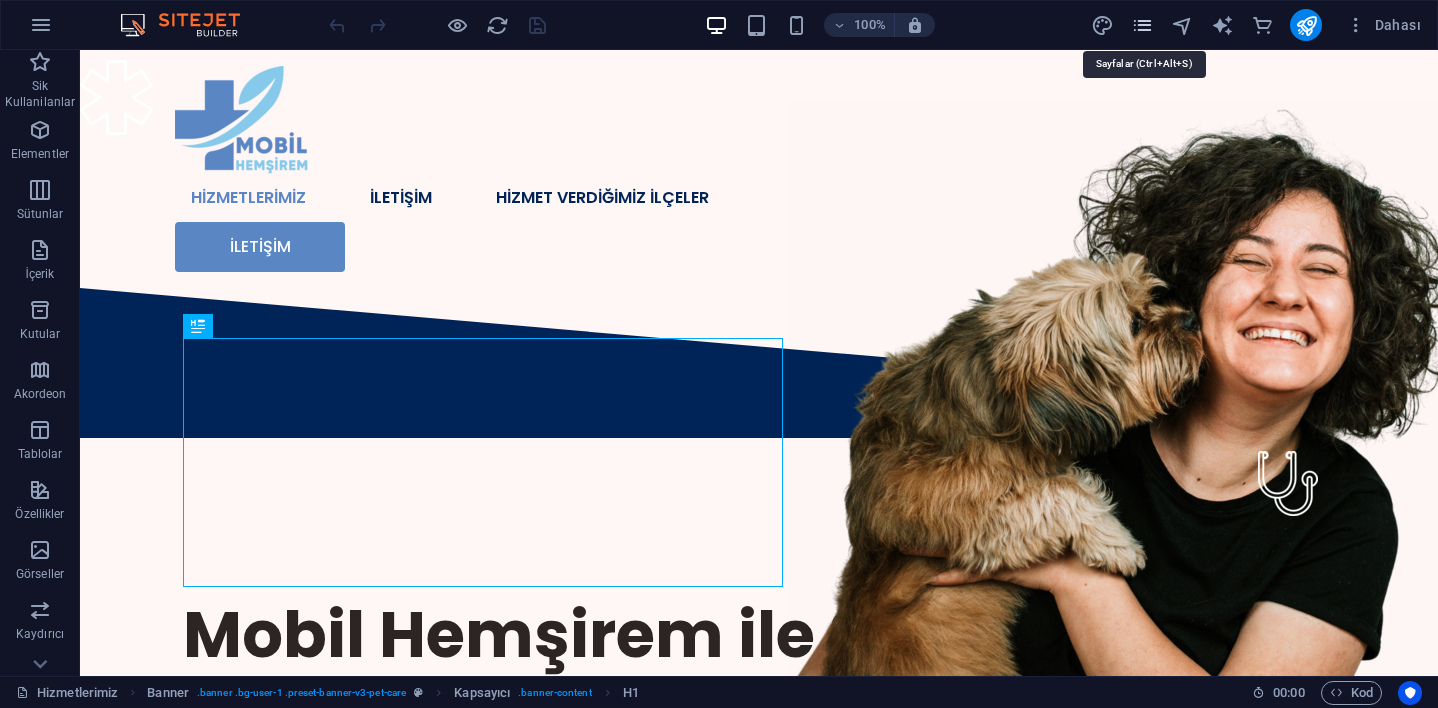 click at bounding box center (1142, 25) 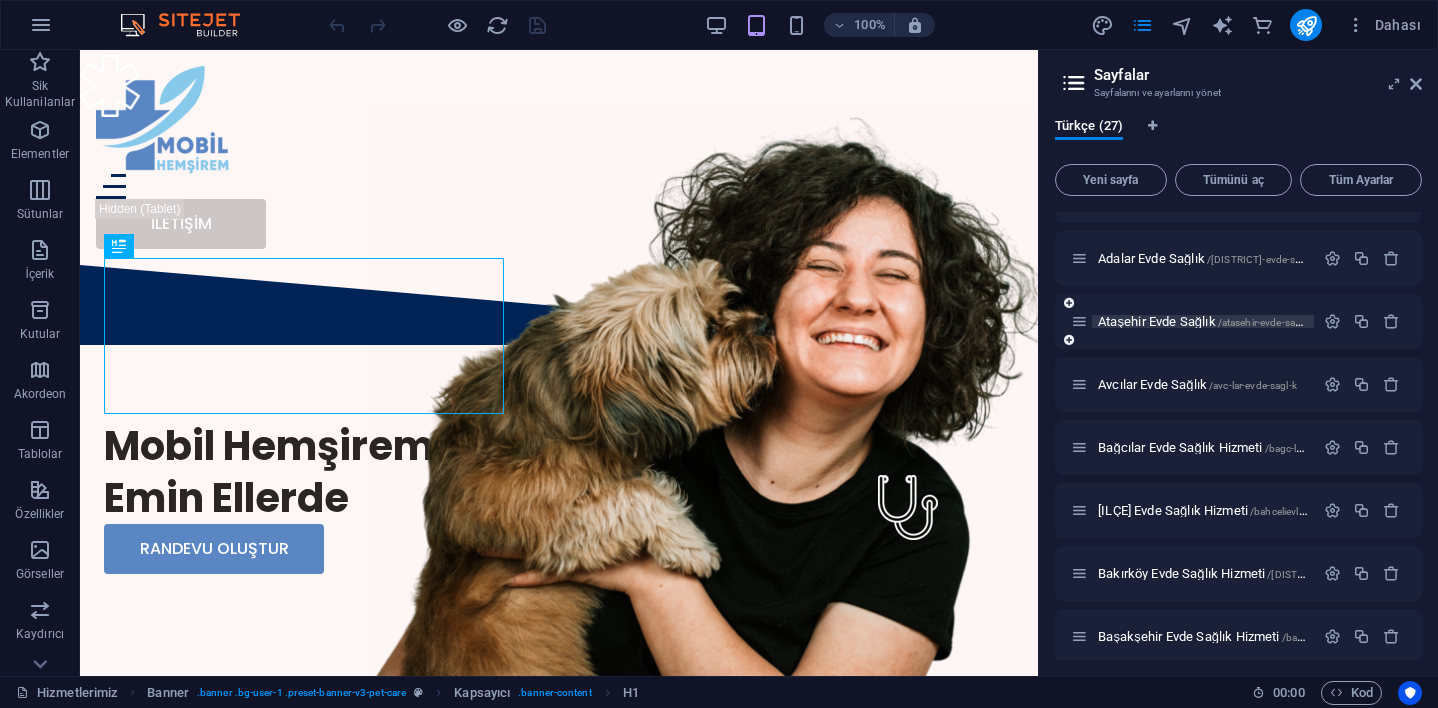 scroll, scrollTop: 552, scrollLeft: 0, axis: vertical 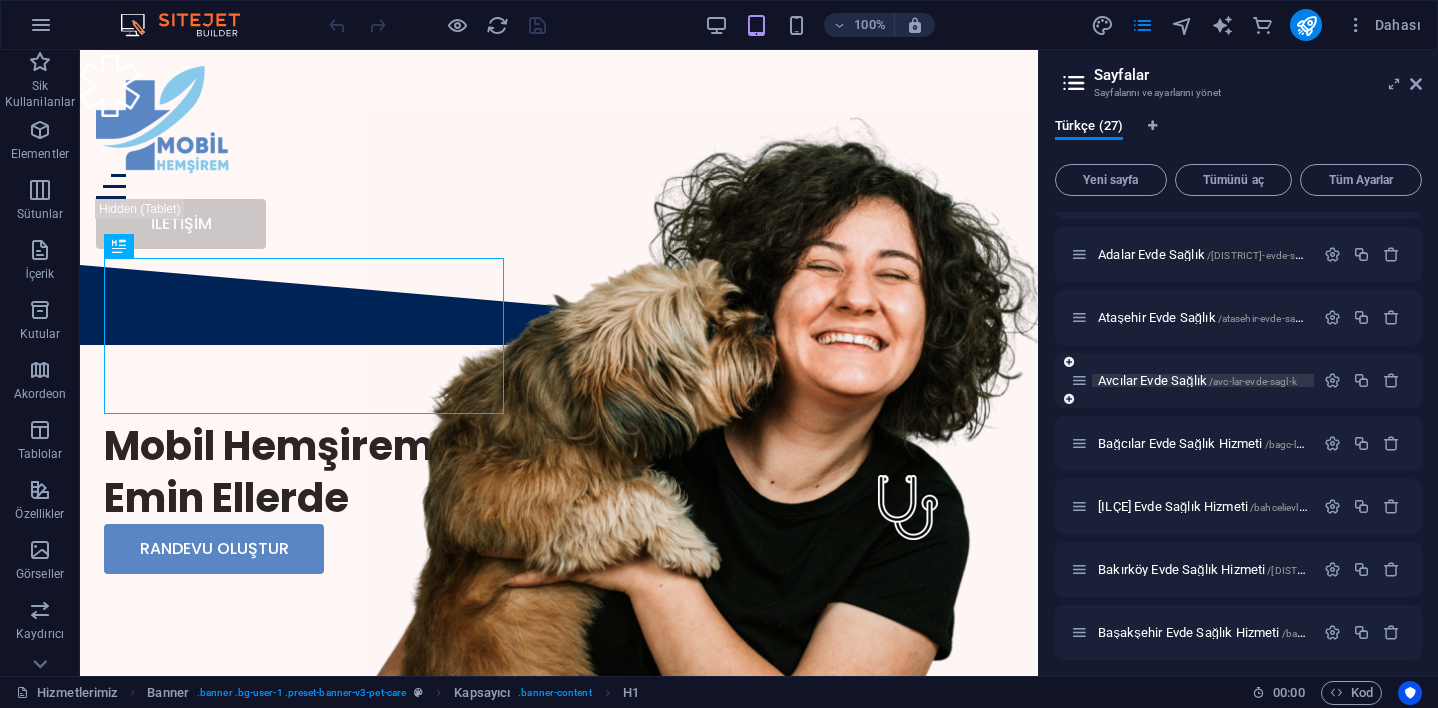 click on "Avcılar Evde Sağlık /avc-lar-evde-sagl-k" at bounding box center [1197, 380] 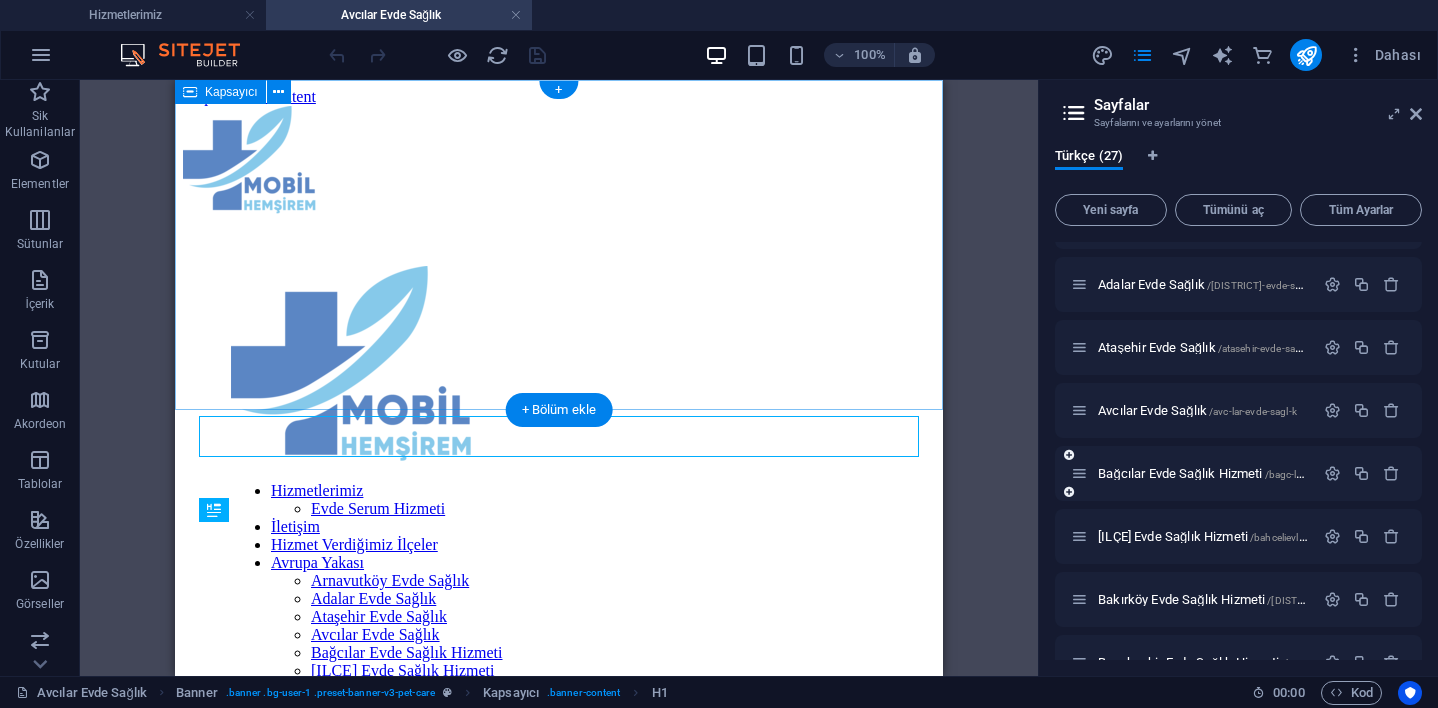 scroll, scrollTop: 0, scrollLeft: 0, axis: both 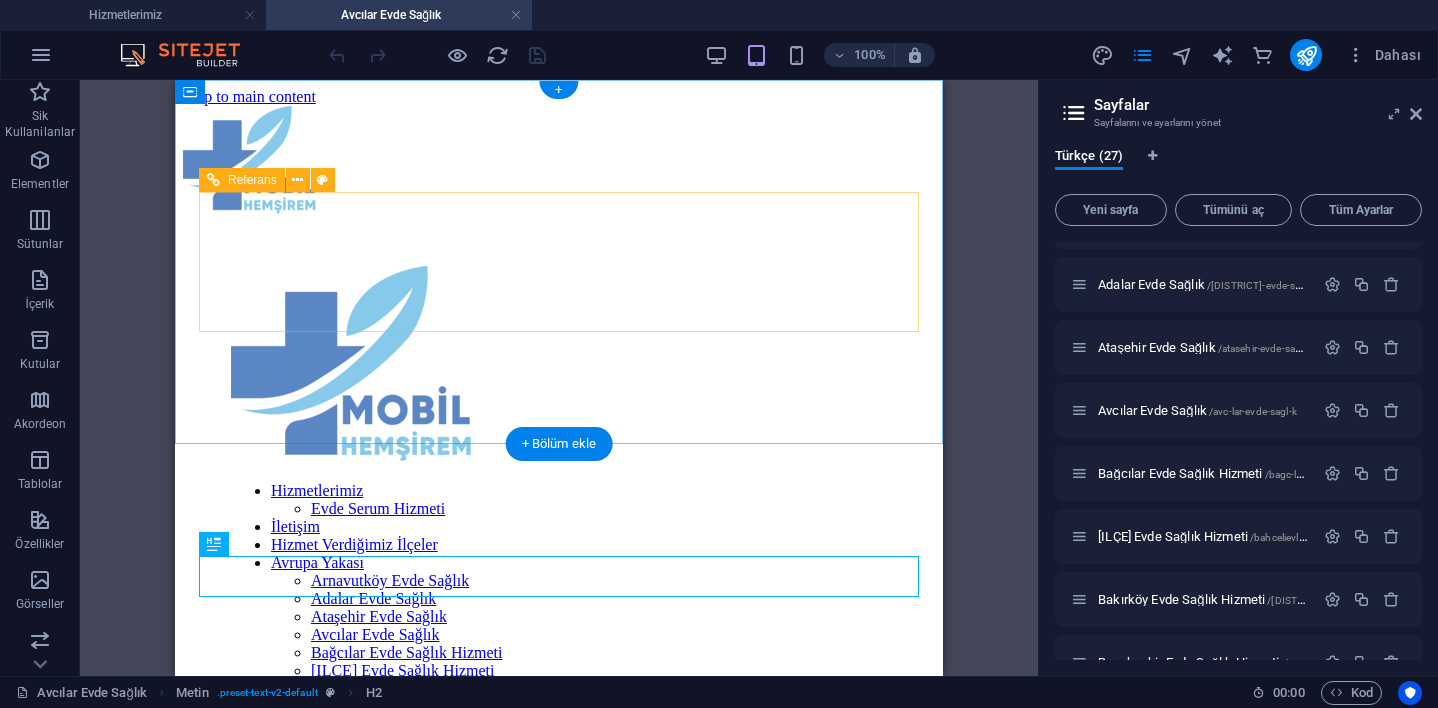 click on "Hizmetlerimiz Evde Serum Hizmeti İletişim Hizmet Verdiğimiz İlçeler Avrupa Yakası Arnavutköy Evde Sağlık Adalar Evde Sağlık Ataşehir Evde Sağlık Avcılar Evde Sağlık Bağcılar Evde Sağlık Hizmeti  Bahçelievler Evde Sağlık Hizmeti  Bakırköy Evde Sağlık Hizmeti  Başakşehir Evde Sağlık Hizmeti  Bayrampaşa Evde Sağlık Hizmeti  Beşiktaş Evde Sağlık Hizmeti  Beykoz Evde Sağlık Hizmeti  Beylikdüzü Evde Sağlık Beyoğlu Evde Sağlık Büyükçekmece Evde Sağlık Çatalca Evde Sağlık Çekmeköy Evde Sağlık Esenler Evde Sağlık Esenyurt Evde Sağlık Eyüpsultan Evde Sağlık HİZMETLERİMİZ Evde Serum Hizmeti Evde Doktor Muayenesi Evde Sonda Takma İLETİŞİM HİZMET VERDİĞİMİZ İLÇELER Adalar Evde Sağlık Hizmeti  Ataşehir Evde Sağlık Hizmeti  Avcılar Evde Sağlık Hizmeti  Bağcılar Evde Sağlık Hizmeti  Bahçelievler Evde Sağlık Hizmeti  Bakırköy Evde Sağlık Hizmeti  Başakşehir Evde Sağlık Hizmeti  Bayrampaşa Evde Sağlık Hizmeti" at bounding box center (559, 792) 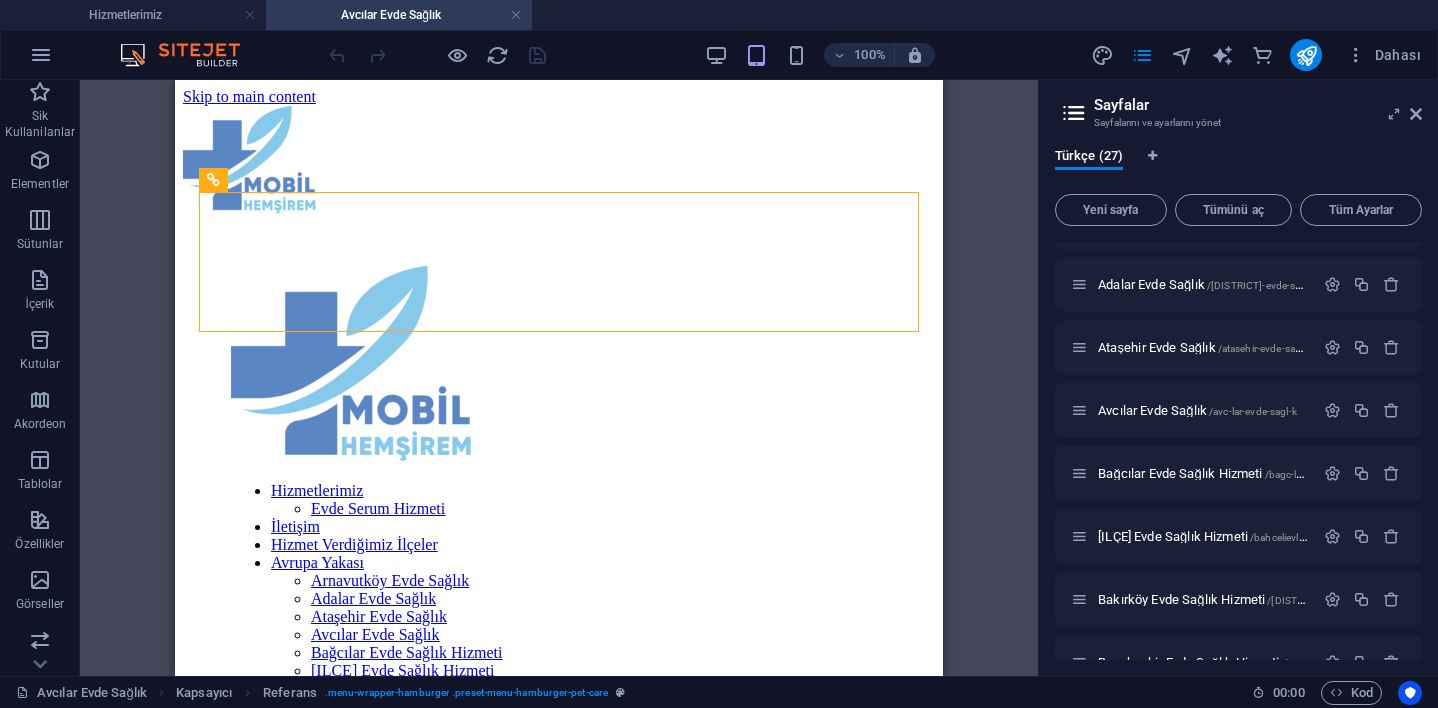 drag, startPoint x: 216, startPoint y: 179, endPoint x: 184, endPoint y: 70, distance: 113.600174 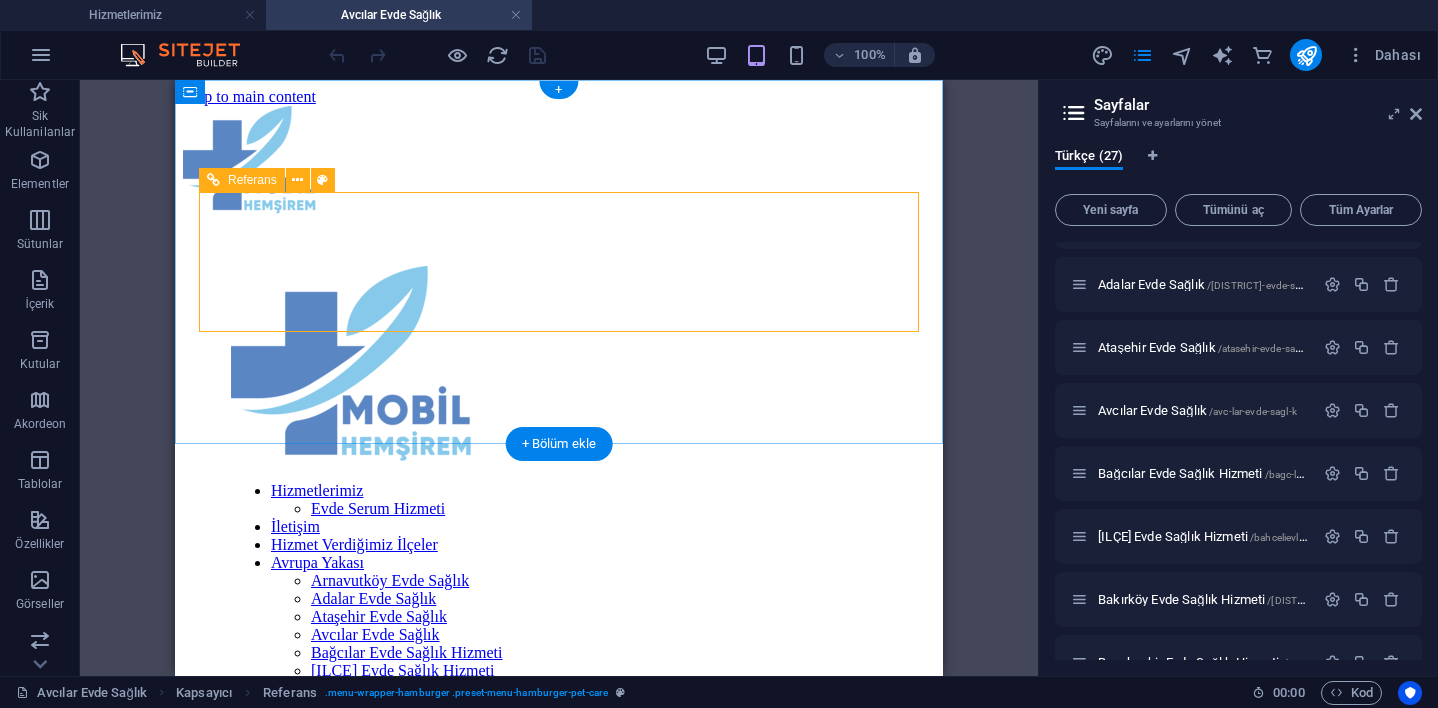 click on "Hizmetlerimiz Evde Serum Hizmeti İletişim Hizmet Verdiğimiz İlçeler Avrupa Yakası Arnavutköy Evde Sağlık Adalar Evde Sağlık Ataşehir Evde Sağlık Avcılar Evde Sağlık Bağcılar Evde Sağlık Hizmeti  Bahçelievler Evde Sağlık Hizmeti  Bakırköy Evde Sağlık Hizmeti  Başakşehir Evde Sağlık Hizmeti  Bayrampaşa Evde Sağlık Hizmeti  Beşiktaş Evde Sağlık Hizmeti  Beykoz Evde Sağlık Hizmeti  Beylikdüzü Evde Sağlık Beyoğlu Evde Sağlık Büyükçekmece Evde Sağlık Çatalca Evde Sağlık Çekmeköy Evde Sağlık Esenler Evde Sağlık Esenyurt Evde Sağlık Eyüpsultan Evde Sağlık HİZMETLERİMİZ Evde Serum Hizmeti Evde Doktor Muayenesi Evde Sonda Takma İLETİŞİM HİZMET VERDİĞİMİZ İLÇELER Adalar Evde Sağlık Hizmeti  Ataşehir Evde Sağlık Hizmeti  Avcılar Evde Sağlık Hizmeti  Bağcılar Evde Sağlık Hizmeti  Bahçelievler Evde Sağlık Hizmeti  Bakırköy Evde Sağlık Hizmeti  Başakşehir Evde Sağlık Hizmeti  Bayrampaşa Evde Sağlık Hizmeti" at bounding box center (559, 792) 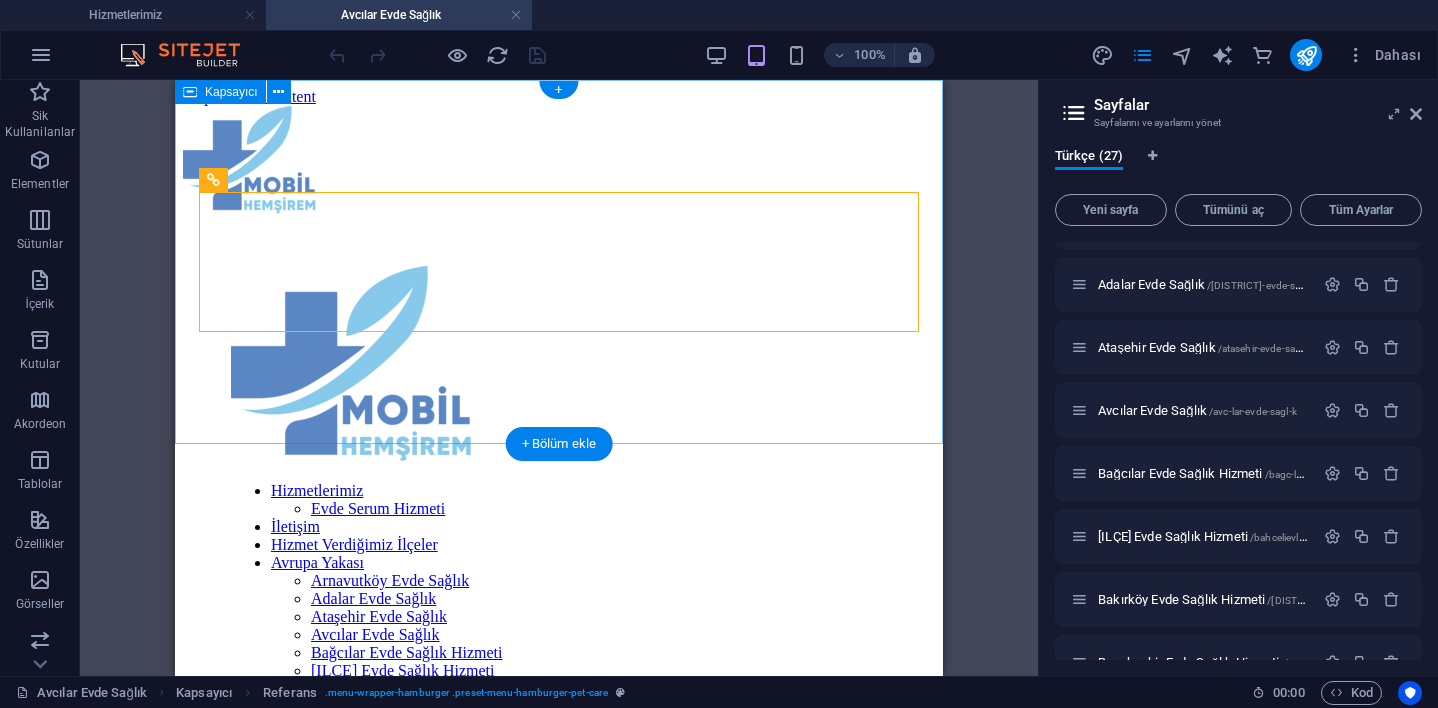 click on "Hizmetlerimiz Evde Serum Hizmeti İletişim Hizmet Verdiğimiz İlçeler Avrupa Yakası Arnavutköy Evde Sağlık Adalar Evde Sağlık Ataşehir Evde Sağlık Avcılar Evde Sağlık Bağcılar Evde Sağlık Hizmeti  Bahçelievler Evde Sağlık Hizmeti  Bakırköy Evde Sağlık Hizmeti  Başakşehir Evde Sağlık Hizmeti  Bayrampaşa Evde Sağlık Hizmeti  Beşiktaş Evde Sağlık Hizmeti  Beykoz Evde Sağlık Hizmeti  Beylikdüzü Evde Sağlık Beyoğlu Evde Sağlık Büyükçekmece Evde Sağlık Çatalca Evde Sağlık Çekmeköy Evde Sağlık Esenler Evde Sağlık Esenyurt Evde Sağlık Eyüpsultan Evde Sağlık HİZMETLERİMİZ Evde Serum Hizmeti Evde Doktor Muayenesi Evde Sonda Takma İLETİŞİM HİZMET VERDİĞİMİZ İLÇELER Adalar Evde Sağlık Hizmeti  Ataşehir Evde Sağlık Hizmeti  Avcılar Evde Sağlık Hizmeti  Bağcılar Evde Sağlık Hizmeti  Bahçelievler Evde Sağlık Hizmeti  Bakırköy Evde Sağlık Hizmeti  Başakşehir Evde Sağlık Hizmeti  Bayrampaşa Evde Sağlık Hizmeti" at bounding box center (559, 792) 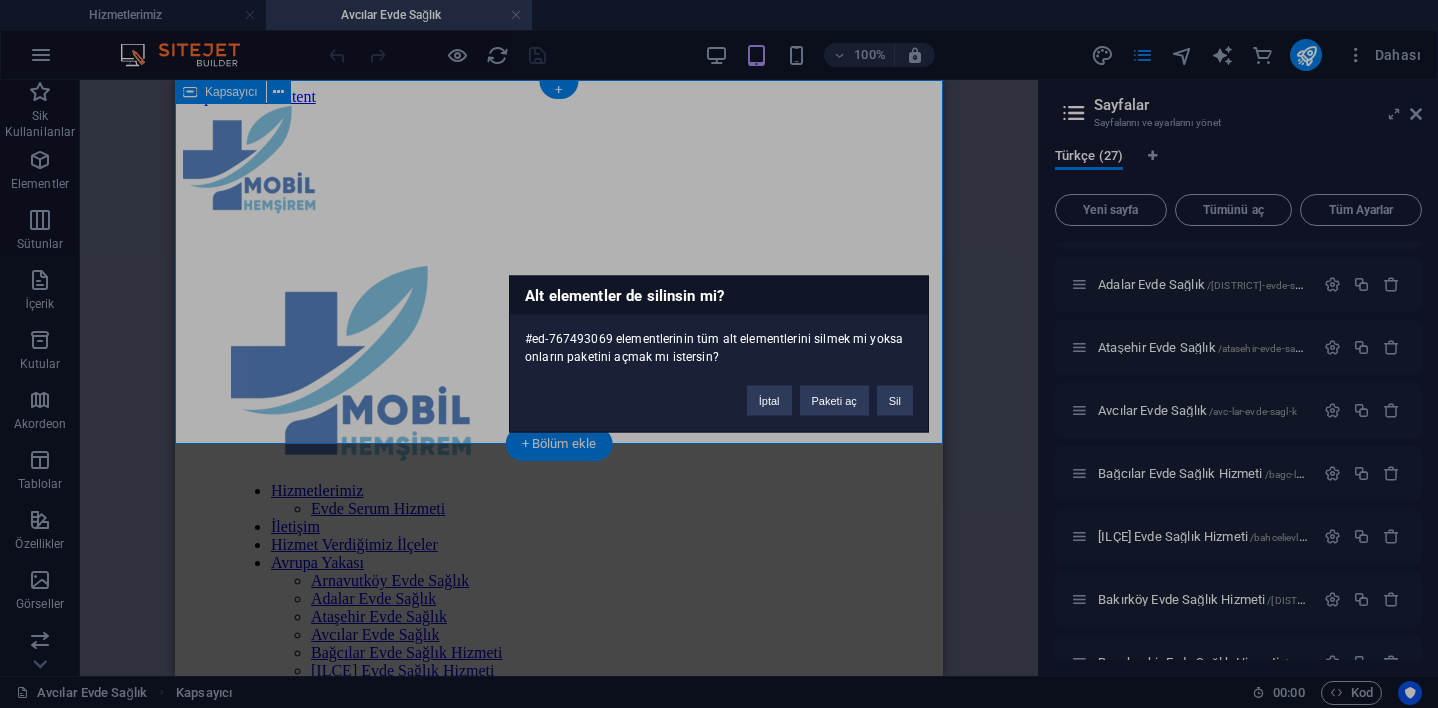 type 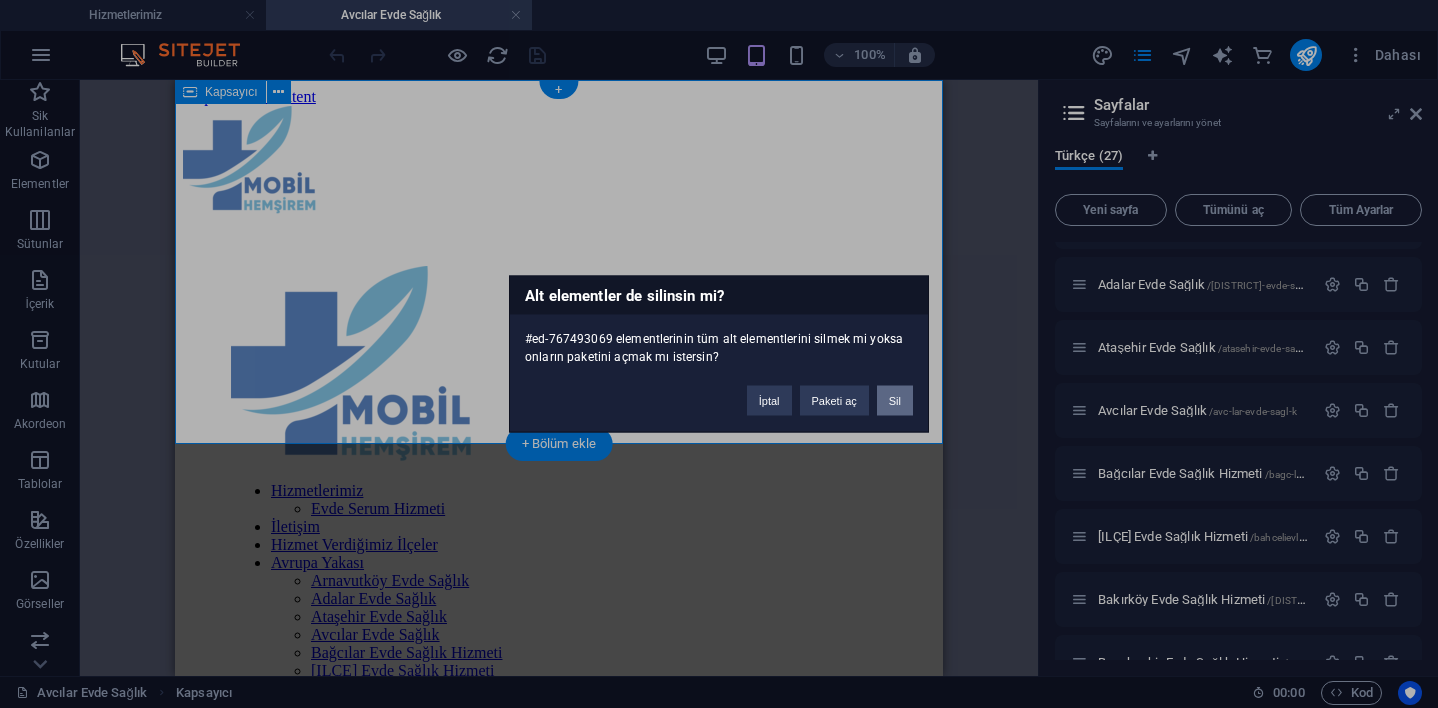 click on "Sil" at bounding box center [895, 401] 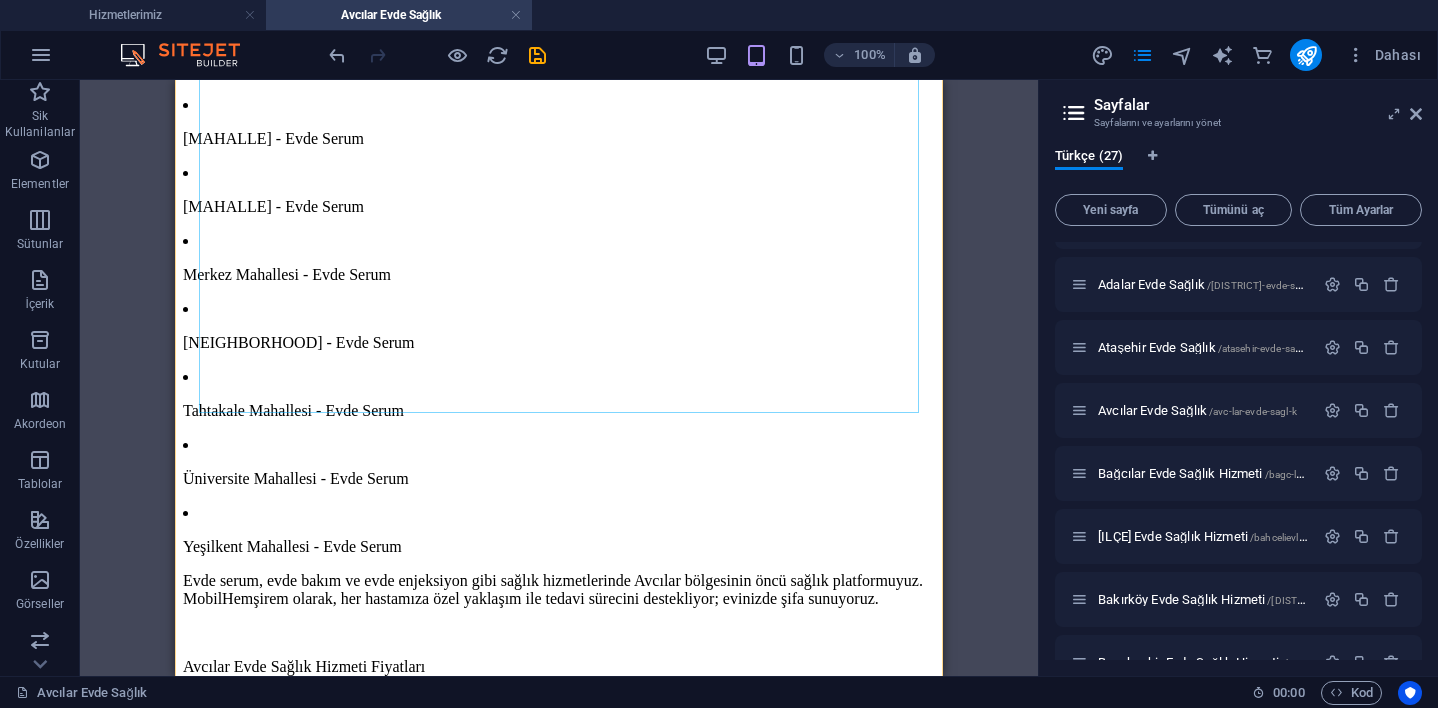 scroll, scrollTop: 917, scrollLeft: 0, axis: vertical 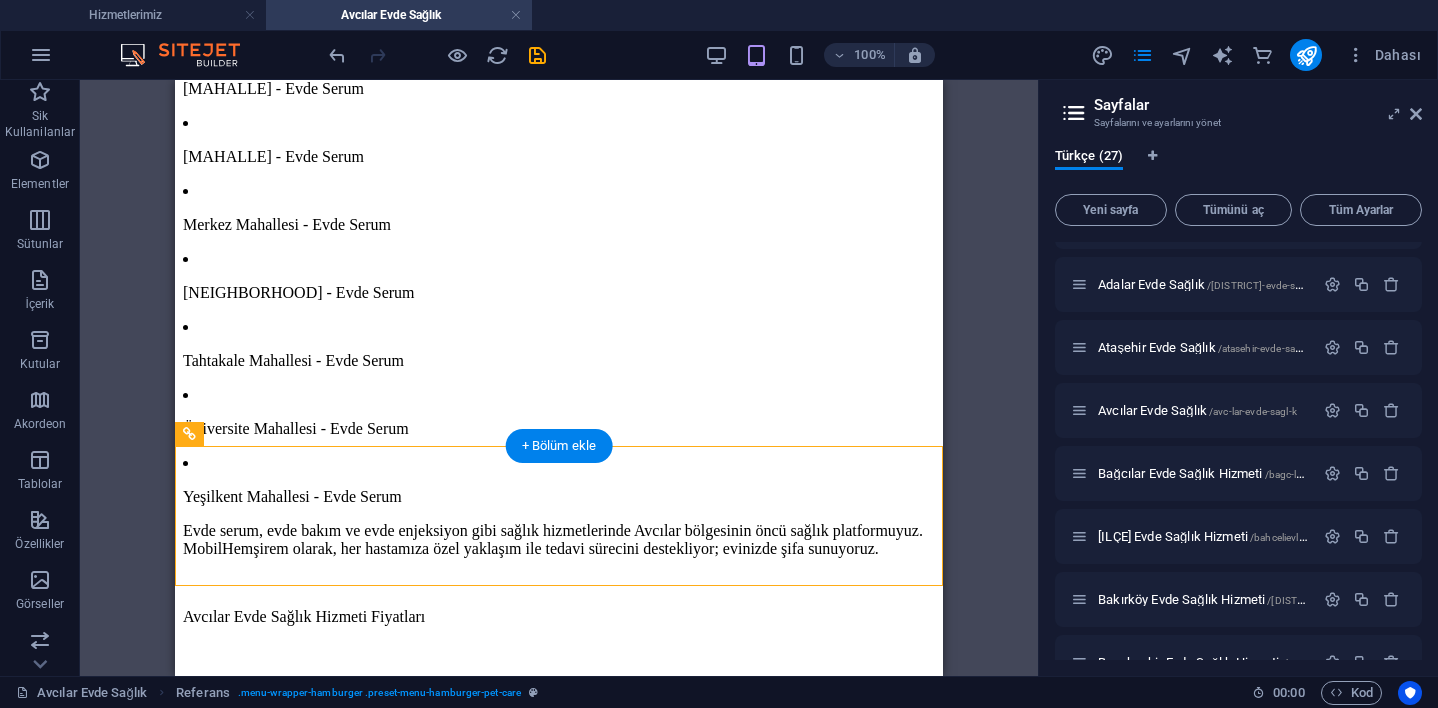 drag, startPoint x: 198, startPoint y: 392, endPoint x: 184, endPoint y: 47, distance: 345.28394 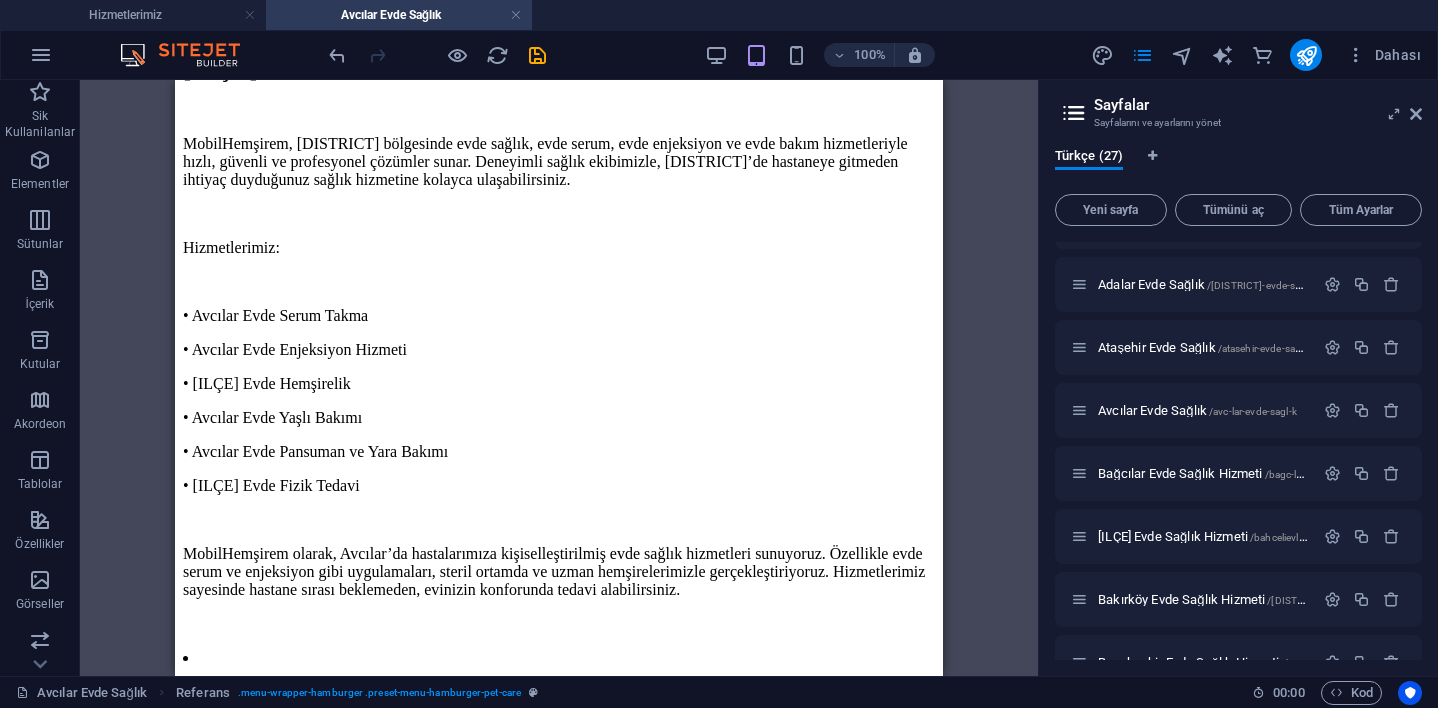 scroll, scrollTop: 0, scrollLeft: 0, axis: both 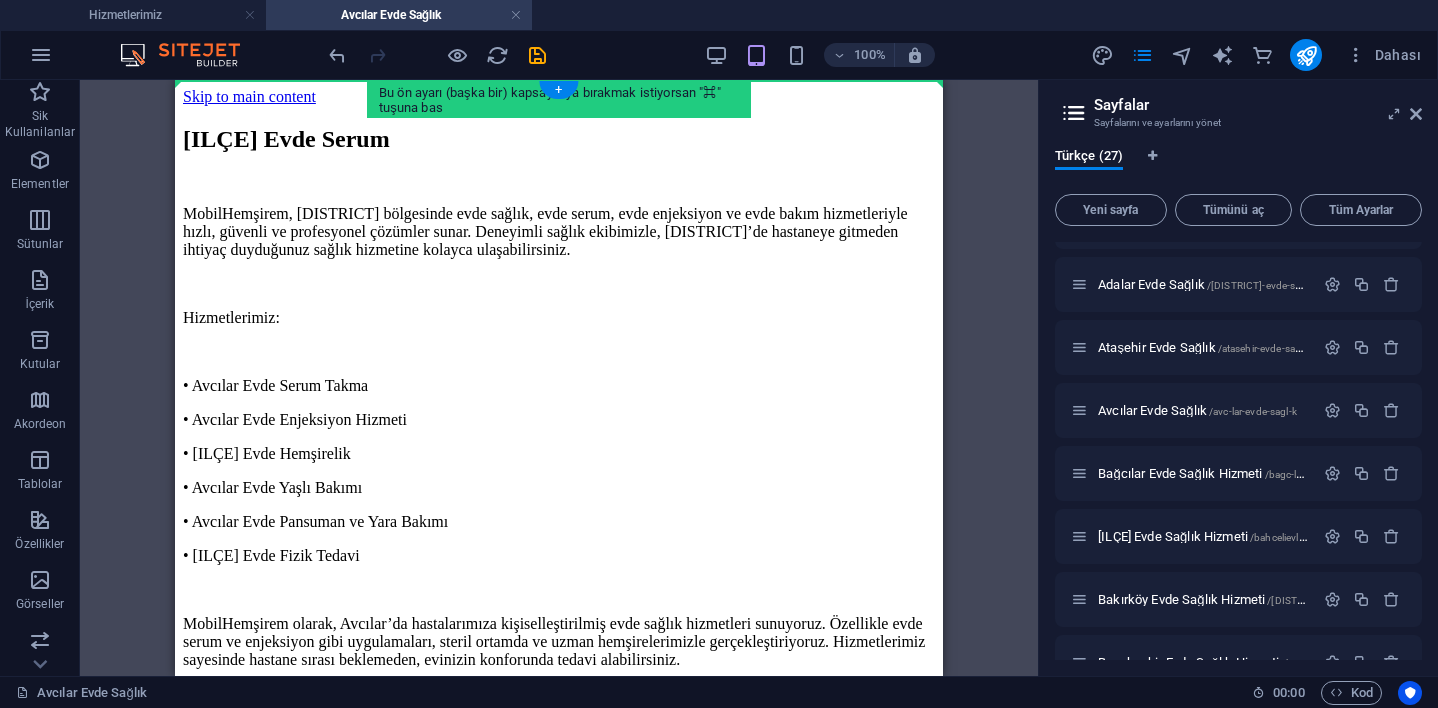 drag, startPoint x: 359, startPoint y: 514, endPoint x: 205, endPoint y: 80, distance: 460.51276 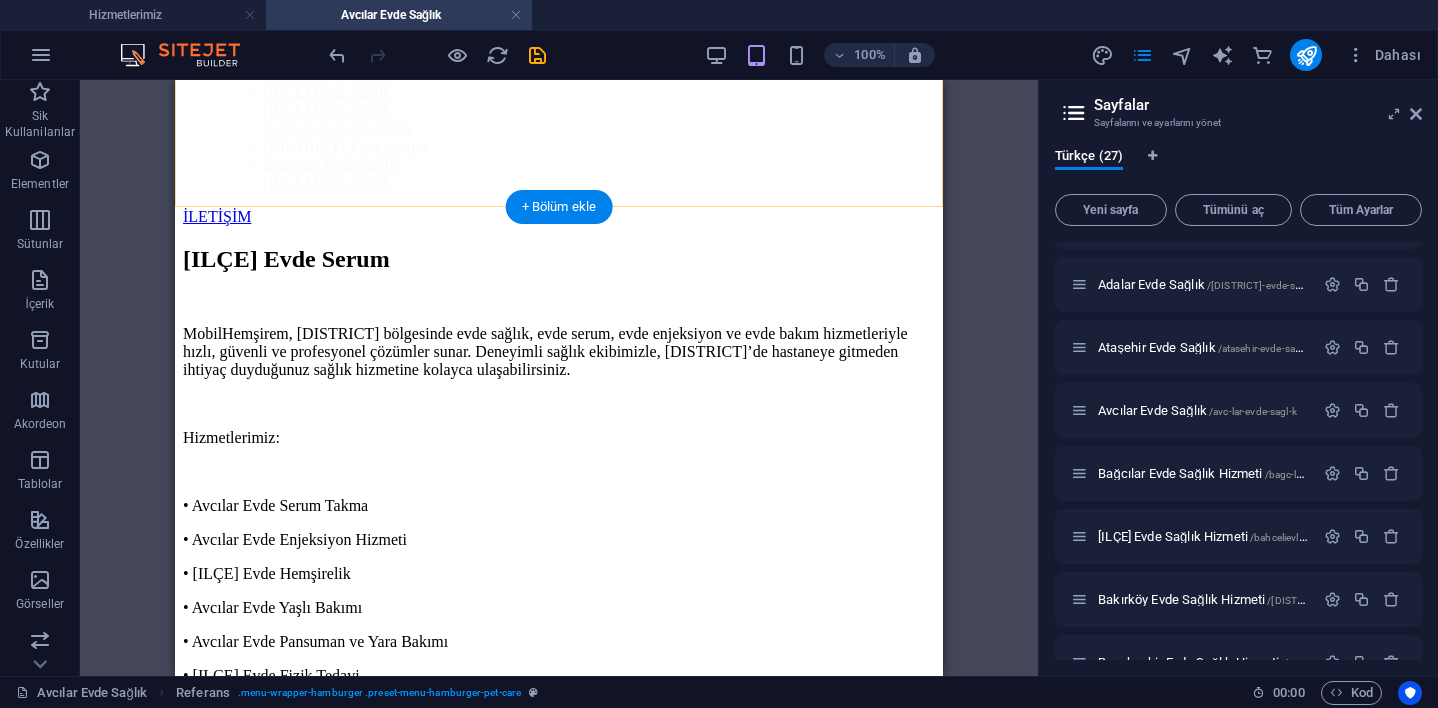 scroll, scrollTop: 1250, scrollLeft: 0, axis: vertical 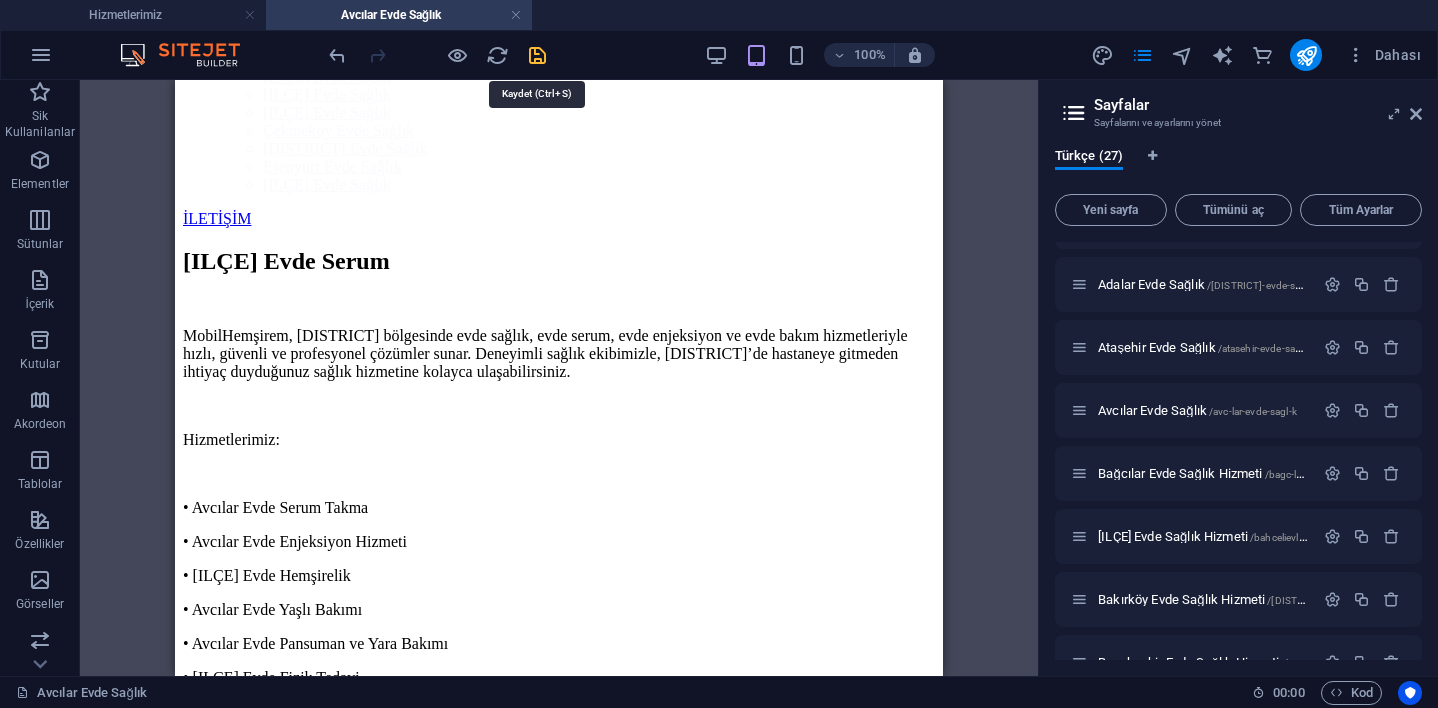 click at bounding box center [537, 55] 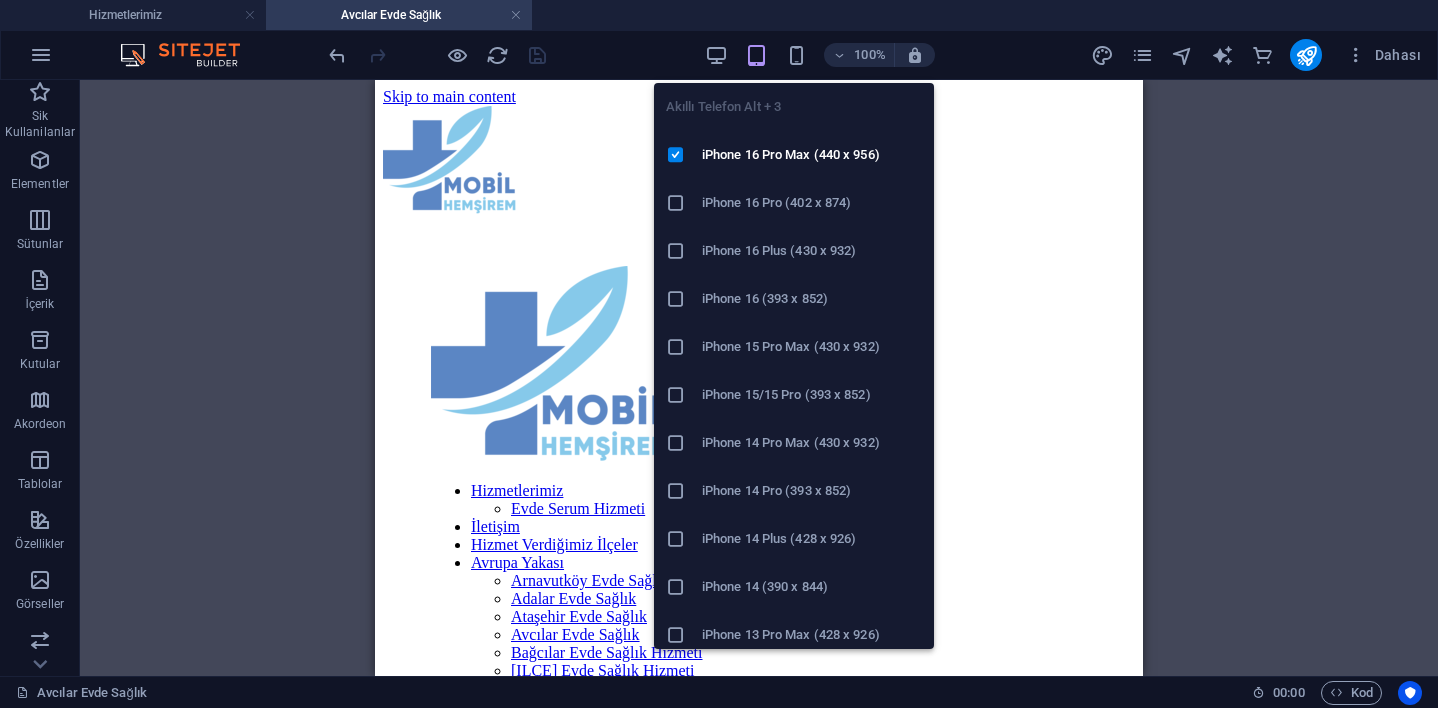 scroll, scrollTop: 0, scrollLeft: 0, axis: both 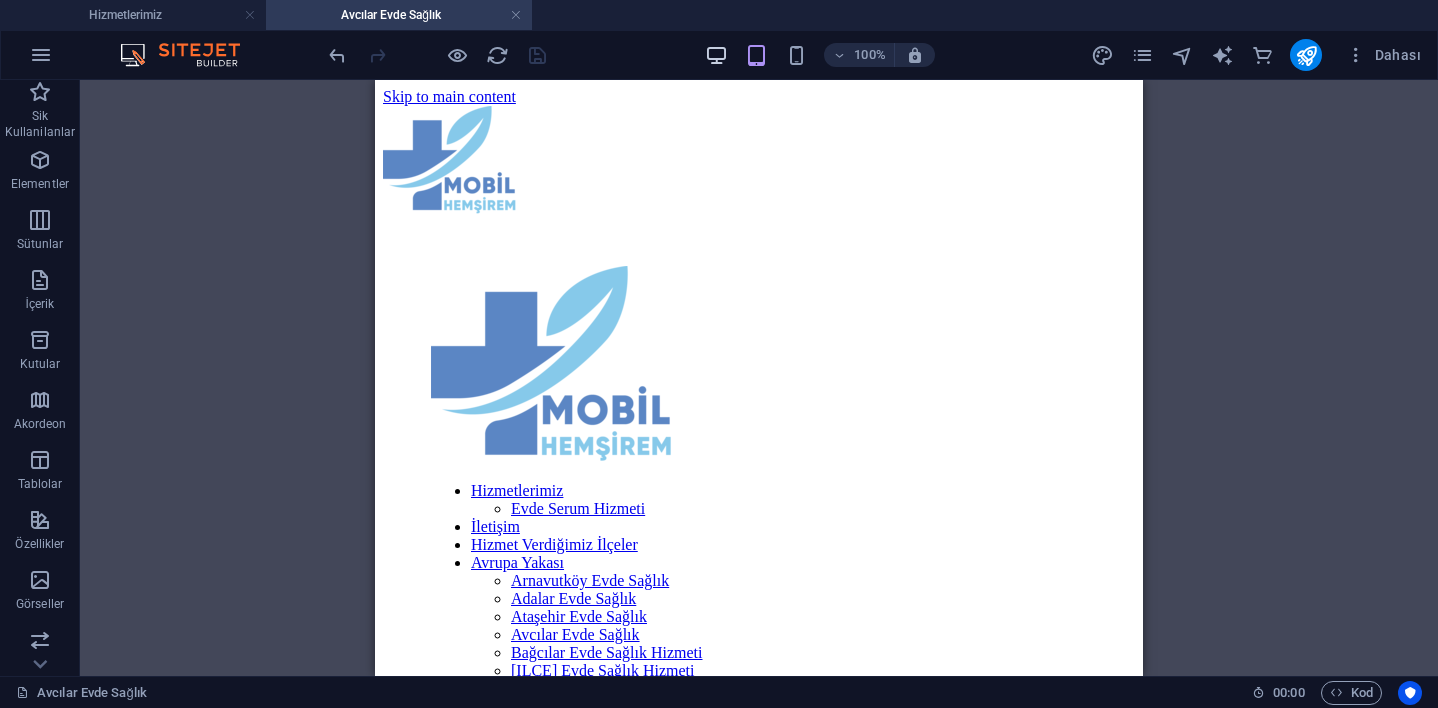 click at bounding box center (716, 55) 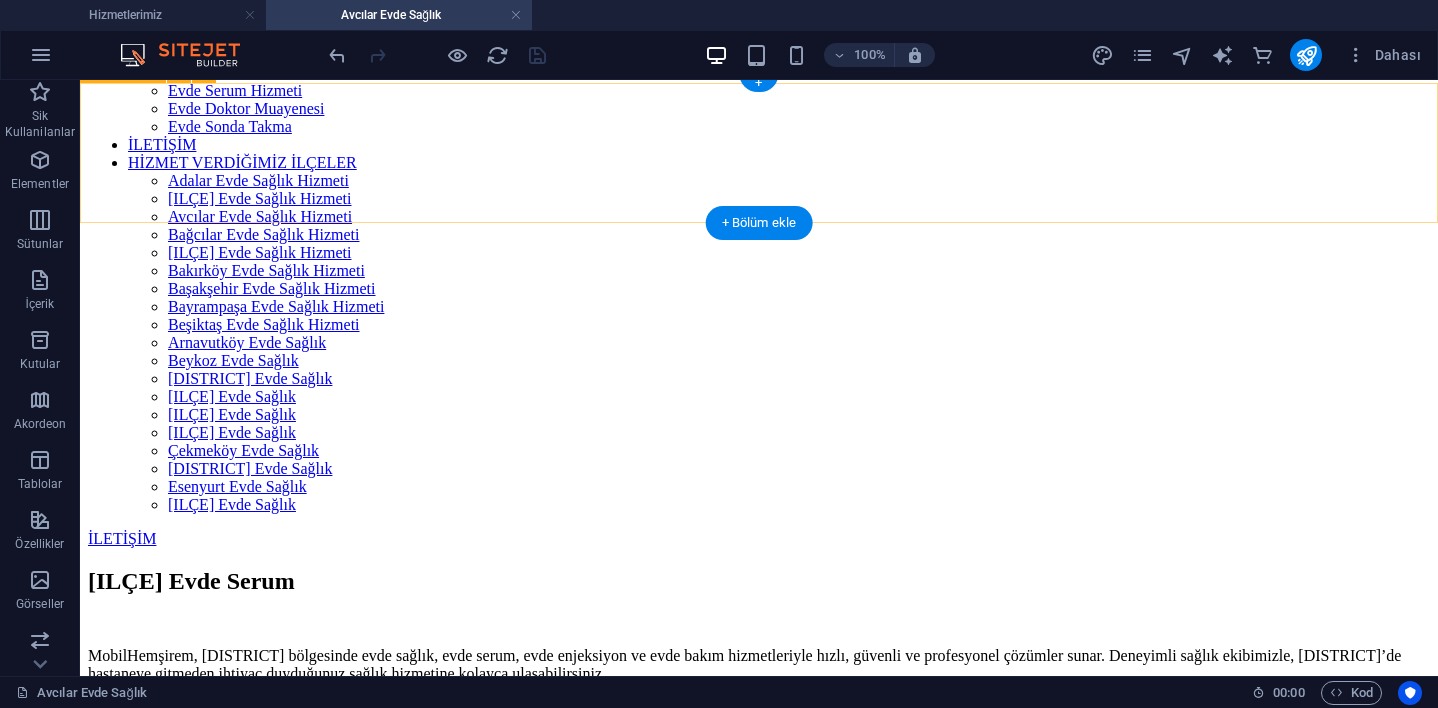 scroll, scrollTop: 992, scrollLeft: 0, axis: vertical 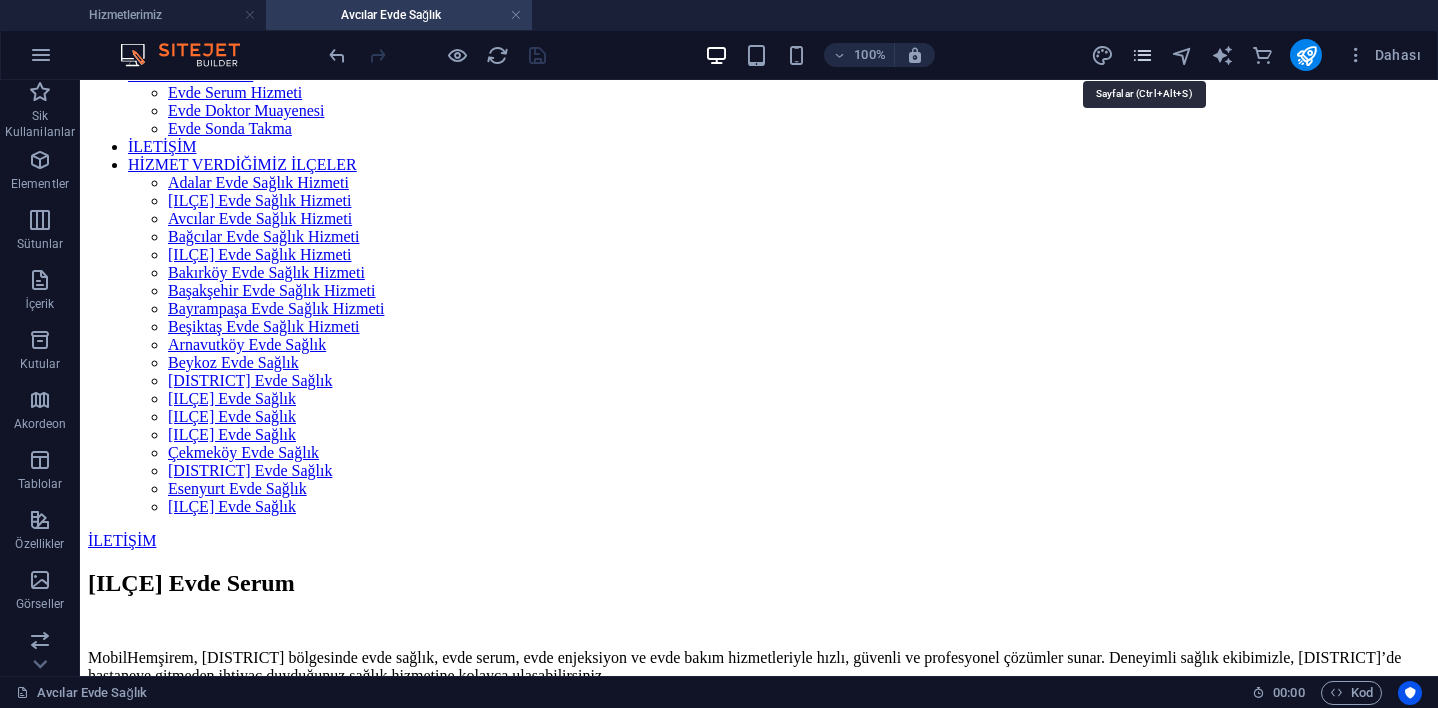 click at bounding box center (1142, 55) 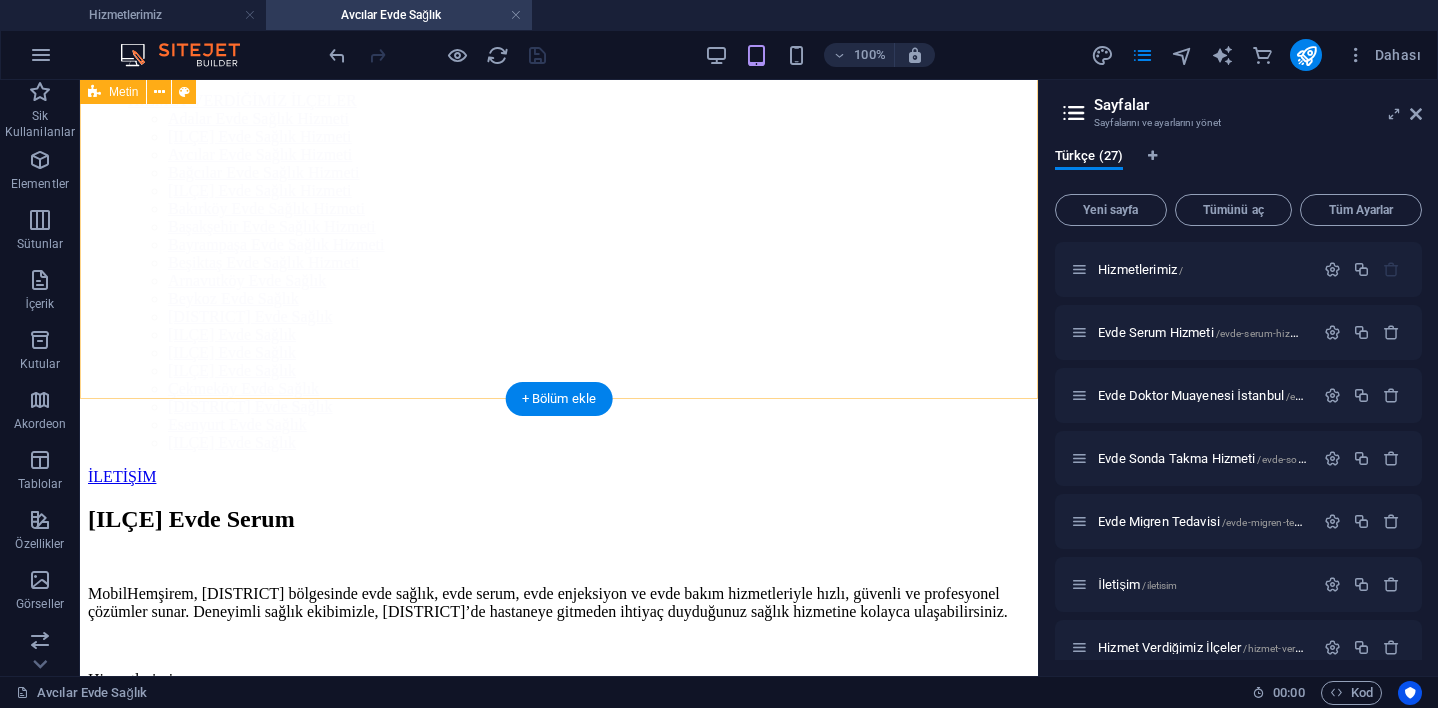 click on "MobilHemşirem, [CITY] bölgesinde evde sağlık, evde serum, evde enjeksiyon ve evde bakım hizmetleriyle hızlı, güvenli ve profesyonel çözümler sunar. Deneyimli sağlık ekibimizle, [CITY]’da hastaneye gitmeden ihtiyaç duyduğunuz sağlık hizmetine kolayca ulaşabilirsiniz. Hizmetlerimiz: • [CITY] Evde Serum Takma   • [CITY] Evde Enjeksiyon Hizmeti   • [CITY] Evde Hemşirelik   • [CITY] Evde Yaşlı Bakımı   • [CITY] Evde Pansuman ve Yara Bakımı   • [CITY] Evde Fizik Tedavi   MobilHemşirem olarak, [CITY]’da hastalarımıza kişiselleştirilmiş evde sağlık hizmetleri sunuyoruz. Özellikle evde serum ve enjeksiyon gibi uygulamaları, steril ortamda ve uzman hemşirelerimizle gerçekleştiriyoruz. Hizmetlerimiz sayesinde hastane sırası beklemeden, evinizin konforunda tedavi alabilirsiniz. Ambarlı Mahallesi - Evde Serum Cihangir Mahallesi - Evde Serum Denizköşkler Mahallesi - Evde Serum Firuzköy Mahallesi - Evde Serum" at bounding box center [559, 1245] 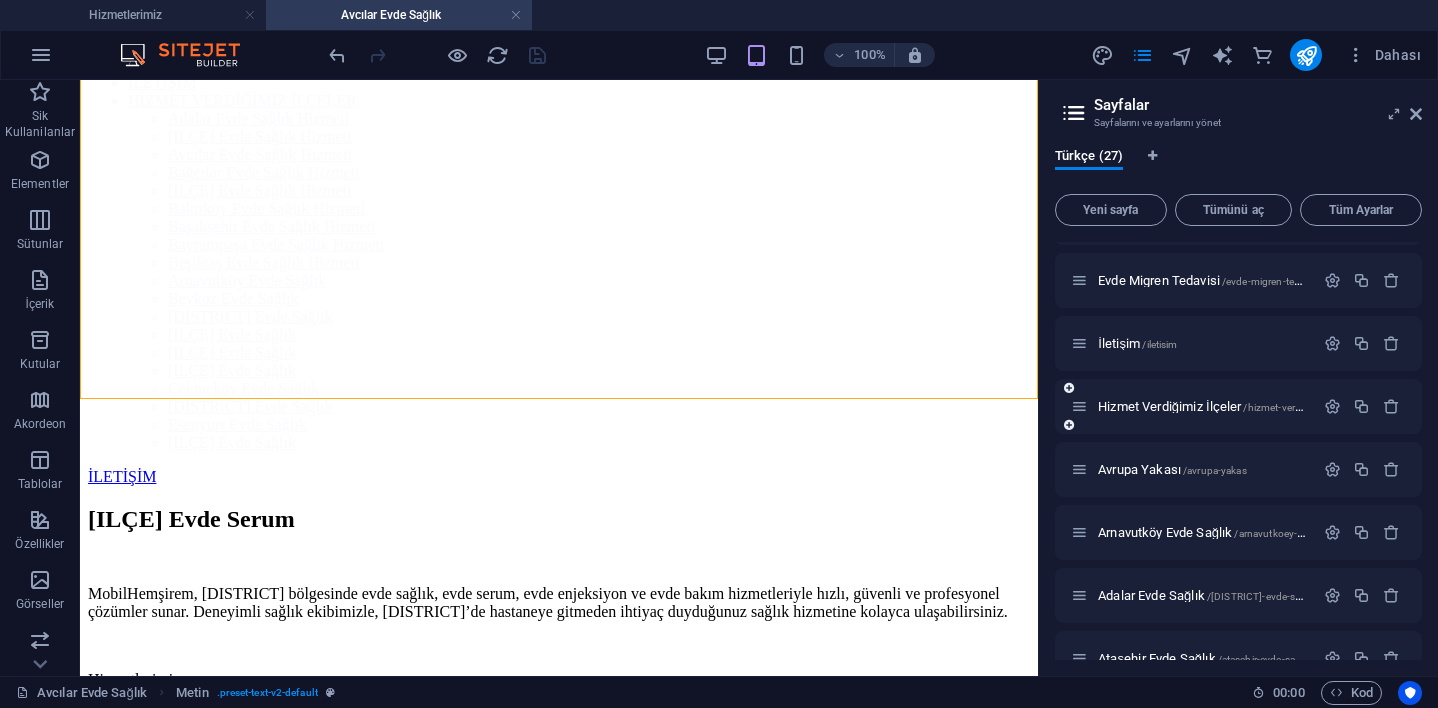 scroll, scrollTop: 250, scrollLeft: 0, axis: vertical 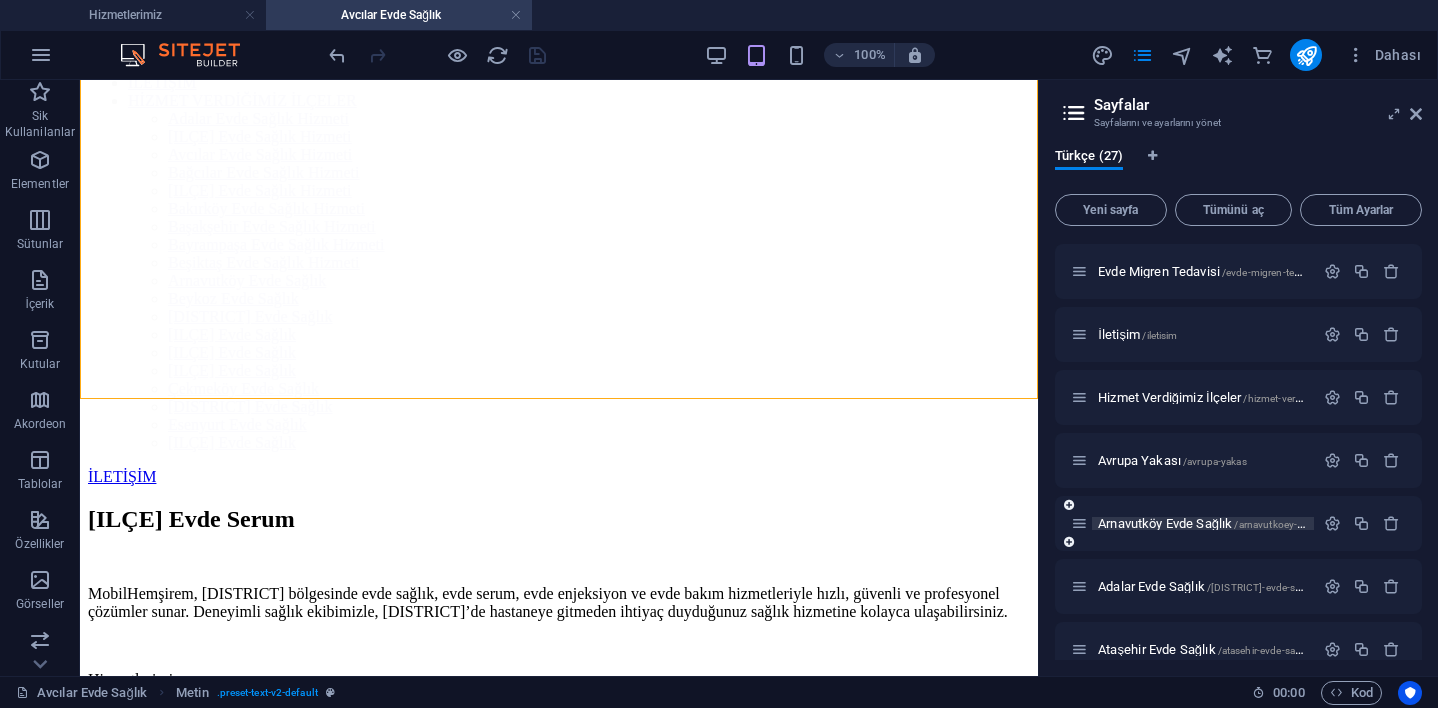 click on "[ILÇE] Evde Sağlık /[ILÇE]-evde-sagl-k" at bounding box center [1223, 523] 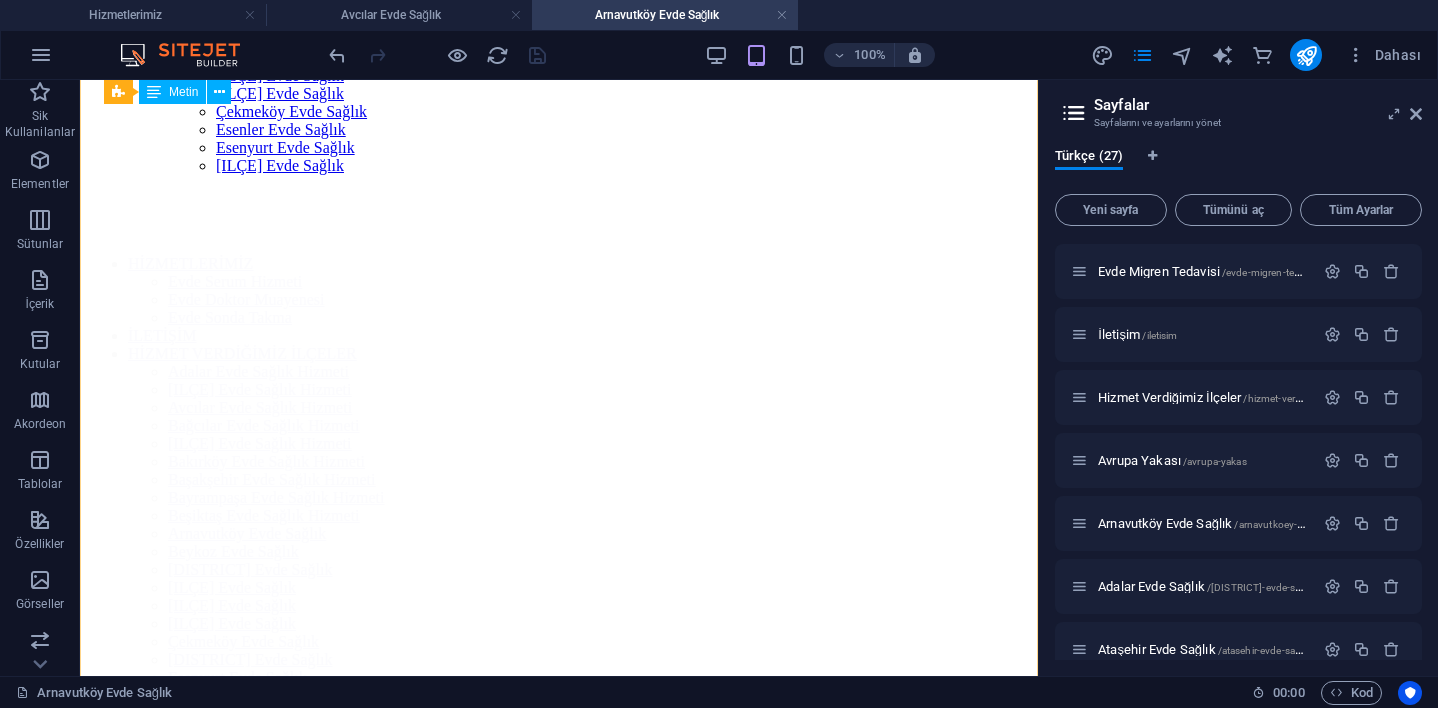 scroll, scrollTop: 216, scrollLeft: 0, axis: vertical 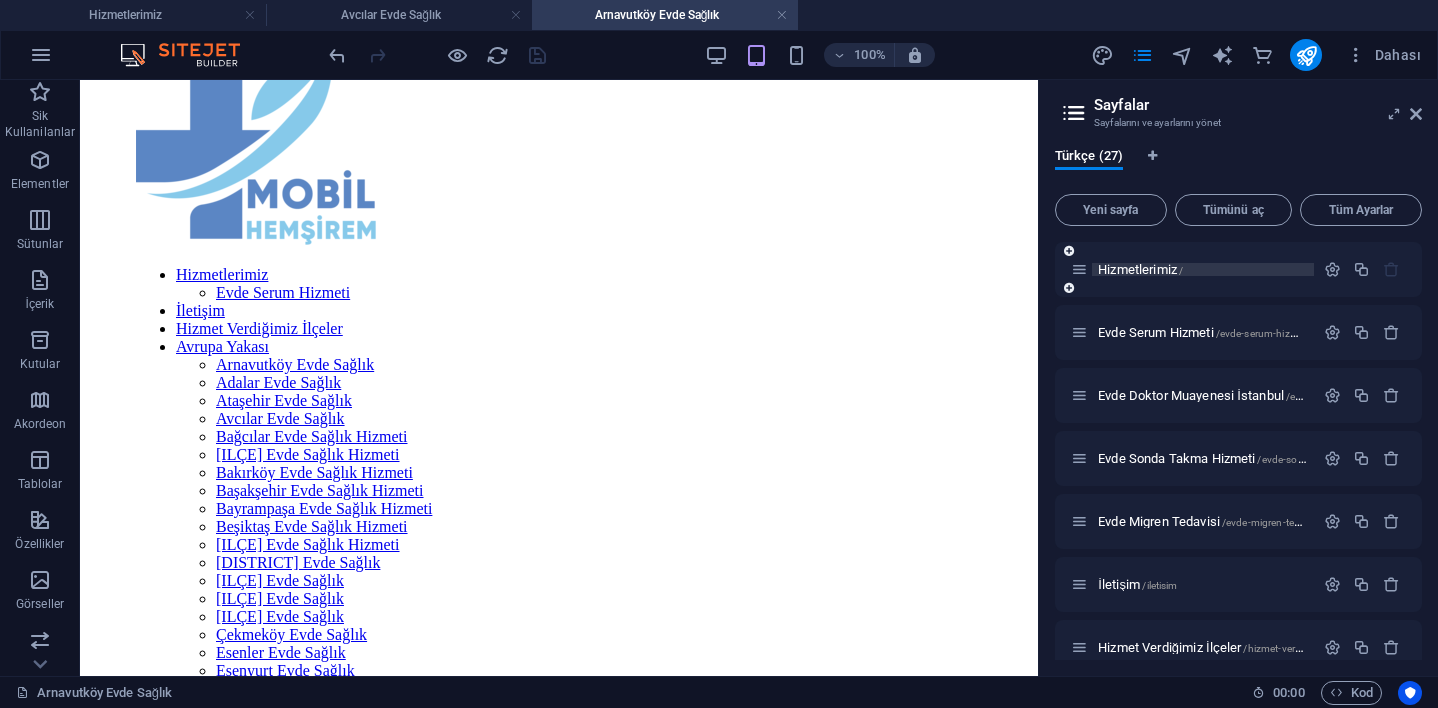 click on "Hizmetlerimiz /" at bounding box center (1140, 269) 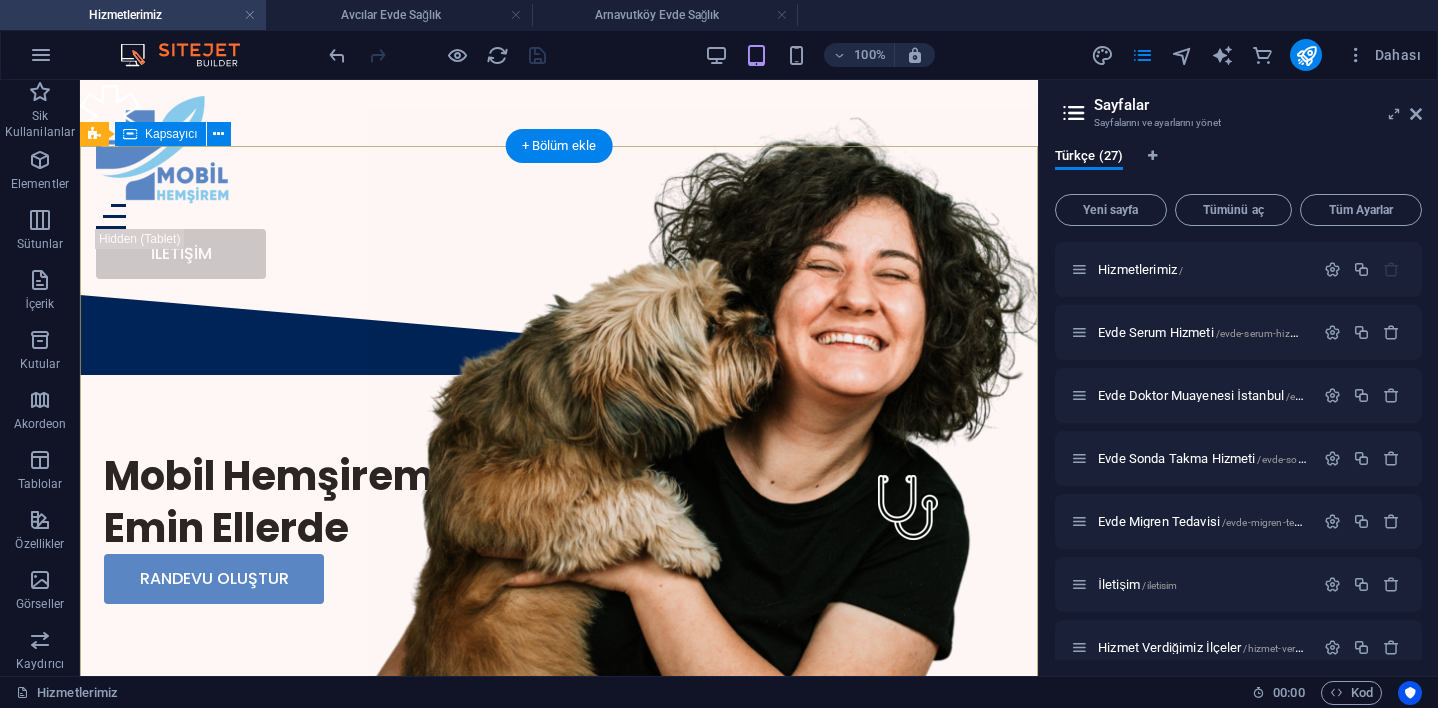 scroll, scrollTop: 357, scrollLeft: 0, axis: vertical 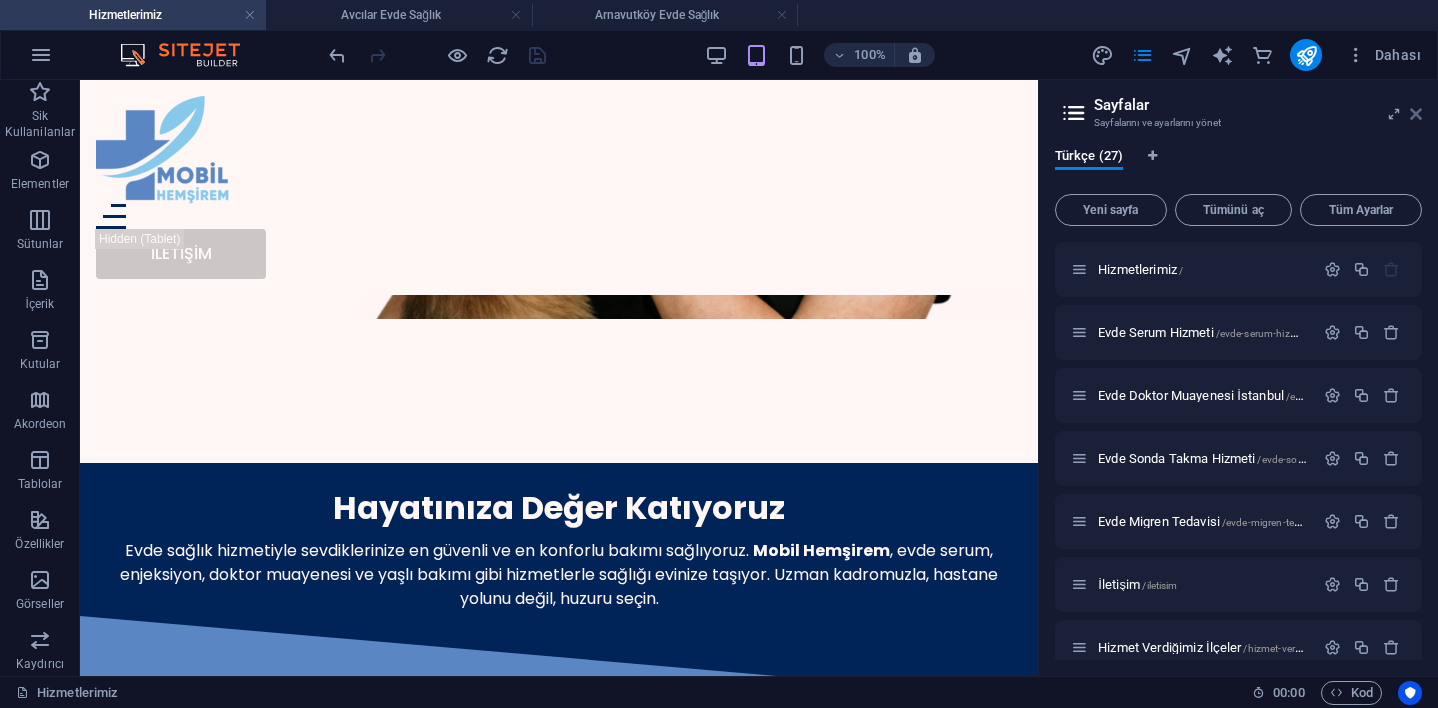 click at bounding box center [1416, 114] 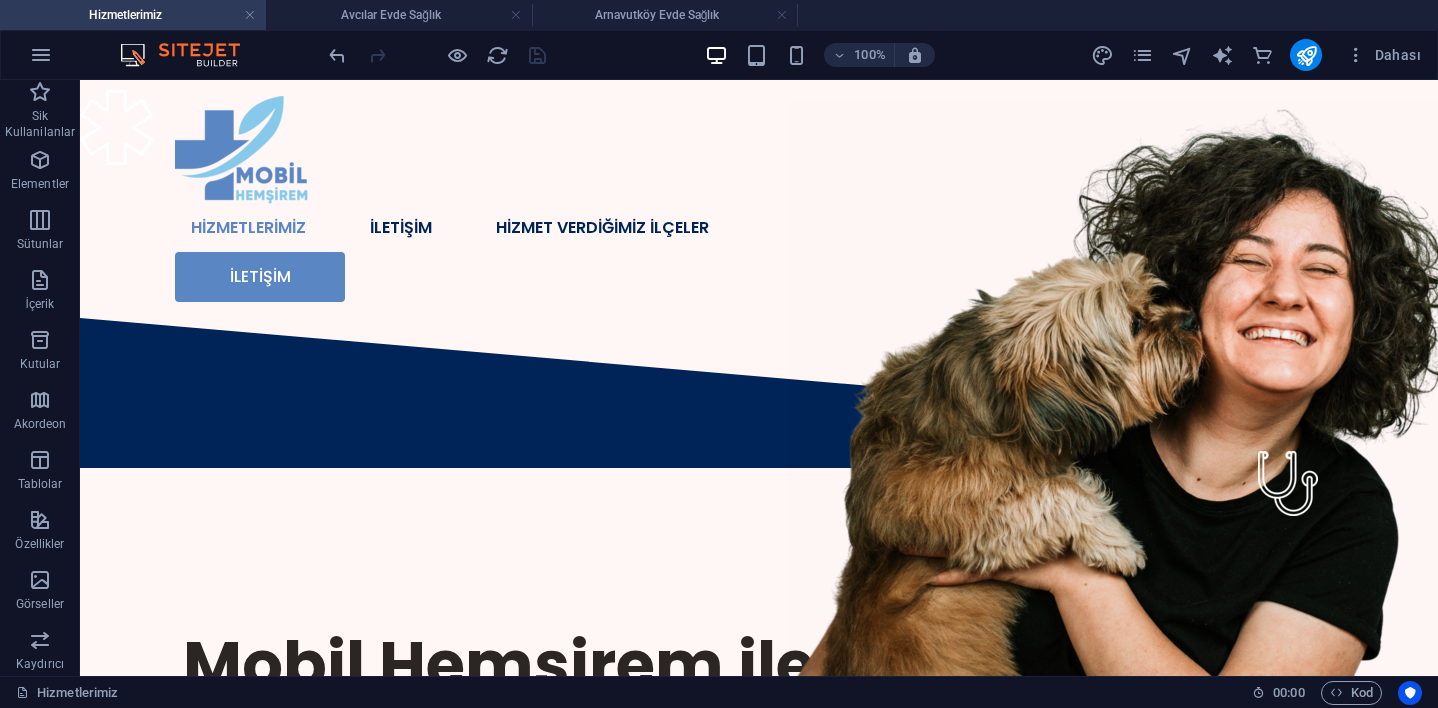 scroll, scrollTop: 0, scrollLeft: 0, axis: both 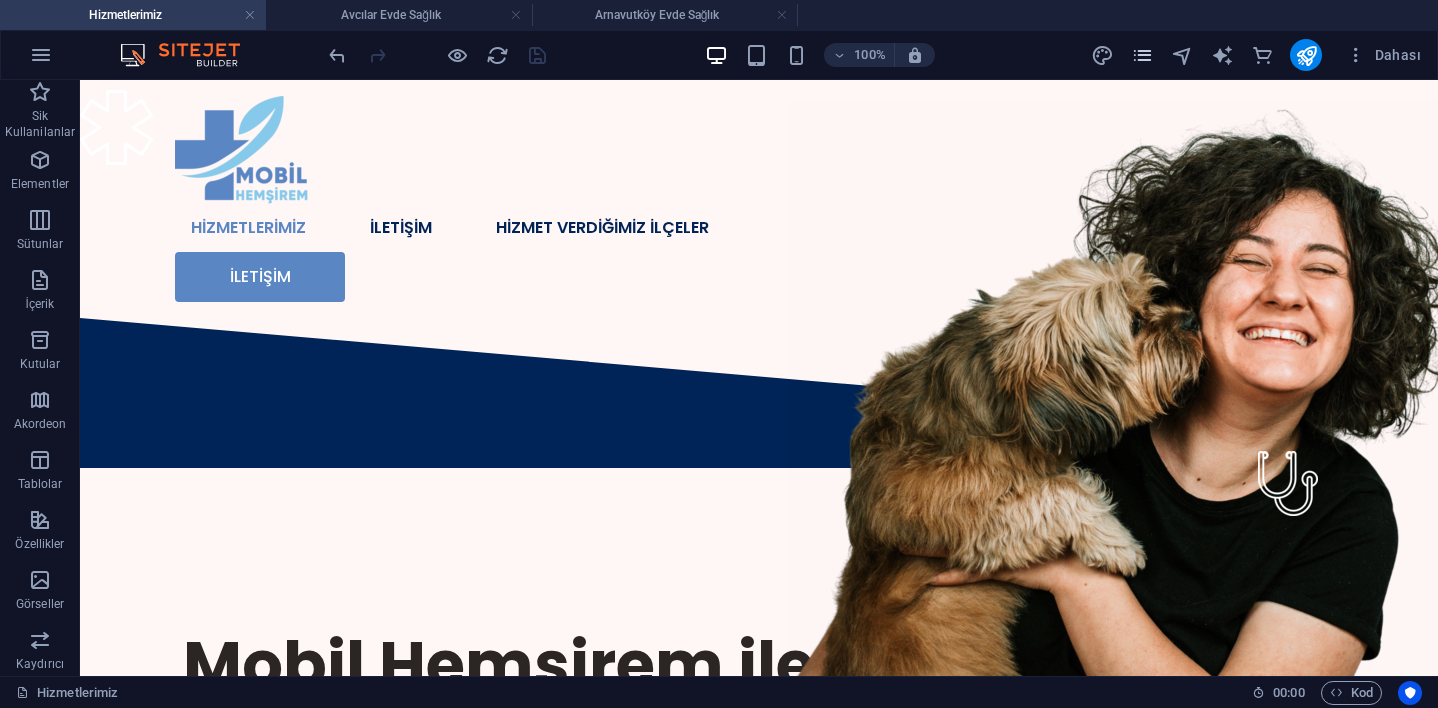 click at bounding box center [1142, 55] 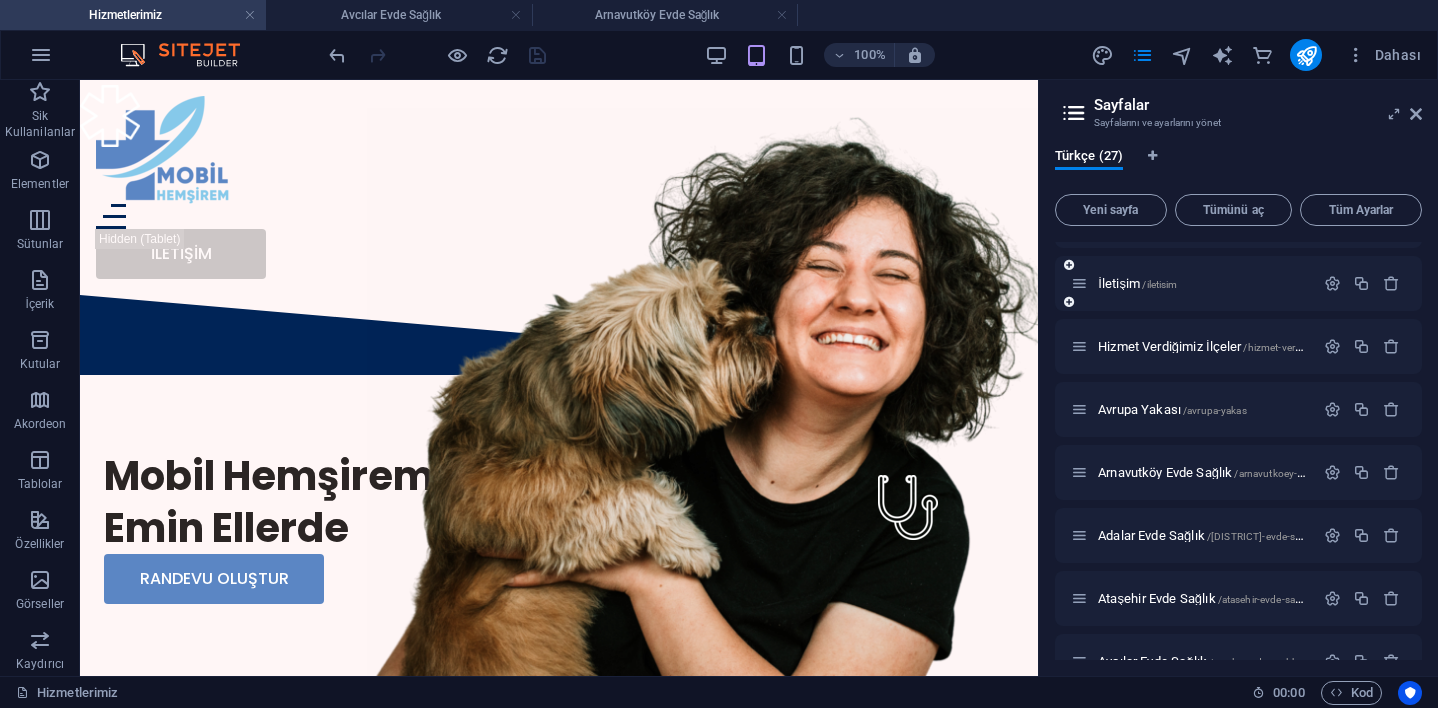 scroll, scrollTop: 318, scrollLeft: 0, axis: vertical 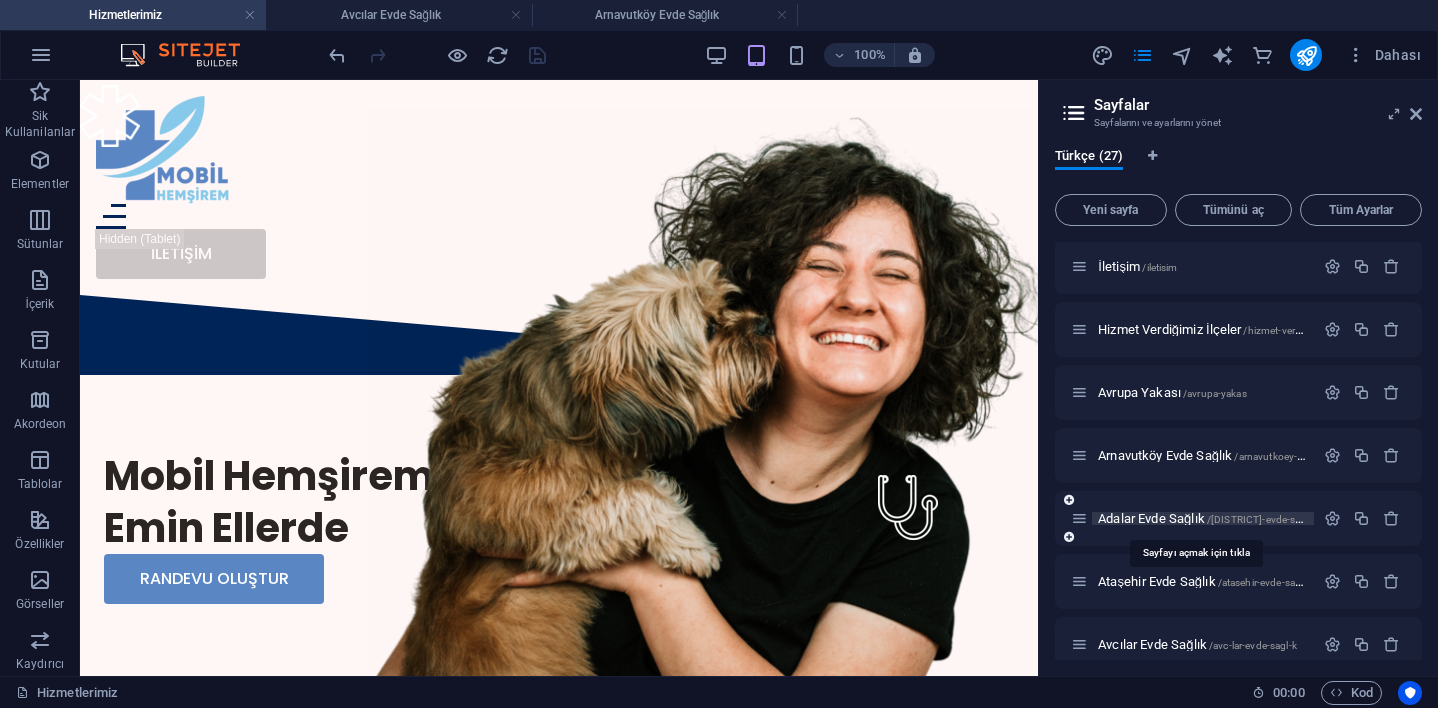 click on "/[DISTRICT]-evde-sagl-k" at bounding box center [1262, 519] 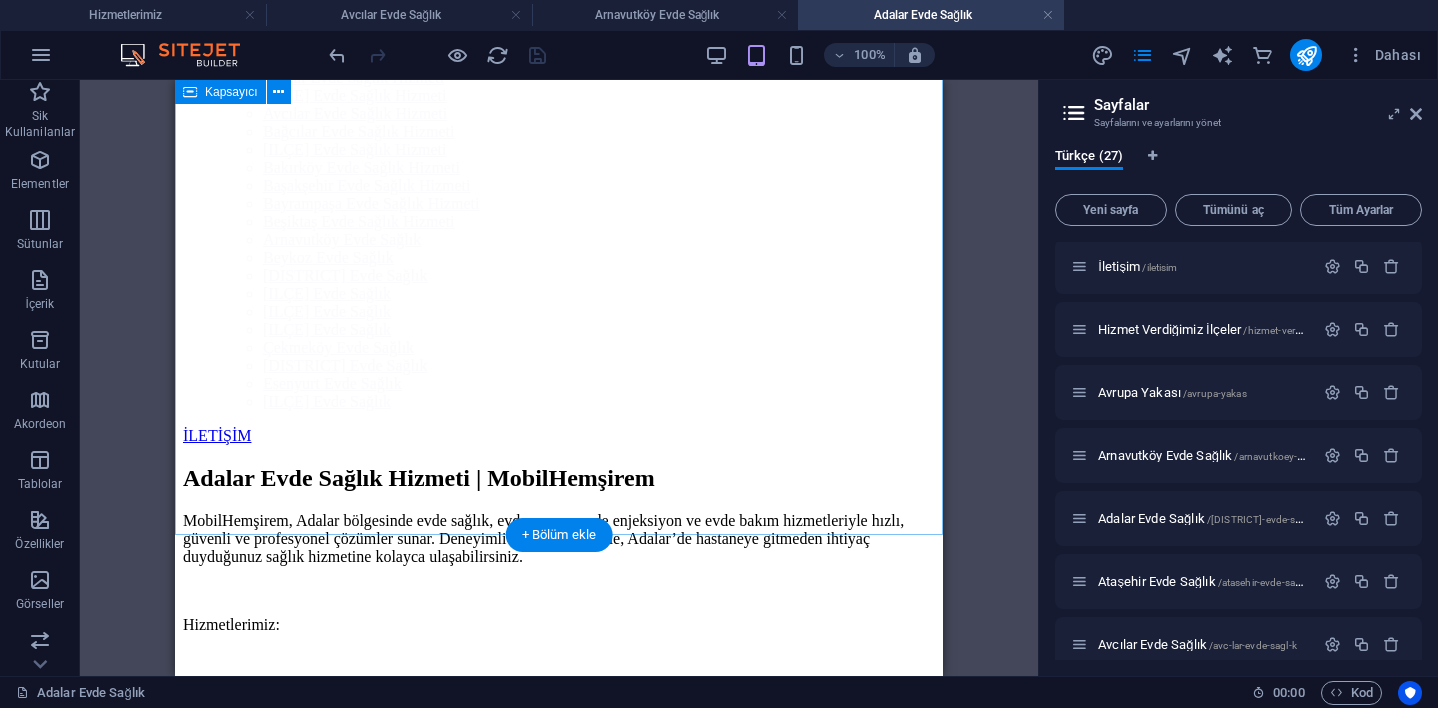 scroll, scrollTop: 1044, scrollLeft: 0, axis: vertical 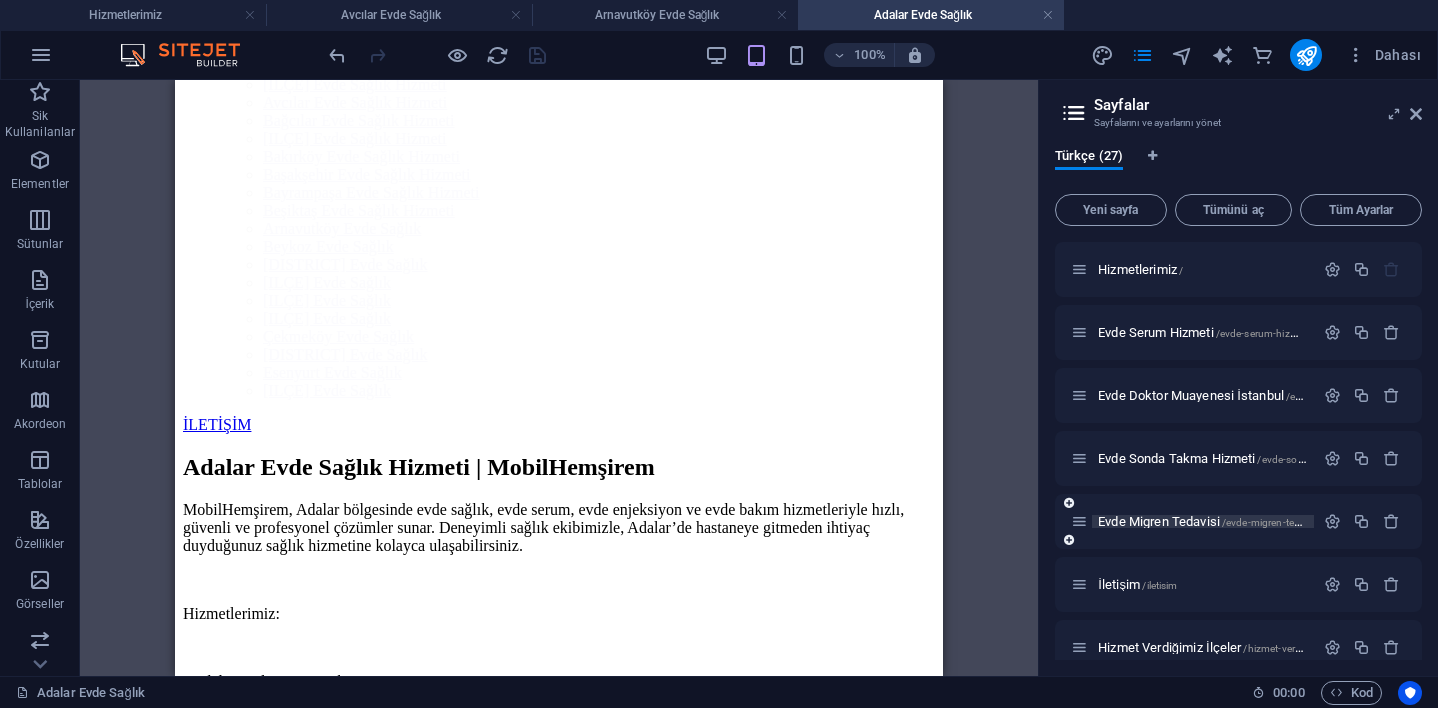 click on "Evde Migren Tedavisi /evde-migren-tedavisi" at bounding box center (1209, 521) 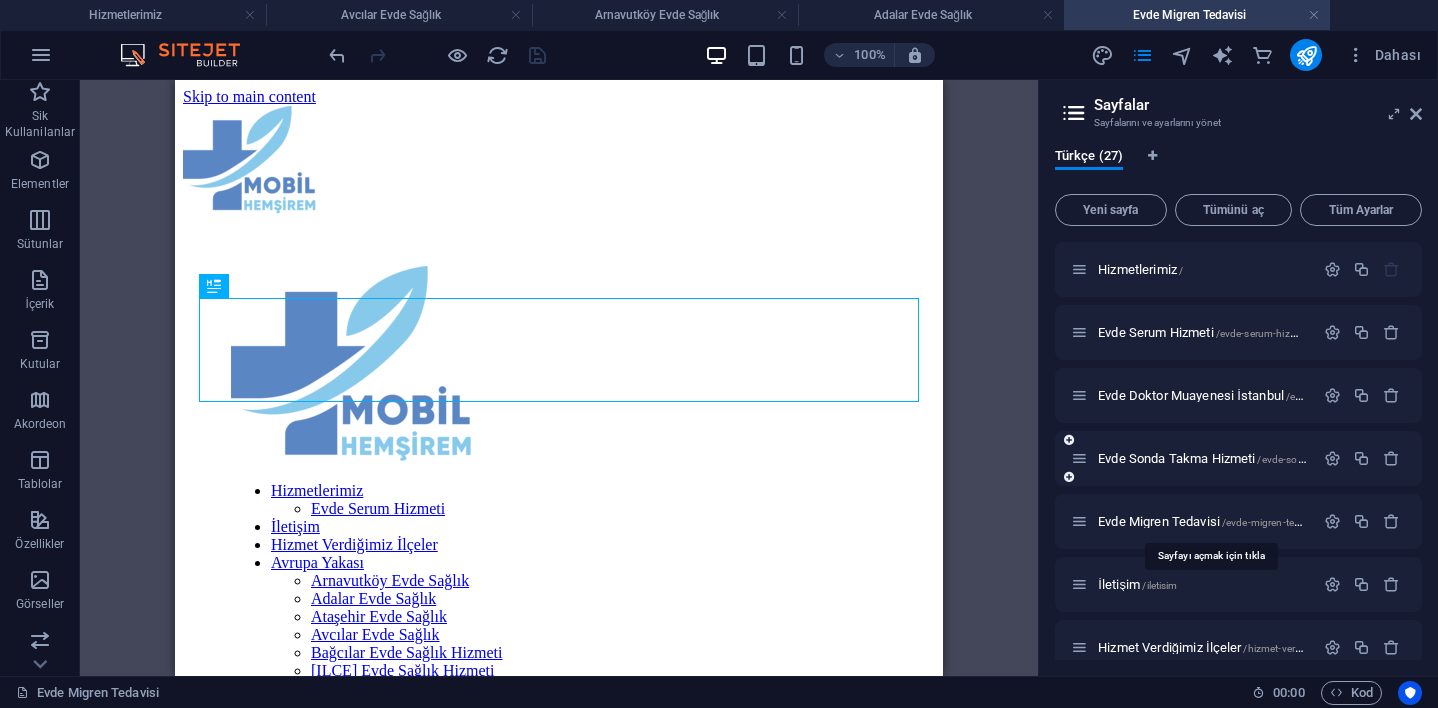 scroll, scrollTop: 0, scrollLeft: 0, axis: both 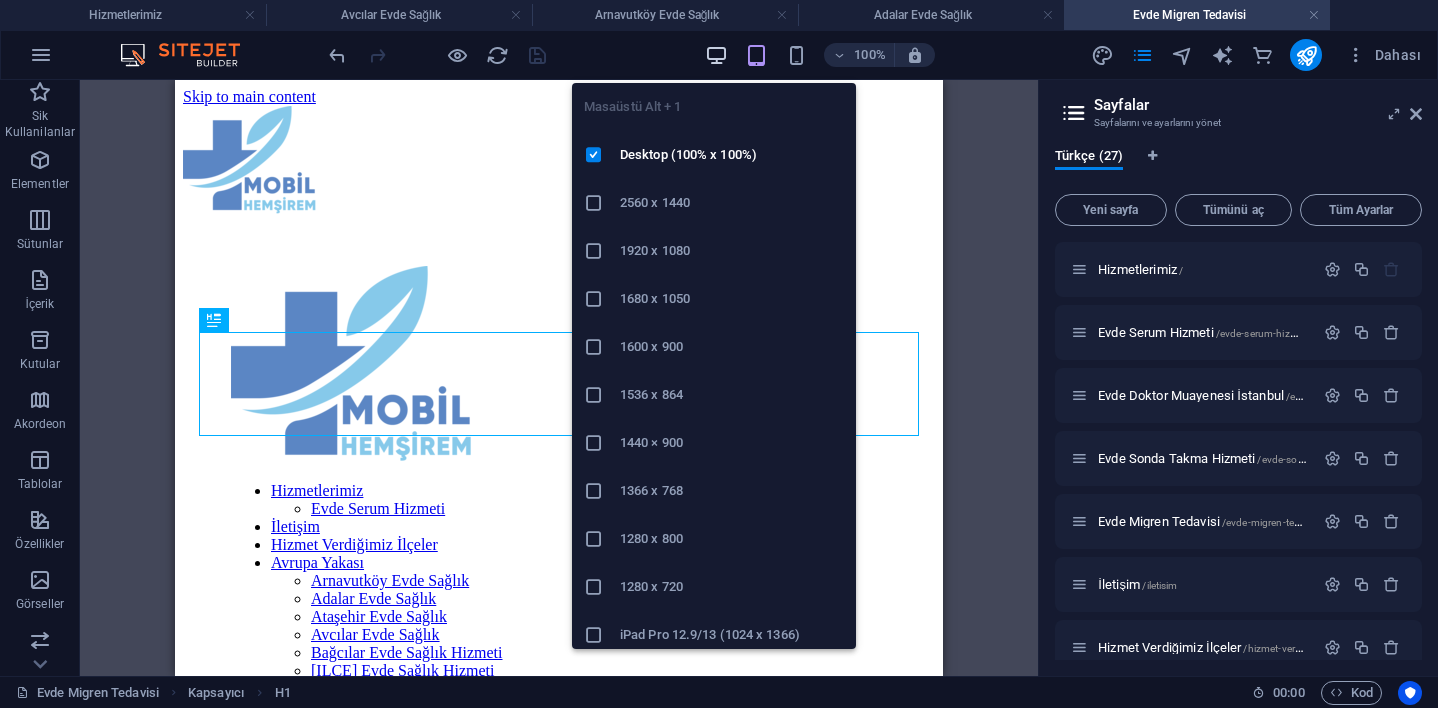 click at bounding box center (716, 55) 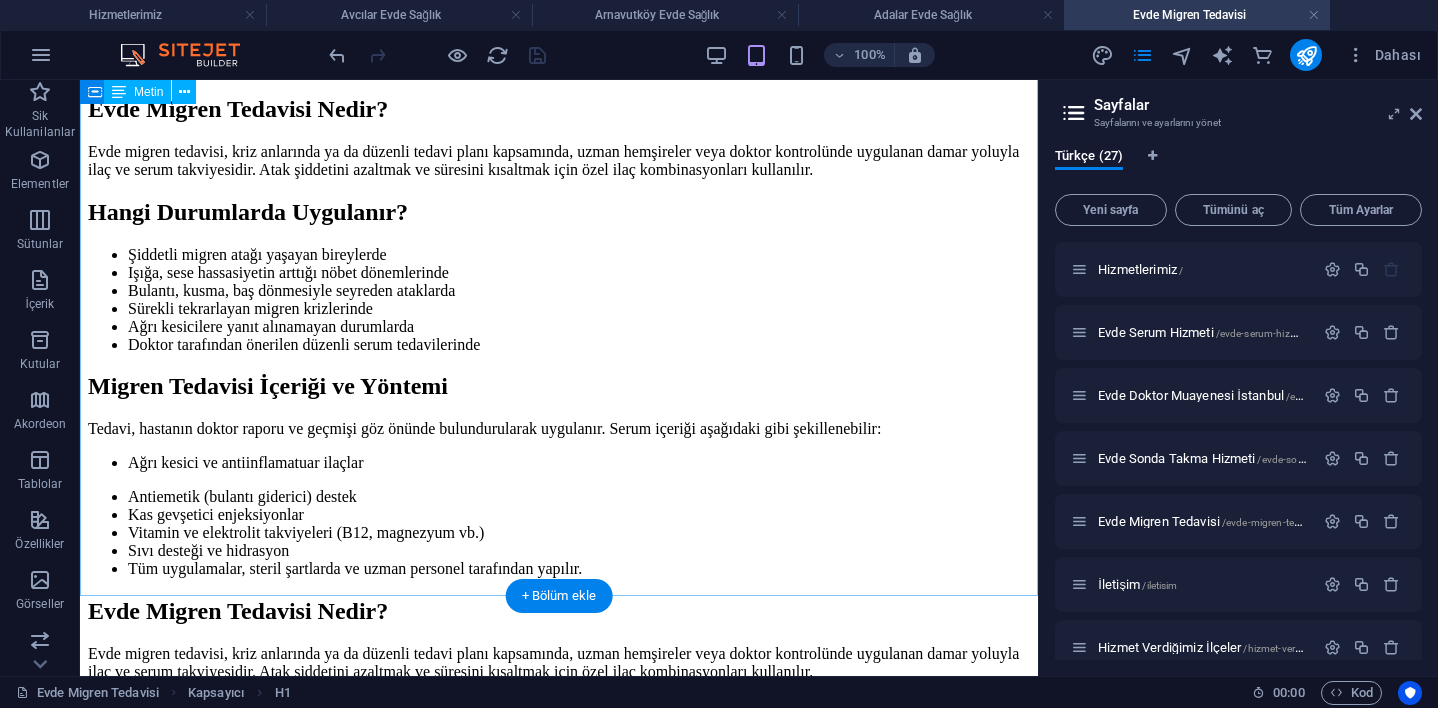 scroll, scrollTop: 1362, scrollLeft: 0, axis: vertical 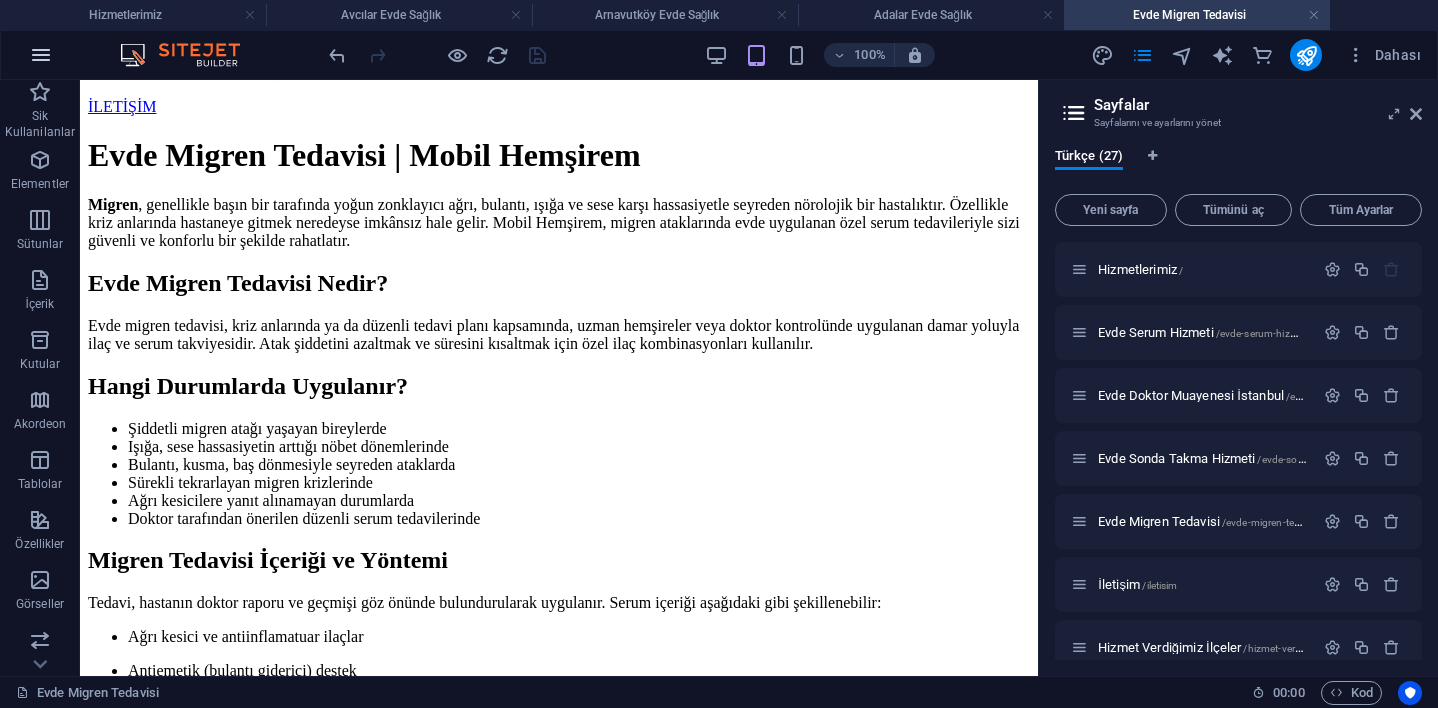 click at bounding box center (41, 55) 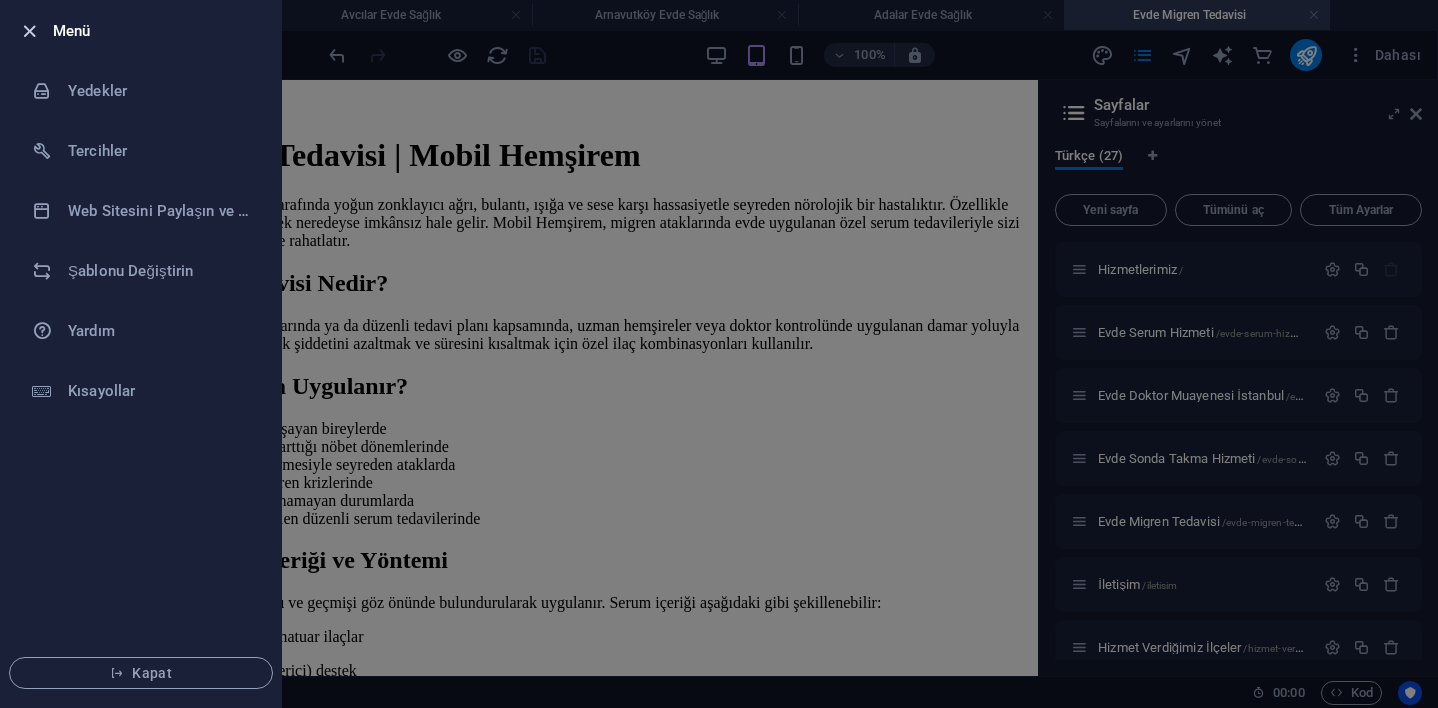 click at bounding box center [29, 31] 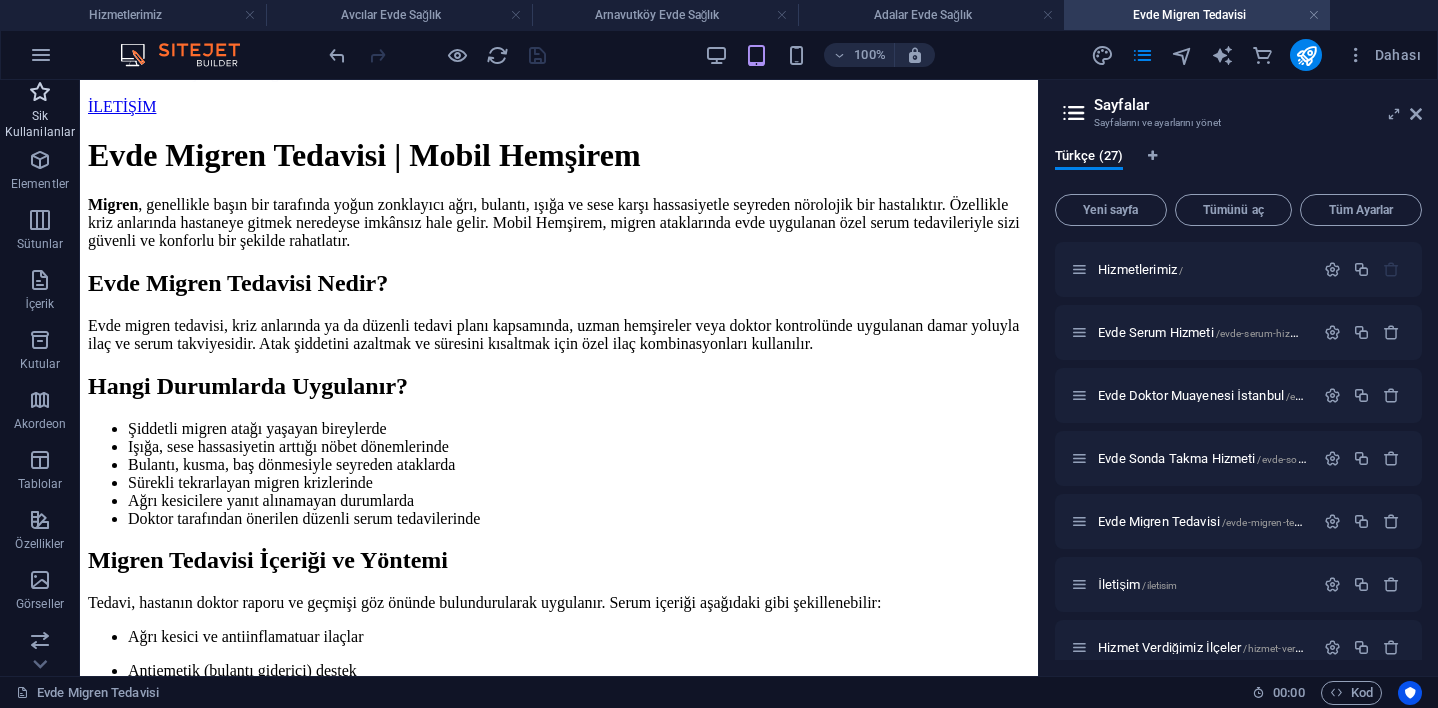 click on "Sik Kullanilanlar" at bounding box center [40, 124] 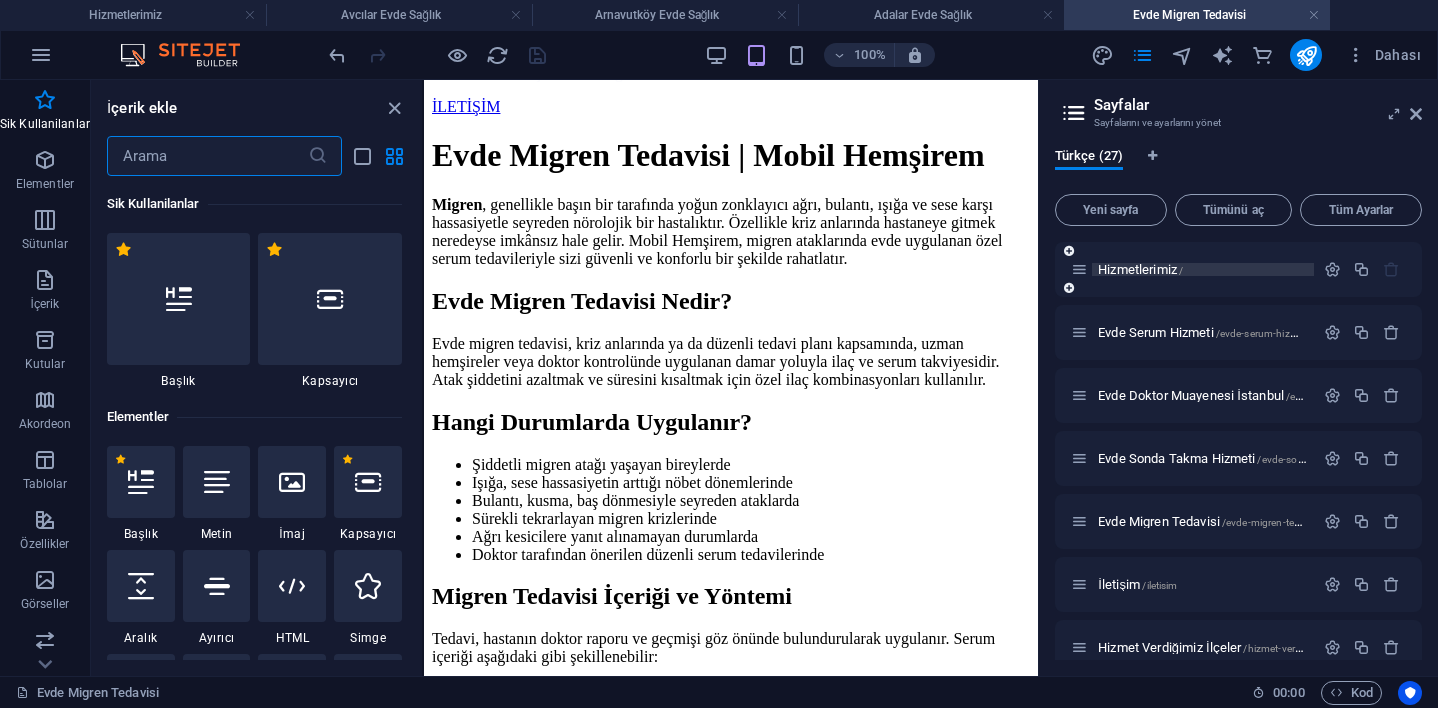 click on "Hizmetlerimiz /" at bounding box center (1140, 269) 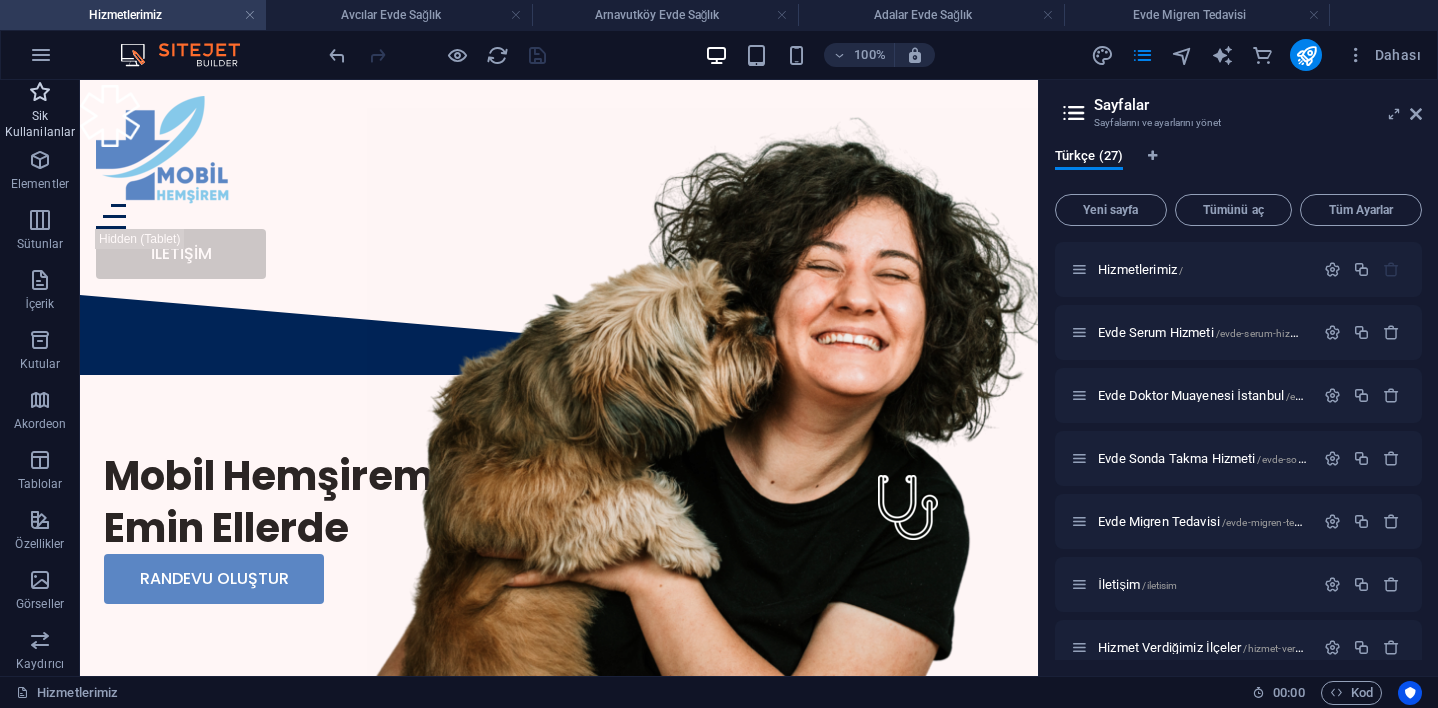 click on "Sik Kullanilanlar" at bounding box center (40, 124) 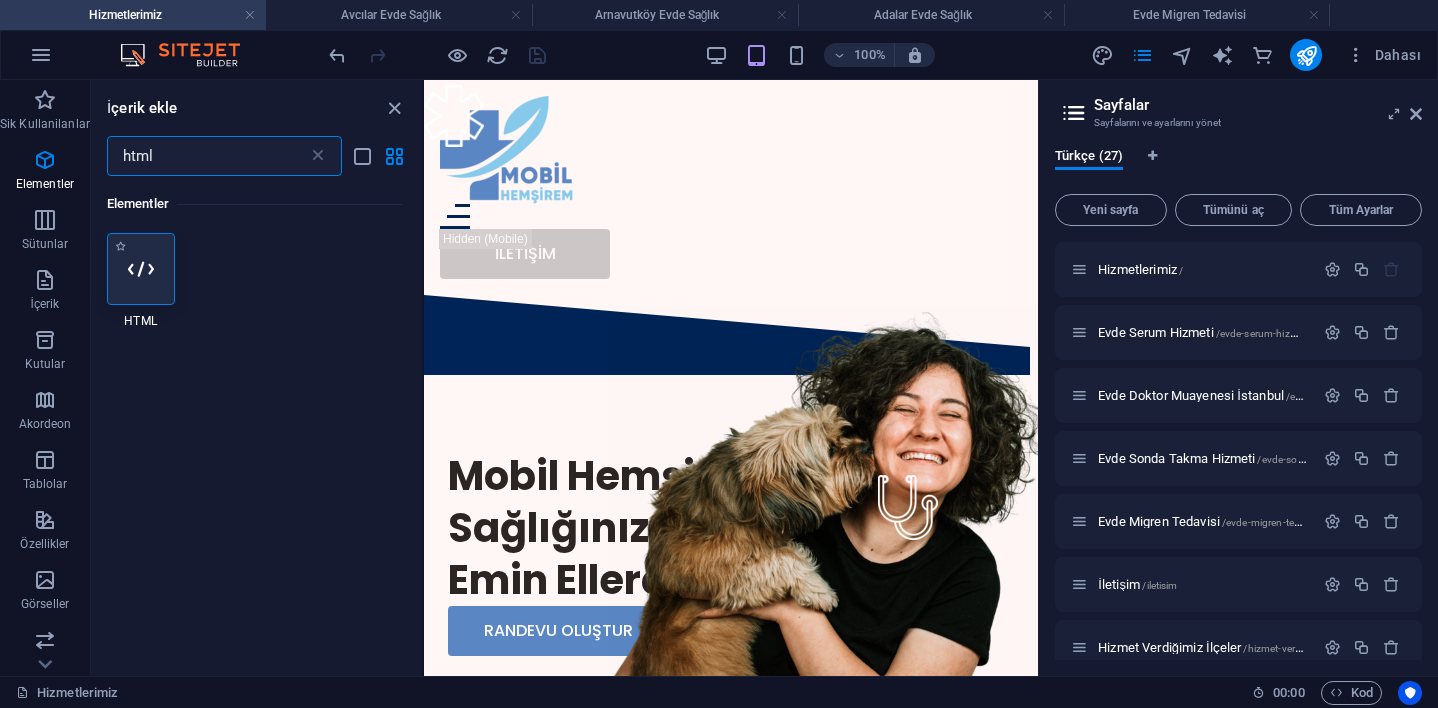 type on "html" 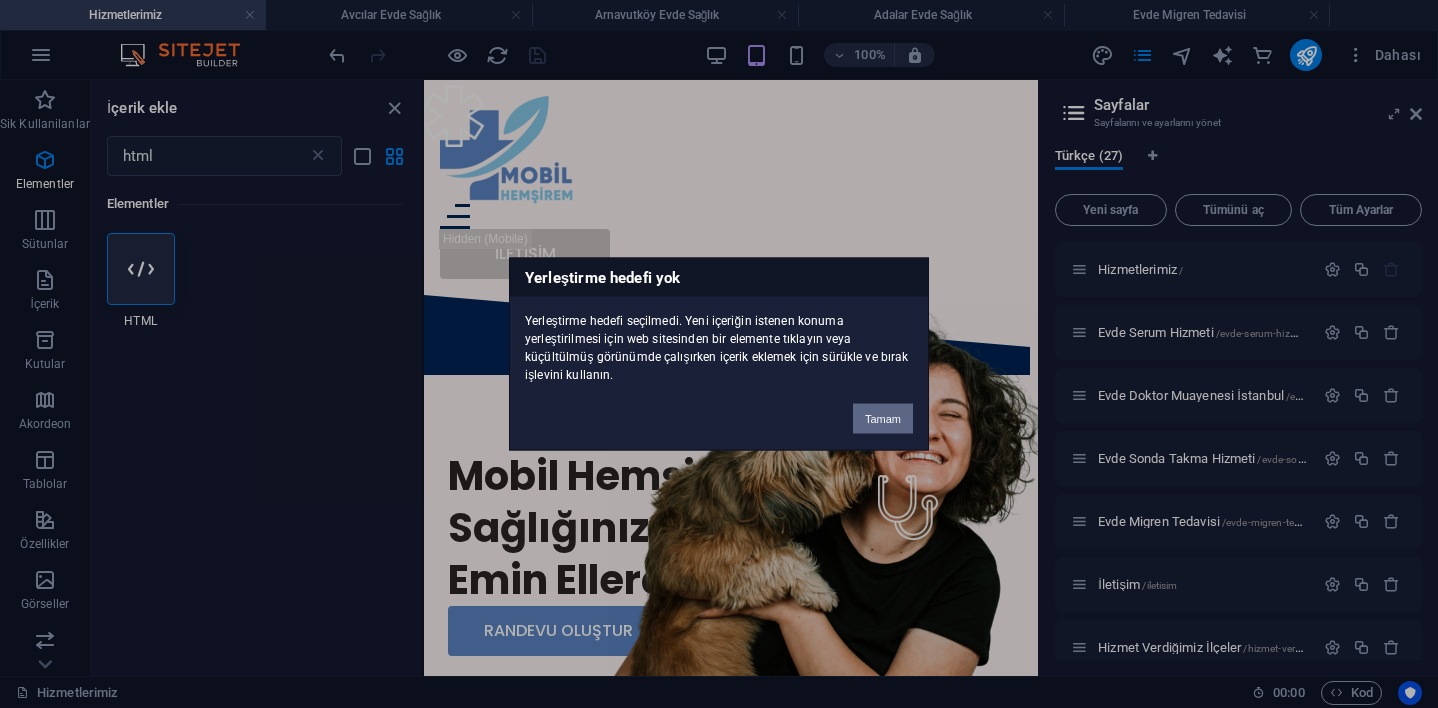 click on "Tamam" at bounding box center [883, 419] 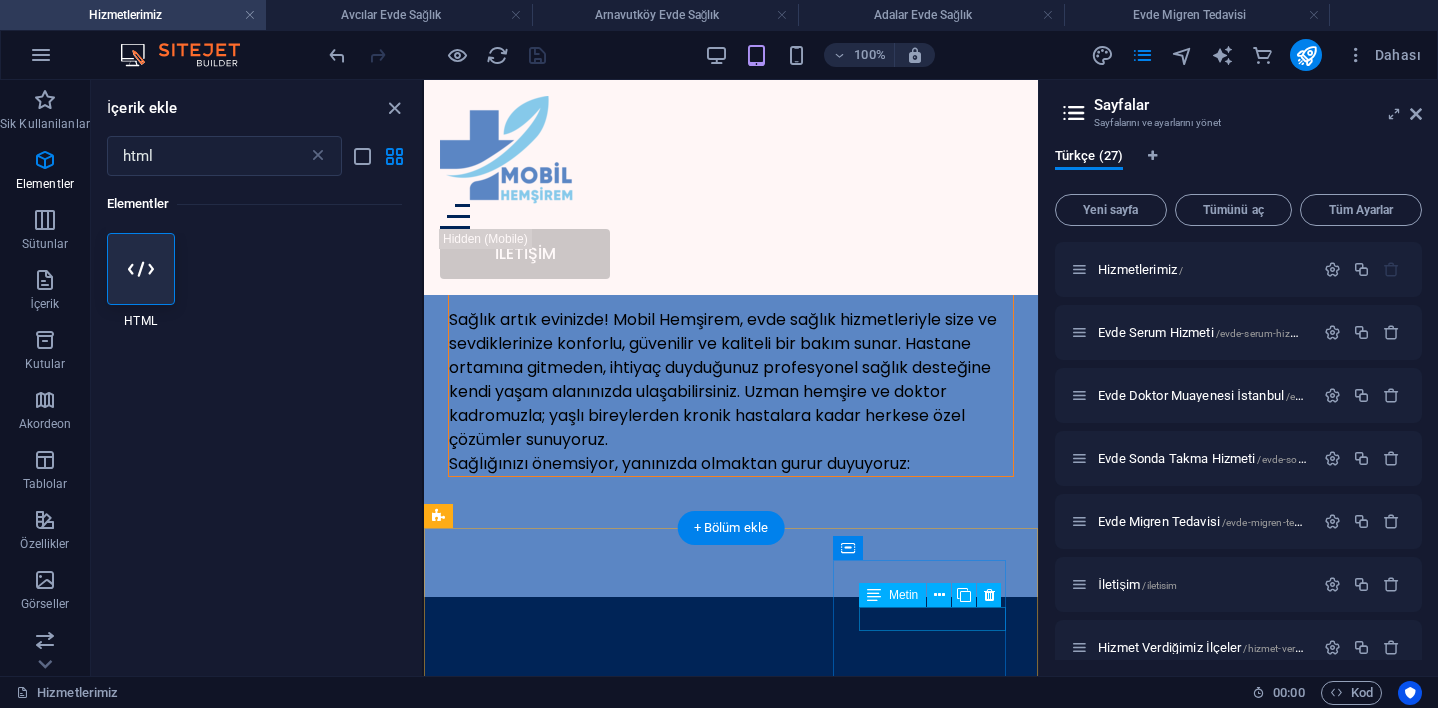 scroll, scrollTop: 4078, scrollLeft: 0, axis: vertical 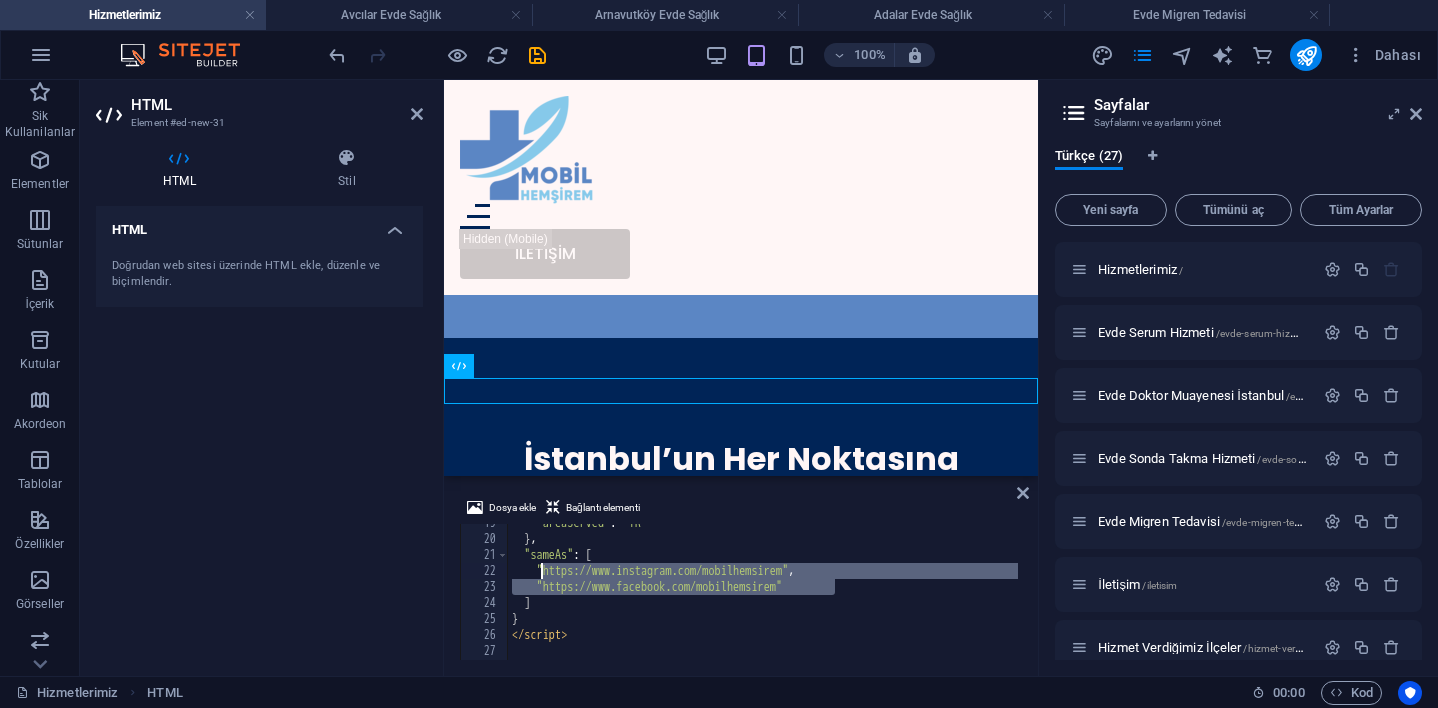 drag, startPoint x: 842, startPoint y: 582, endPoint x: 540, endPoint y: 573, distance: 302.13406 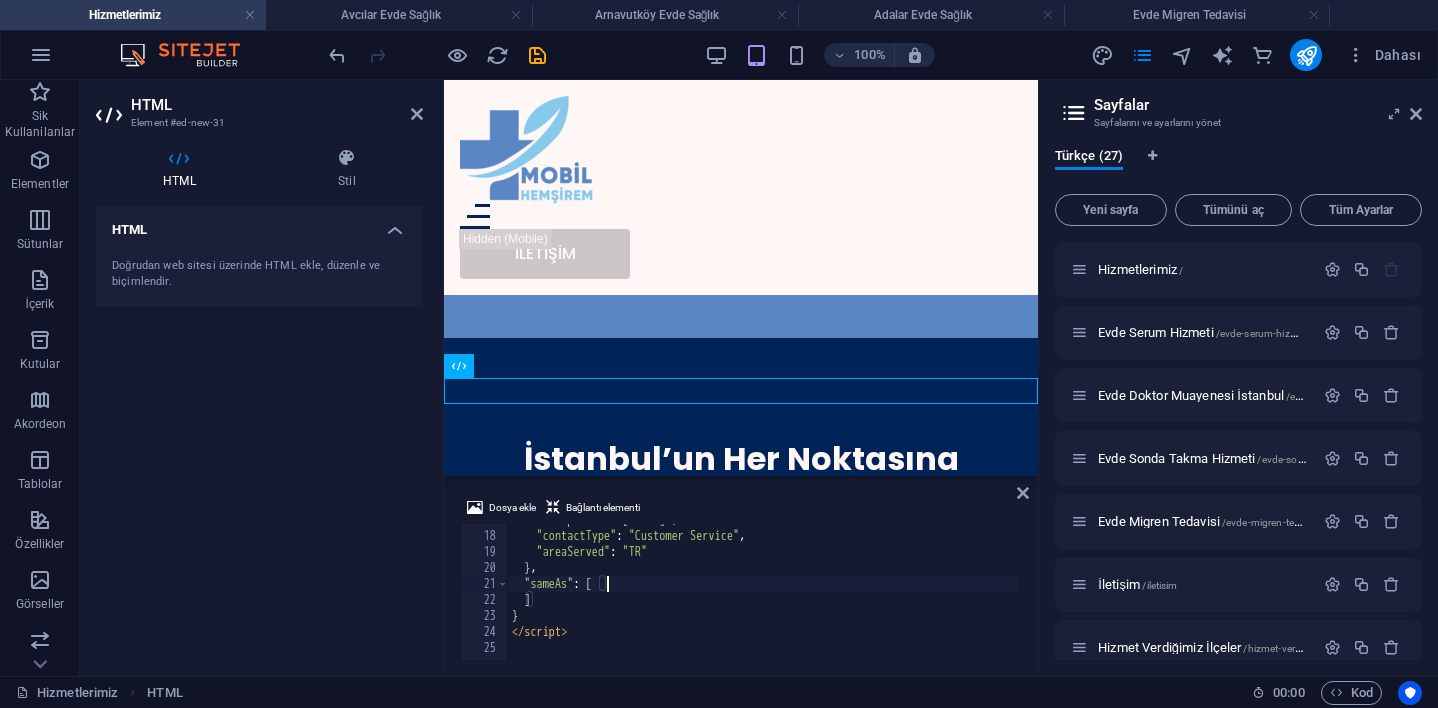 scroll, scrollTop: 200, scrollLeft: 0, axis: vertical 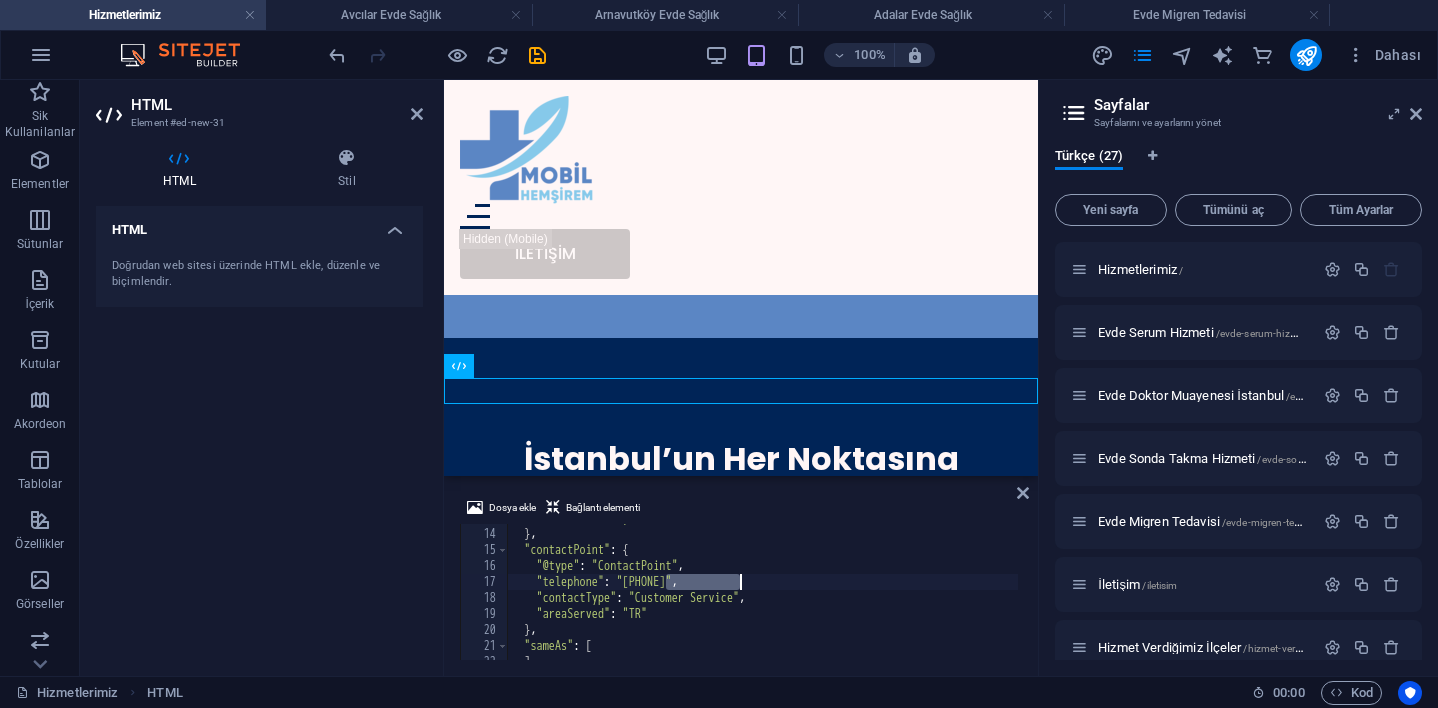 drag, startPoint x: 669, startPoint y: 579, endPoint x: 739, endPoint y: 580, distance: 70.00714 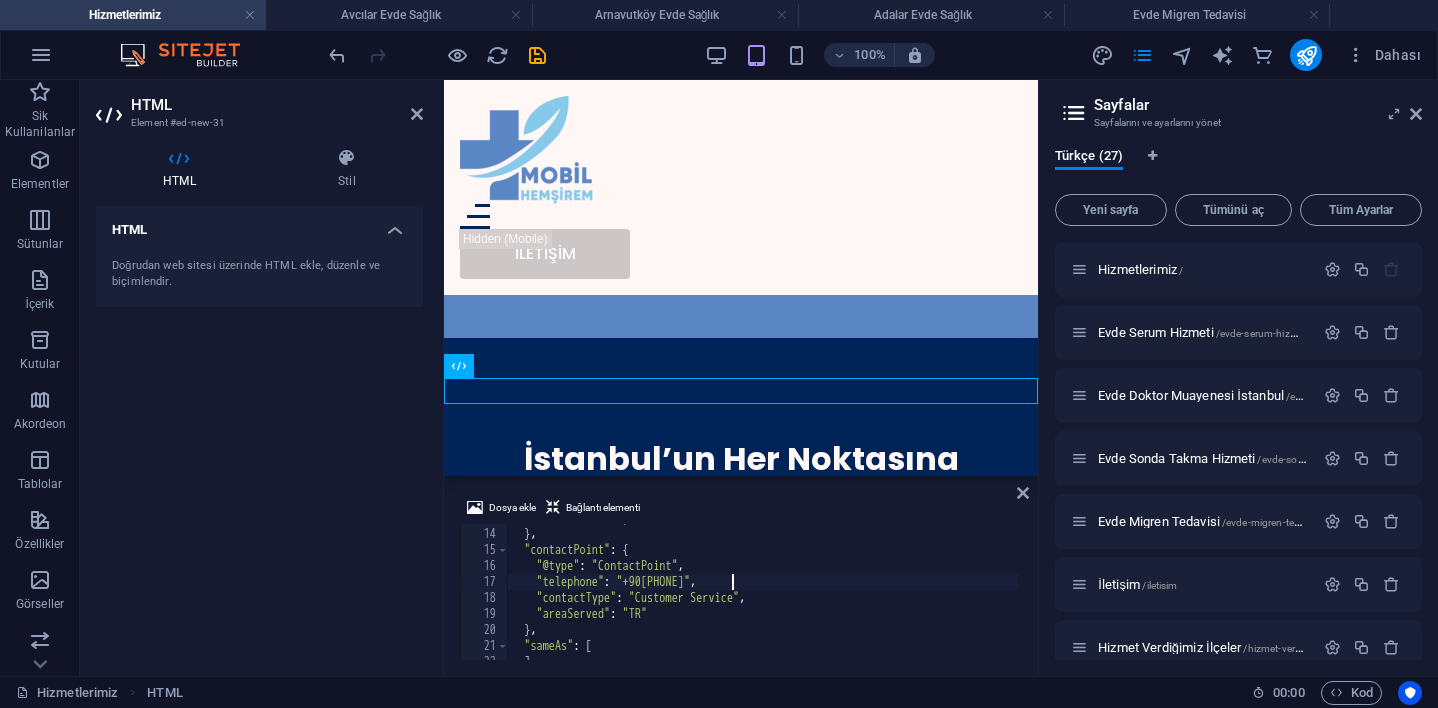 scroll, scrollTop: 0, scrollLeft: 19, axis: horizontal 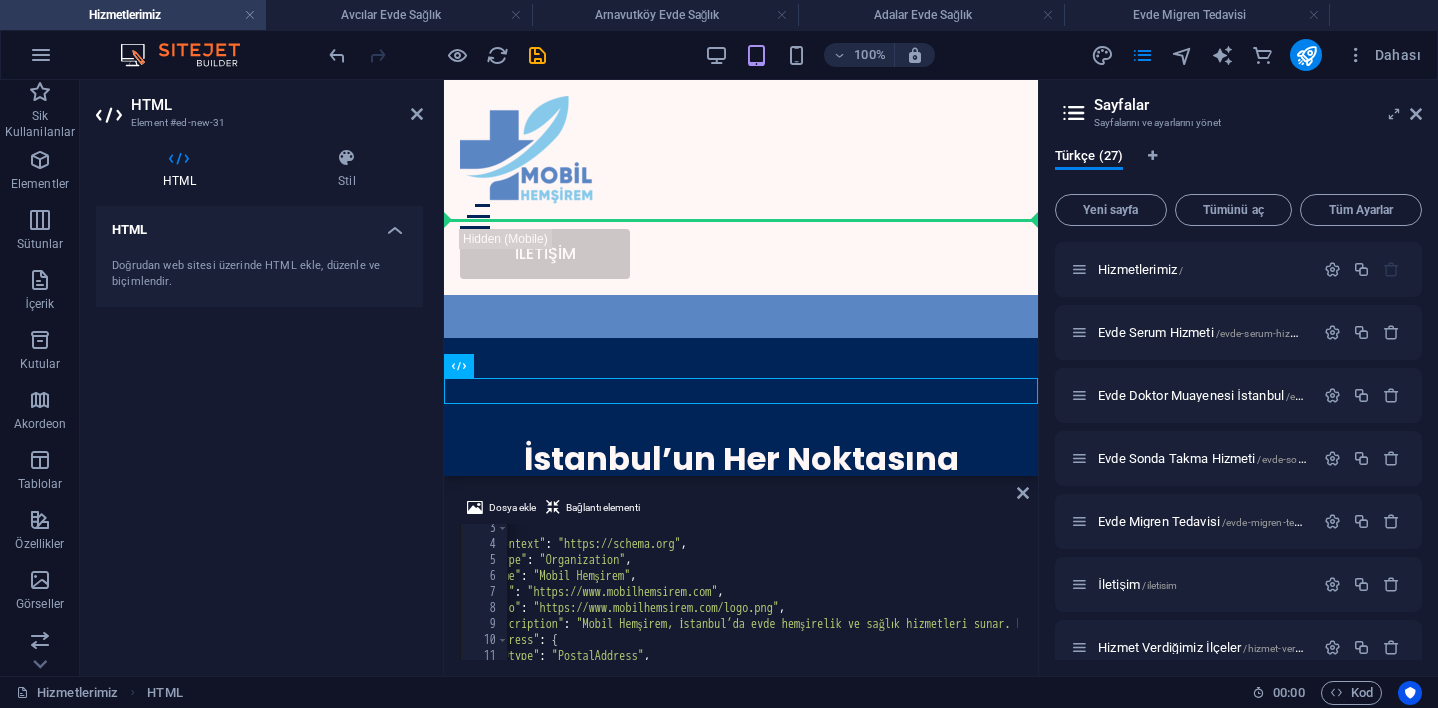 drag, startPoint x: 903, startPoint y: 443, endPoint x: 446, endPoint y: 184, distance: 525.2904 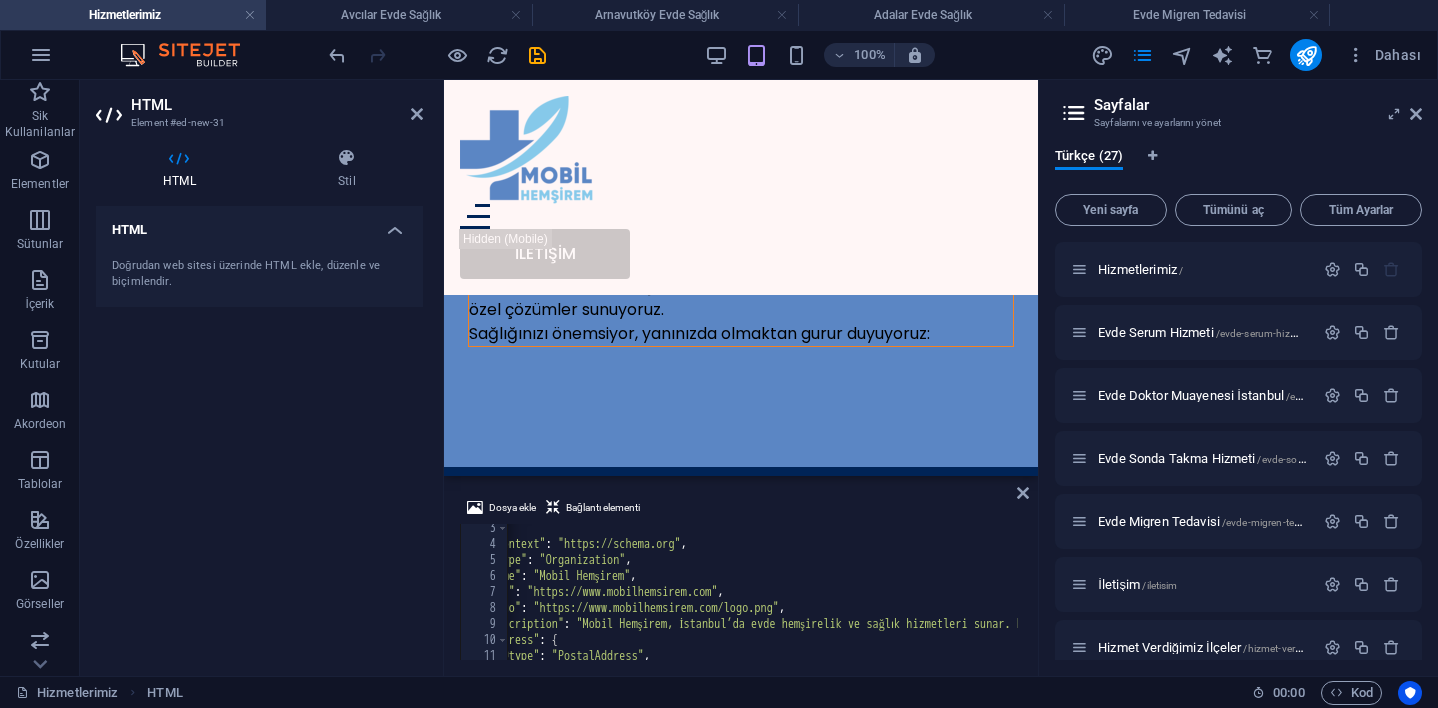 drag, startPoint x: 902, startPoint y: 223, endPoint x: 523, endPoint y: 363, distance: 404.03094 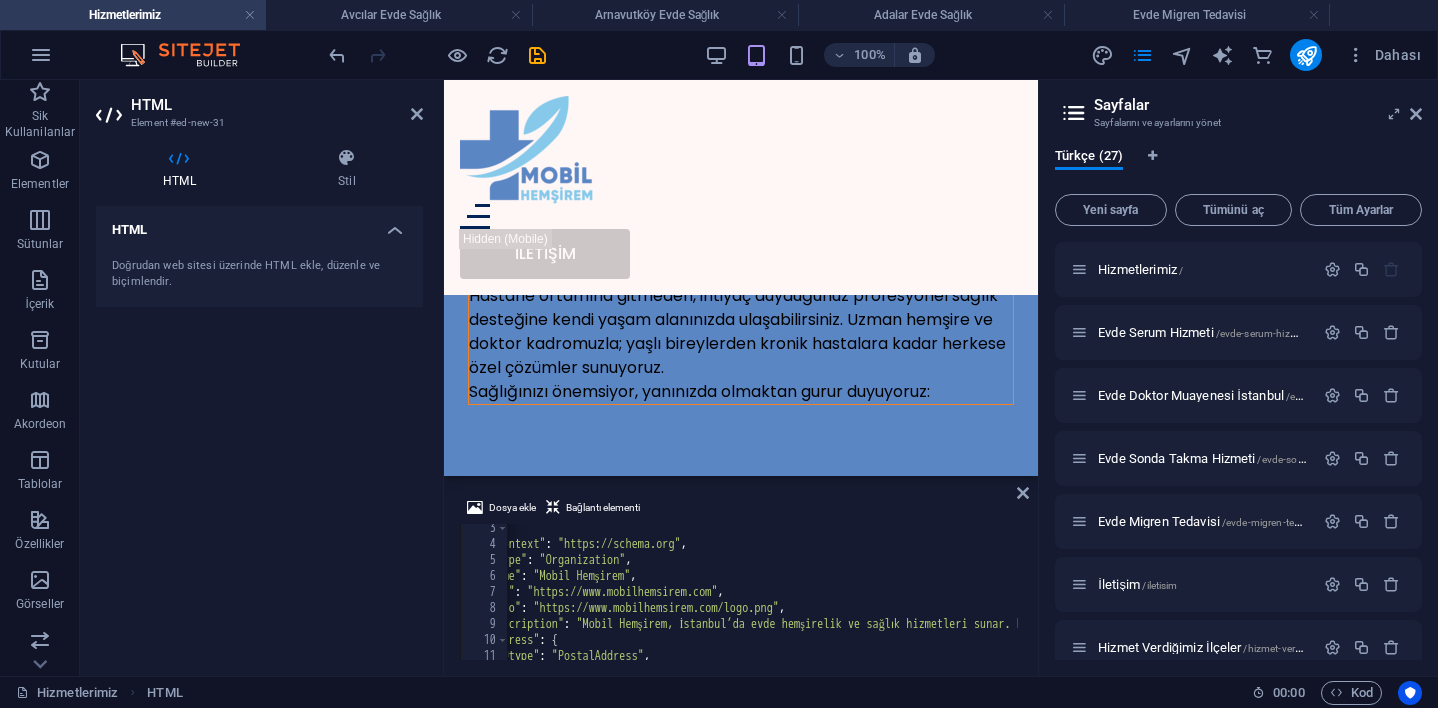 drag, startPoint x: 905, startPoint y: 441, endPoint x: 541, endPoint y: 362, distance: 372.47415 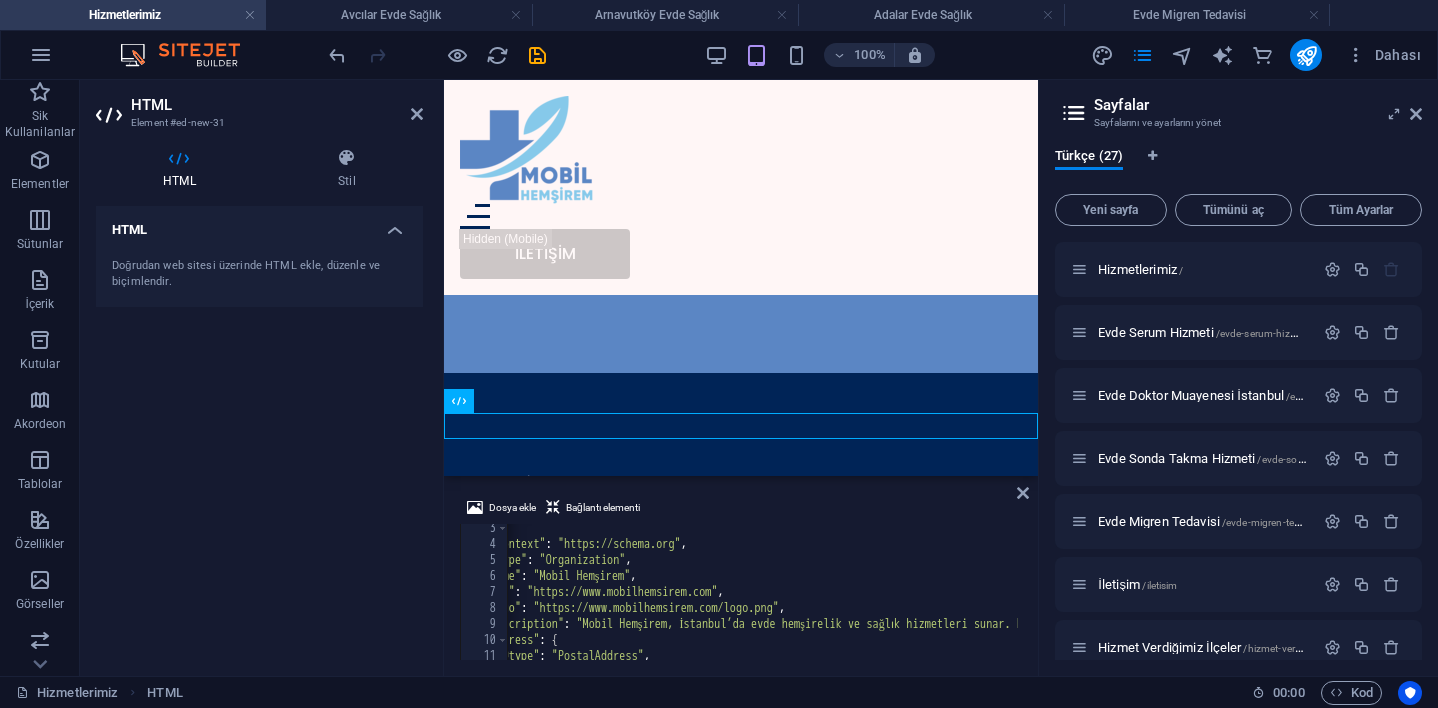 click on "Mobil Hemşirem nedir? Mobil Hemşirem , [CITY] genelinde evde sağlık hizmetleri sunan profesyonel bir sağlık platformudur. Evde hemşire hizmeti, serum takılması, enjeksiyon, kan alma, sonda uygulamaları ve benzeri işlemler için güvenilir çözümler sunar. Hangi bölgelerde hizmet veriyorsunuz? Tüm [CITY] genelinde, Avrupa ve Anadolu Yakası dâhil olmak üzere hizmet vermekteyiz. Randevunuza göre aynı gün içinde hemşiremiz adresinize ulaşır. Evde serum hizmeti nasıl gerçekleşir? Evde serum uygulaması, deneyimli hemşiremiz tarafından hijyen kurallarına uygun şekilde yapılır. Tedavi öncesinde gerekli değerlendirme yapılır, reçeteli ilaçlarınız varsa onlar kullanılır. Hizmetlerinizin ücretleri nedir? Fiyatlarımız; işlem türüne, bölgeye ve hizmet saatine göre değişmektedir. Detaylı bilgi ve net fiyat almak için bizimle WhatsApp ya da telefon yoluyla iletişime geçebilirsiniz. Hemşirelerinizin belgeleri var mı? Hangi saatlerde hizmet veriyorsunuz?" at bounding box center [741, 1780] 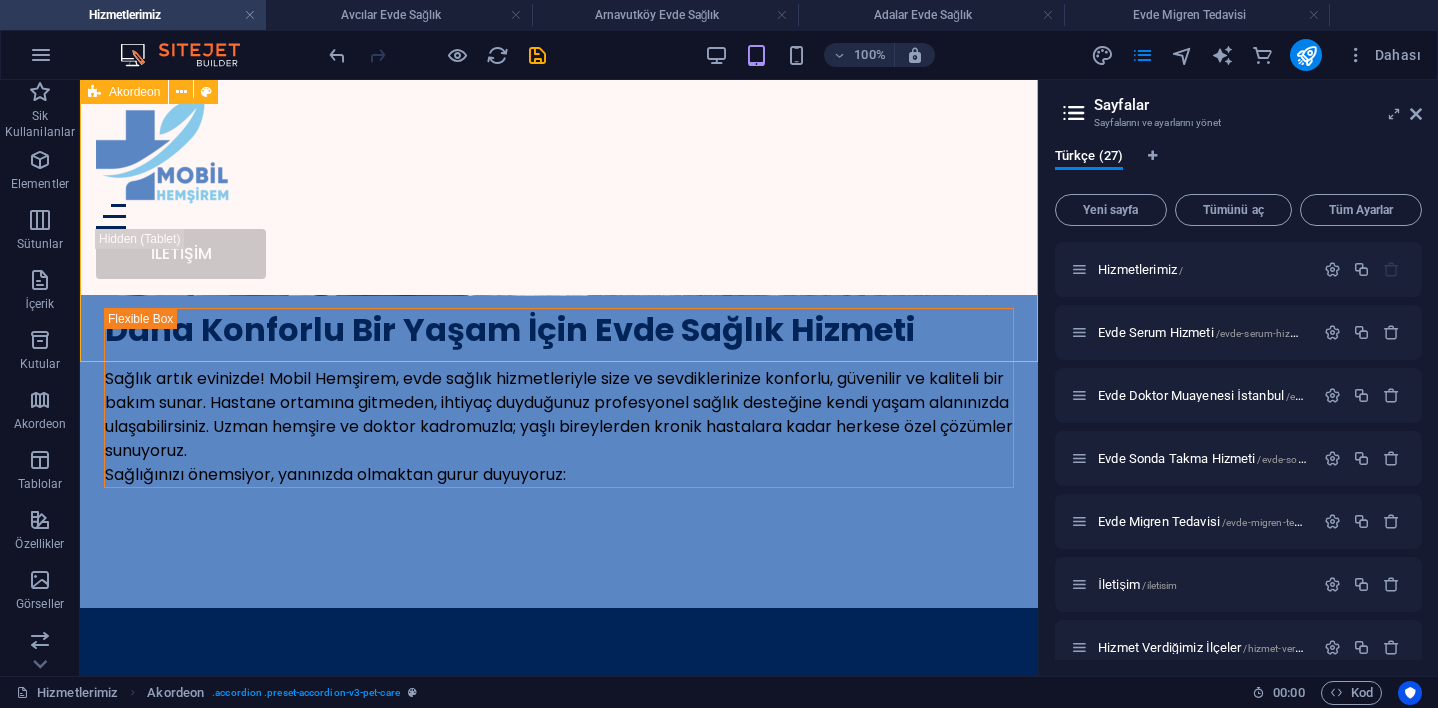 click on "Mobil Hemşirem nedir? Mobil Hemşirem , [CITY] genelinde evde sağlık hizmetleri sunan profesyonel bir sağlık platformudur. Evde hemşire hizmeti, serum takılması, enjeksiyon, kan alma, sonda uygulamaları ve benzeri işlemler için güvenilir çözümler sunar. Hangi bölgelerde hizmet veriyorsunuz? Tüm [CITY] genelinde, Avrupa ve Anadolu Yakası dâhil olmak üzere hizmet vermekteyiz. Randevunuza göre aynı gün içinde hemşiremiz adresinize ulaşır. Evde serum hizmeti nasıl gerçekleşir? Evde serum uygulaması, deneyimli hemşiremiz tarafından hijyen kurallarına uygun şekilde yapılır. Tedavi öncesinde gerekli değerlendirme yapılır, reçeteli ilaçlarınız varsa onlar kullanılır. Hizmetlerinizin ücretleri nedir? Fiyatlarımız; işlem türüne, bölgeye ve hizmet saatine göre değişmektedir. Detaylı bilgi ve net fiyat almak için bizimle WhatsApp ya da telefon yoluyla iletişime geçebilirsiniz. Hemşirelerinizin belgeleri var mı? Hangi saatlerde hizmet veriyorsunuz?" at bounding box center [559, 1806] 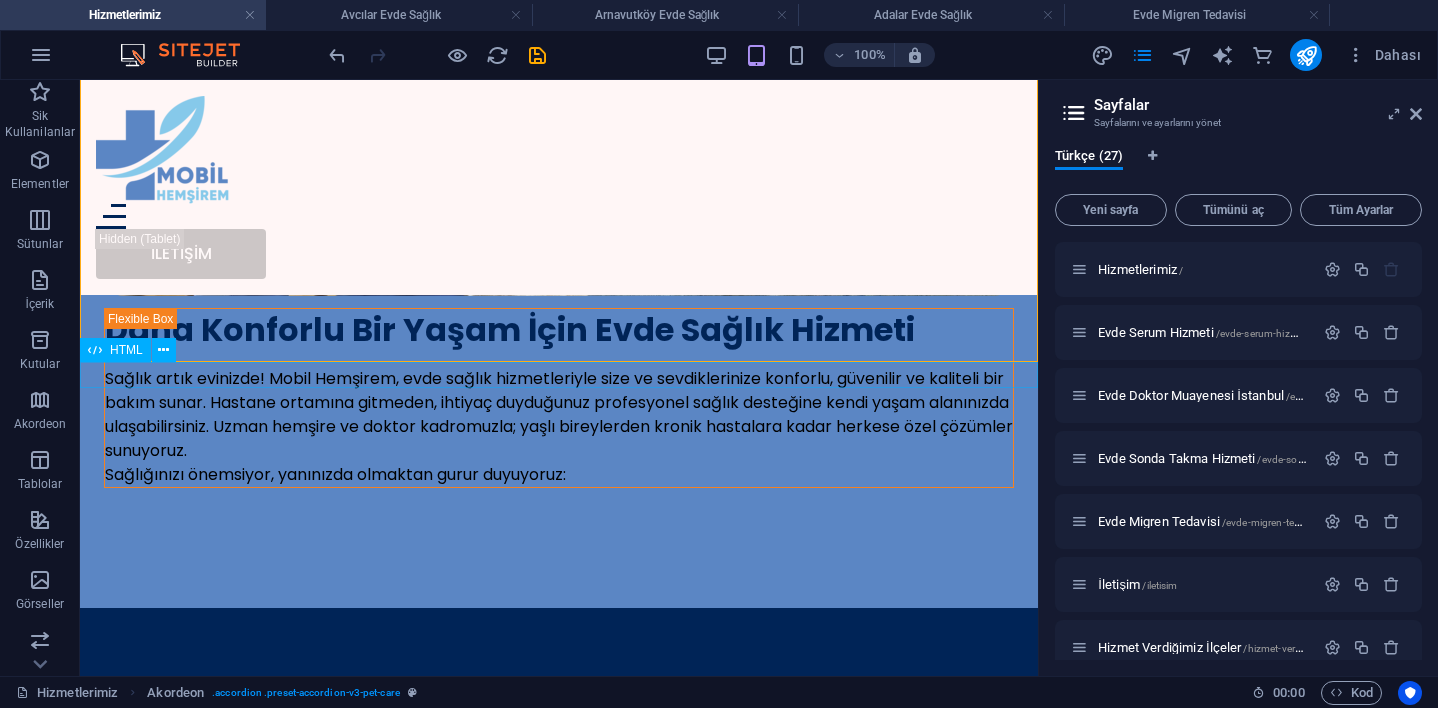 click at bounding box center (559, 2563) 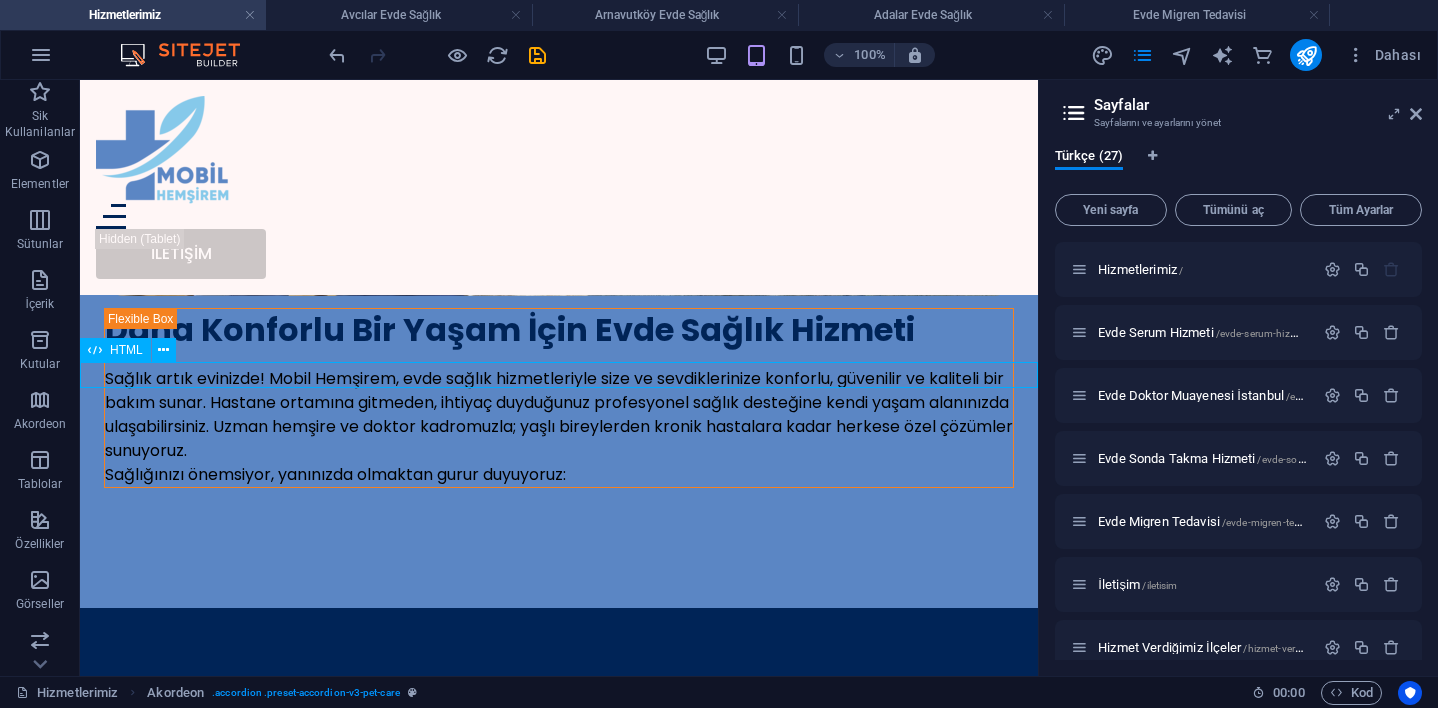 click at bounding box center (559, 2563) 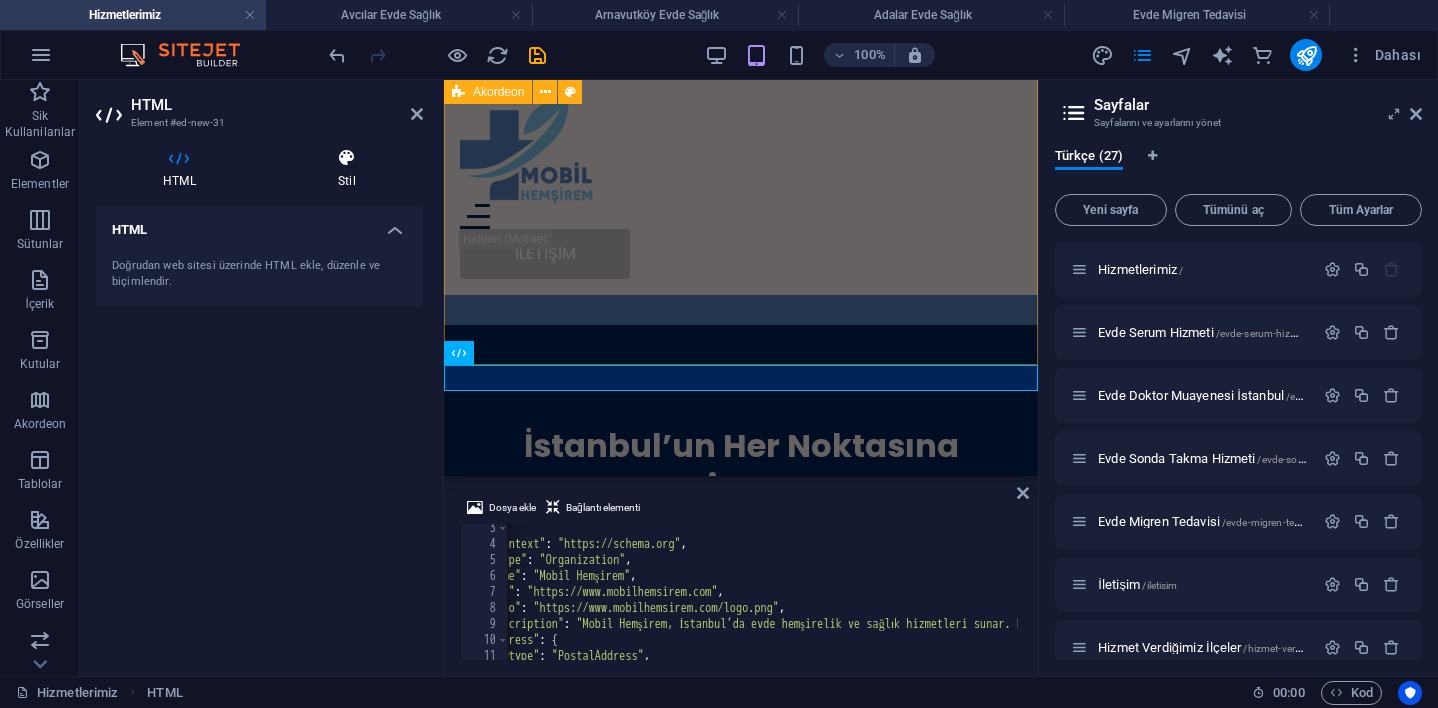 click on "Stil" at bounding box center [347, 169] 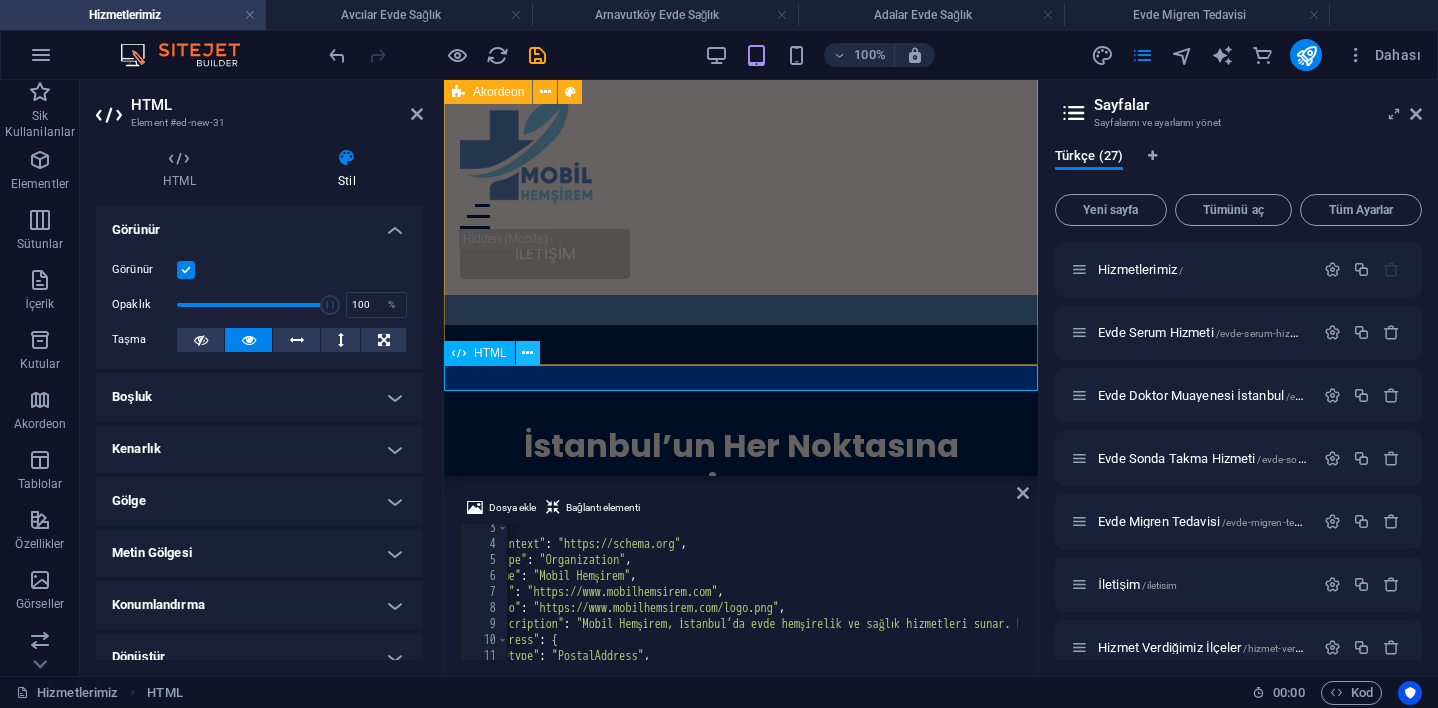click at bounding box center (528, 353) 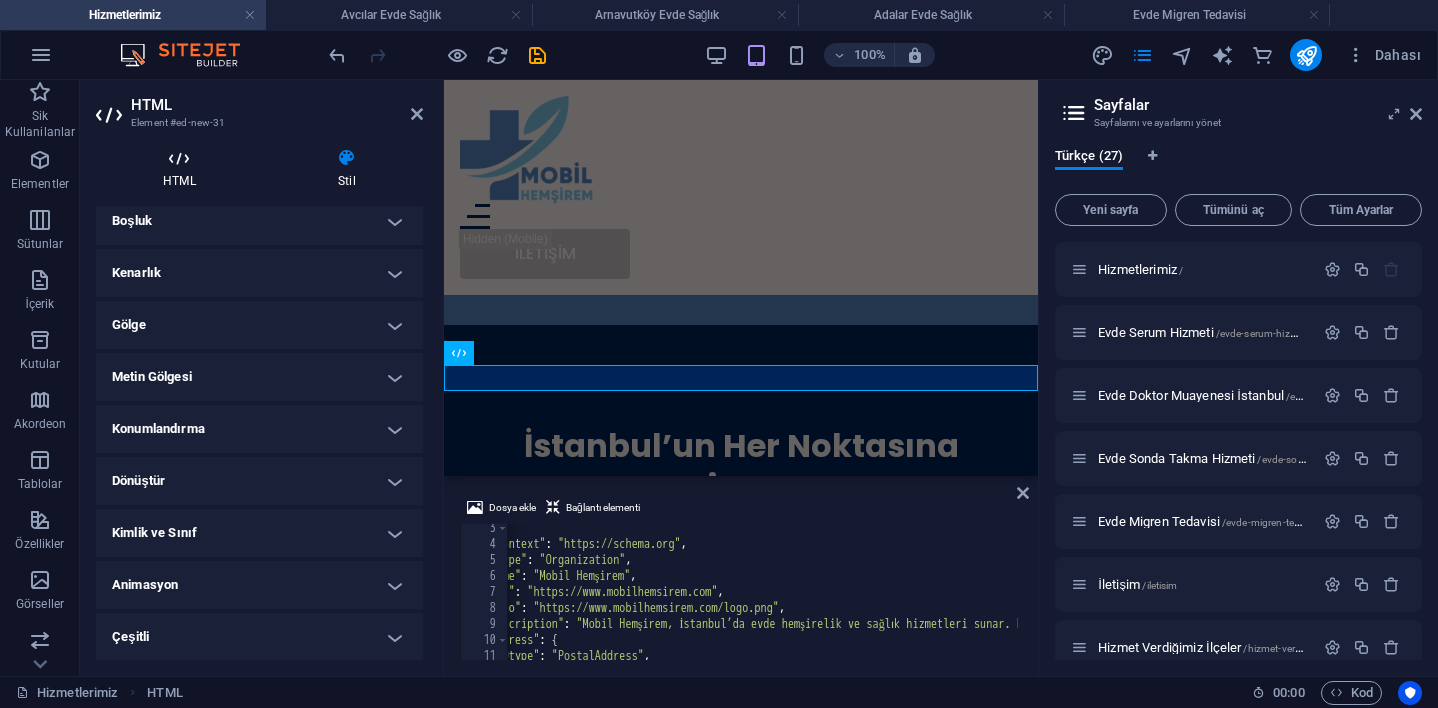 click on "HTML" at bounding box center (183, 169) 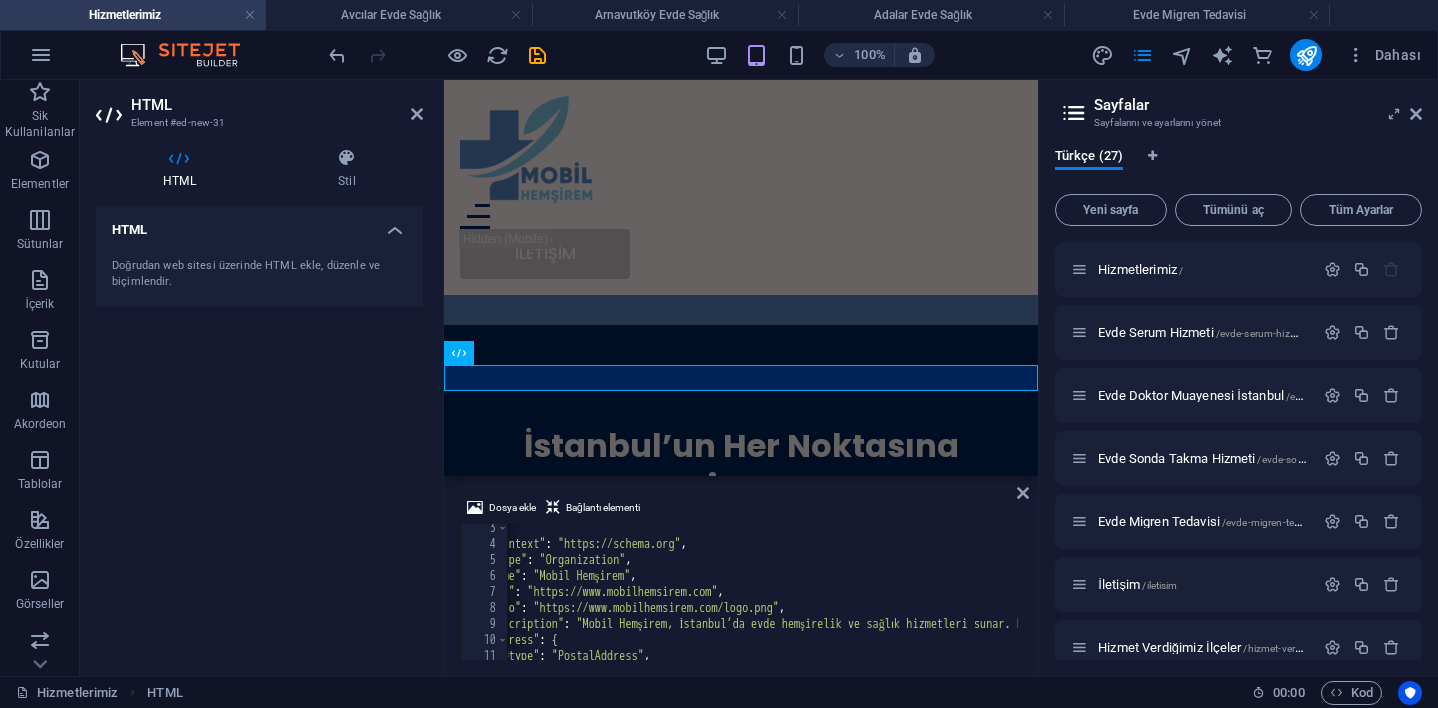 click on "HTML" at bounding box center (259, 224) 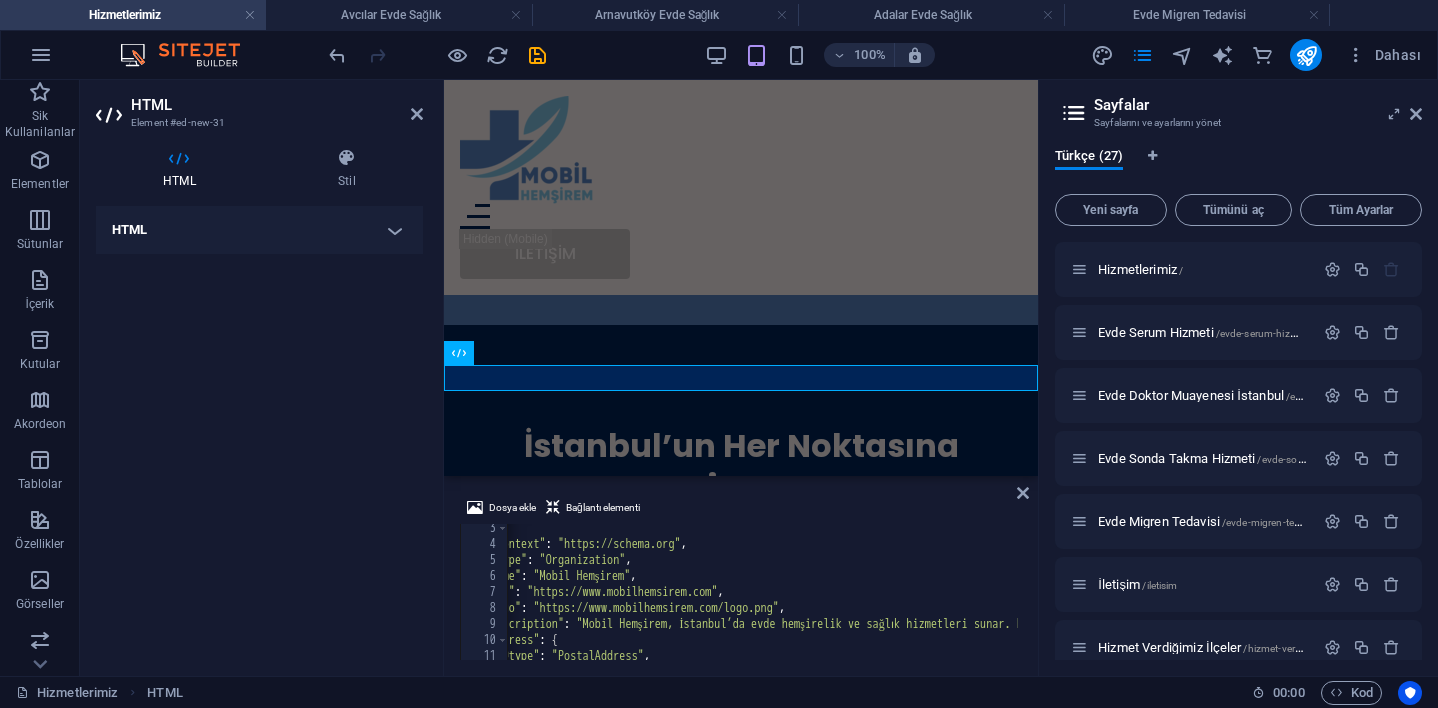 click on "HTML" at bounding box center [259, 230] 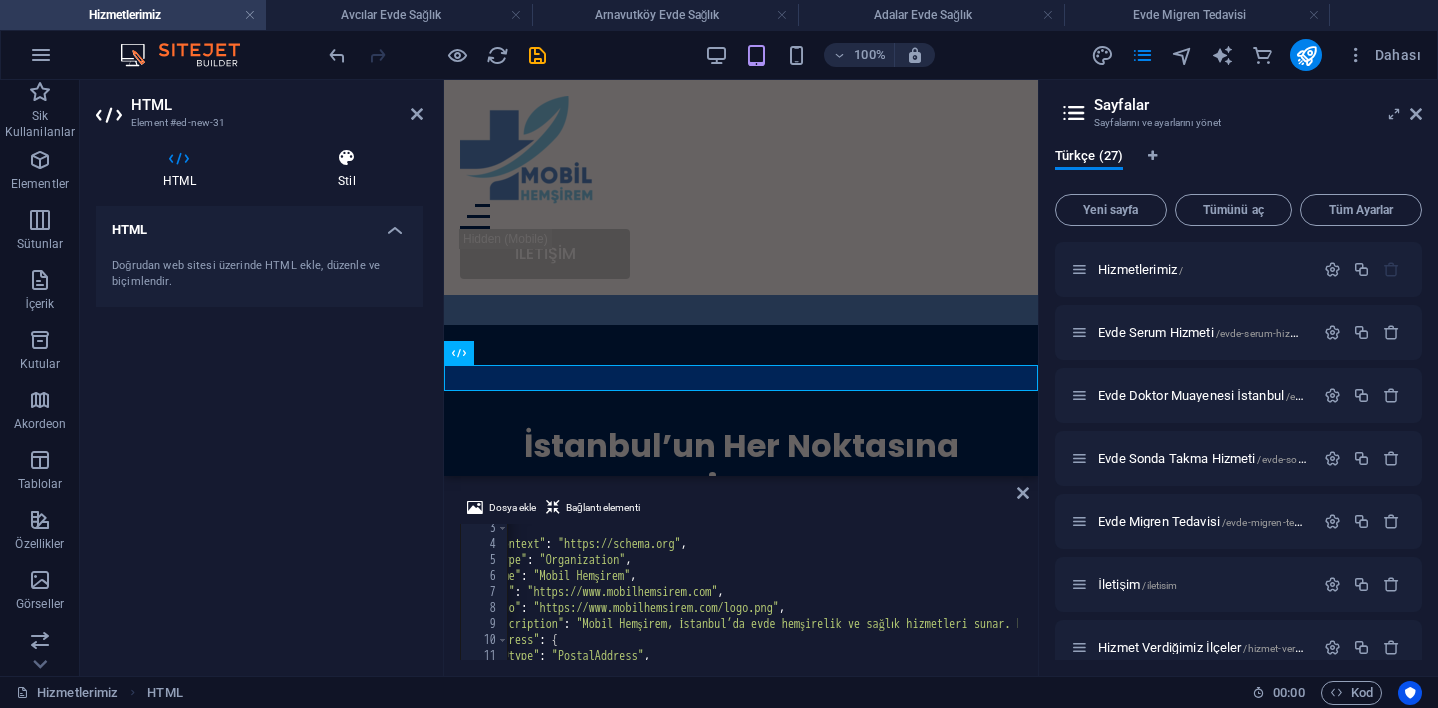 click at bounding box center (347, 158) 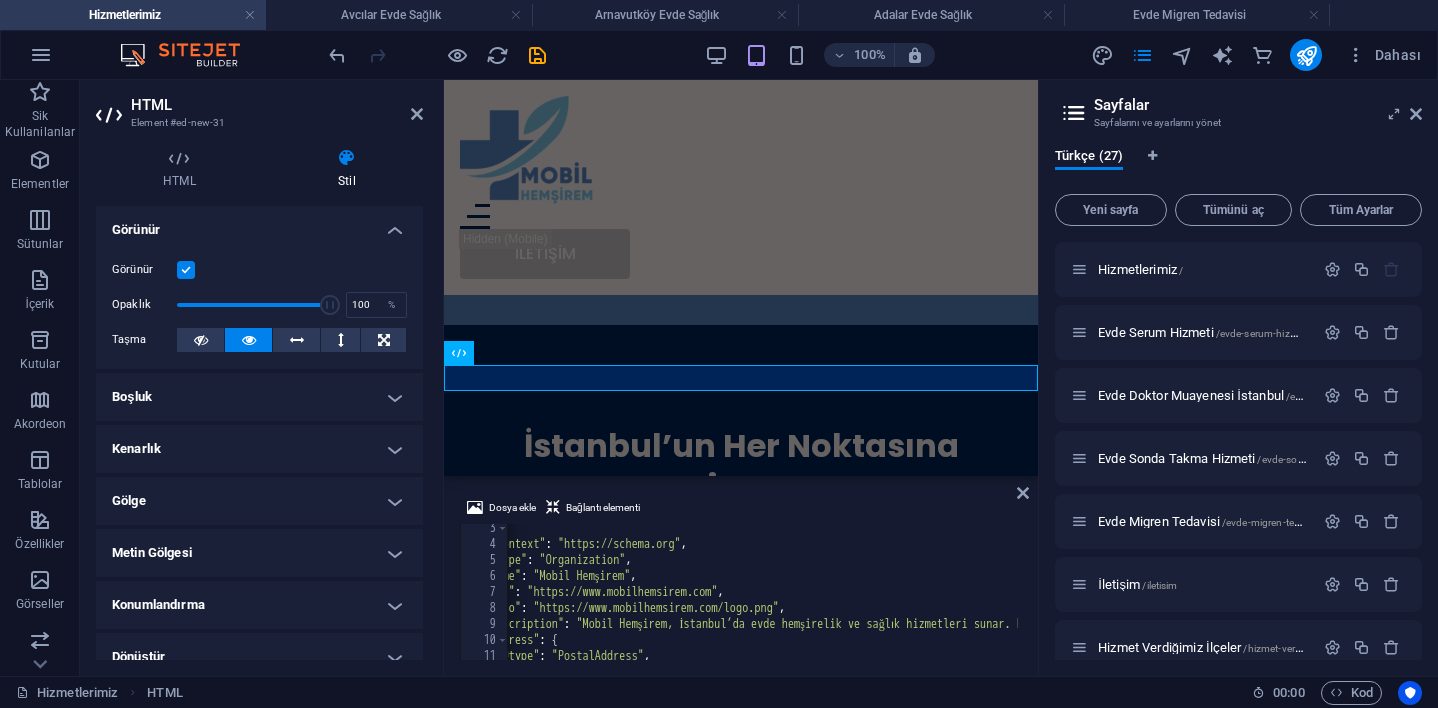 scroll, scrollTop: 0, scrollLeft: 0, axis: both 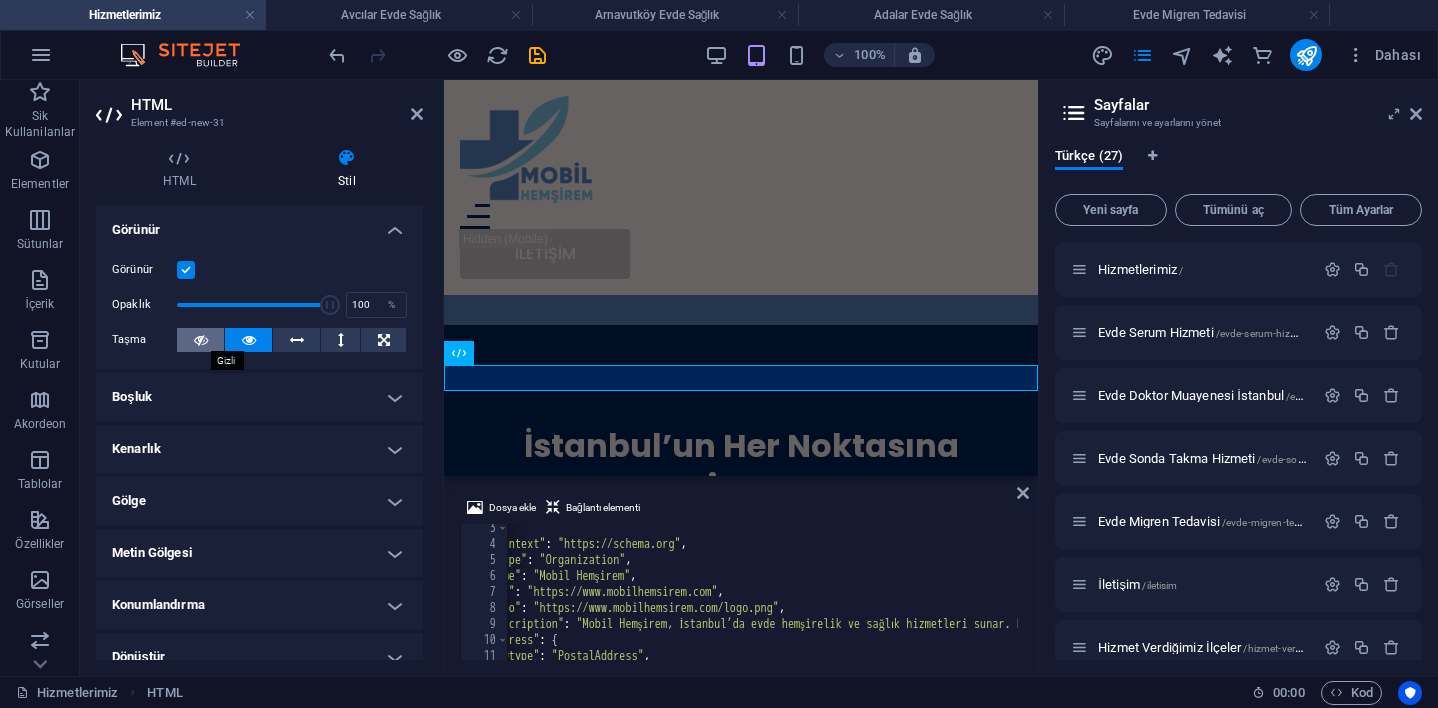 click at bounding box center (200, 340) 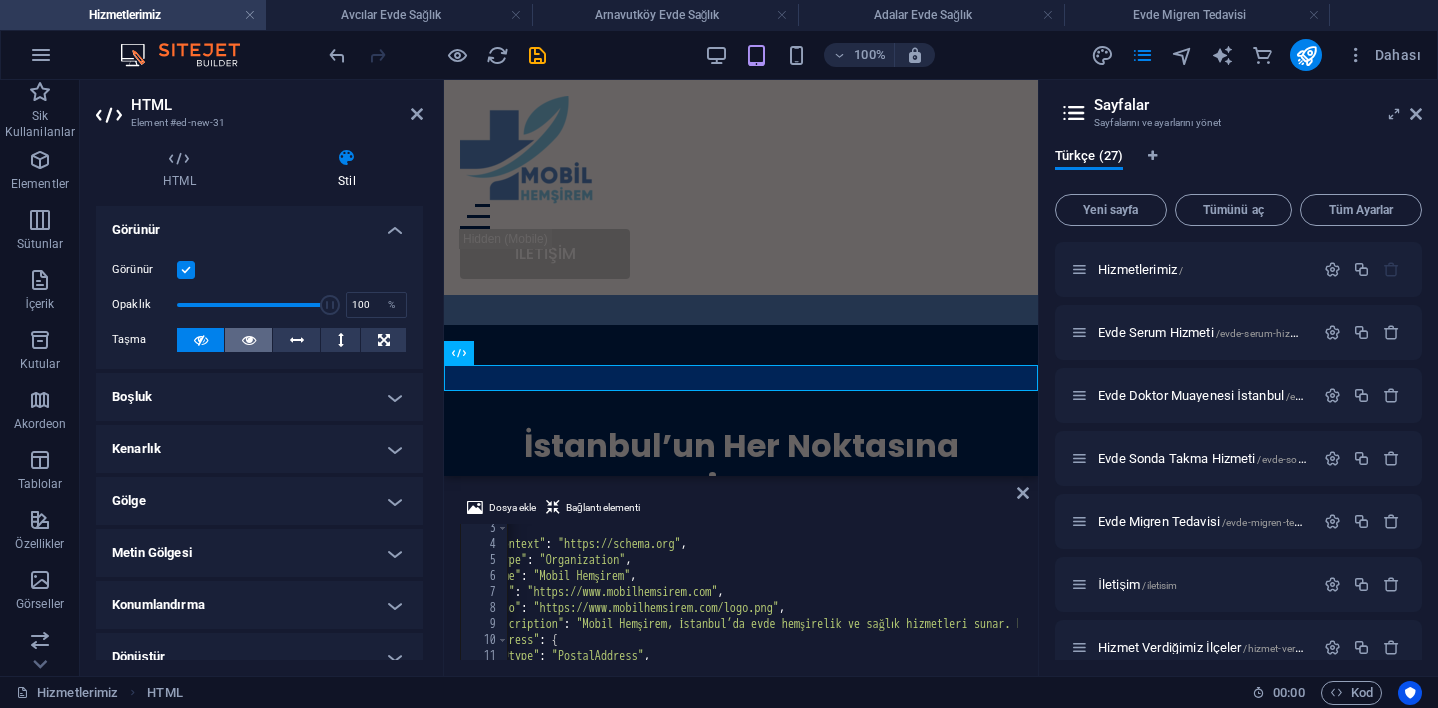 click at bounding box center (249, 340) 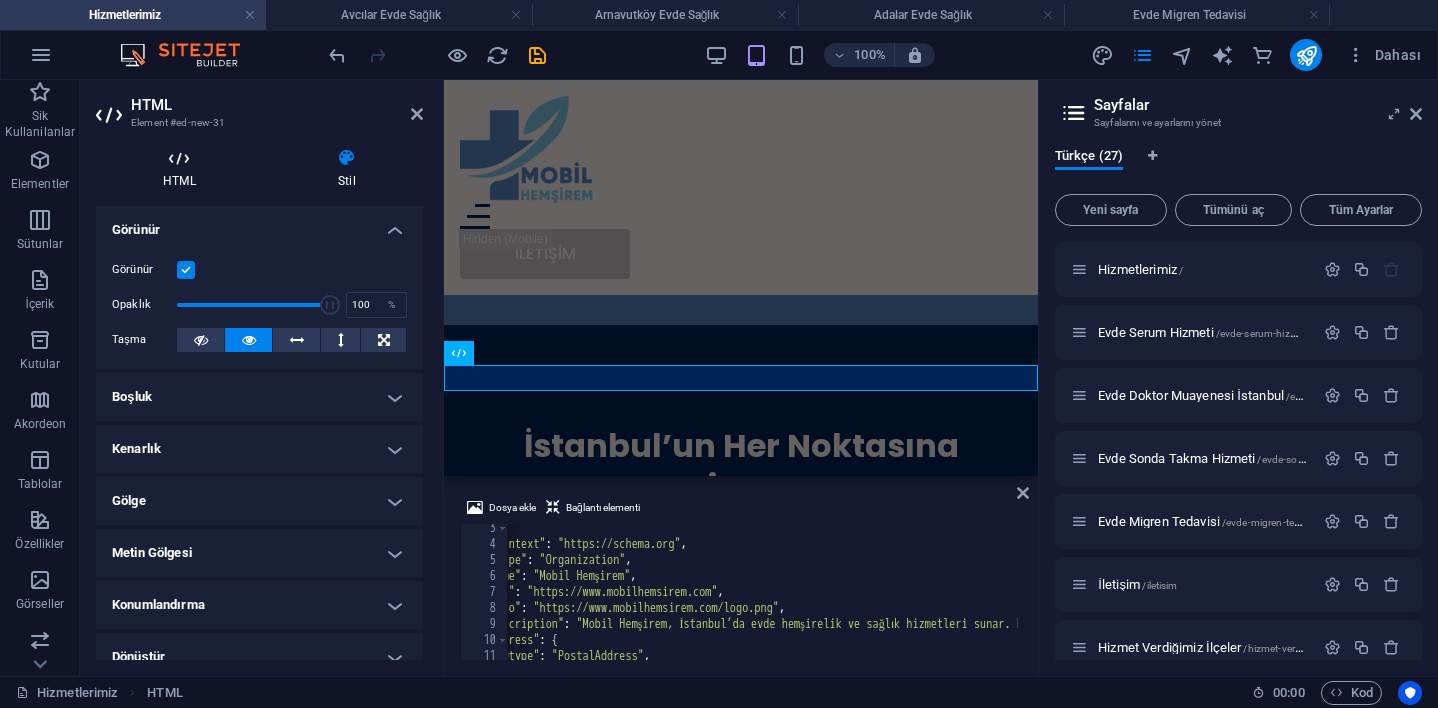 click at bounding box center [179, 158] 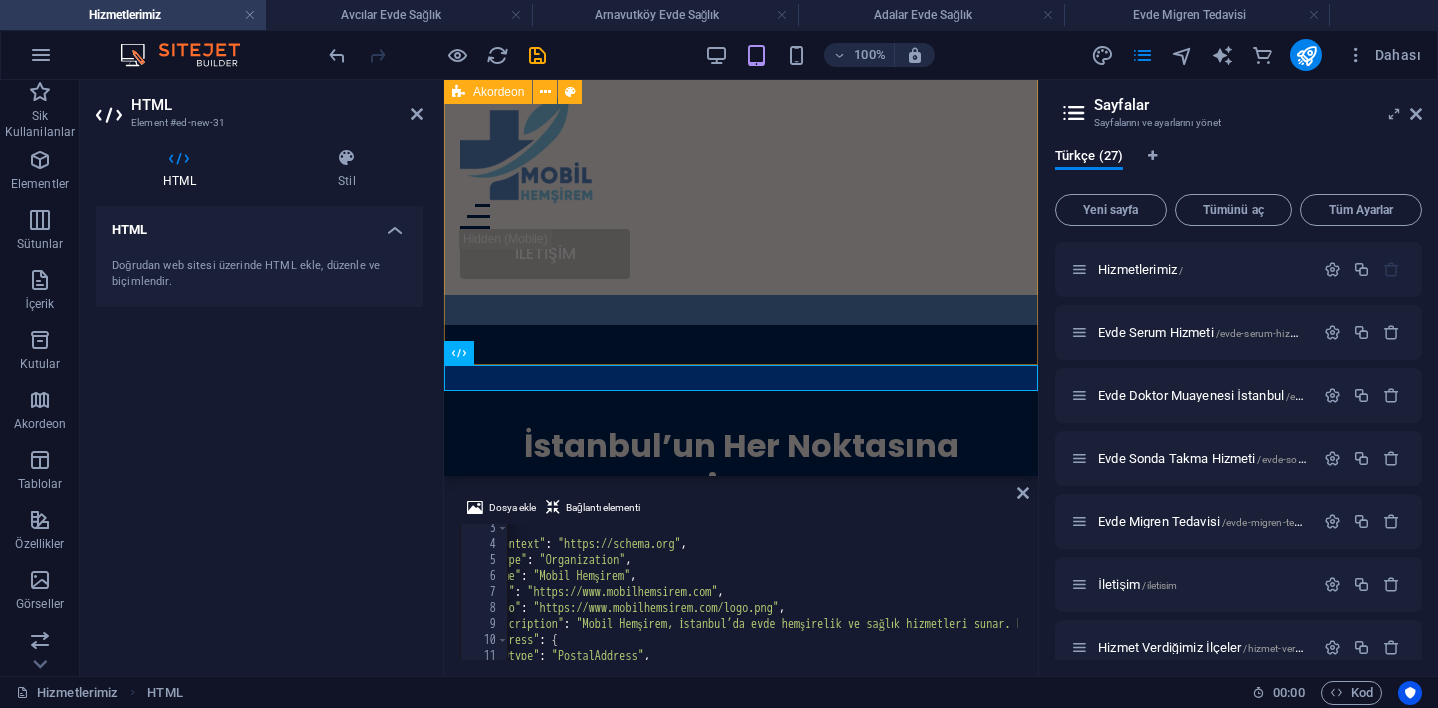 click on "Mobil Hemşirem nedir? Mobil Hemşirem , [CITY] genelinde evde sağlık hizmetleri sunan profesyonel bir sağlık platformudur. Evde hemşire hizmeti, serum takılması, enjeksiyon, kan alma, sonda uygulamaları ve benzeri işlemler için güvenilir çözümler sunar. Hangi bölgelerde hizmet veriyorsunuz? Tüm [CITY] genelinde, Avrupa ve Anadolu Yakası dâhil olmak üzere hizmet vermekteyiz. Randevunuza göre aynı gün içinde hemşiremiz adresinize ulaşır. Evde serum hizmeti nasıl gerçekleşir? Evde serum uygulaması, deneyimli hemşiremiz tarafından hijyen kurallarına uygun şekilde yapılır. Tedavi öncesinde gerekli değerlendirme yapılır, reçeteli ilaçlarınız varsa onlar kullanılır. Hizmetlerinizin ücretleri nedir? Fiyatlarımız; işlem türüne, bölgeye ve hizmet saatine göre değişmektedir. Detaylı bilgi ve net fiyat almak için bizimle WhatsApp ya da telefon yoluyla iletişime geçebilirsiniz. Hemşirelerinizin belgeleri var mı? Hangi saatlerde hizmet veriyorsunuz?" at bounding box center [741, 1732] 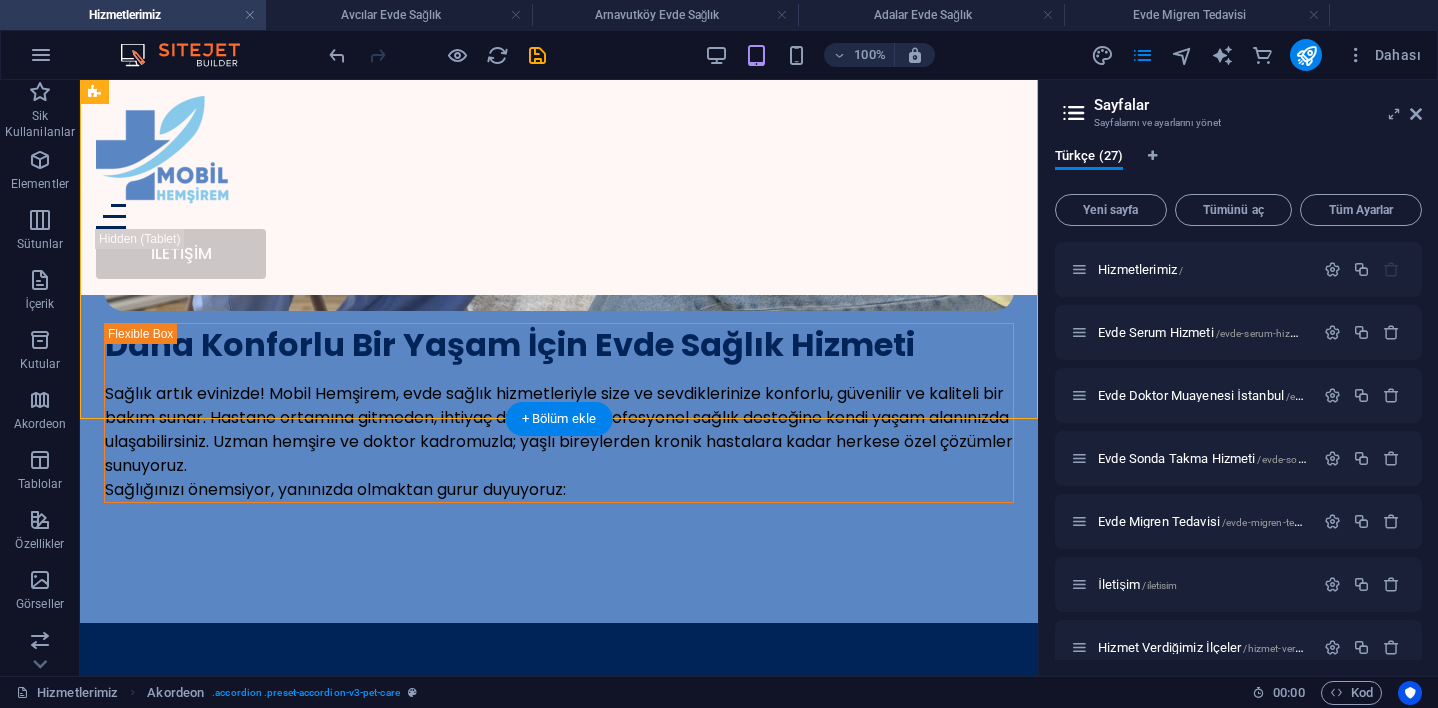 scroll, scrollTop: 3574, scrollLeft: 0, axis: vertical 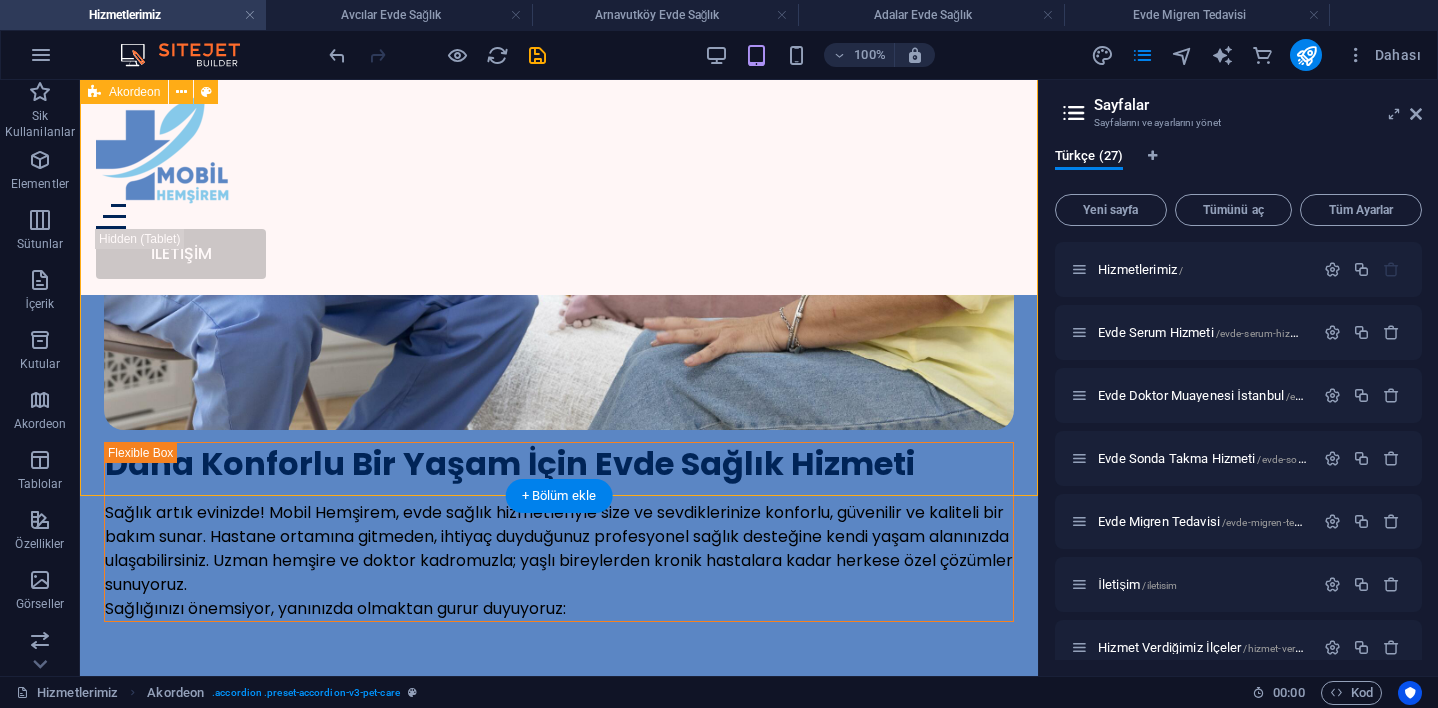 click on "Mobil Hemşirem nedir? Mobil Hemşirem , [CITY] genelinde evde sağlık hizmetleri sunan profesyonel bir sağlık platformudur. Evde hemşire hizmeti, serum takılması, enjeksiyon, kan alma, sonda uygulamaları ve benzeri işlemler için güvenilir çözümler sunar. Hangi bölgelerde hizmet veriyorsunuz? Tüm [CITY] genelinde, Avrupa ve Anadolu Yakası dâhil olmak üzere hizmet vermekteyiz. Randevunuza göre aynı gün içinde hemşiremiz adresinize ulaşır. Evde serum hizmeti nasıl gerçekleşir? Evde serum uygulaması, deneyimli hemşiremiz tarafından hijyen kurallarına uygun şekilde yapılır. Tedavi öncesinde gerekli değerlendirme yapılır, reçeteli ilaçlarınız varsa onlar kullanılır. Hizmetlerinizin ücretleri nedir? Fiyatlarımız; işlem türüne, bölgeye ve hizmet saatine göre değişmektedir. Detaylı bilgi ve net fiyat almak için bizimle WhatsApp ya da telefon yoluyla iletişime geçebilirsiniz. Hemşirelerinizin belgeleri var mı? Hangi saatlerde hizmet veriyorsunuz?" at bounding box center [559, 1940] 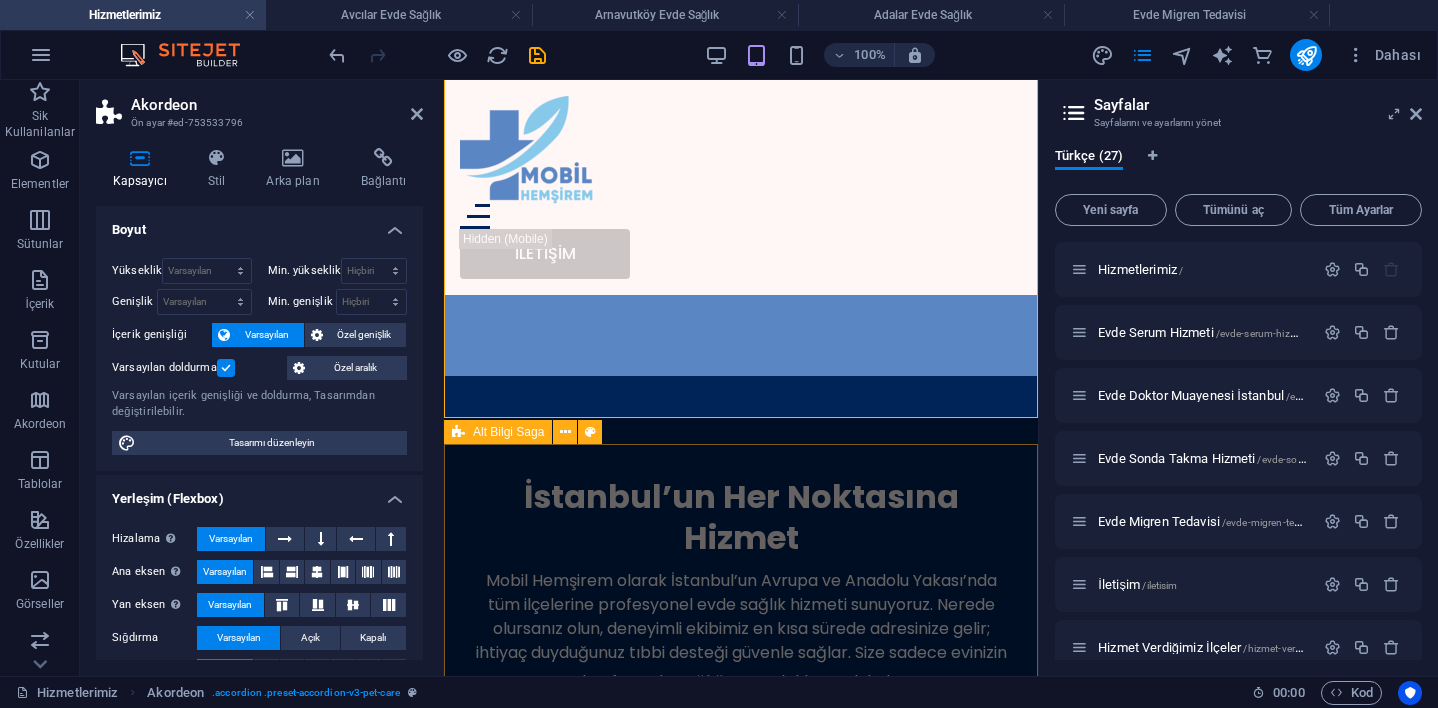 scroll, scrollTop: 4326, scrollLeft: 0, axis: vertical 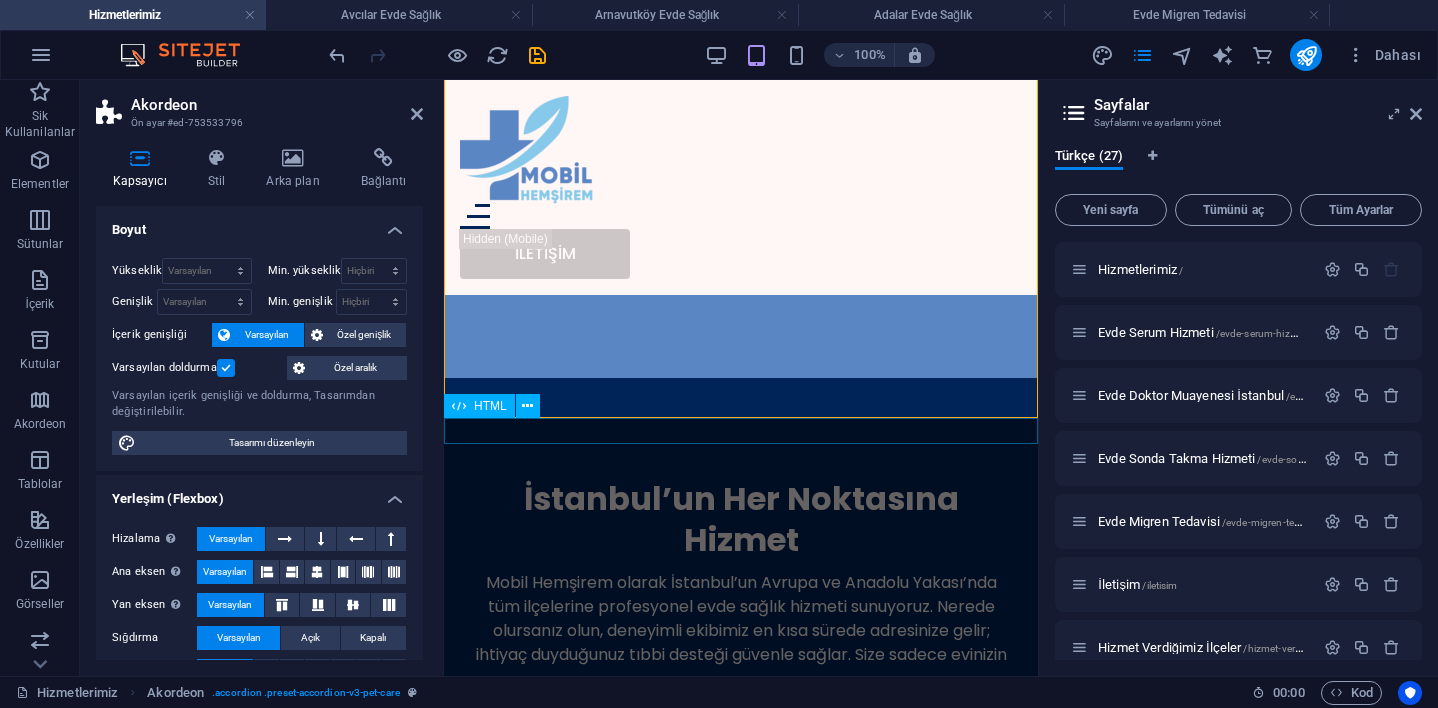 click at bounding box center [741, 2663] 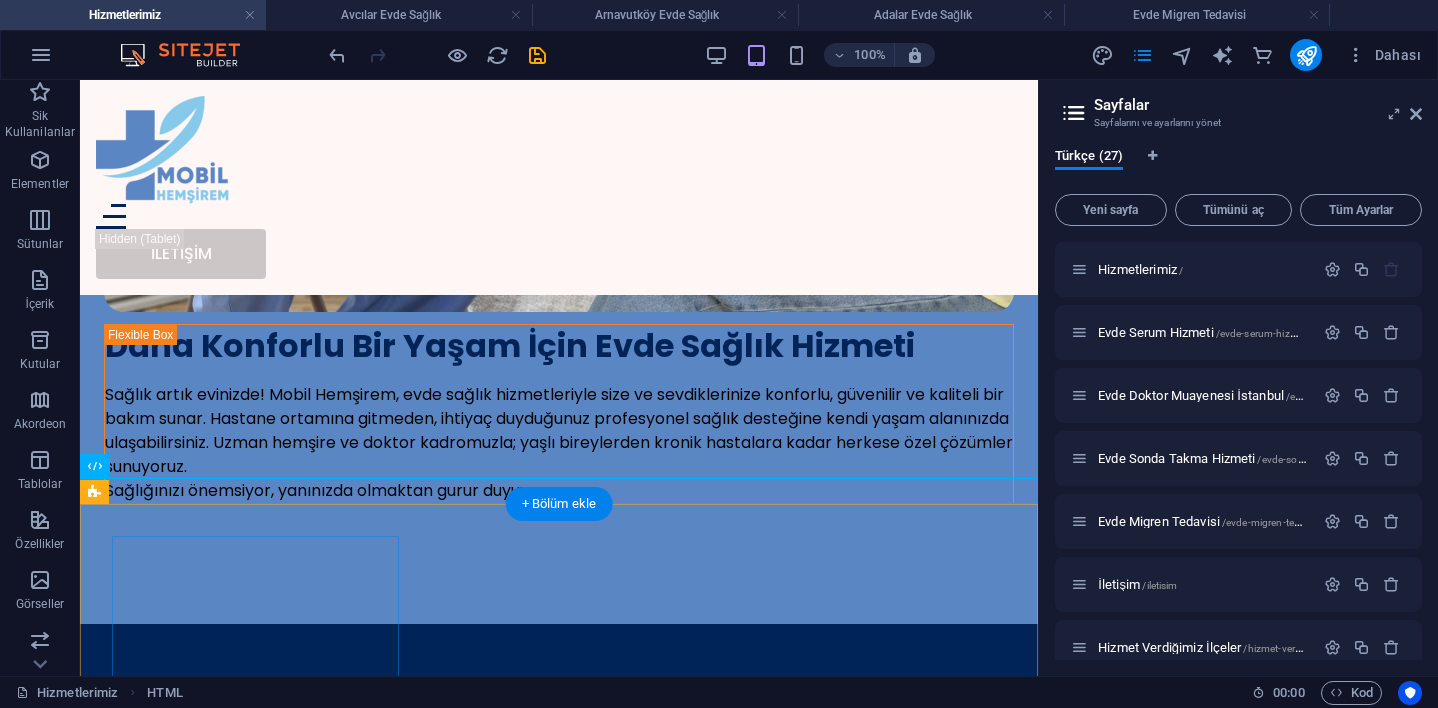 scroll, scrollTop: 3563, scrollLeft: 0, axis: vertical 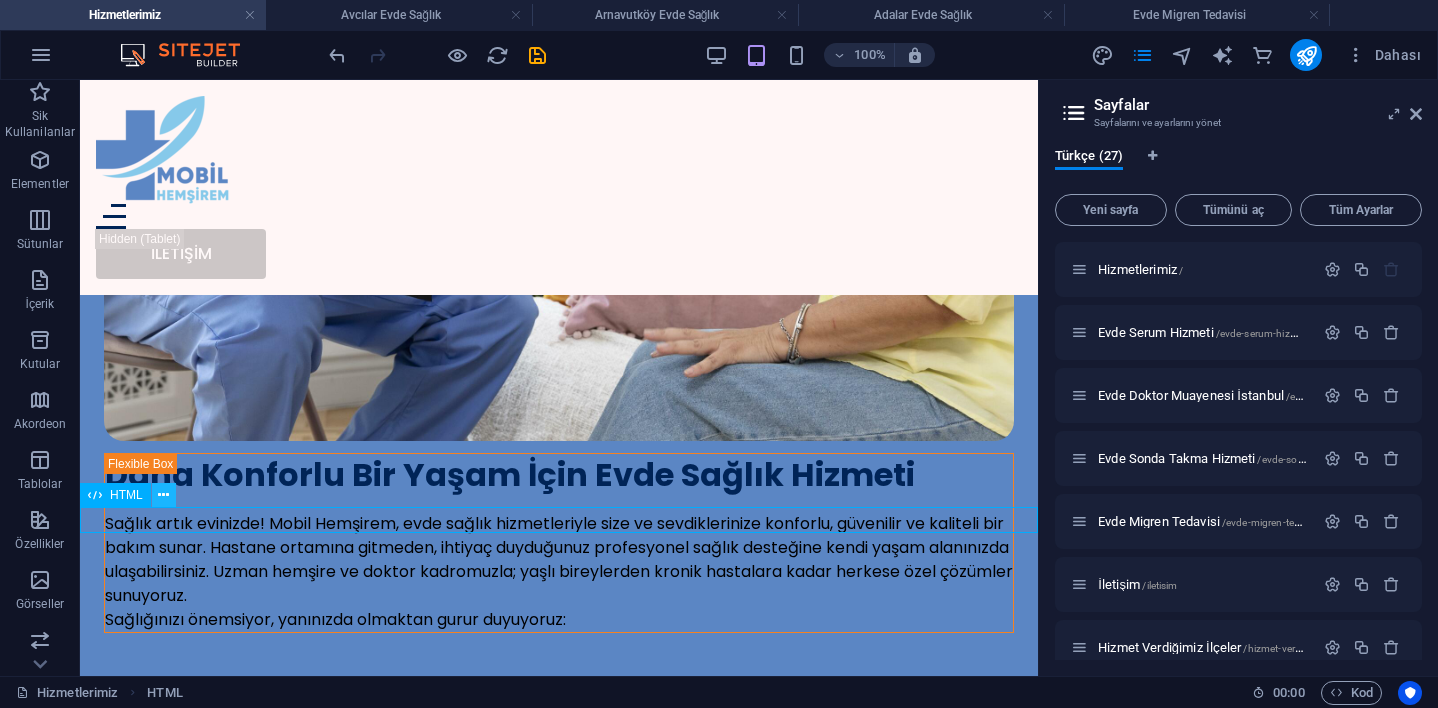 click at bounding box center [163, 495] 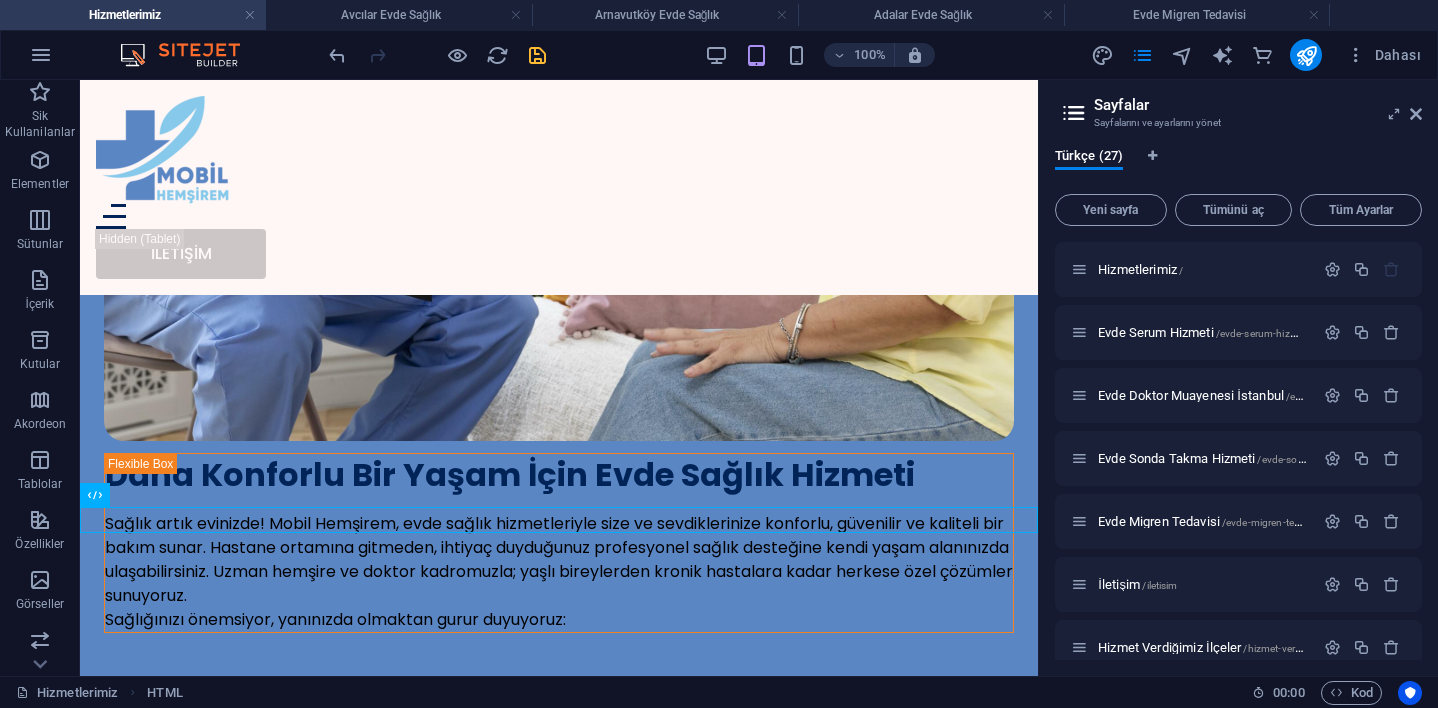 click at bounding box center (537, 55) 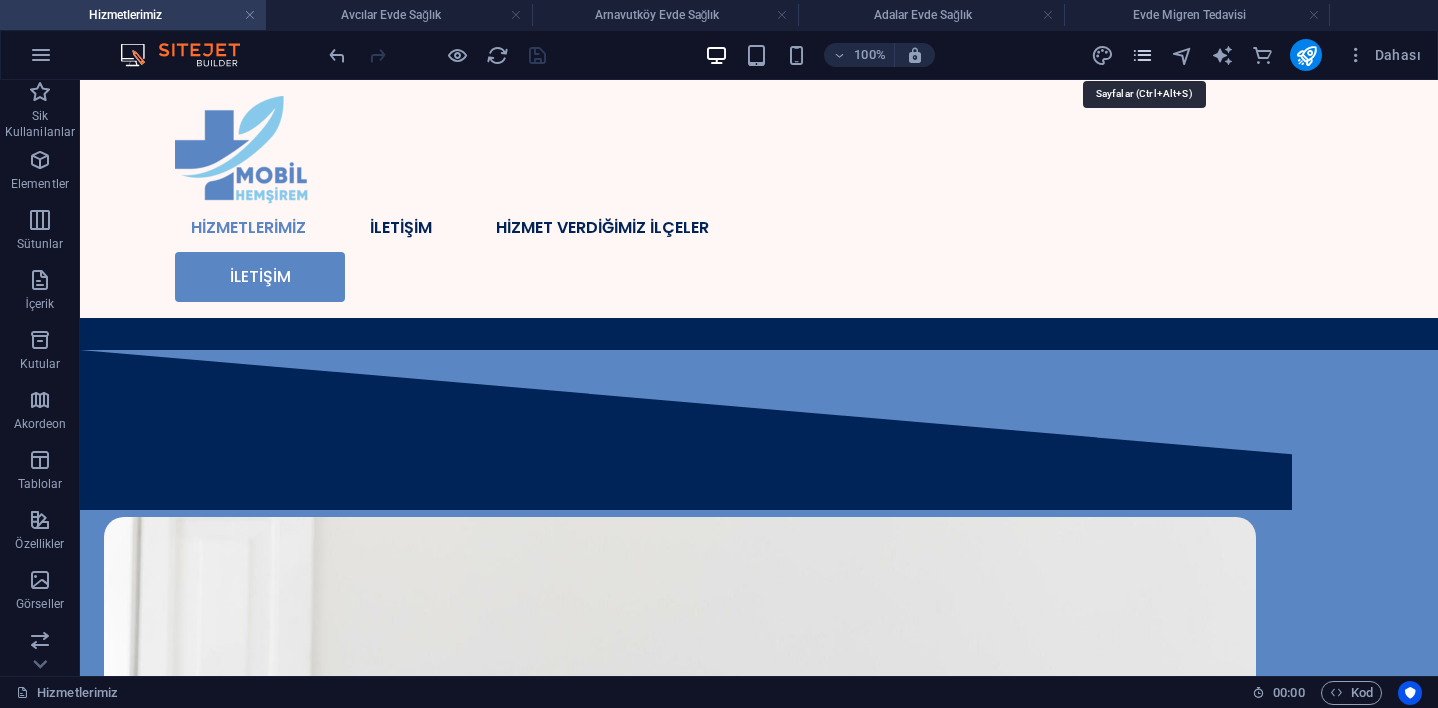 click at bounding box center (1142, 55) 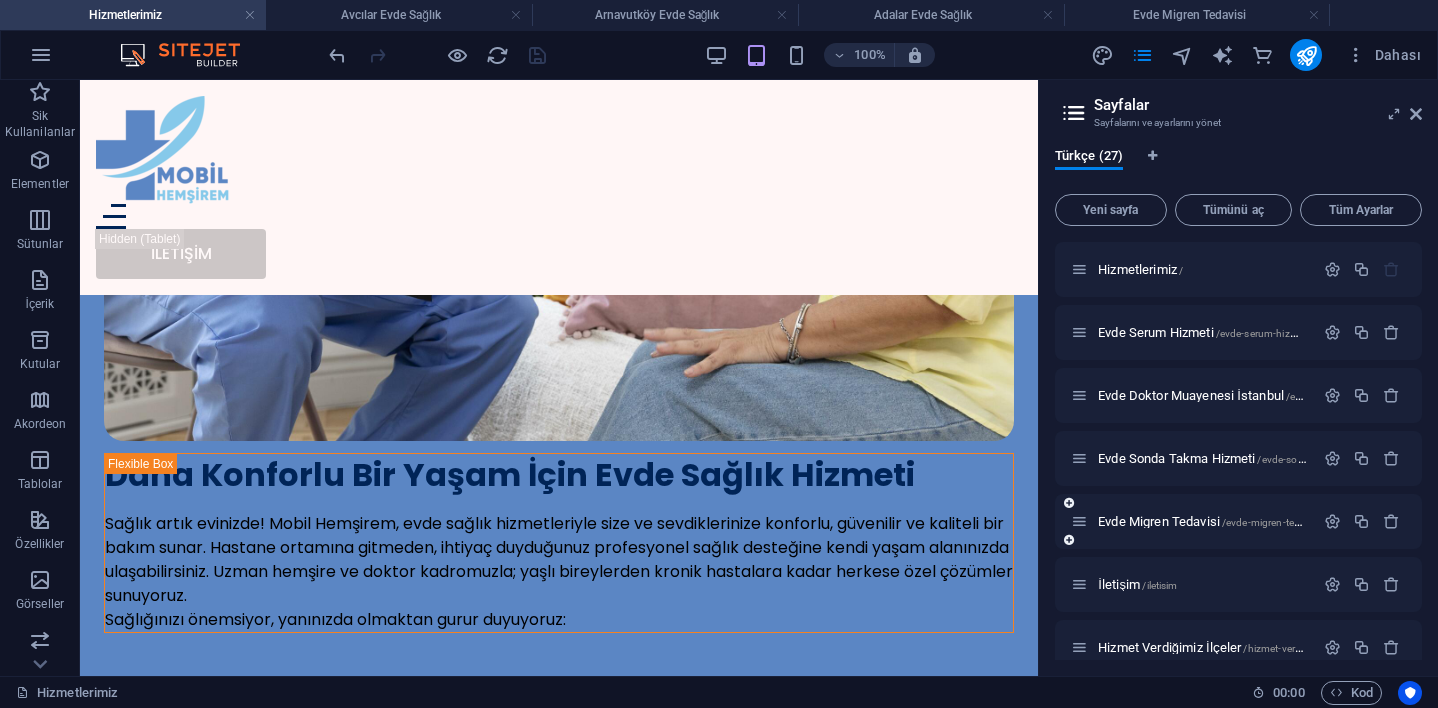 click at bounding box center (1069, 540) 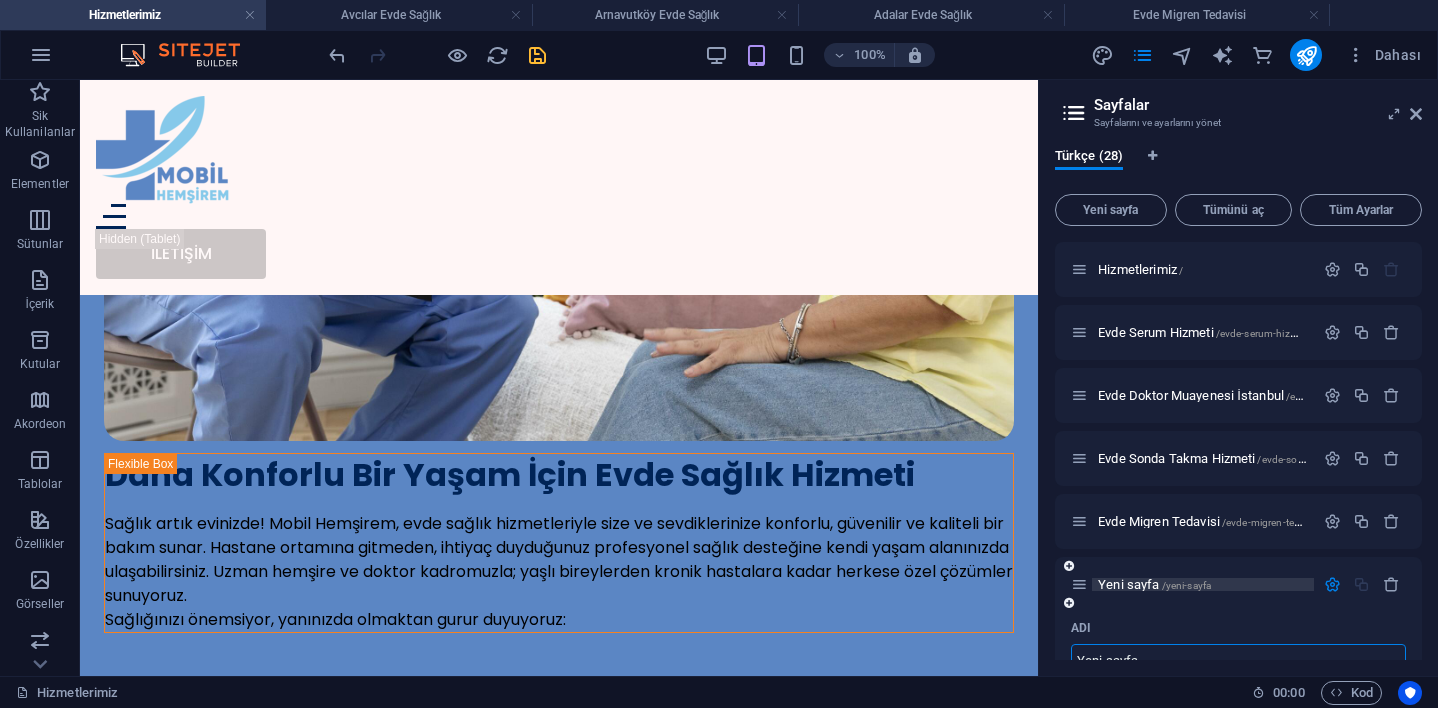 click on "Yeni sayfa /yeni-sayfa" at bounding box center [1154, 584] 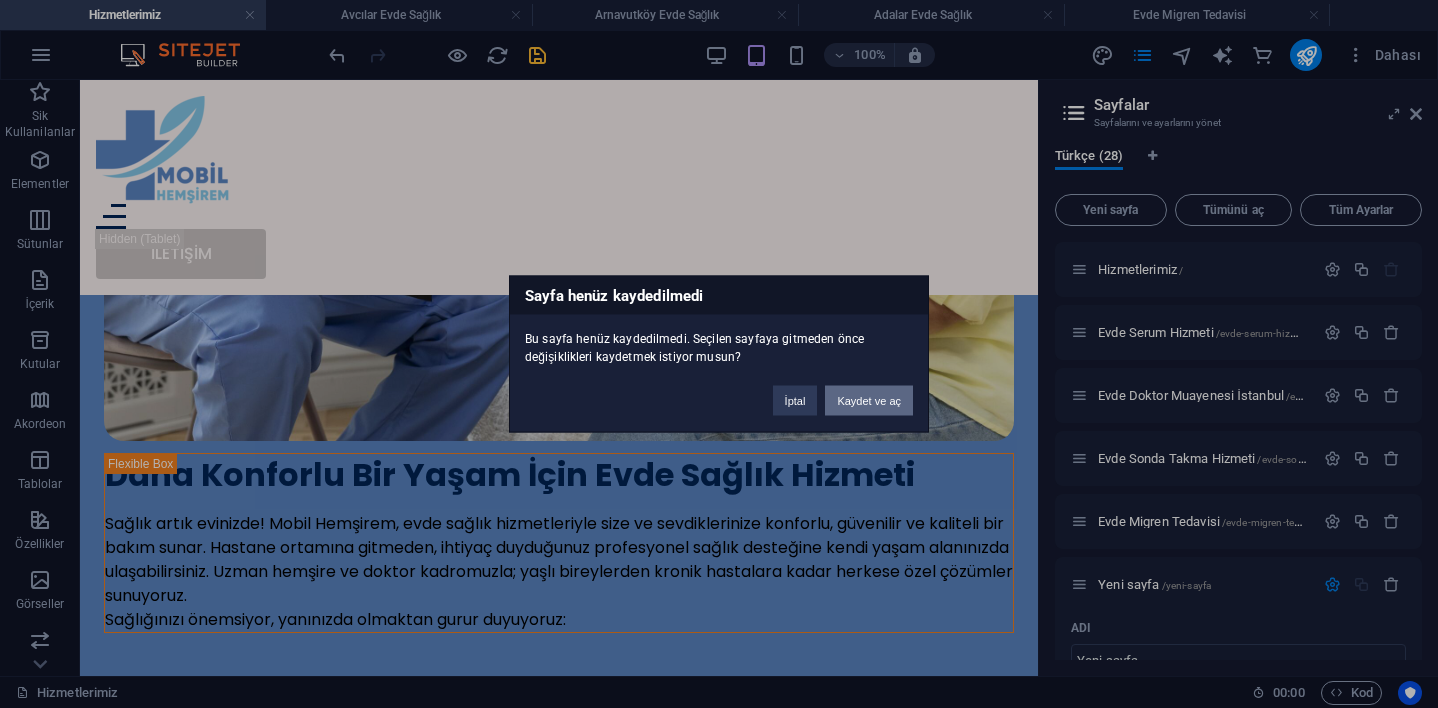 click on "Kaydet ve aç" at bounding box center (869, 401) 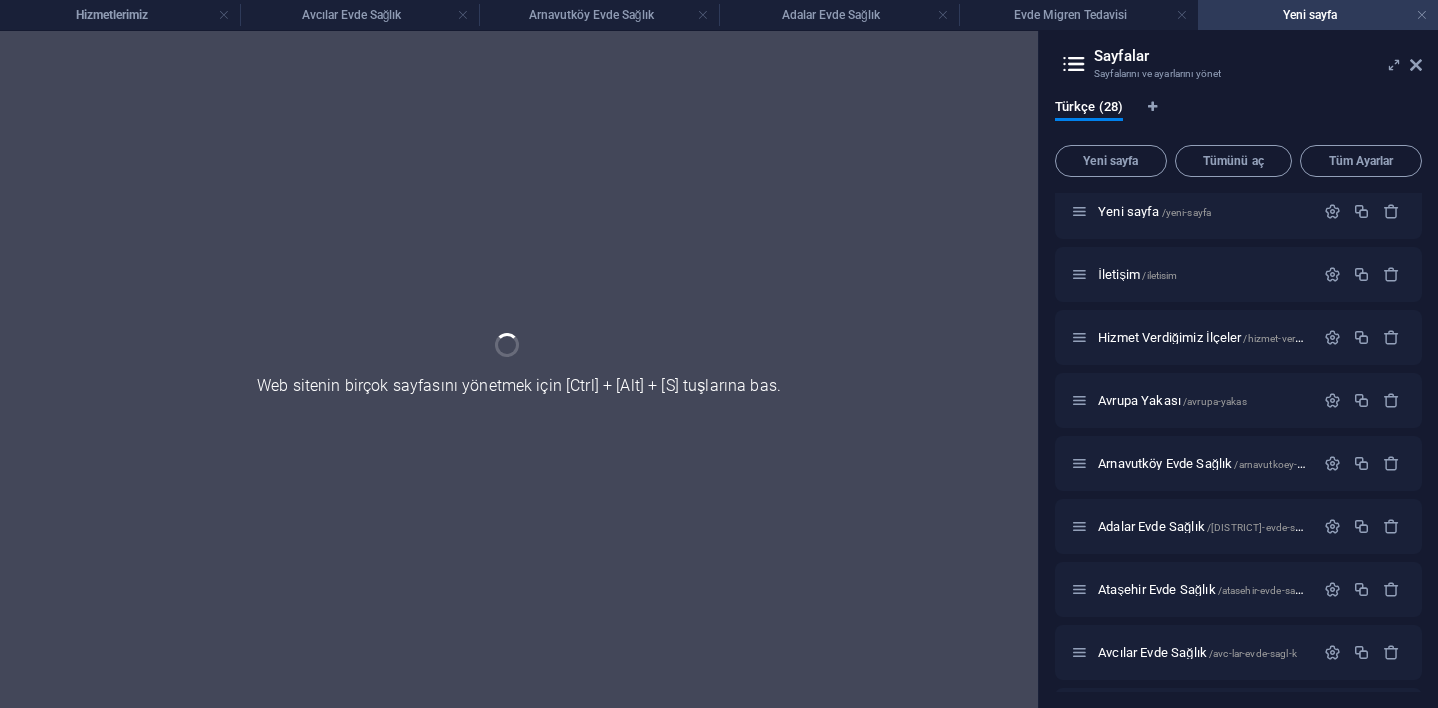 scroll, scrollTop: 323, scrollLeft: 0, axis: vertical 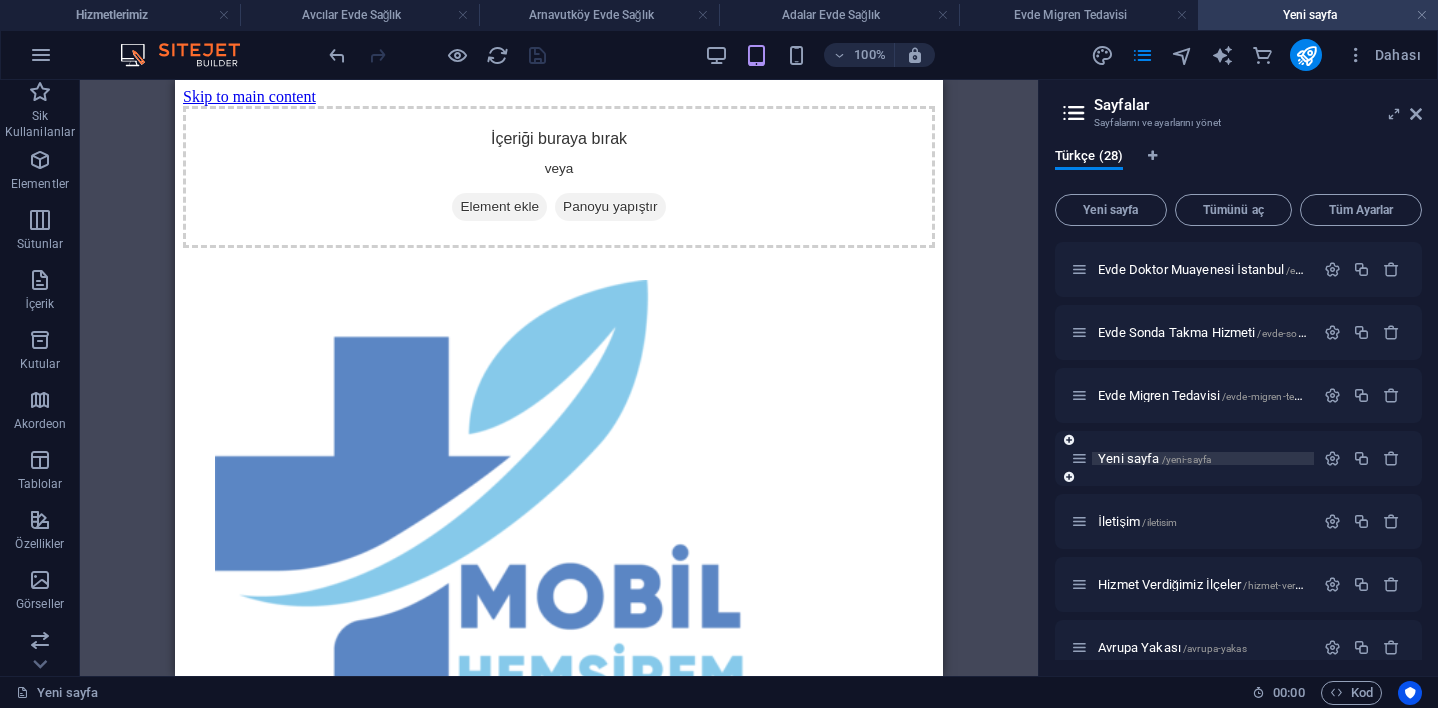 click on "Yeni sayfa /yeni-sayfa" at bounding box center [1154, 458] 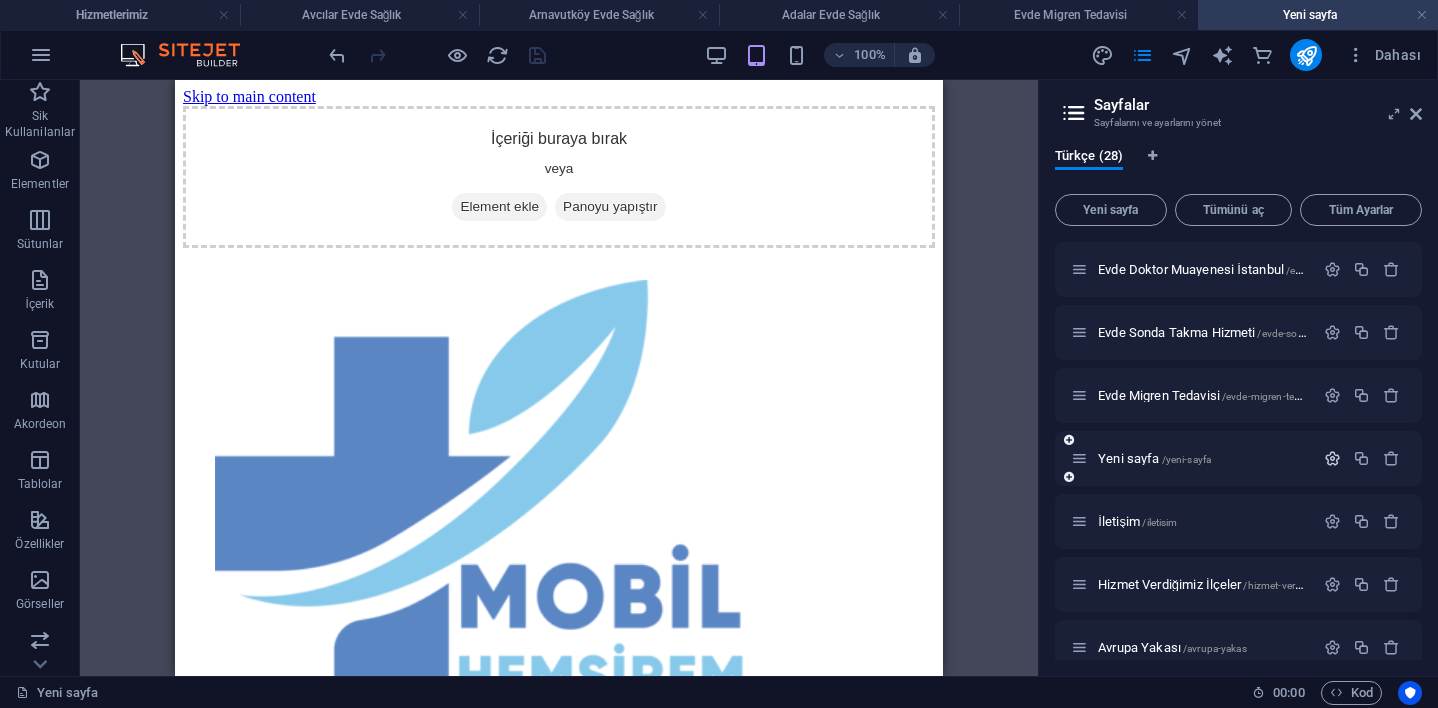click at bounding box center (1332, 458) 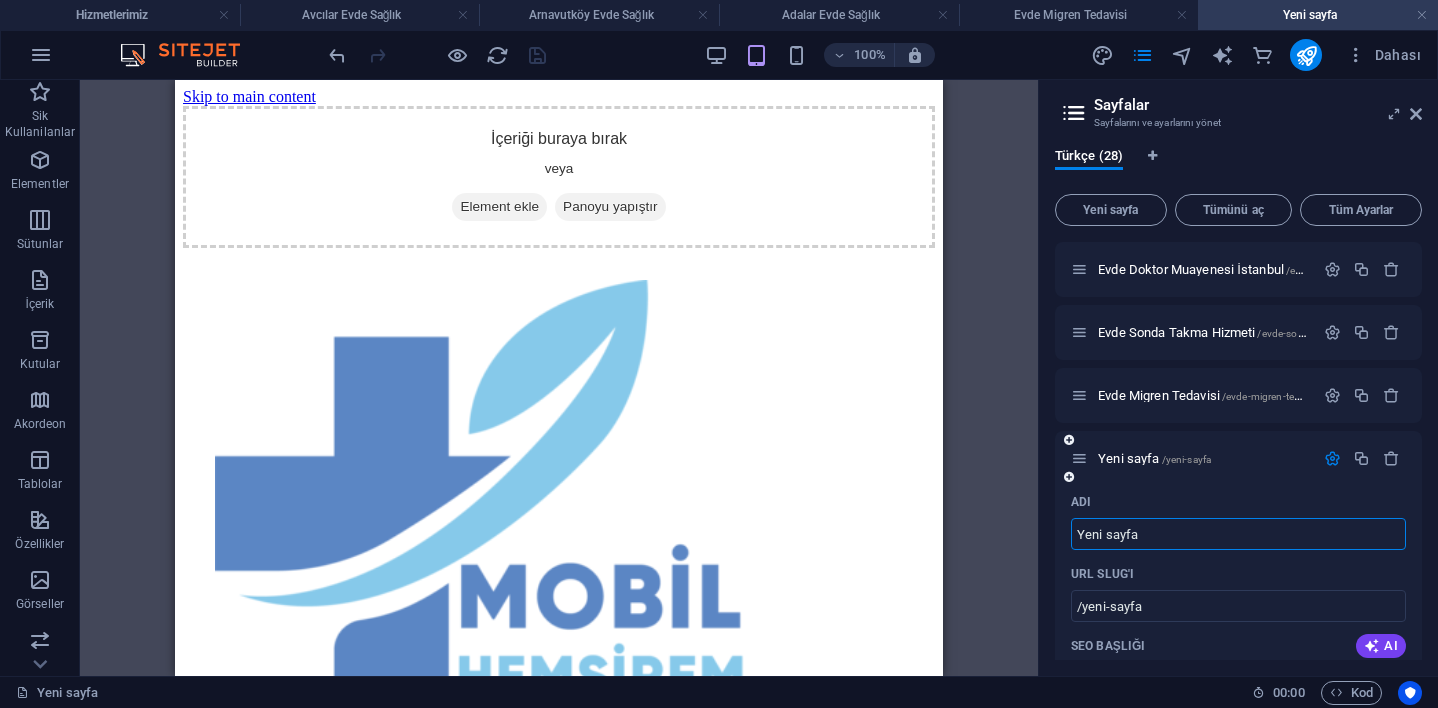 click on "Yeni sayfa" at bounding box center (1238, 534) 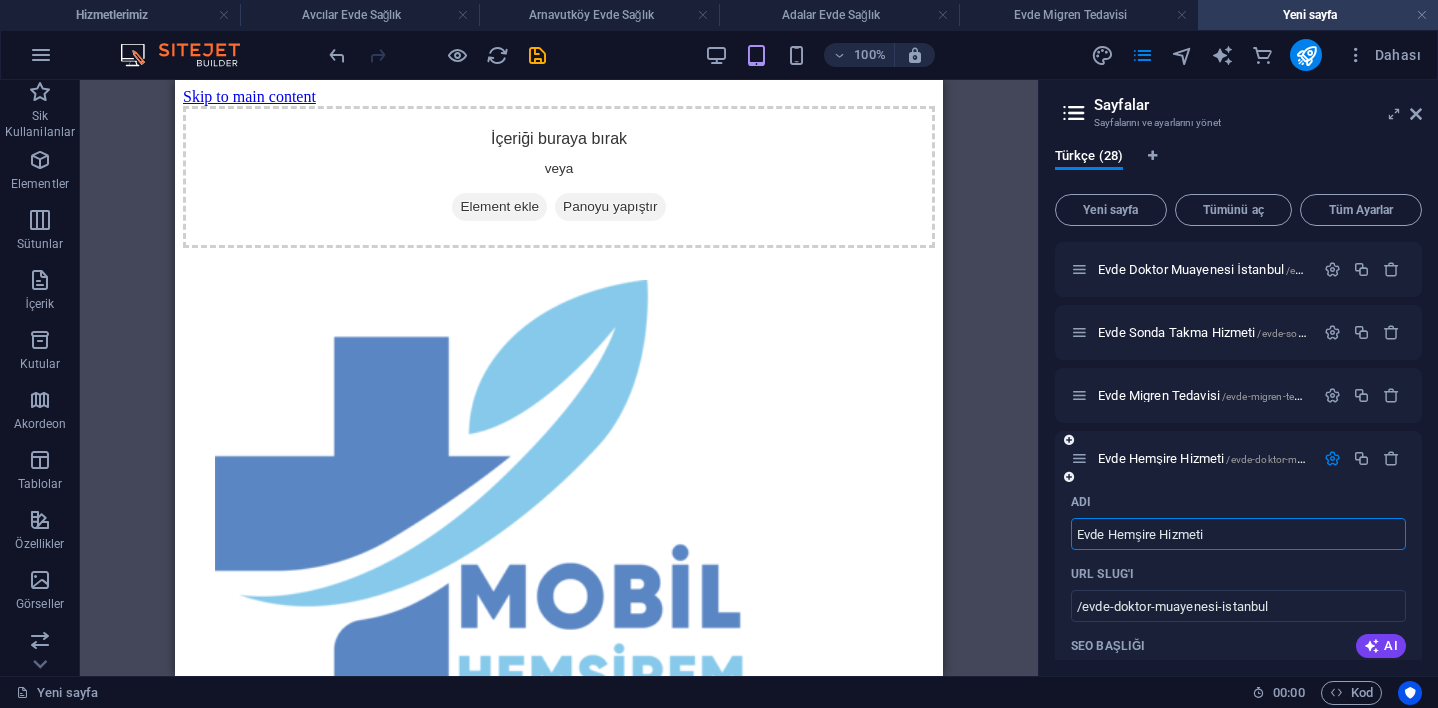 type on "Evde Hemşire Hizmeti" 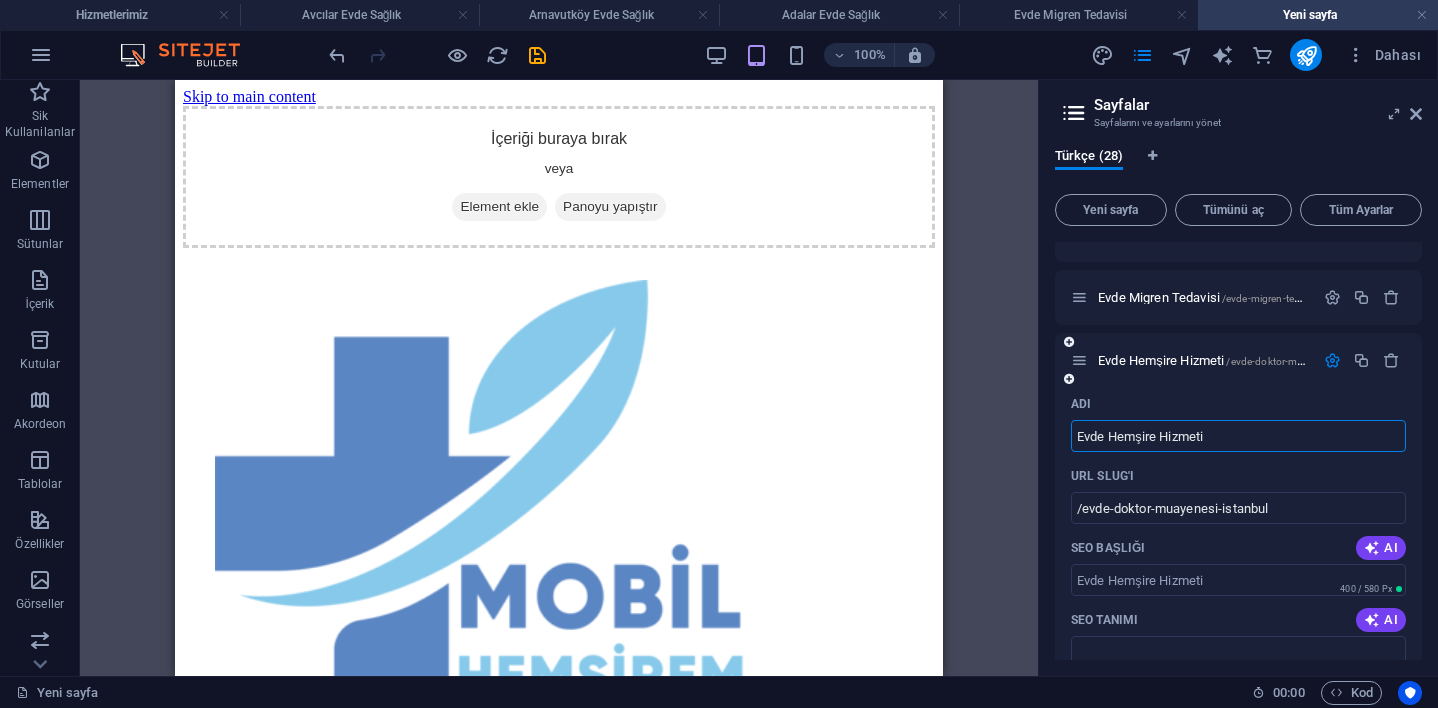 scroll, scrollTop: 210, scrollLeft: 0, axis: vertical 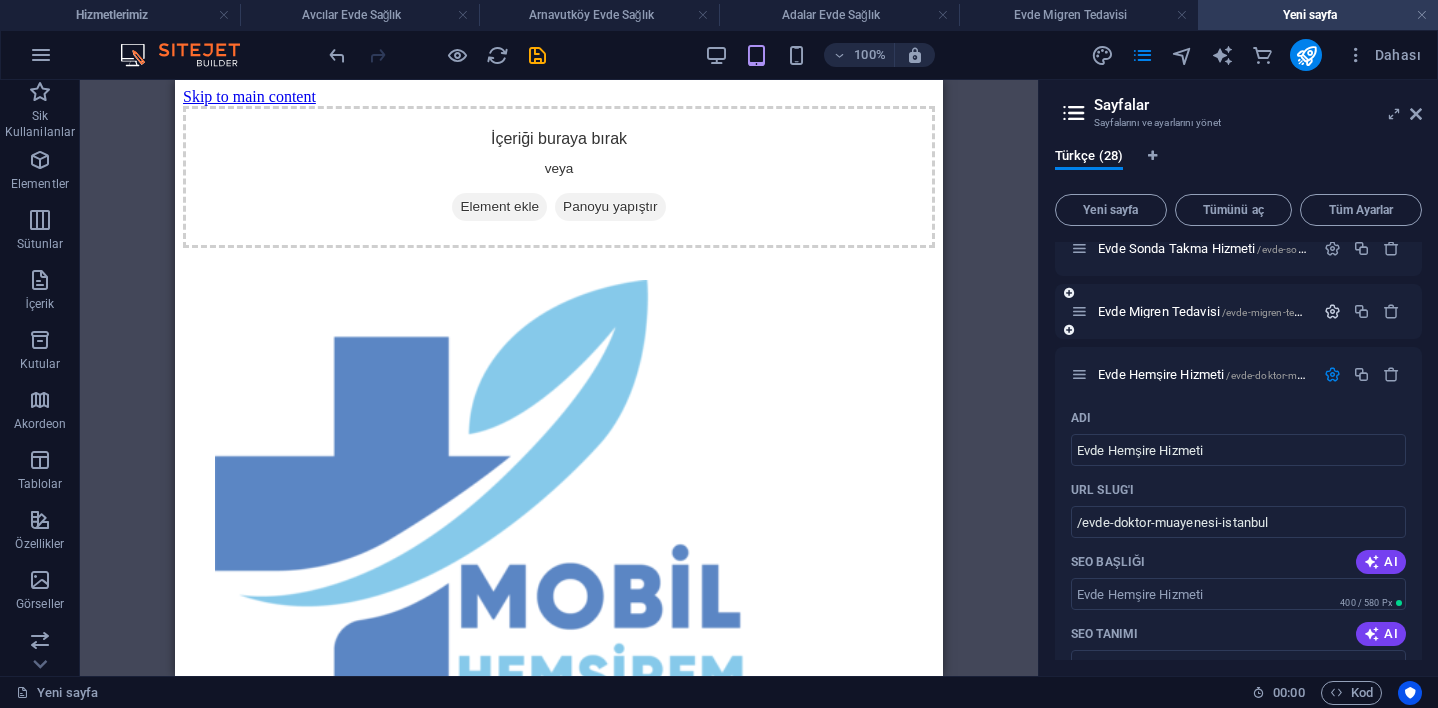 click at bounding box center (1332, 311) 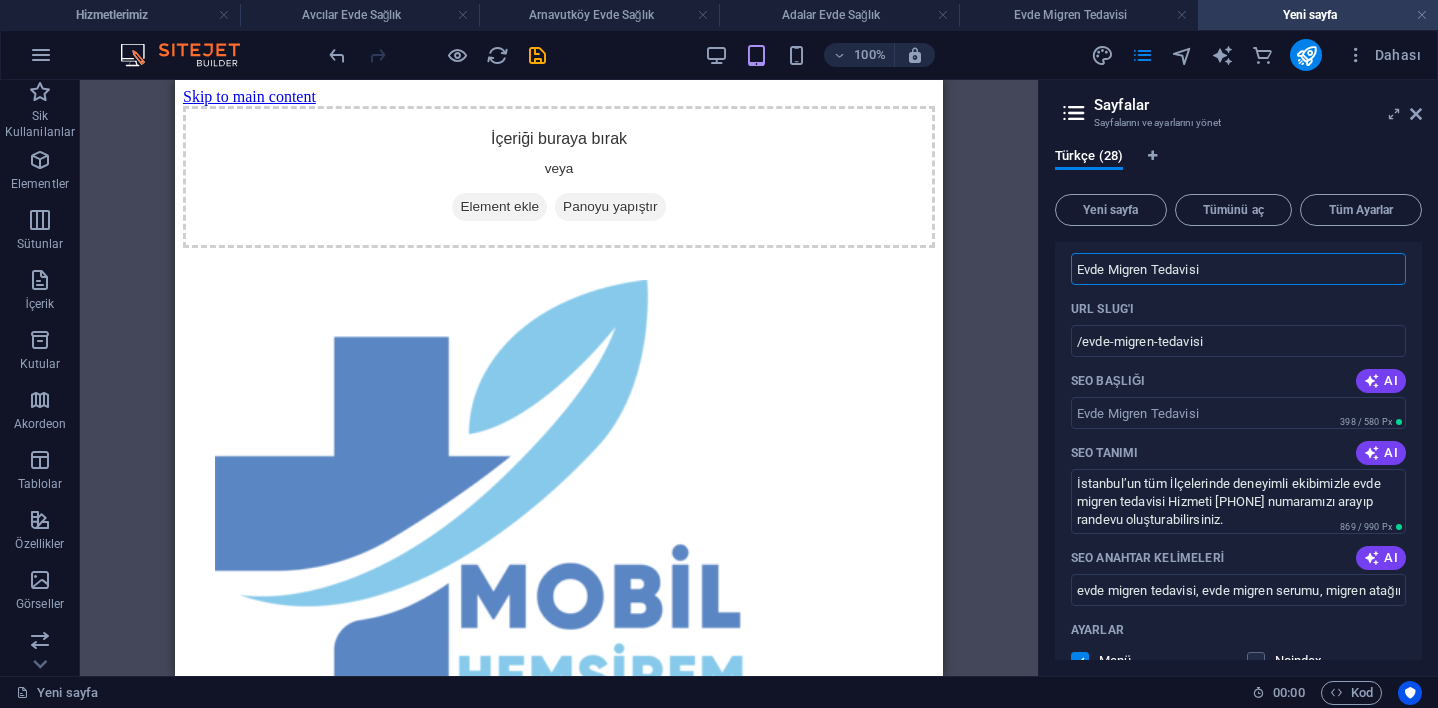 scroll, scrollTop: 329, scrollLeft: 0, axis: vertical 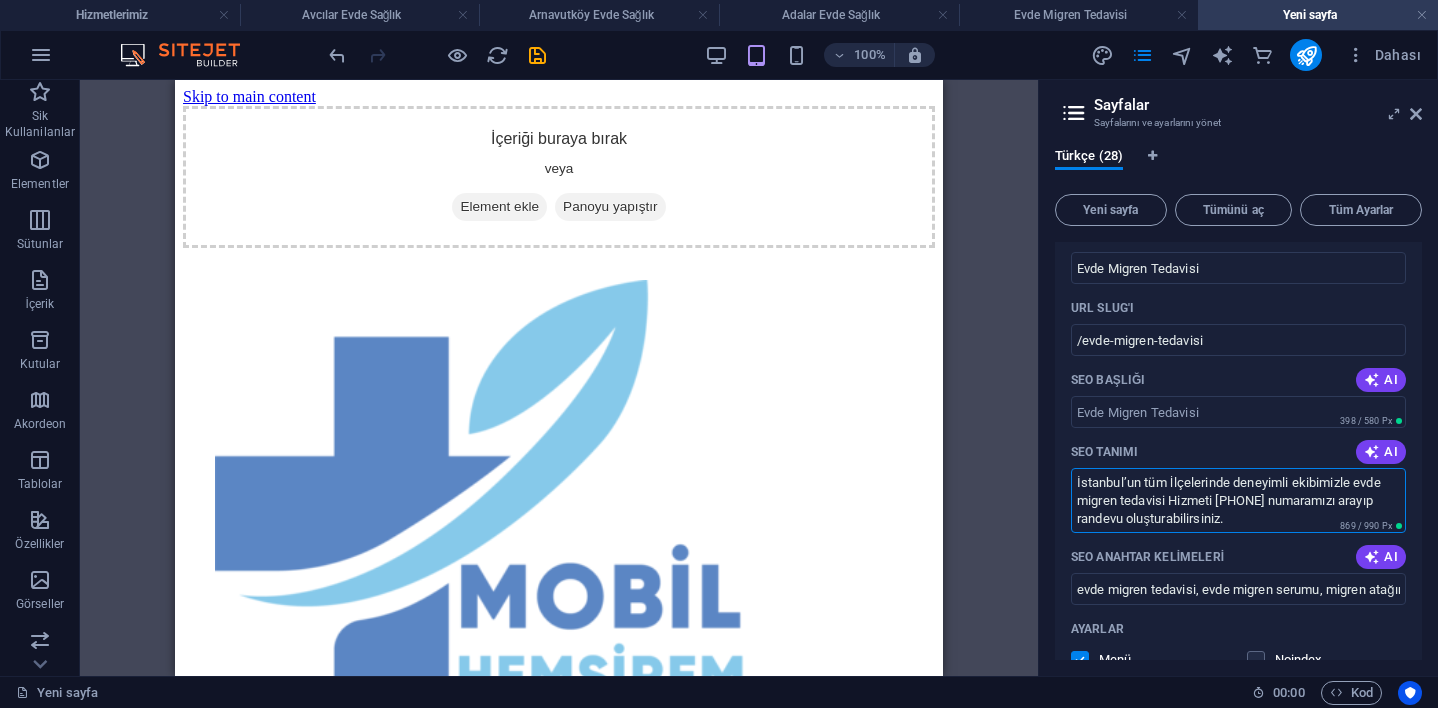 drag, startPoint x: 1295, startPoint y: 523, endPoint x: 1012, endPoint y: 474, distance: 287.21072 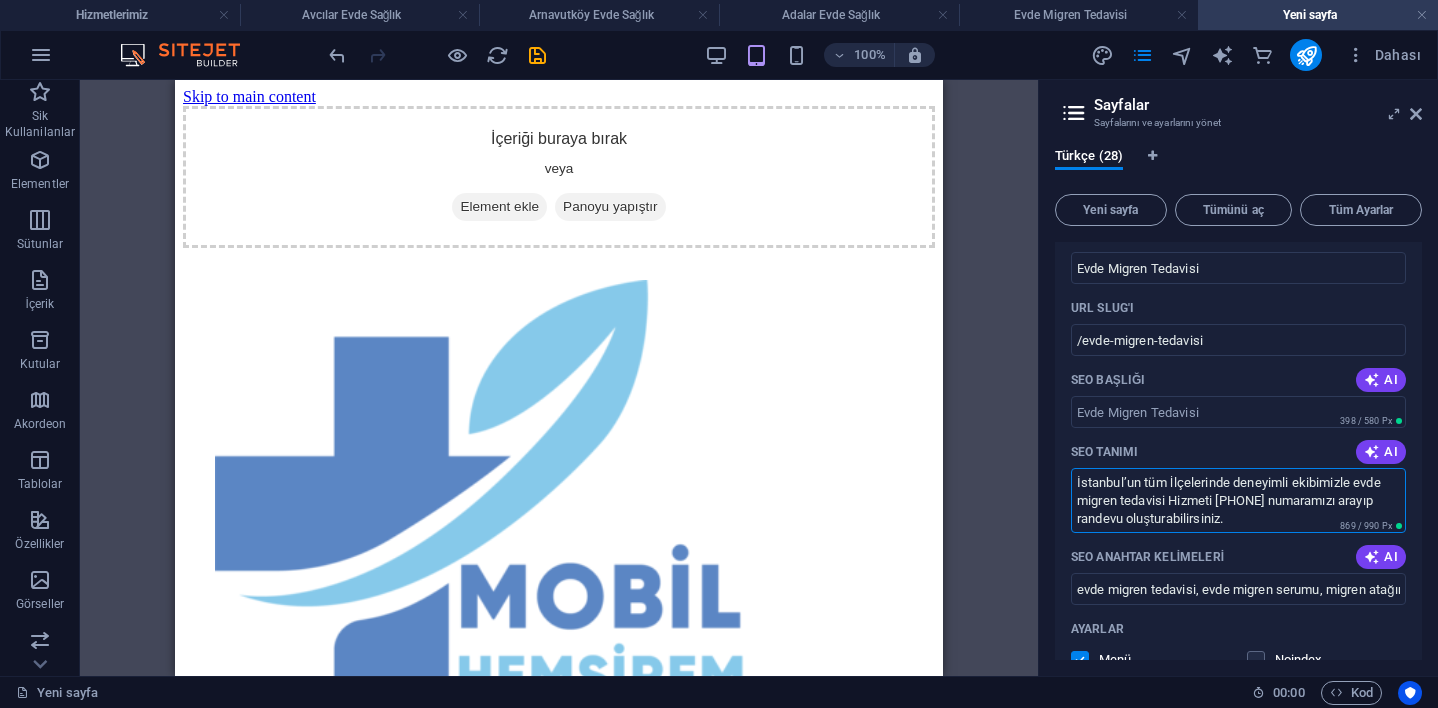 click on "Hizmetlerimiz [DISTRICT] Evde Sağlık [DISTRICT] Evde Sağlık [DISTRICT] Evde Sağlık Evde Migren Tedavisi Yeni sayfa Sik Kullanilanlar Elementler Sütunlar İçerik Kutular Akordeon Tablolar Özellikler Görseller Kaydırıcı Üst bilgi Alt Bigi Formlar Pazarlama Koleksiyonlar Ticaret
Banner Banner Kapsayıcı Hamburger Menü Çubuğu Menü Düğme Aralık Aralık Logo Kapsayıcı Metin Akordeon Kapsayıcı Metin Alt Bilgi Saga Kapsayıcı HTML Kapsayıcı İmaj Kapsayıcı Kapsayıcı H6 Kapsayıcı H3 Kapsayıcı Metin Kapsayıcı Metin Kapsayıcı Kapsayıcı 100% Dahası Hizmetlerimiz 00 : 00 Kod Sik Kullanilanlar Elementler Sütunlar İçerik Kutular Akordeon Tablolar Özellikler Görseller Kaydırıcı Üst bilgi Alt Bigi Formlar Pazarlama Koleksiyonlar Ticaret
Mevcut içeriği değiştirmek için buraya sürükleyin. Yeni bir element oluşturmak istiyorsanız “Ctrl” tuşuna basın.
H2 Metin" at bounding box center (719, 378) 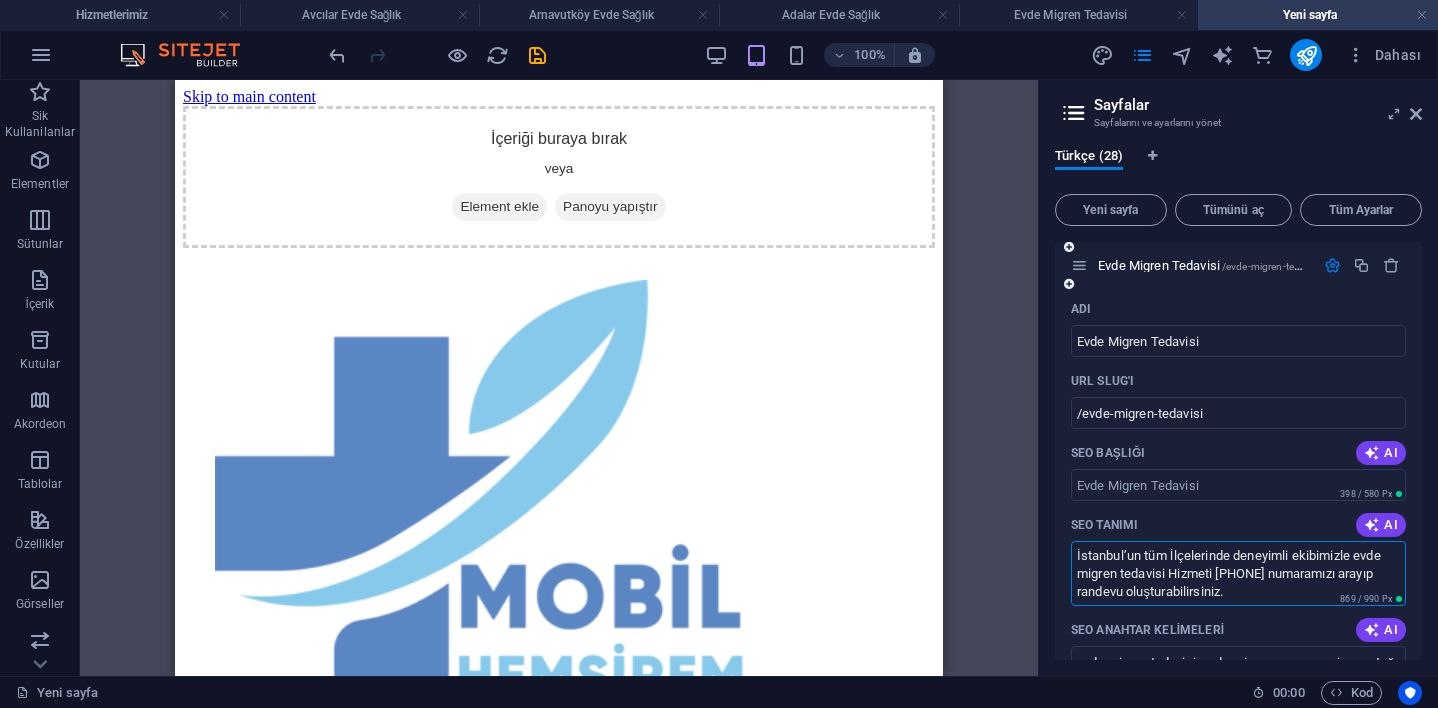 scroll, scrollTop: 255, scrollLeft: 0, axis: vertical 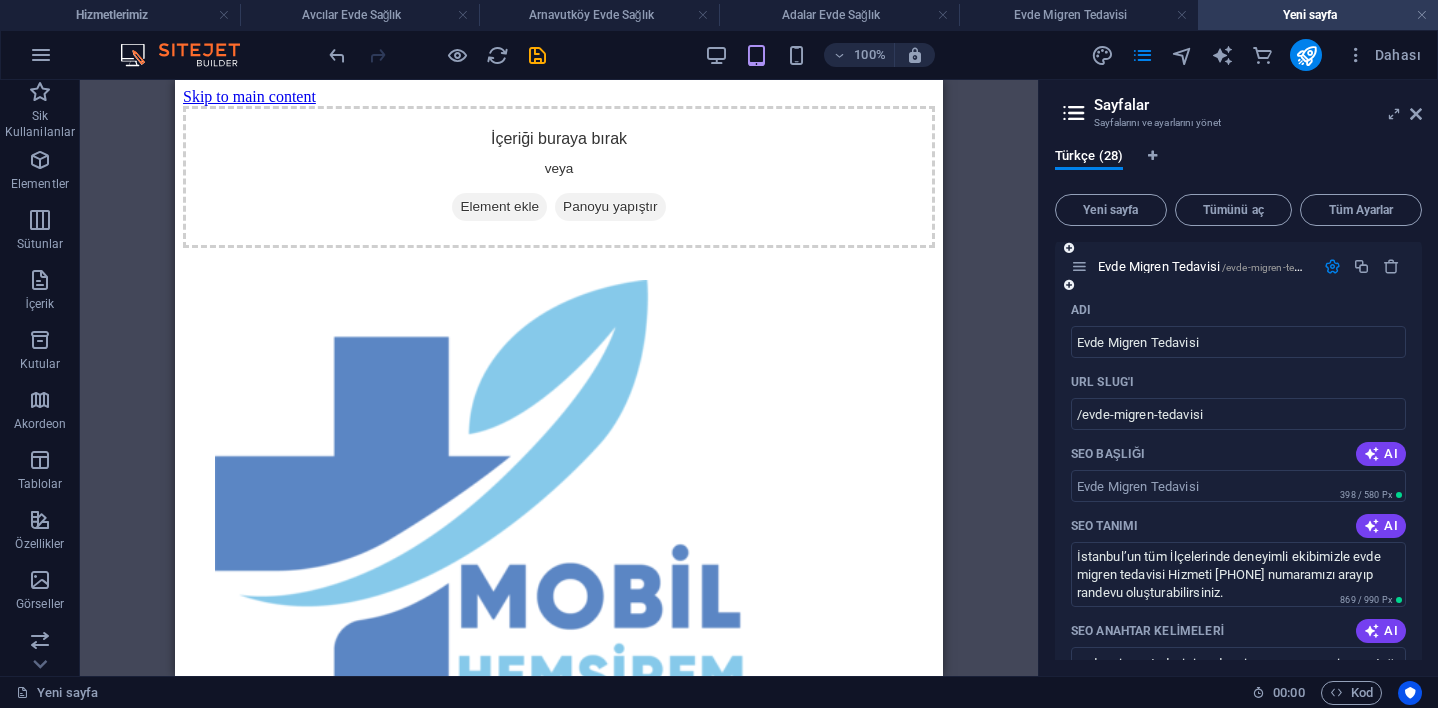 click at bounding box center (1332, 266) 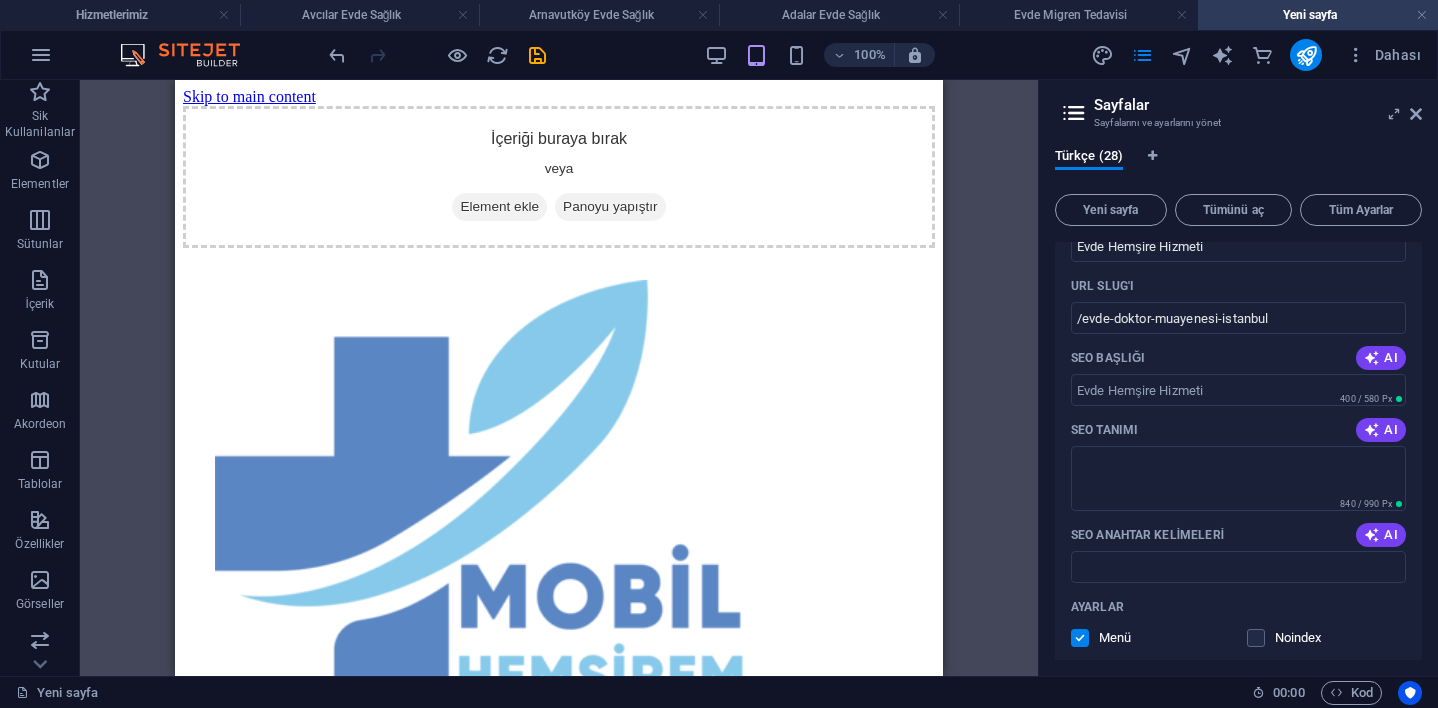 scroll, scrollTop: 420, scrollLeft: 0, axis: vertical 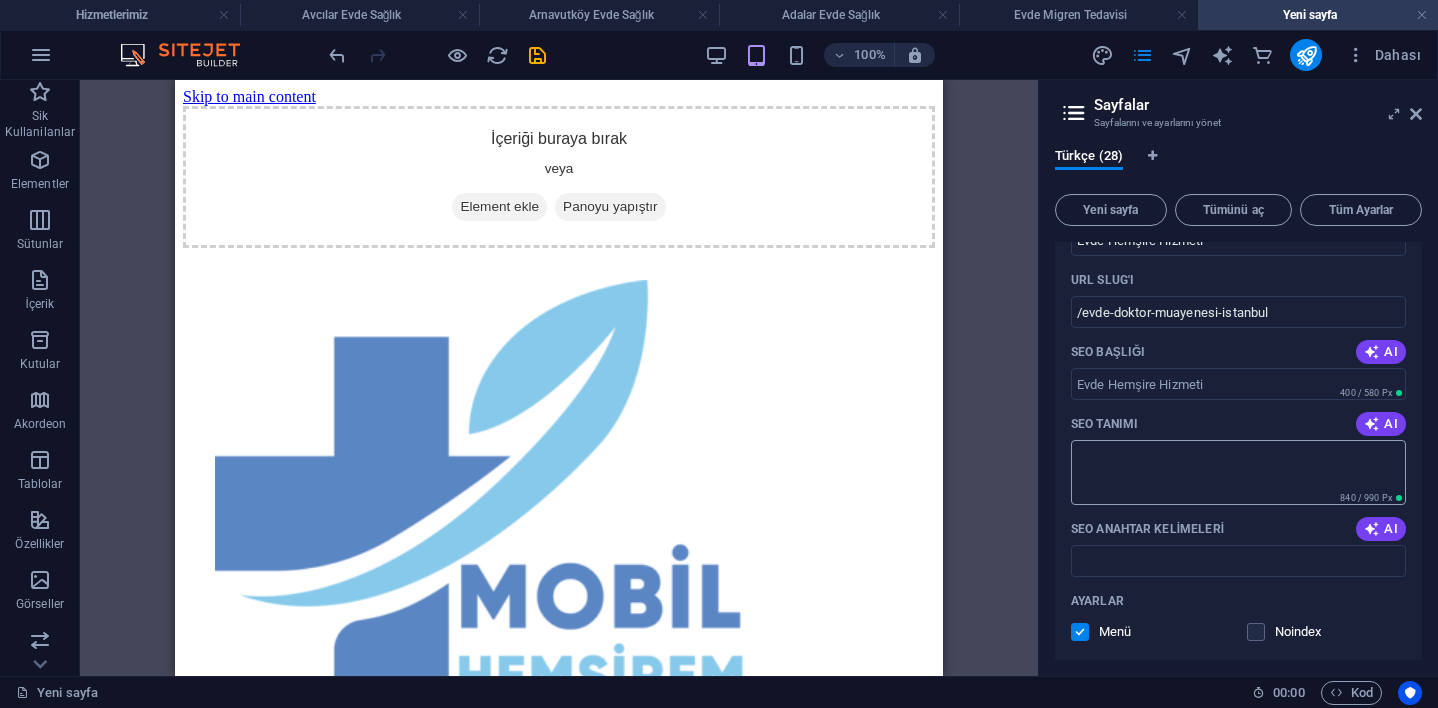 click on "SEO Tanımı" at bounding box center (1238, 472) 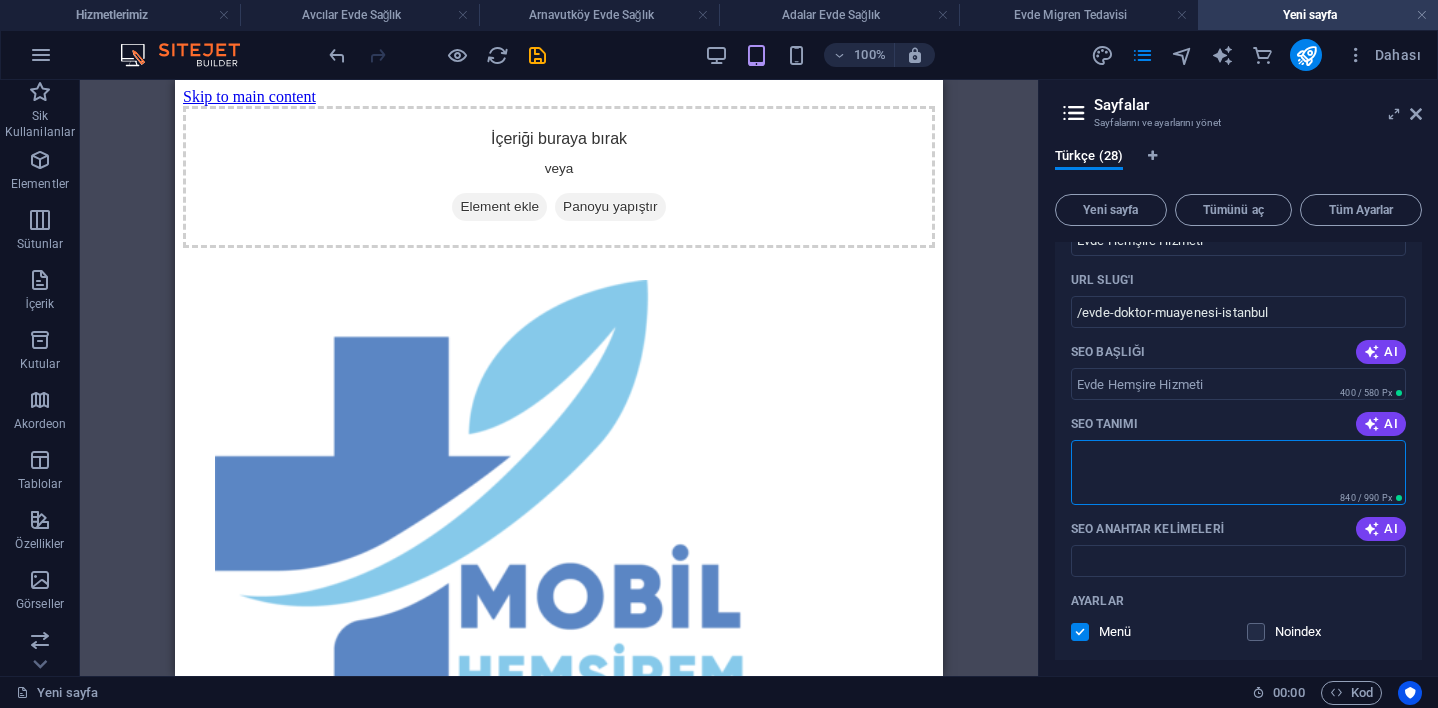 paste on "İstanbul’un tüm İlçelerinde deneyimli ekibimizle evde migren tedavisi Hizmeti [PHONE] numaramızı arayıp randevu oluşturabilirsiniz." 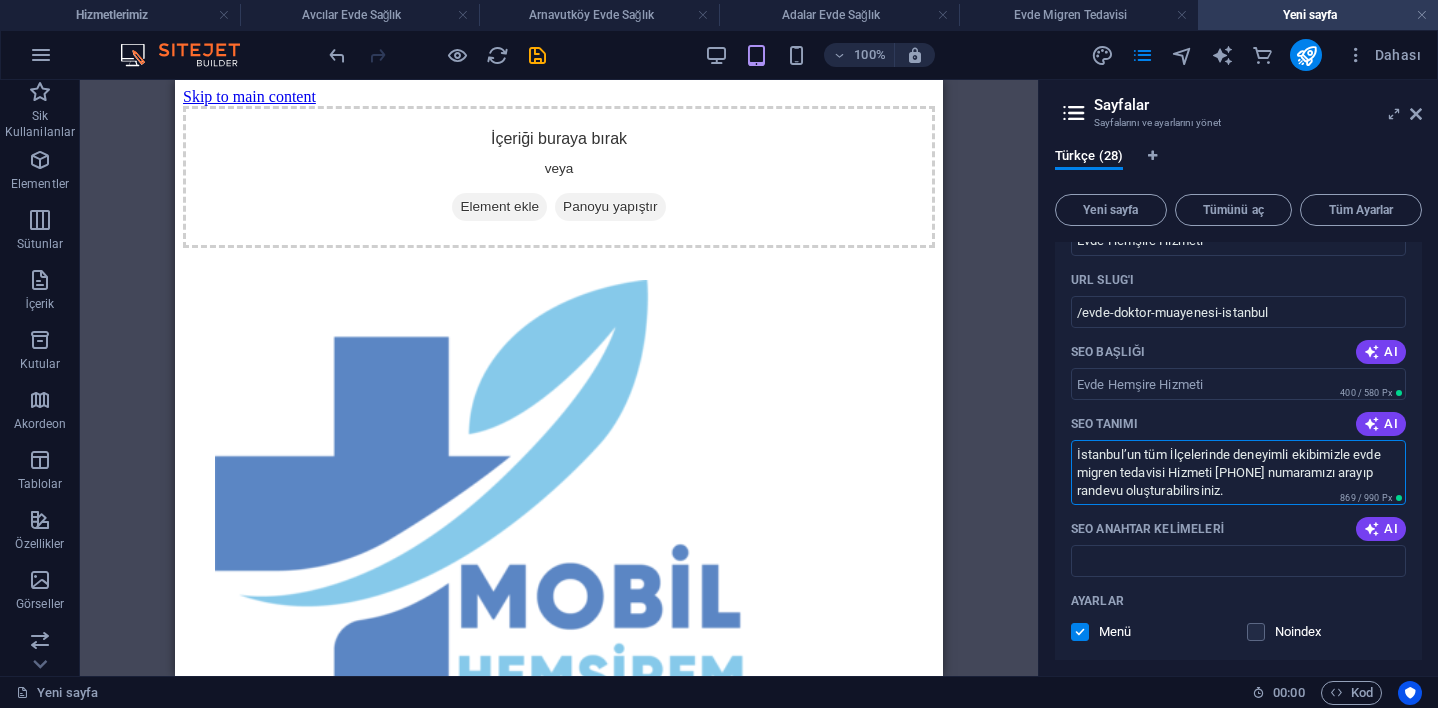 drag, startPoint x: 1075, startPoint y: 474, endPoint x: 1169, endPoint y: 471, distance: 94.04786 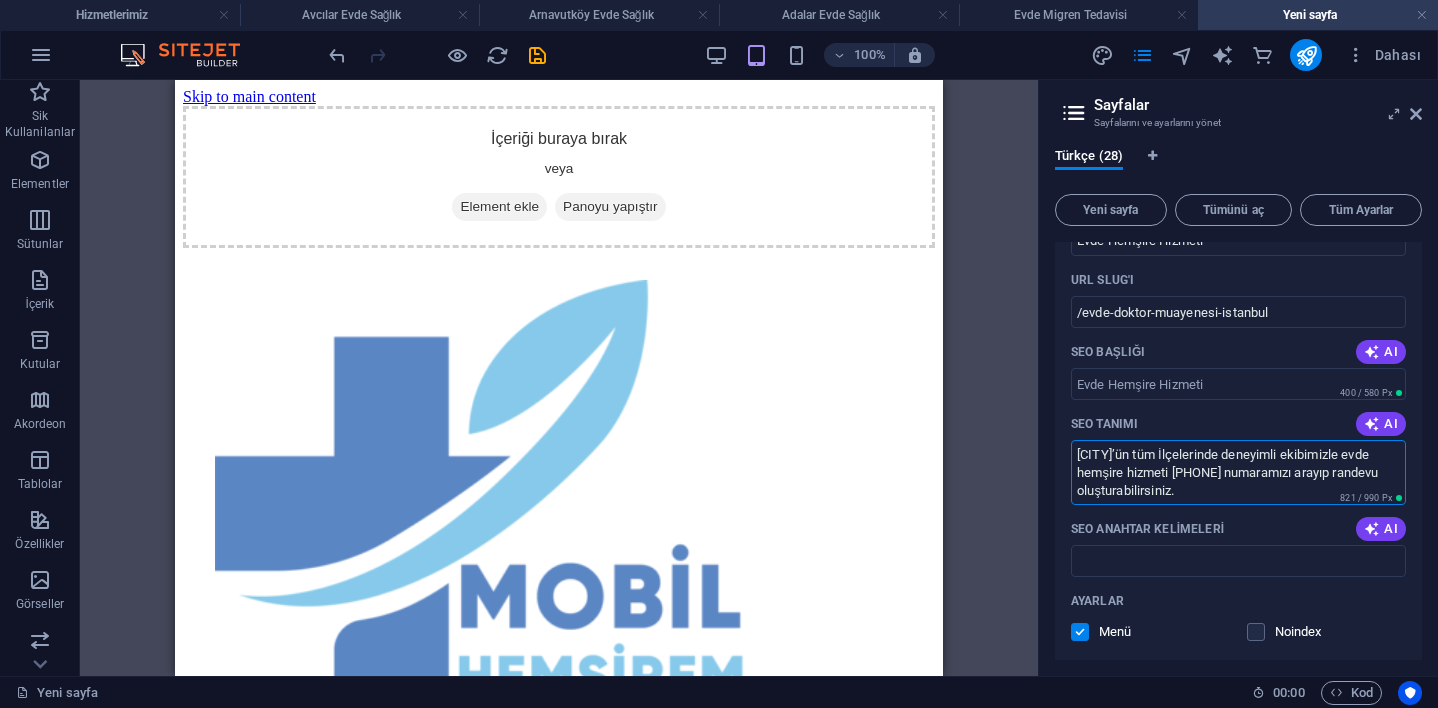 click on "[CITY]’ün tüm İlçelerinde deneyimli ekibimizle evde hemşire hizmeti [PHONE] numaramızı arayıp randevu oluşturabilirsiniz." at bounding box center [1238, 472] 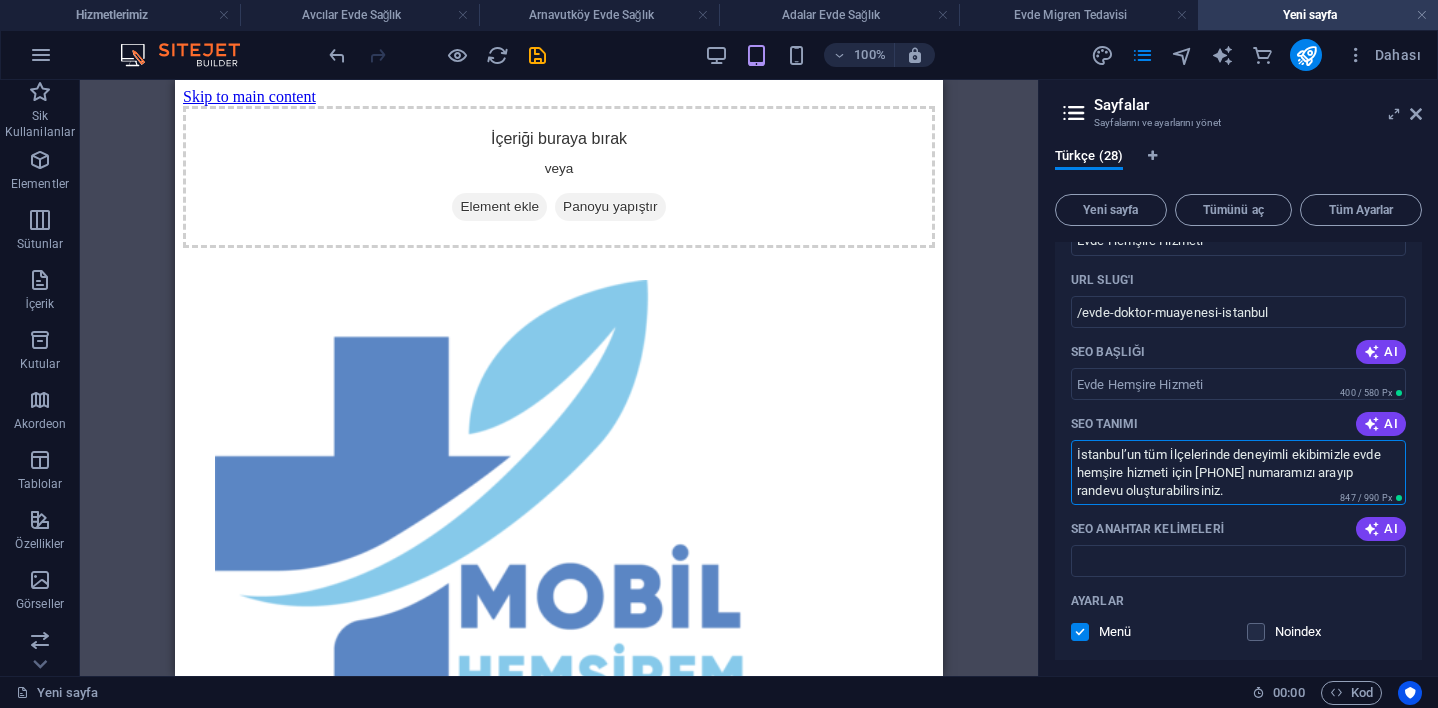 type on "İstanbul’un tüm İlçelerinde deneyimli ekibimizle evde hemşire hizmeti için [PHONE] numaramızı arayıp randevu oluşturabilirsiniz." 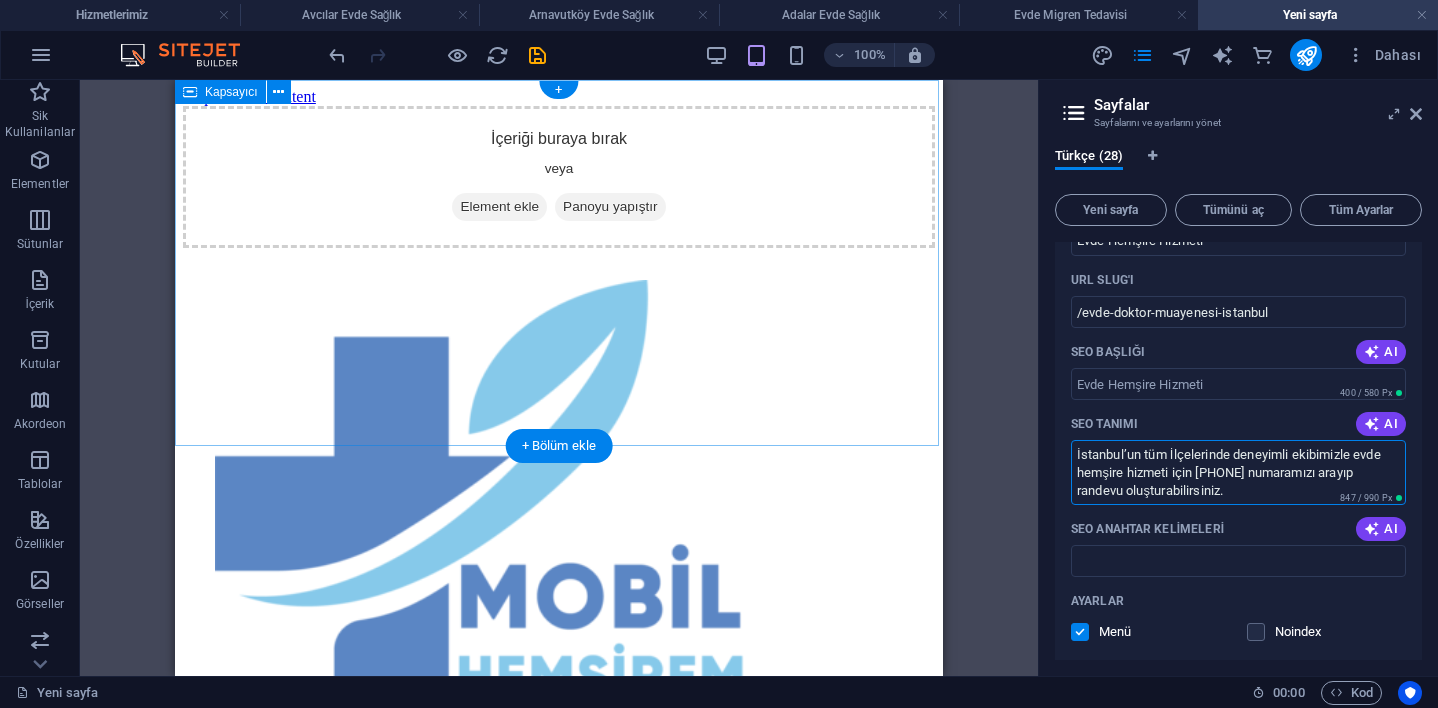 click on "Element ekle" at bounding box center (499, 207) 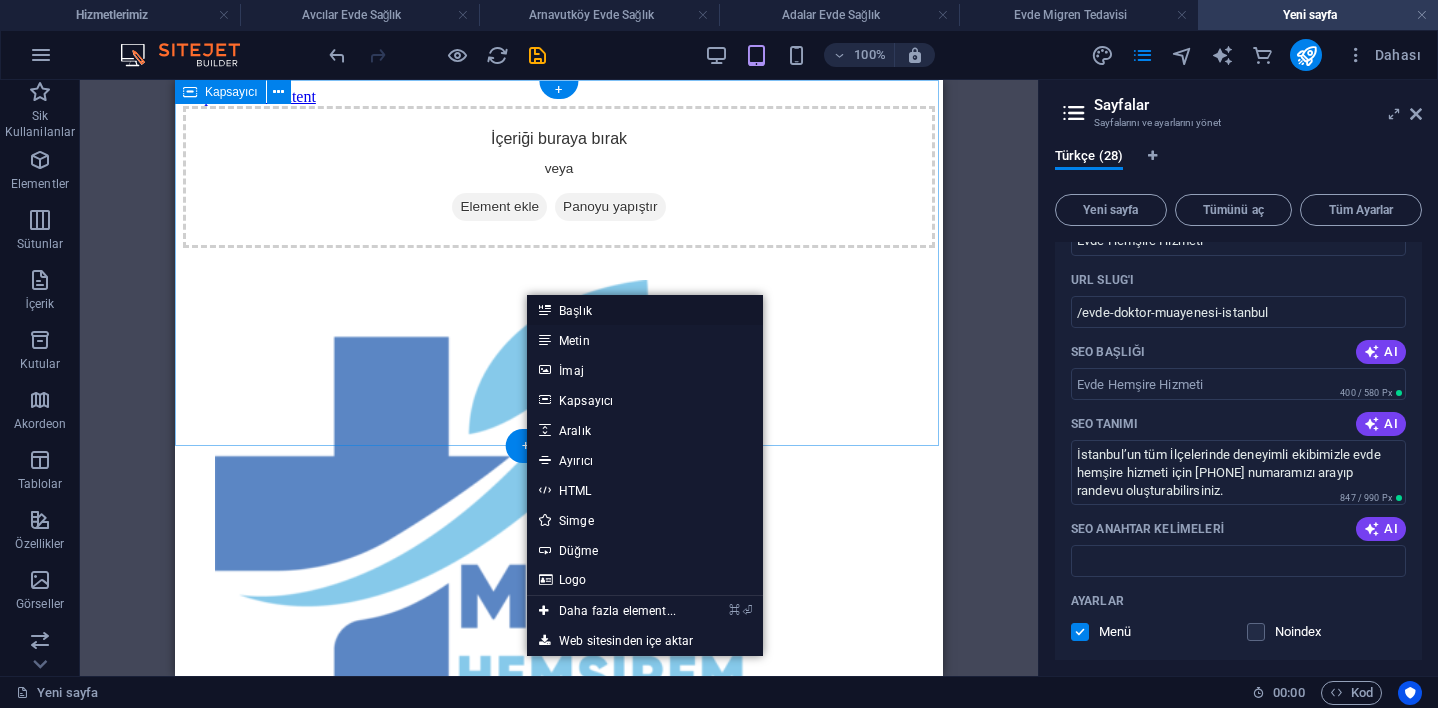 click on "Başlık" at bounding box center (645, 310) 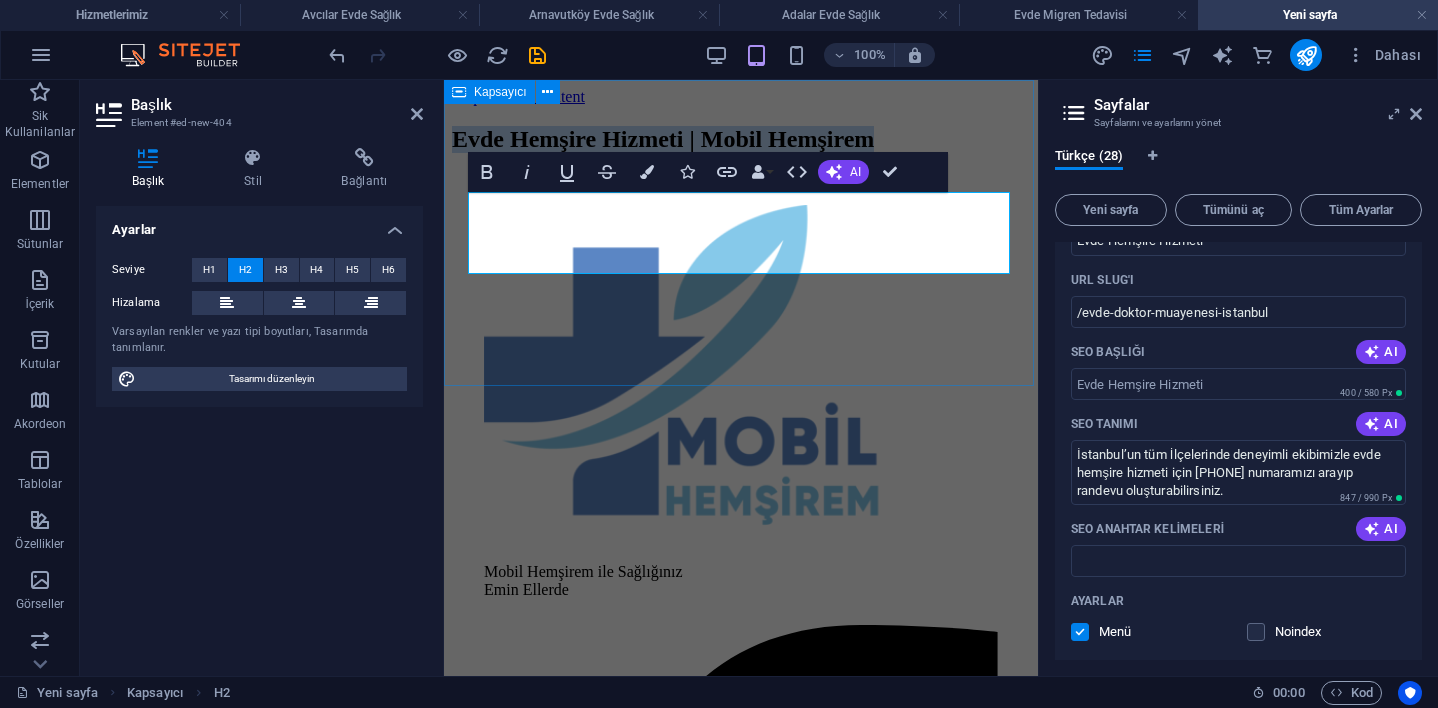 drag, startPoint x: 729, startPoint y: 251, endPoint x: 482, endPoint y: 183, distance: 256.1894 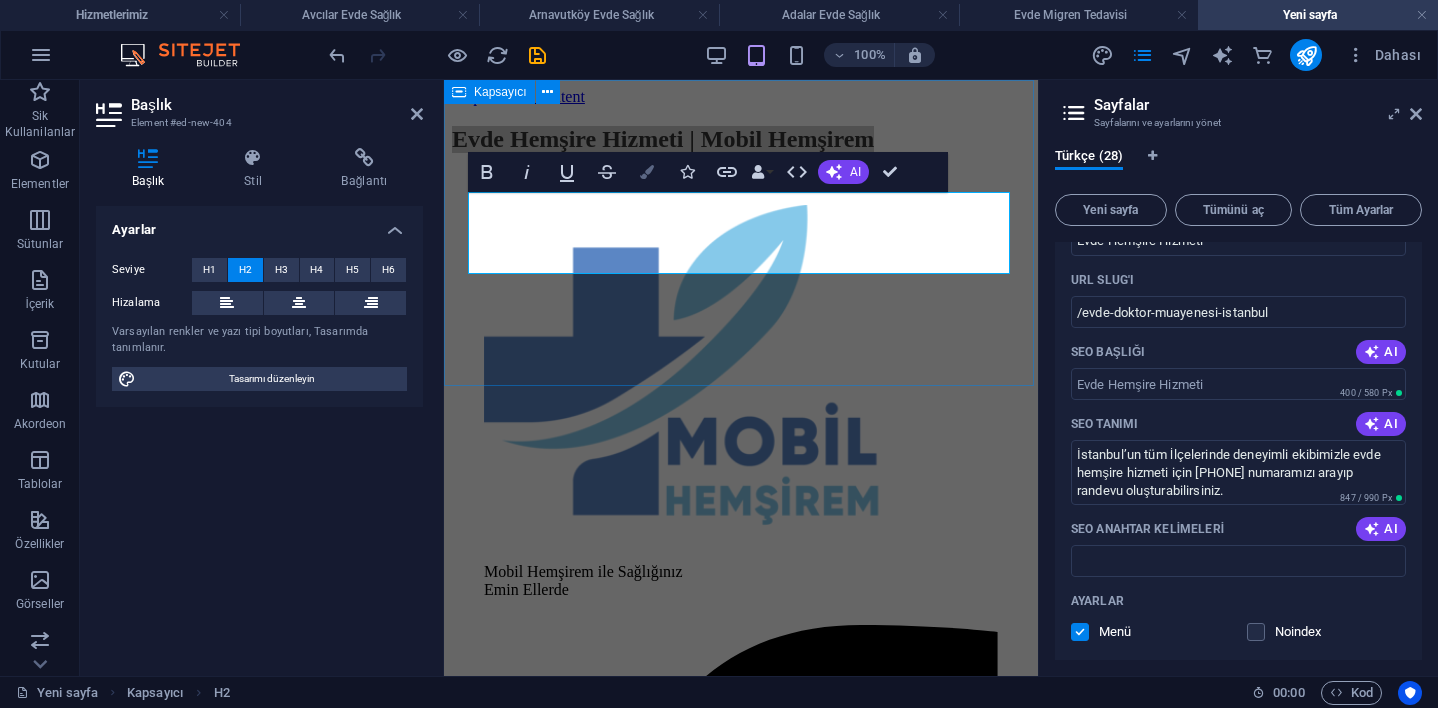 click at bounding box center [647, 172] 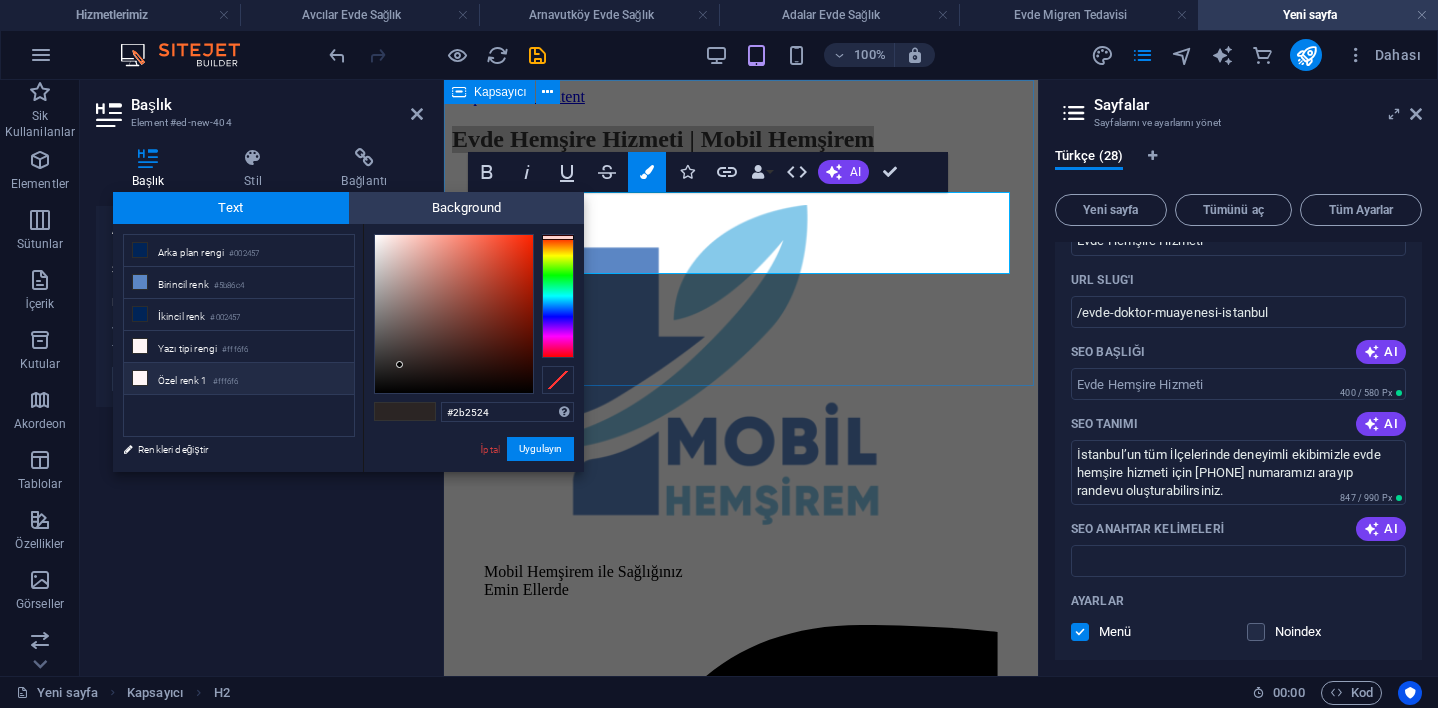 click on "Özel renk 1
#fff6f6" at bounding box center (239, 379) 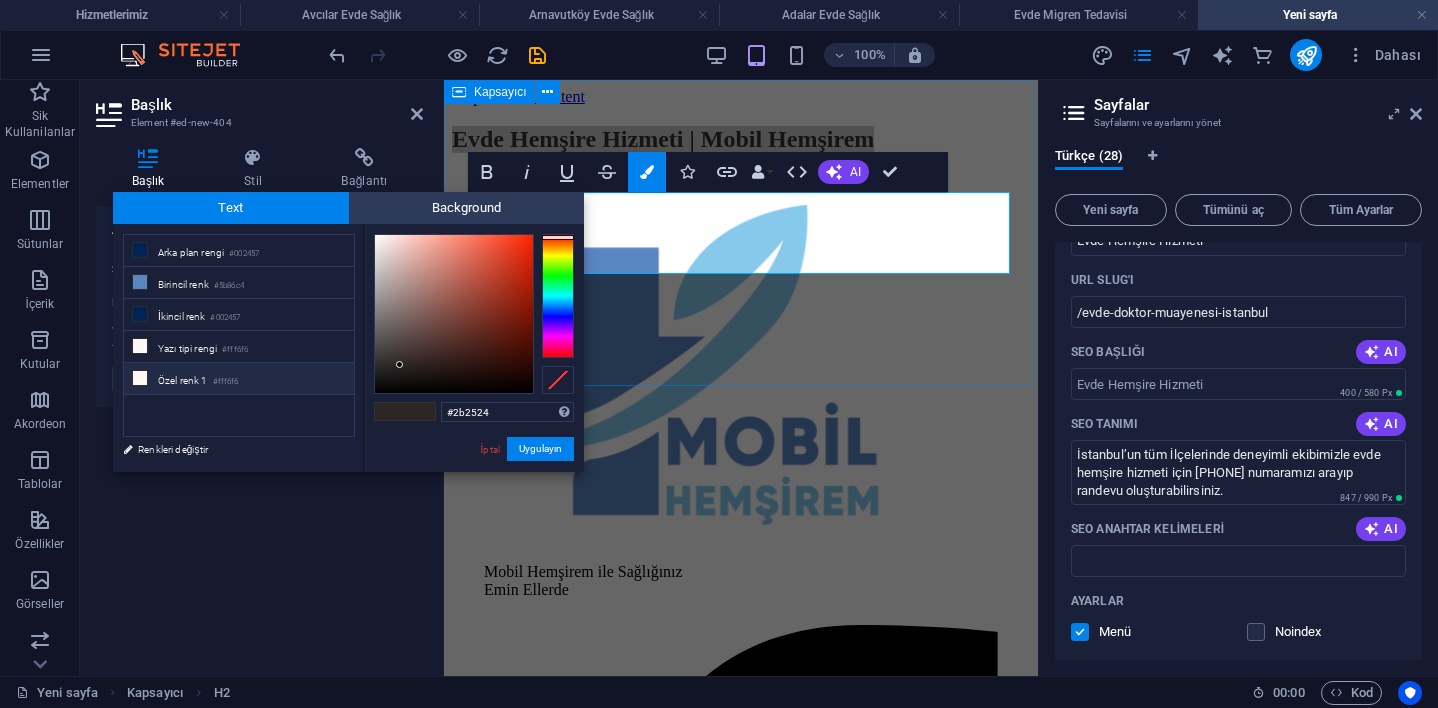 type on "#fff6f6" 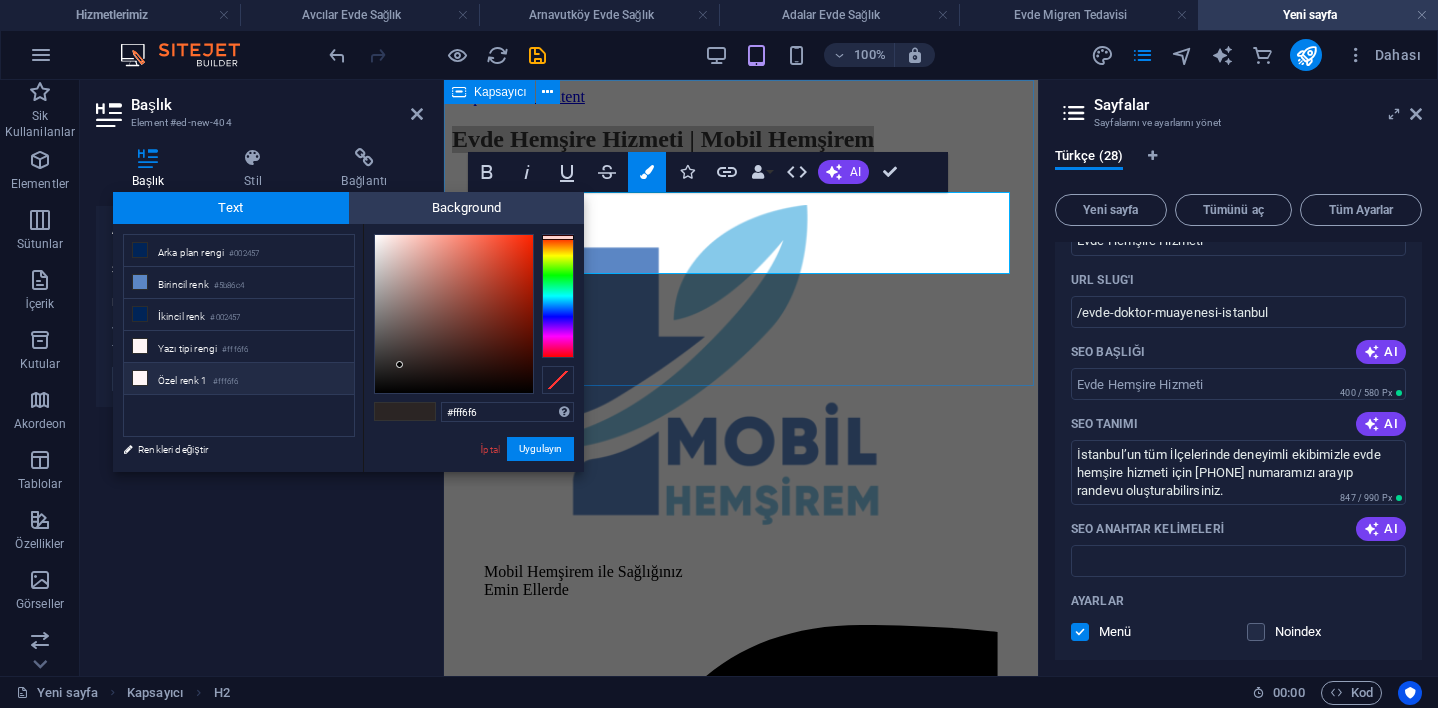 click on "Özel renk 1
#fff6f6" at bounding box center [239, 379] 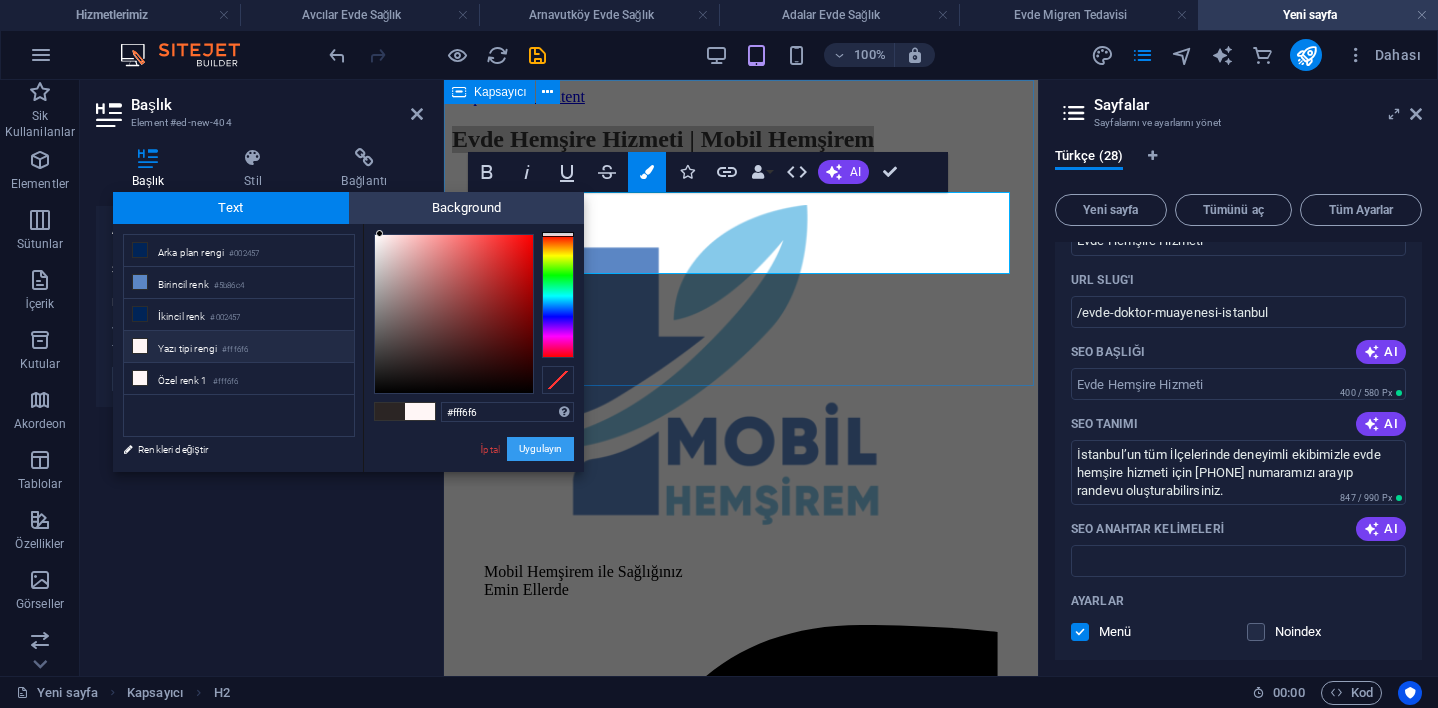 click on "Uygulayın" at bounding box center [540, 449] 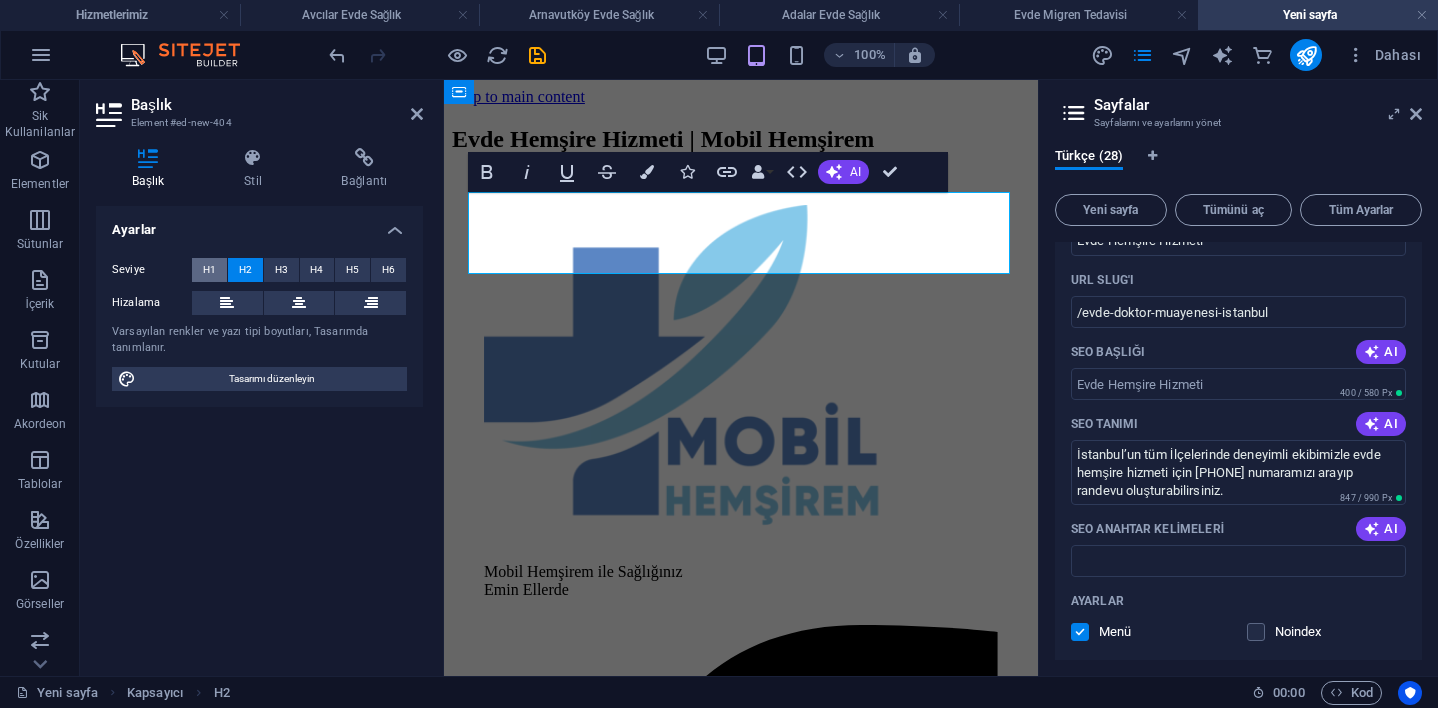 click on "H1" at bounding box center (209, 270) 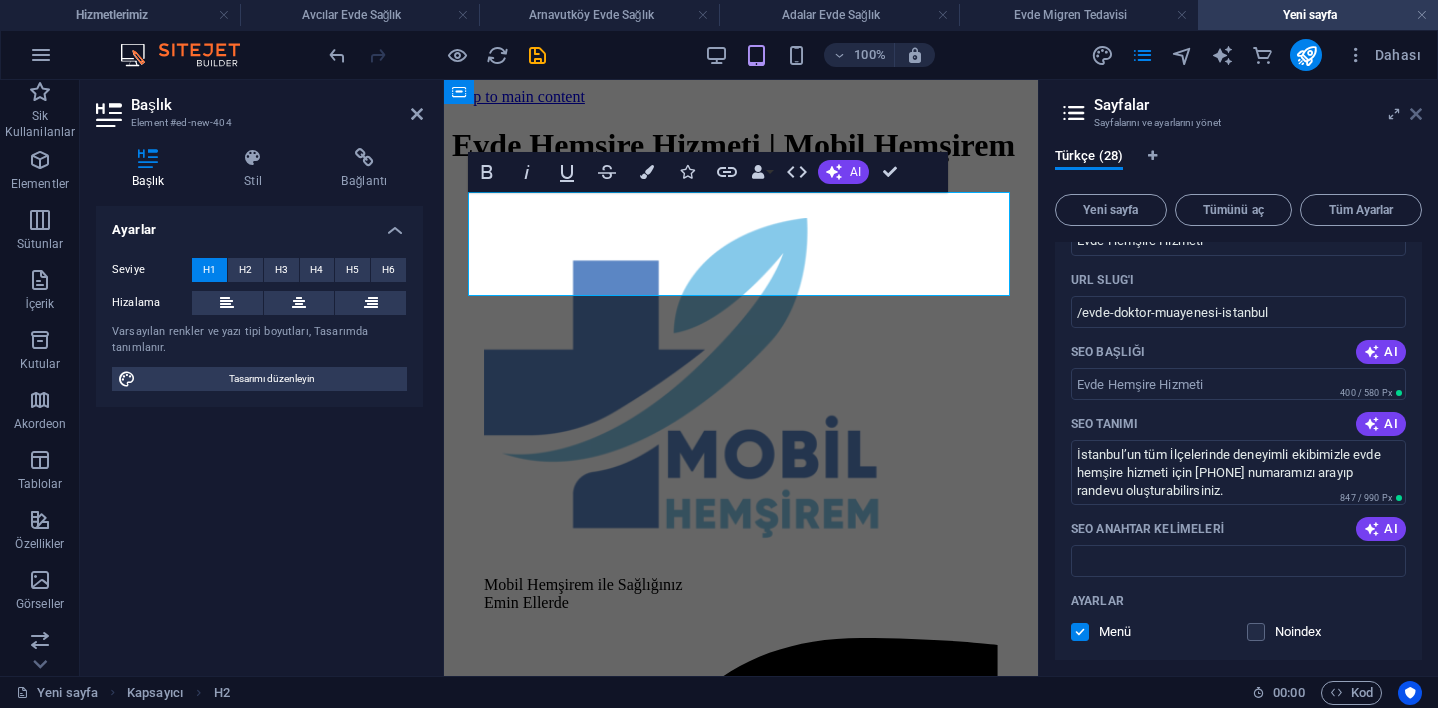 click at bounding box center [1416, 114] 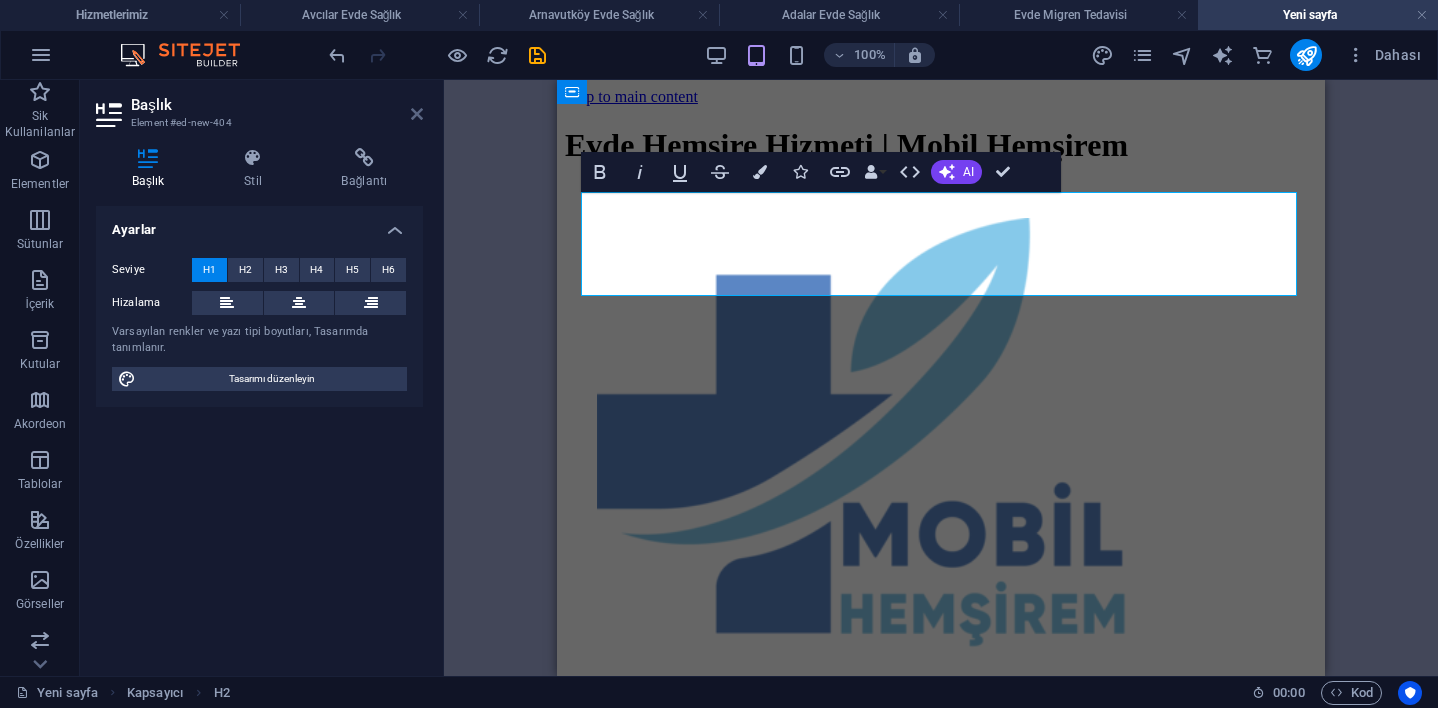 click at bounding box center [417, 114] 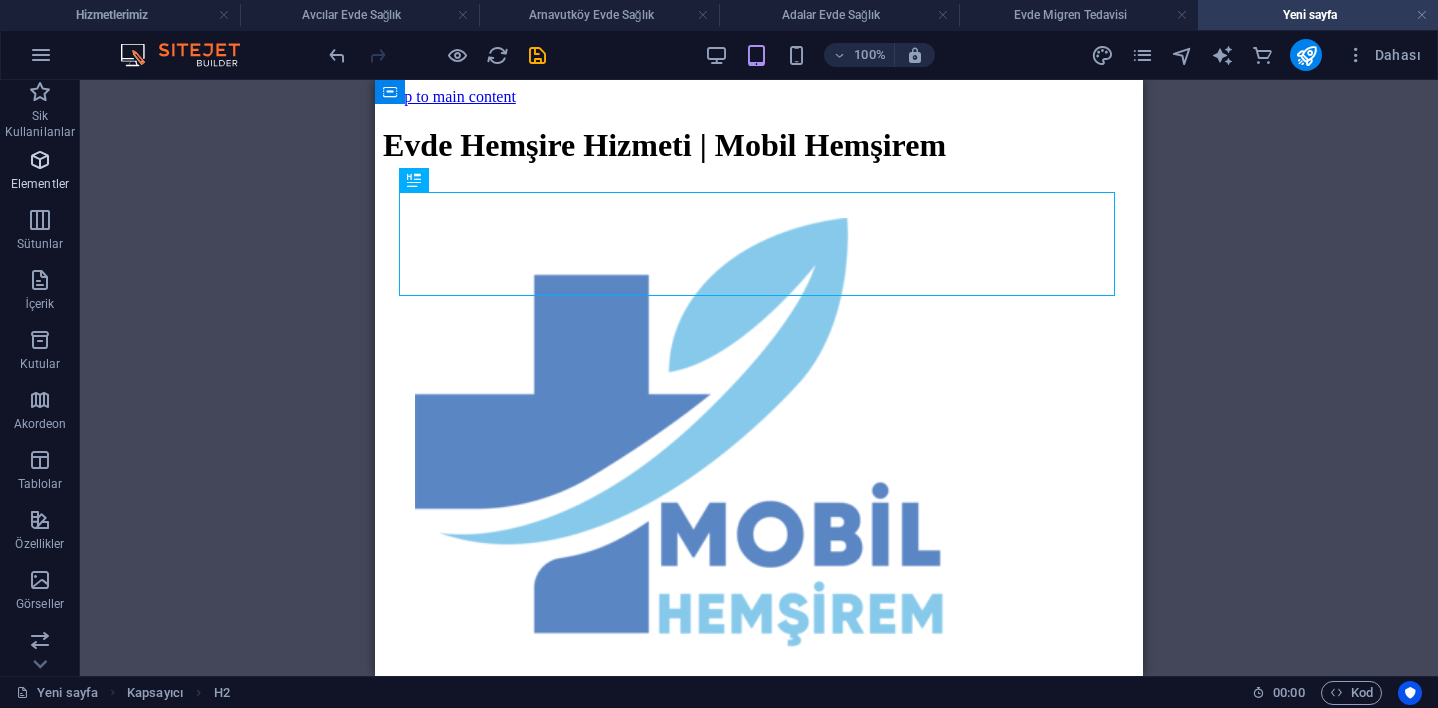 click on "Elementler" at bounding box center [40, 172] 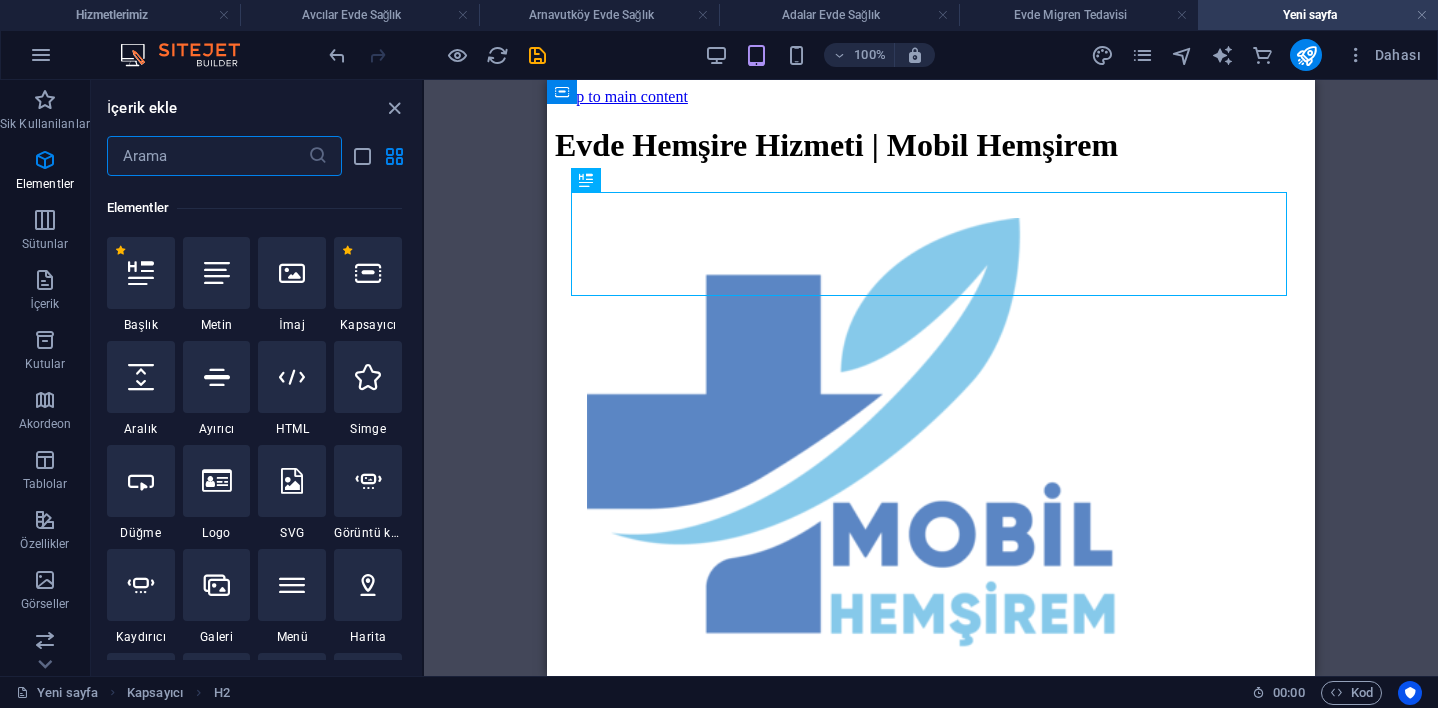 scroll, scrollTop: 213, scrollLeft: 0, axis: vertical 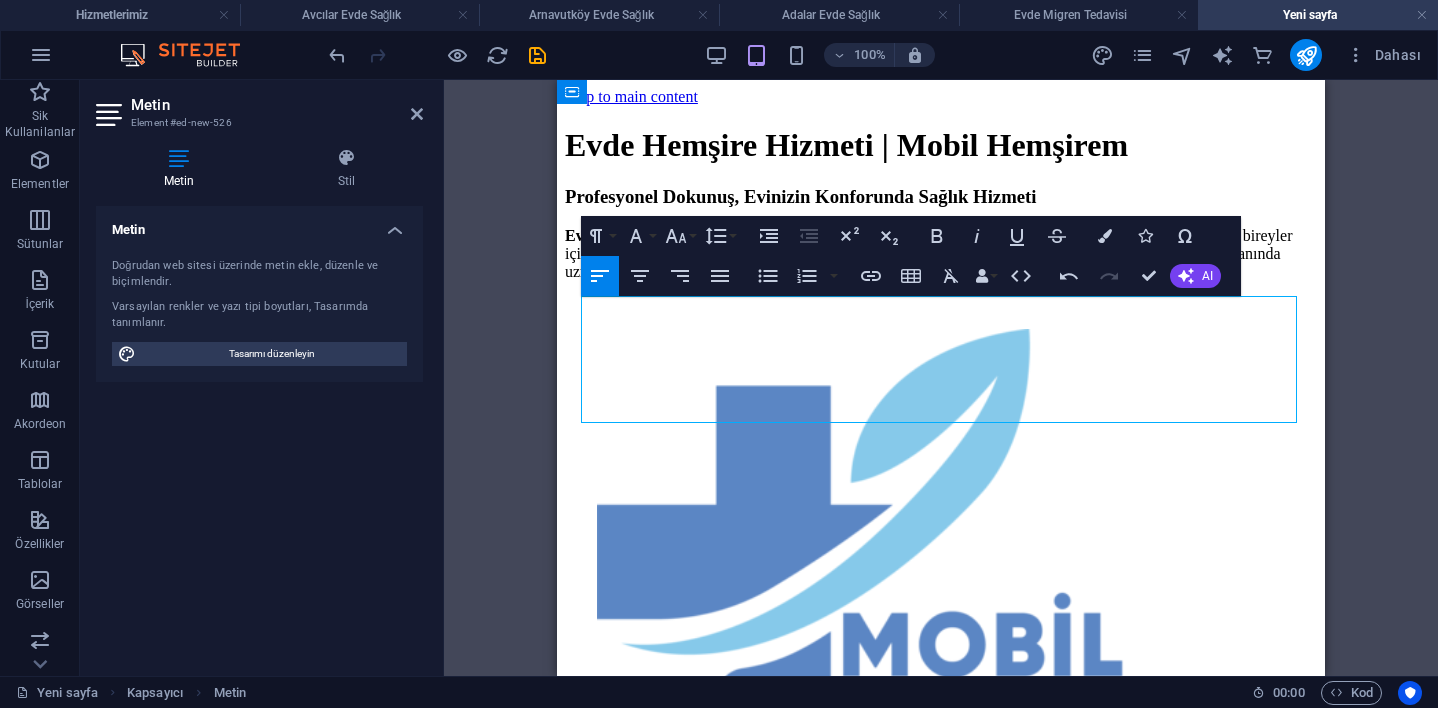 drag, startPoint x: 1077, startPoint y: 405, endPoint x: 483, endPoint y: 307, distance: 602.0299 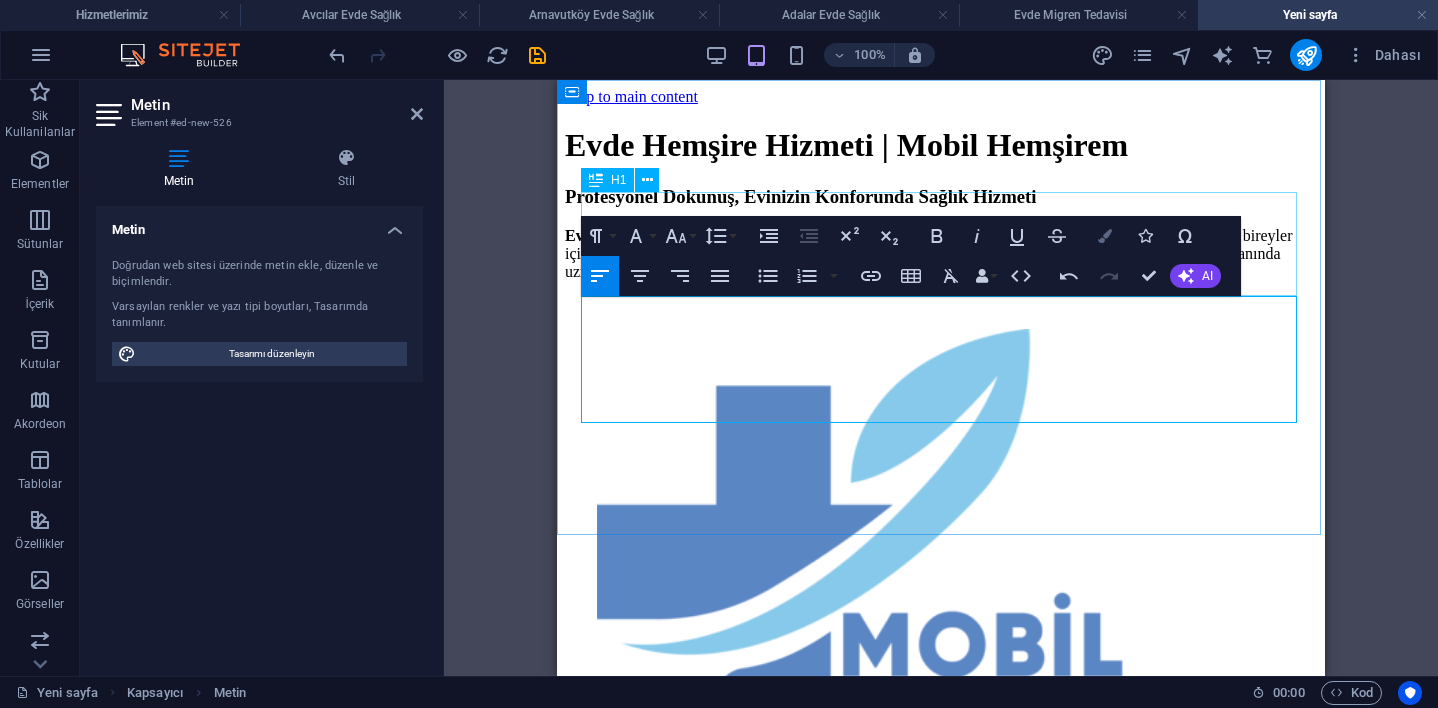 click at bounding box center (1105, 236) 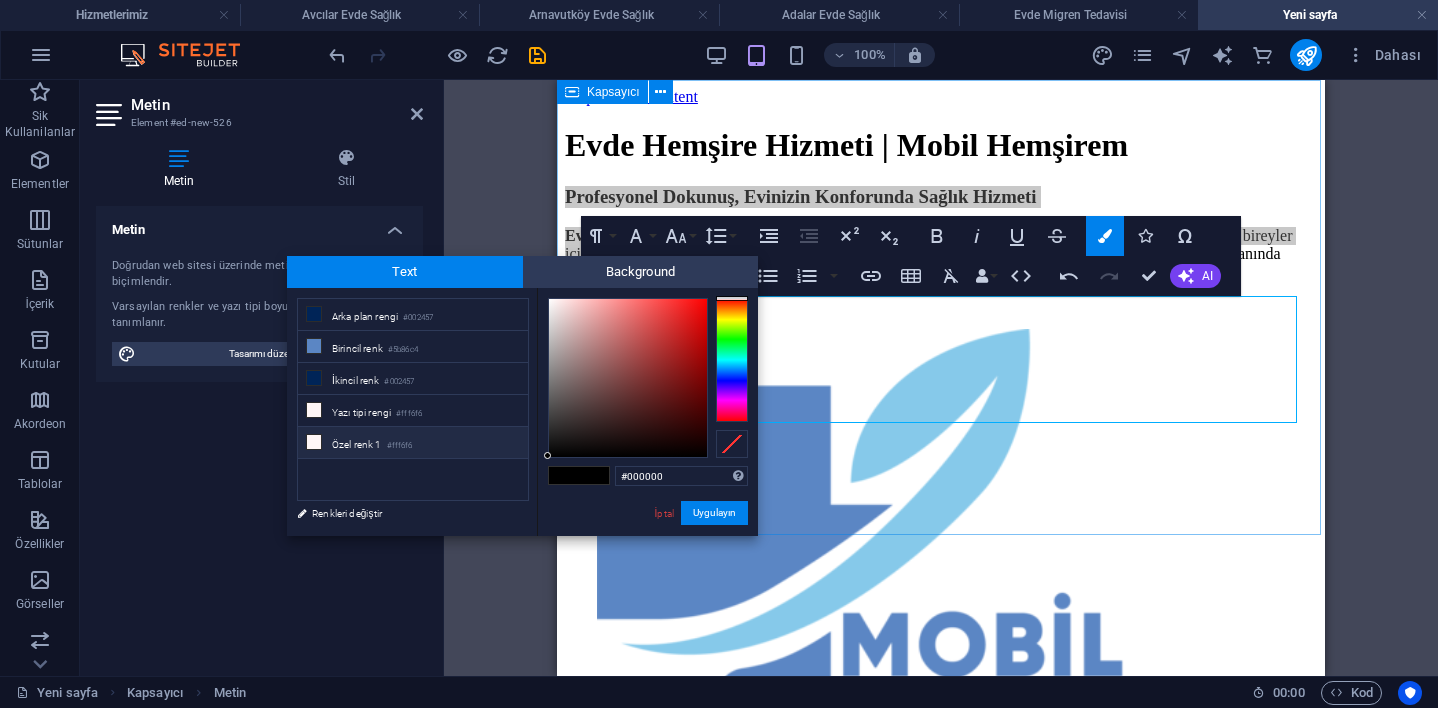 click on "Özel renk 1
#fff6f6" at bounding box center (413, 443) 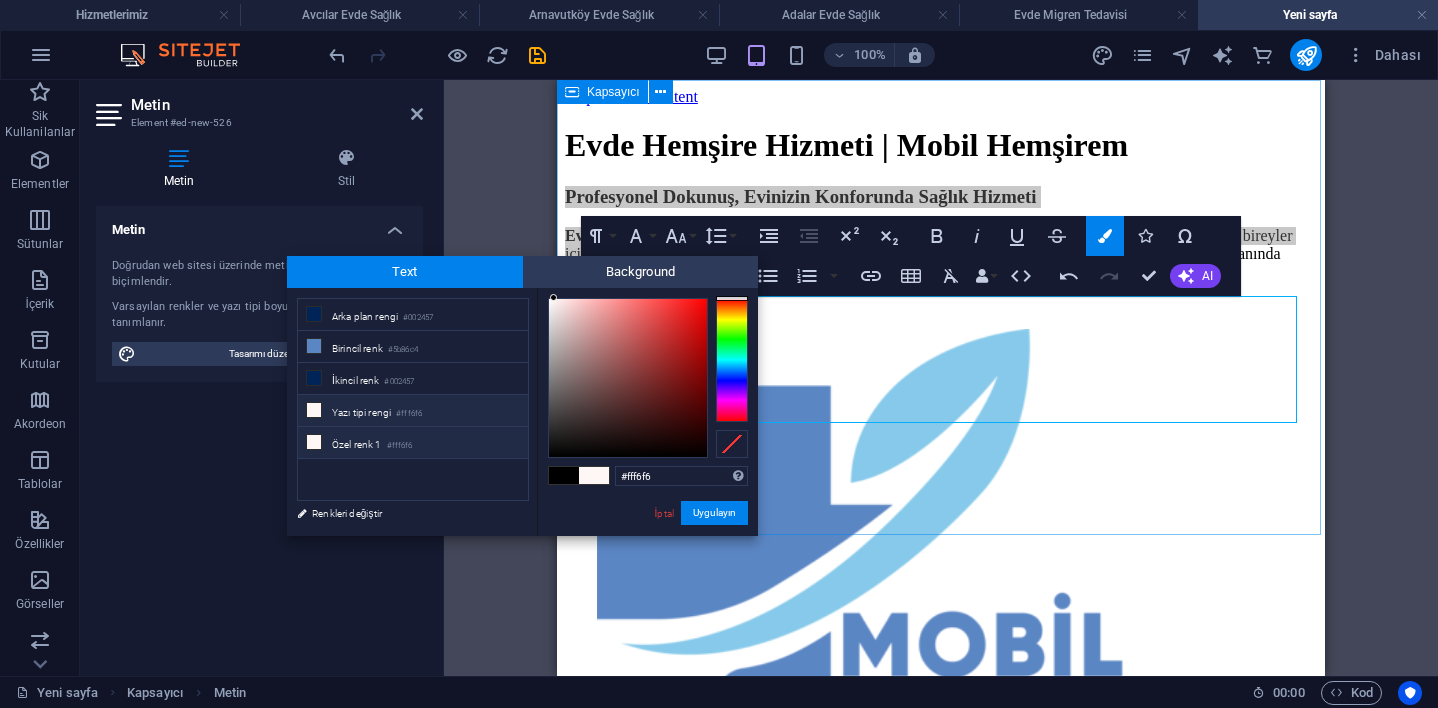click on "Özel renk 1
#fff6f6" at bounding box center [413, 443] 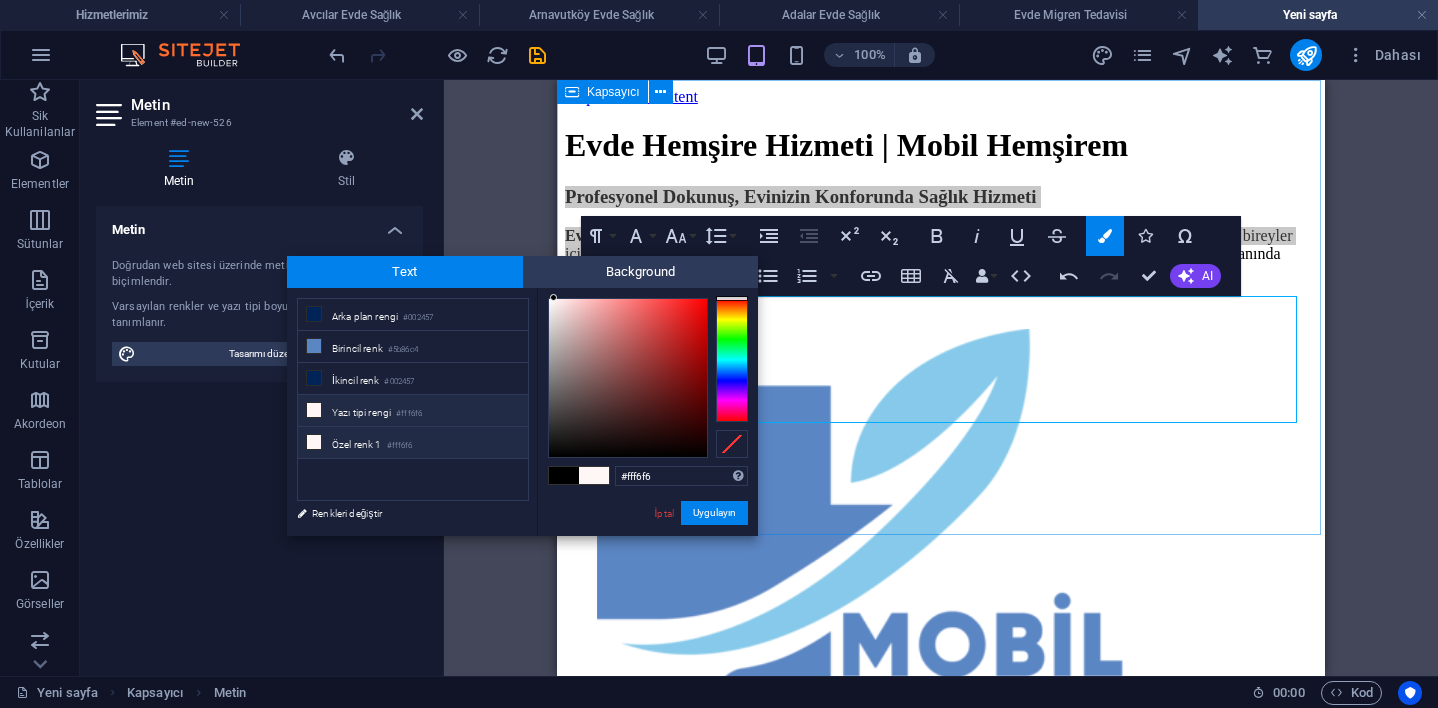 click on "Özel renk 1
#fff6f6" at bounding box center (413, 443) 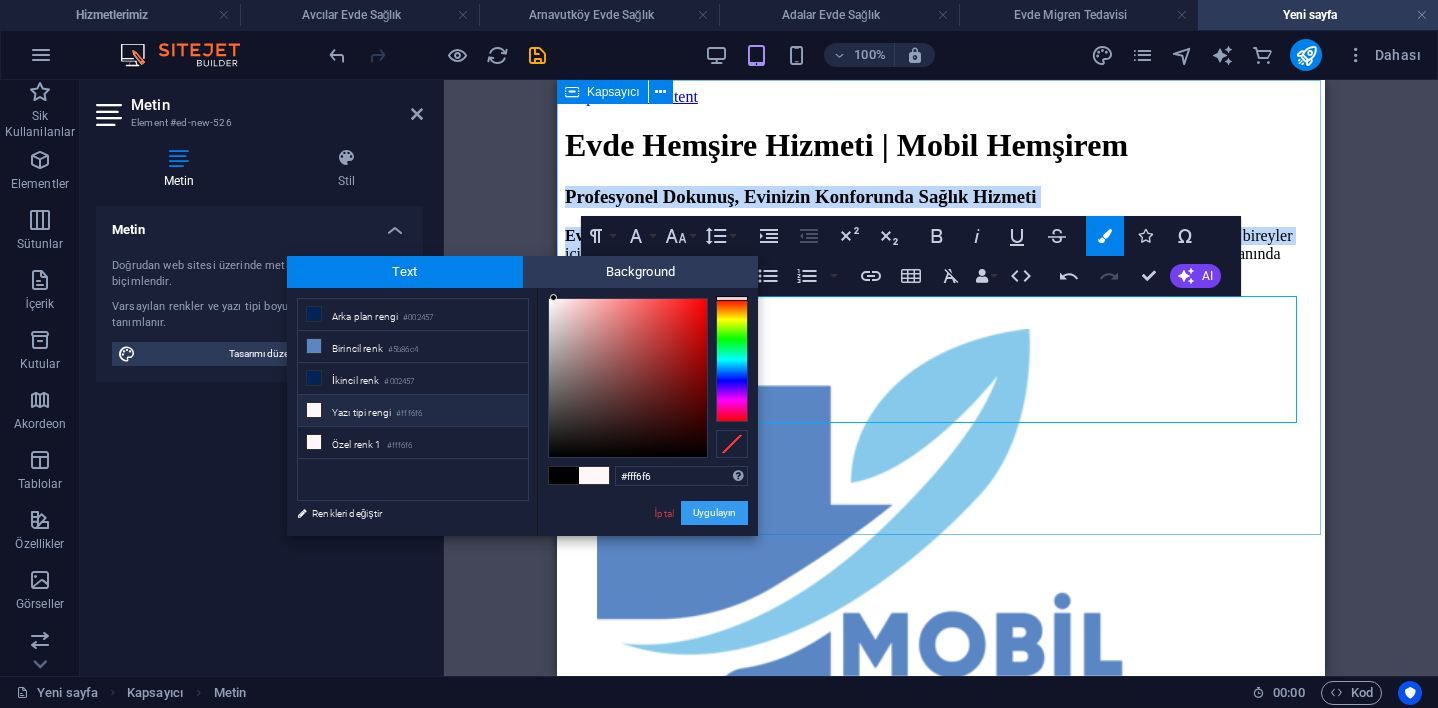 click on "Uygulayın" at bounding box center (714, 513) 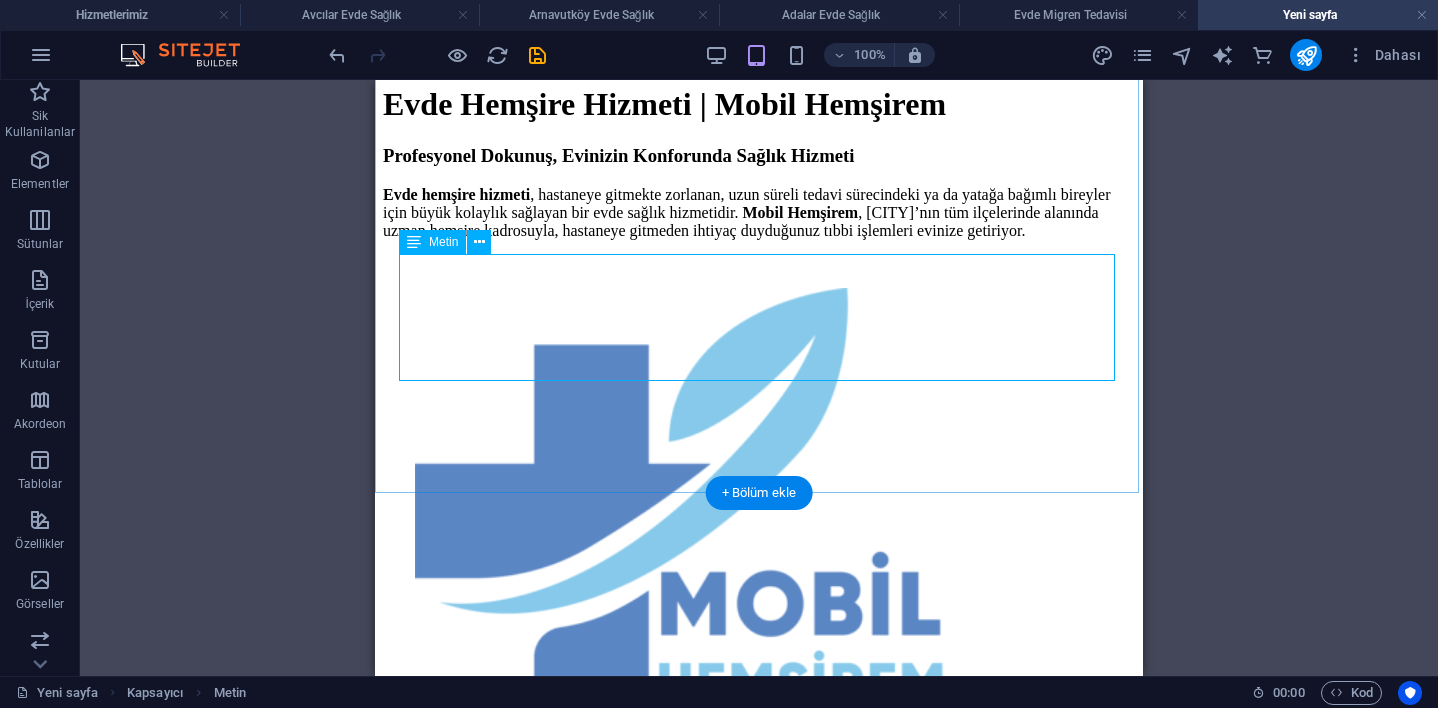 scroll, scrollTop: 43, scrollLeft: 0, axis: vertical 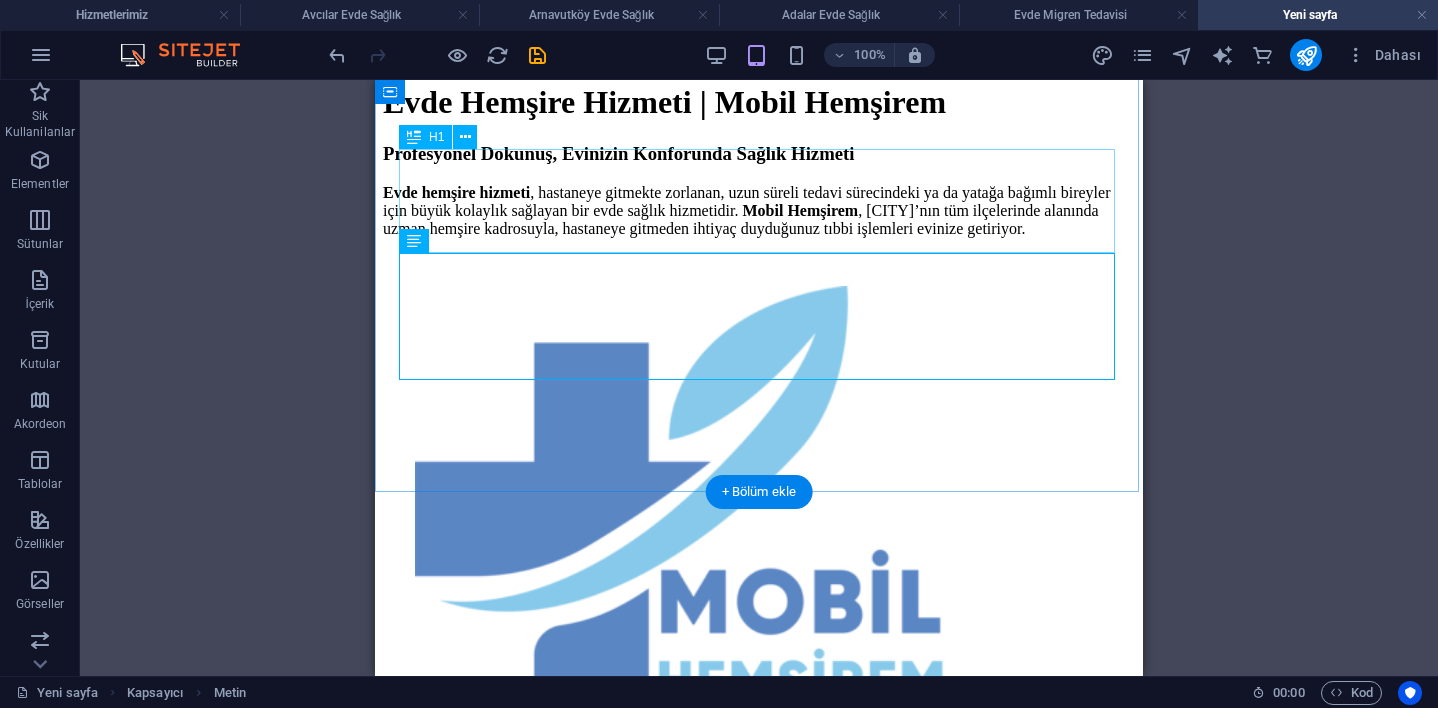 click on "Evde Hemşire Hizmeti | Mobil Hemşirem" at bounding box center (759, 102) 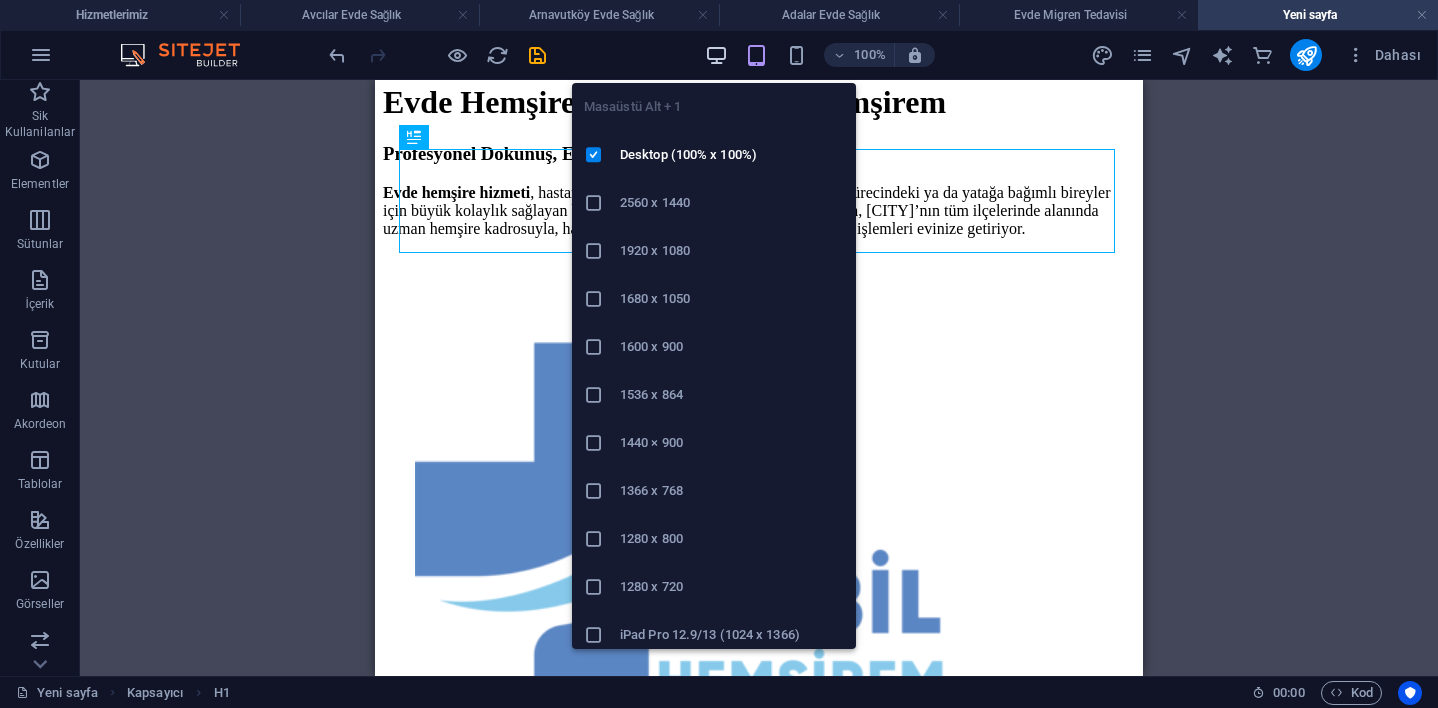 click at bounding box center [716, 55] 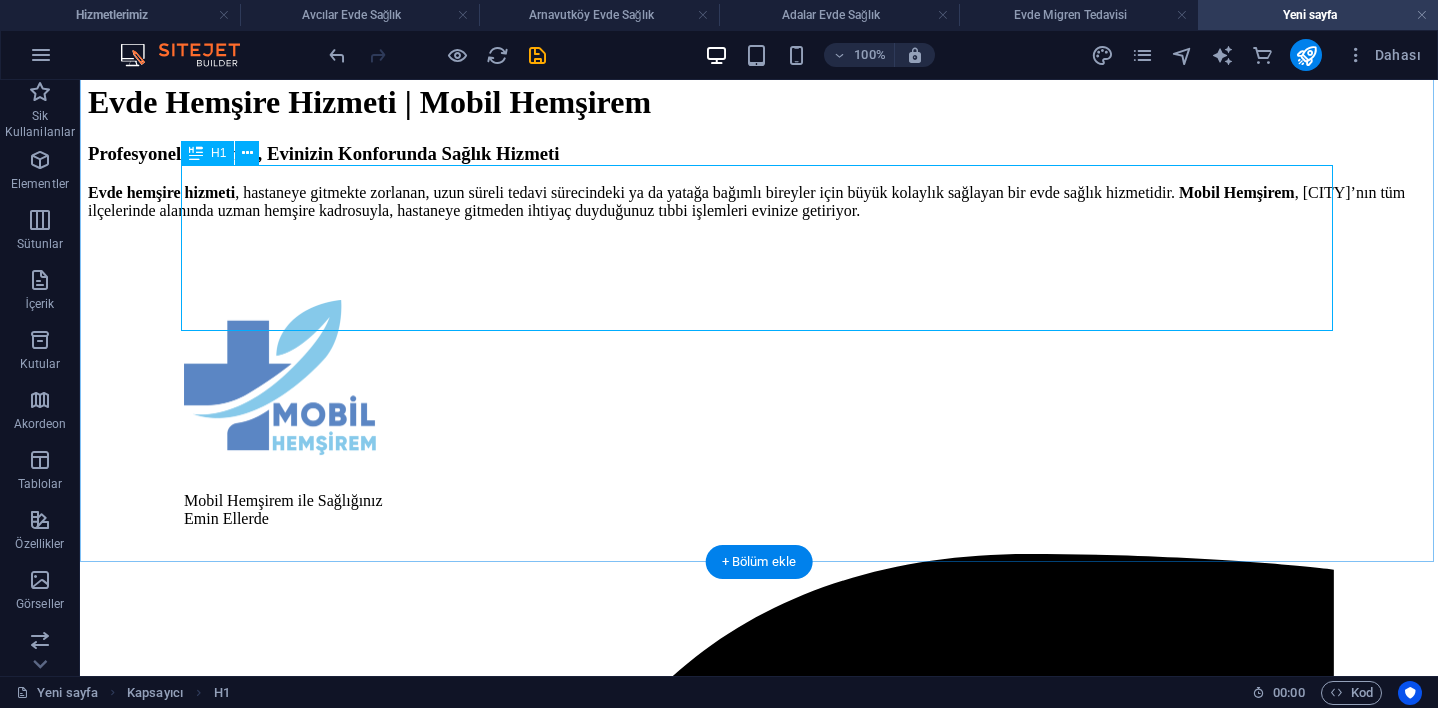 type 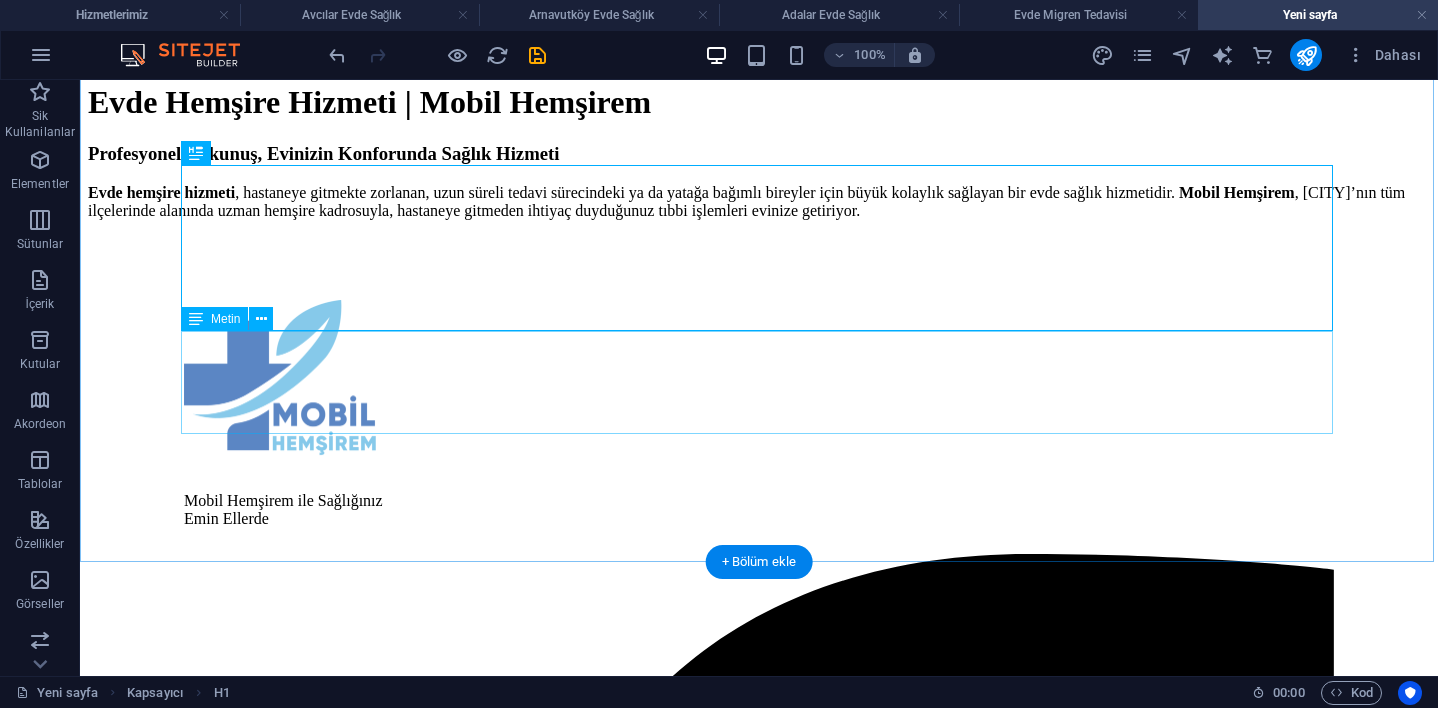 click on "Profesyonel Dokunuş, Evinizin Konforunda Sağlık Hizmeti Evde hemşire hizmeti , hastaneye gitmekte zorlanan, uzun süreli tedavi sürecindeki ya da yatağa bağımlı bireyler için büyük kolaylık sağlayan bir evde sağlık hizmetidir.
Mobil Hemşirem , İstanbul’un tüm ilçelerinde alanında uzman hemşire kadrosuyla, hastaneye gitmeden ihtiyaç duyduğunuz tıbbi işlemleri evinize getiriyor." at bounding box center (759, 181) 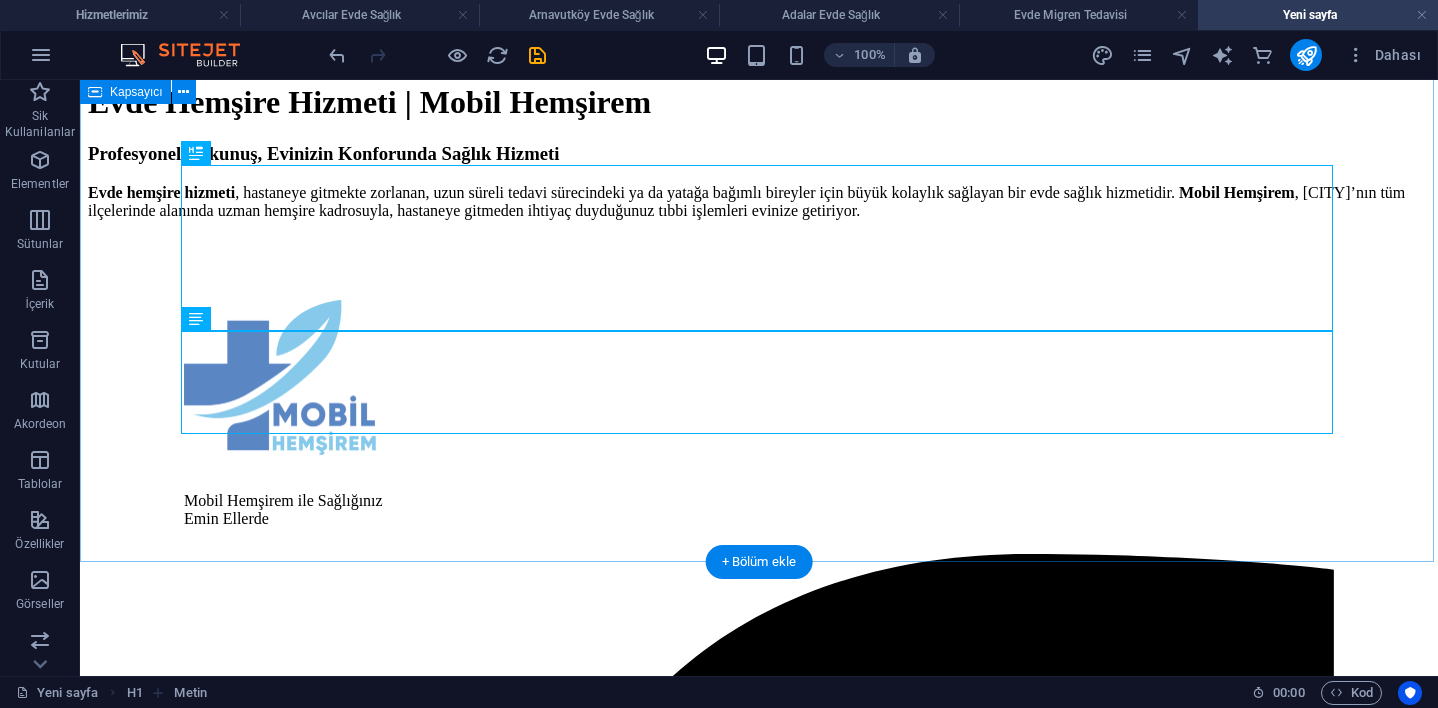 click on "Evde Hemşire Hizmeti | Mobil Hemşirem Profesyonel Dokunuş, Evinizin Konforunda Sağlık Hizmeti Evde hemşire hizmeti , hastaneye gitmekte zorlanan, uzun süreli tedavi sürecindeki ya da yatağa bağımlı bireyler için büyük kolaylık sağlayan bir evde sağlık hizmetidir. Mobil Hemşirem , [CITY]’ün tüm ilçelerinde alanında uzman hemşire kadrosuyla, hastaneye gitmeden ihtiyaç duyduğunuz tıbbi işlemleri evinize getiriyor." at bounding box center (759, 151) 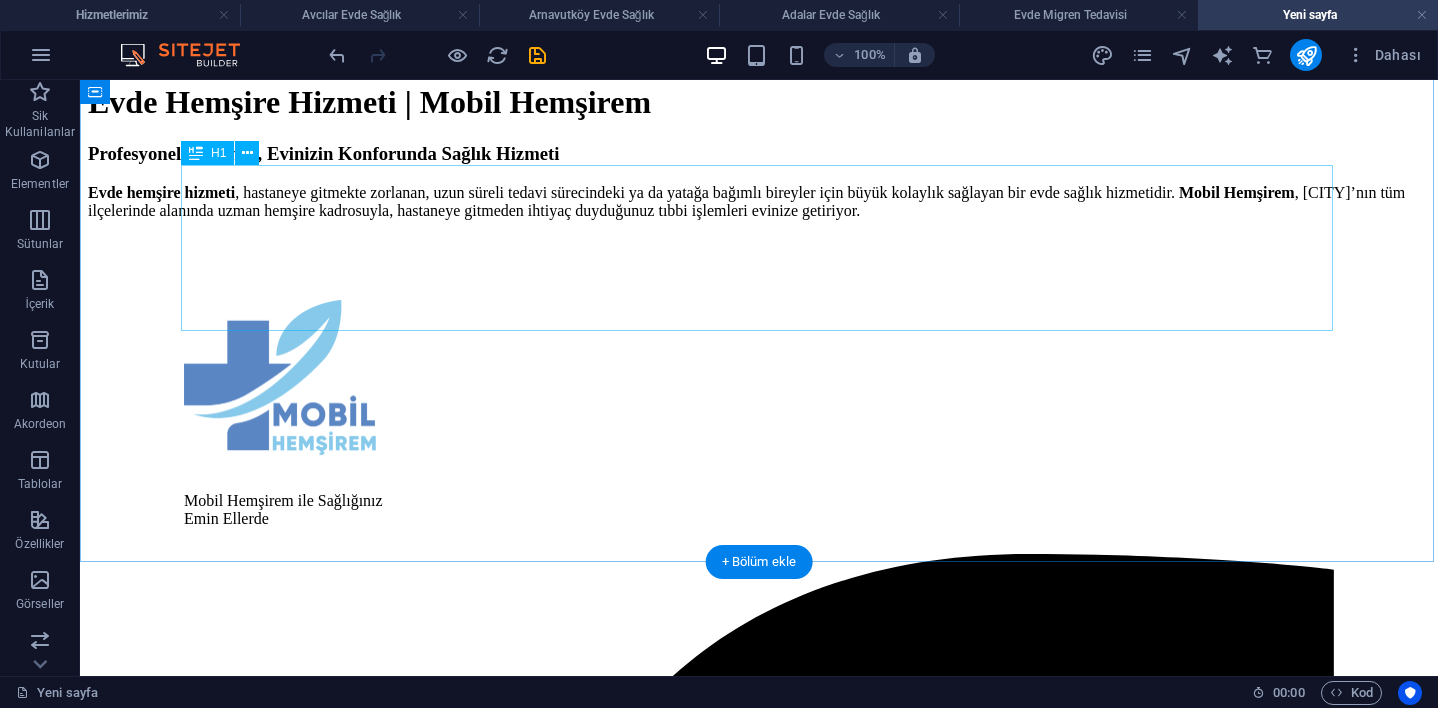 click on "Evde Hemşire Hizmeti | Mobil Hemşirem" at bounding box center (759, 102) 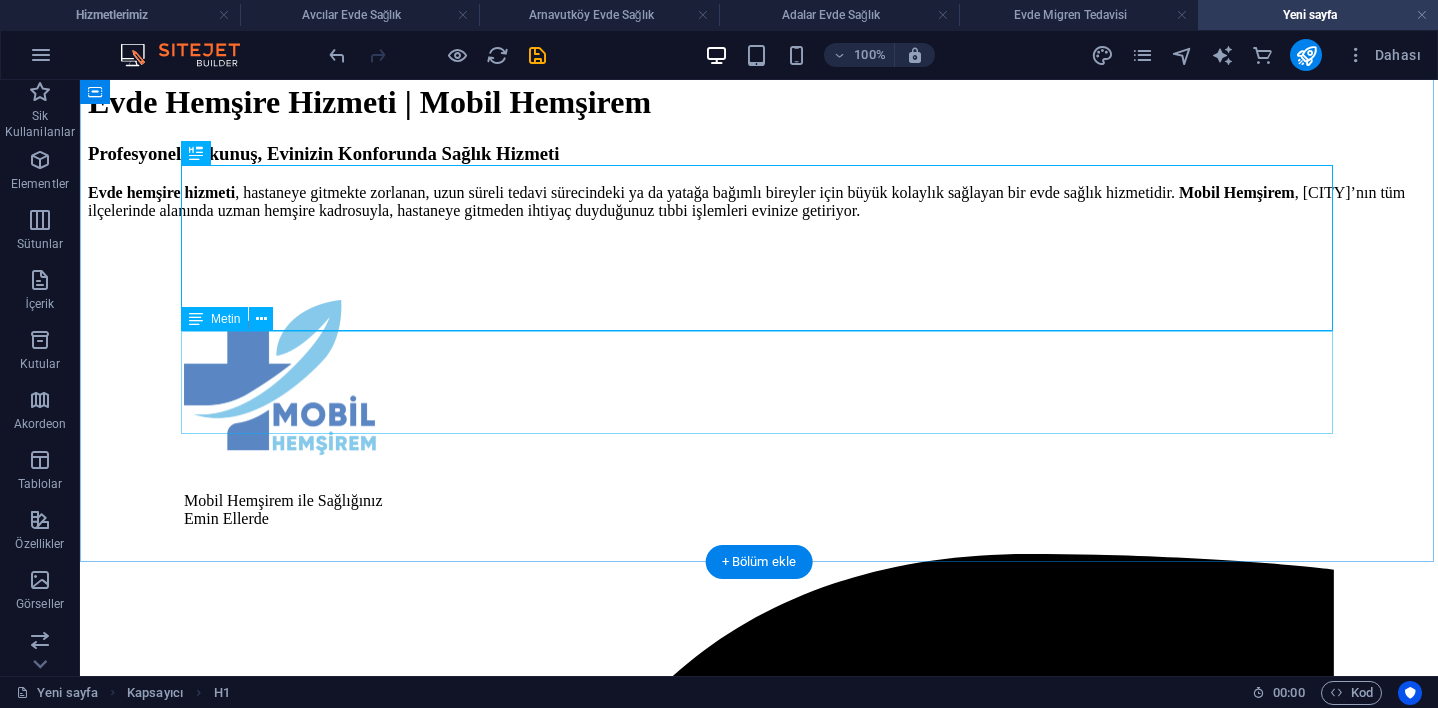 click on "Profesyonel Dokunuş, Evinizin Konforunda Sağlık Hizmeti Evde hemşire hizmeti , hastaneye gitmekte zorlanan, uzun süreli tedavi sürecindeki ya da yatağa bağımlı bireyler için büyük kolaylık sağlayan bir evde sağlık hizmetidir.
Mobil Hemşirem , İstanbul’un tüm ilçelerinde alanında uzman hemşire kadrosuyla, hastaneye gitmeden ihtiyaç duyduğunuz tıbbi işlemleri evinize getiriyor." at bounding box center [759, 181] 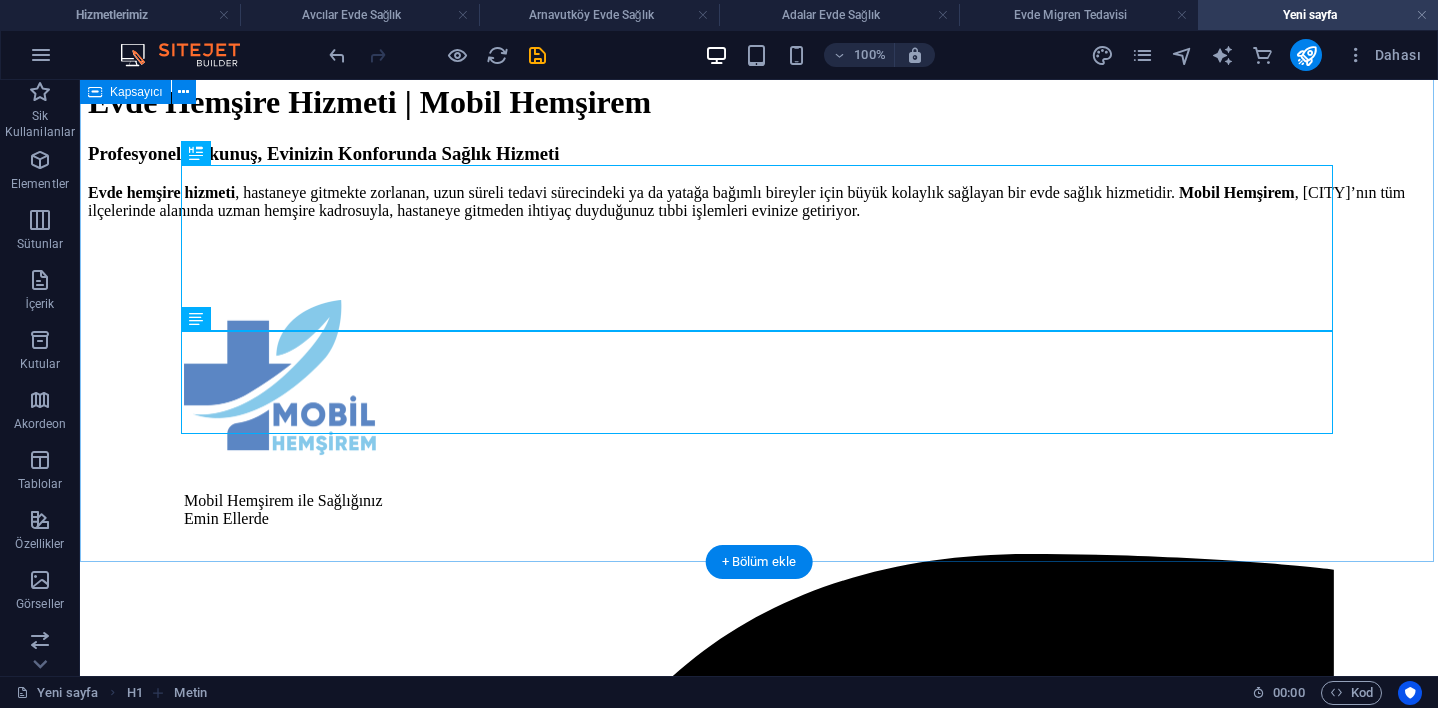 click on "Evde Hemşire Hizmeti | Mobil Hemşirem Profesyonel Dokunuş, Evinizin Konforunda Sağlık Hizmeti Evde hemşire hizmeti , hastaneye gitmekte zorlanan, uzun süreli tedavi sürecindeki ya da yatağa bağımlı bireyler için büyük kolaylık sağlayan bir evde sağlık hizmetidir. Mobil Hemşirem , [CITY]’ün tüm ilçelerinde alanında uzman hemşire kadrosuyla, hastaneye gitmeden ihtiyaç duyduğunuz tıbbi işlemleri evinize getiriyor." at bounding box center [759, 151] 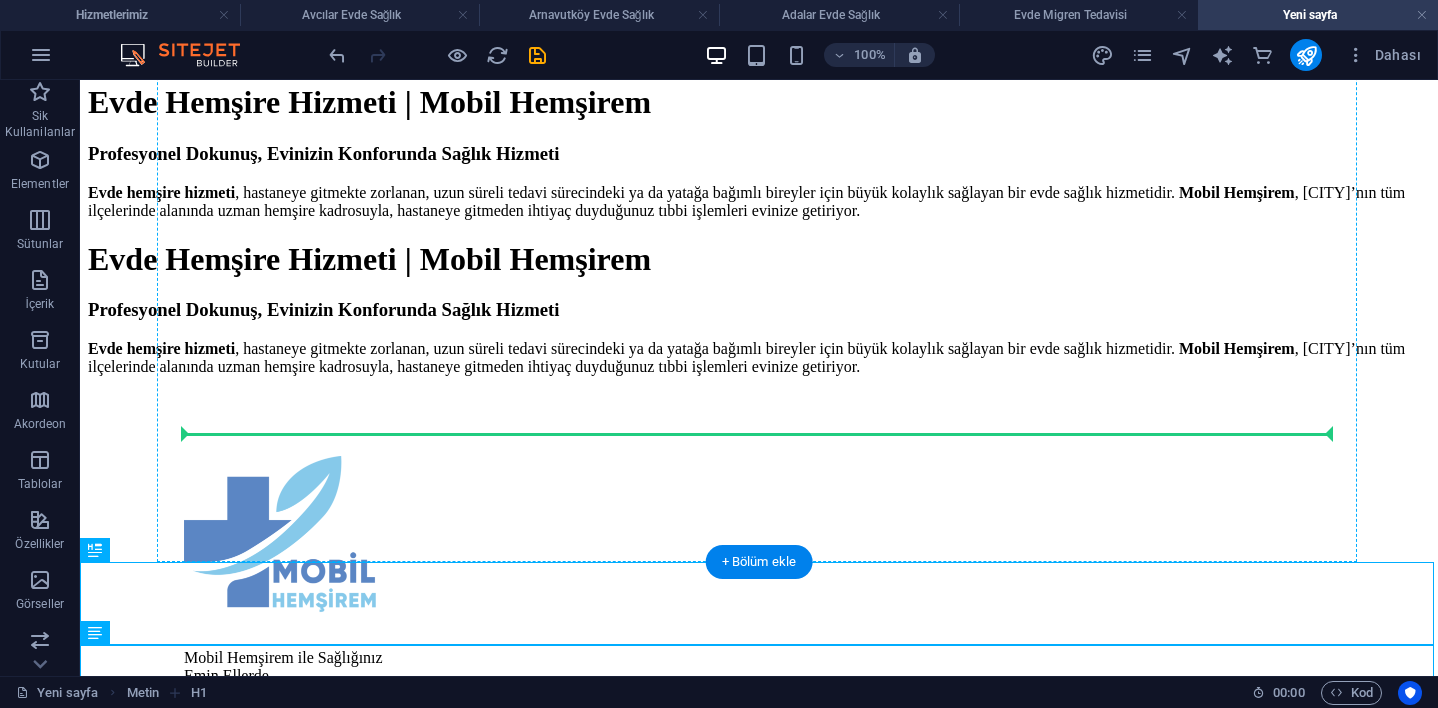 drag, startPoint x: 177, startPoint y: 632, endPoint x: 253, endPoint y: 415, distance: 229.9239 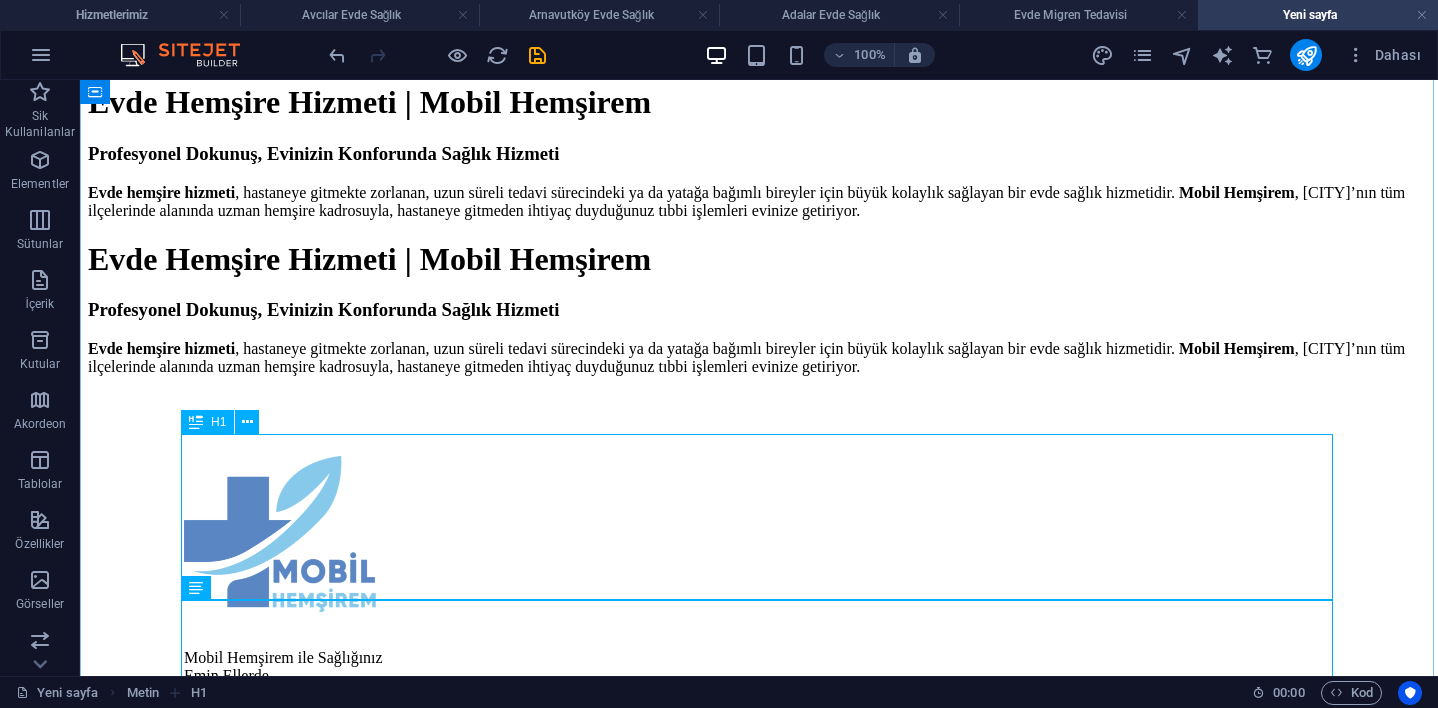 click on "Evde Hemşire Hizmeti | Mobil Hemşirem" at bounding box center (759, 259) 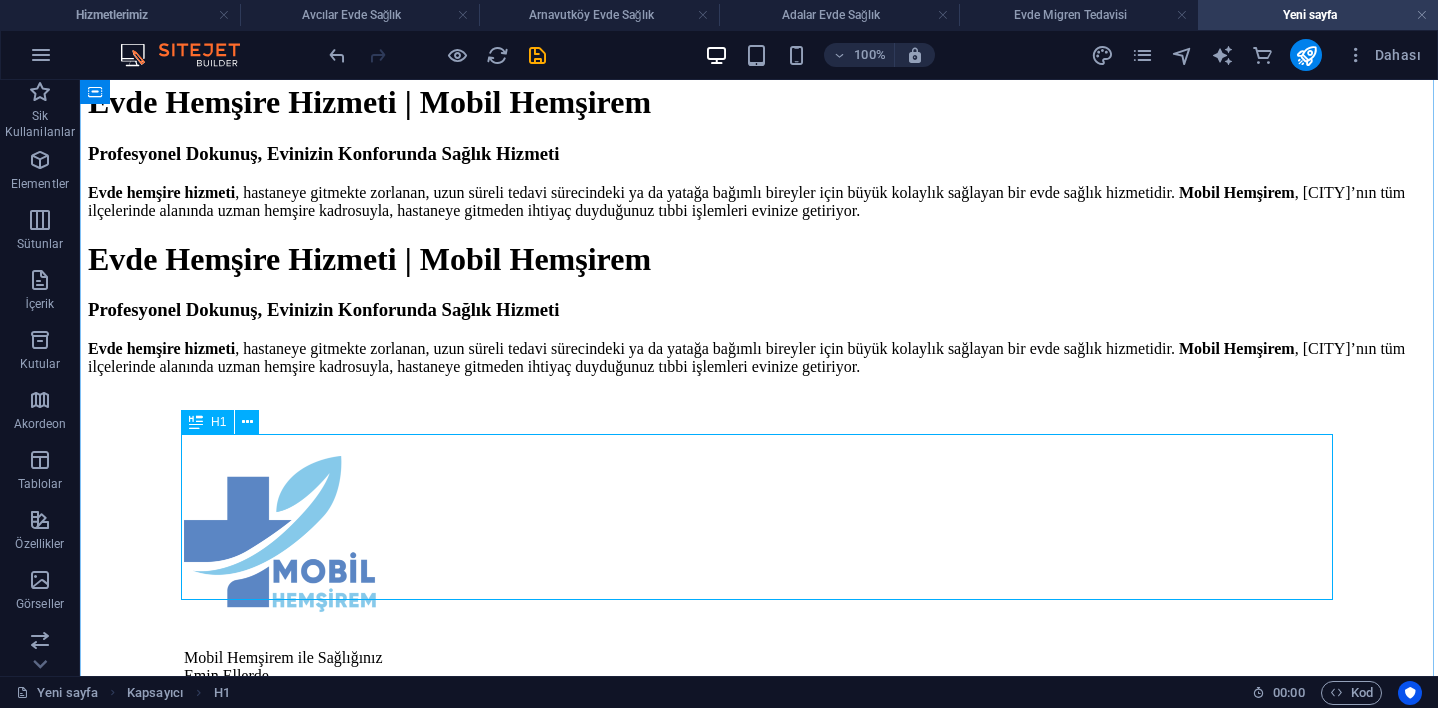 click on "Evde Hemşire Hizmeti | Mobil Hemşirem" at bounding box center [759, 259] 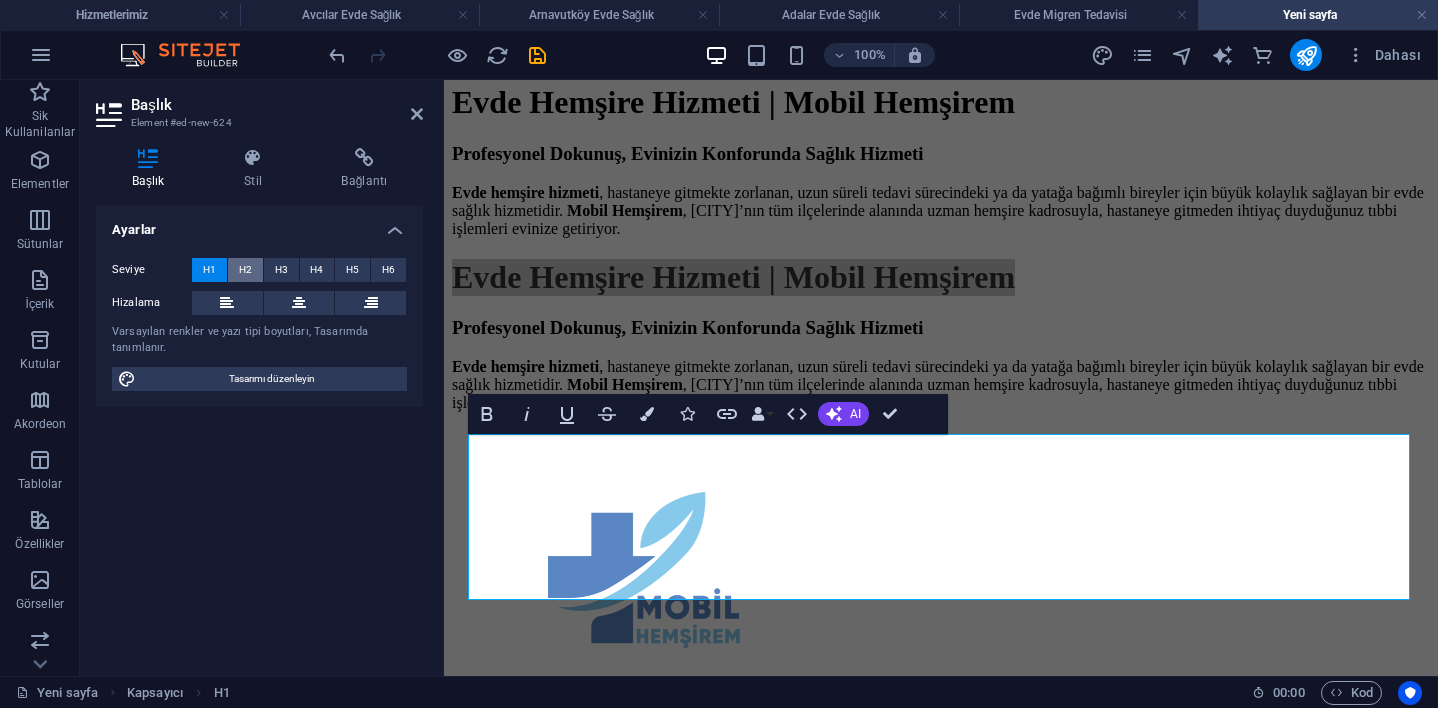 click on "H2" at bounding box center [245, 270] 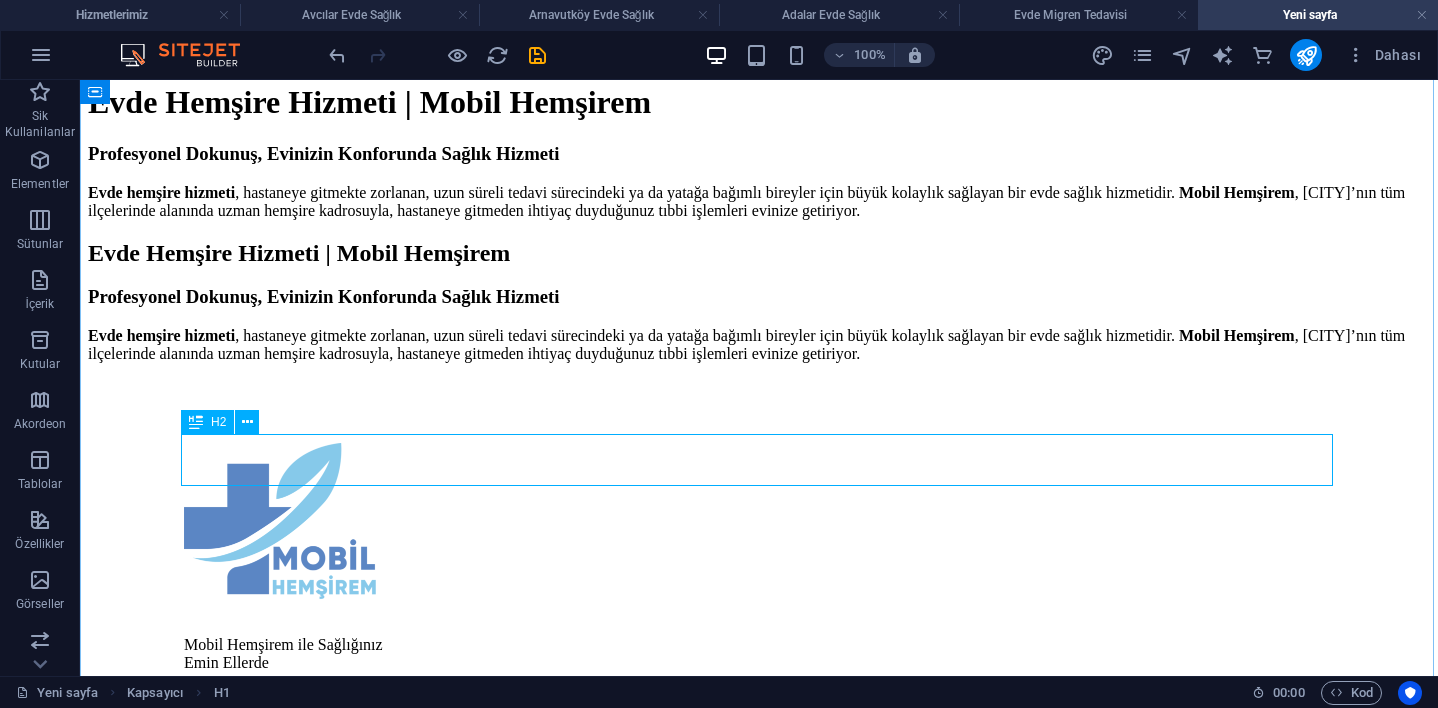 click on "Evde Hemşire Hizmeti | Mobil Hemşirem" at bounding box center (759, 253) 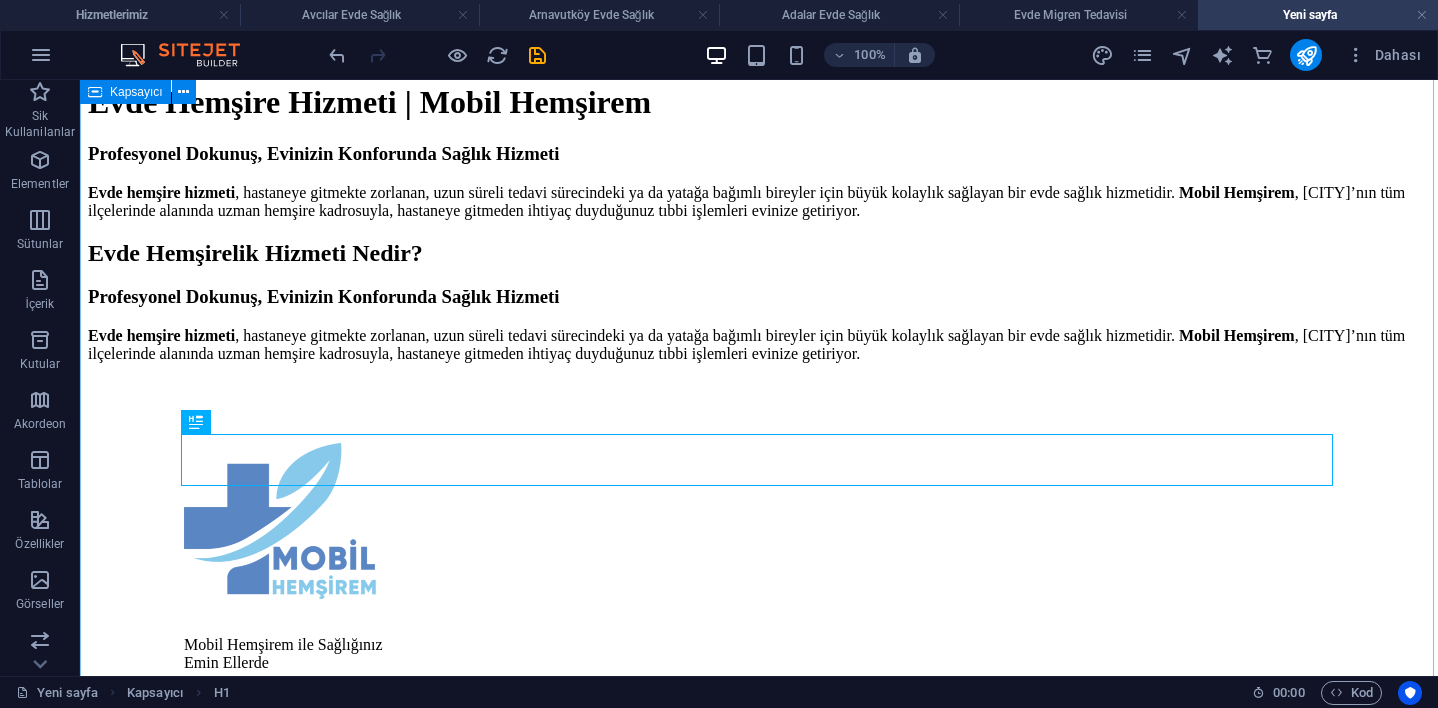 click on "Evde Hemşire Hizmeti | Mobil Hemşirem Profesyonel Dokunuş, Evinizin Konforunda Sağlık Hizmeti Evde hemşire hizmeti , hastaneye gitmekte zorlanan, uzun süreli tedavi sürecindeki ya da yatağa bağımlı bireyler için büyük kolaylık sağlayan bir evde sağlık hizmetidir. Mobil Hemşirem , İstanbul’un tüm ilçelerinde alanında uzman hemşire kadrosuyla, hastaneye gitmeden ihtiyaç duyduğunuz tıbbi işlemleri evinize getiriyor. Evde Hemşirelik Hizmeti Nedir? Profesyonel Dokunuş, Evinizin Konforunda Sağlık Hizmeti Evde hemşire hizmeti , hastaneye gitmekte zorlanan, uzun süreli tedavi sürecindeki ya da yatağa bağımlı bireyler için büyük kolaylık sağlayan bir evde sağlık hizmetidir. Mobil Hemşirem , İstanbul’un tüm ilçelerinde alanında uzman hemşire kadrosuyla, hastaneye gitmeden ihtiyaç duyduğunuz tıbbi işlemleri evinize getiriyor." at bounding box center [759, 223] 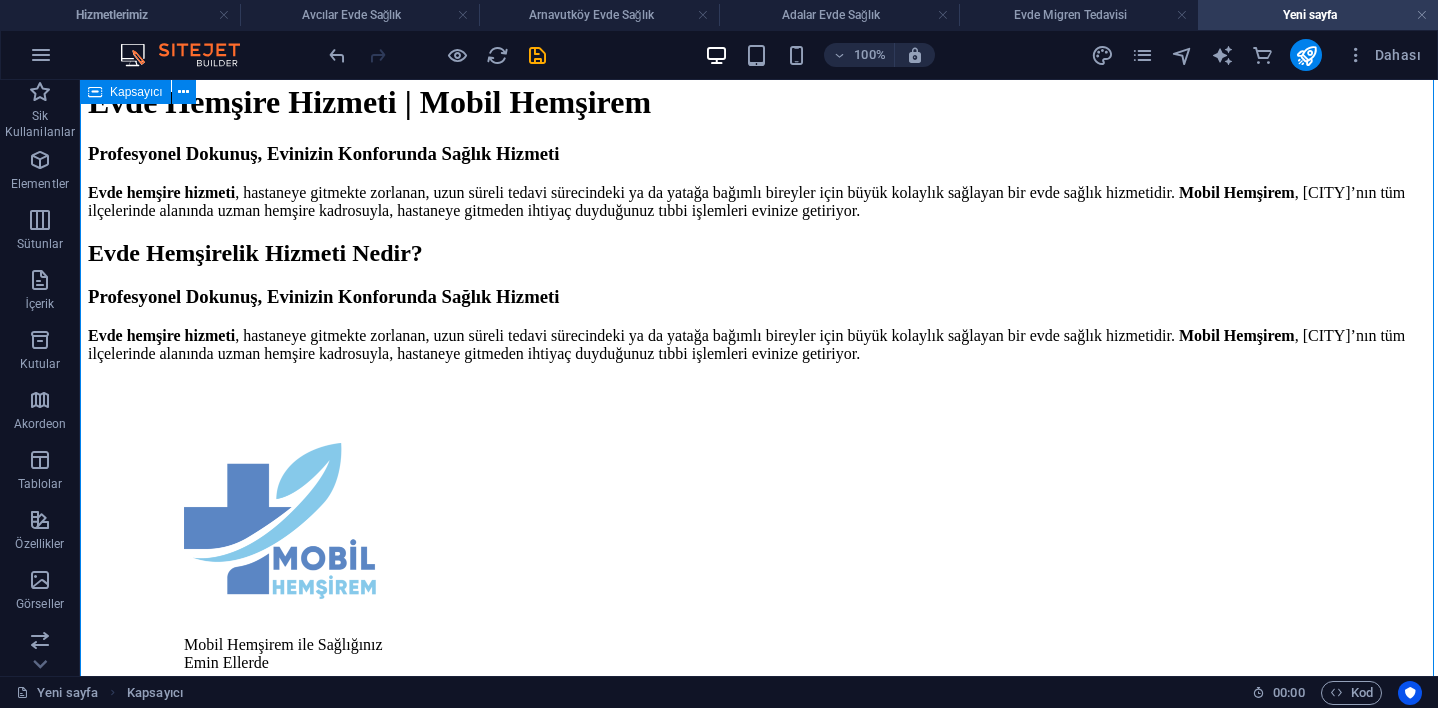 click on "Evde Hemşire Hizmeti | Mobil Hemşirem Profesyonel Dokunuş, Evinizin Konforunda Sağlık Hizmeti Evde hemşire hizmeti , hastaneye gitmekte zorlanan, uzun süreli tedavi sürecindeki ya da yatağa bağımlı bireyler için büyük kolaylık sağlayan bir evde sağlık hizmetidir. Mobil Hemşirem , İstanbul’un tüm ilçelerinde alanında uzman hemşire kadrosuyla, hastaneye gitmeden ihtiyaç duyduğunuz tıbbi işlemleri evinize getiriyor. Evde Hemşirelik Hizmeti Nedir? Profesyonel Dokunuş, Evinizin Konforunda Sağlık Hizmeti Evde hemşire hizmeti , hastaneye gitmekte zorlanan, uzun süreli tedavi sürecindeki ya da yatağa bağımlı bireyler için büyük kolaylık sağlayan bir evde sağlık hizmetidir. Mobil Hemşirem , İstanbul’un tüm ilçelerinde alanında uzman hemşire kadrosuyla, hastaneye gitmeden ihtiyaç duyduğunuz tıbbi işlemleri evinize getiriyor." at bounding box center [759, 223] 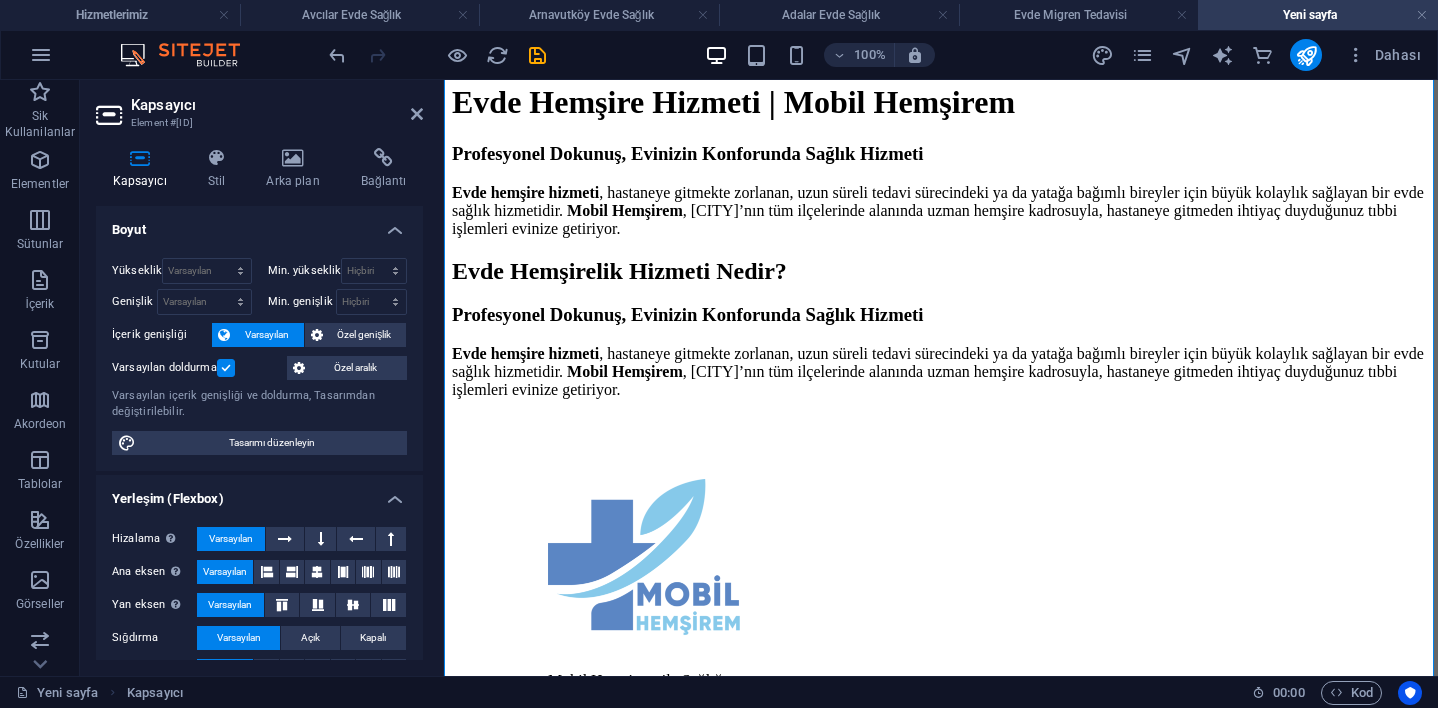 click on "Hizalama Esnek yönü belirler. Varsayılan Ana eksen Elementlerin bu kapsayıcının içindeki ana eksen boyunca nasıl davranması gerektiğini belirle (içeriği doğrula). Varsayılan Yan eksen Kapsayıcının içindeki elementin dikey yönünü kontrol et (öğeleri hizala). Varsayılan Sığdırma Varsayılan Açık Kapalı Doldur Birkaç satır boyunca y ekseni üzerindeki elementlerin mesafelerini ve yönünü kontrol eder (içeriği hizala). Varsayılan" at bounding box center [259, 605] 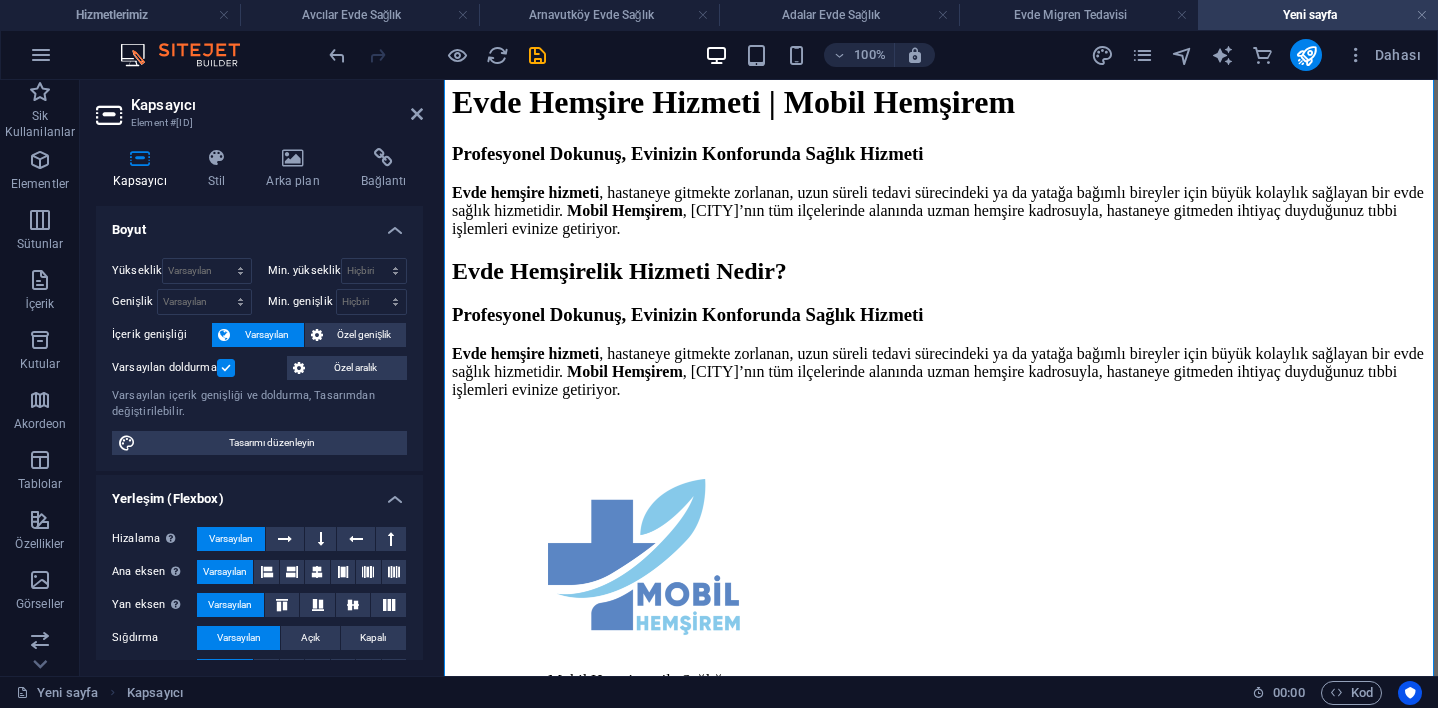 click on "Hizalama Esnek yönü belirler. Varsayılan Ana eksen Elementlerin bu kapsayıcının içindeki ana eksen boyunca nasıl davranması gerektiğini belirle (içeriği doğrula). Varsayılan Yan eksen Kapsayıcının içindeki elementin dikey yönünü kontrol et (öğeleri hizala). Varsayılan Sığdırma Varsayılan Açık Kapalı Doldur Birkaç satır boyunca y ekseni üzerindeki elementlerin mesafelerini ve yönünü kontrol eder (içeriği hizala). Varsayılan" at bounding box center (259, 605) 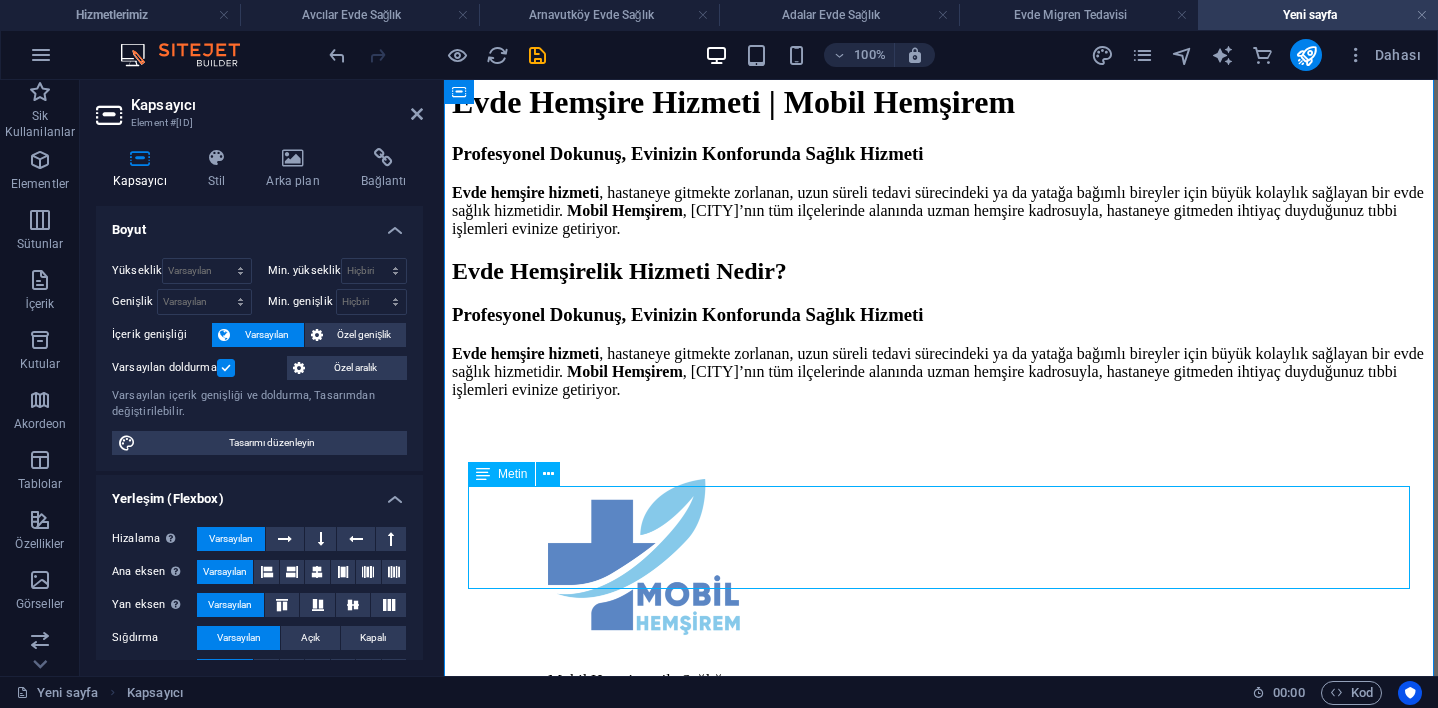 click on "Profesyonel Dokunuş, Evinizin Konforunda Sağlık Hizmeti Evde hemşire hizmeti , hastaneye gitmekte zorlanan, uzun süreli tedavi sürecindeki ya da yatağa bağımlı bireyler için büyük kolaylık sağlayan bir evde sağlık hizmetidir.
Mobil Hemşirem , İstanbul’un tüm ilçelerinde alanında uzman hemşire kadrosuyla, hastaneye gitmeden ihtiyaç duyduğunuz tıbbi işlemleri evinize getiriyor." at bounding box center (941, 351) 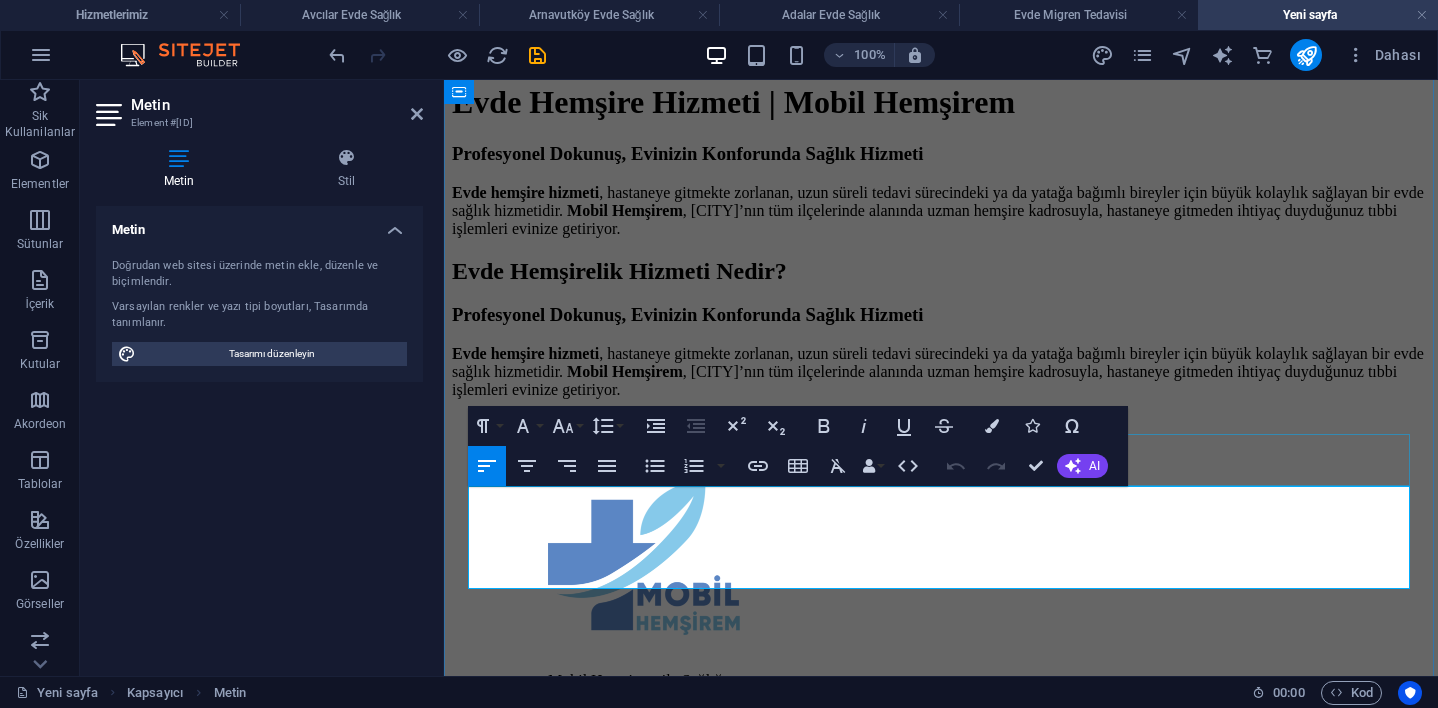 drag, startPoint x: 1210, startPoint y: 573, endPoint x: 611, endPoint y: 473, distance: 607.28986 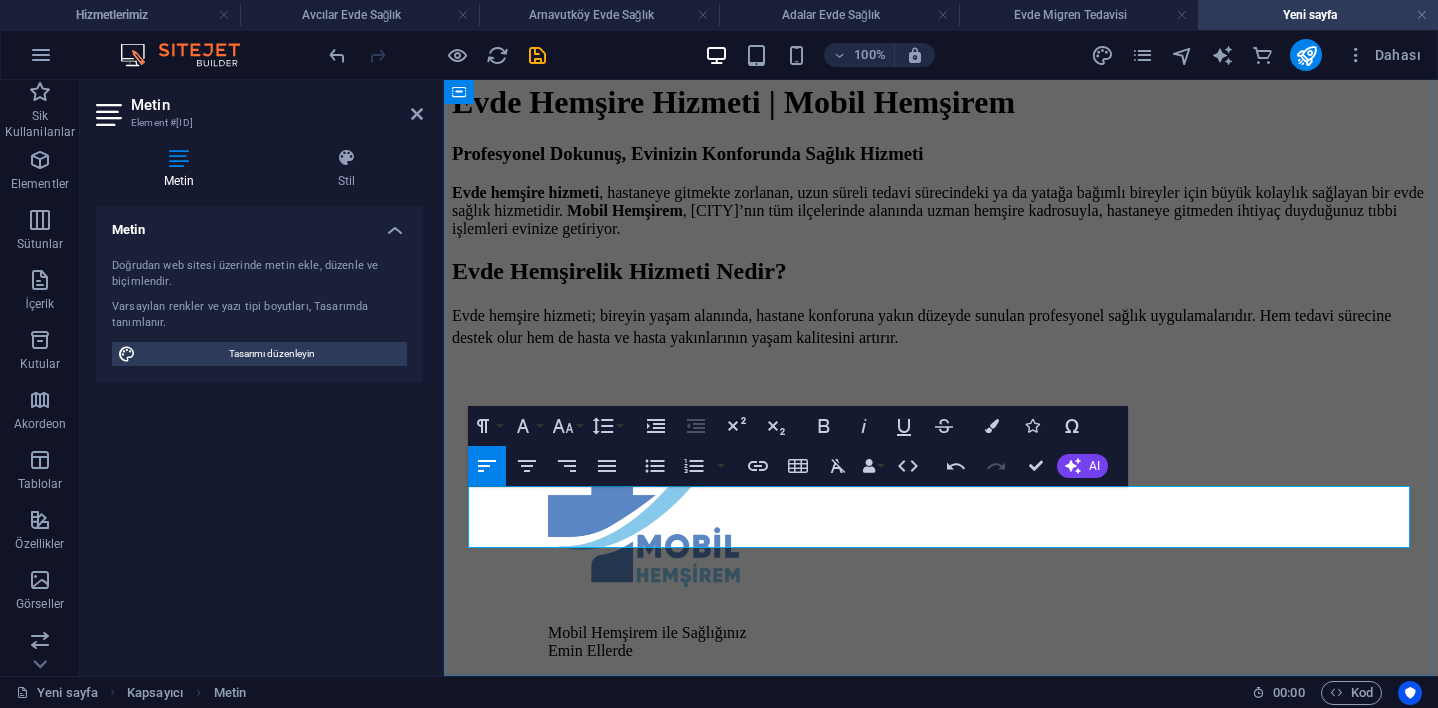 click on "Evde hemşire hizmeti; bireyin yaşam alanında, hastane konforuna yakın düzeyde sunulan profesyonel sağlık uygulamalarıdır. Hem tedavi sürecine destek olur hem de hasta ve hasta yakınlarının yaşam kalitesini artırır." at bounding box center (921, 326) 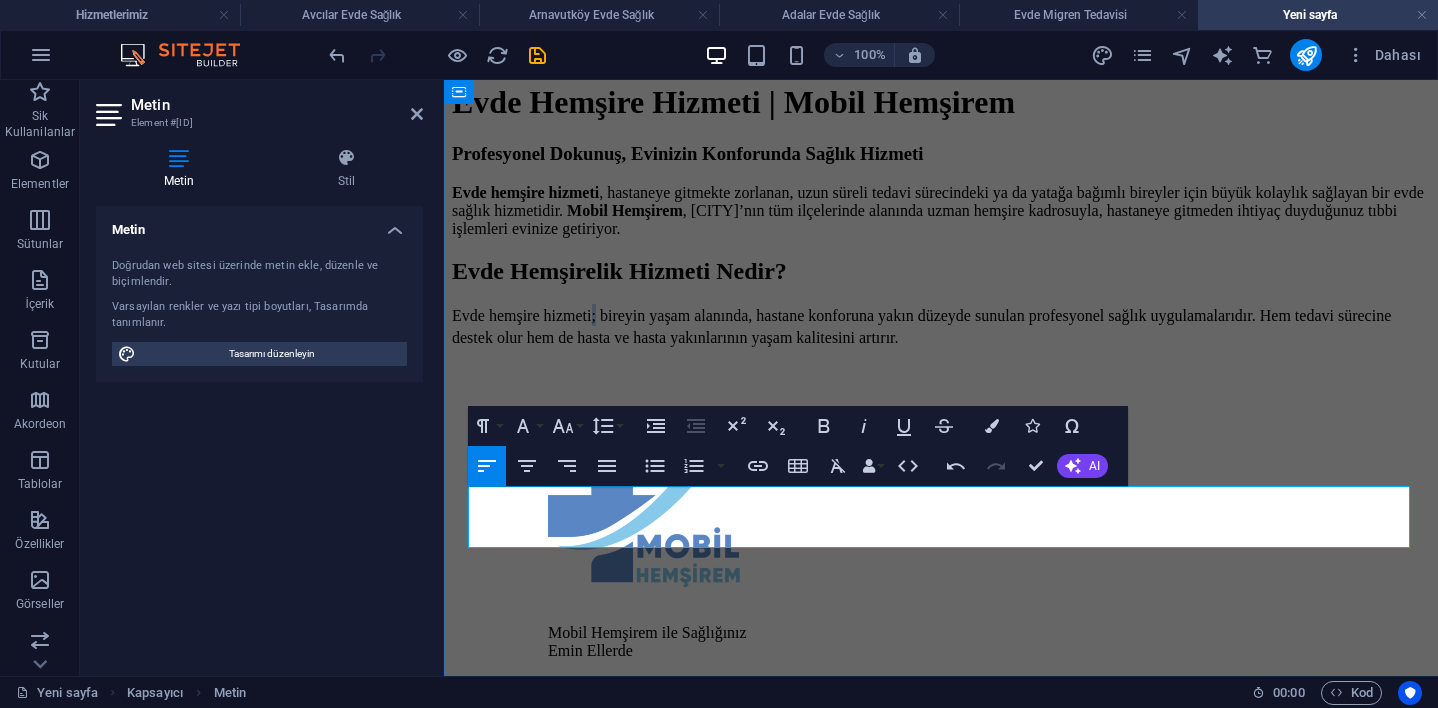 click on "Evde hemşire hizmeti; bireyin yaşam alanında, hastane konforuna yakın düzeyde sunulan profesyonel sağlık uygulamalarıdır. Hem tedavi sürecine destek olur hem de hasta ve hasta yakınlarının yaşam kalitesini artırır." at bounding box center [921, 326] 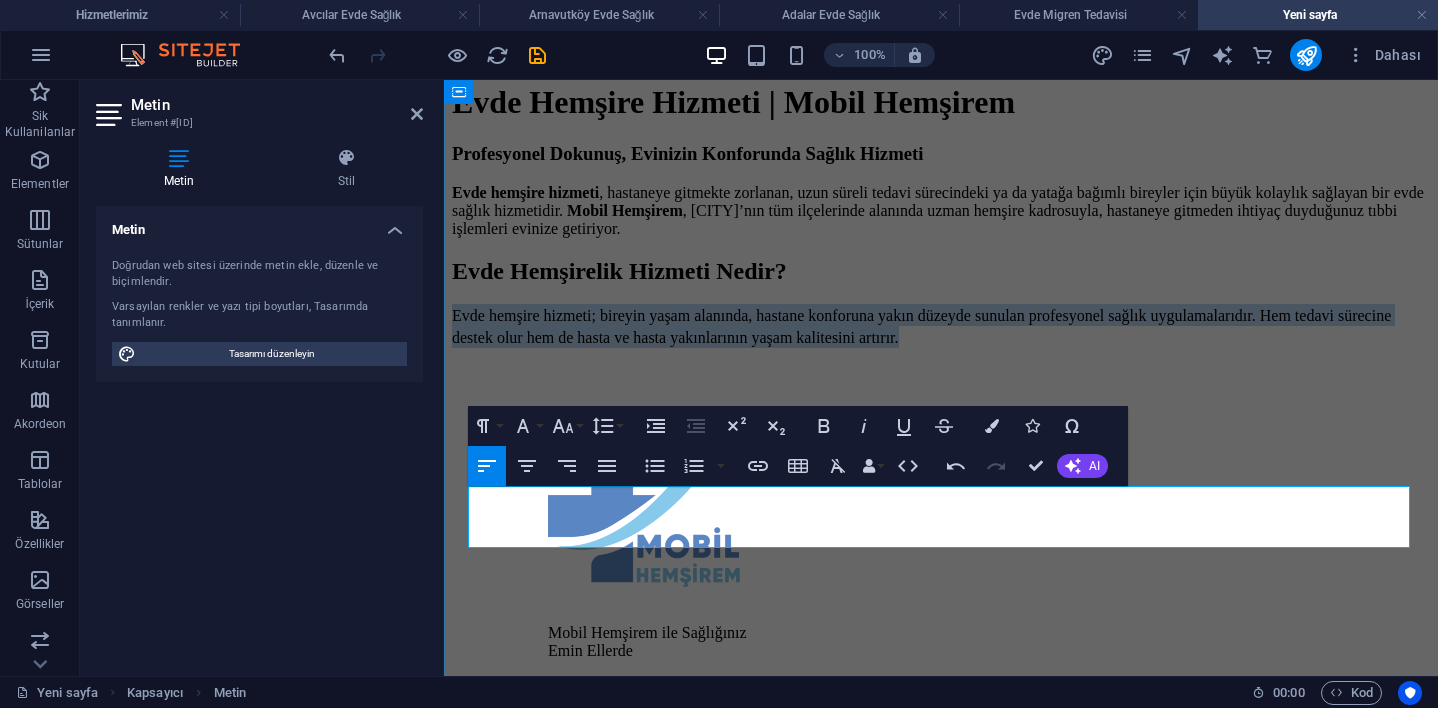 click on "Evde hemşire hizmeti; bireyin yaşam alanında, hastane konforuna yakın düzeyde sunulan profesyonel sağlık uygulamalarıdır. Hem tedavi sürecine destek olur hem de hasta ve hasta yakınlarının yaşam kalitesini artırır." at bounding box center [921, 326] 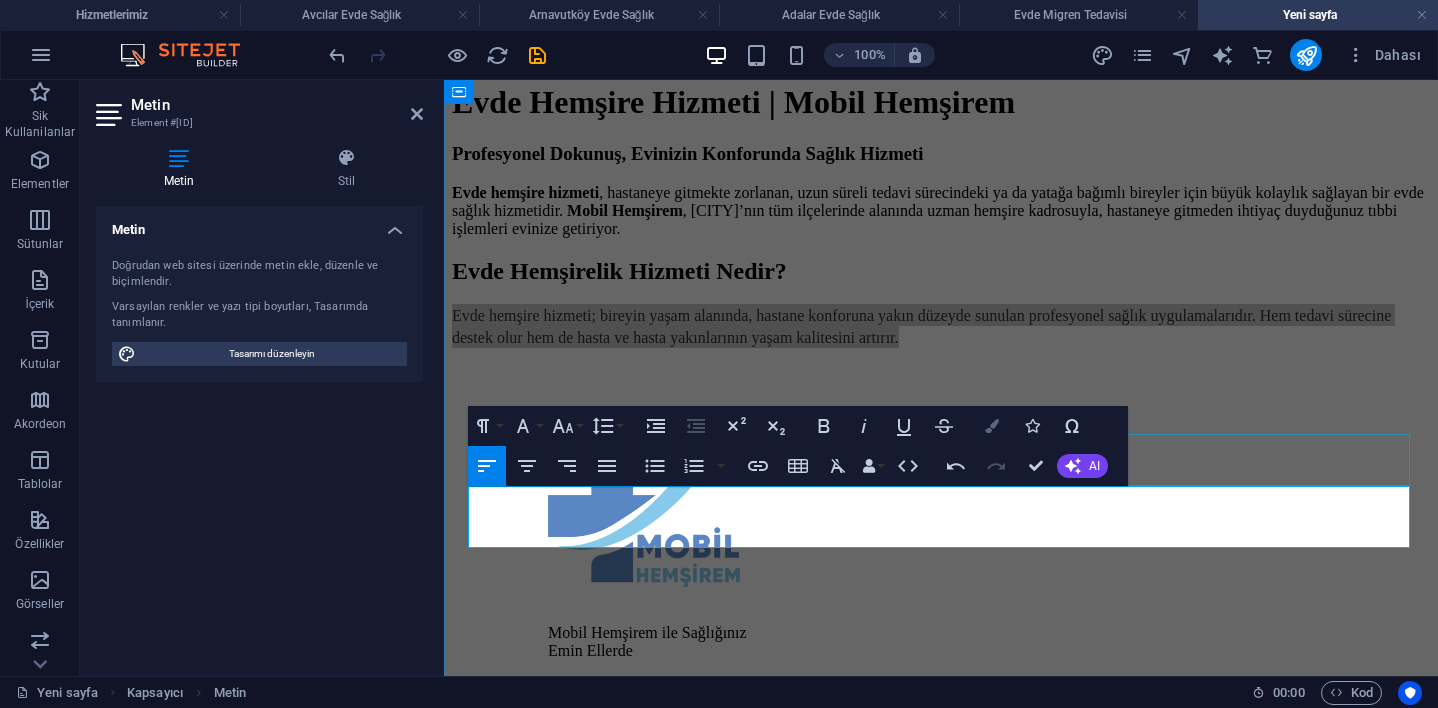 click at bounding box center (992, 426) 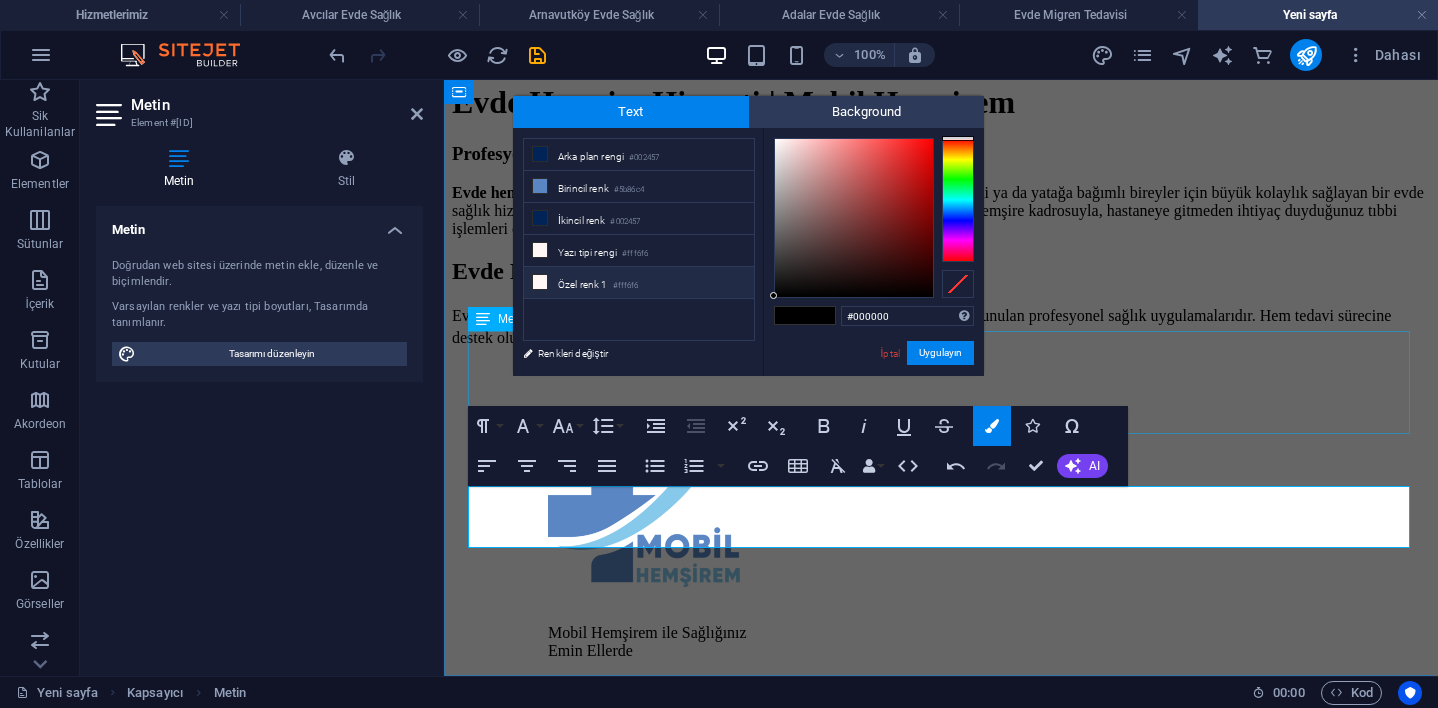 click on "Özel renk 1
#fff6f6" at bounding box center (639, 283) 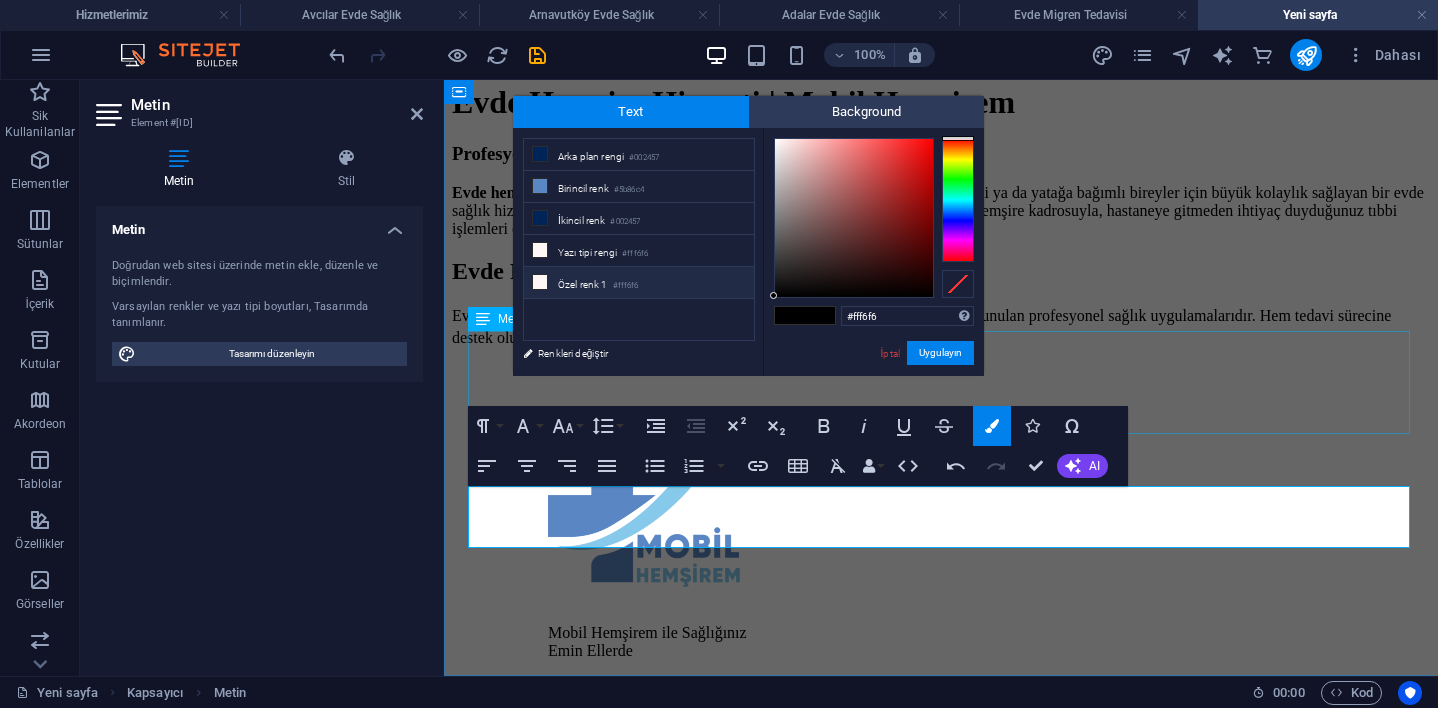 click on "Özel renk 1
#fff6f6" at bounding box center (639, 283) 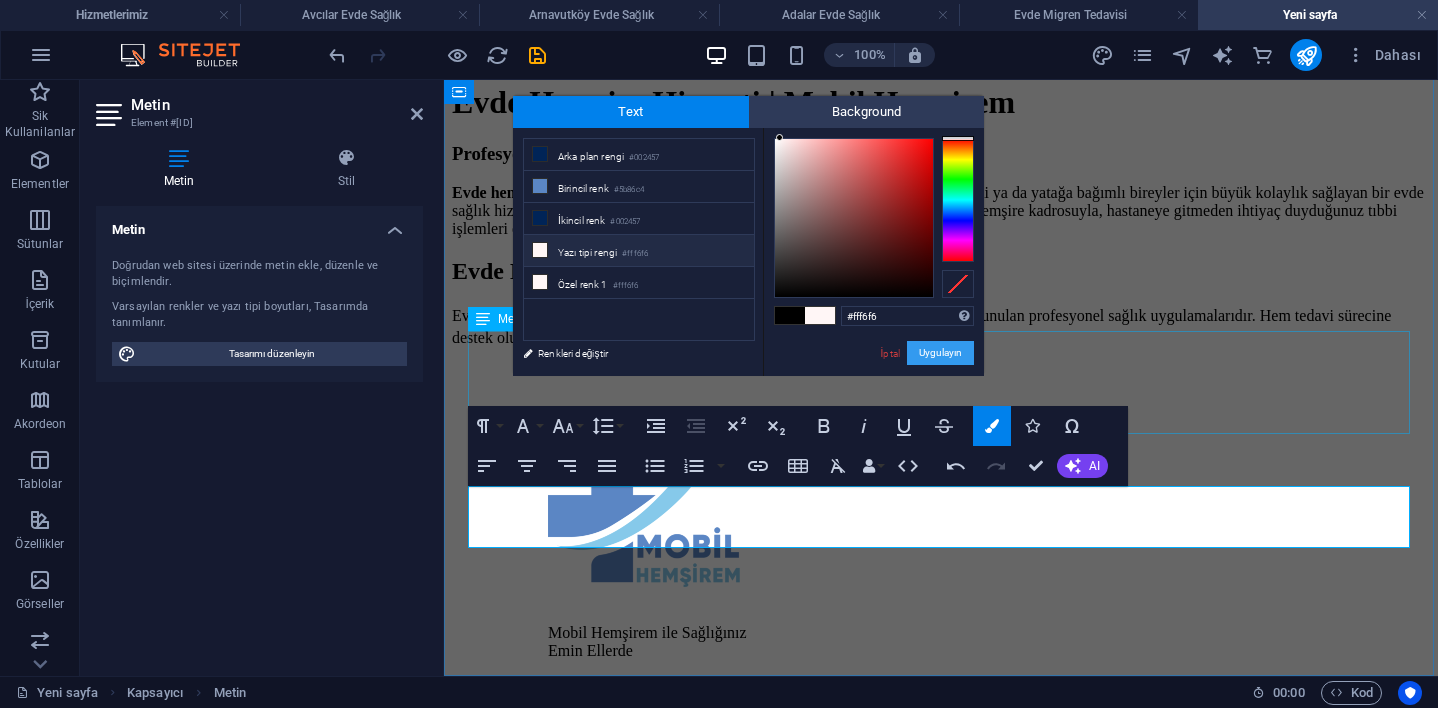 click on "Uygulayın" at bounding box center [940, 353] 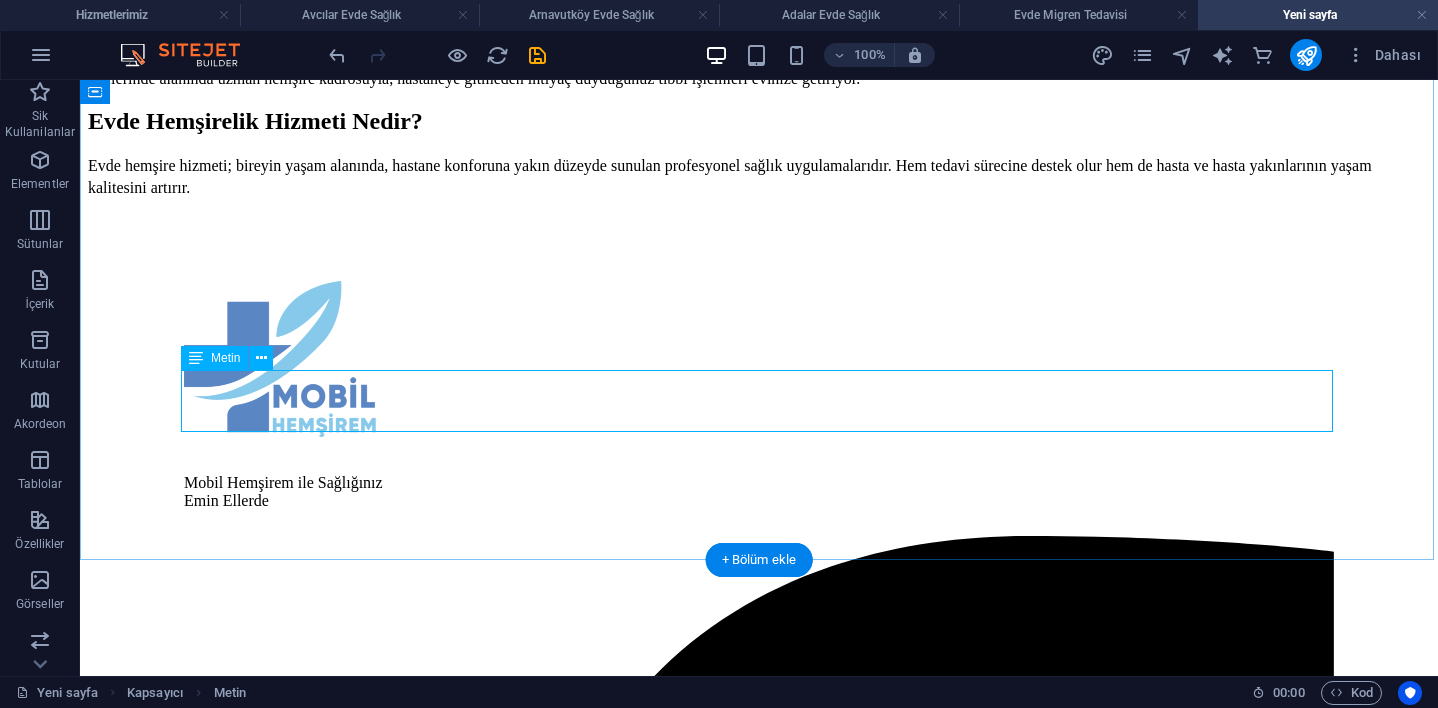 scroll, scrollTop: 180, scrollLeft: 0, axis: vertical 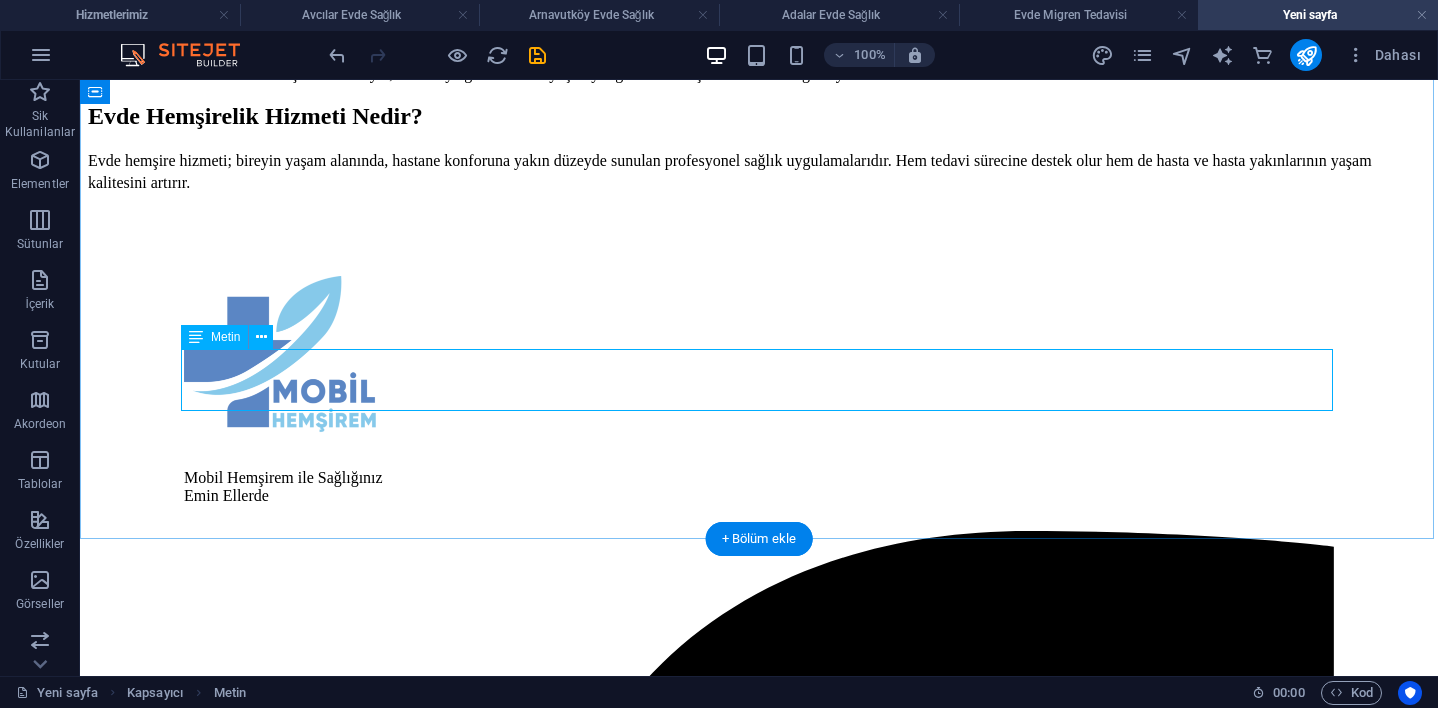 click on "Evde hemşire hizmeti; bireyin yaşam alanında, hastane konforuna yakın düzeyde sunulan profesyonel sağlık uygulamalarıdır. Hem tedavi sürecine destek olur hem de hasta ve hasta yakınlarının yaşam kalitesini artırır." at bounding box center (759, 171) 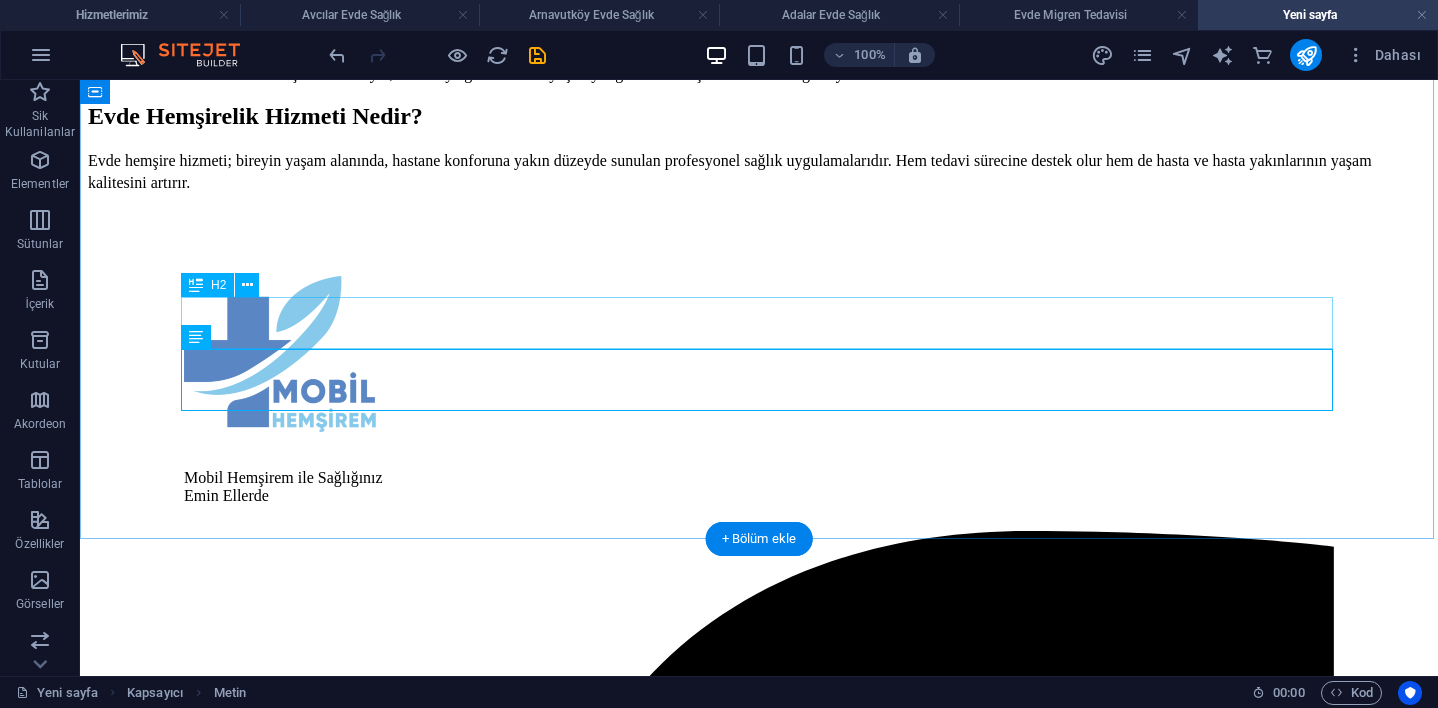click on "Evde Hemşirelik Hizmeti Nedir?" at bounding box center [759, 116] 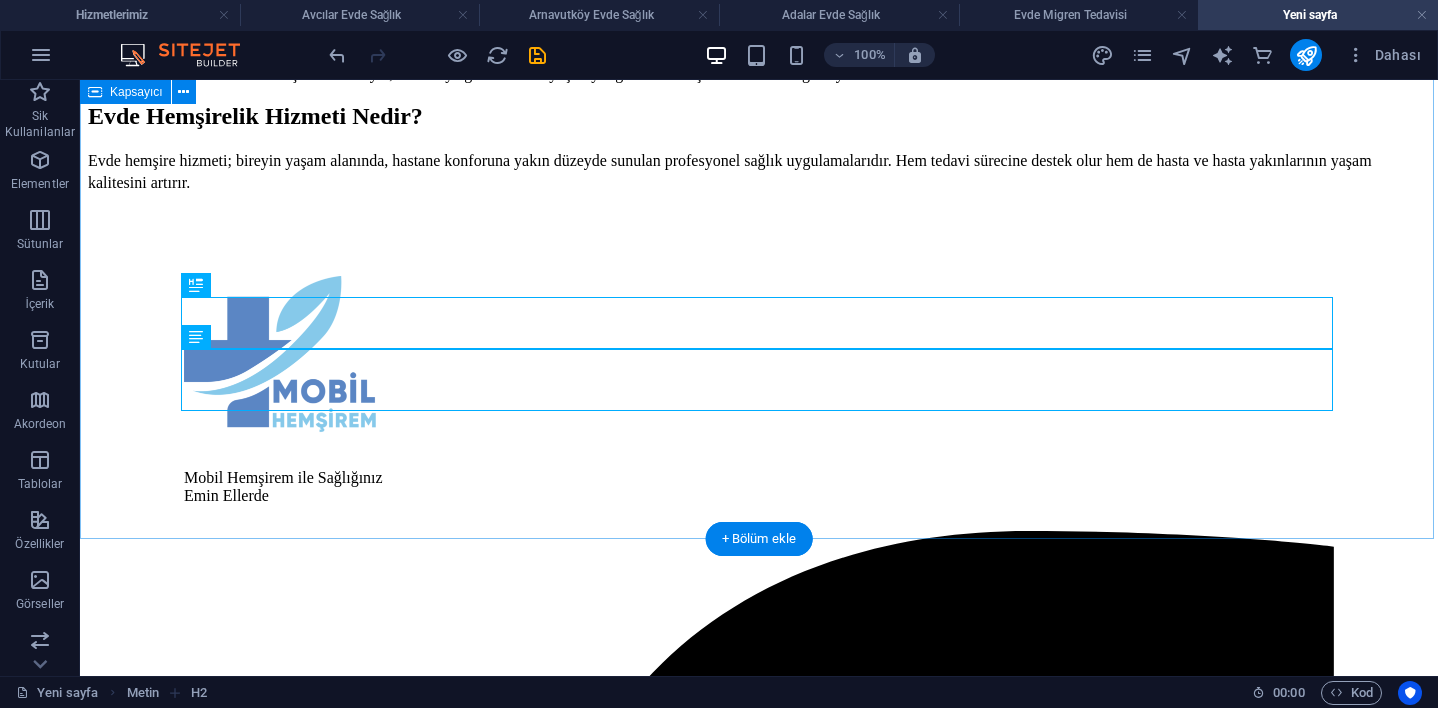click on "Evde Hemşire Hizmeti | Mobil Hemşirem Profesyonel Dokunuş, Evinizin Konforunda Sağlık Hizmeti Evde hemşire hizmeti , hastaneye gitmekte zorlanan, uzun süreli tedavi sürecindeki ya da yatağa bağımlı bireyler için büyük kolaylık sağlayan bir evde sağlık hizmetidir.
Mobil Hemşirem , İstanbul’un tüm ilçelerinde alanında uzman hemşire kadrosuyla, hastaneye gitmeden ihtiyaç duyduğunuz tıbbi işlemleri evinize getiriyor. Evde Hemşirelik Hizmeti Nedir? Evde hemşire hizmeti; bireyin yaşam alanında, hastane konforuna yakın düzeyde sunulan profesyonel sağlık uygulamalarıdır. Hem tedavi sürecine destek olur hem de hasta ve hasta yakınlarının yaşam kalitesini artırır." at bounding box center [759, 70] 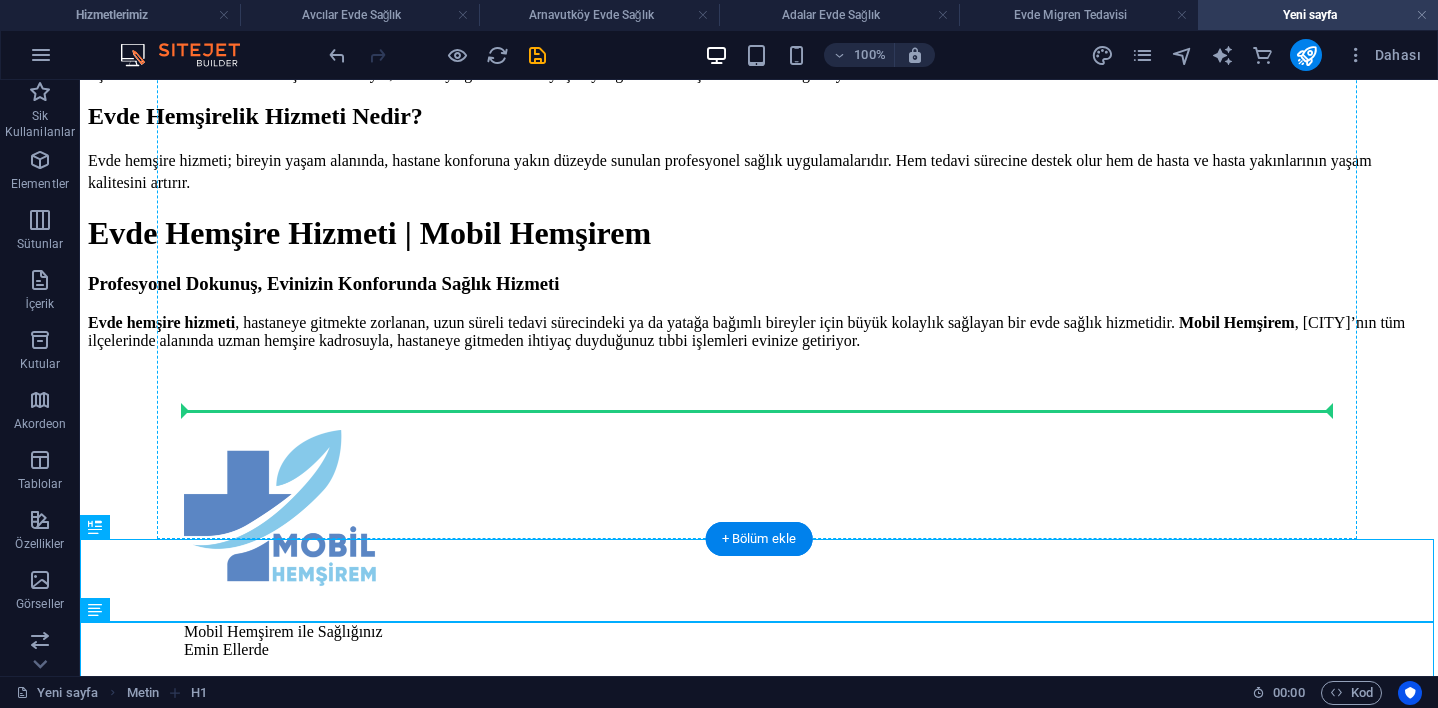 drag, startPoint x: 182, startPoint y: 612, endPoint x: 239, endPoint y: 395, distance: 224.36131 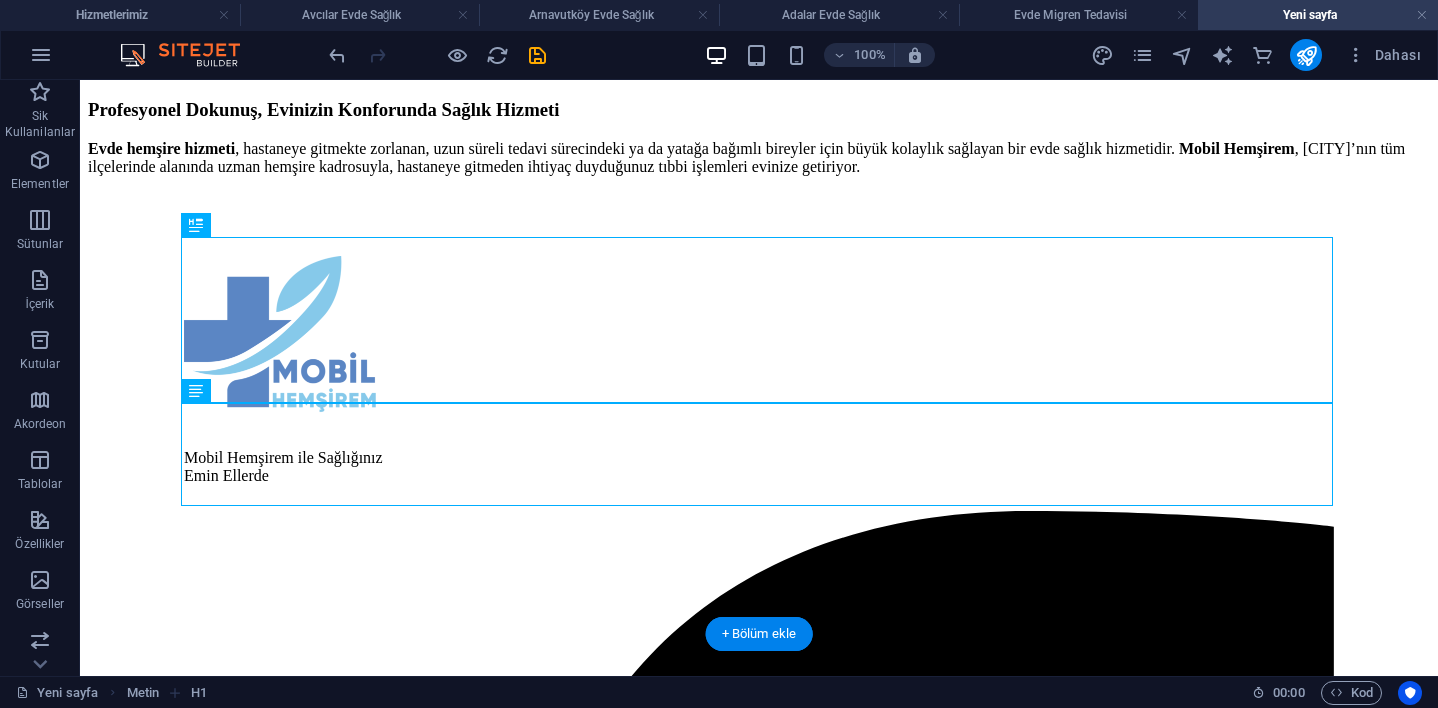 scroll, scrollTop: 343, scrollLeft: 0, axis: vertical 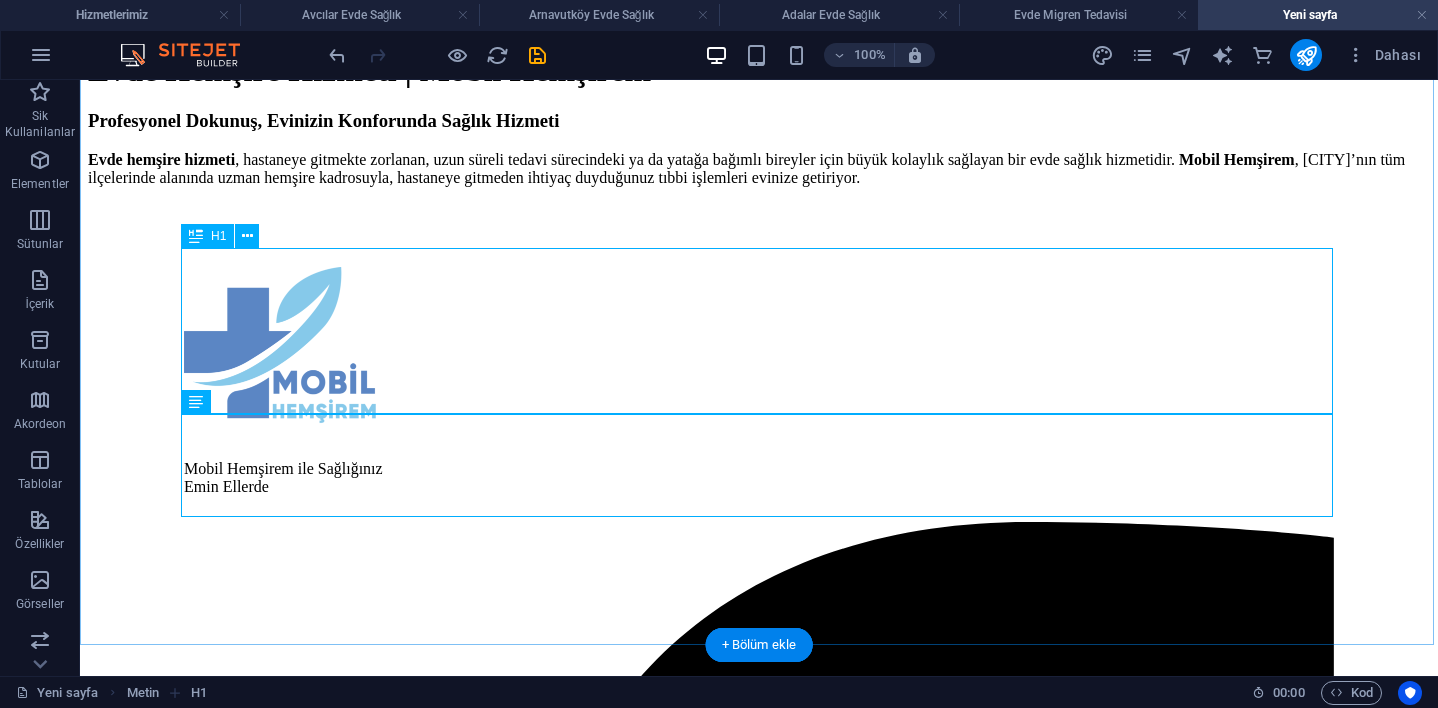 click on "Evde Hemşire Hizmeti | Mobil Hemşirem" at bounding box center (759, 70) 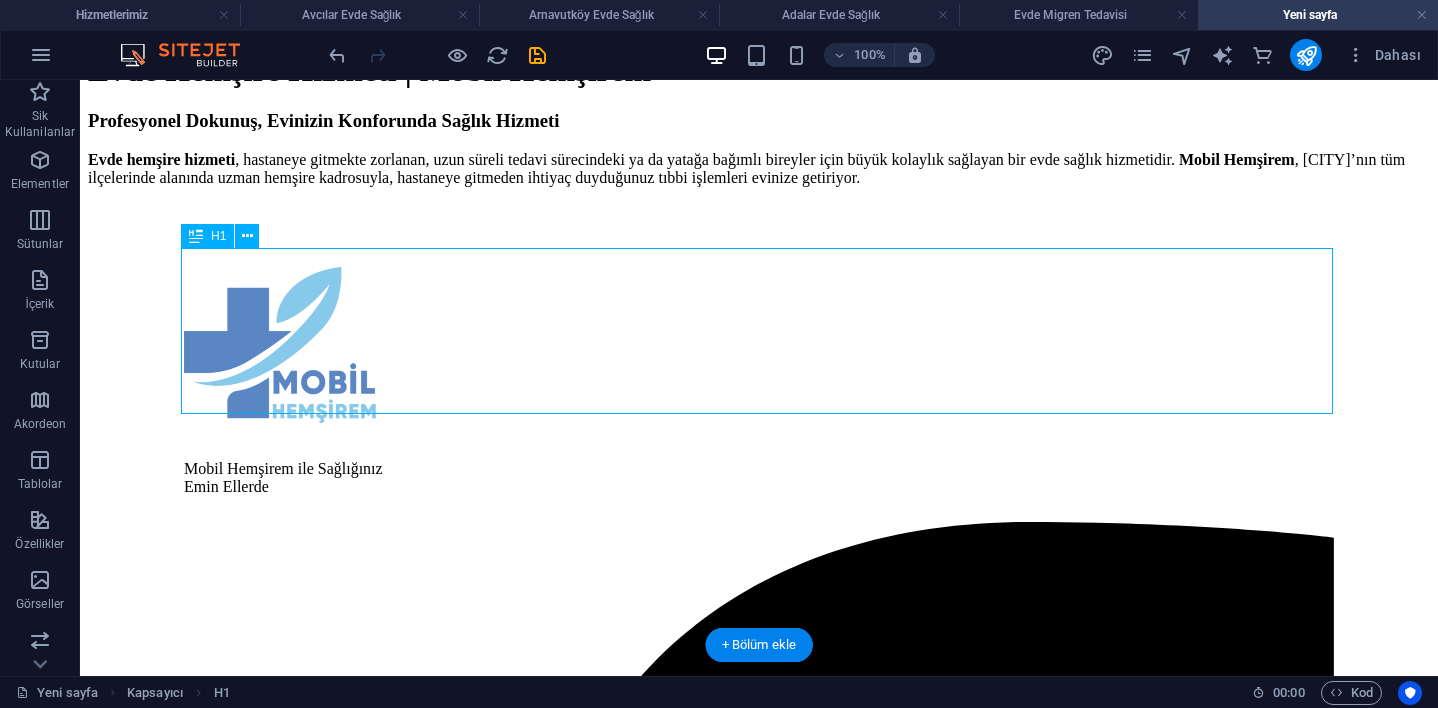 click on "Evde Hemşire Hizmeti | Mobil Hemşirem" at bounding box center (759, 70) 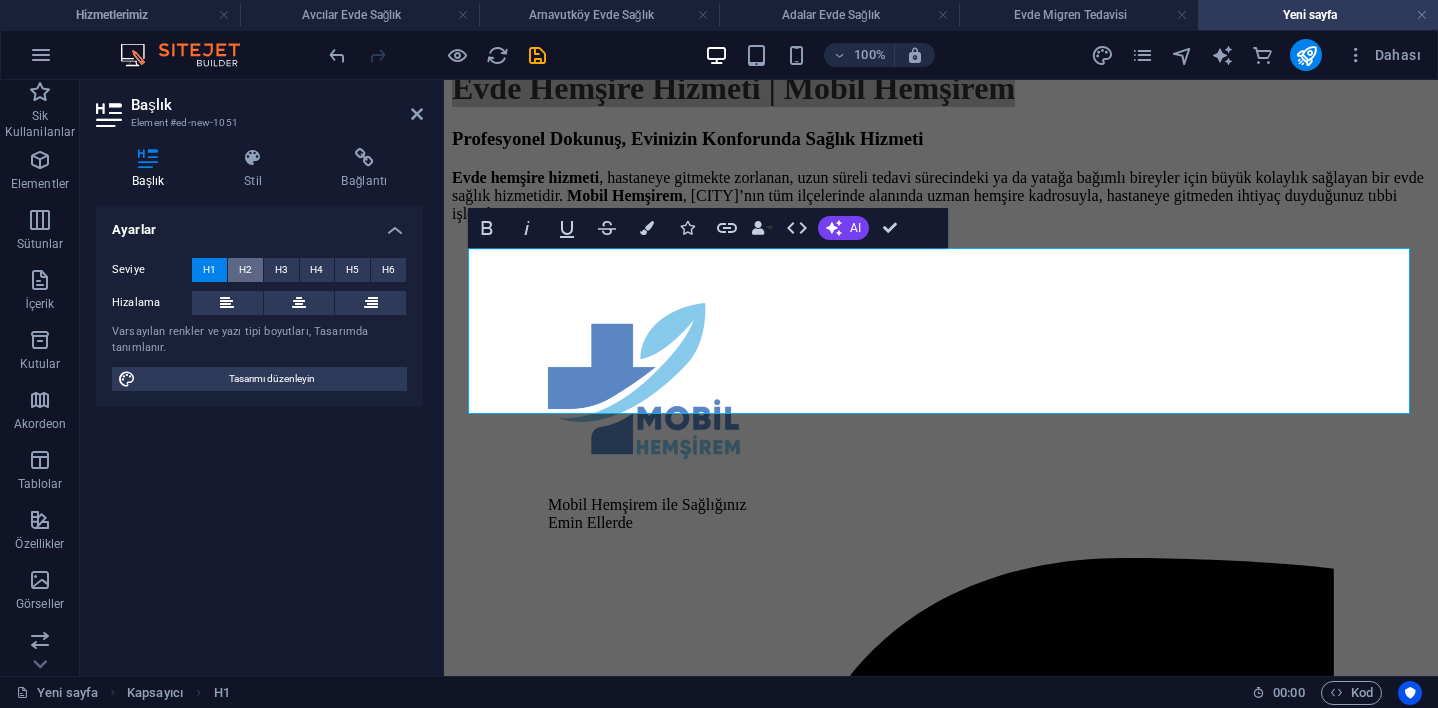 click on "H2" at bounding box center [245, 270] 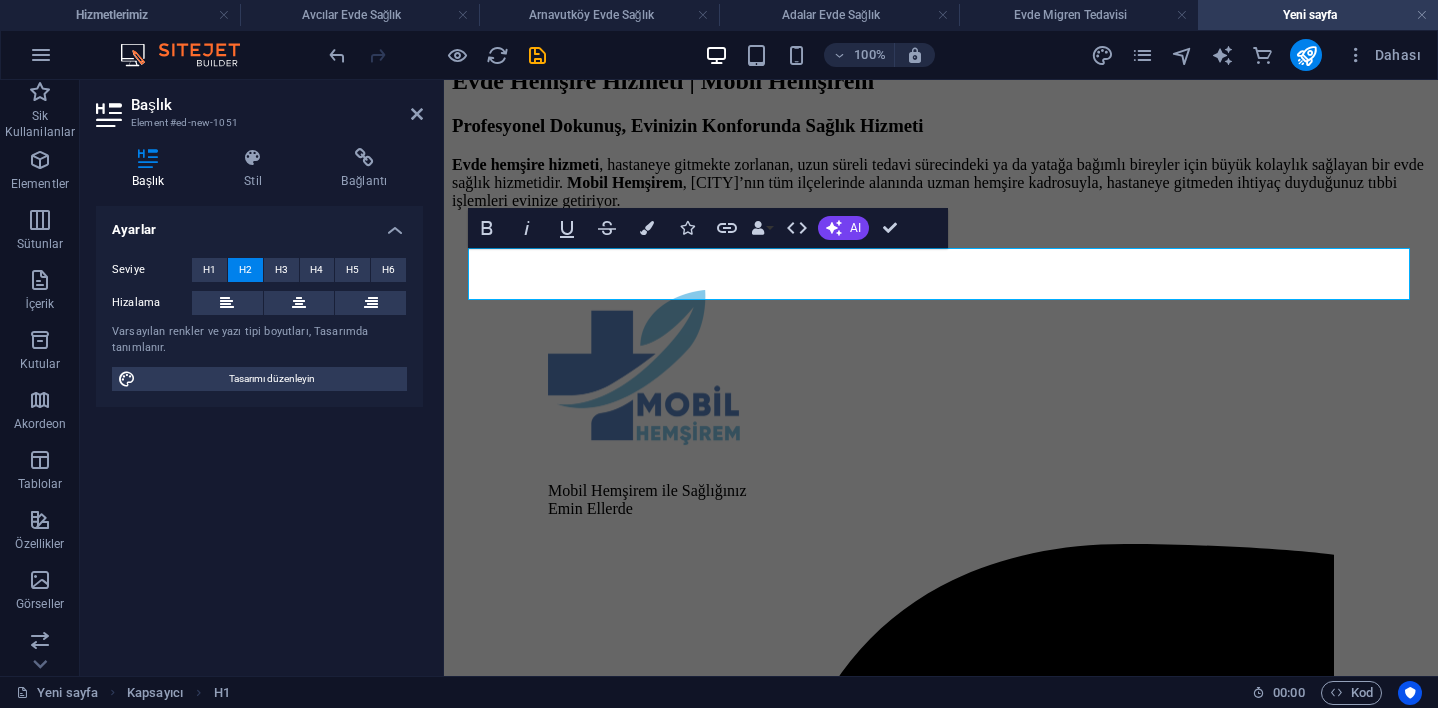 type 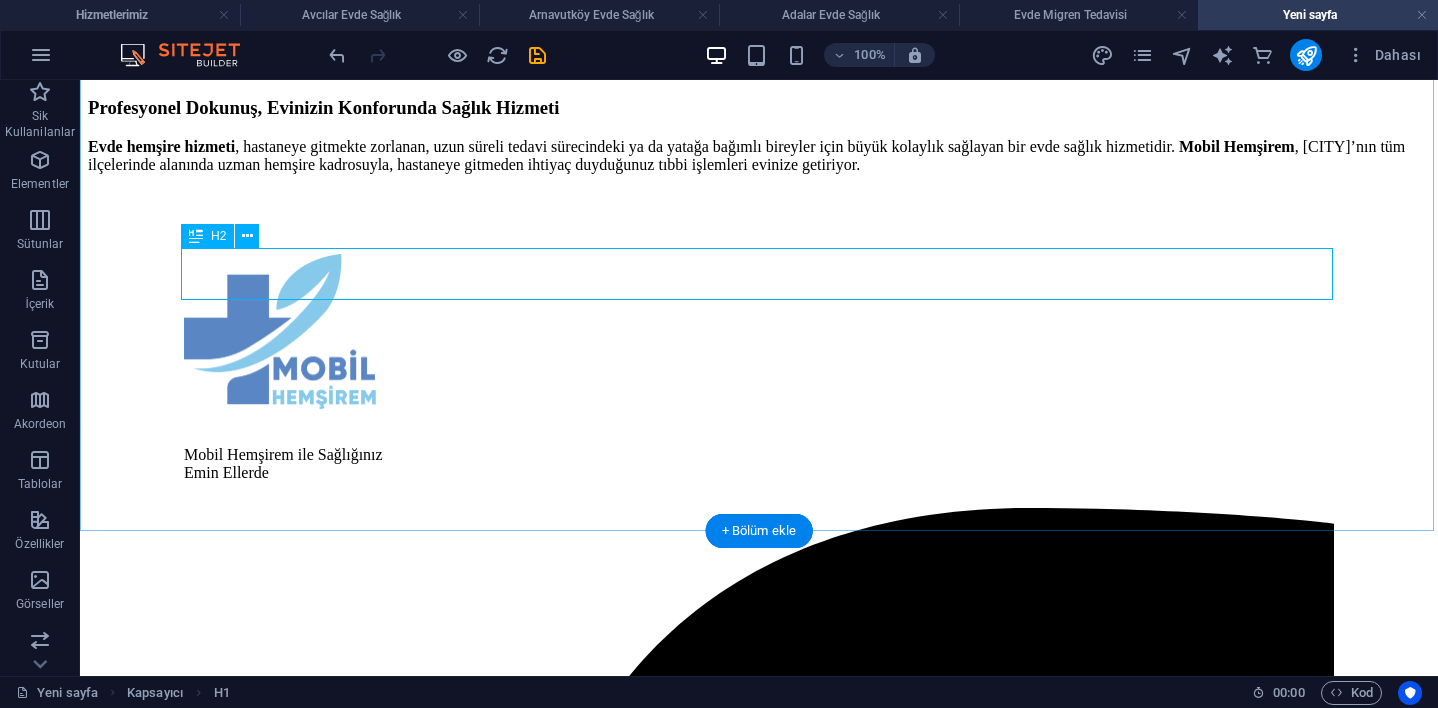 click on "Evde Hemşire Hizmeti | Mobil Hemşirem" at bounding box center (759, 63) 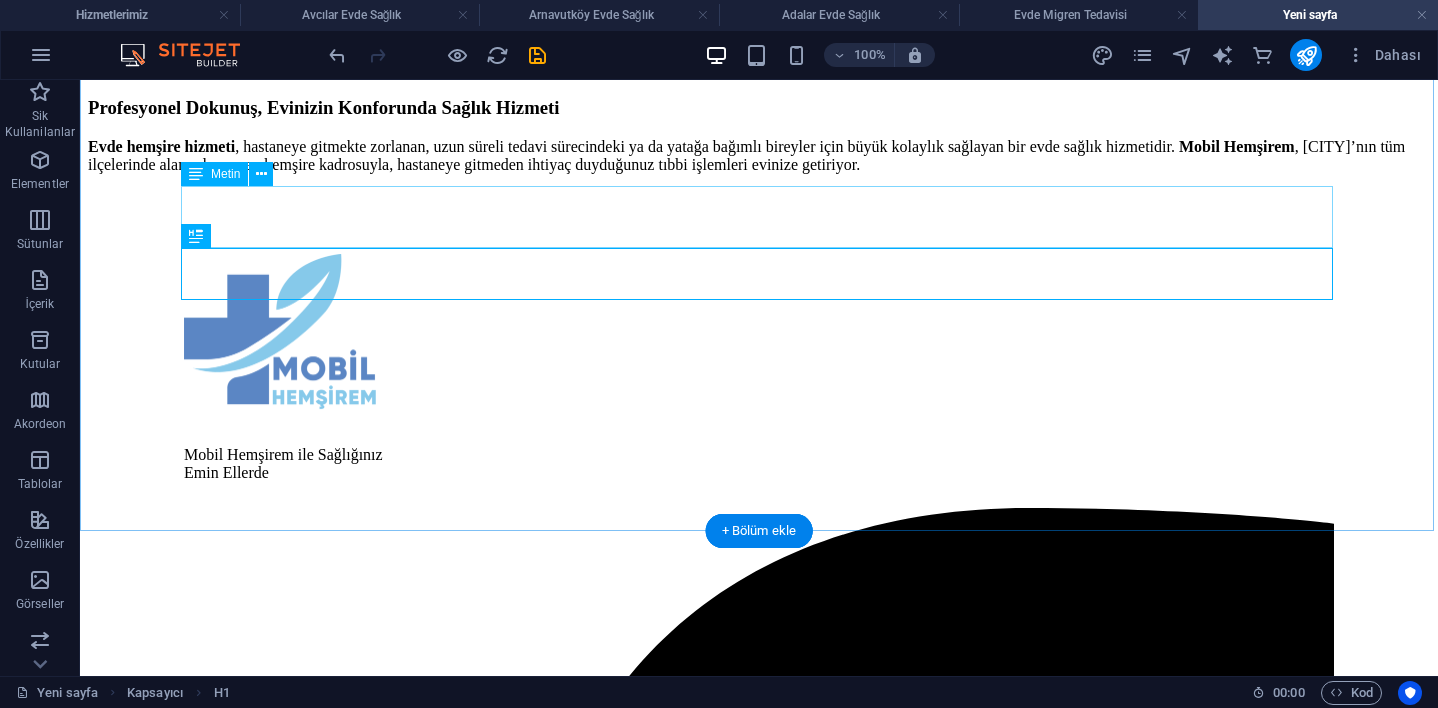 click on "Hangi Hizmetler Sunulur?" at bounding box center [759, 63] 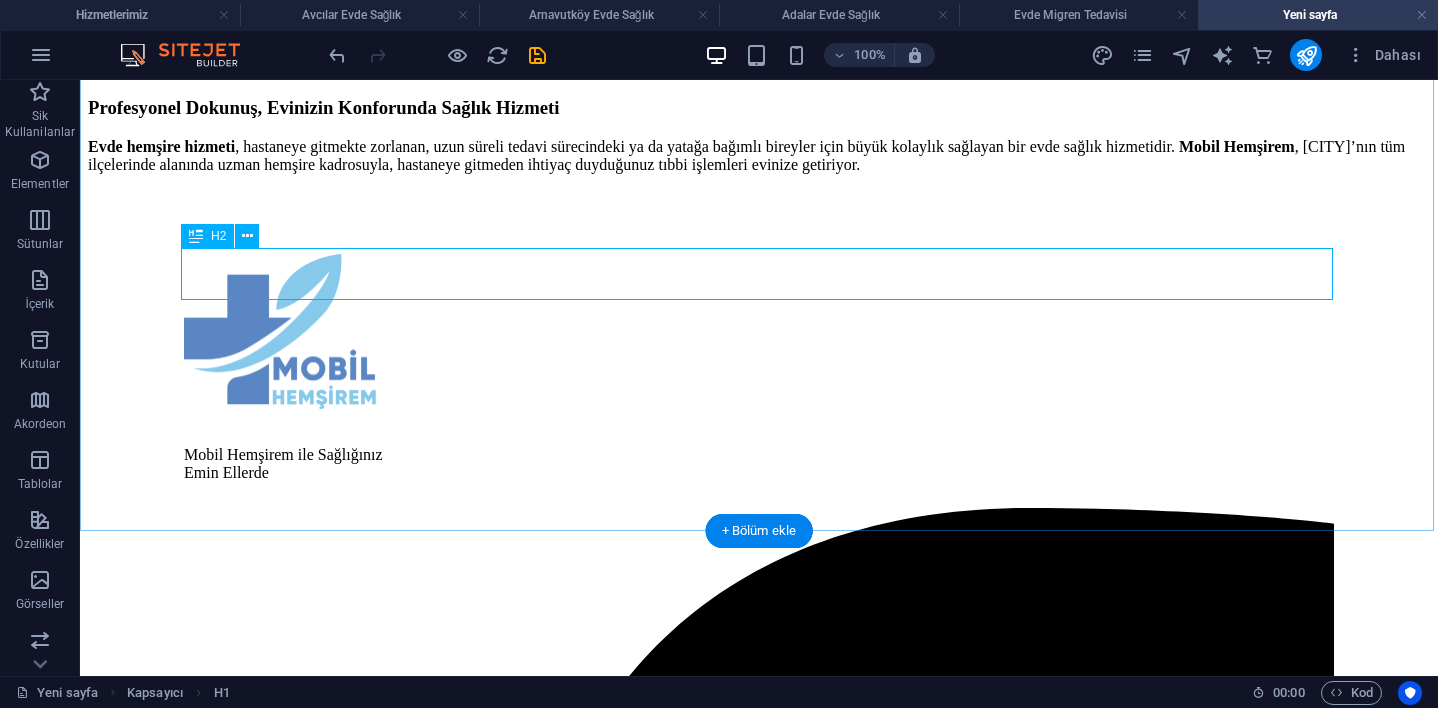 click on "Hangi Hizmetler Sunulur?" at bounding box center [759, 63] 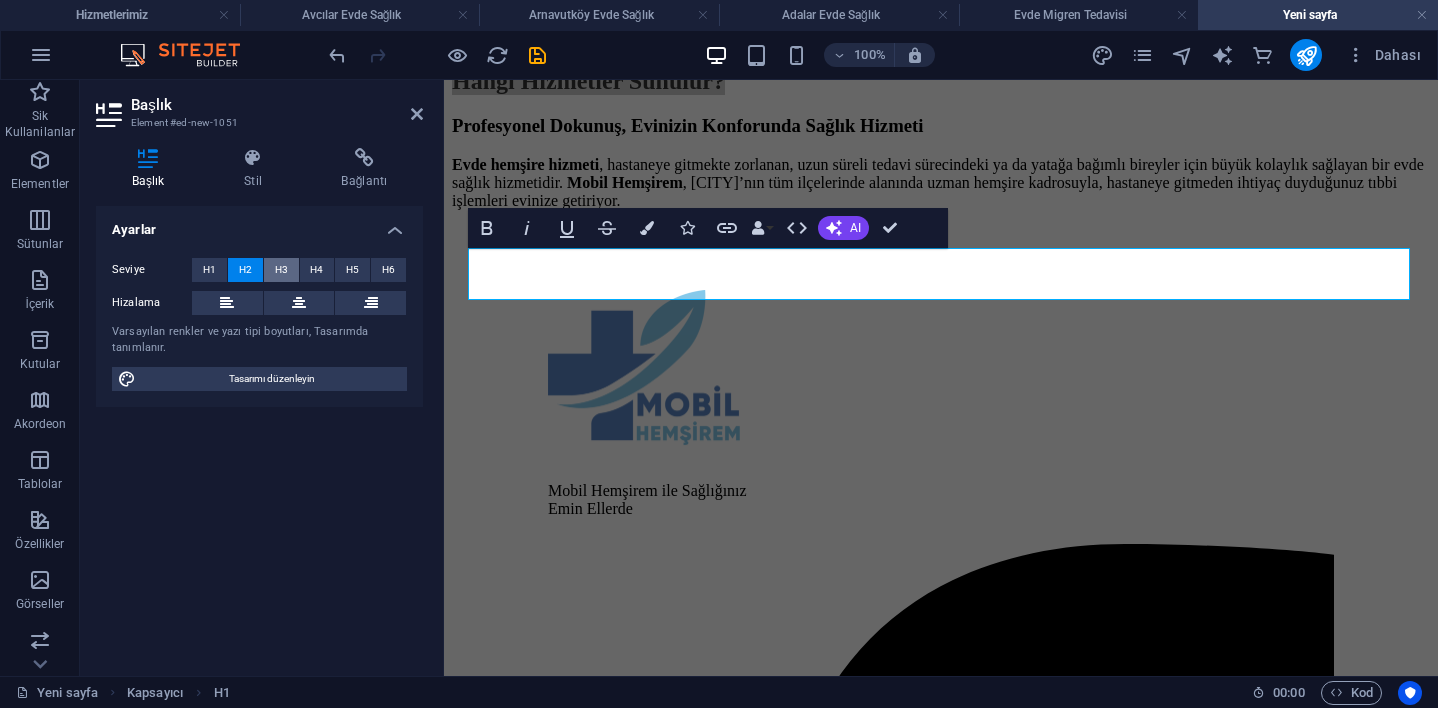 click on "H3" at bounding box center [281, 270] 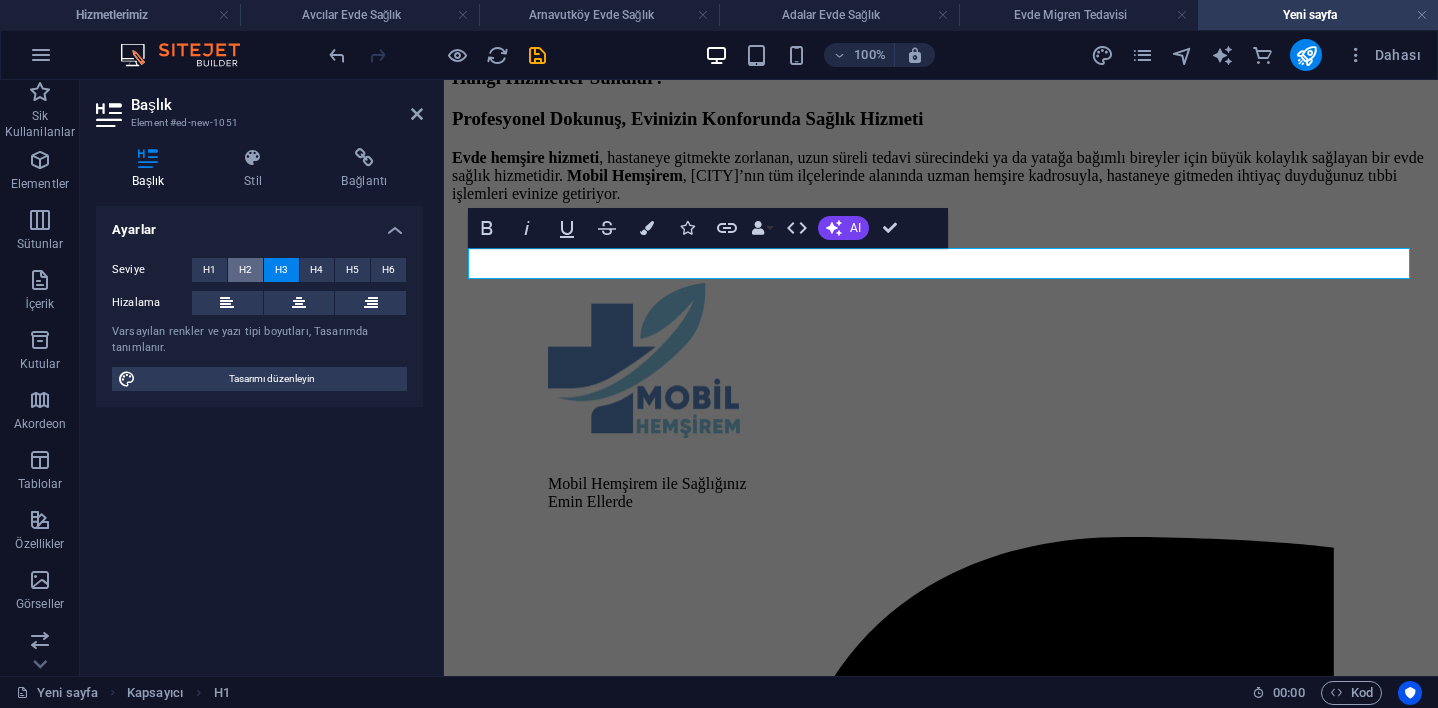 click on "H2" at bounding box center [245, 270] 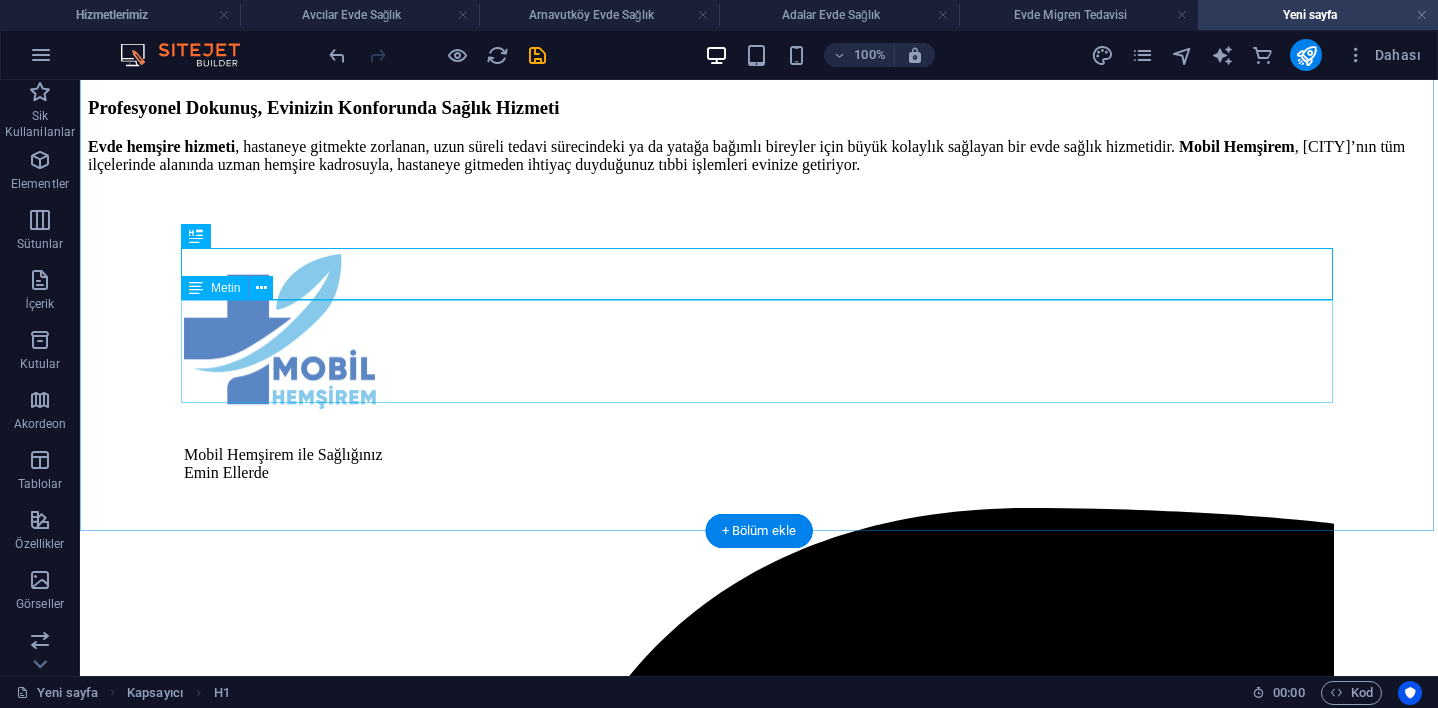 click on "Profesyonel Dokunuş, Evinizin Konforunda Sağlık Hizmeti Evde hemşire hizmeti , hastaneye gitmekte zorlanan, uzun süreli tedavi sürecindeki ya da yatağa bağımlı bireyler için büyük kolaylık sağlayan bir evde sağlık hizmetidir.
Mobil Hemşirem , İstanbul’un tüm ilçelerinde alanında uzman hemşire kadrosuyla, hastaneye gitmeden ihtiyaç duyduğunuz tıbbi işlemleri evinize getiriyor." at bounding box center (759, 135) 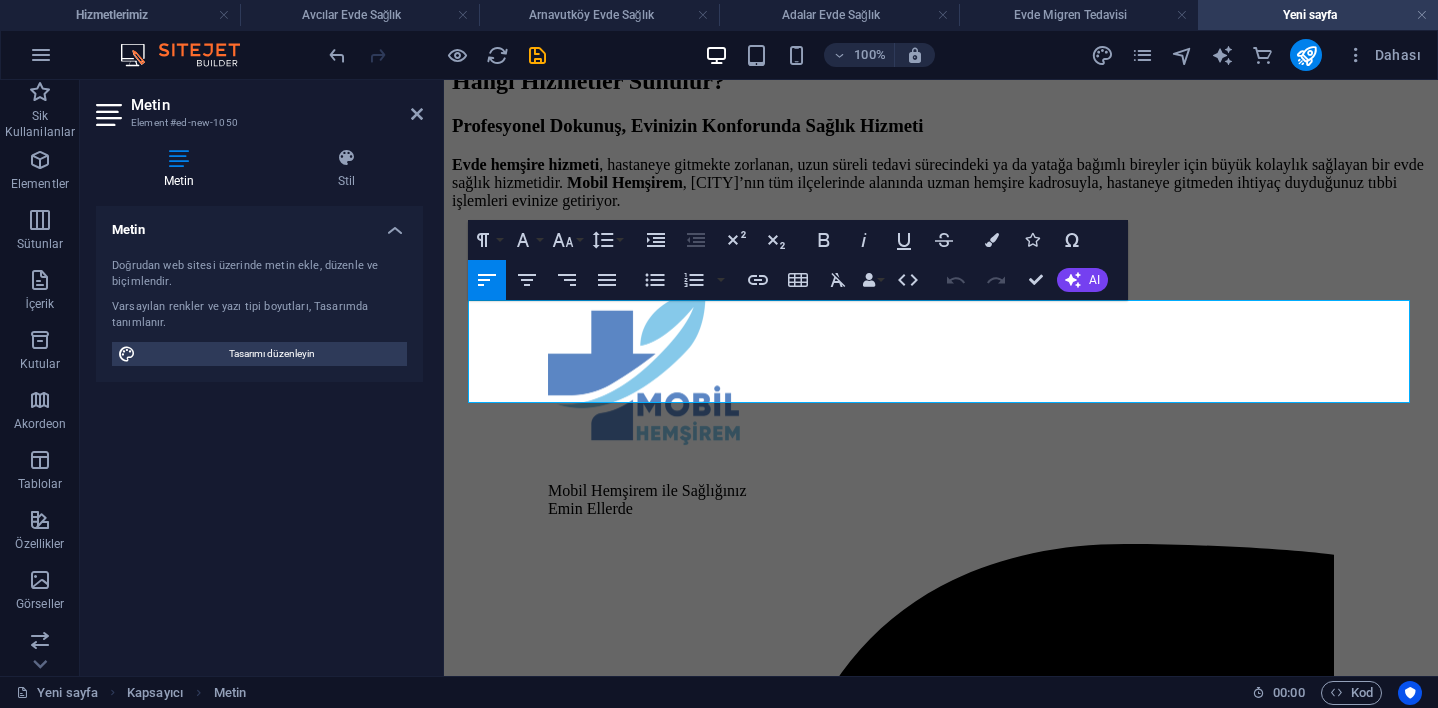 drag, startPoint x: 1222, startPoint y: 389, endPoint x: 432, endPoint y: 319, distance: 793.0952 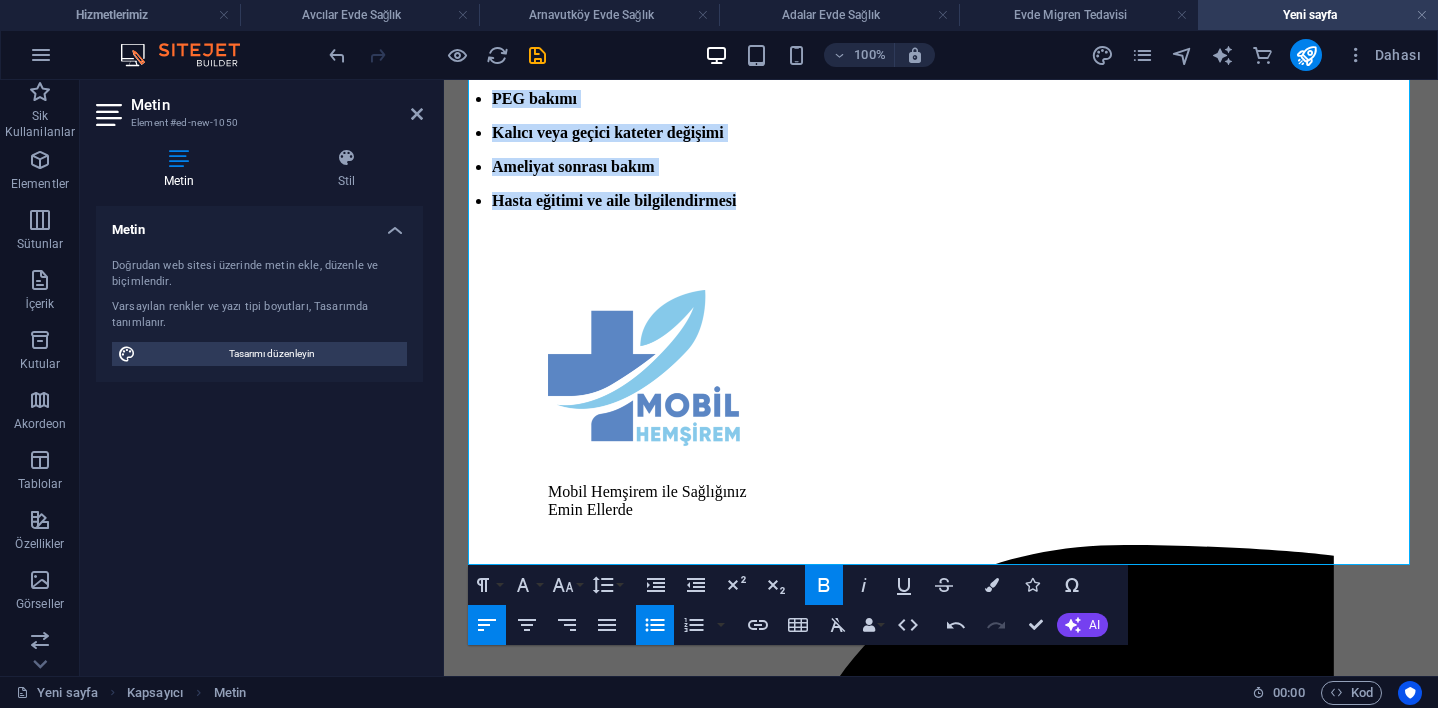 scroll, scrollTop: 620, scrollLeft: 0, axis: vertical 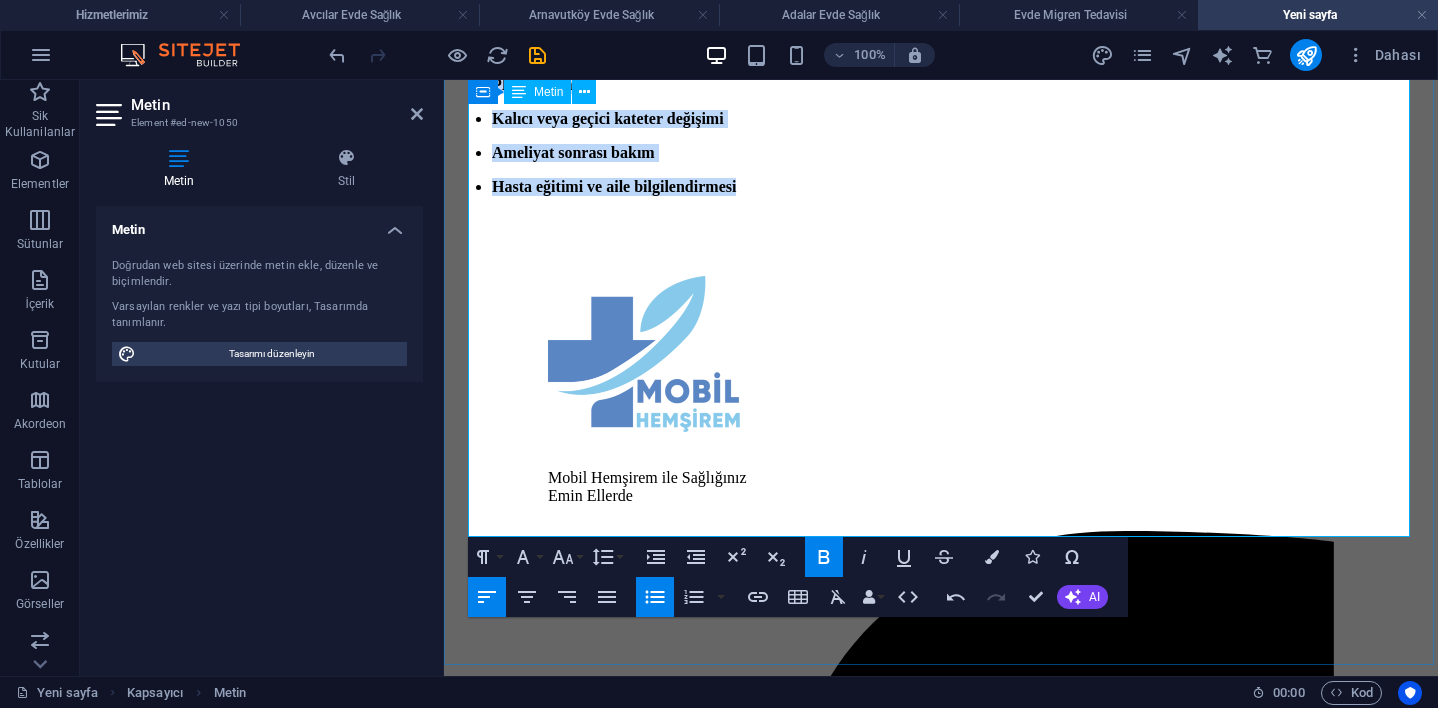 drag, startPoint x: 473, startPoint y: 312, endPoint x: 852, endPoint y: 524, distance: 434.26373 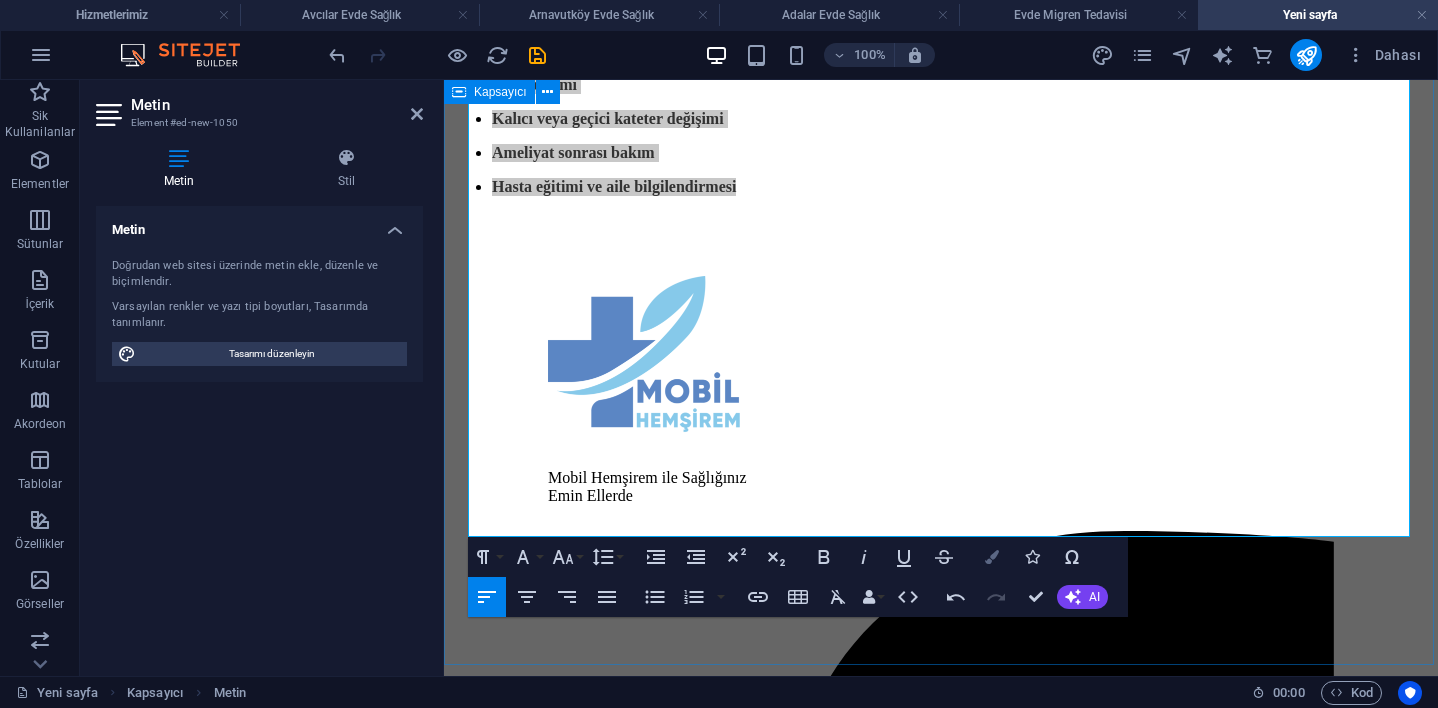 click on "Colors" at bounding box center (992, 557) 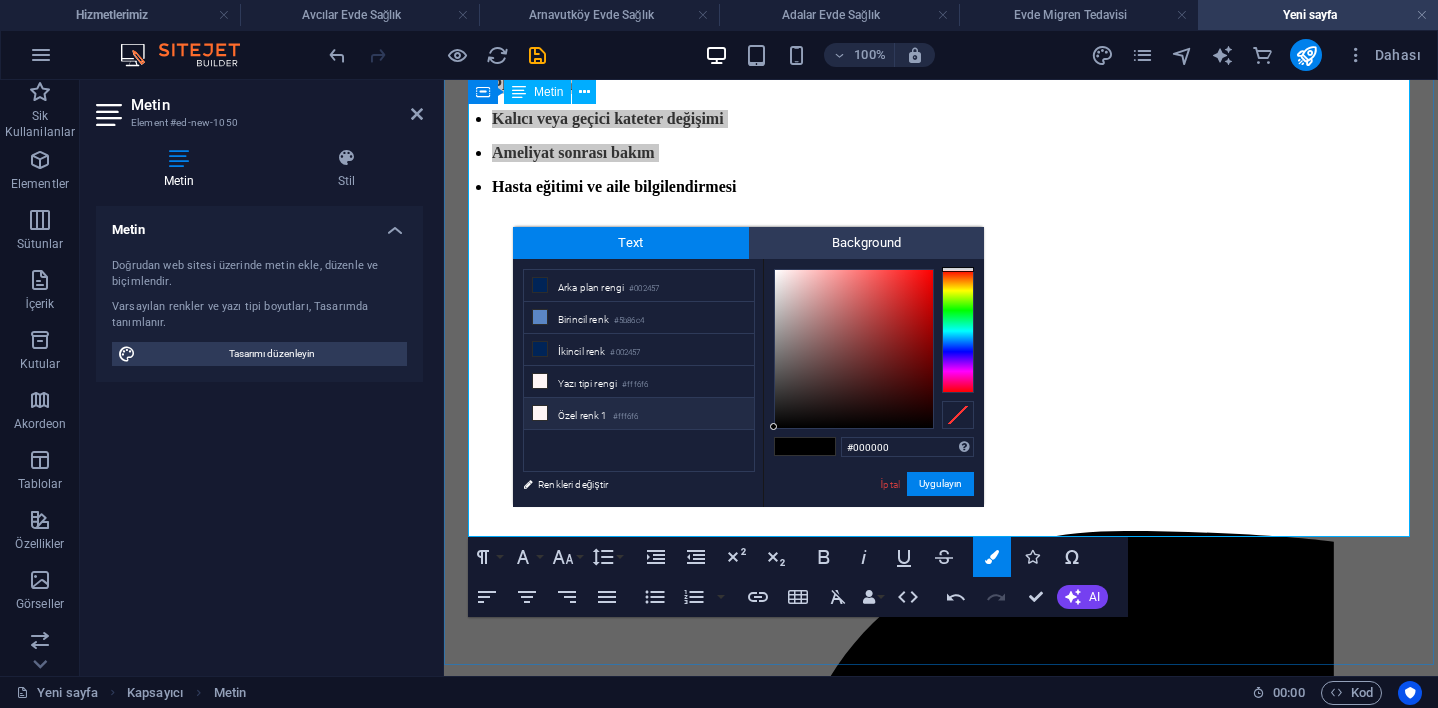 click on "Özel renk 1
#fff6f6" at bounding box center [639, 414] 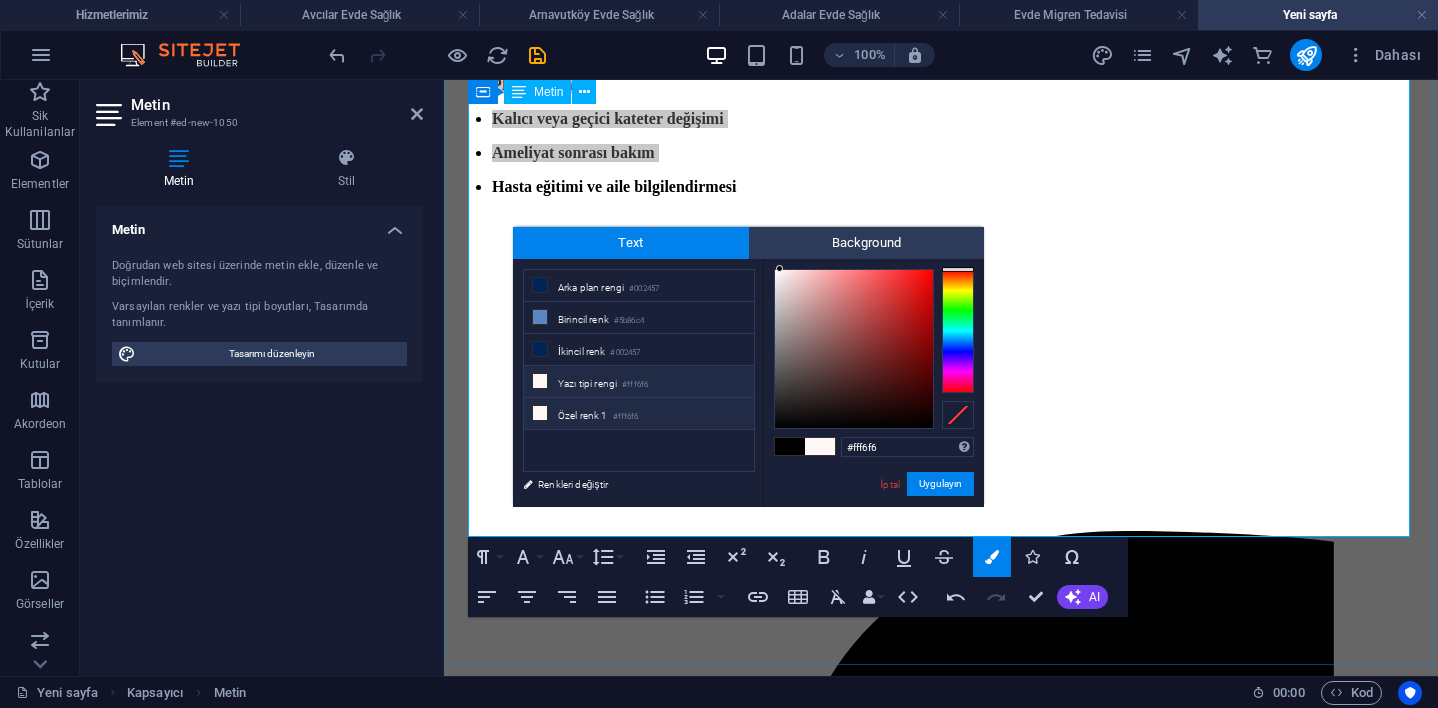 click on "Özel renk 1
#fff6f6" at bounding box center [639, 414] 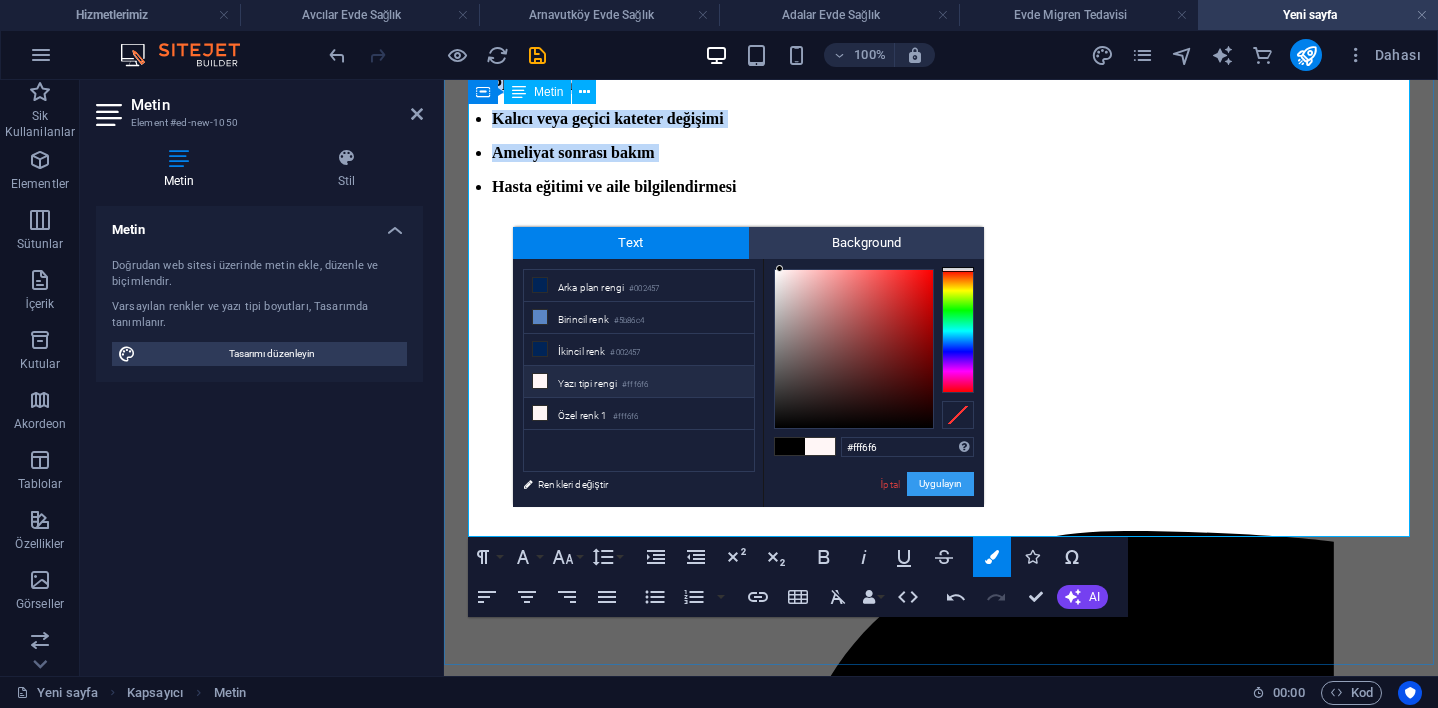 click on "Uygulayın" at bounding box center [940, 484] 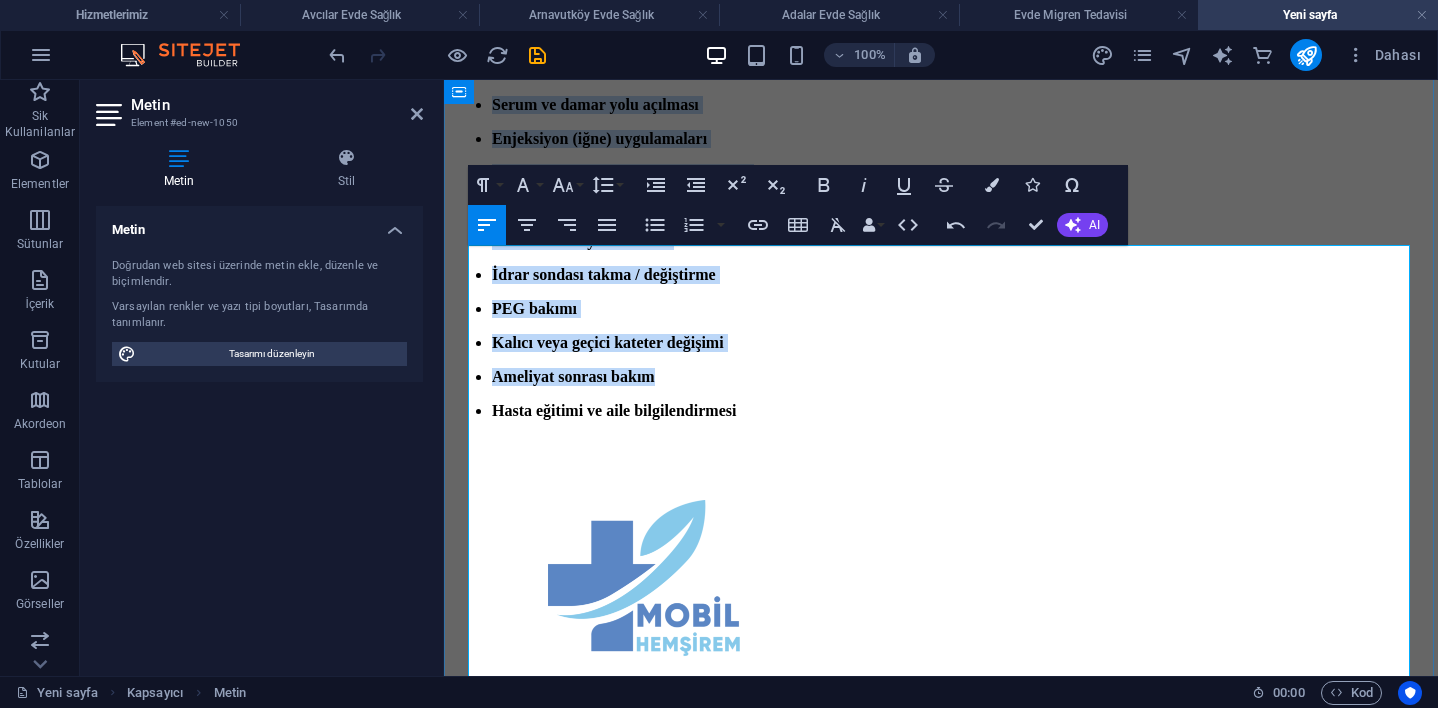 scroll, scrollTop: 398, scrollLeft: 0, axis: vertical 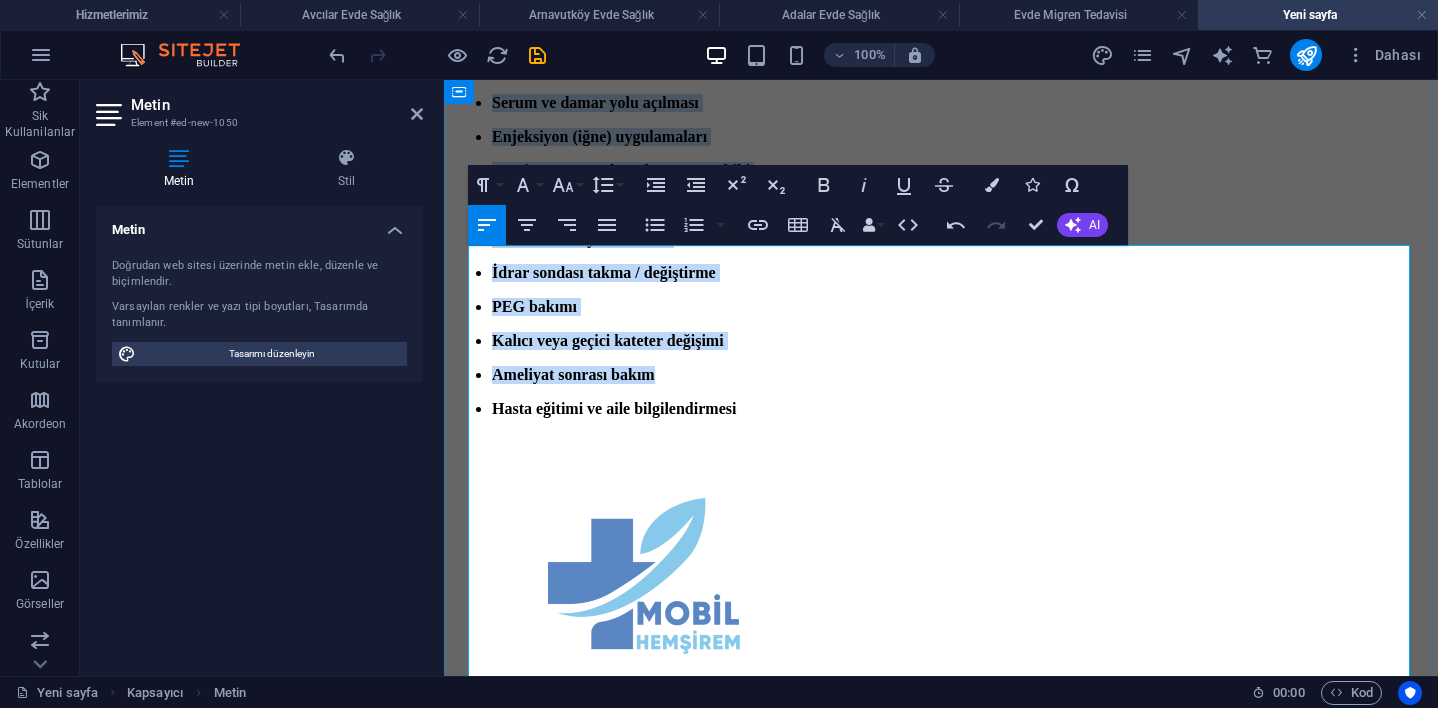 click on "Serum ve damar yolu açılması" at bounding box center (595, 102) 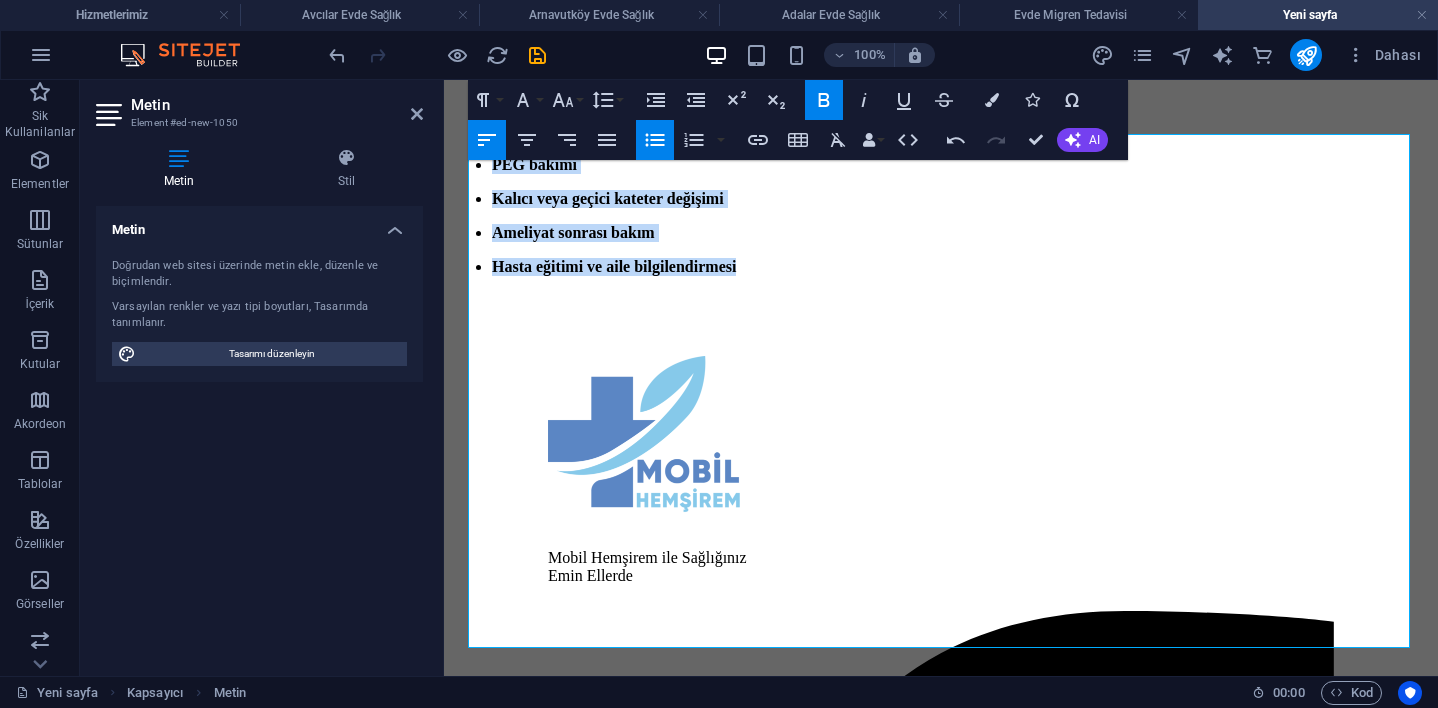 scroll, scrollTop: 629, scrollLeft: 0, axis: vertical 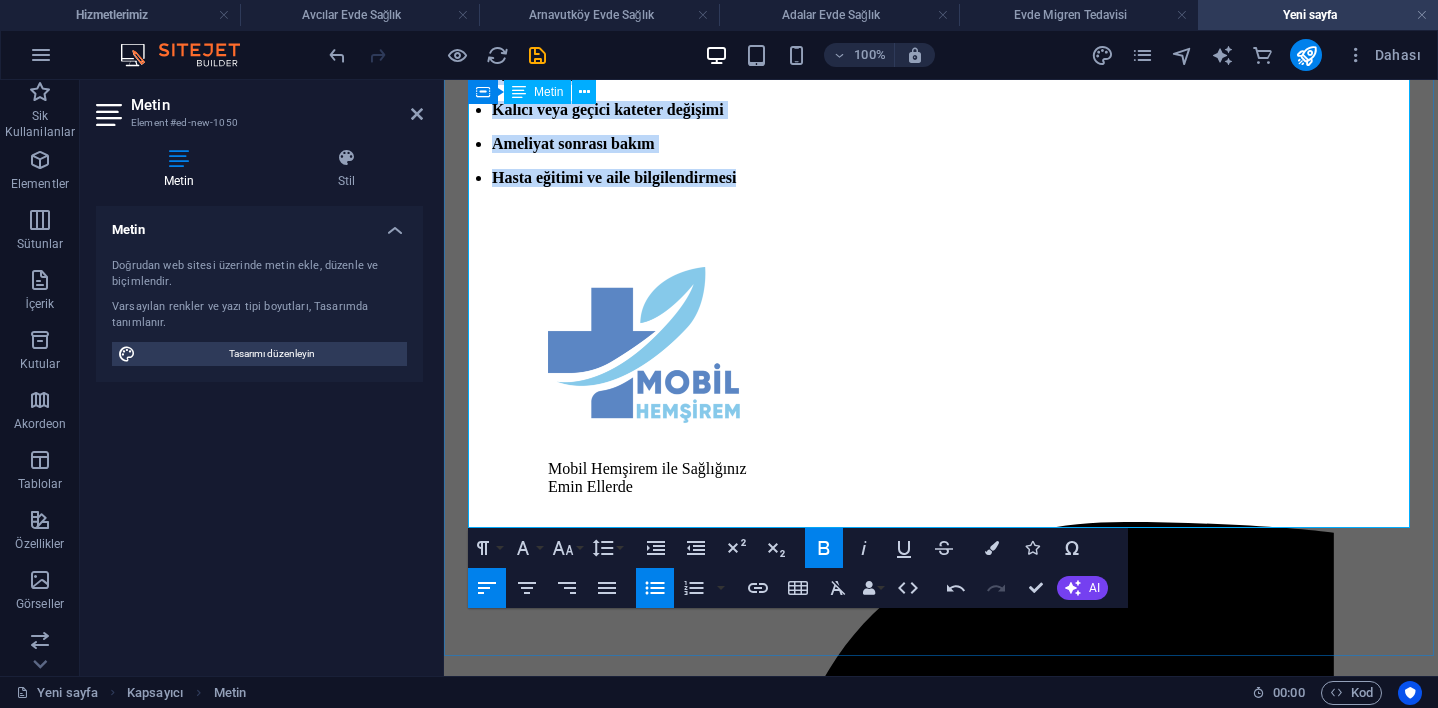 drag, startPoint x: 485, startPoint y: 297, endPoint x: 810, endPoint y: 510, distance: 388.57947 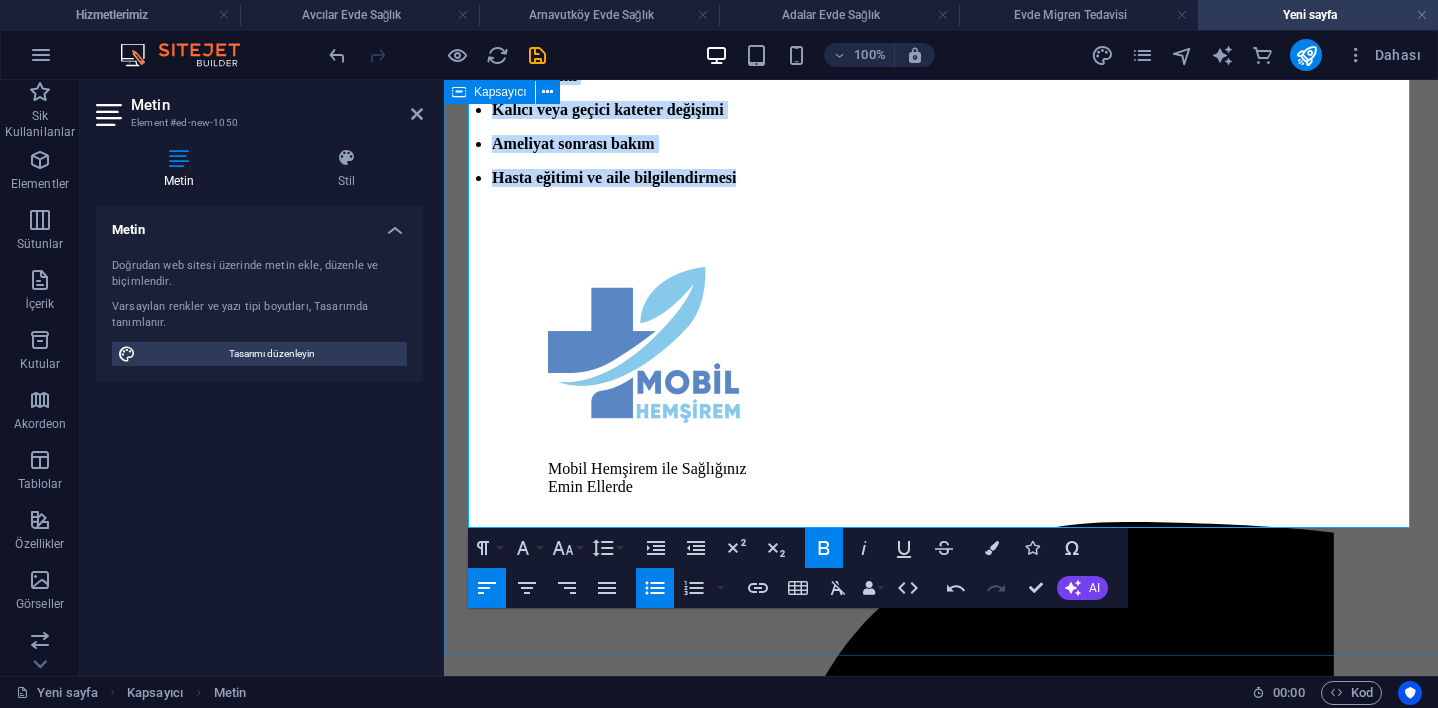 click on "Unordered List" at bounding box center [655, 588] 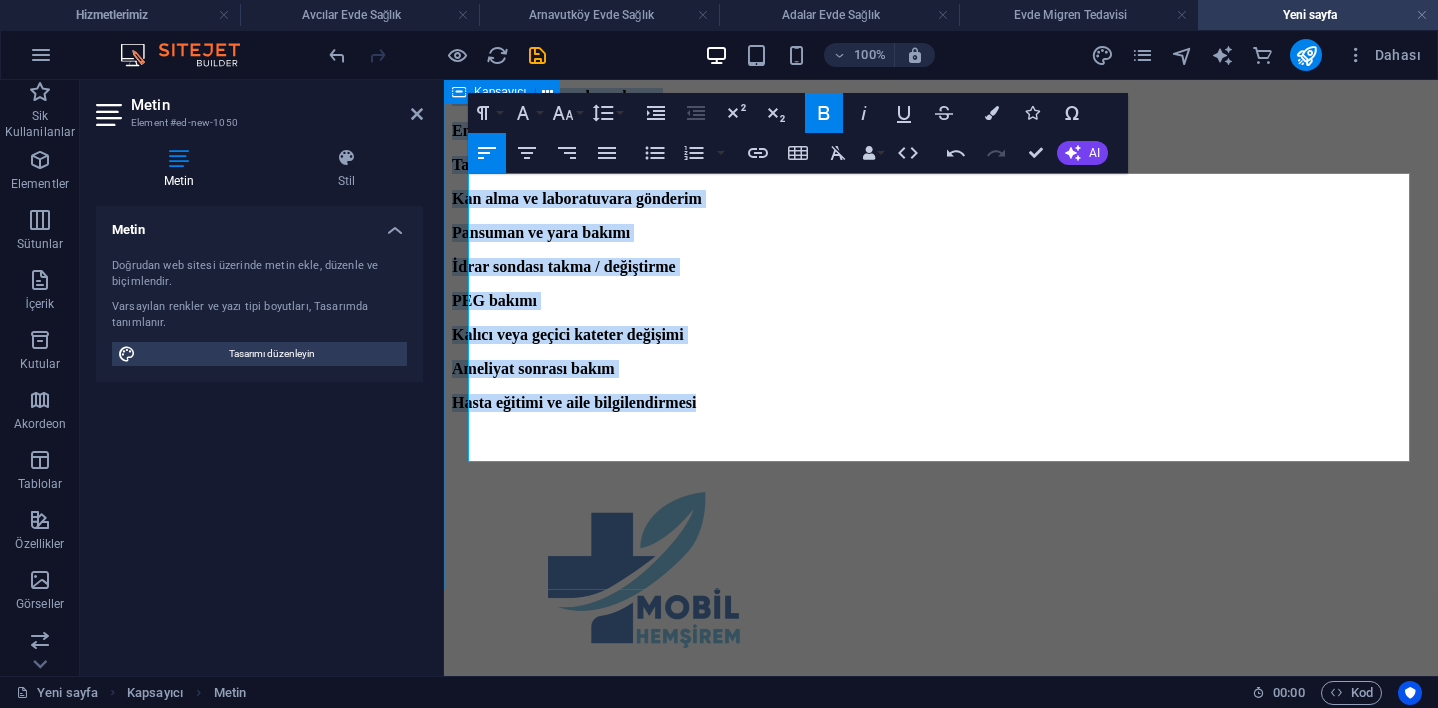 scroll, scrollTop: 426, scrollLeft: 0, axis: vertical 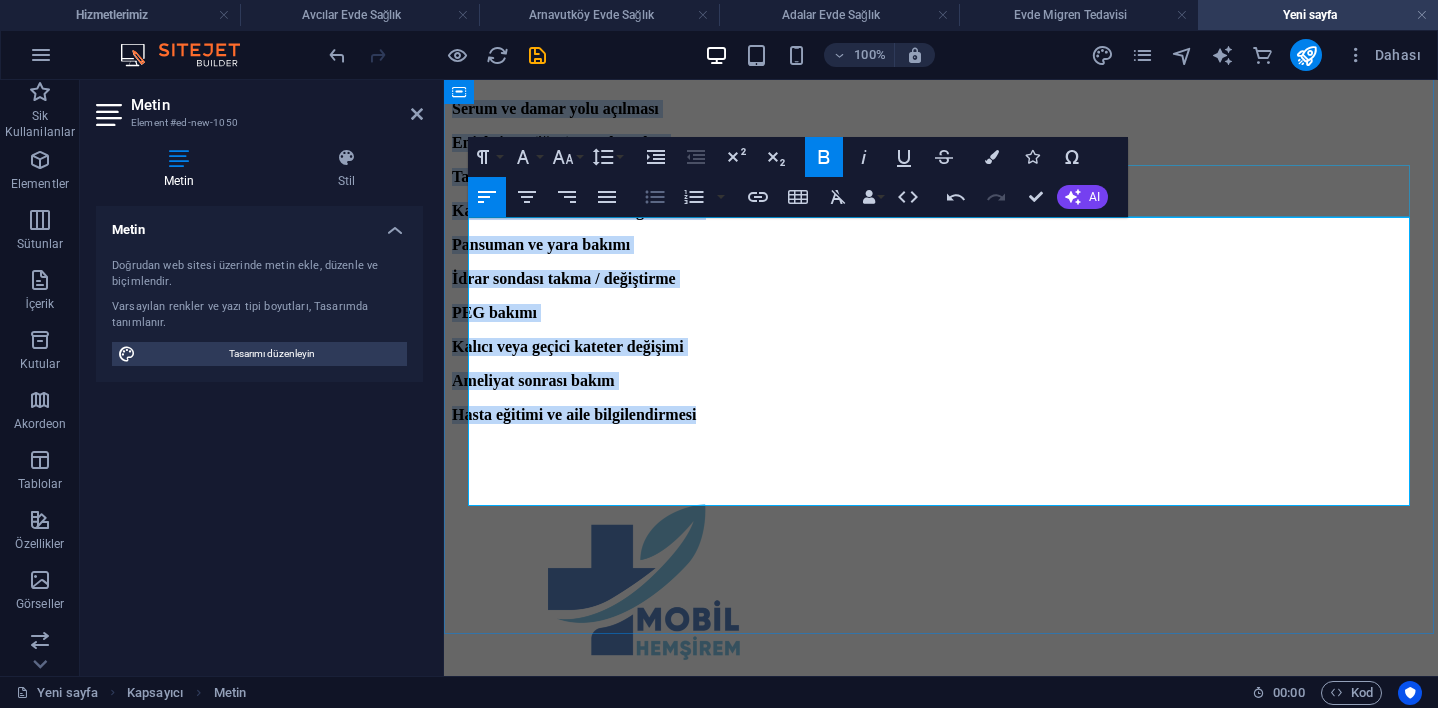 click 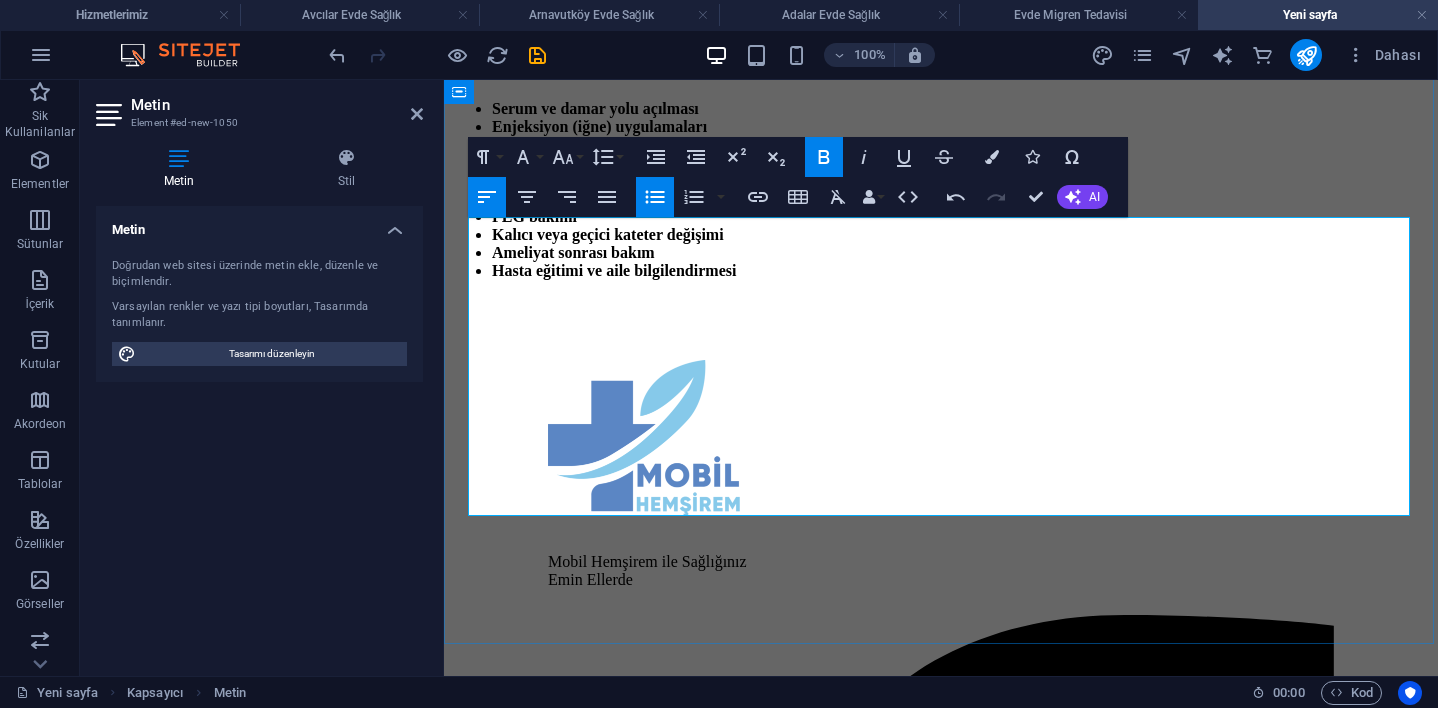 click at bounding box center [961, 75] 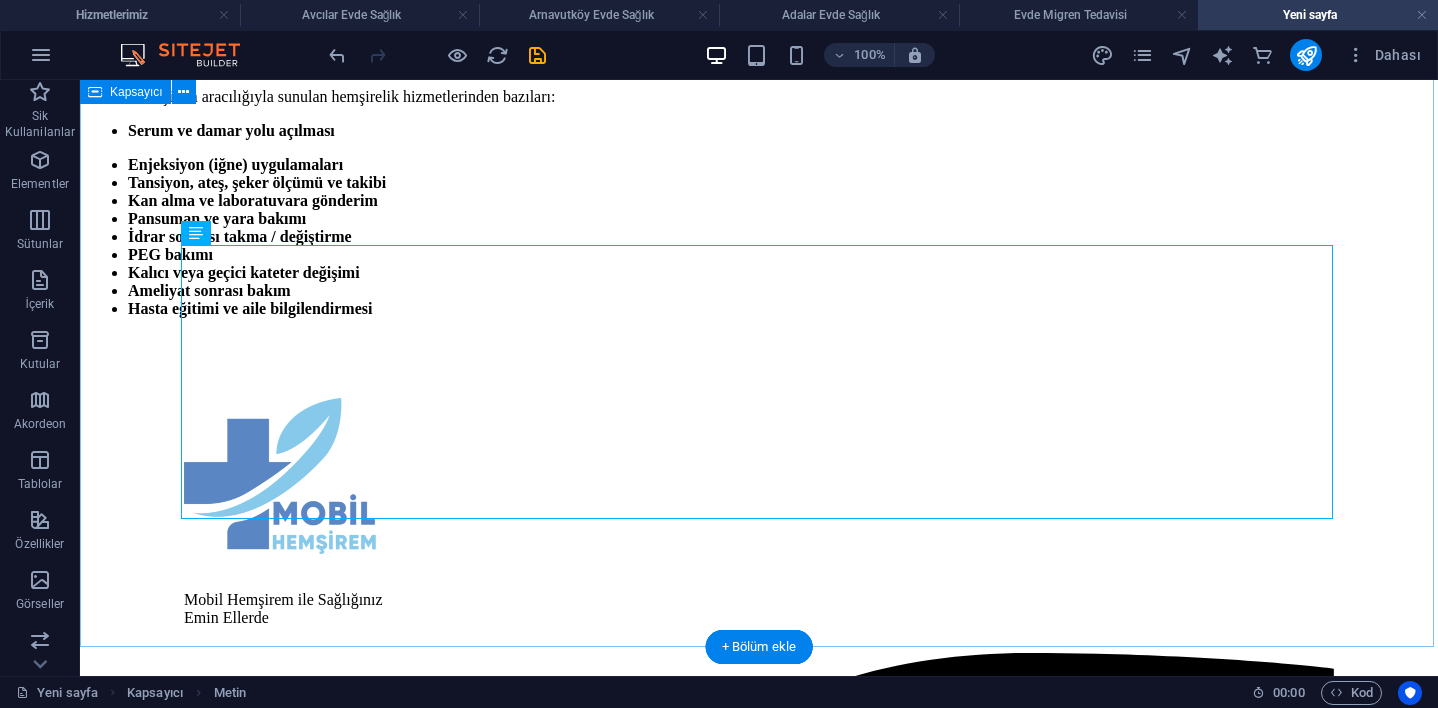 scroll, scrollTop: 348, scrollLeft: 0, axis: vertical 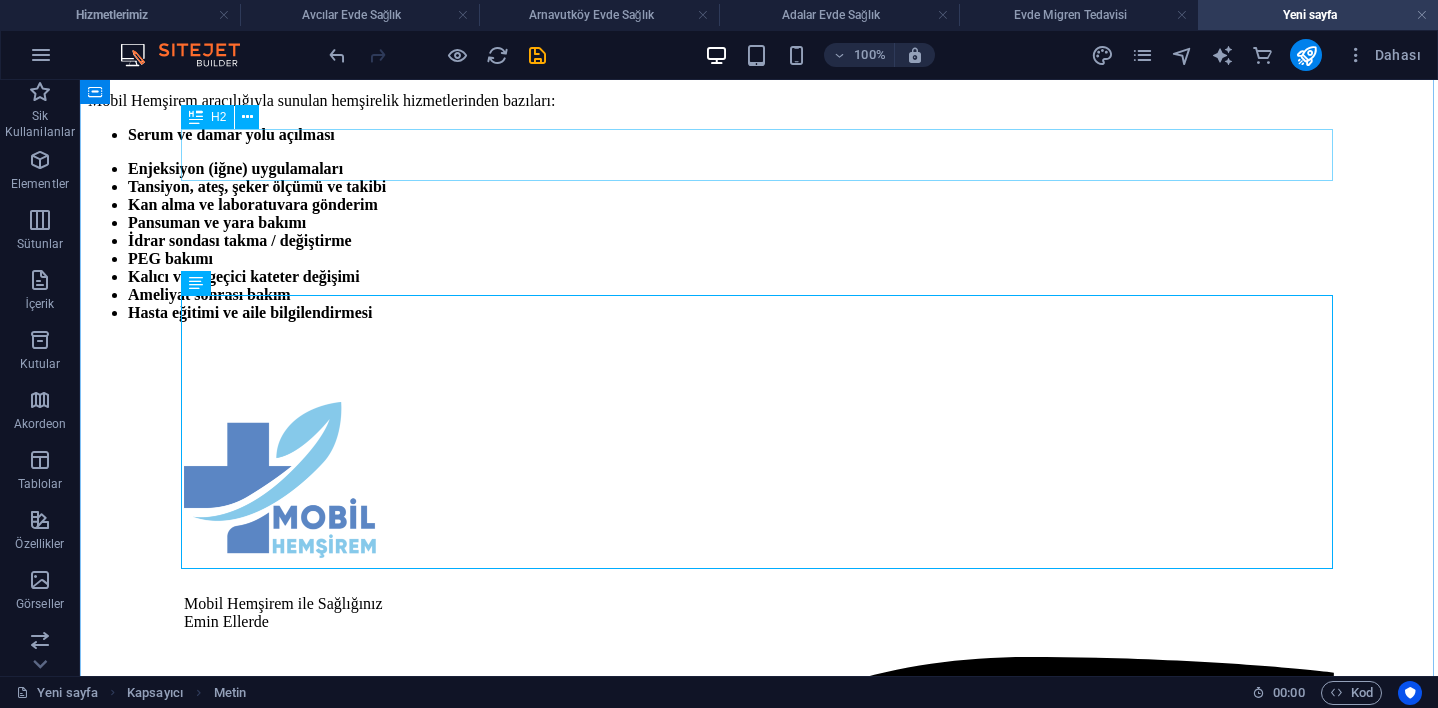 click on "Evde Hemşirelik Hizmeti Nedir?" at bounding box center [759, -52] 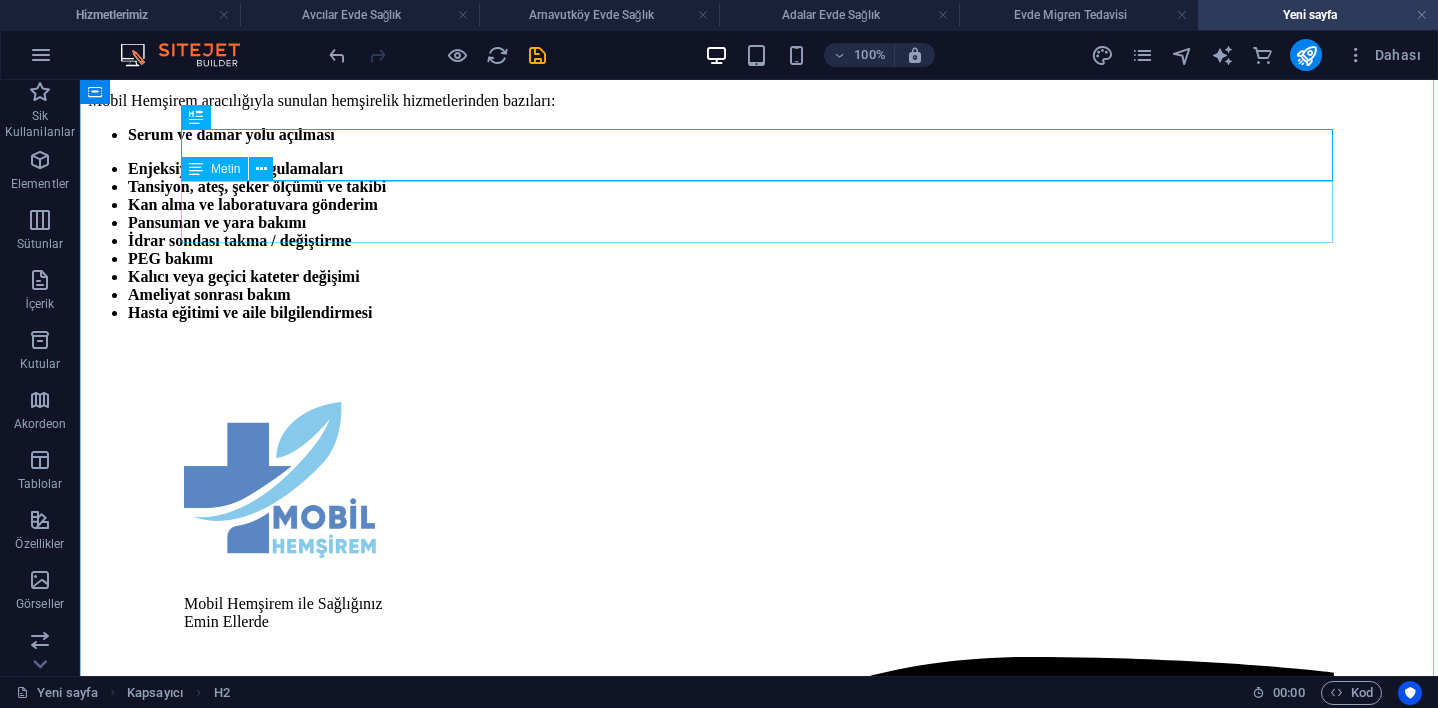 click on "Evde hemşire hizmeti; bireyin yaşam alanında, hastane konforuna yakın düzeyde sunulan profesyonel sağlık uygulamalarıdır. Hem tedavi sürecine destek olur hem de hasta ve hasta yakınlarının yaşam kalitesini artırır." at bounding box center [759, 3] 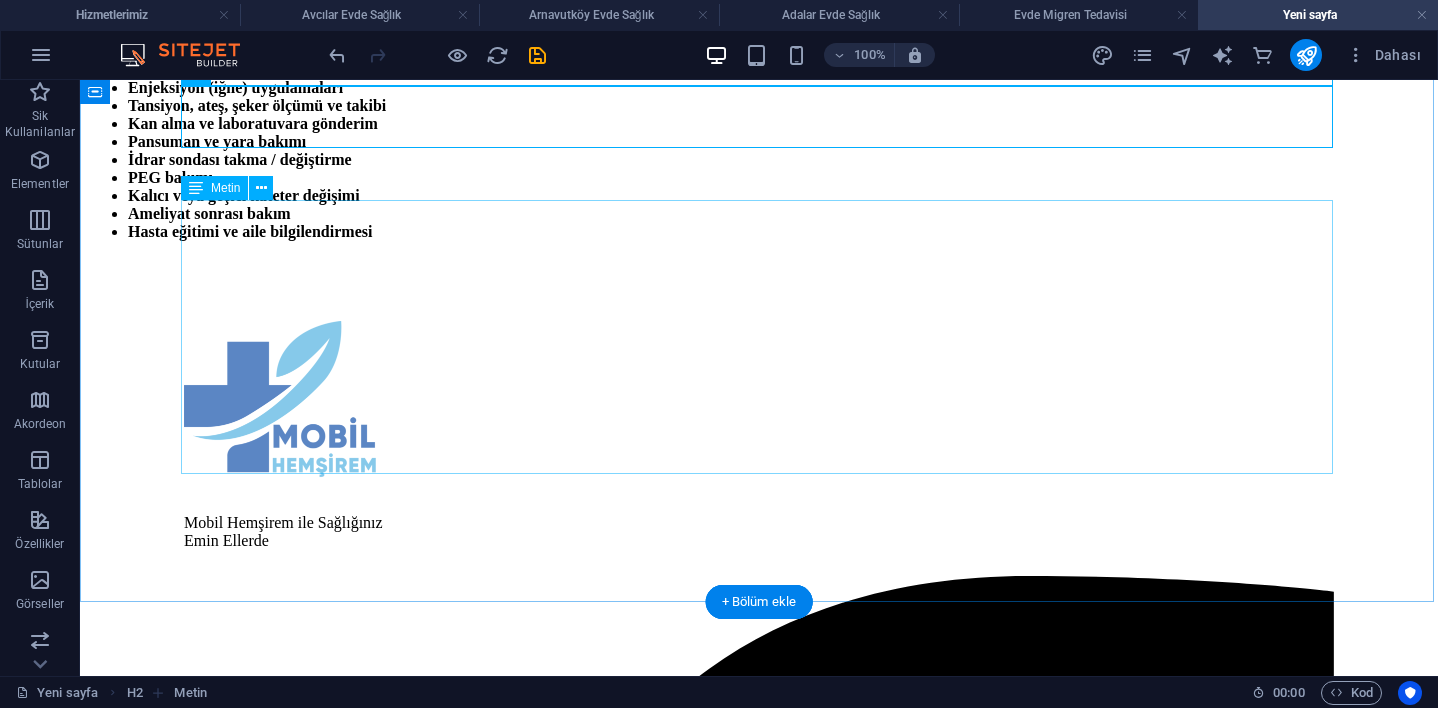 scroll, scrollTop: 444, scrollLeft: 0, axis: vertical 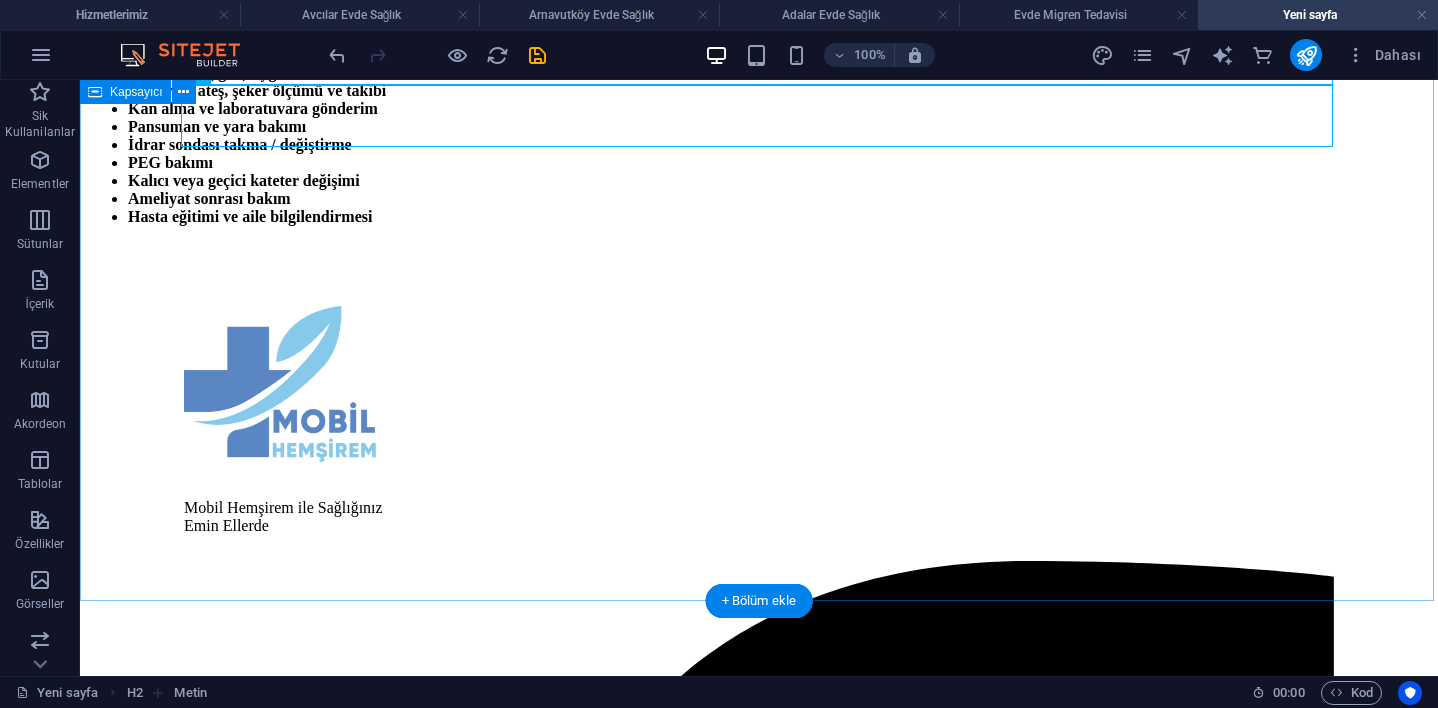 click on "Evde Hemşire Hizmeti | Mobil Hemşirem Profesyonel Dokunuş, Evinizin Konforunda Sağlık Hizmeti Evde hemşire hizmeti , hastaneye gitmekte zorlanan, uzun süreli tedavi sürecindeki ya da yatağa bağımlı bireyler için büyük kolaylık sağlayan bir evde sağlık hizmetidir. Mobil Hemşirem , İstanbul’un tüm ilçelerinde alanında uzman hemşire kadrosuyla, hastaneye gitmeden ihtiyaç duyduğunuz tıbbi işlemleri evinize getiriyor. Evde Hemşirelik Hizmeti Nedir? Evde hemşire hizmeti; bireyin yaşam alanında, hastane konforuna yakın düzeyde sunulan profesyonel sağlık uygulamalarıdır. Hem tedavi sürecine destek olur hem de hasta ve hasta yakınlarının yaşam kalitesini artırır. Hangi Hizmetler Sunulur? Mobil Hemşirem aracılığıyla sunulan hemşirelik hizmetlerinden bazıları: Serum ve damar yolu açılması Enjeksiyon (iğne) uygulamaları Tansiyon, ateş, şeker ölçümü ve takibi Kan alma ve laboratuvara gönderim Pansuman ve yara bakımı PEG bakımı" at bounding box center (759, -46) 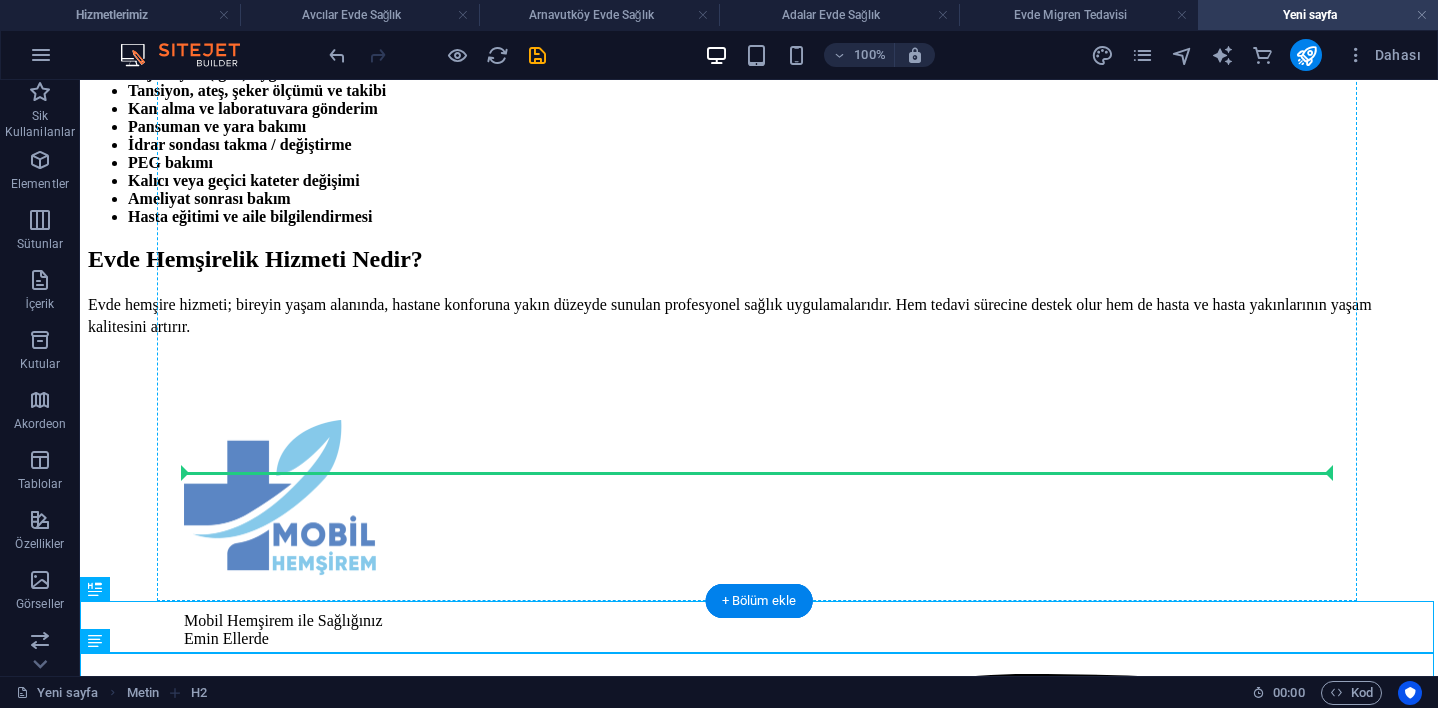drag, startPoint x: 177, startPoint y: 672, endPoint x: 238, endPoint y: 457, distance: 223.48602 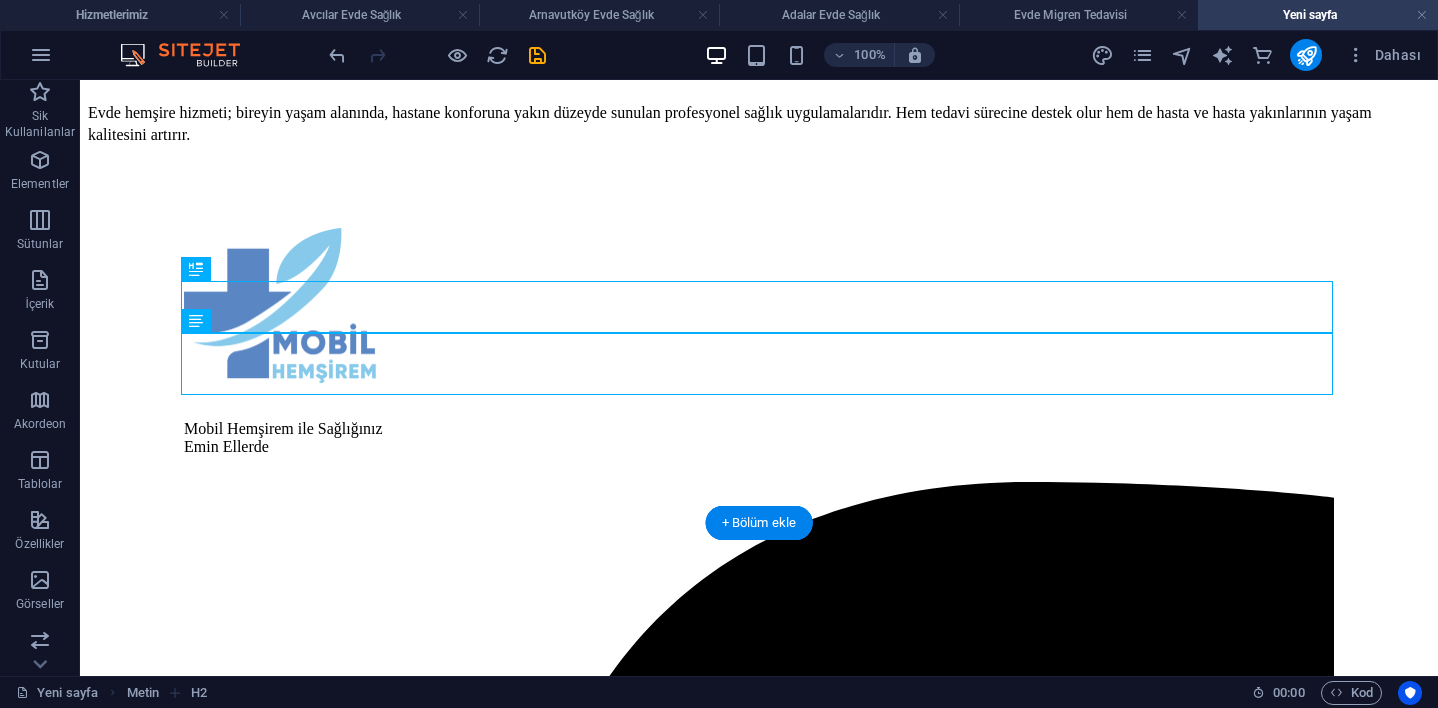 scroll, scrollTop: 638, scrollLeft: 0, axis: vertical 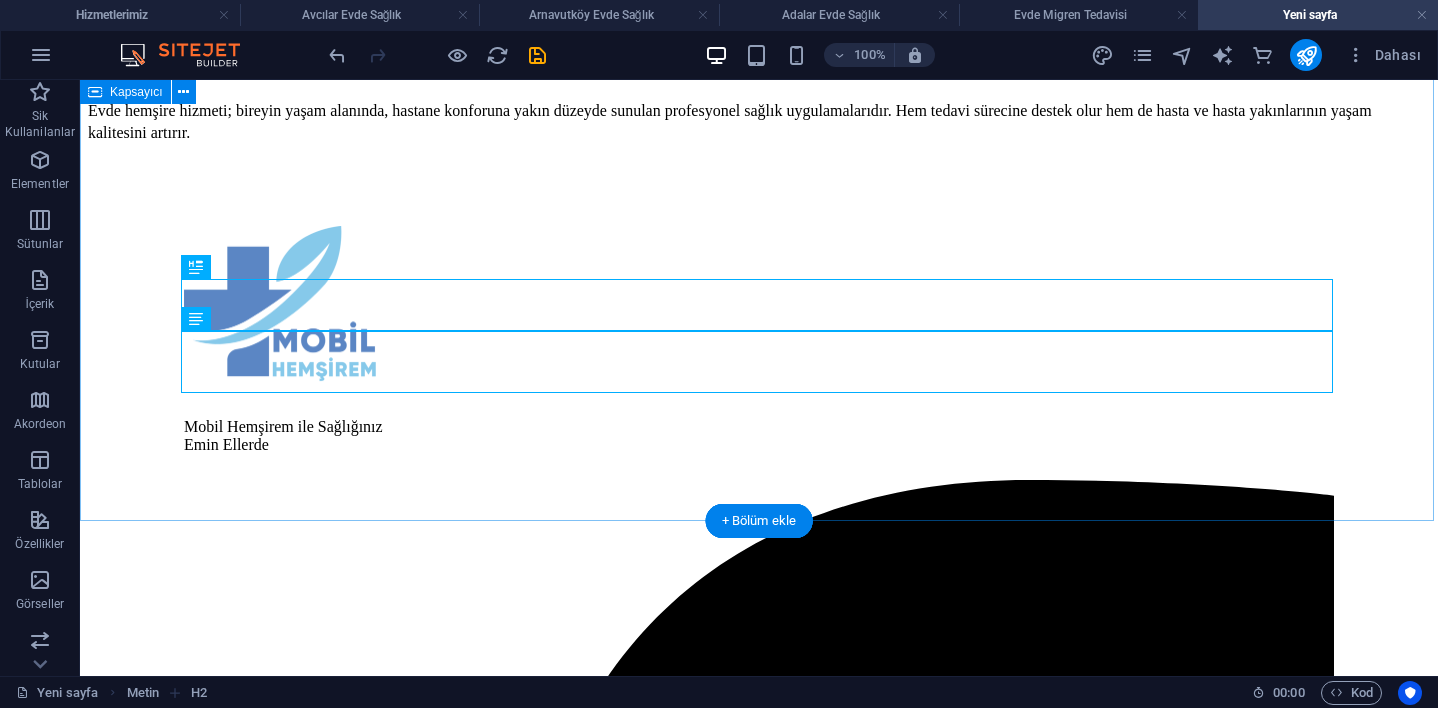 click on "Evde Hemşire Hizmeti | Mobil Hemşirem Profesyonel Dokunuş, Evinizin Konforunda Sağlık Hizmeti Evde hemşire hizmeti , hastaneye gitmekte zorlanan, uzun süreli tedavi sürecindeki ya da yatağa bağımlı bireyler için büyük kolaylık sağlayan bir evde sağlık hizmetidir. Mobil Hemşirem , İstanbul’un tüm ilçelerinde alanında uzman hemşire kadrosuyla, hastaneye gitmeden ihtiyaç duyduğunuz tıbbi işlemleri evinize getiriyor. Evde Hemşirelik Hizmeti Nedir? Evde hemşire hizmeti; bireyin yaşam alanında, hastane konforuna yakın düzeyde sunulan profesyonel sağlık uygulamalarıdır. Hem tedavi sürecine destek olur hem de hasta ve hasta yakınlarının yaşam kalitesini artırır. Hangi Hizmetler Sunulur? Mobil Hemşirem aracılığıyla sunulan hemşirelik hizmetlerinden bazıları: Serum ve damar yolu açılması Enjeksiyon (iğne) uygulamaları Tansiyon, ateş, şeker ölçümü ve takibi Kan alma ve laboratuvara gönderim Pansuman ve yara bakımı PEG bakımı" at bounding box center [759, -184] 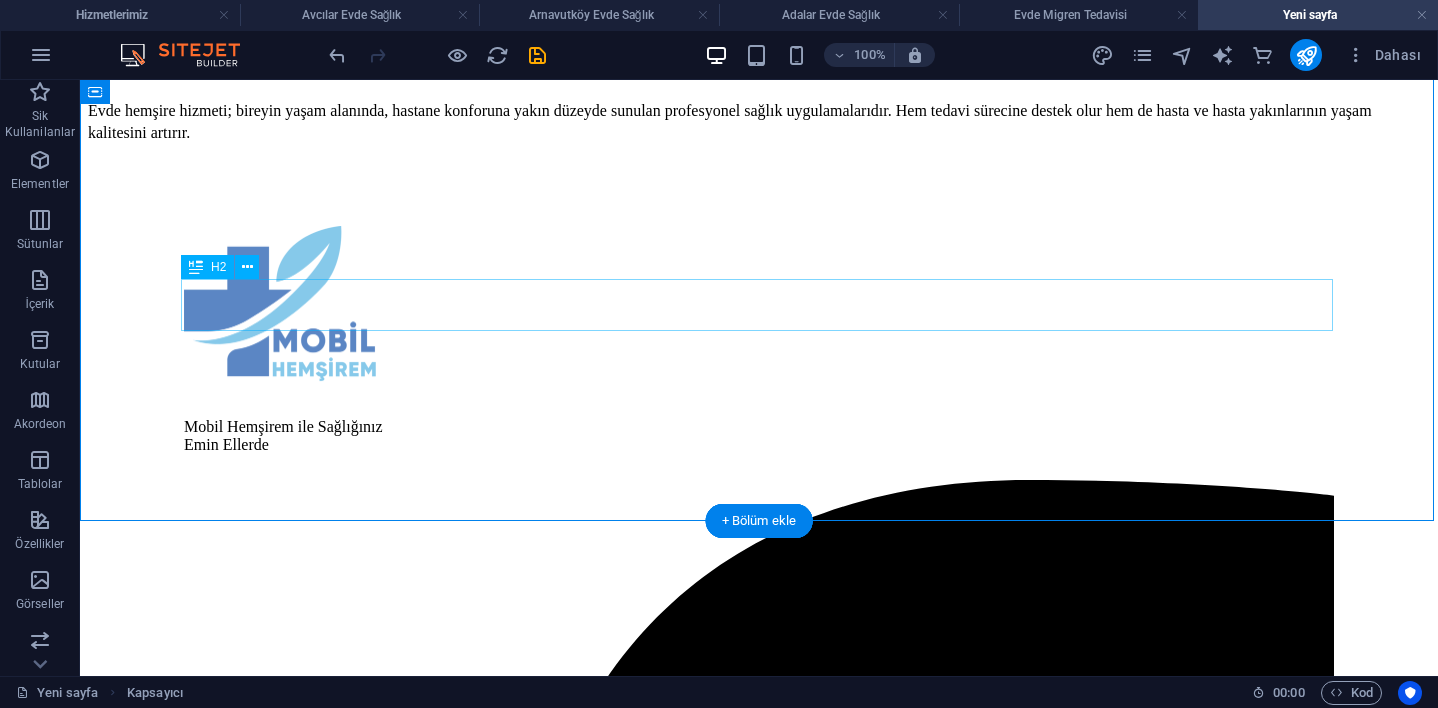 click on "Evde Hemşirelik Hizmeti Nedir?" at bounding box center (759, 65) 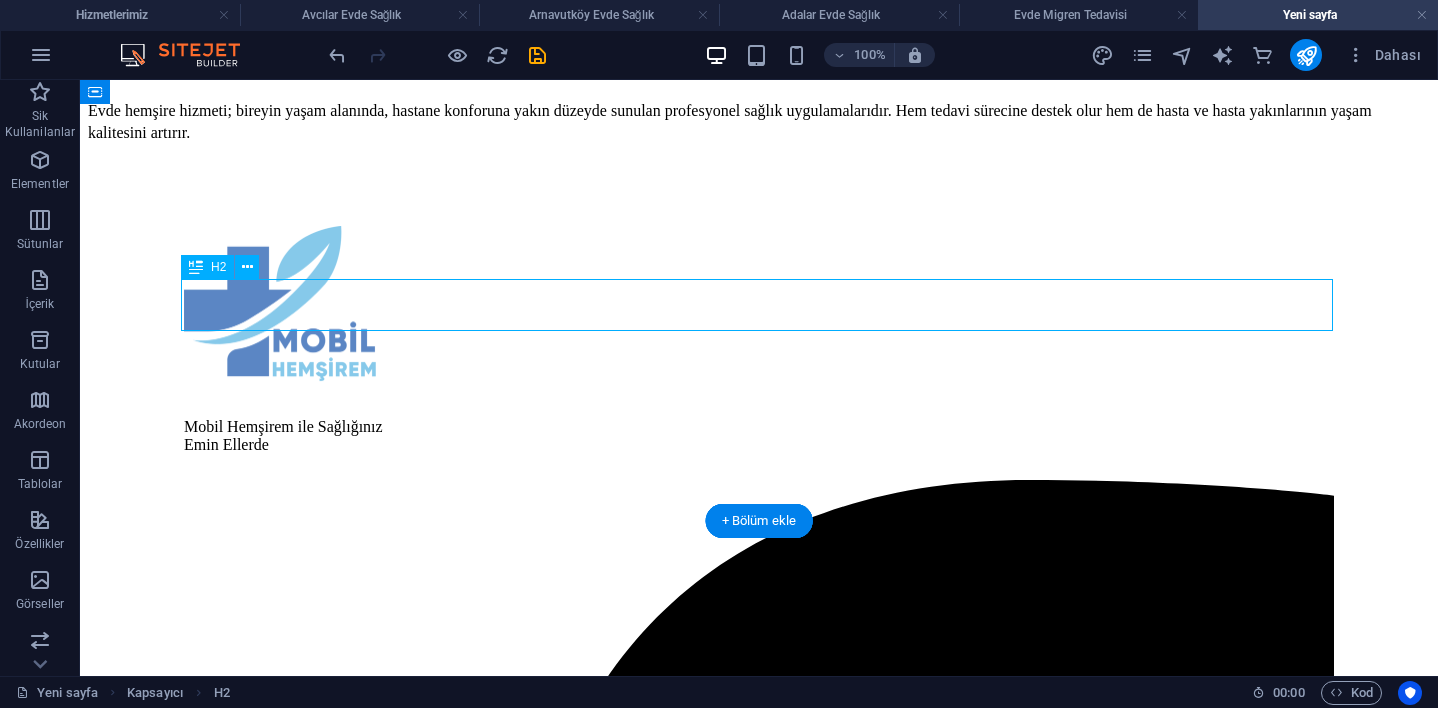 click on "Evde Hemşirelik Hizmeti Nedir?" at bounding box center [759, 65] 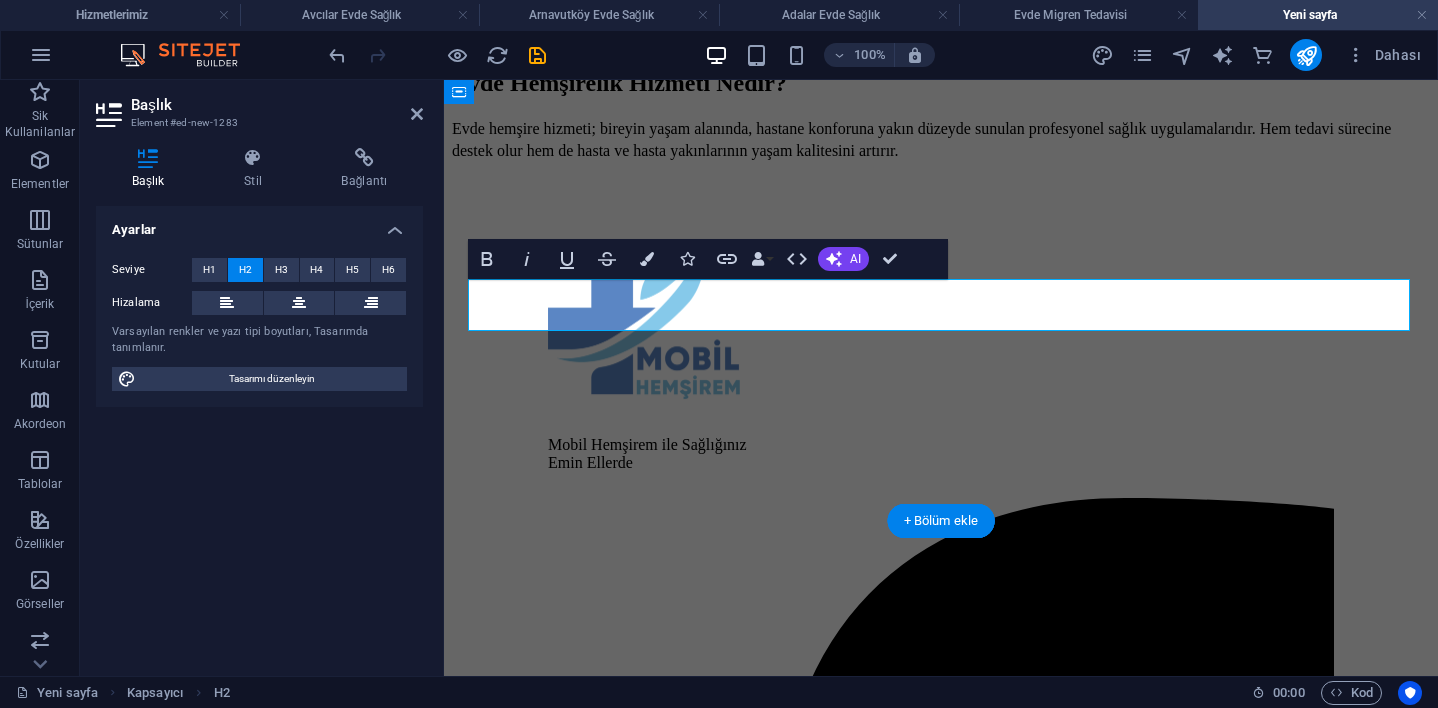click at bounding box center (371, 303) 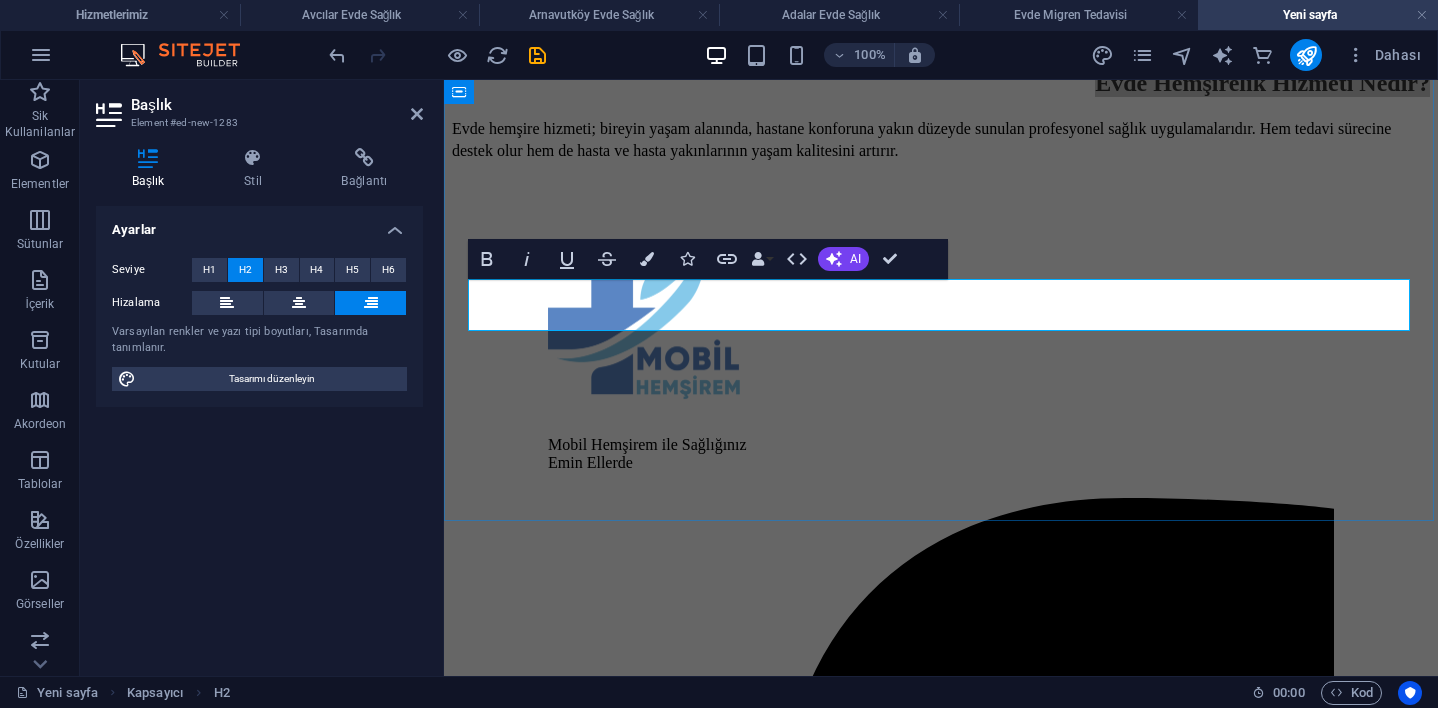 type 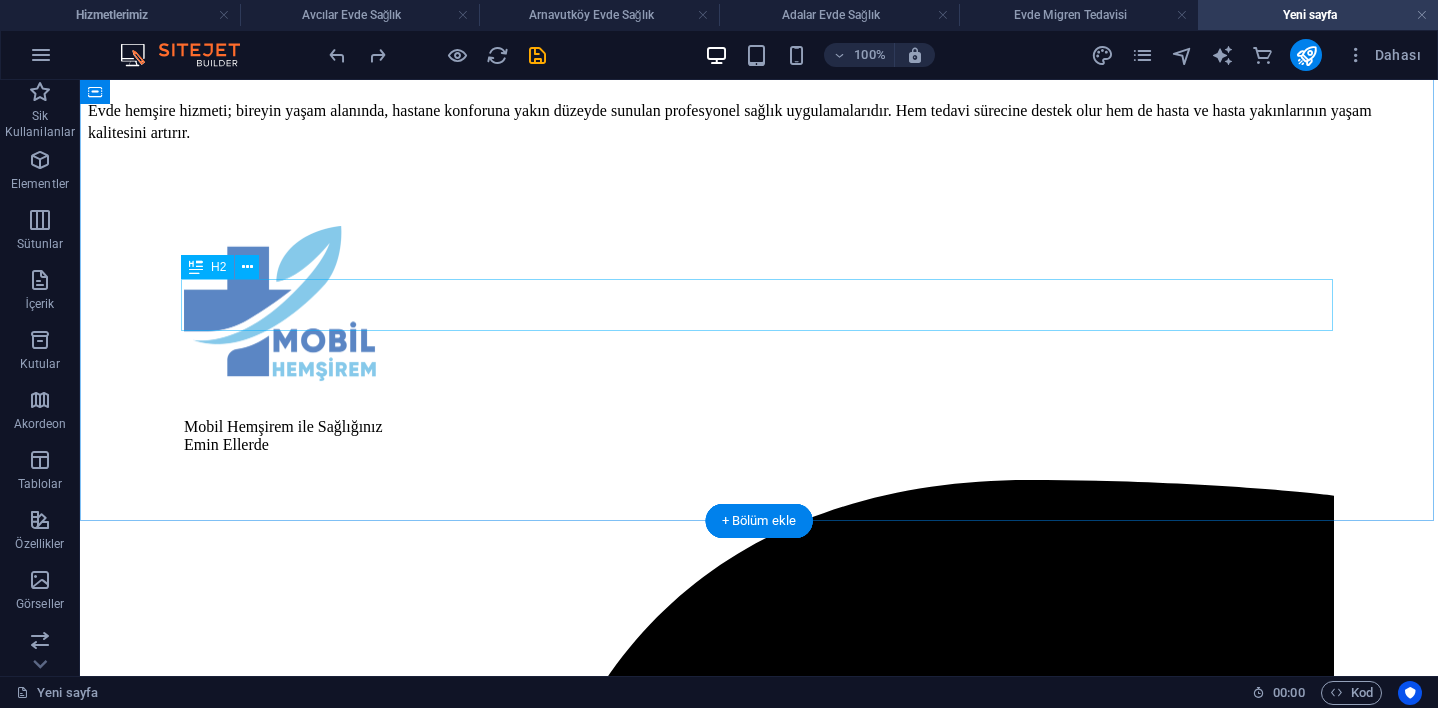 click on "Evde Hemşirelik Hizmeti Nedir?" at bounding box center [759, 65] 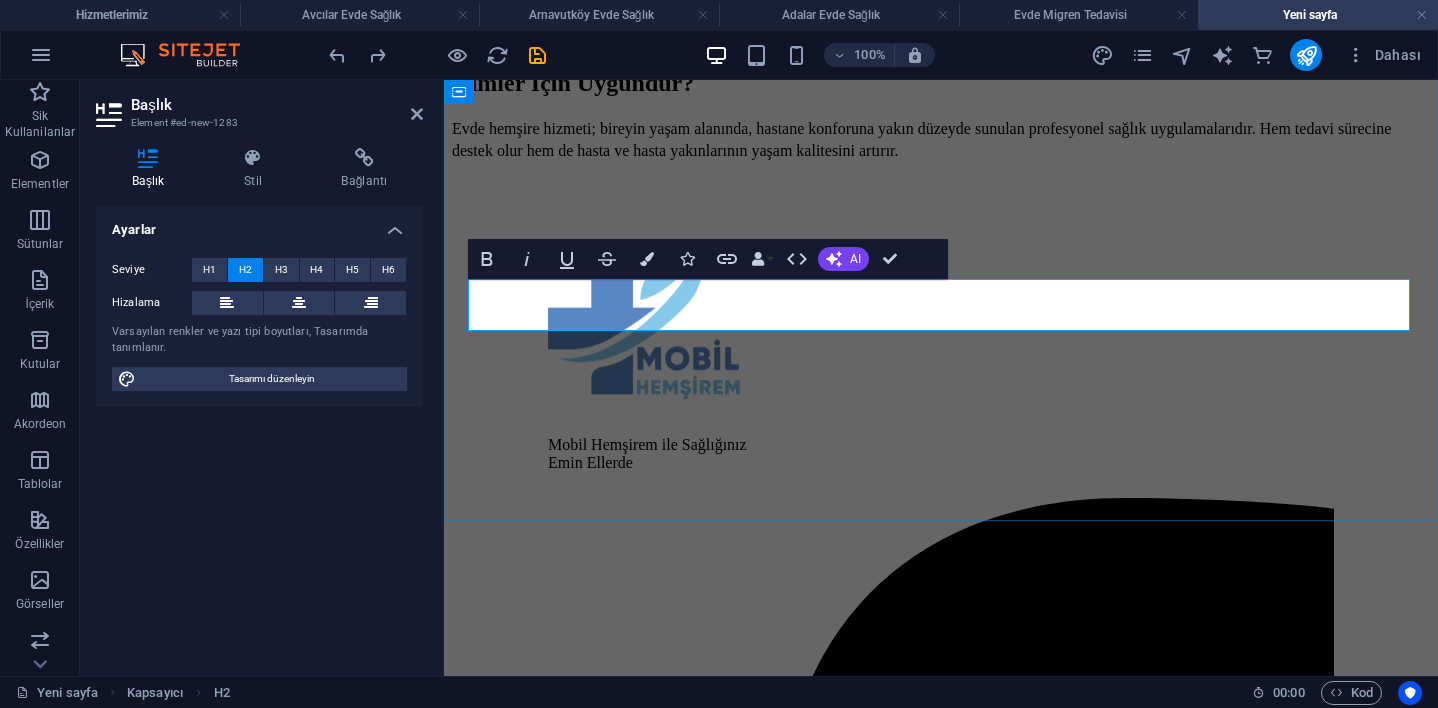 click on "Kimler İçin Uygundur?" at bounding box center (573, 83) 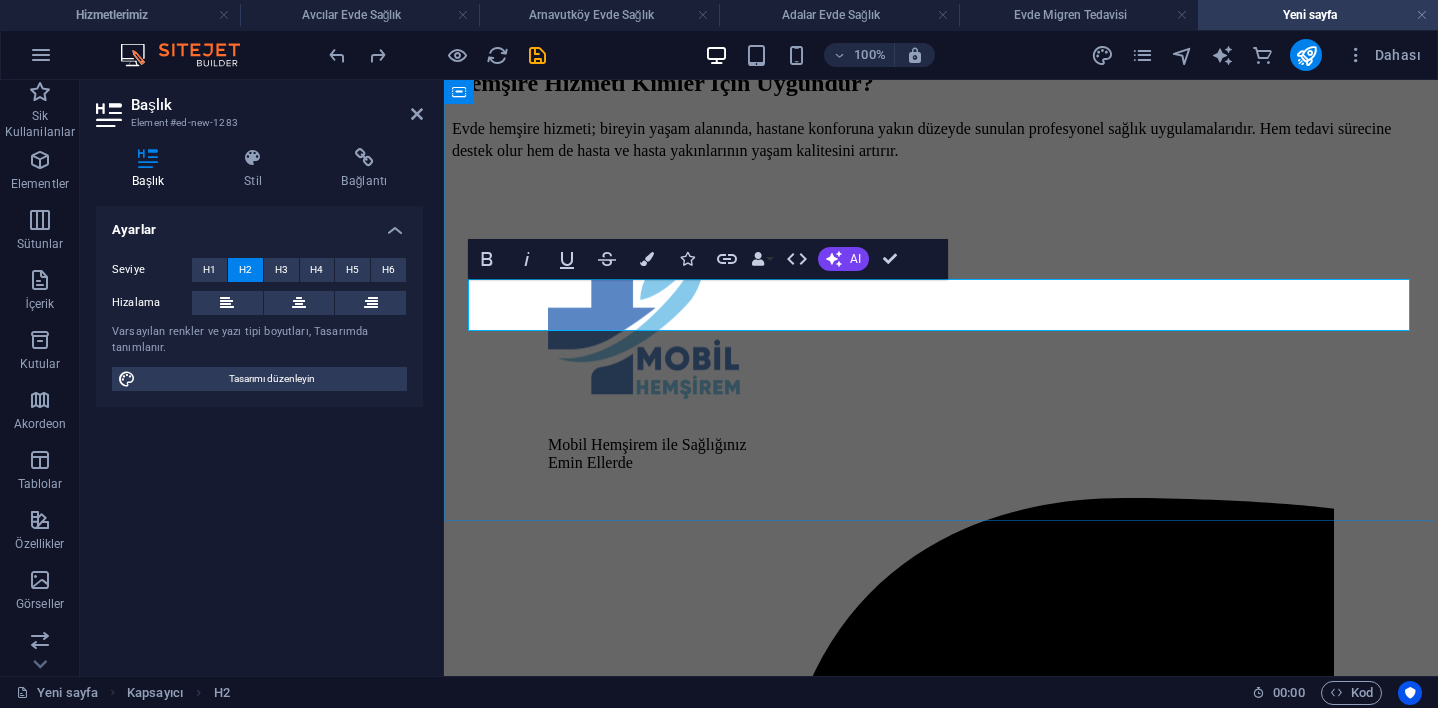 click on "Hemşire Hizmeti Kimler İçin Uygundur?" at bounding box center (663, 83) 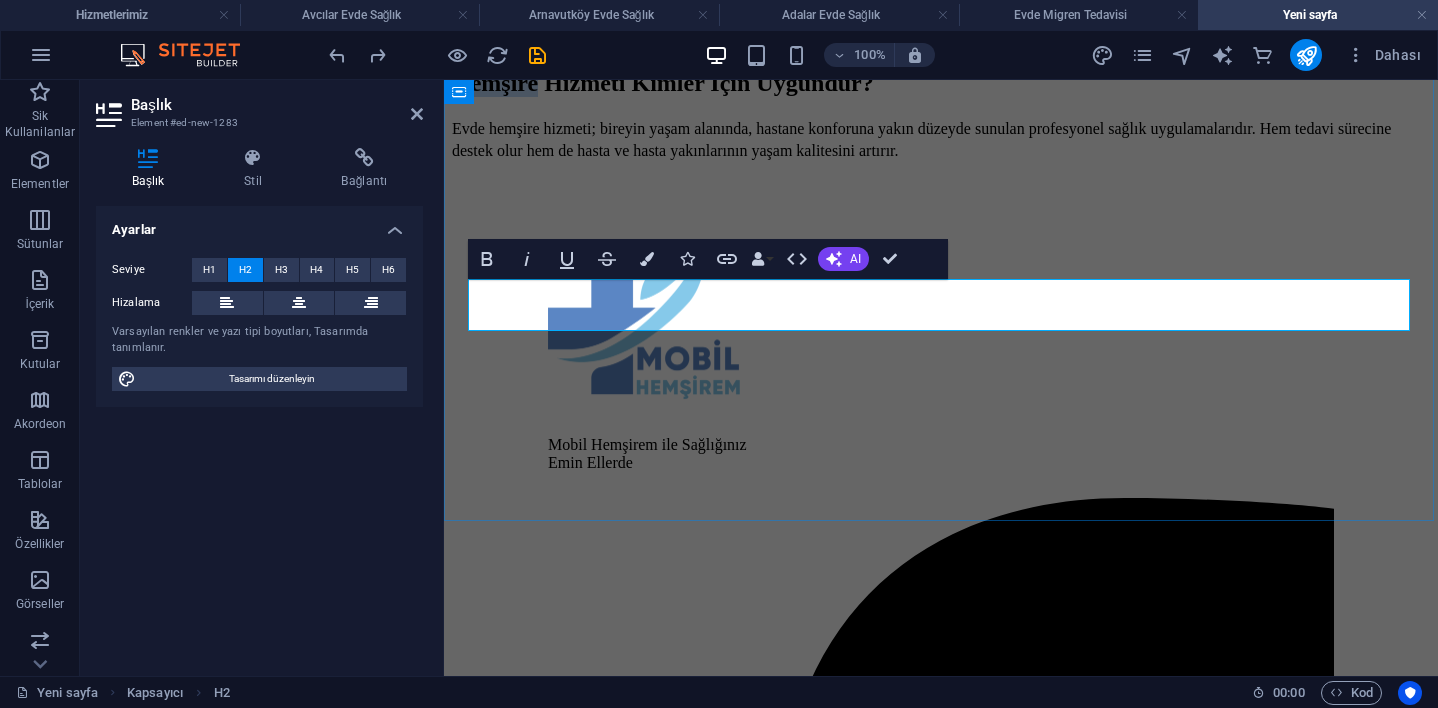 click on "Hemşire Hizmeti Kimler İçin Uygundur?" at bounding box center (663, 83) 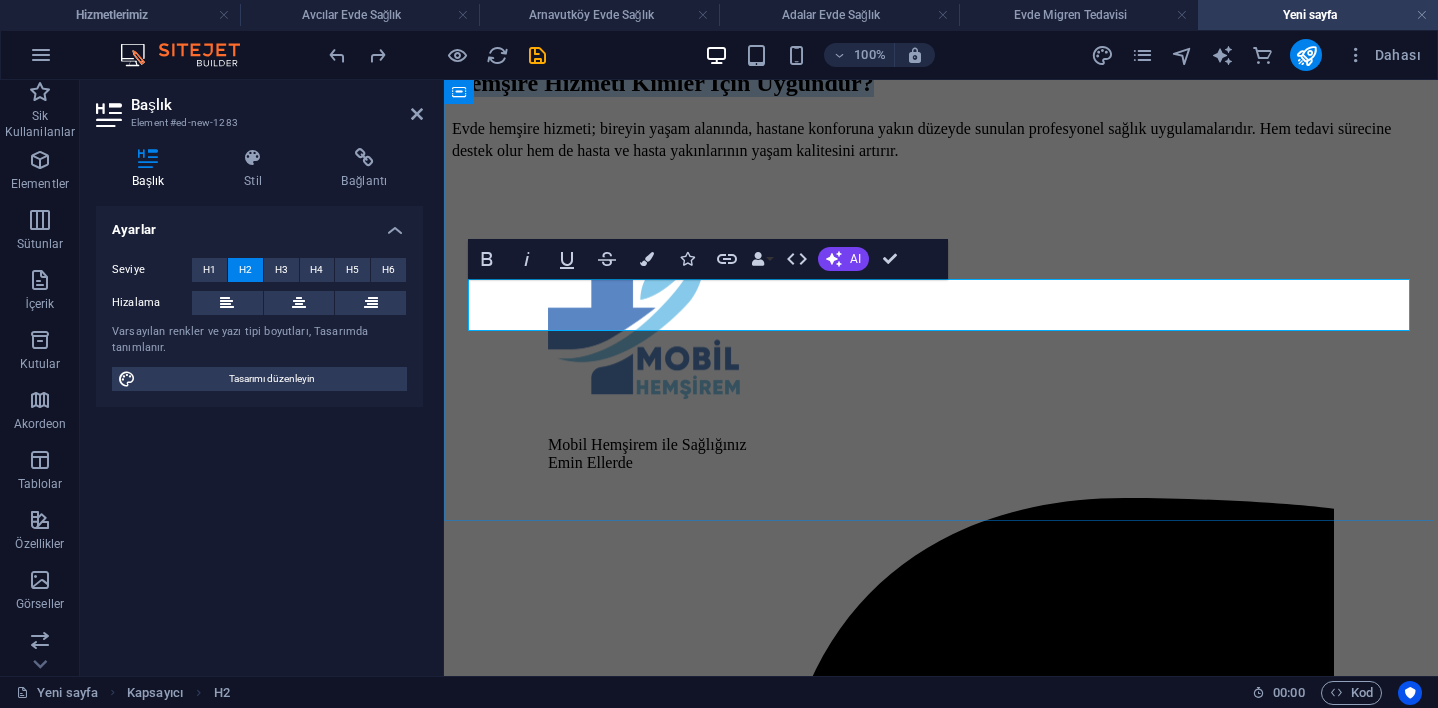 click on "Hemşire Hizmeti Kimler İçin Uygundur?" at bounding box center [663, 83] 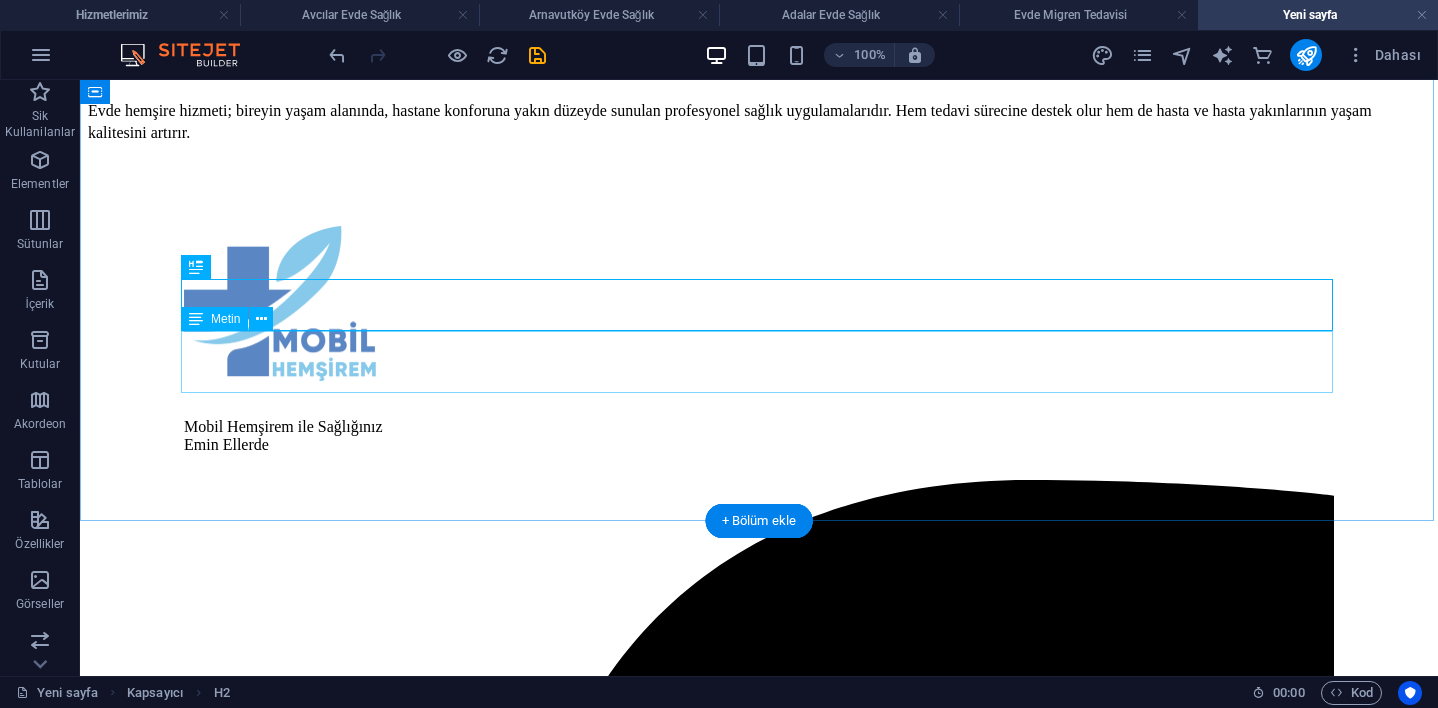 click on "Evde hemşire hizmeti; bireyin yaşam alanında, hastane konforuna yakın düzeyde sunulan profesyonel sağlık uygulamalarıdır. Hem tedavi sürecine destek olur hem de hasta ve hasta yakınlarının yaşam kalitesini artırır." at bounding box center [759, 121] 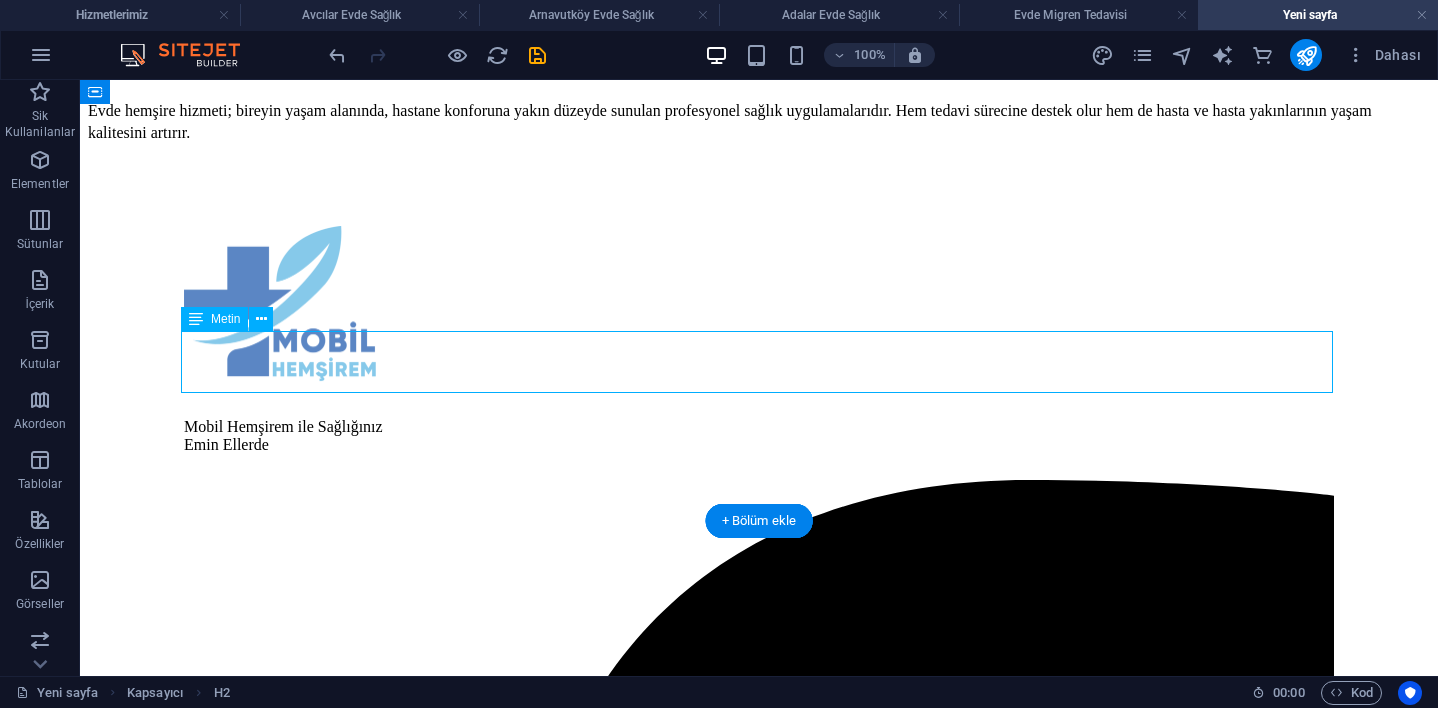 click on "Evde hemşire hizmeti; bireyin yaşam alanında, hastane konforuna yakın düzeyde sunulan profesyonel sağlık uygulamalarıdır. Hem tedavi sürecine destek olur hem de hasta ve hasta yakınlarının yaşam kalitesini artırır." at bounding box center [759, 121] 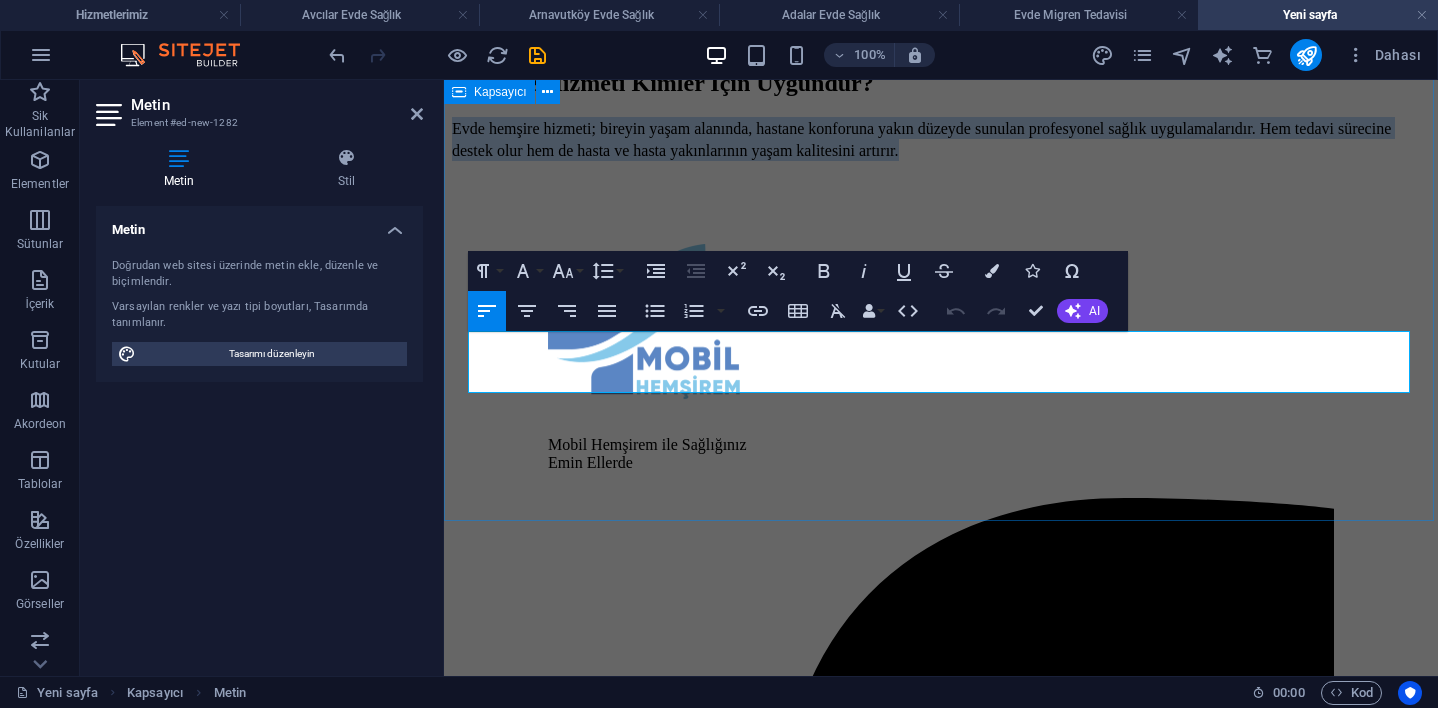 drag, startPoint x: 471, startPoint y: 350, endPoint x: 600, endPoint y: 431, distance: 152.32202 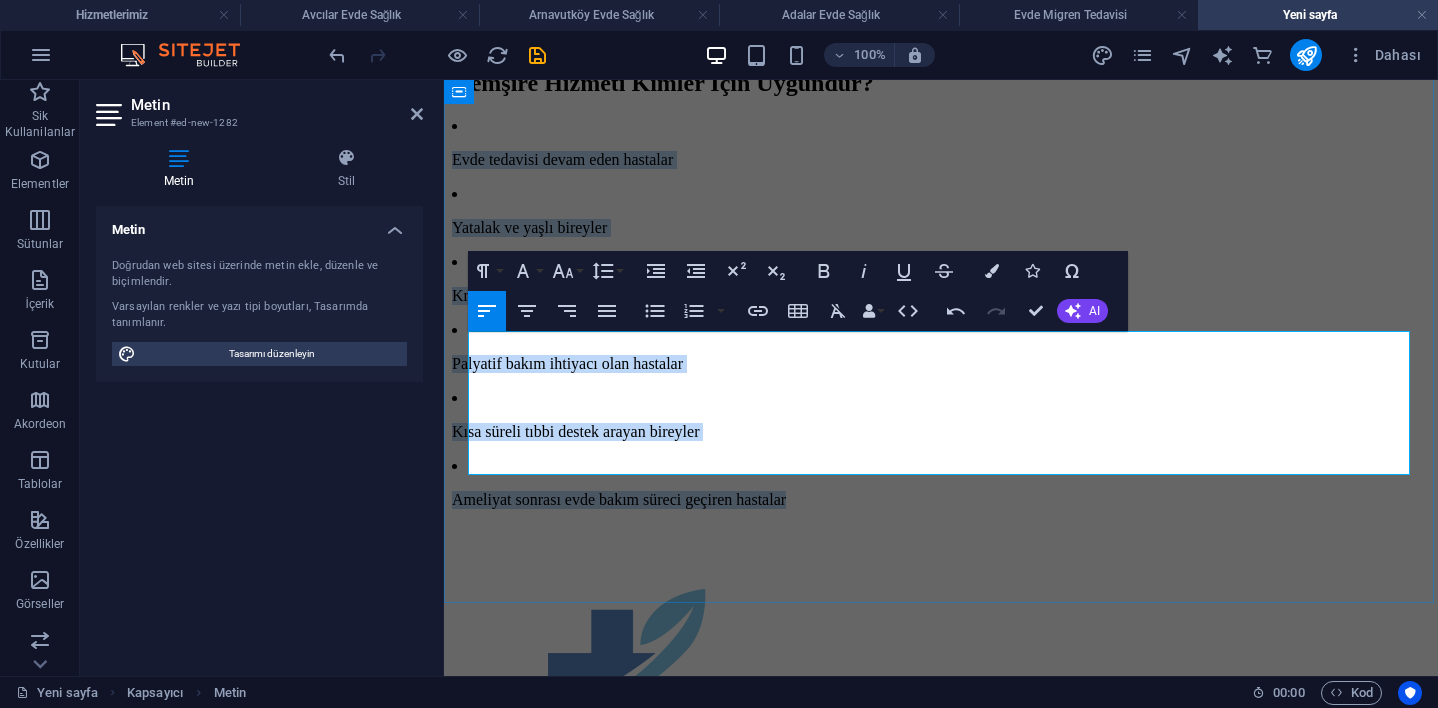drag, startPoint x: 470, startPoint y: 344, endPoint x: 894, endPoint y: 470, distance: 442.32568 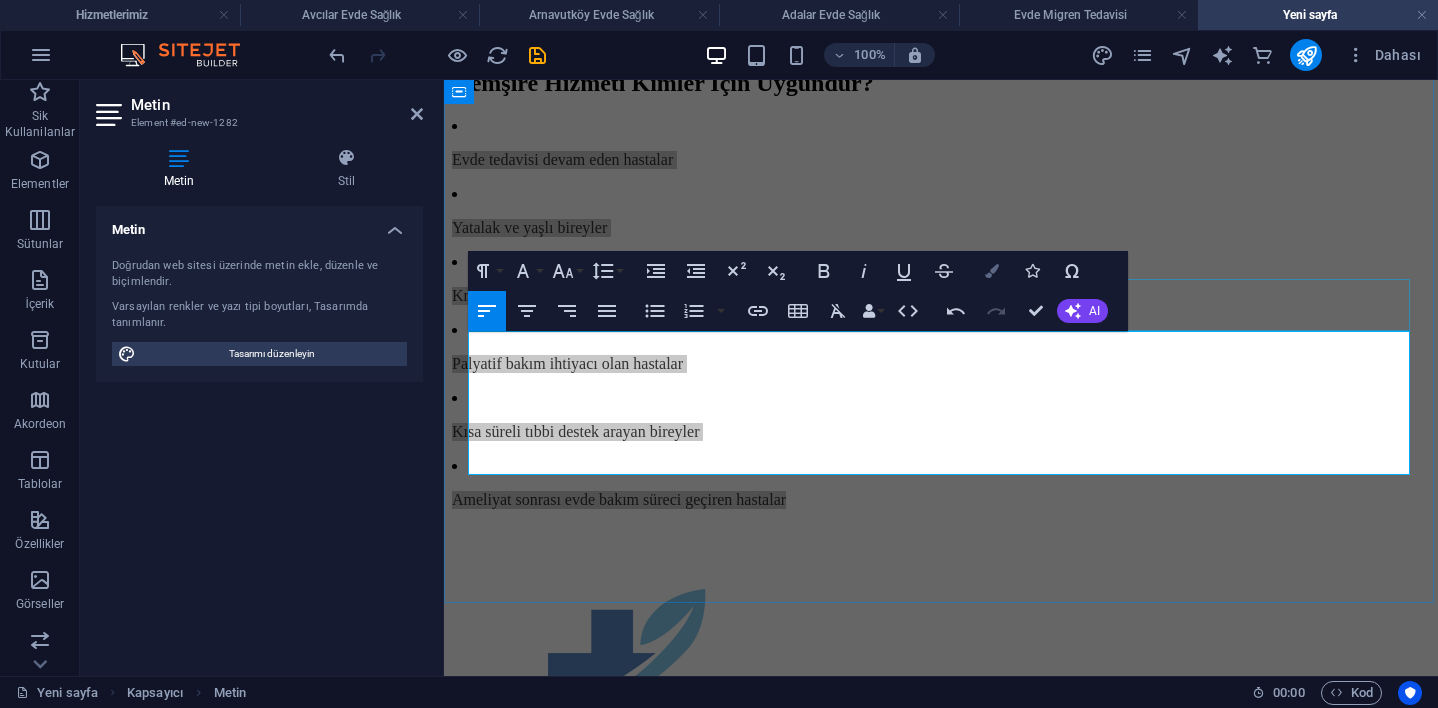 click at bounding box center (992, 271) 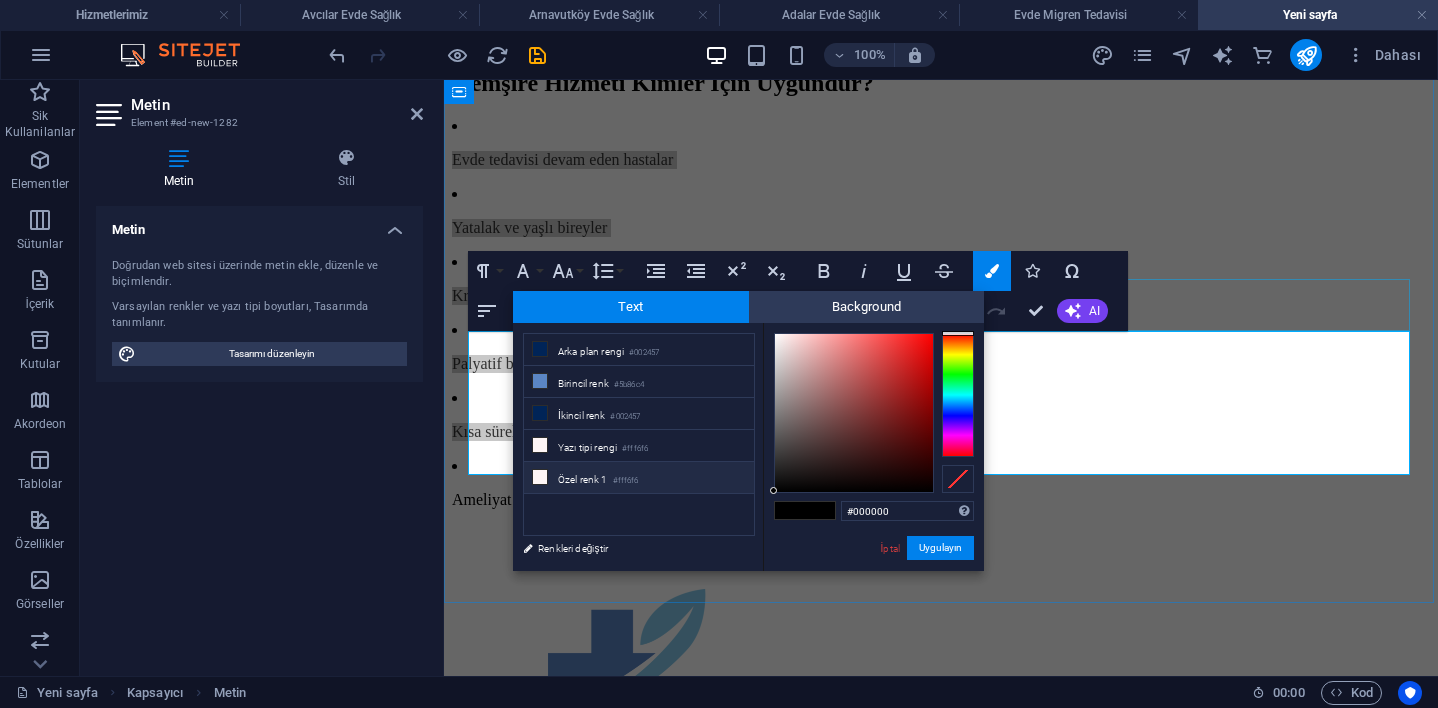 click on "#fff6f6" at bounding box center [626, 481] 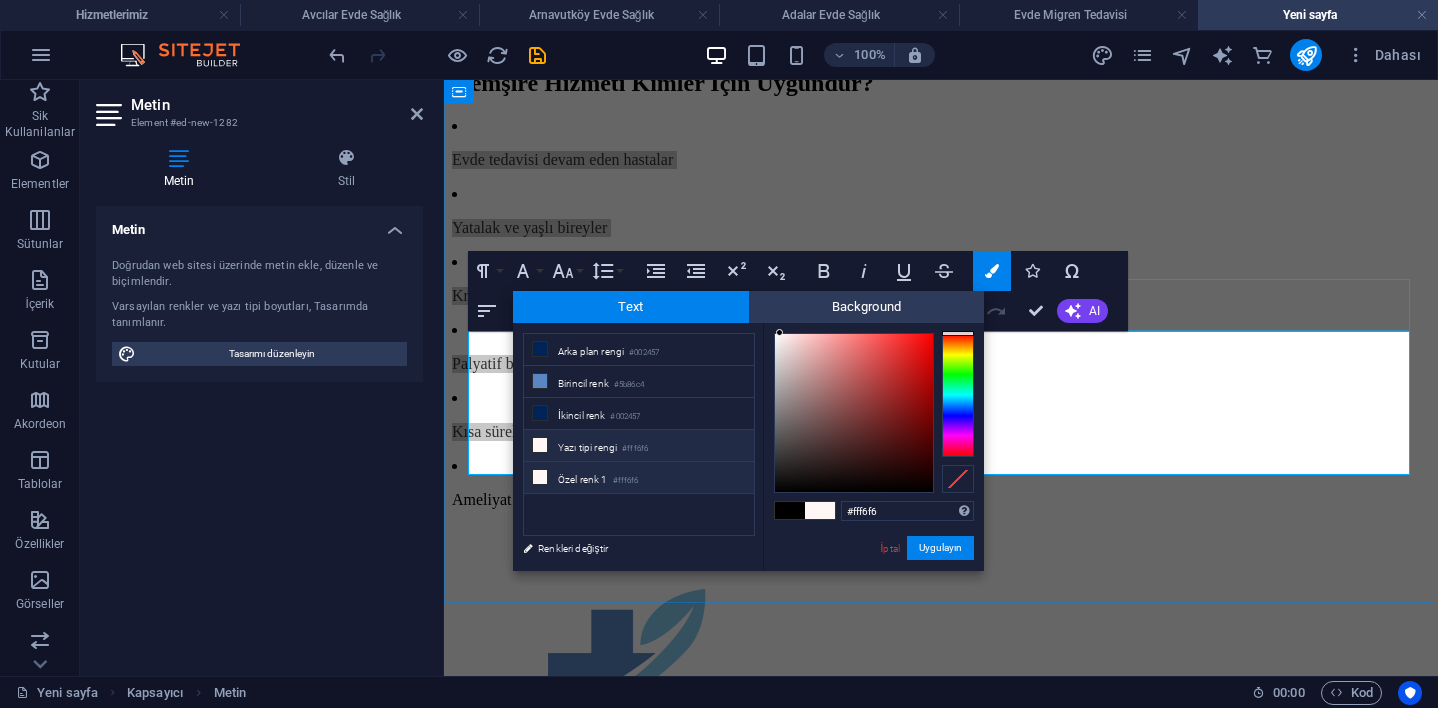 click on "#fff6f6" at bounding box center [626, 481] 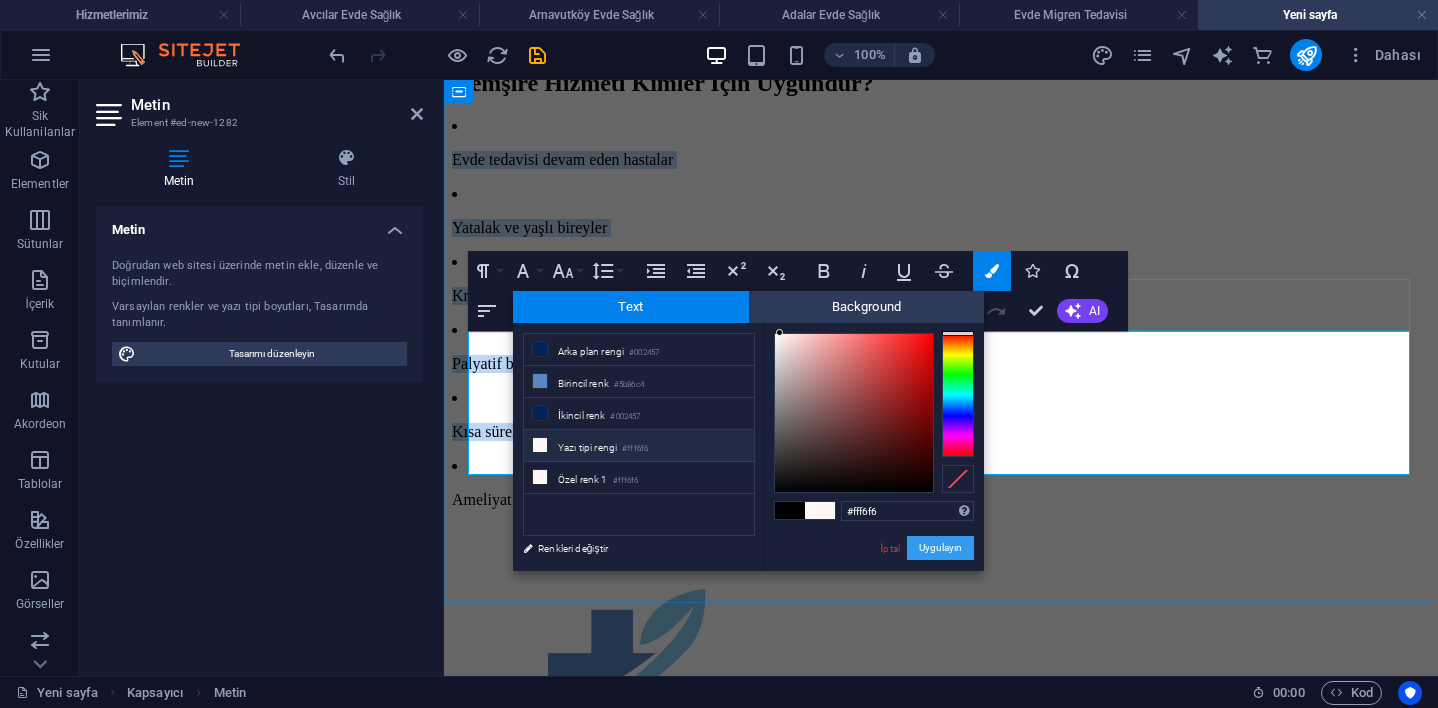click on "Uygulayın" at bounding box center (940, 548) 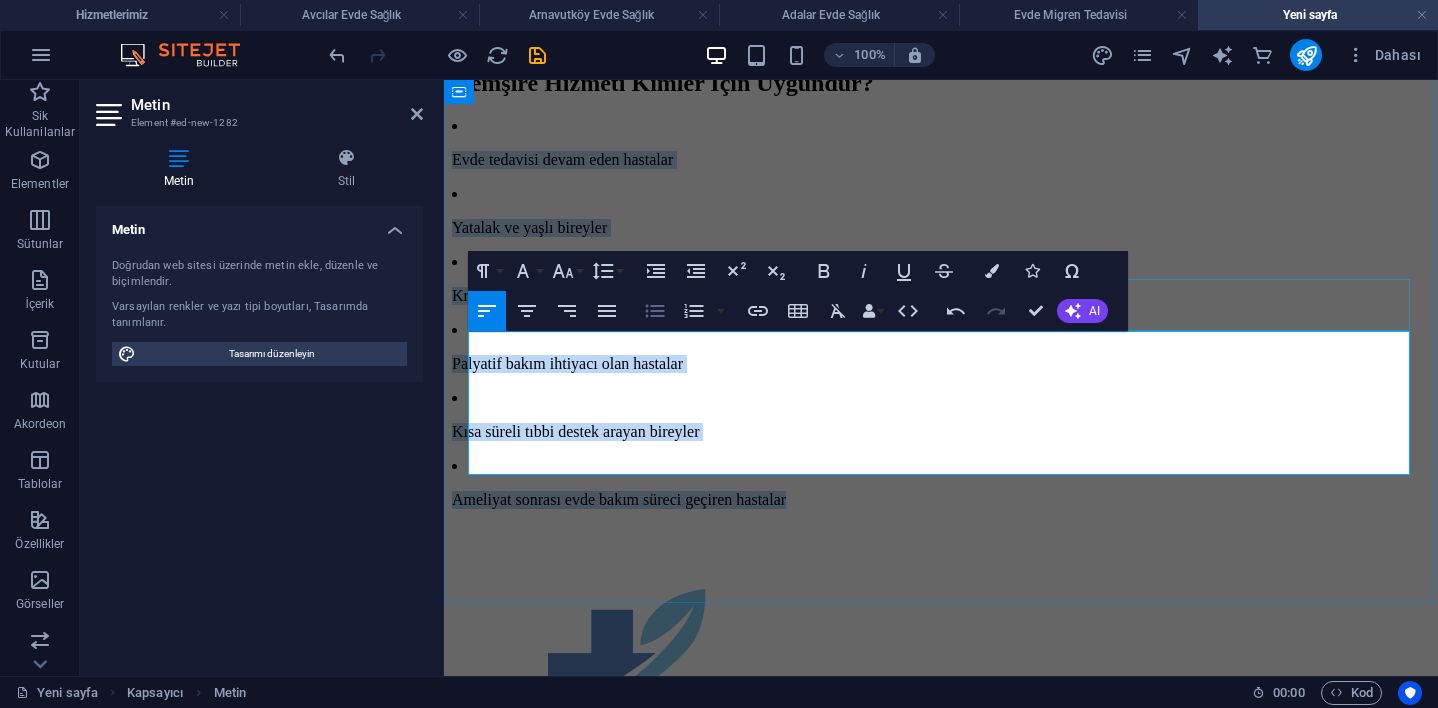 click on "Unordered List" at bounding box center [655, 311] 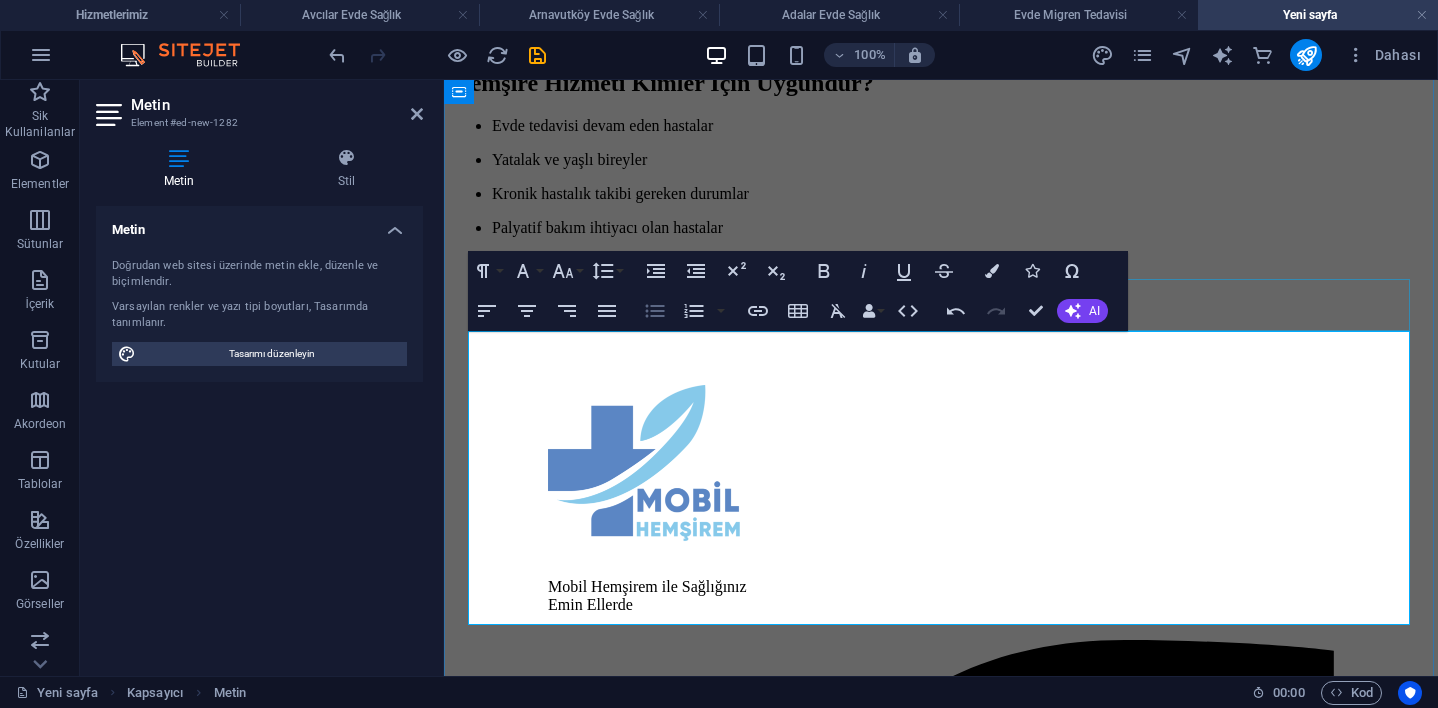 click 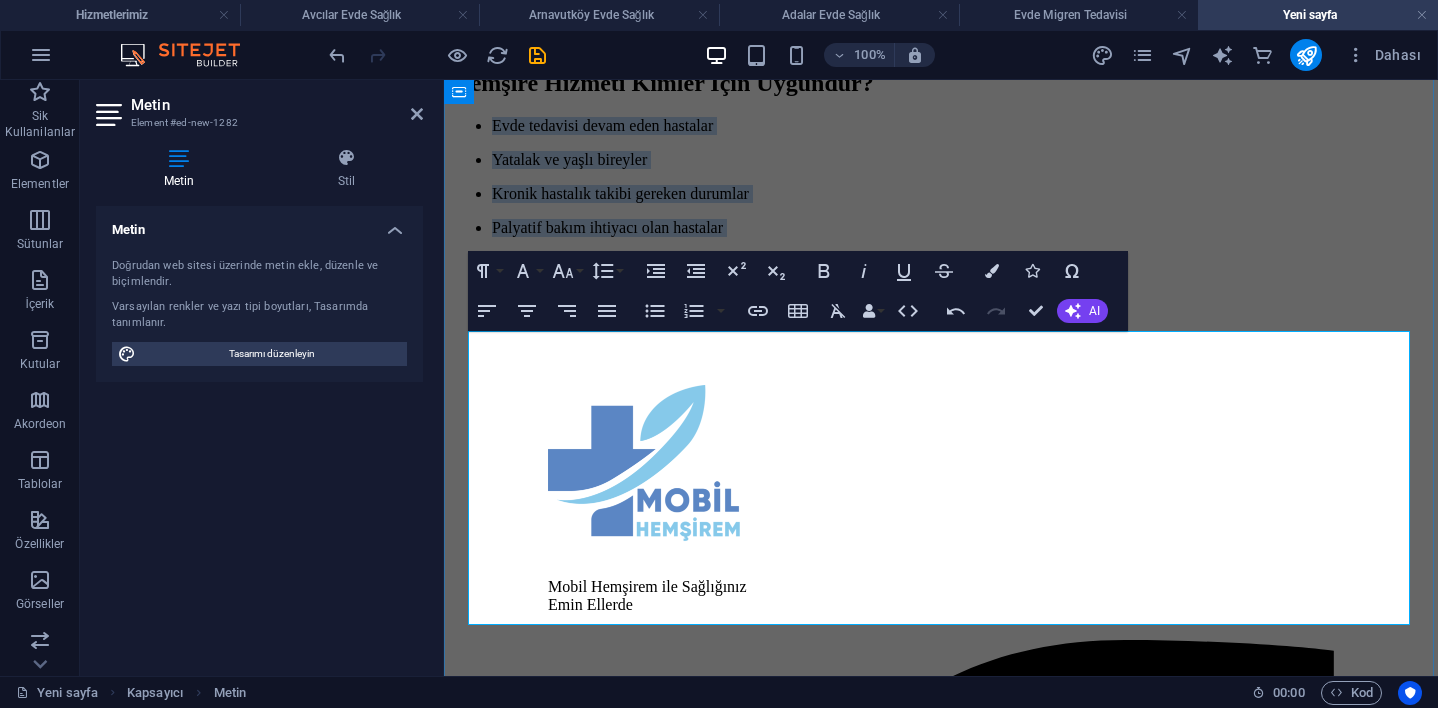 drag, startPoint x: 488, startPoint y: 364, endPoint x: 910, endPoint y: 601, distance: 483.9969 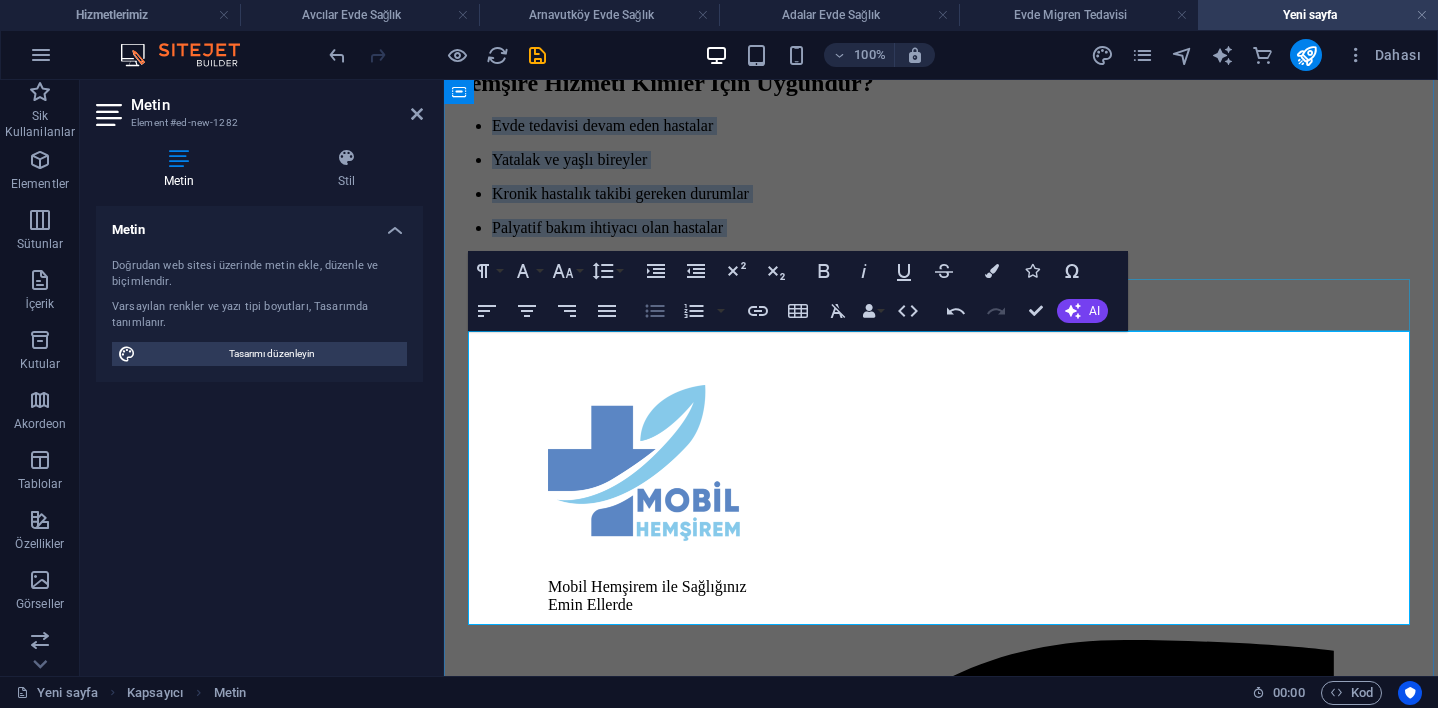 click 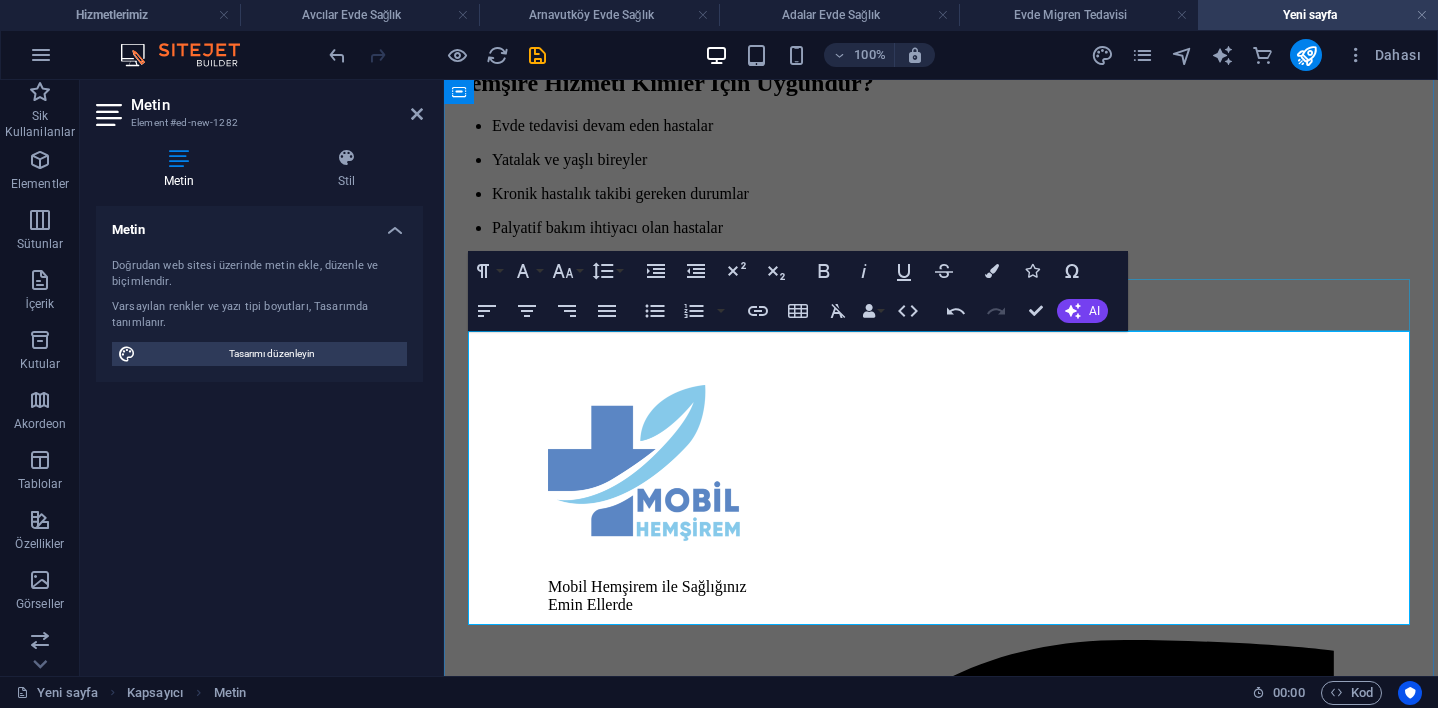 click on "Yatalak ve yaşlı bireyler" at bounding box center [569, 159] 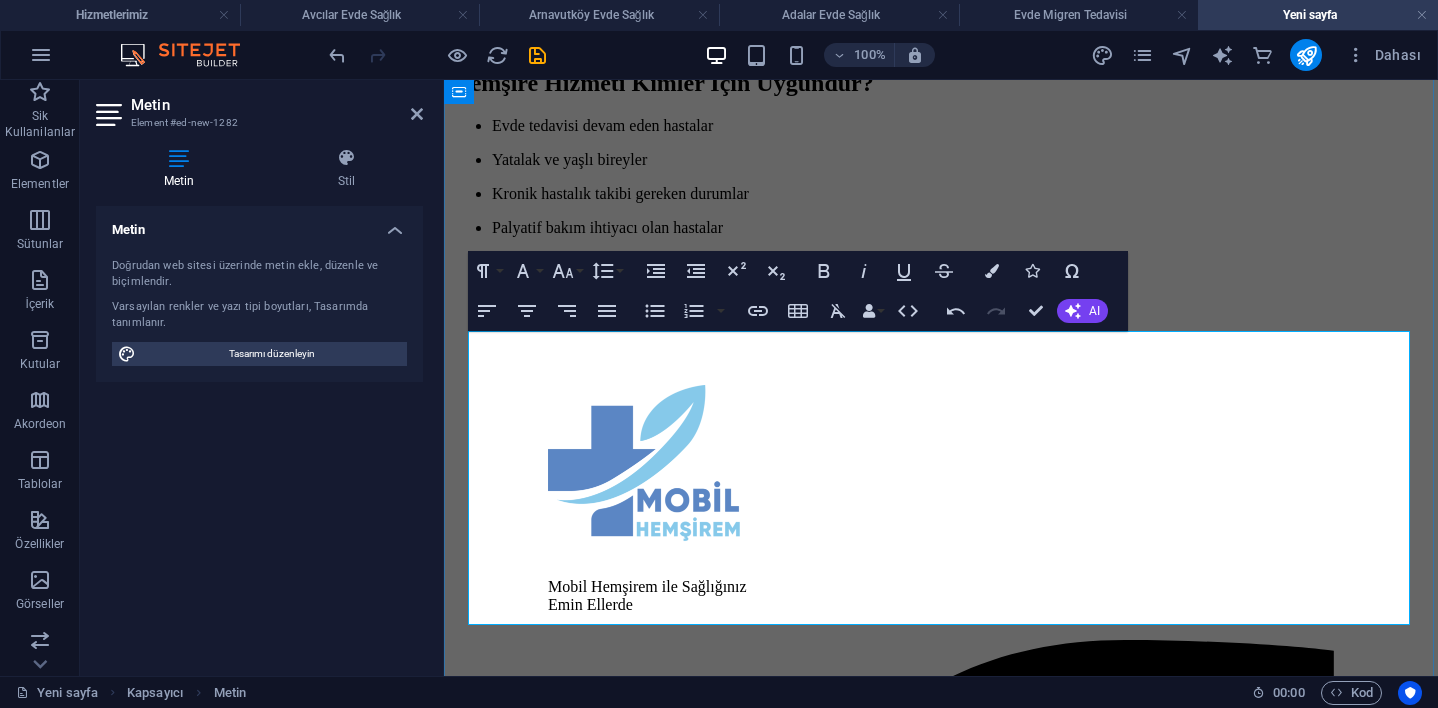 click on "​ ​ ​ ​ ​ ​ ​ ​ Evde tedavisi devam eden hastalar" at bounding box center [602, 125] 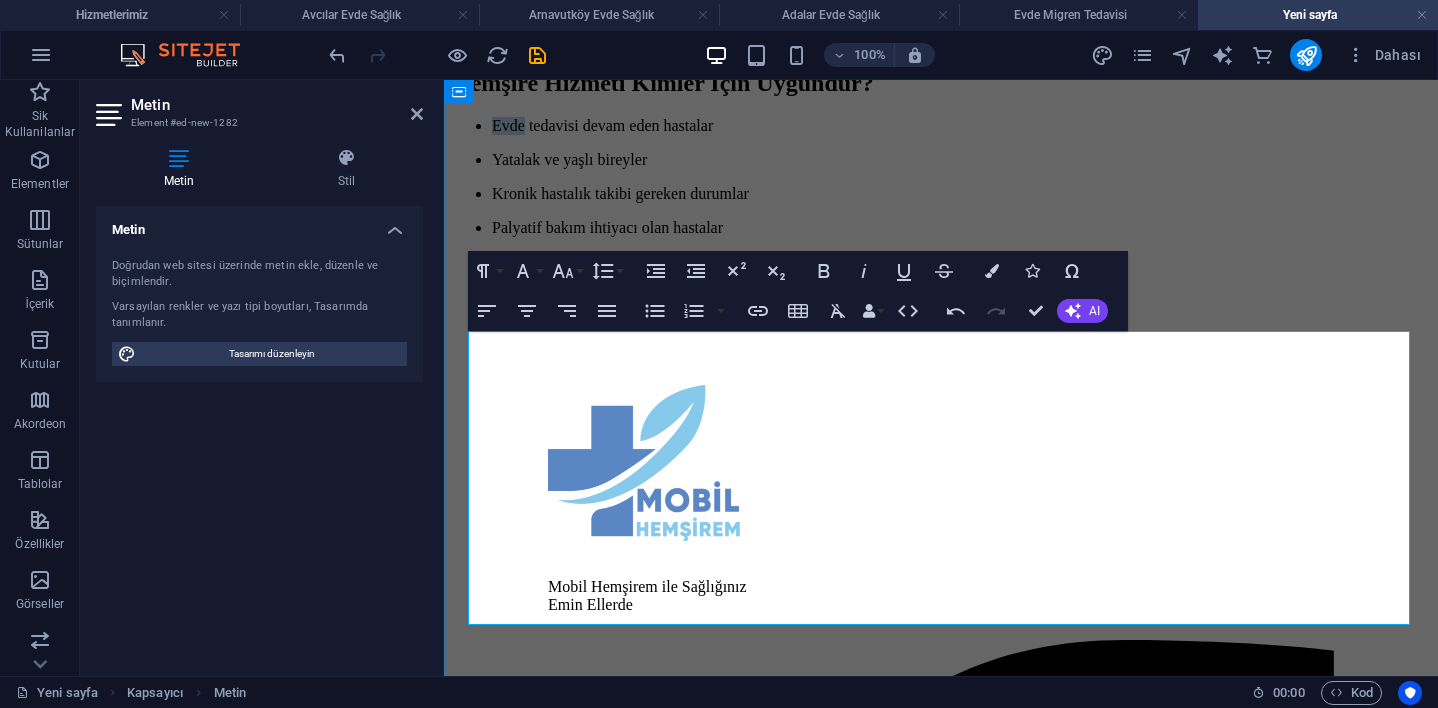click on "​ ​ ​ ​ ​ ​ ​ ​ ​ Evde tedavisi devam eden hastalar Yatalak ve yaşlı bireyler Kronik hastalık takibi gereken durumlar Palyatif bakım ihtiyacı olan hastalar Kısa süreli tıbbi destek arayan bireyler Ameliyat sonrası evde bakım süreci geçiren hastalar ​ ​ ​ ​ ​ ​ ​ ​ ​" at bounding box center (941, 211) 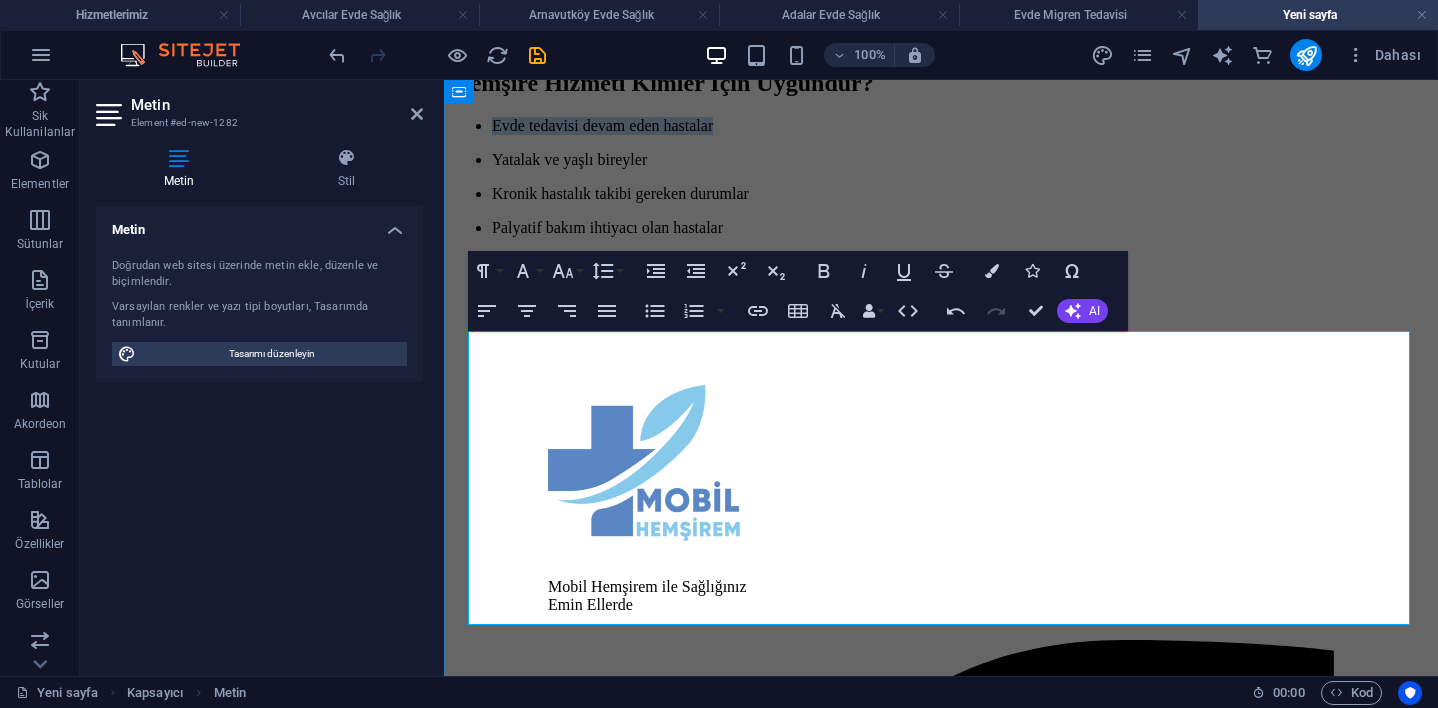 click on "​ ​ ​ ​ ​ ​ ​ ​ ​ Evde tedavisi devam eden hastalar Yatalak ve yaşlı bireyler Kronik hastalık takibi gereken durumlar Palyatif bakım ihtiyacı olan hastalar Kısa süreli tıbbi destek arayan bireyler Ameliyat sonrası evde bakım süreci geçiren hastalar ​ ​ ​ ​ ​ ​ ​ ​ ​" at bounding box center (941, 211) 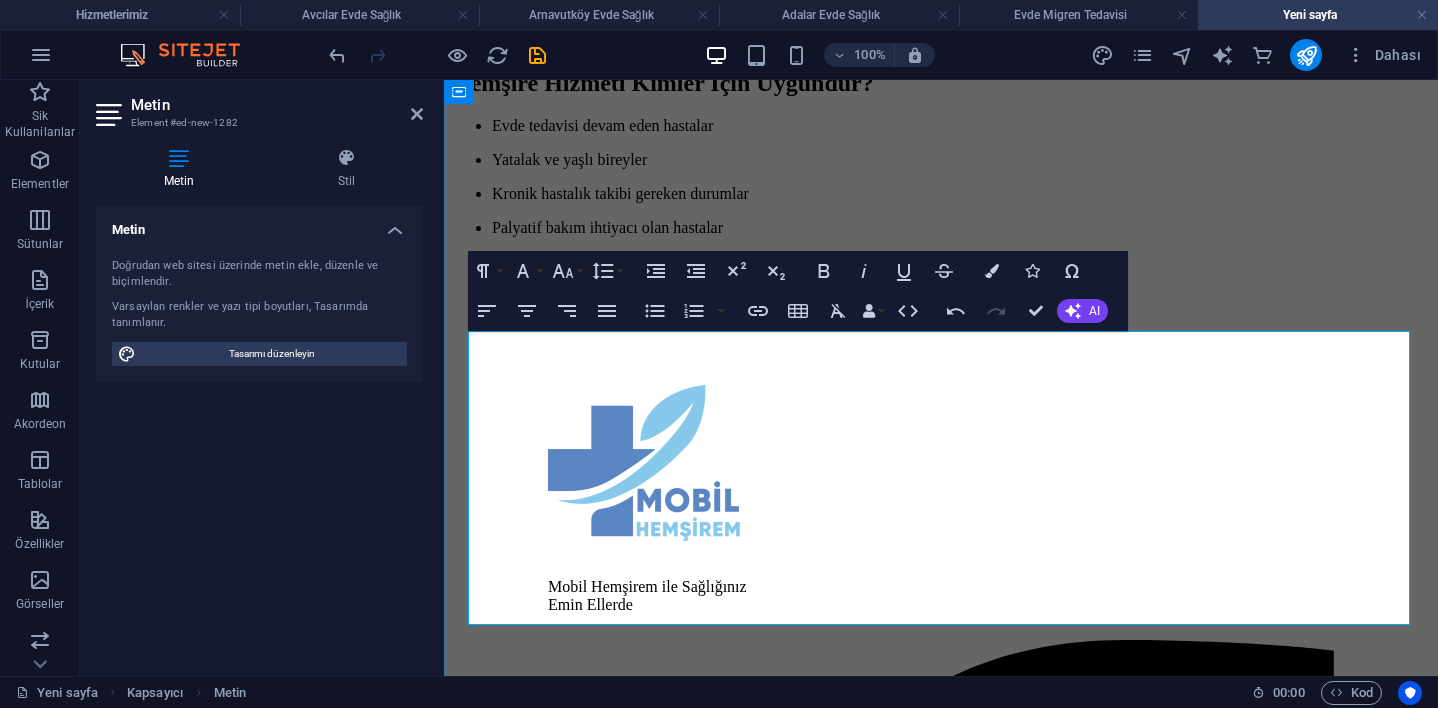 click on "​ ​ ​ ​ ​ ​ ​ ​ ​ Evde tedavisi devam eden hastalar Yatalak ve yaşlı bireyler Kronik hastalık takibi gereken durumlar Palyatif bakım ihtiyacı olan hastalar Kısa süreli tıbbi destek arayan bireyler Ameliyat sonrası evde bakım süreci geçiren hastalar ​ ​ ​ ​ ​ ​ ​ ​ ​" at bounding box center [941, 211] 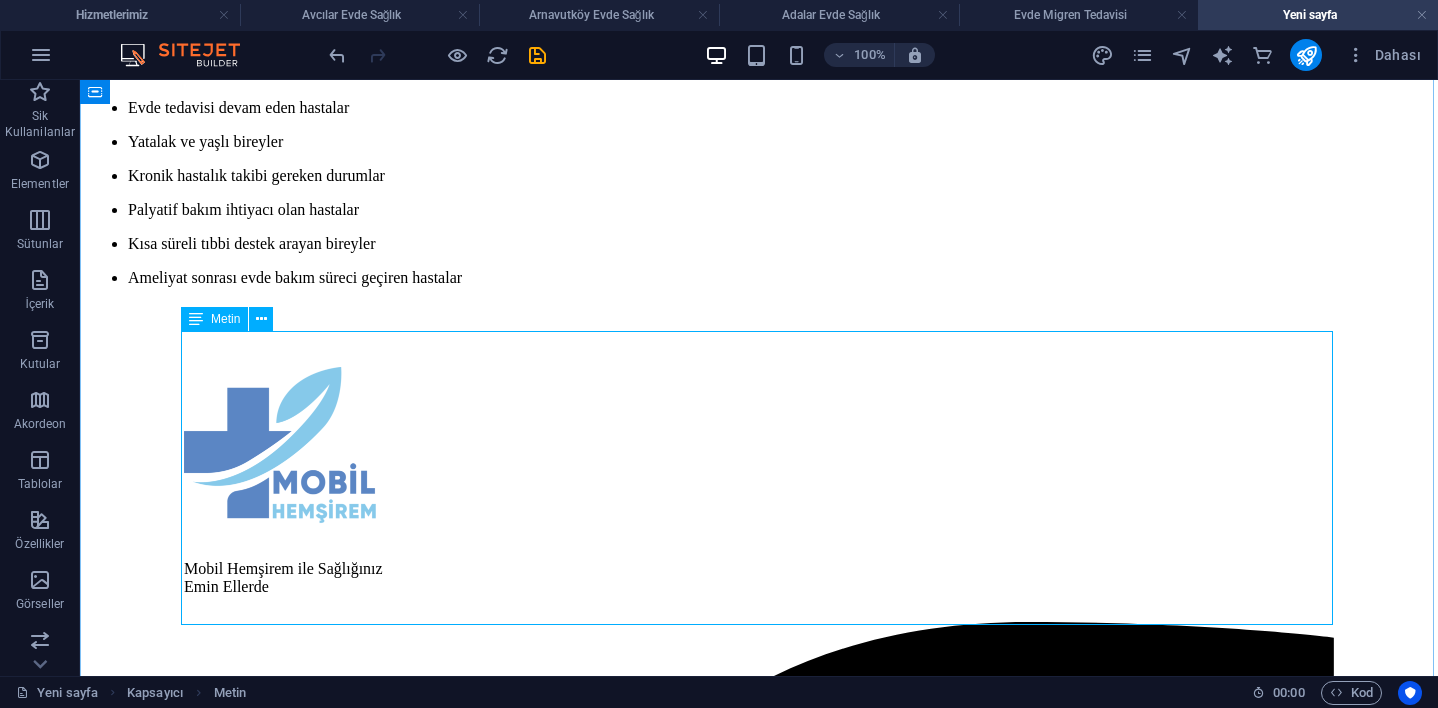 click on "Evde tedavisi devam eden hastalar Yatalak ve yaşlı bireyler Kronik hastalık takibi gereken durumlar Palyatif bakım ihtiyacı olan hastalar Kısa süreli tıbbi destek arayan bireyler Ameliyat sonrası evde bakım süreci geçiren hastalar" at bounding box center [759, 193] 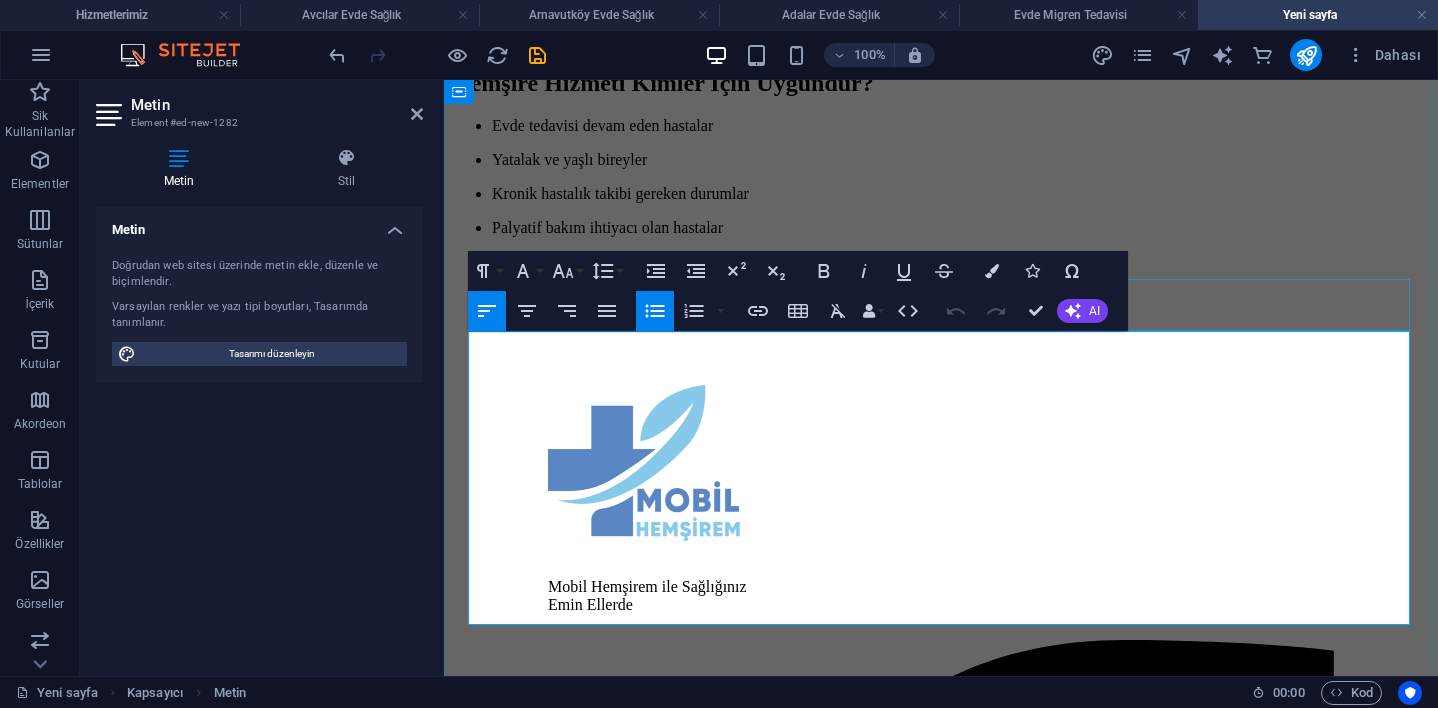 click 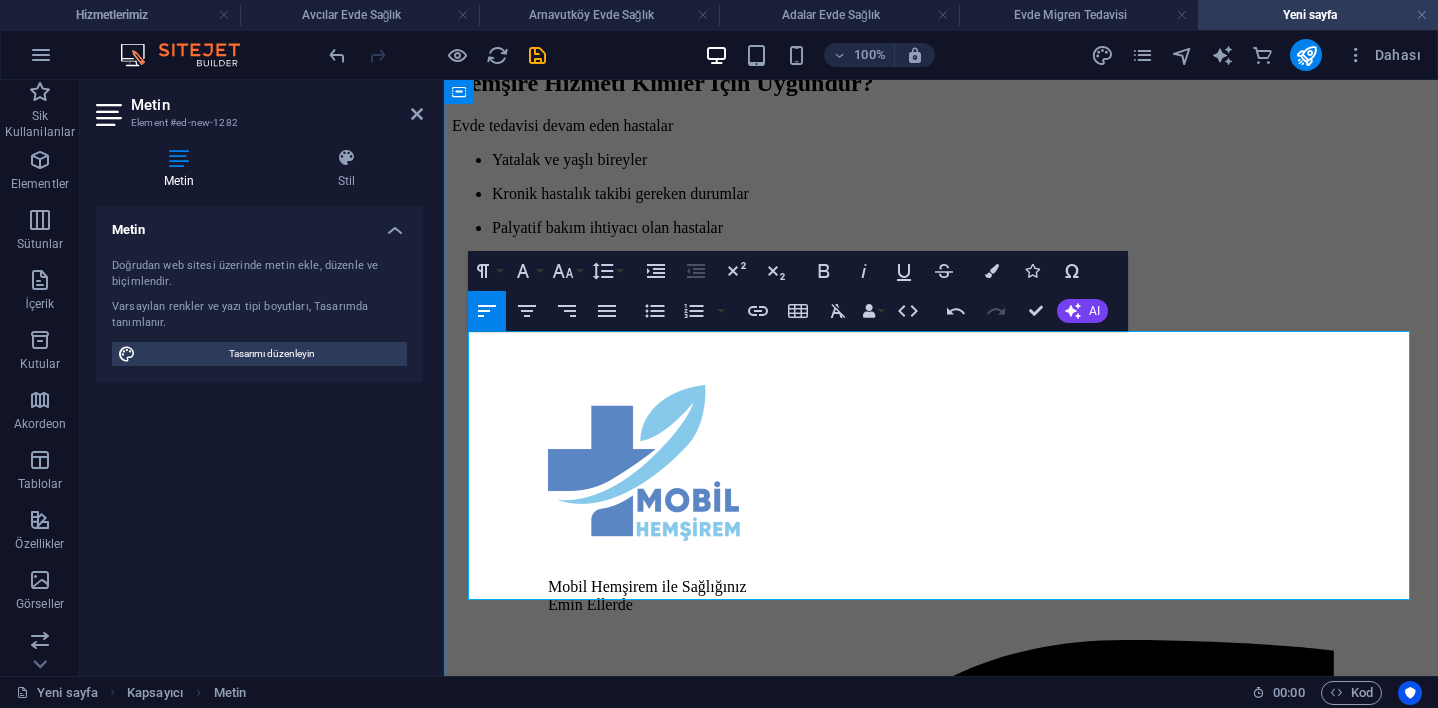 click on "Yatalak ve yaşlı bireyler Kronik hastalık takibi gereken durumlarPalyatif bakım ihtiyacı olan hastalar Kısa süreli tıbbi destek arayan bireyler Ameliyat sonrası evde bakım süreci geçiren hastalar" at bounding box center [941, 228] 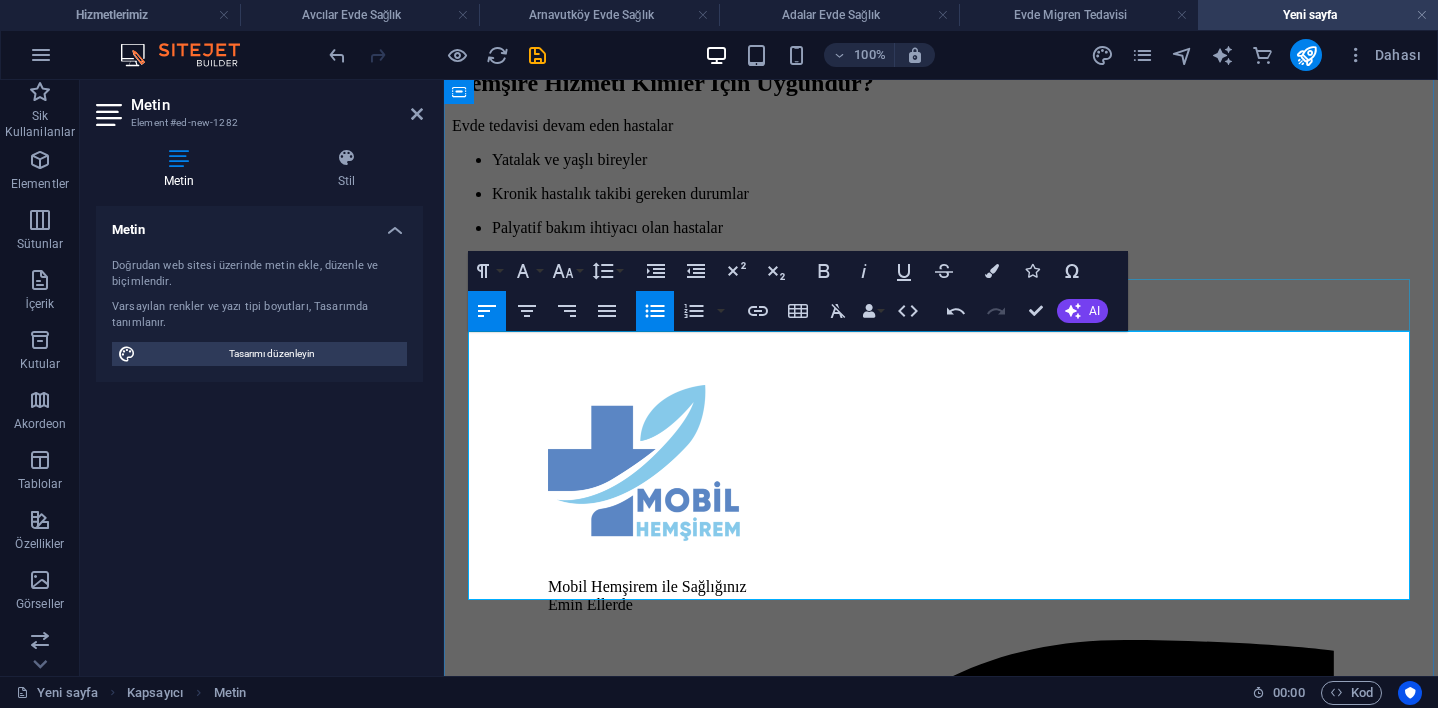 click 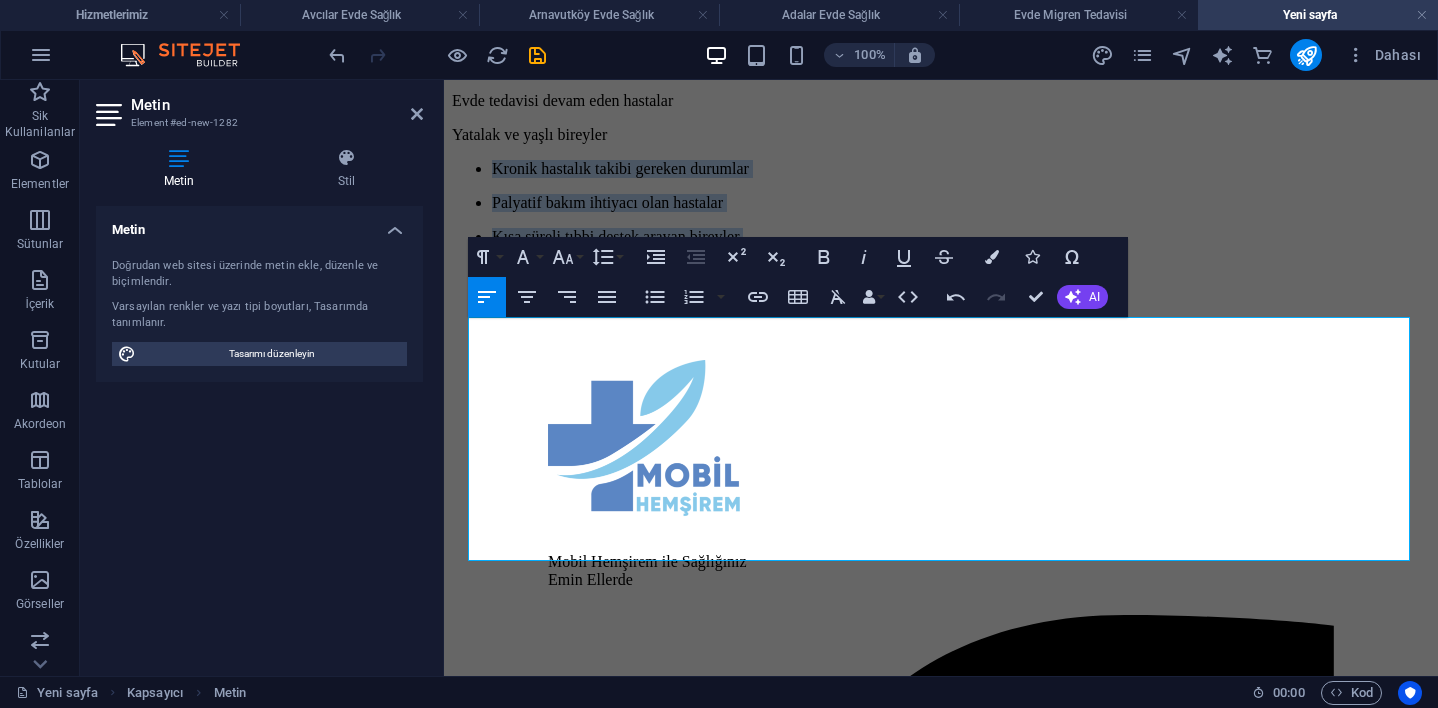 drag, startPoint x: 52, startPoint y: 339, endPoint x: 457, endPoint y: 604, distance: 483.9938 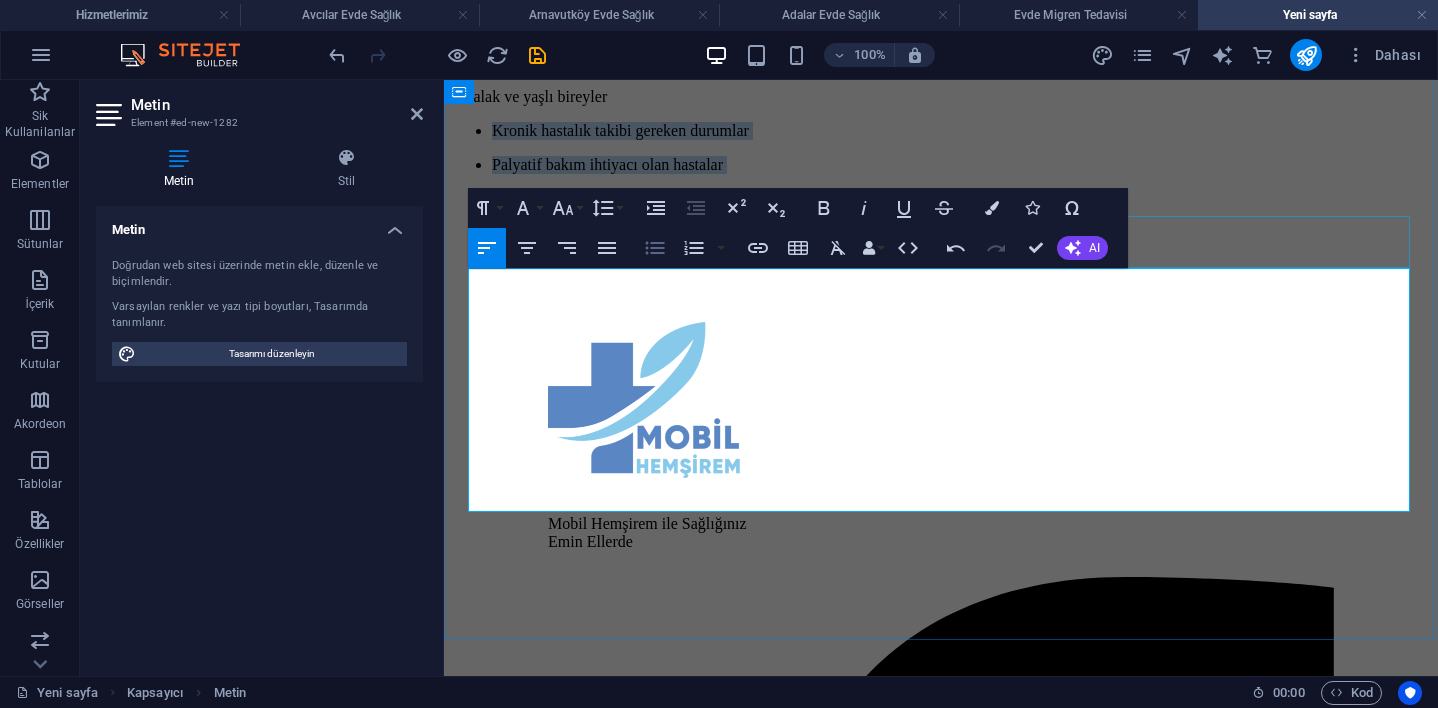 drag, startPoint x: 212, startPoint y: 167, endPoint x: 656, endPoint y: 247, distance: 451.14963 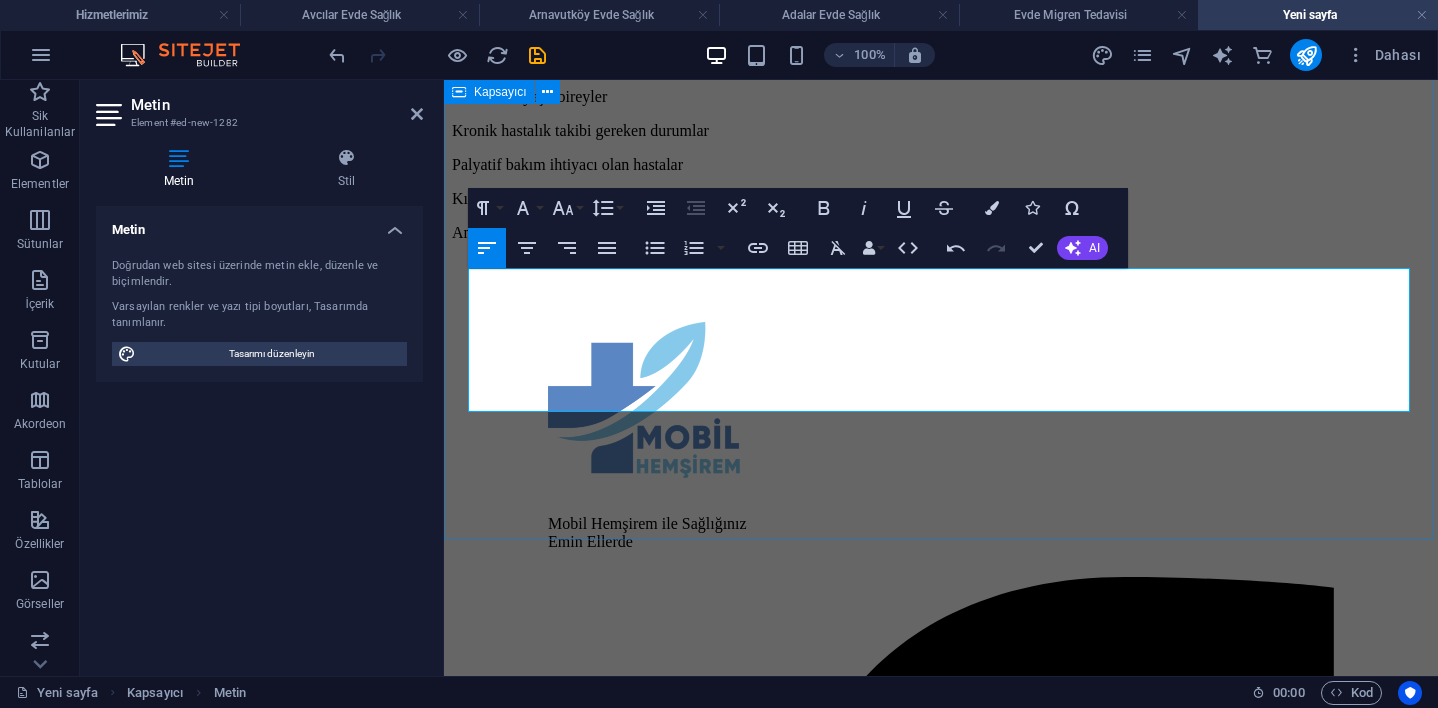 click on "Evde Hemşire Hizmeti | Mobil Hemşirem Profesyonel Dokunuş, Evinizin Konforunda Sağlık Hizmeti Evde hemşire hizmeti , hastaneye gitmekte zorlanan, uzun süreli tedavi sürecindeki ya da yatağa bağımlı bireyler için büyük kolaylık sağlayan bir evde sağlık hizmetidir. Mobil Hemşirem , İstanbul’un tüm ilçelerinde alanında uzman hemşire kadrosuyla, hastaneye gitmeden ihtiyaç duyduğunuz tıbbi işlemleri evinize getiriyor. Evde Hemşirelik Hizmeti Nedir? Evde hemşire hizmeti; bireyin yaşam alanında, hastane konforuna yakın düzeyde sunulan profesyonel sağlık uygulamalarıdır. Hem tedavi sürecine destek olur hem de hasta ve hasta yakınlarının yaşam kalitesini artırır. Hangi Hizmetler Sunulur? Mobil Hemşirem aracılığıyla sunulan hemşirelik hizmetlerinden bazıları: Serum ve damar yolu açılması Enjeksiyon (iğne) uygulamaları Tansiyon, ateş, şeker ölçümü ve takibi Kan alma ve laboratuvara gönderim Pansuman ve yara bakımı PEG bakımı" at bounding box center (941, -166) 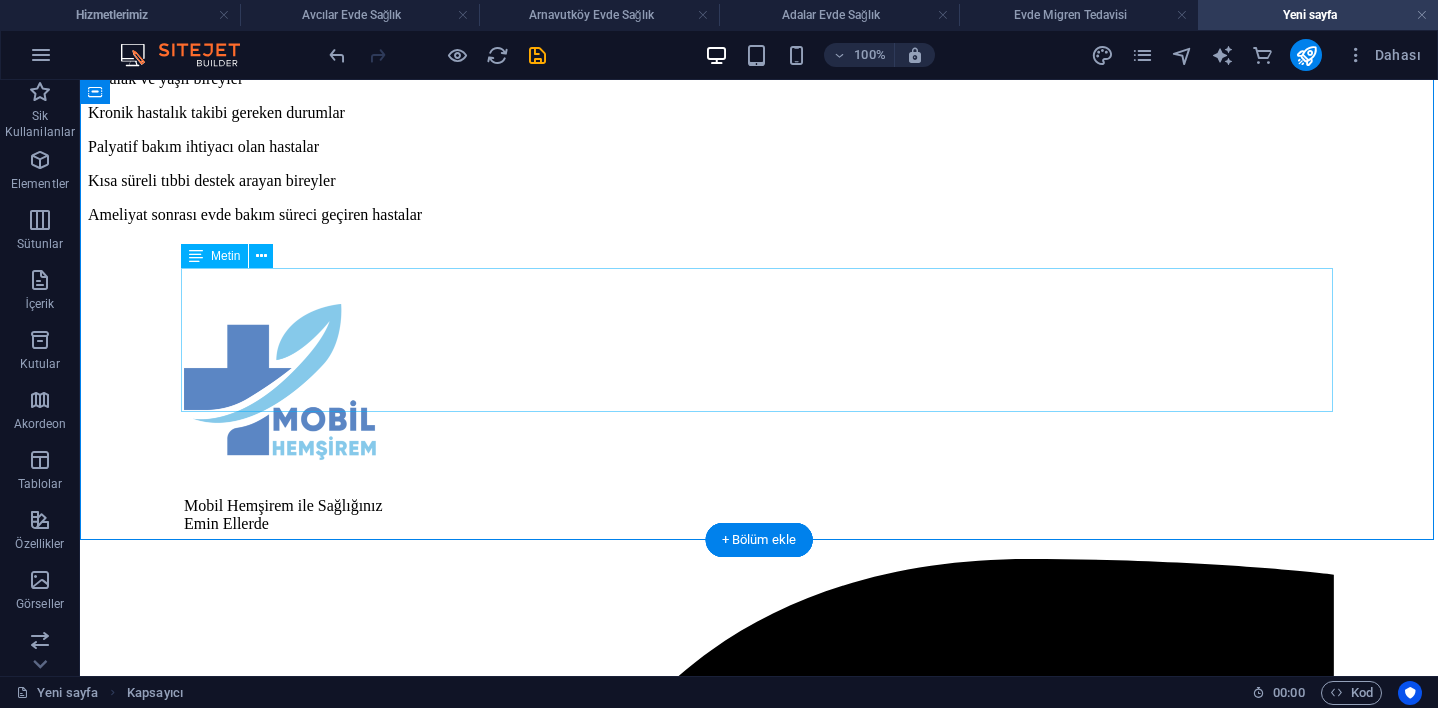 click on "Evde tedavisi devam eden hastalar Yatalak ve yaşlı bireyler Kronik hastalık takibi gereken durumlar Palyatif bakım ihtiyacı olan hastalar Kısa süreli tıbbi destek arayan bireyler Ameliyat sonrası evde bakım süreci geçiren hastalar" at bounding box center [759, 130] 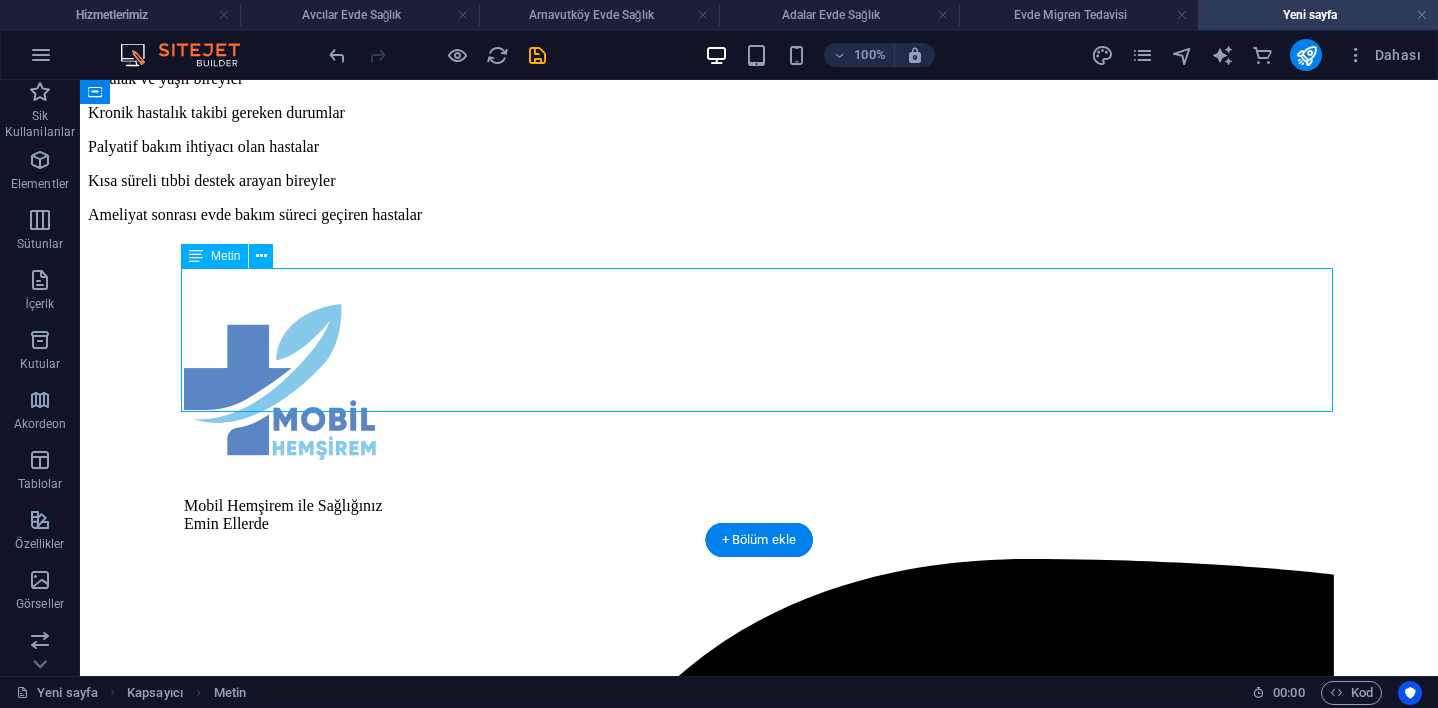 click on "Evde tedavisi devam eden hastalar Yatalak ve yaşlı bireyler Kronik hastalık takibi gereken durumlar Palyatif bakım ihtiyacı olan hastalar Kısa süreli tıbbi destek arayan bireyler Ameliyat sonrası evde bakım süreci geçiren hastalar" at bounding box center [759, 130] 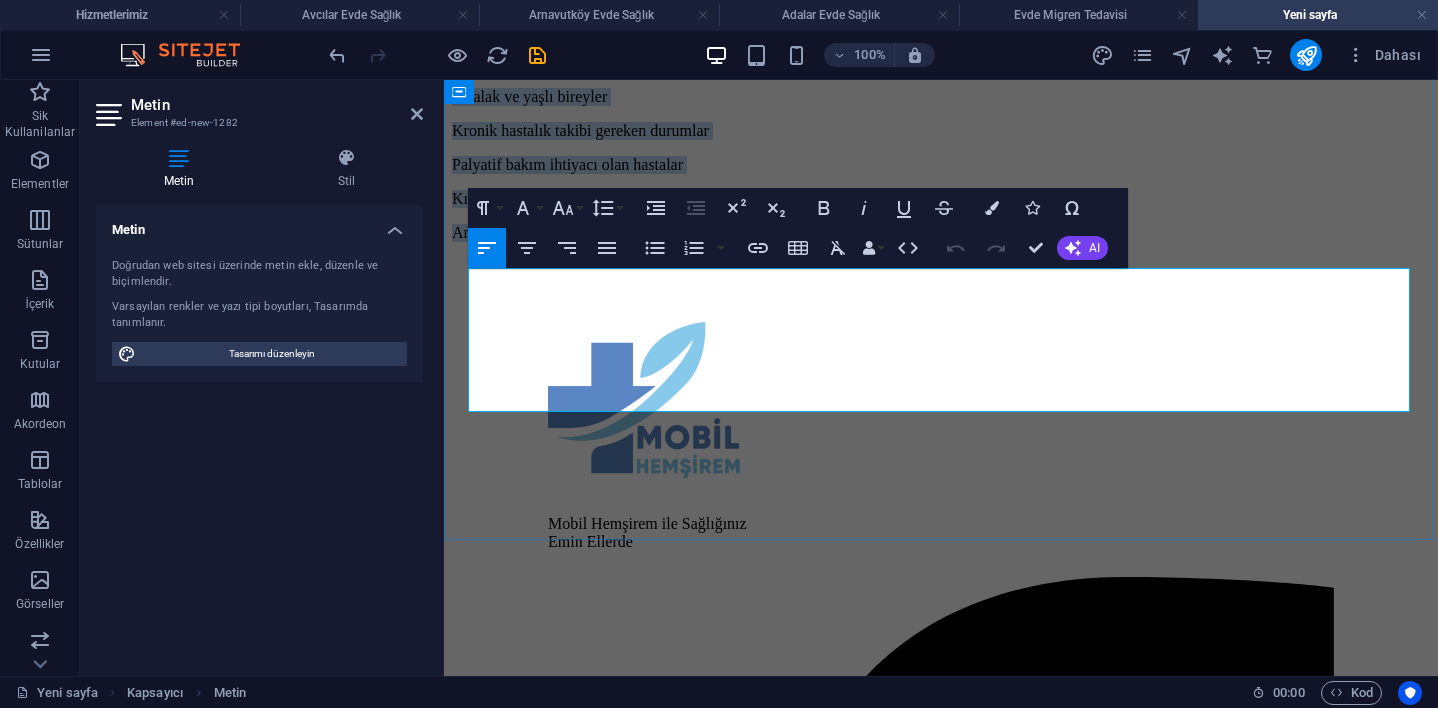 drag, startPoint x: 471, startPoint y: 275, endPoint x: 901, endPoint y: 402, distance: 448.36258 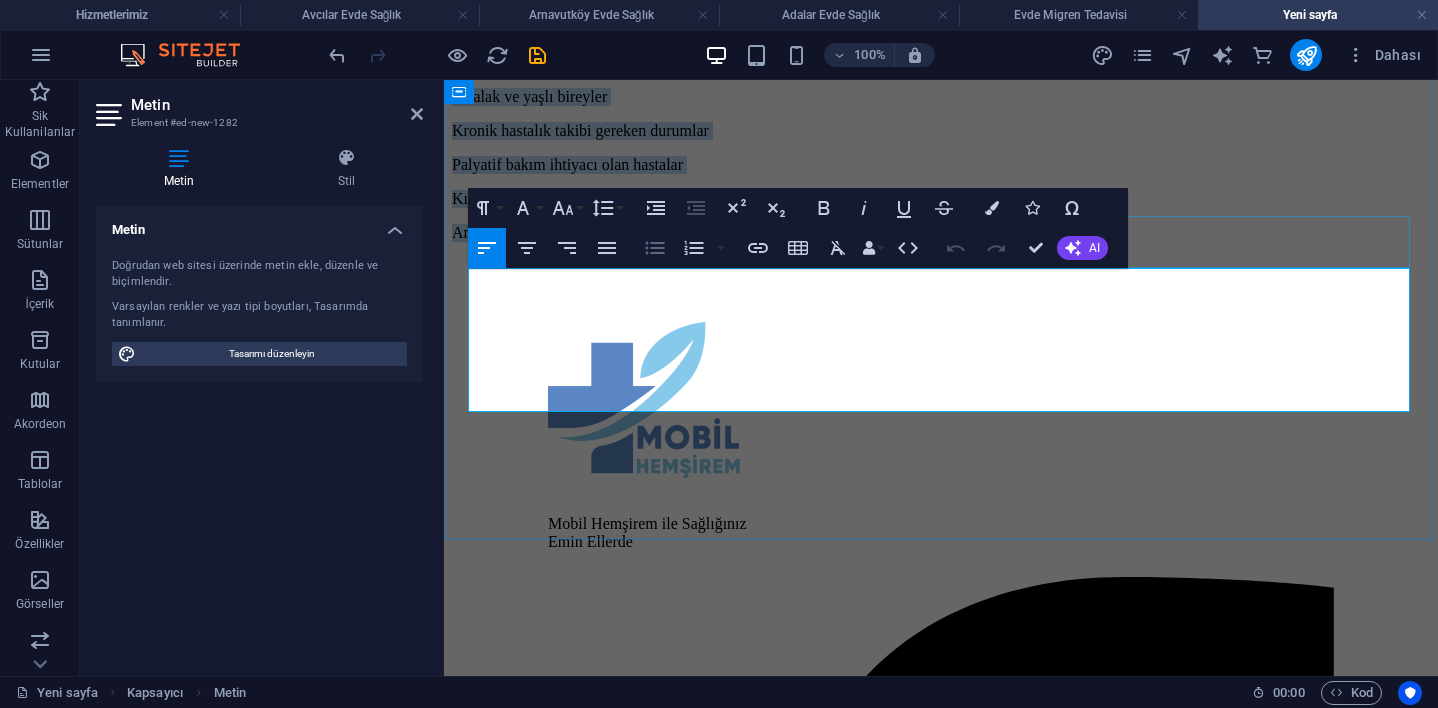 click 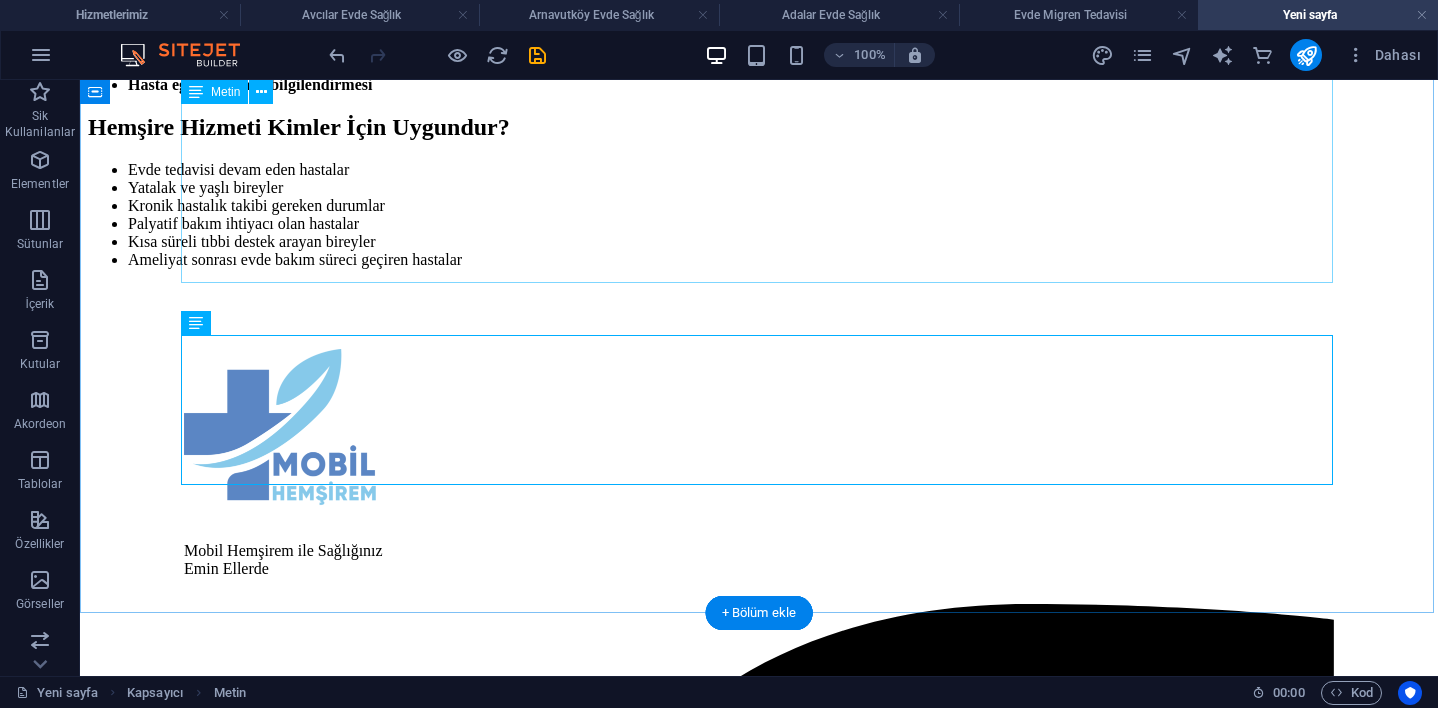 scroll, scrollTop: 558, scrollLeft: 0, axis: vertical 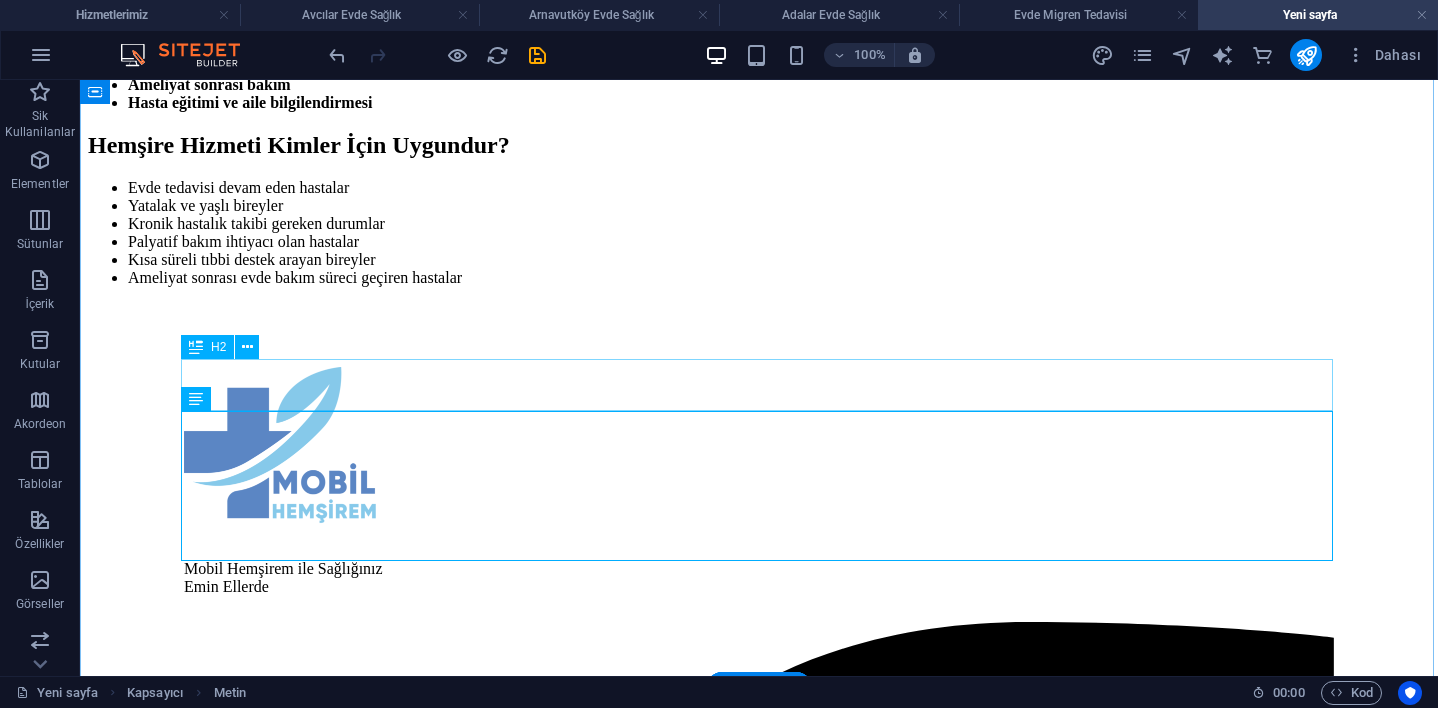 click on "Hemşire Hizmeti Kimler İçin Uygundur?" at bounding box center (759, 145) 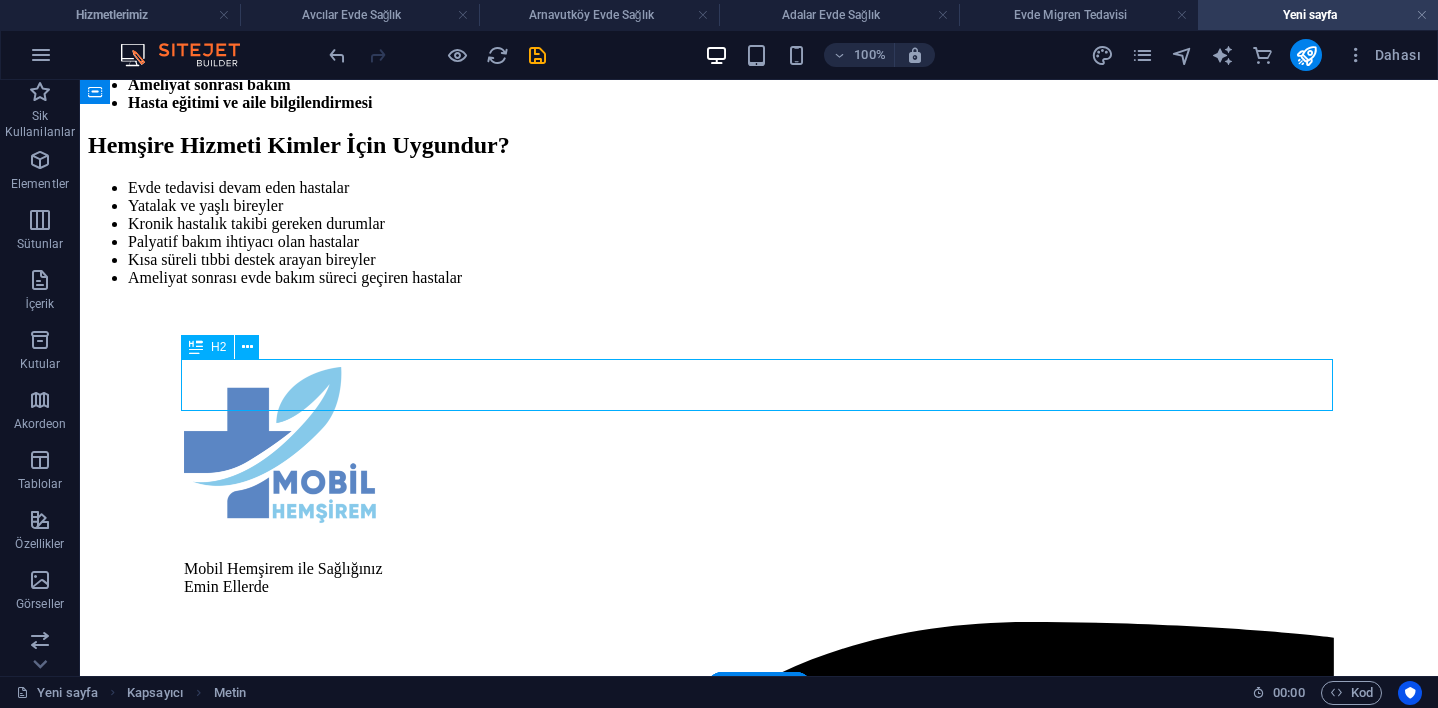 click on "Hemşire Hizmeti Kimler İçin Uygundur?" at bounding box center [759, 145] 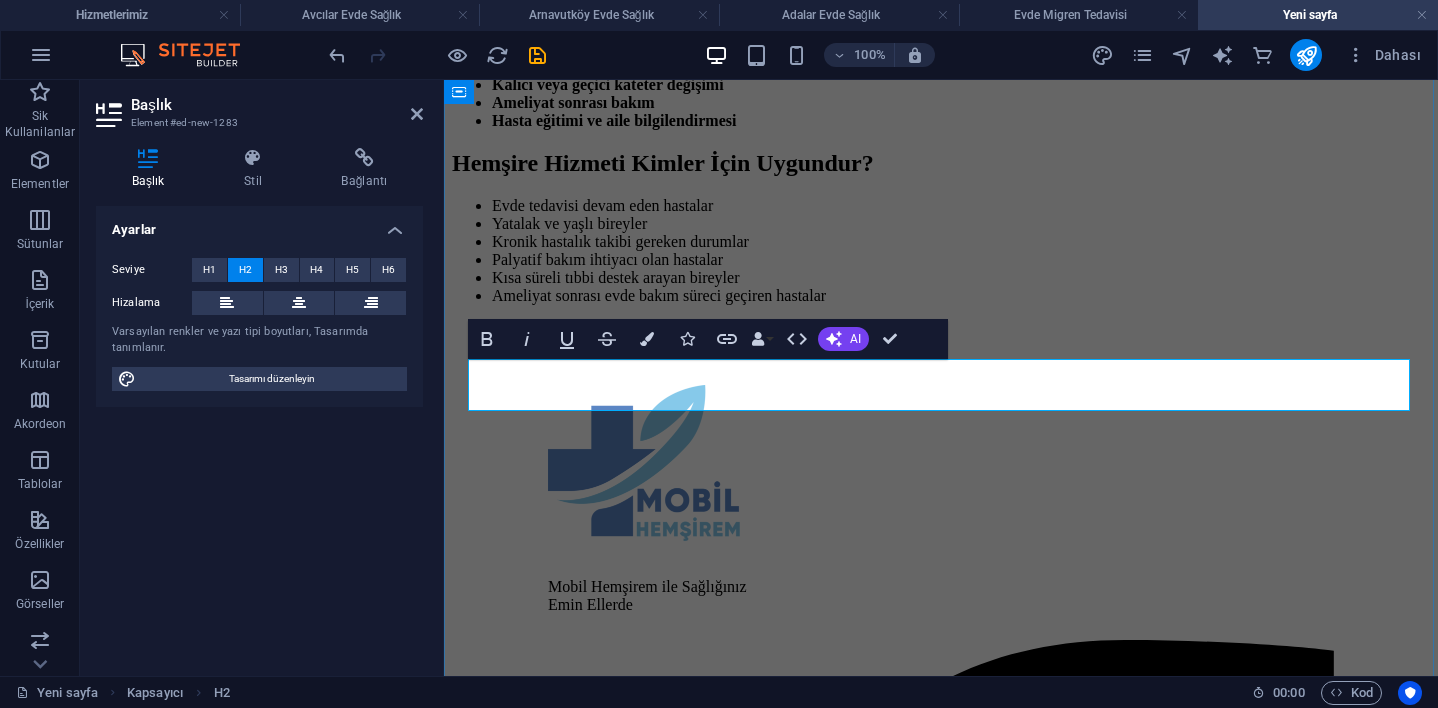 type 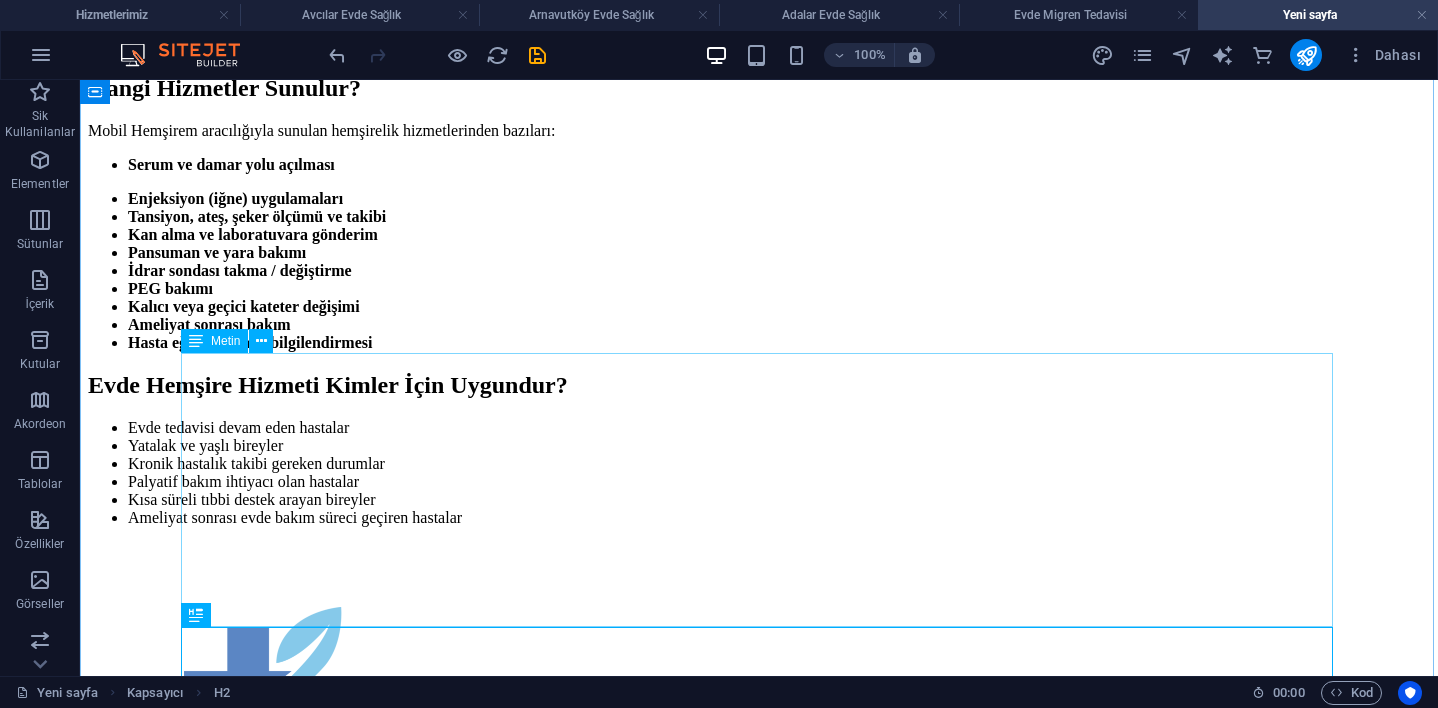 scroll, scrollTop: 276, scrollLeft: 0, axis: vertical 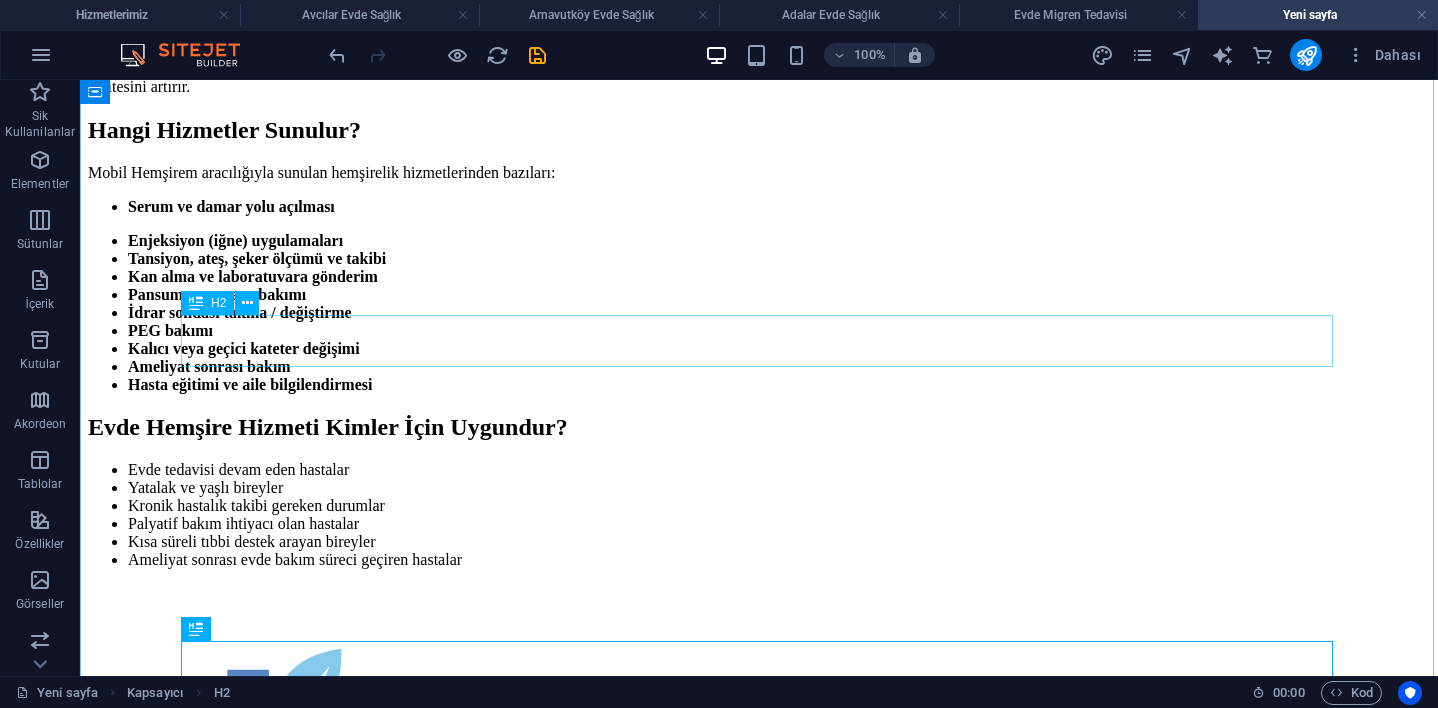 click on "Hangi Hizmetler Sunulur?" at bounding box center (759, 130) 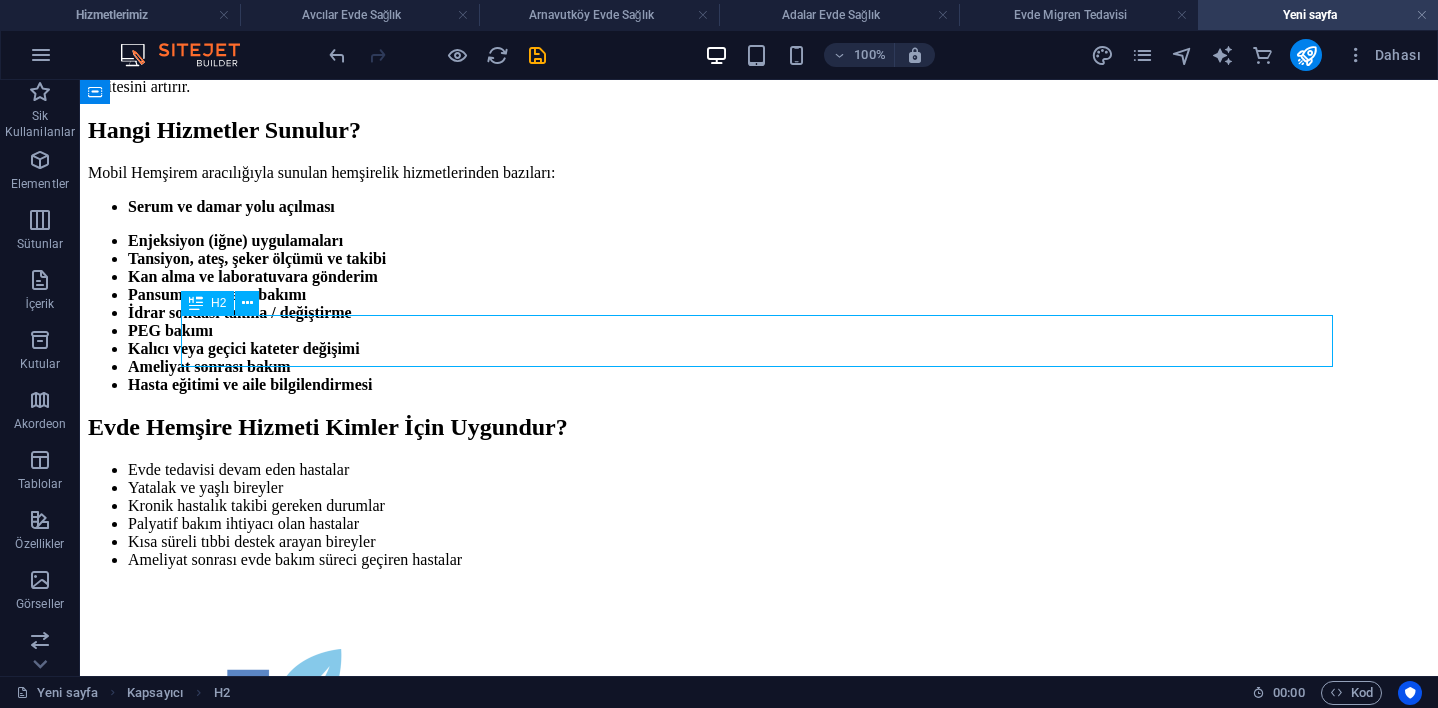 click on "Hangi Hizmetler Sunulur?" at bounding box center [759, 130] 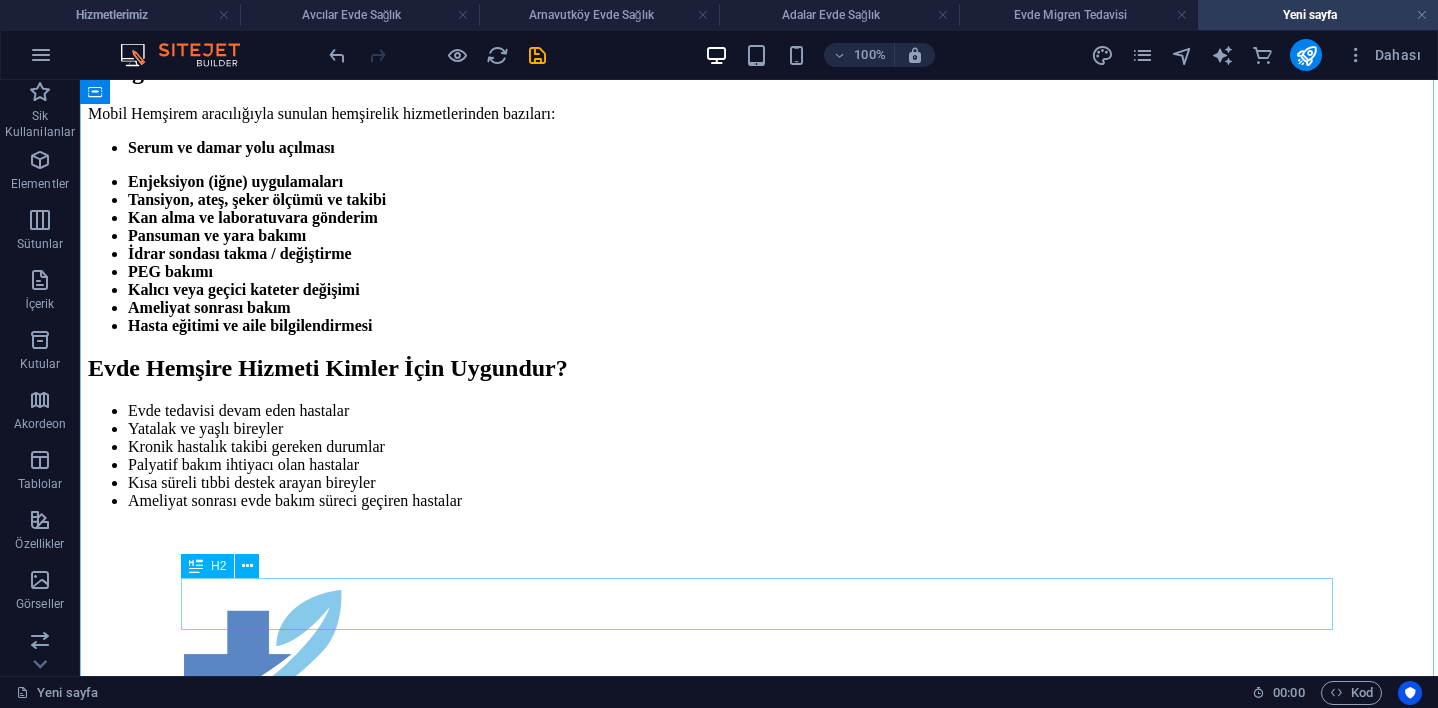 scroll, scrollTop: 333, scrollLeft: 0, axis: vertical 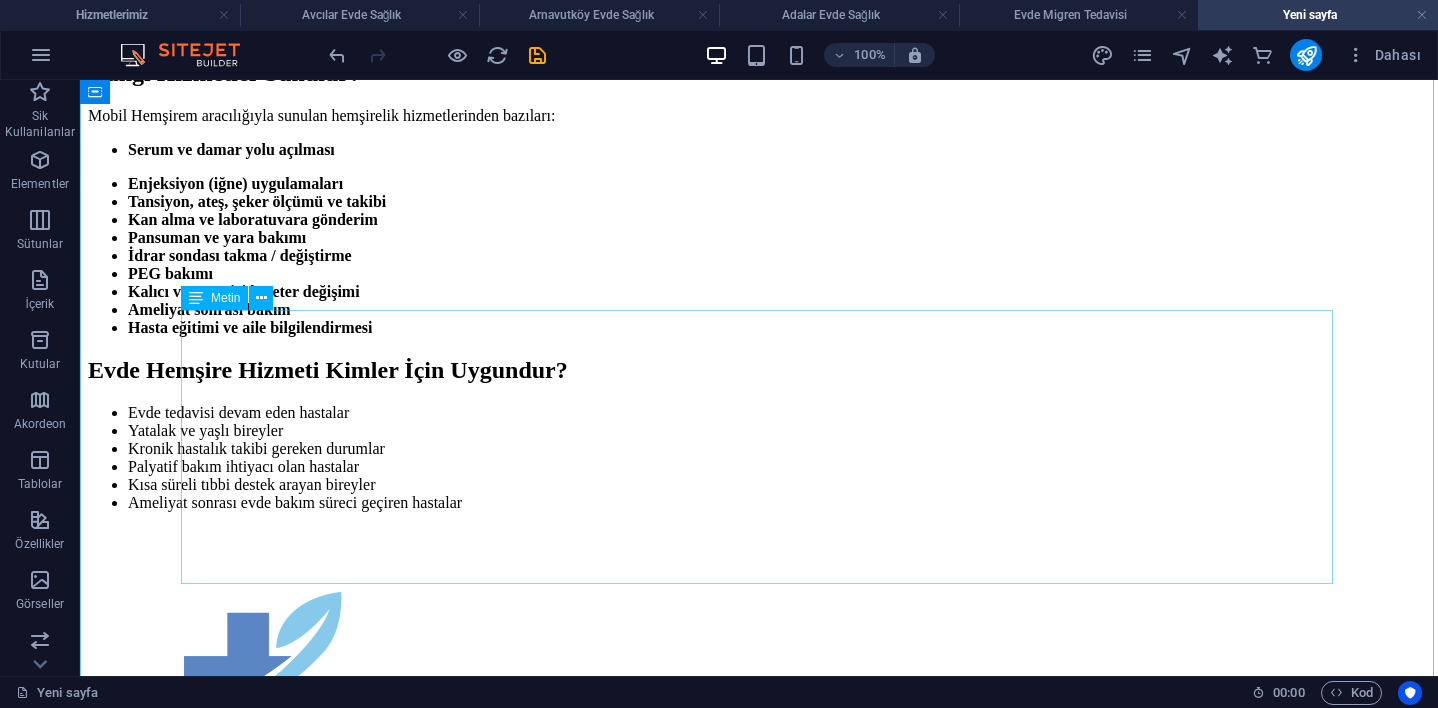 click on "Mobil Hemşirem aracılığıyla sunulan hemşirelik hizmetlerinden bazıları: Serum ve damar yolu açılması Enjeksiyon (iğne) uygulamaları Tansiyon, ateş, şeker ölçümü ve takibi Kan alma ve laboratuvara gönderim Pansuman ve yara bakımı İdrar sondası takma / değiştirme PEG bakımı Kalıcı veya geçici kateter değişimi Ameliyat sonrası bakım Hasta eğitimi ve aile bilgilendirmesi" at bounding box center [759, 222] 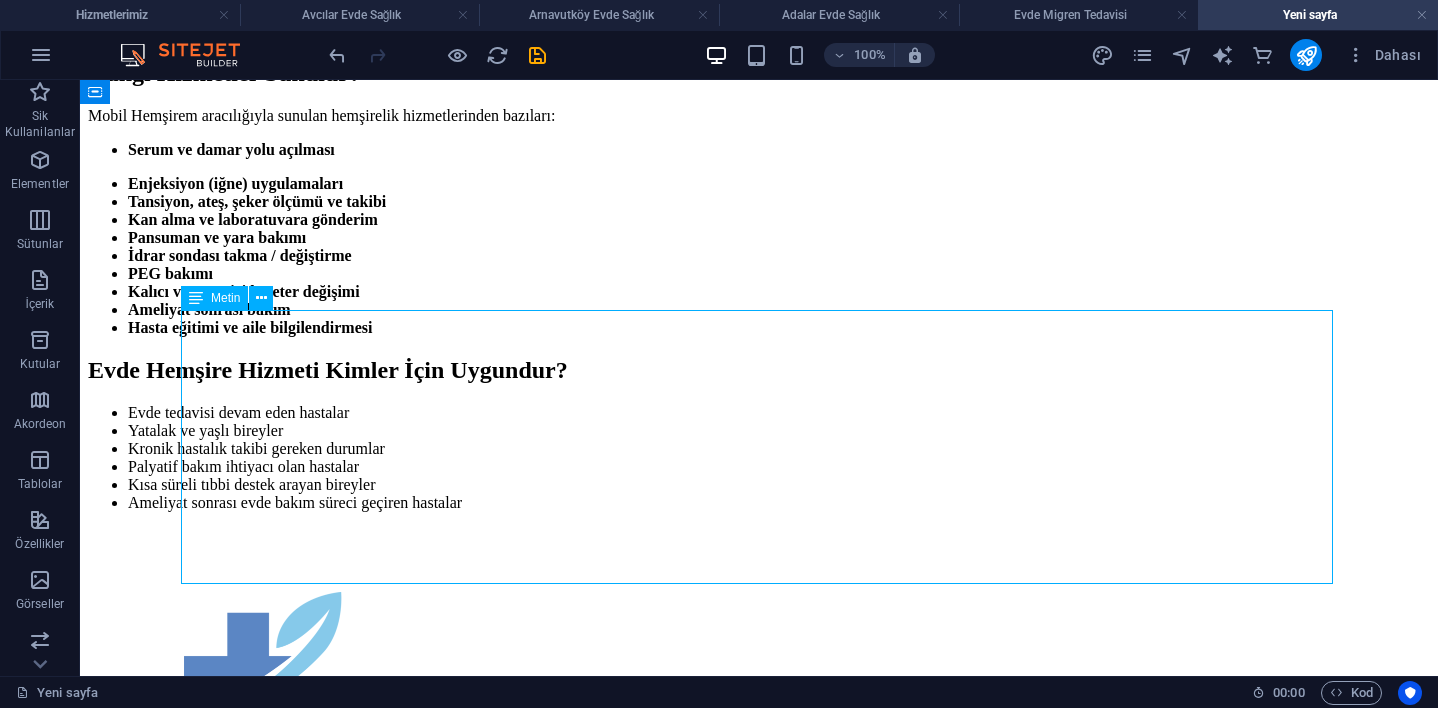 click on "Mobil Hemşirem aracılığıyla sunulan hemşirelik hizmetlerinden bazıları: Serum ve damar yolu açılması Enjeksiyon (iğne) uygulamaları Tansiyon, ateş, şeker ölçümü ve takibi Kan alma ve laboratuvara gönderim Pansuman ve yara bakımı İdrar sondası takma / değiştirme PEG bakımı Kalıcı veya geçici kateter değişimi Ameliyat sonrası bakım Hasta eğitimi ve aile bilgilendirmesi" at bounding box center [759, 222] 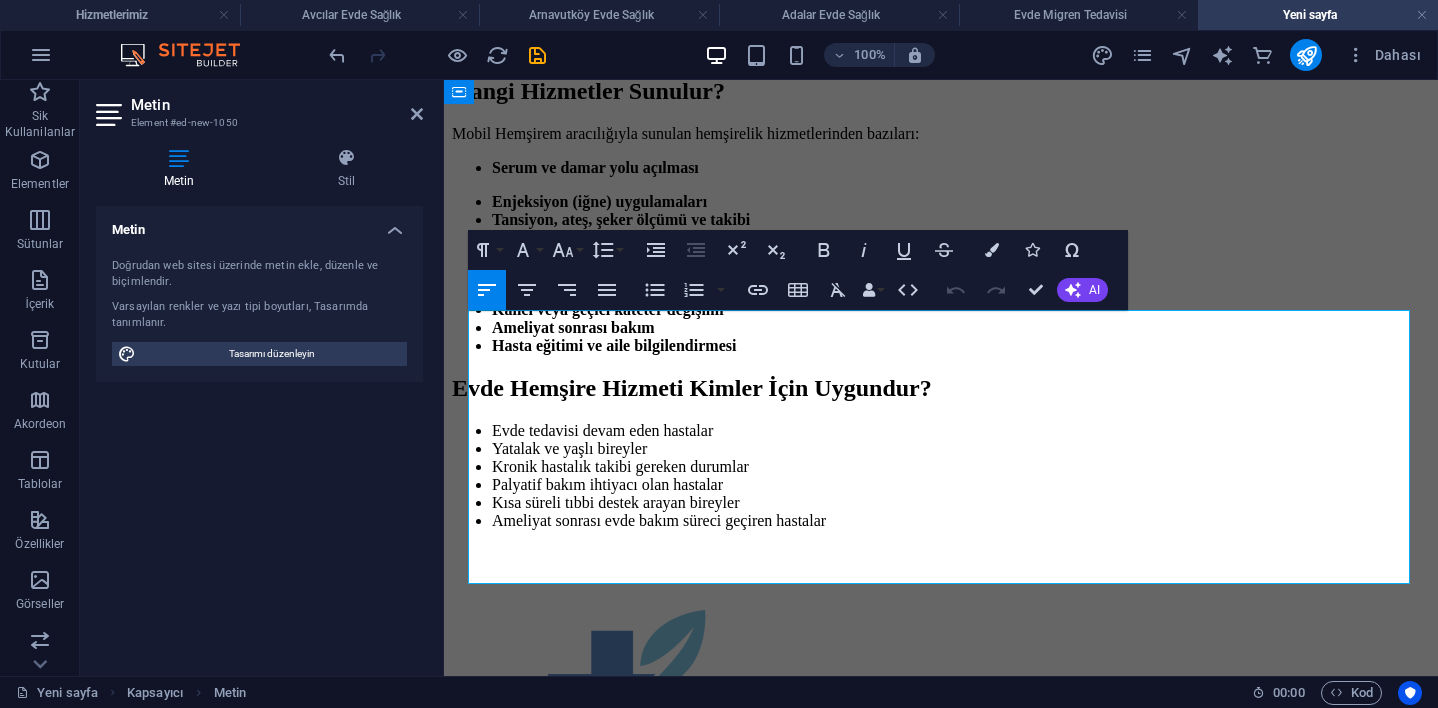 click on "Mobil Hemşirem aracılığıyla sunulan hemşirelik hizmetlerinden bazıları:" at bounding box center [685, 133] 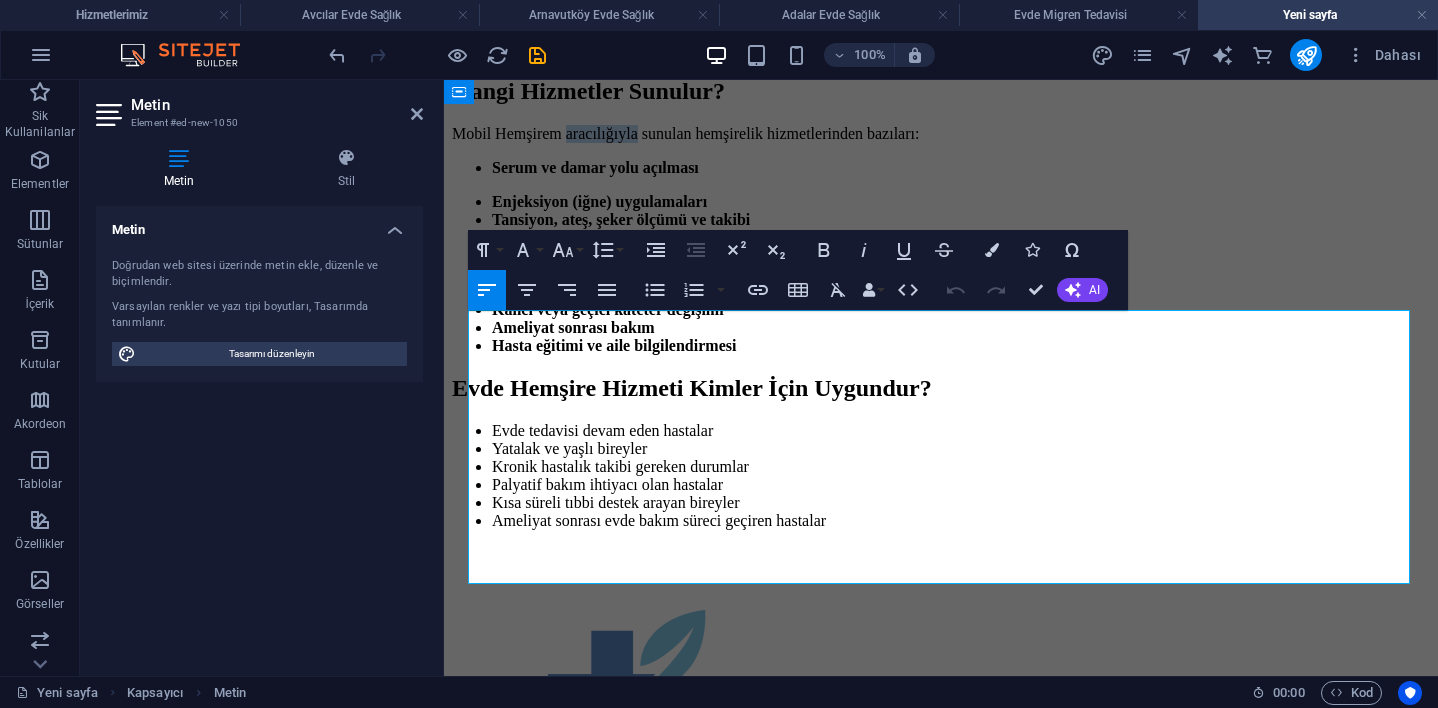 click on "Mobil Hemşirem aracılığıyla sunulan hemşirelik hizmetlerinden bazıları:" at bounding box center (685, 133) 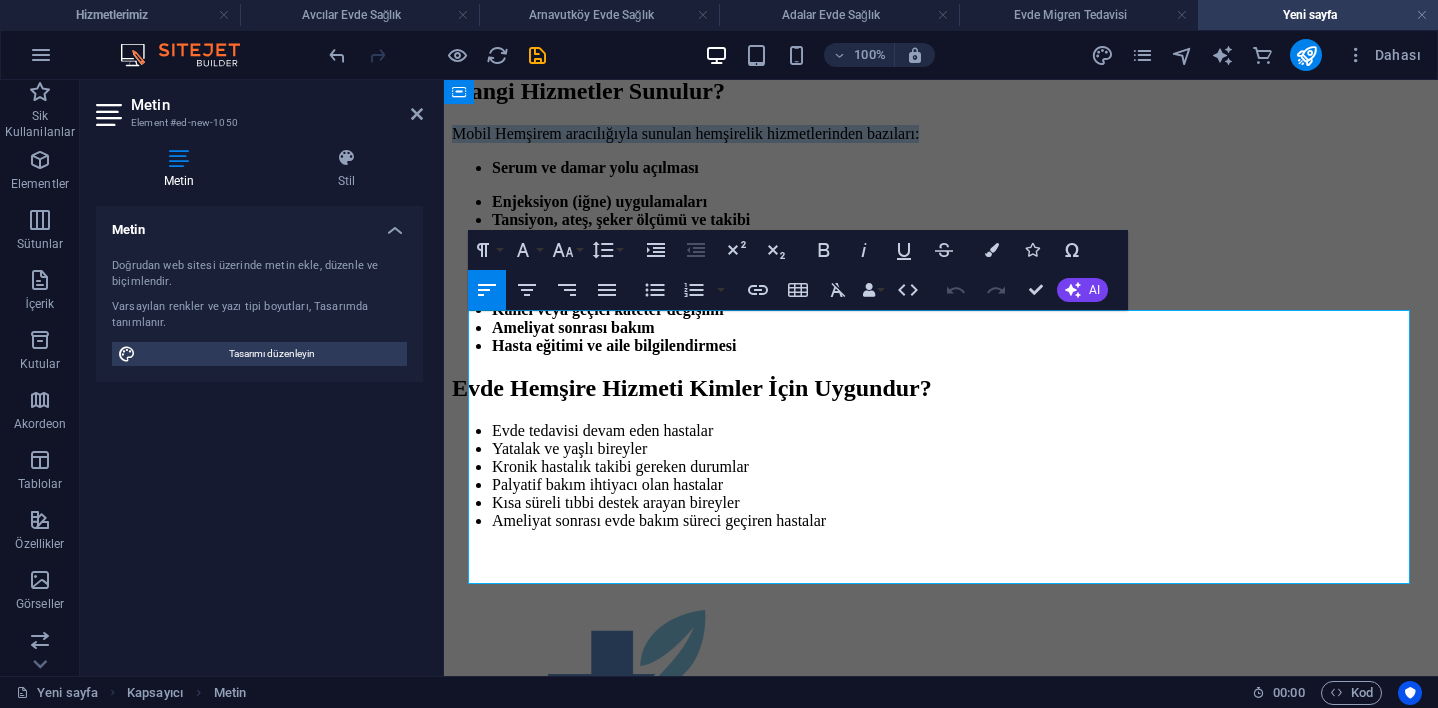 click on "Mobil Hemşirem aracılığıyla sunulan hemşirelik hizmetlerinden bazıları:" at bounding box center [685, 133] 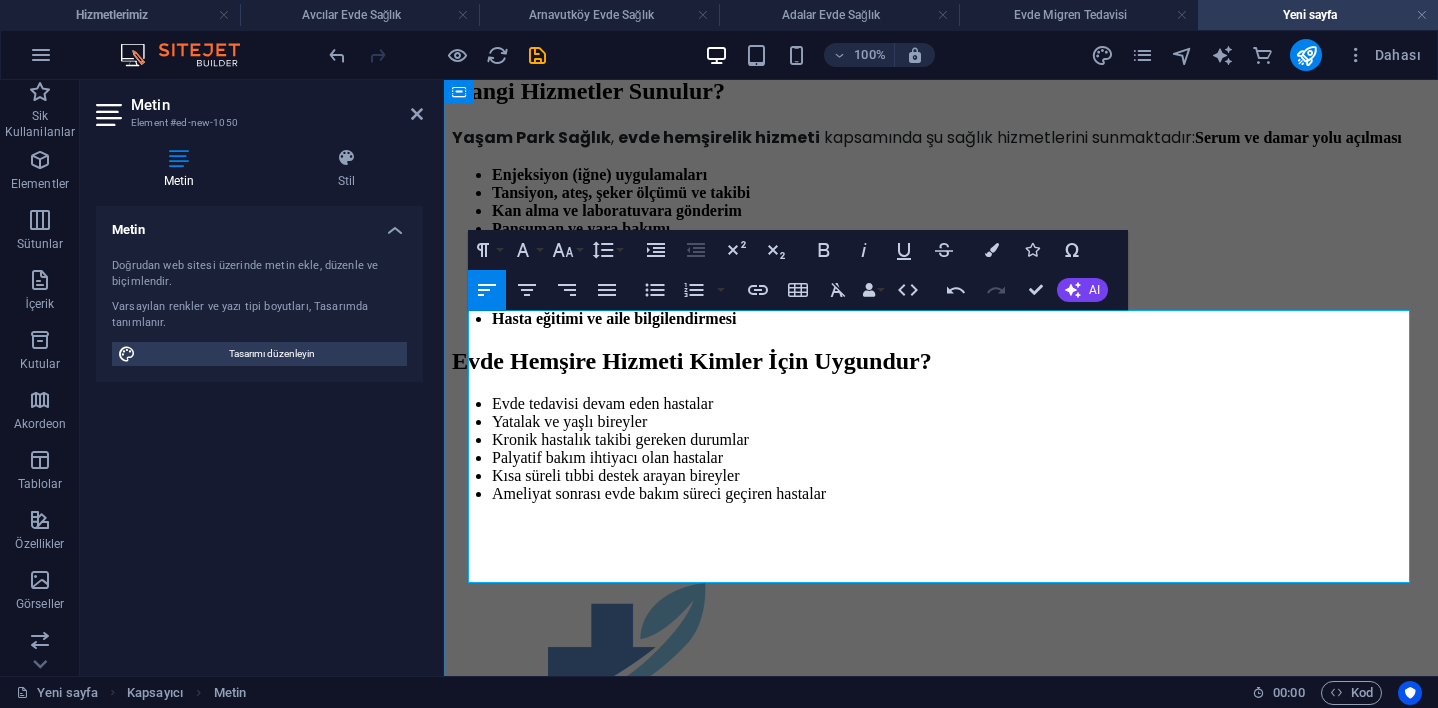 click on "evde hemşirelik hizmeti" at bounding box center (719, 137) 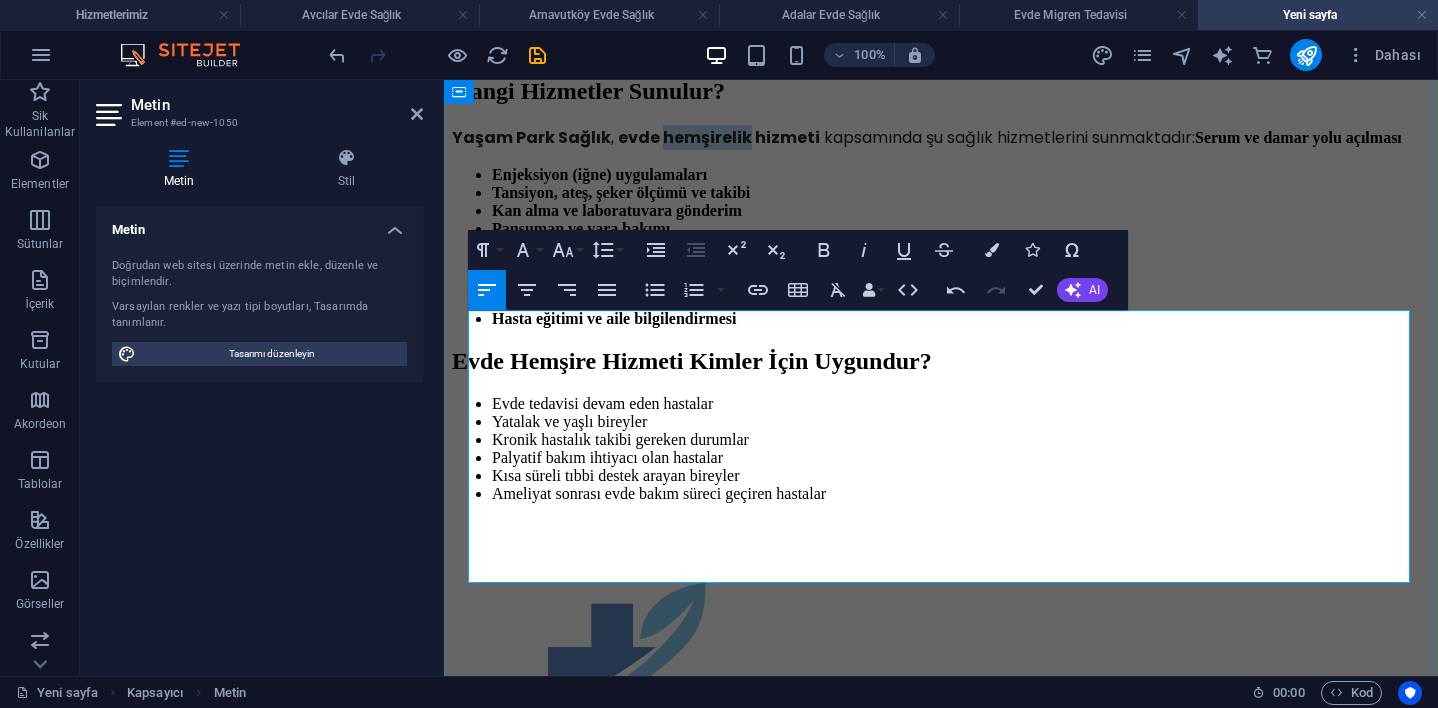 click on "evde hemşirelik hizmeti" at bounding box center (719, 137) 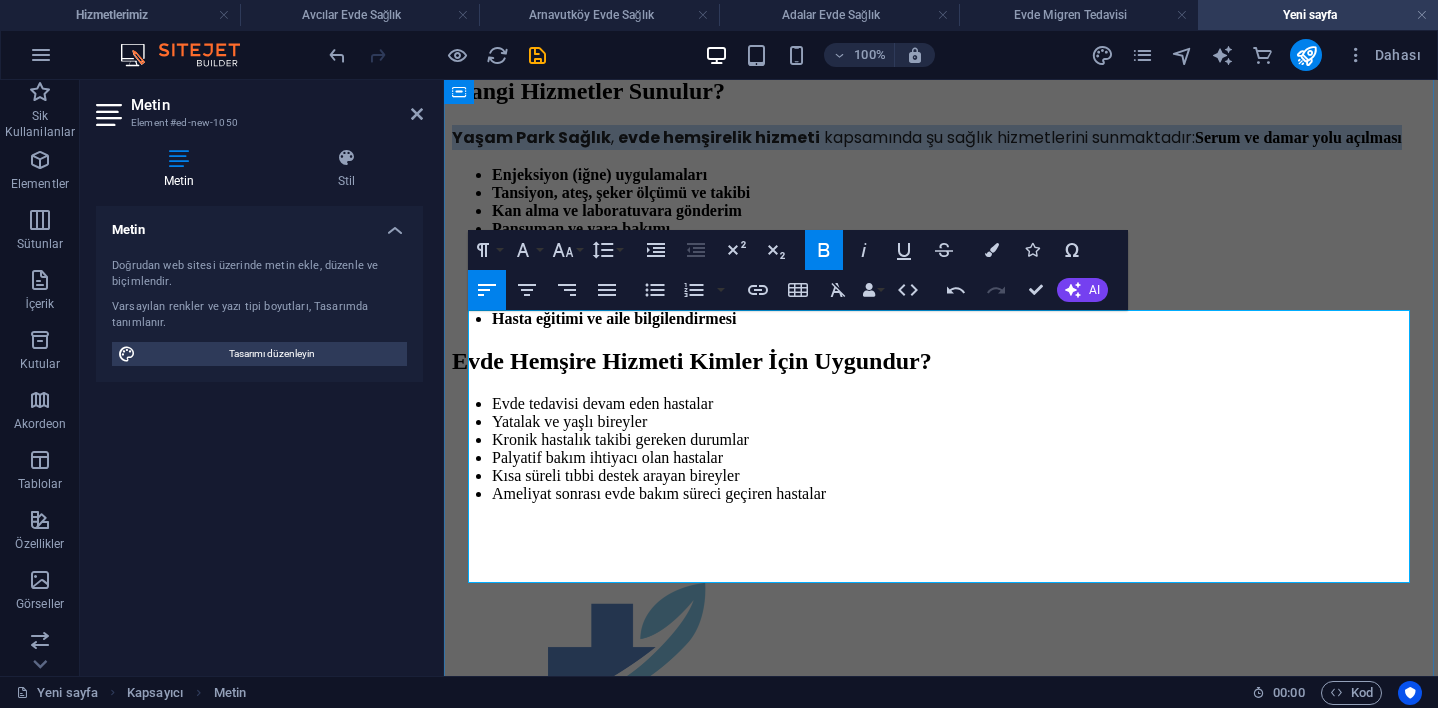 click on "evde hemşirelik hizmeti" at bounding box center [719, 137] 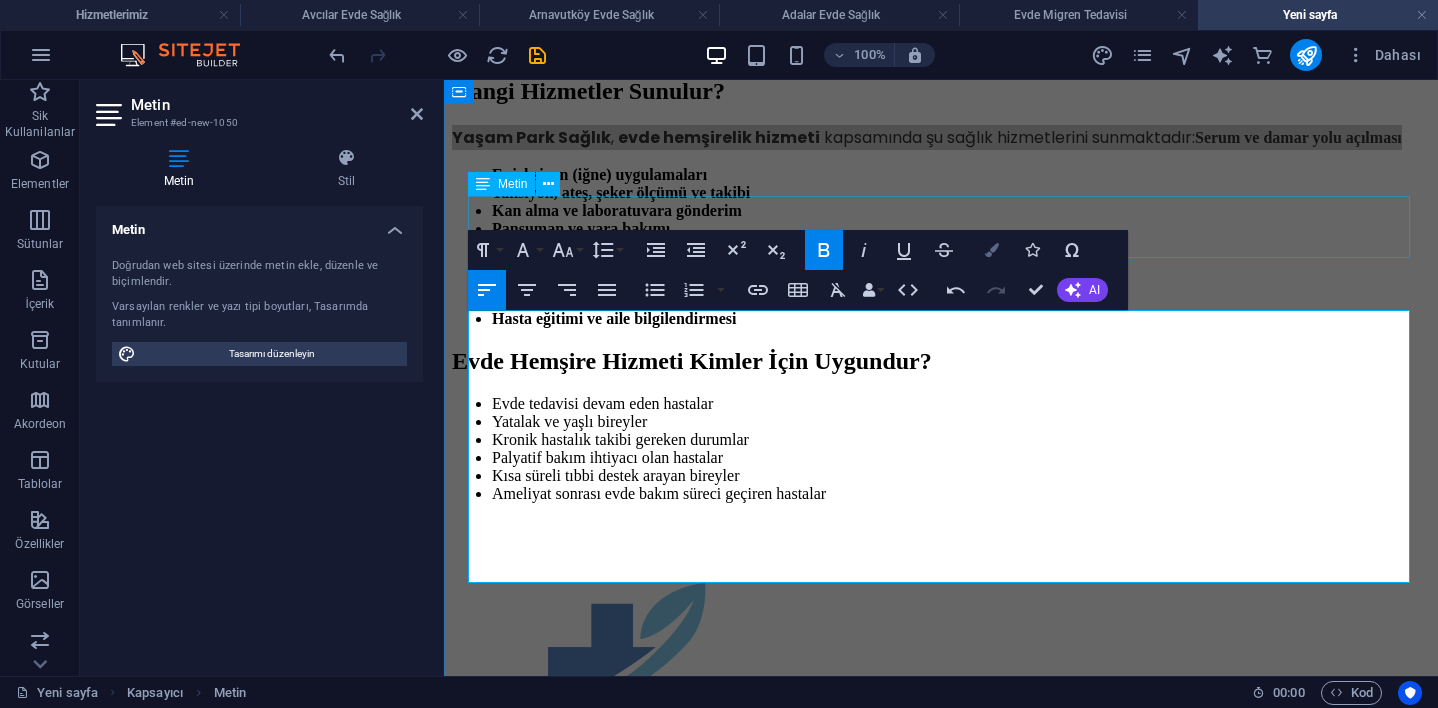 click on "Colors" at bounding box center (992, 250) 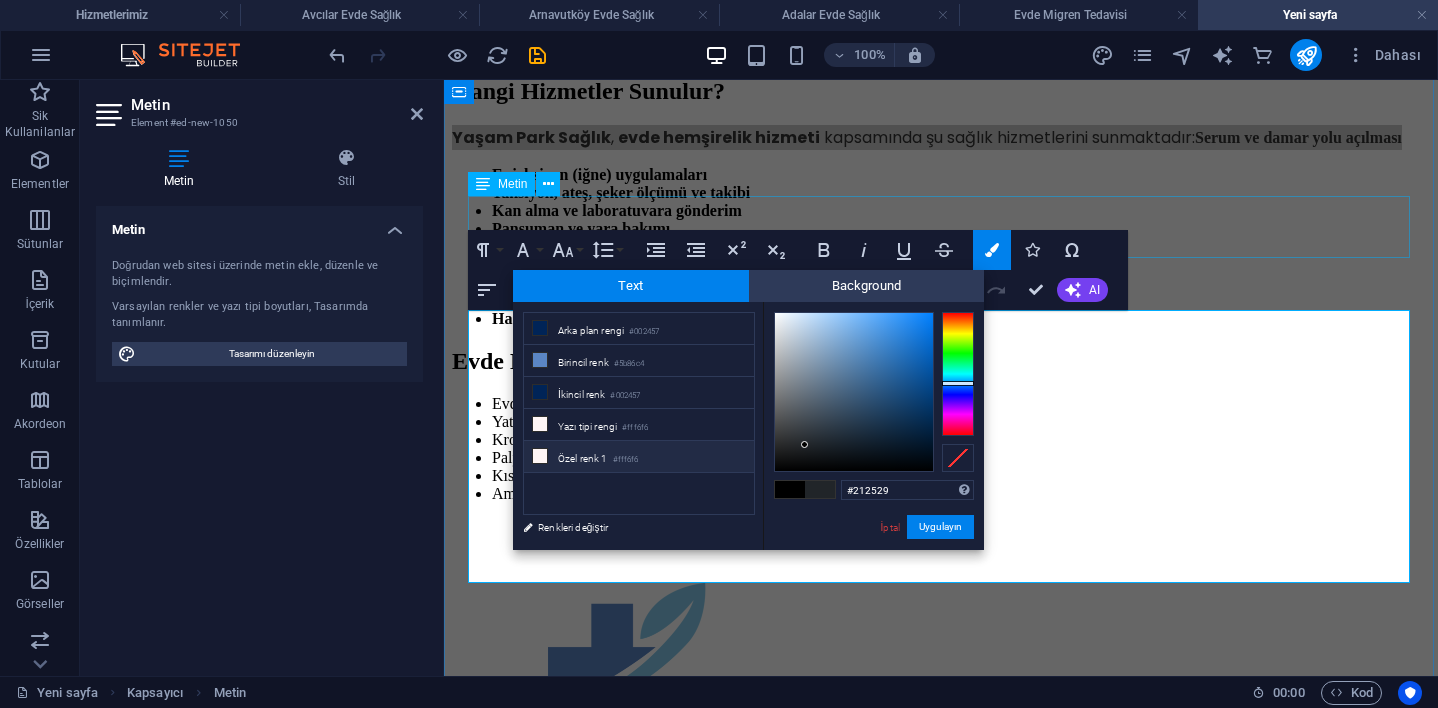 click on "Özel renk 1
#fff6f6" at bounding box center (639, 457) 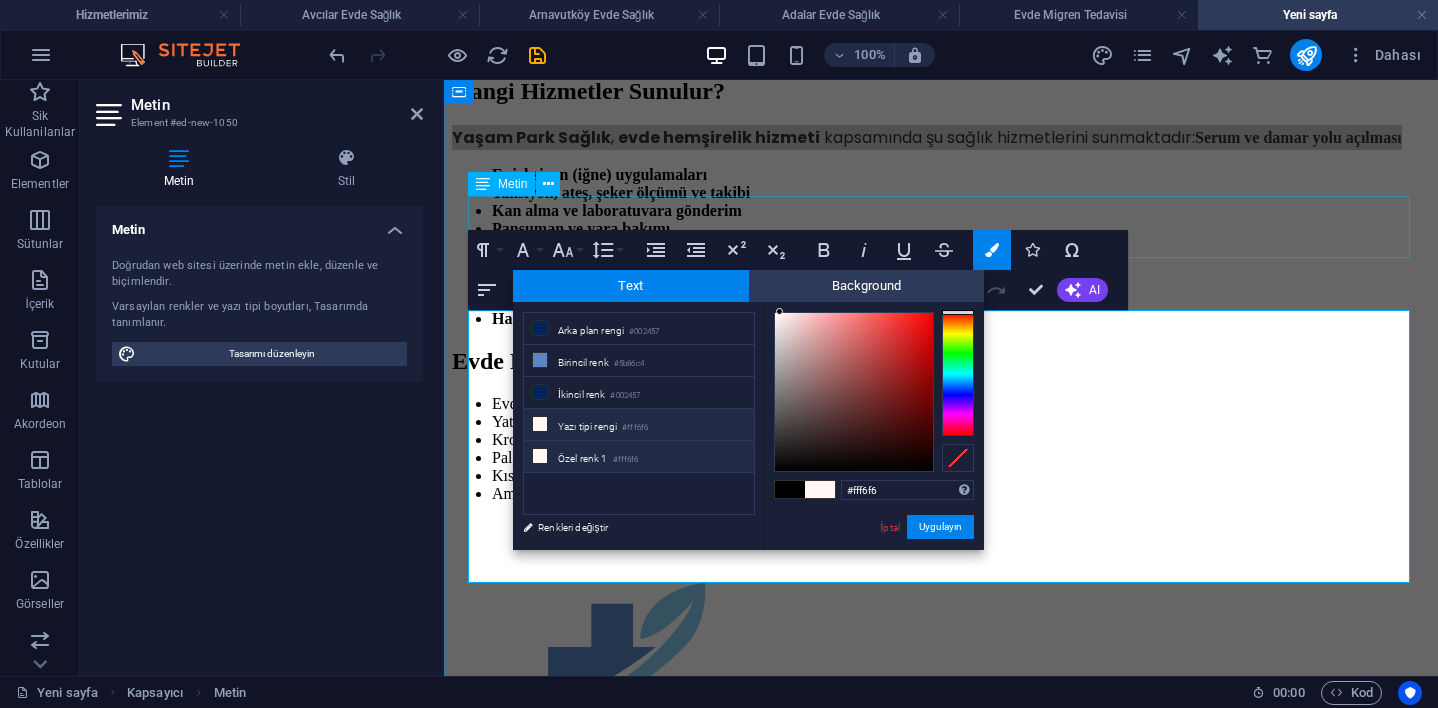 click on "Özel renk 1
#fff6f6" at bounding box center [639, 457] 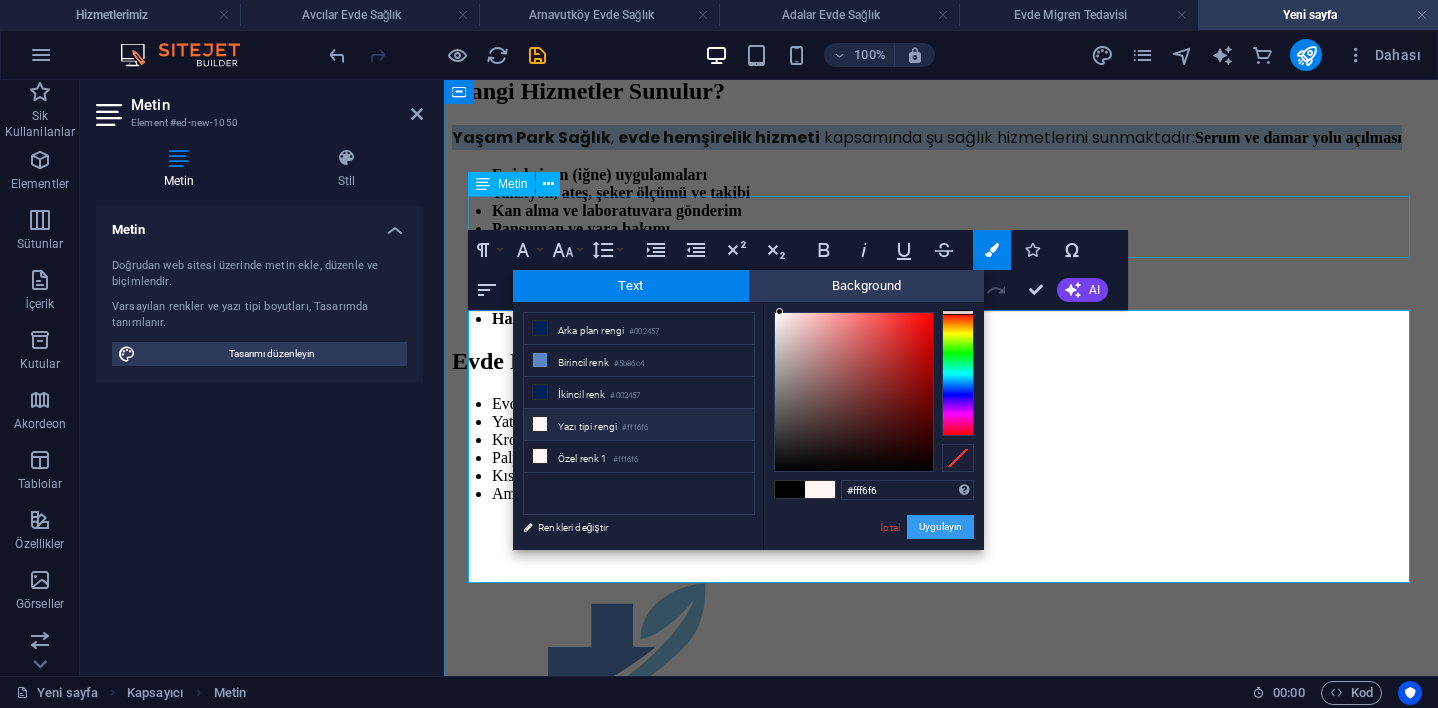 click on "Uygulayın" at bounding box center (940, 527) 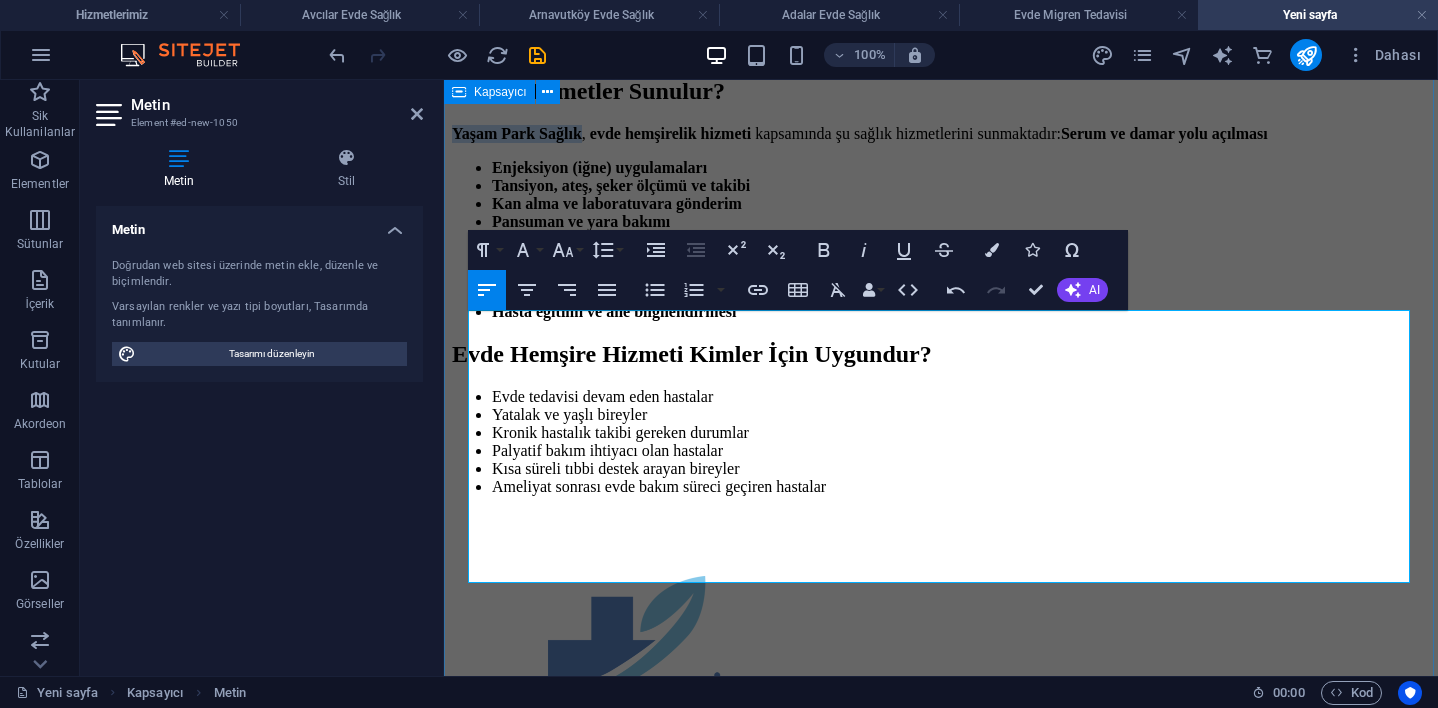 drag, startPoint x: 620, startPoint y: 321, endPoint x: 451, endPoint y: 316, distance: 169.07394 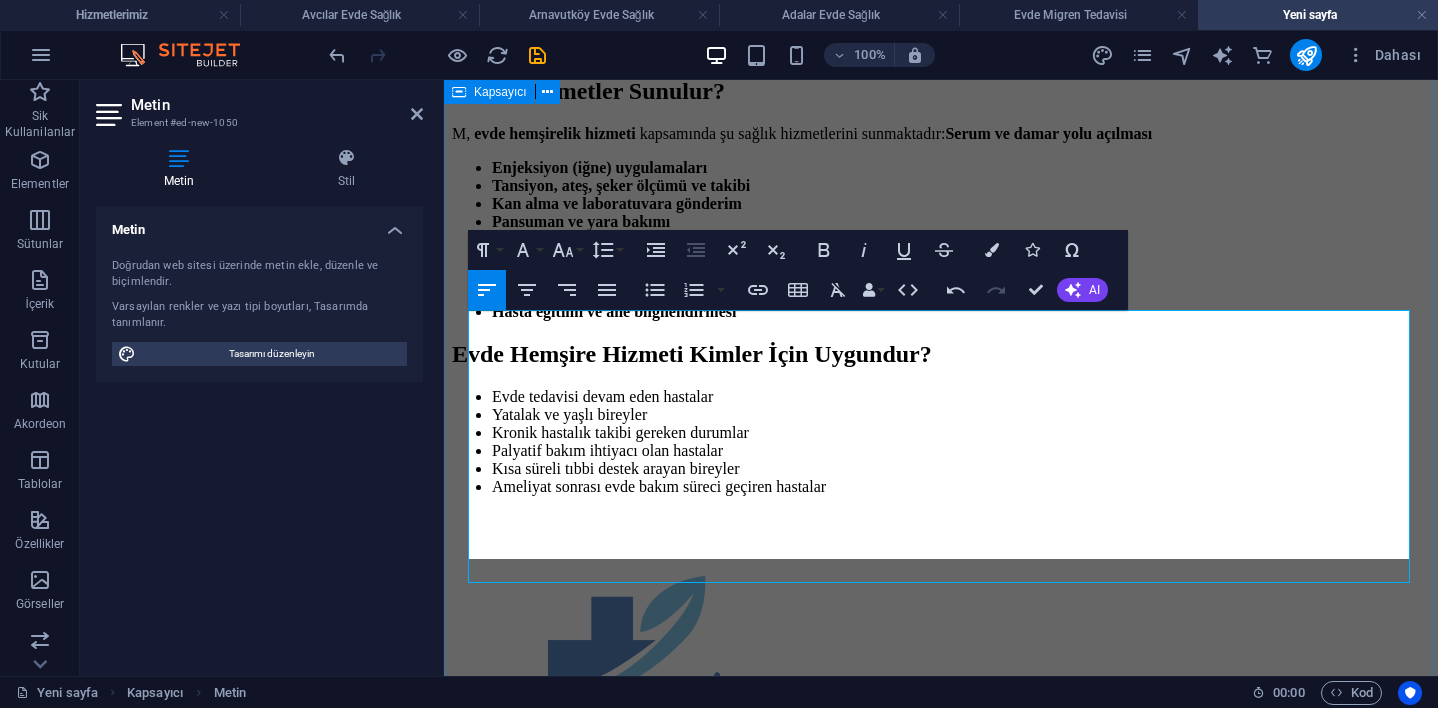 type 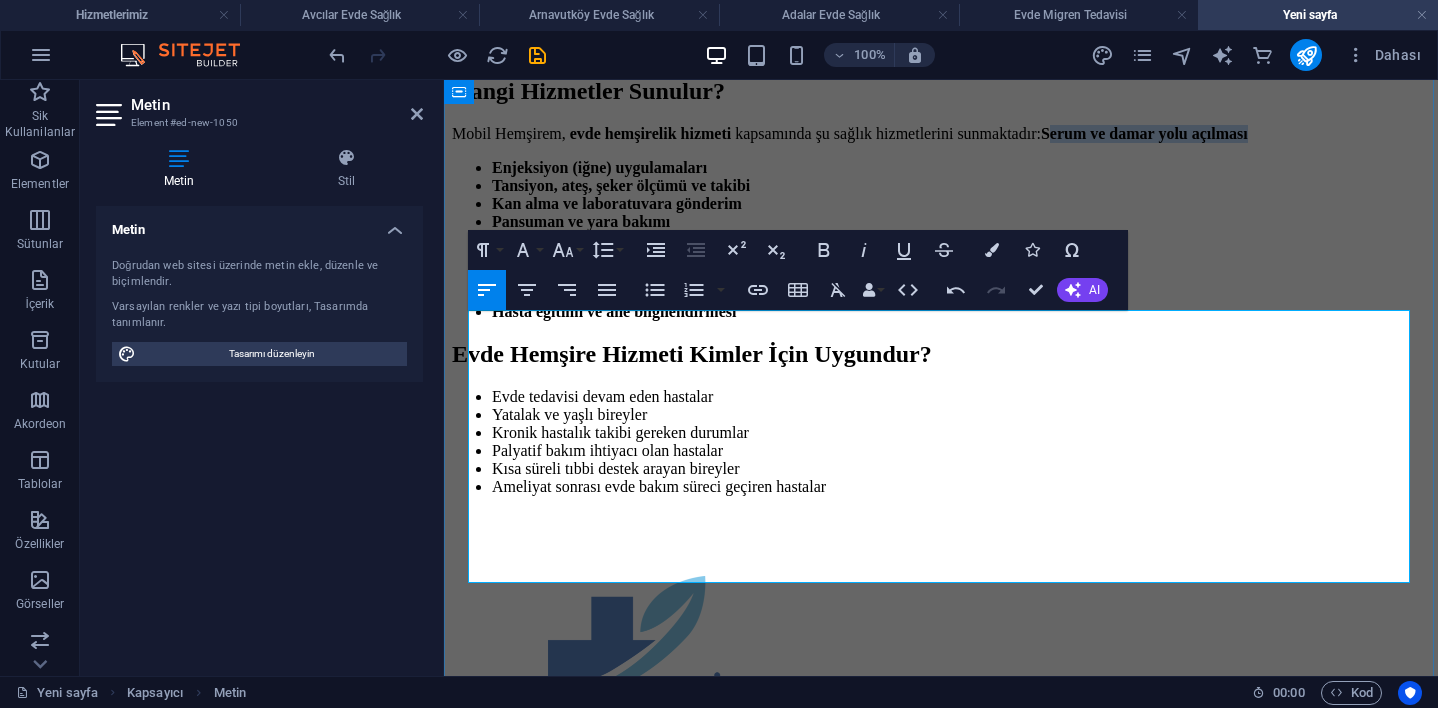 drag, startPoint x: 1193, startPoint y: 318, endPoint x: 1244, endPoint y: 343, distance: 56.797886 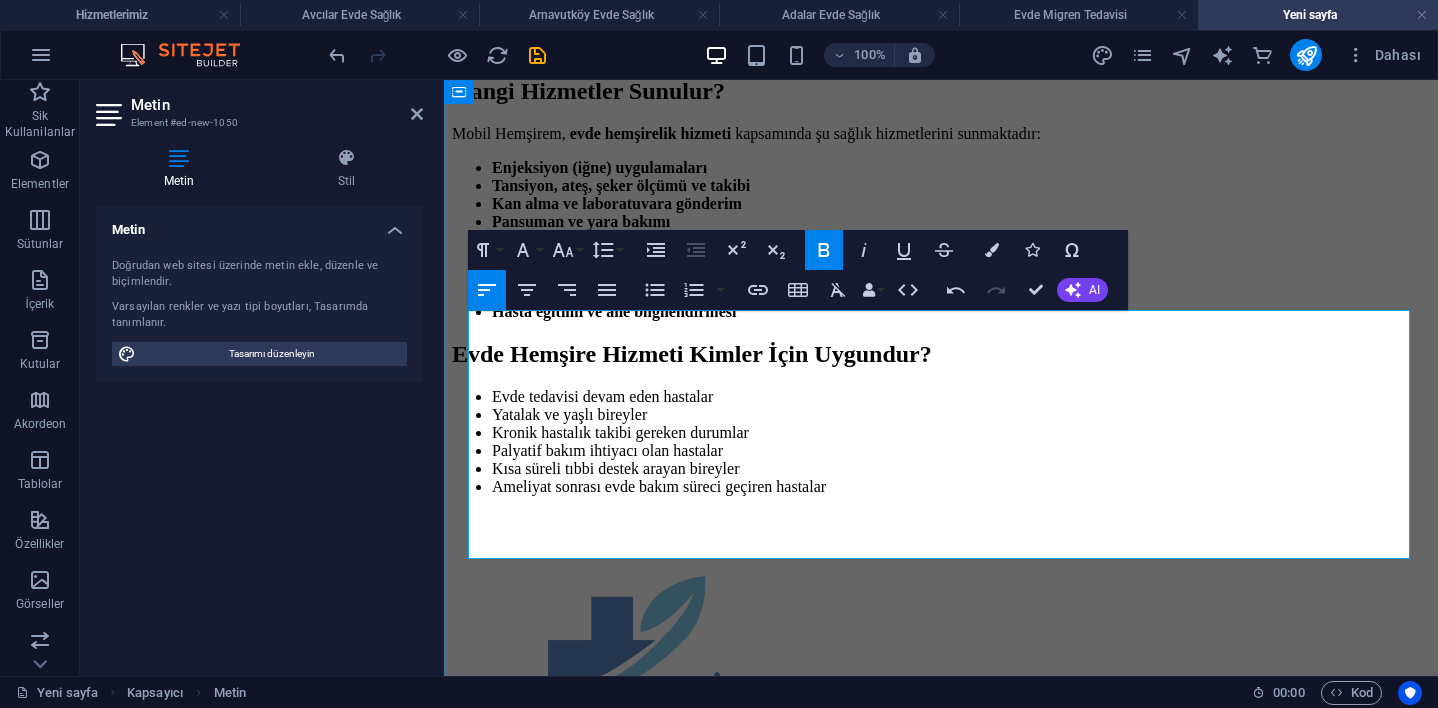click on "​ Enjeksiyon (iğne) uygulamaları" at bounding box center (961, 168) 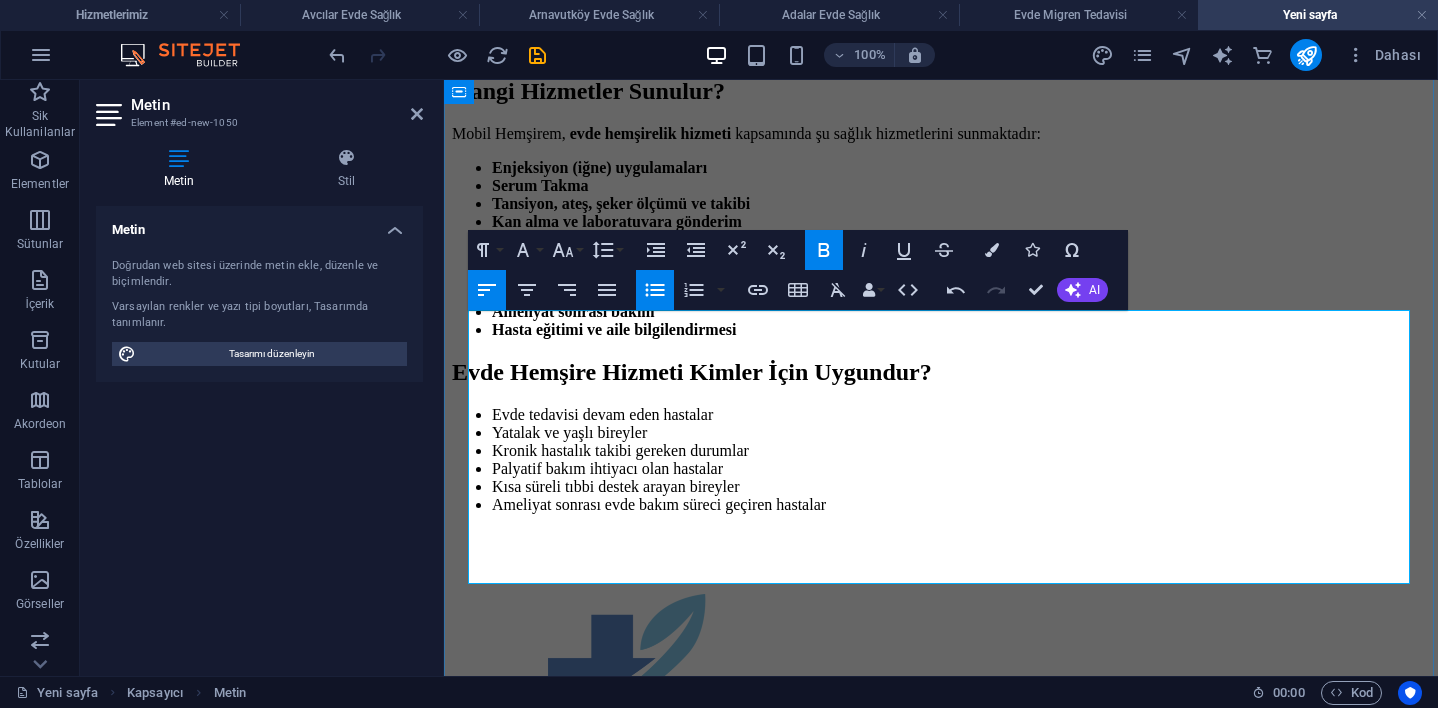 click on "Serum Takma" at bounding box center (540, 185) 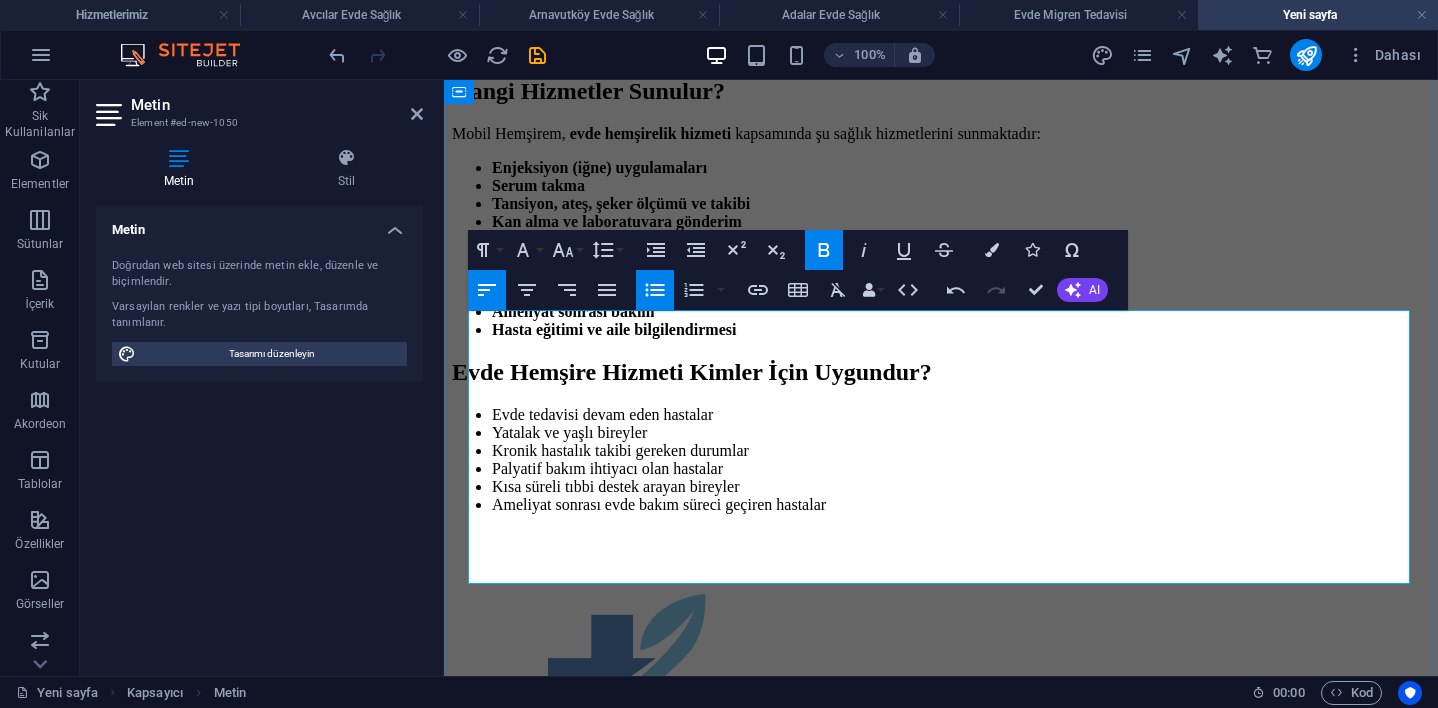 click on "Mobil Hemşirem," at bounding box center (511, 133) 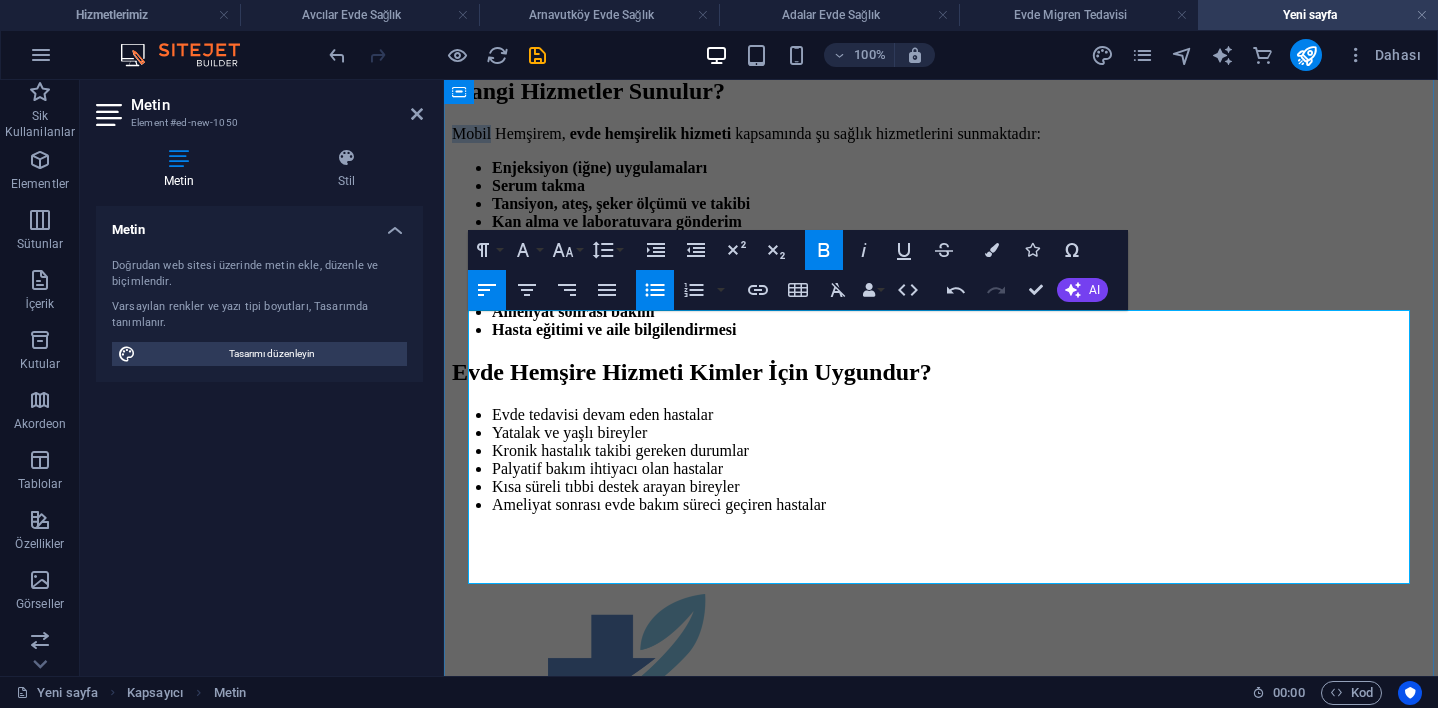 click on "Mobil Hemşirem," at bounding box center (511, 133) 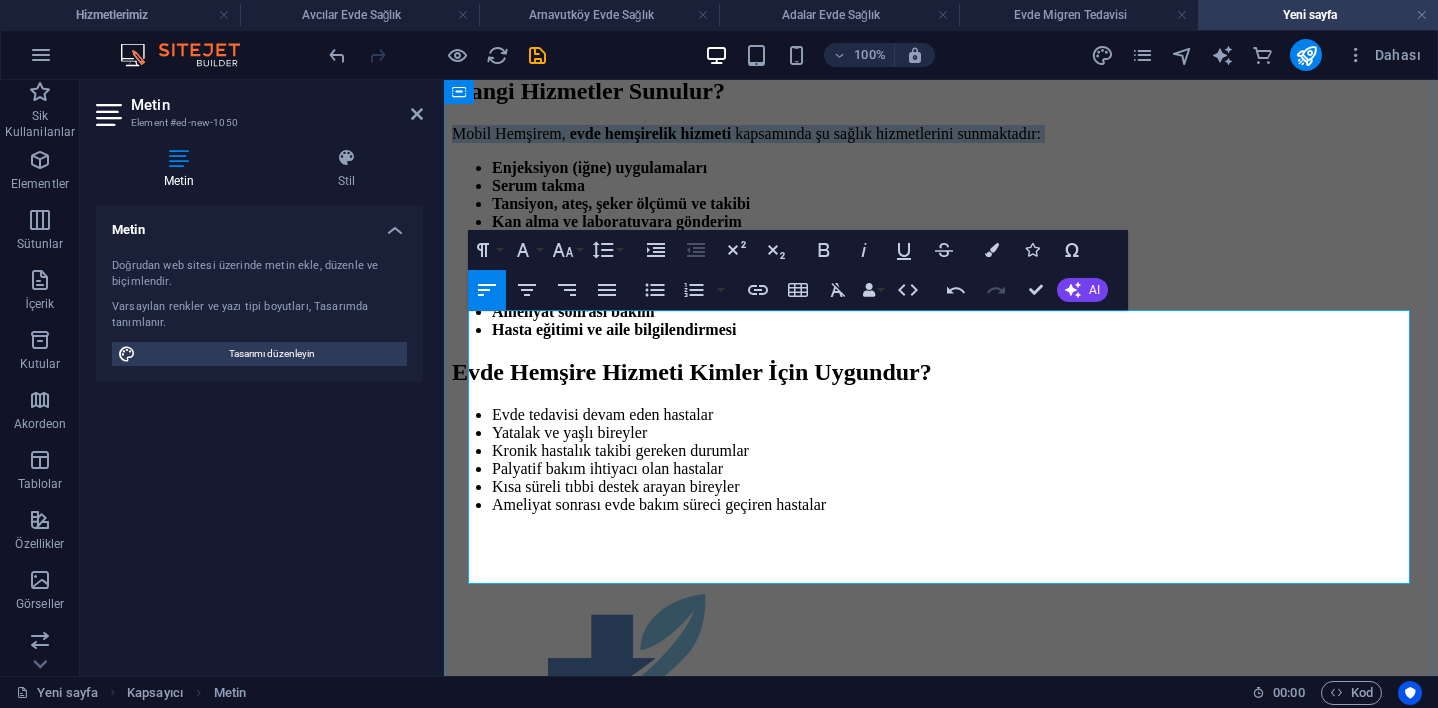 click on "Mobil Hemşirem," at bounding box center [511, 133] 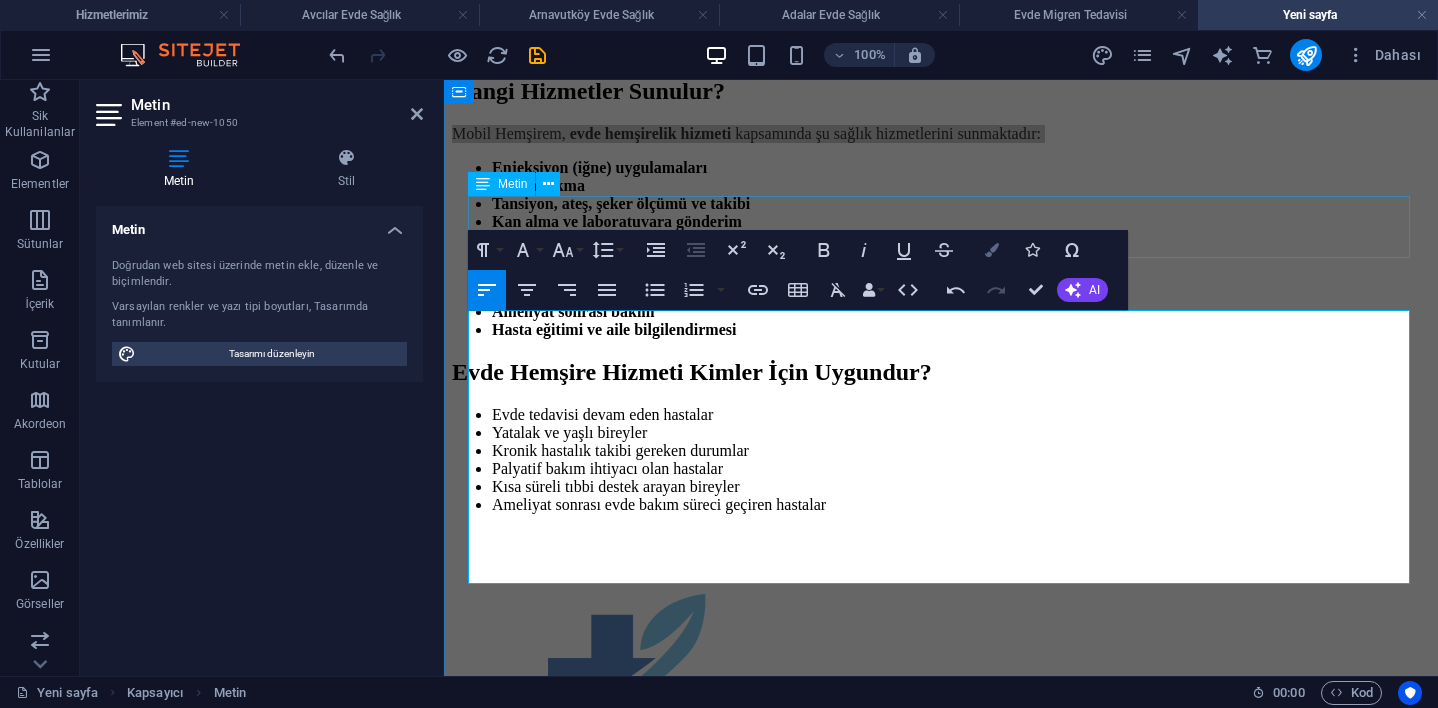 click on "Colors" at bounding box center (992, 250) 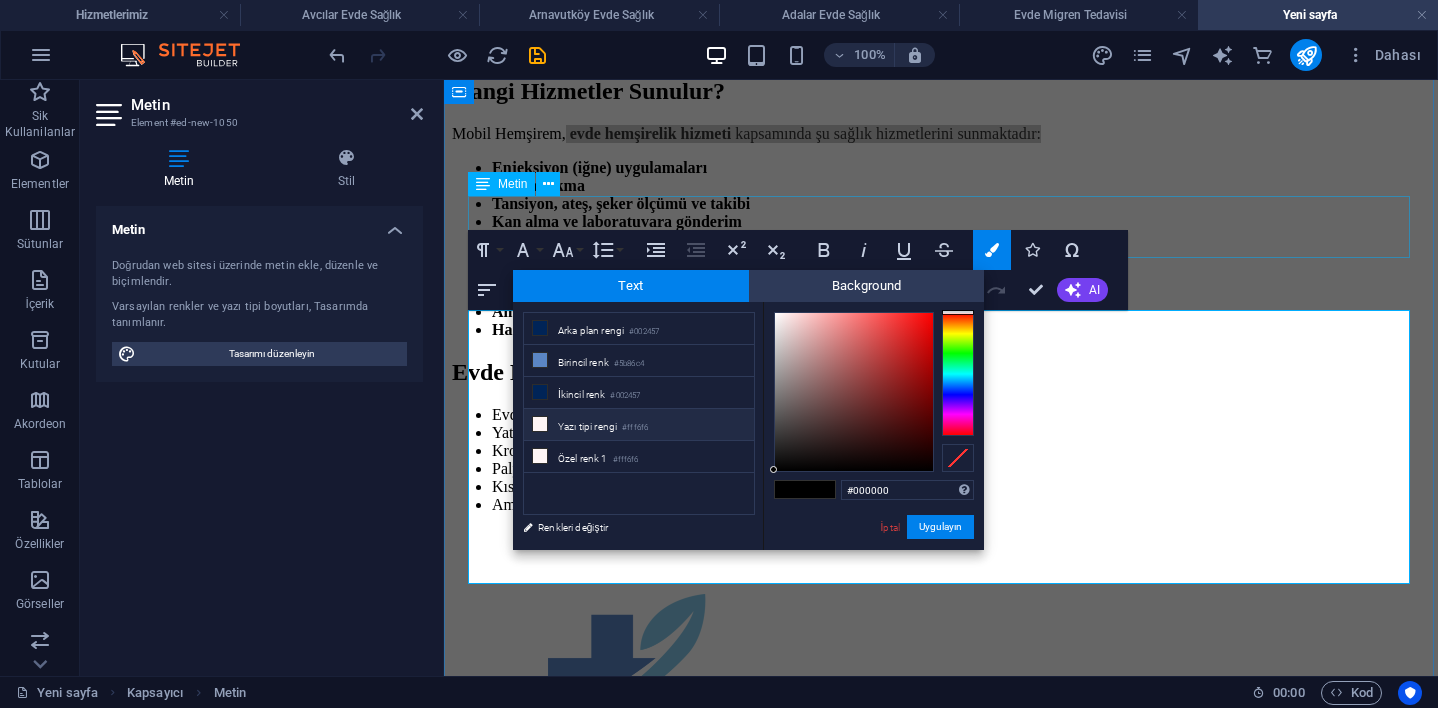 click on "Yazı tipi rengi
#fff6f6" at bounding box center [639, 425] 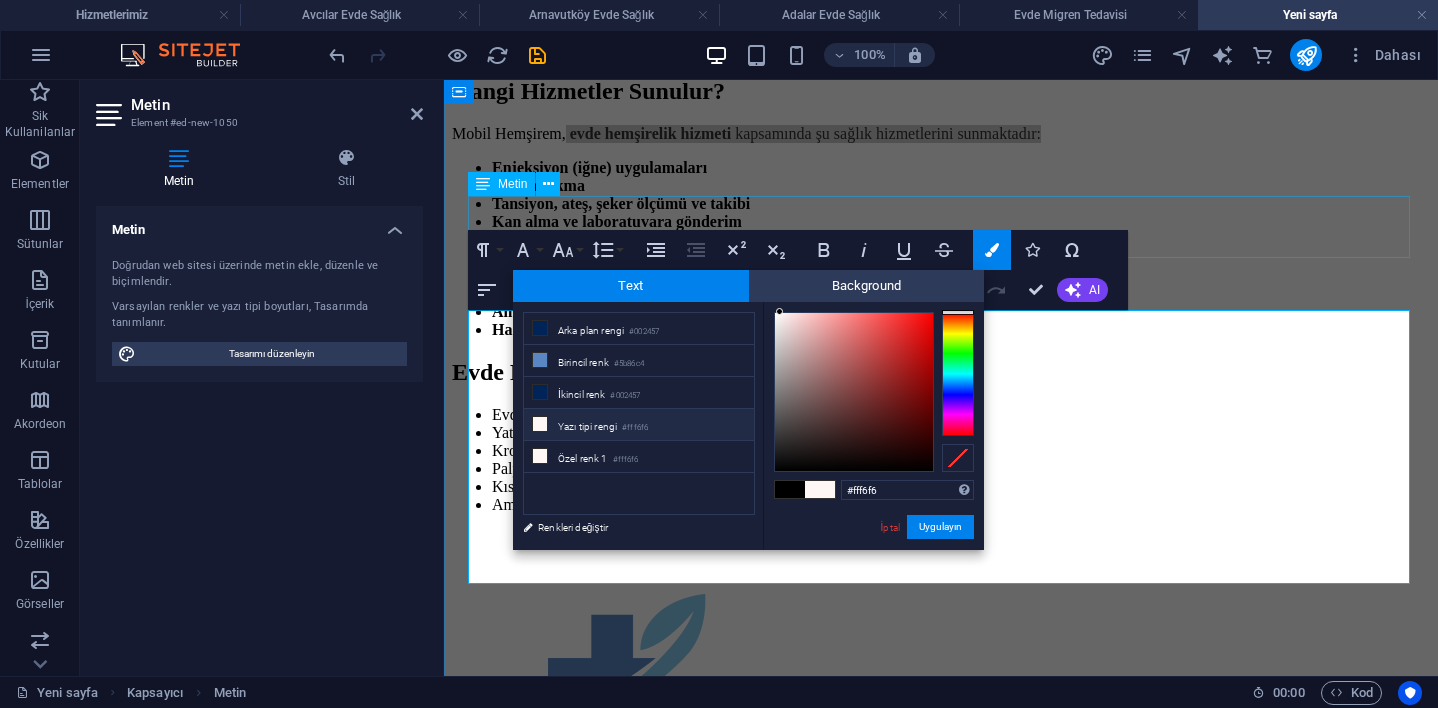 click on "Yazı tipi rengi
#fff6f6" at bounding box center (639, 425) 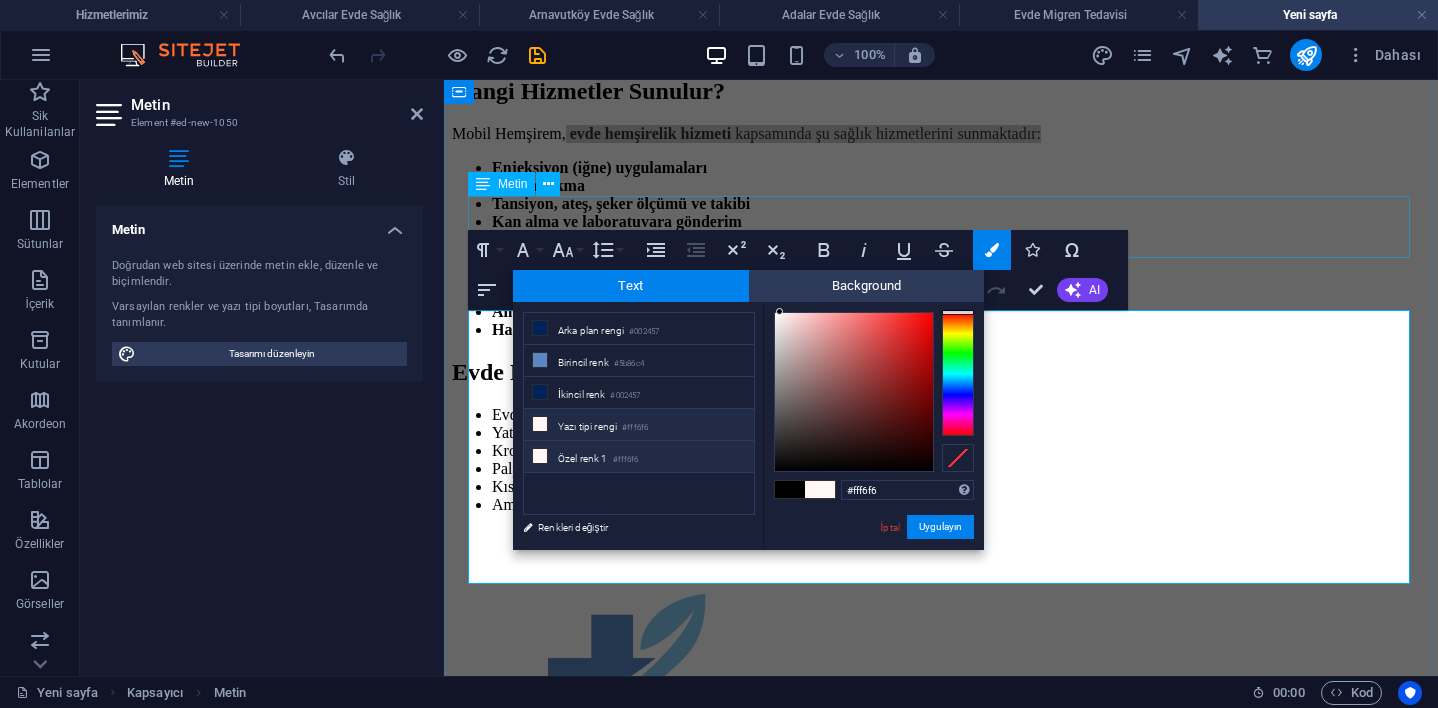 click on "Özel renk 1
#fff6f6" at bounding box center [639, 457] 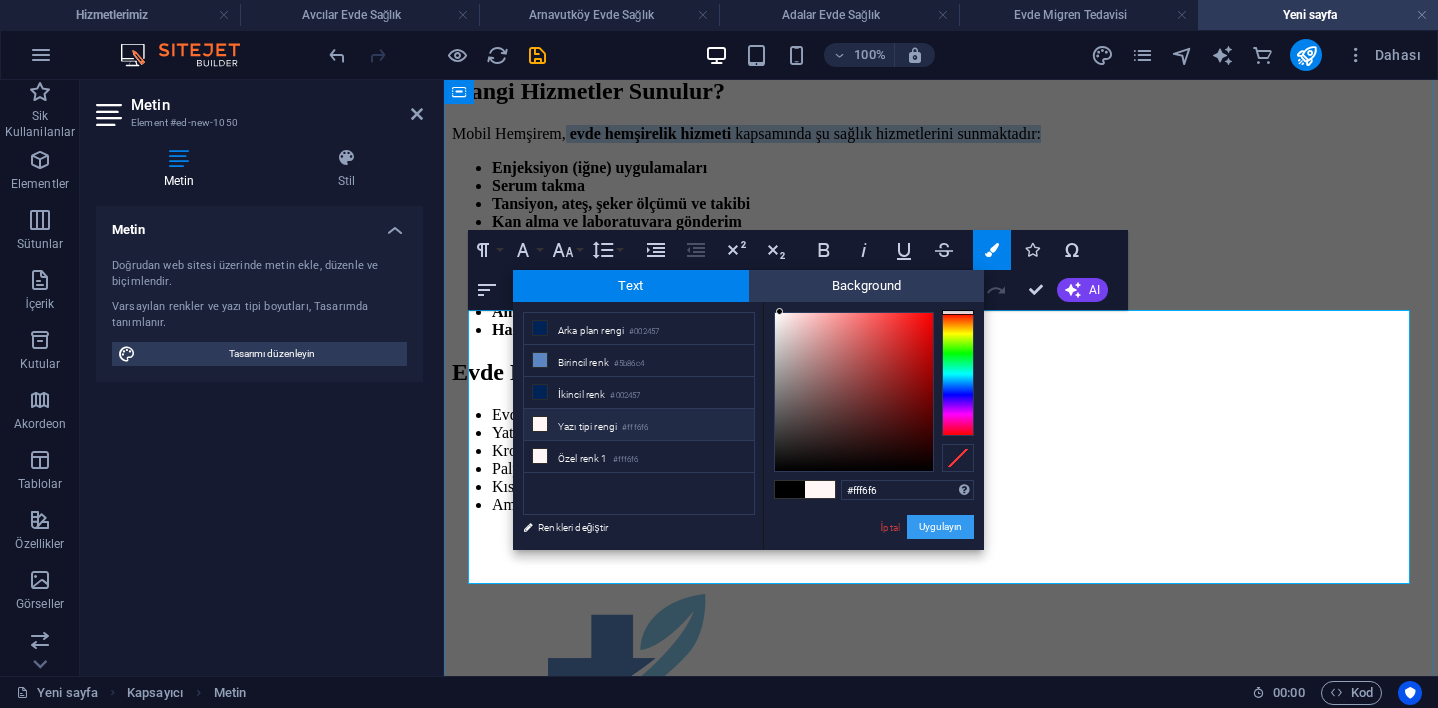 click on "Uygulayın" at bounding box center [940, 527] 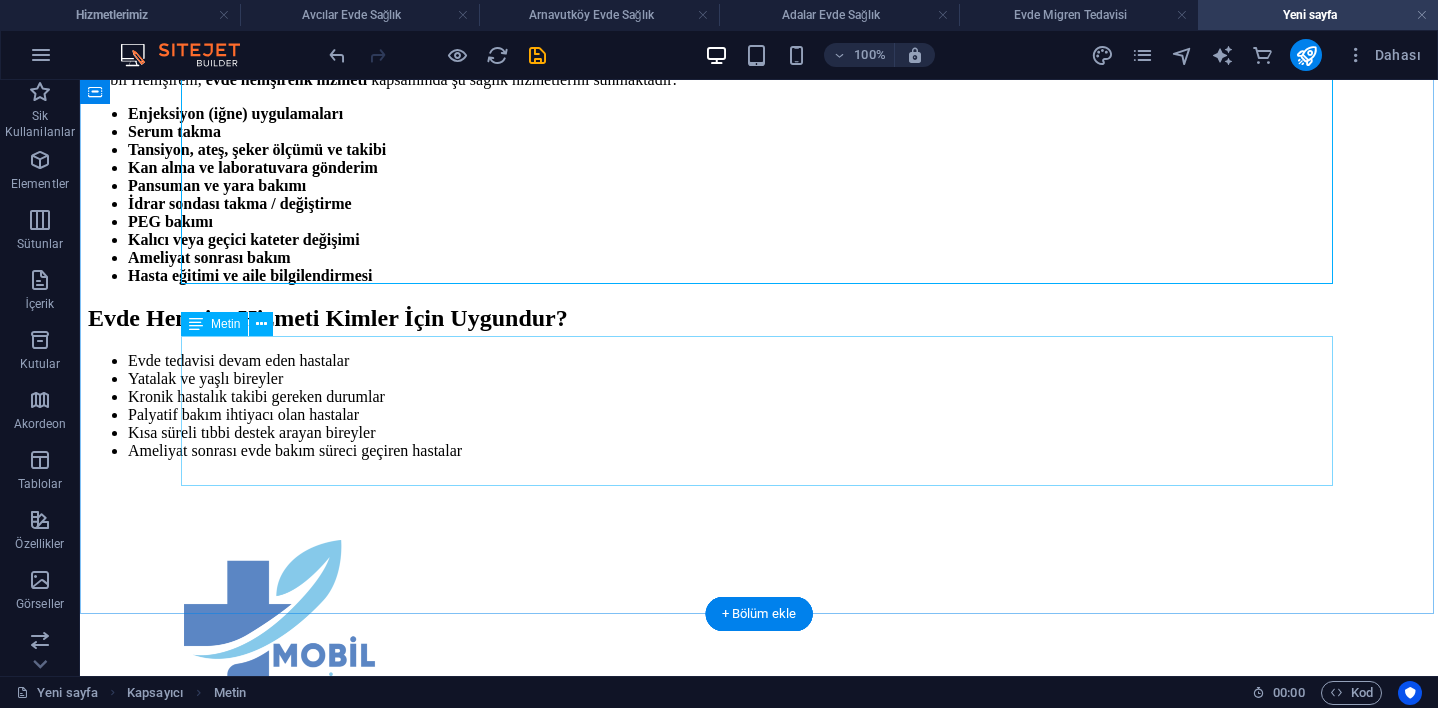 scroll, scrollTop: 292, scrollLeft: 0, axis: vertical 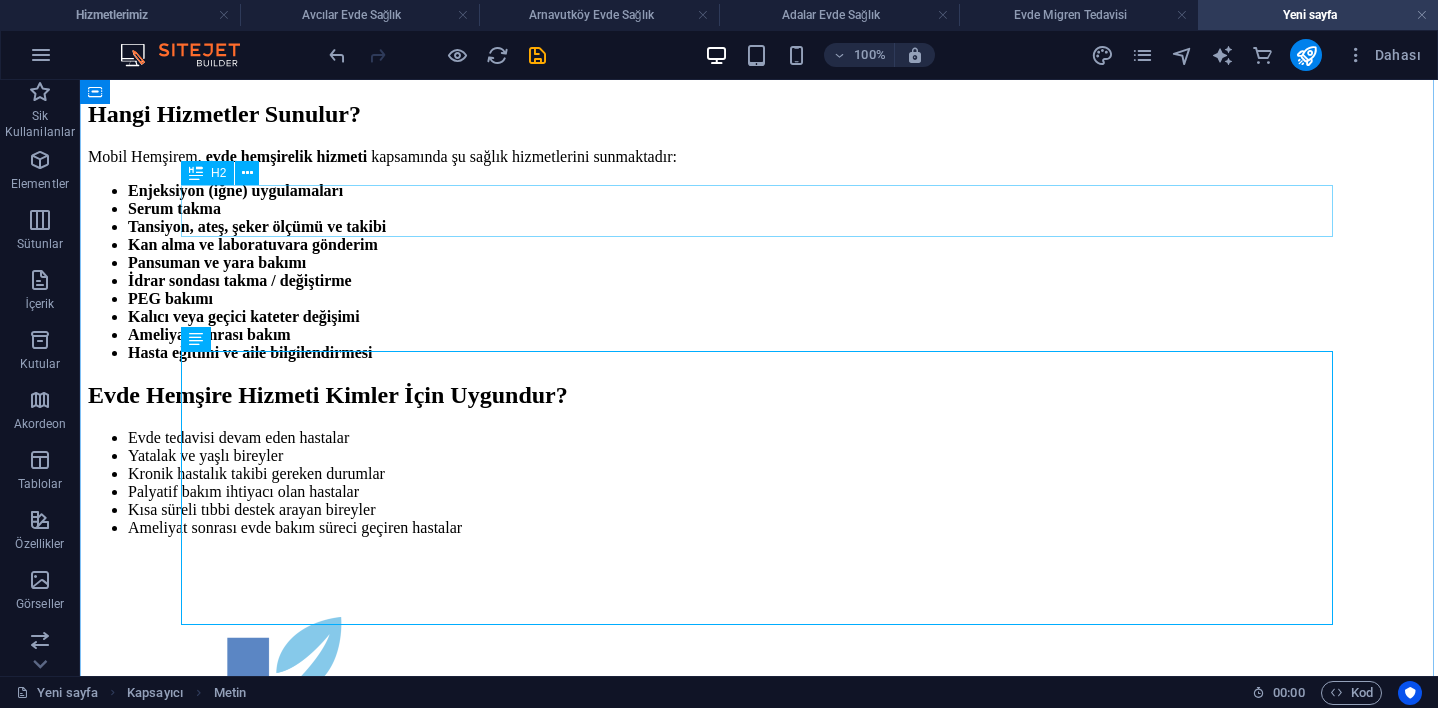 click on "Evde Hemşirelik Hizmeti Nedir?" at bounding box center (759, 4) 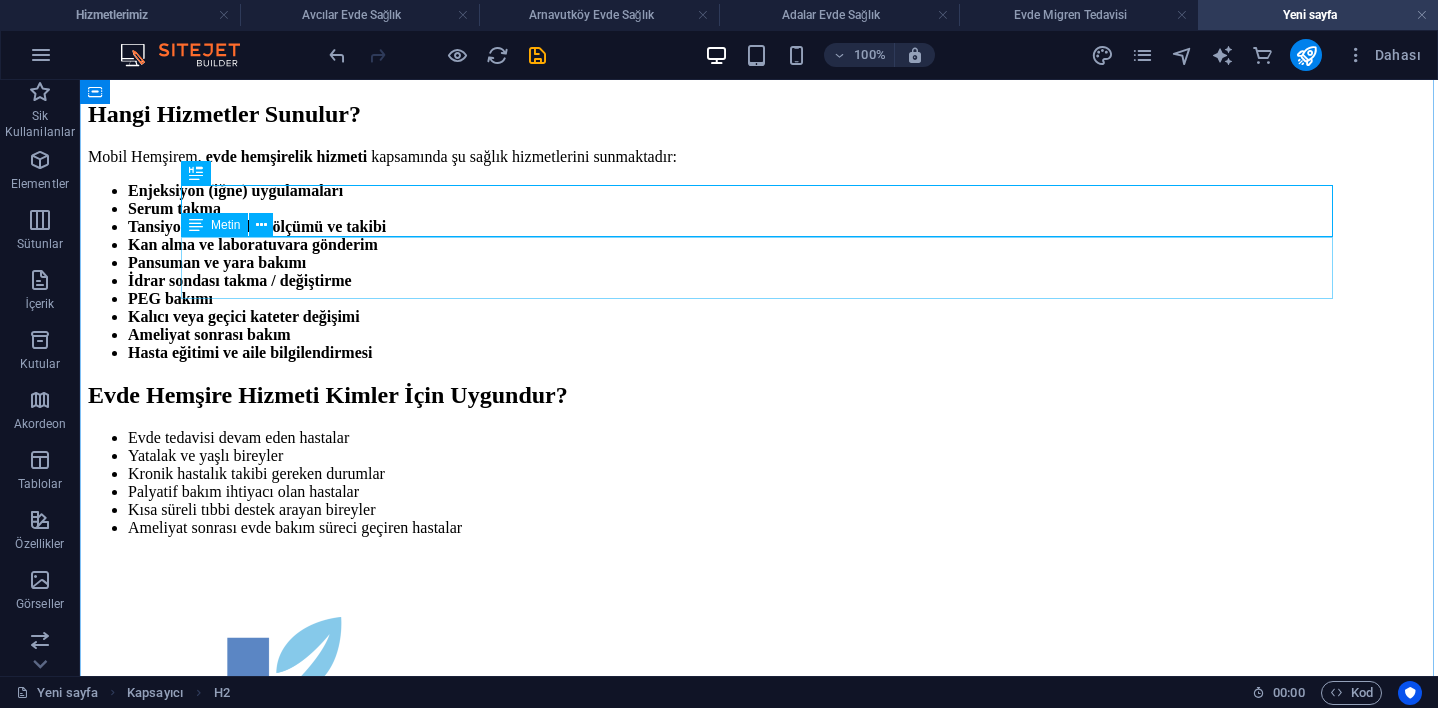 click on "Evde hemşire hizmeti; bireyin yaşam alanında, hastane konforuna yakın düzeyde sunulan profesyonel sağlık uygulamalarıdır. Hem tedavi sürecine destek olur hem de hasta ve hasta yakınlarının yaşam kalitesini artırır." at bounding box center (759, 59) 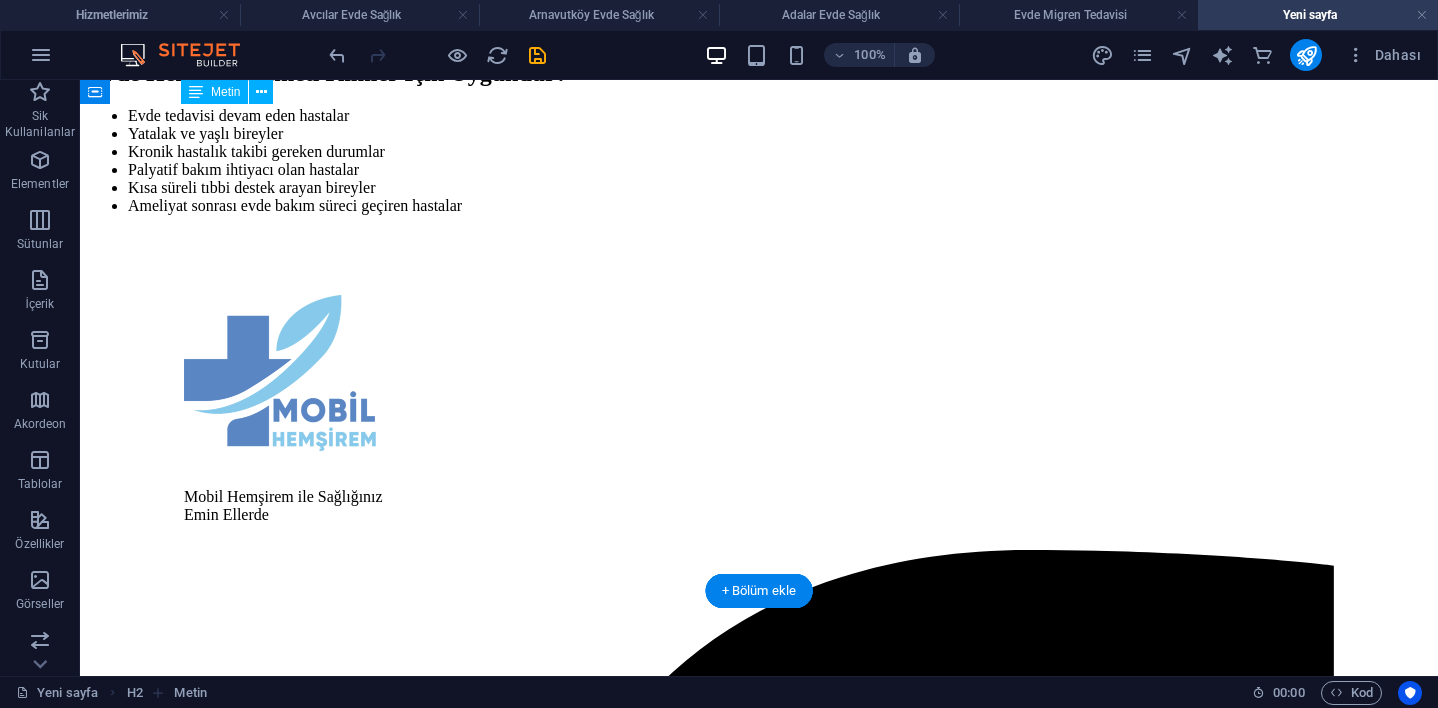 scroll, scrollTop: 656, scrollLeft: 0, axis: vertical 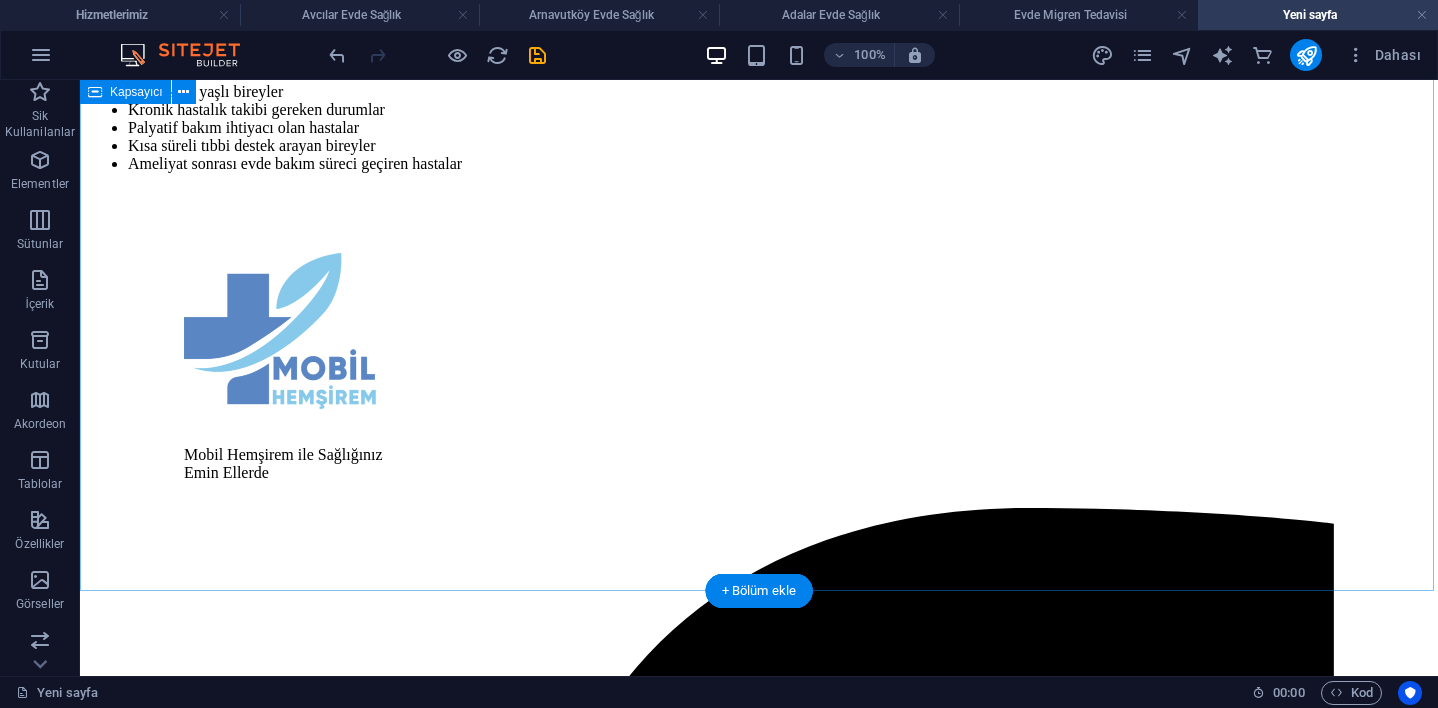 click on "Evde Hemşire Hizmeti | Mobil Hemşirem Profesyonel Dokunuş, Evinizin Konforunda Sağlık Hizmeti Evde hemşire hizmeti , hastaneye gitmekte zorlanan, uzun süreli tedavi sürecindeki ya da yatağa bağımlı bireyler için büyük kolaylık sağlayan bir evde sağlık hizmetidir.   Mobil Hemşirem , [CITY]’un tüm ilçelerinde alanında uzman hemşire kadrosuyla, hastaneye gitmeden ihtiyaç duyduğunuz tıbbi işlemleri evinize getiriyor. Evde Hemşirelik Hizmeti Nedir? Evde hemşire hizmeti; bireyin yaşam alanında, hastane konforuna yakın düzeyde sunulan profesyonel sağlık uygulamalarıdır. Hem tedavi sürecine destek olur hem de hasta ve hasta yakınlarının yaşam kalitesini artırır. Hangi Hizmetler Sunulur? Mobil Hemşirem,   evde hemşirelik hizmeti   kapsamında şu sağlık hizmetlerini sunmaktadır: Enjeksiyon (iğne) uygulamaları Serum takma Tansiyon, ateş, şeker ölçümü ve takibi Kan alma ve laboratuvara gönderim Pansuman ve yara bakımı PEG bakımı" at bounding box center [759, -178] 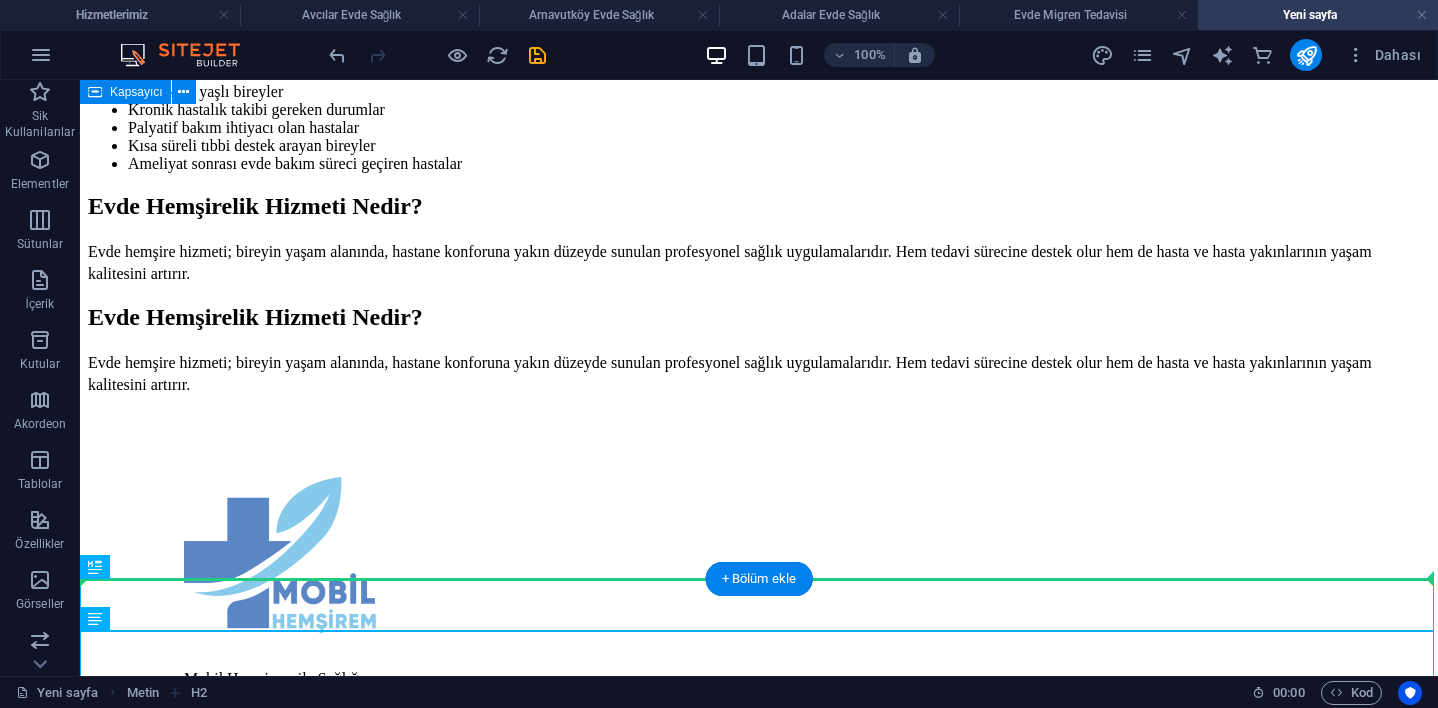 scroll, scrollTop: 668, scrollLeft: 0, axis: vertical 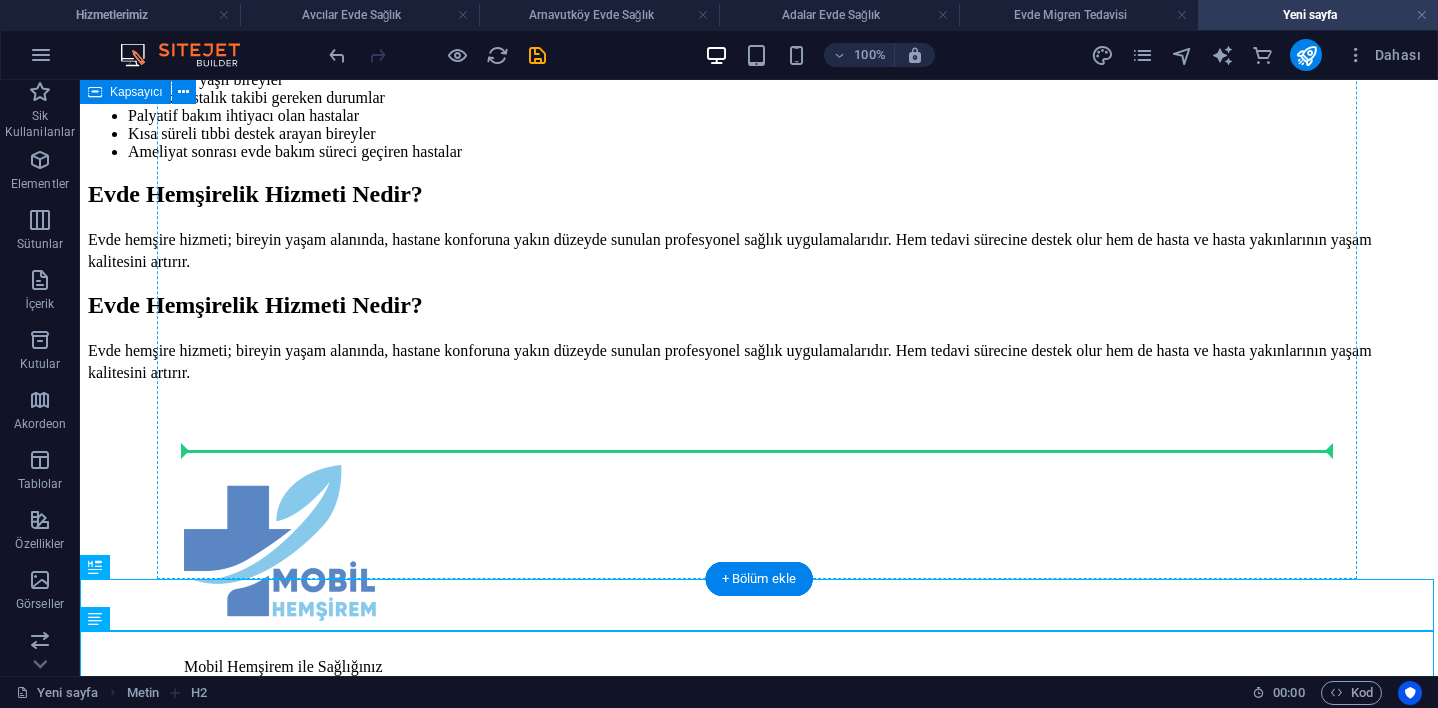 drag, startPoint x: 169, startPoint y: 665, endPoint x: 240, endPoint y: 430, distance: 245.49135 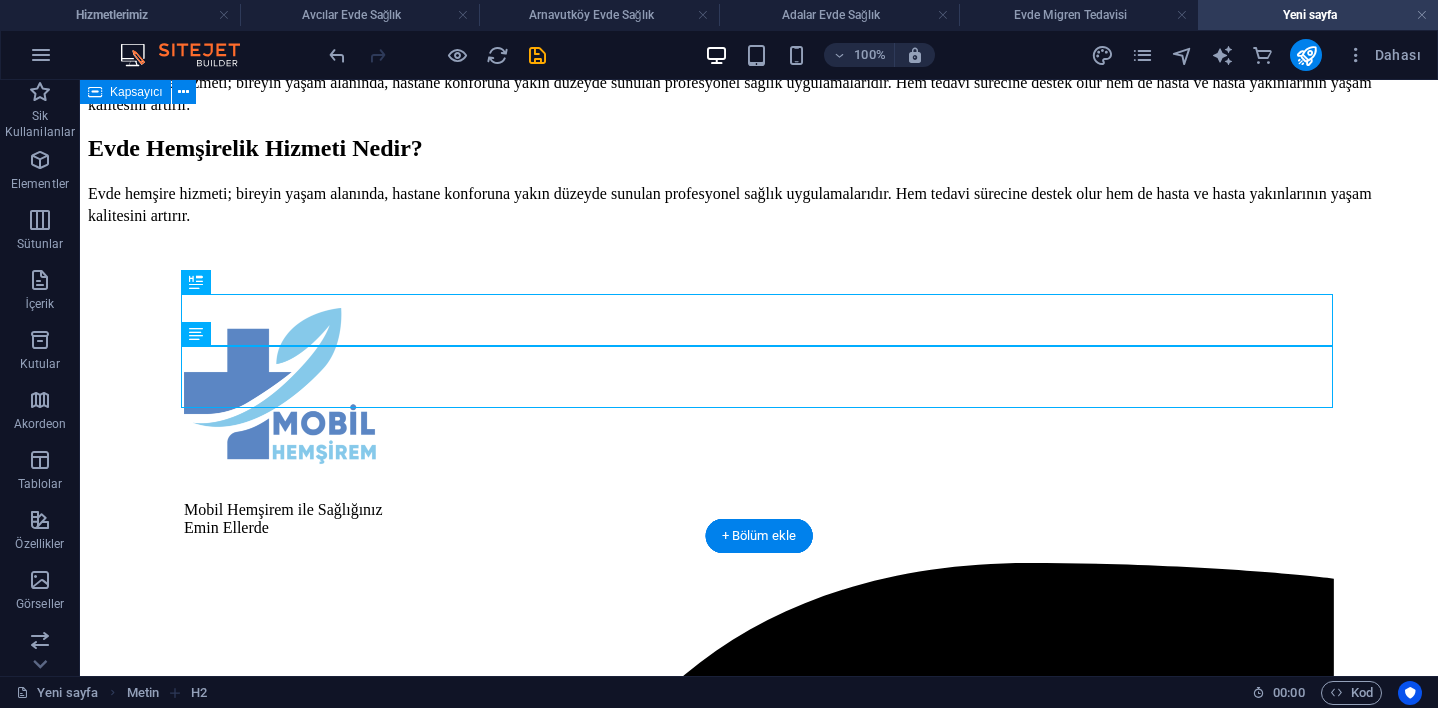 scroll, scrollTop: 824, scrollLeft: 0, axis: vertical 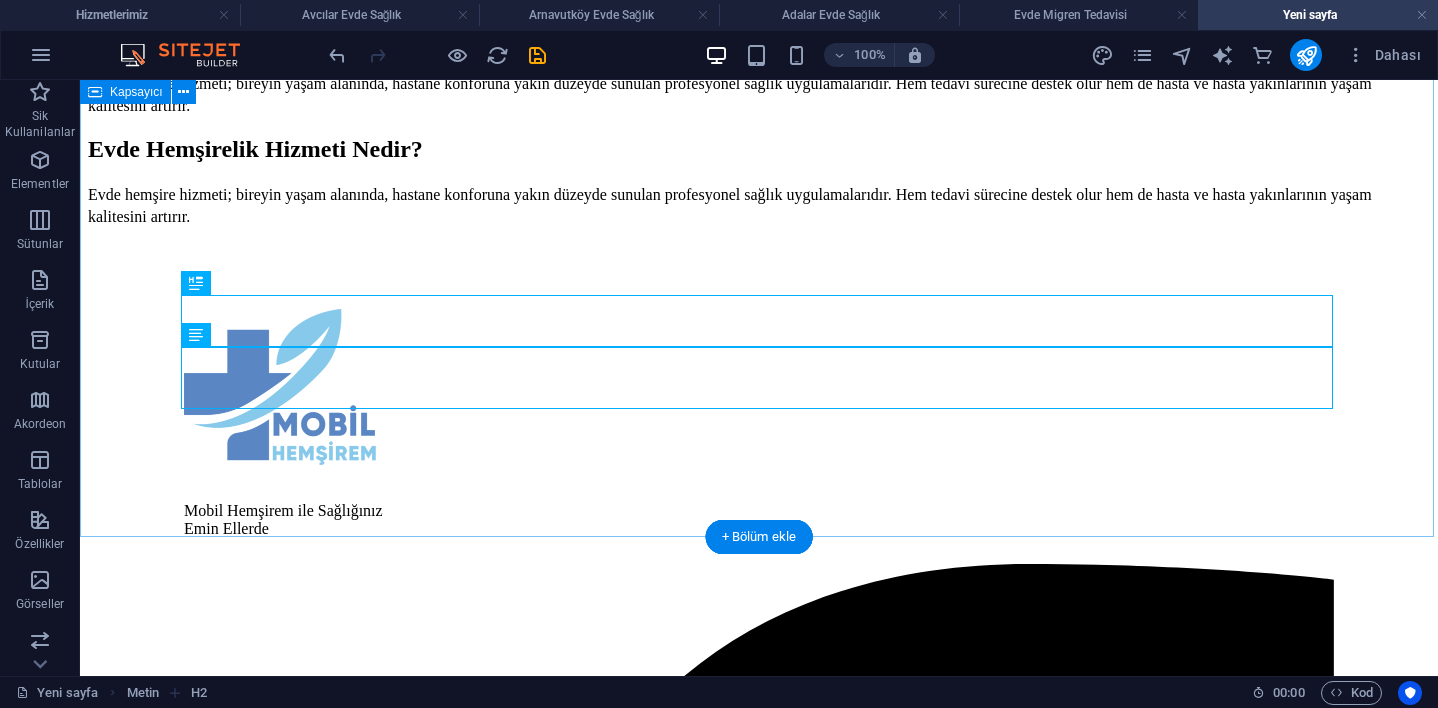 click on "Evde Hemşire Hizmeti | Mobil Hemşirem Profesyonel Dokunuş, Evinizin Konforunda Sağlık Hizmeti Evde hemşire hizmeti , hastaneye gitmekte zorlanan, uzun süreli tedavi sürecindeki ya da yatağa bağımlı bireyler için büyük kolaylık sağlayan bir evde sağlık hizmetidir.   Mobil Hemşirem , [CITY]’un tüm ilçelerinde alanında uzman hemşire kadrosuyla, hastaneye gitmeden ihtiyaç duyduğunuz tıbbi işlemleri evinize getiriyor. Evde Hemşirelik Hizmeti Nedir? Evde hemşire hizmeti; bireyin yaşam alanında, hastane konforuna yakın düzeyde sunulan profesyonel sağlık uygulamalarıdır. Hem tedavi sürecine destek olur hem de hasta ve hasta yakınlarının yaşam kalitesini artırır. Hangi Hizmetler Sunulur? Mobil Hemşirem,   evde hemşirelik hizmeti   kapsamında şu sağlık hizmetlerini sunmaktadır: Enjeksiyon (iğne) uygulamaları Serum takma Tansiyon, ateş, şeker ölçümü ve takibi Kan alma ve laboratuvara gönderim Pansuman ve yara bakımı PEG bakımı" at bounding box center [759, -291] 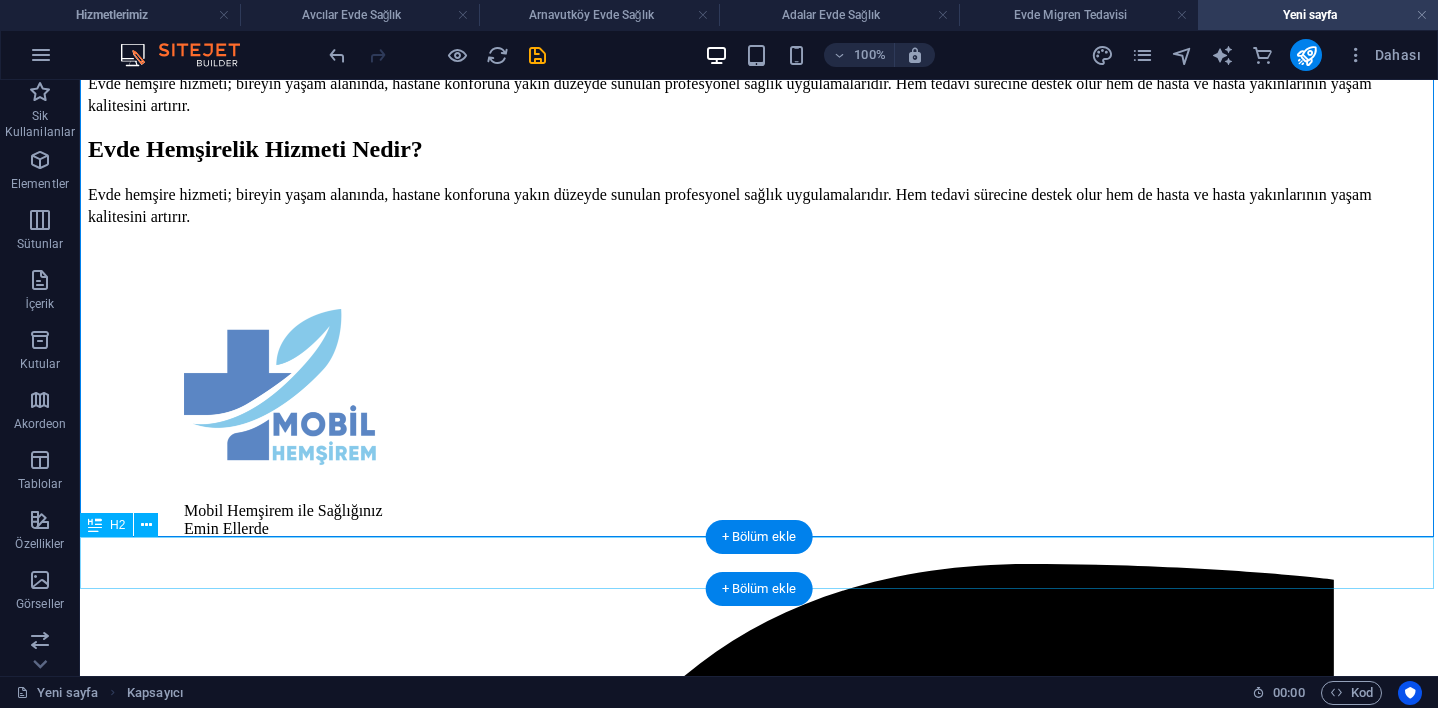 click on "Evde Hemşirelik Hizmeti Nedir?" at bounding box center (759, 149) 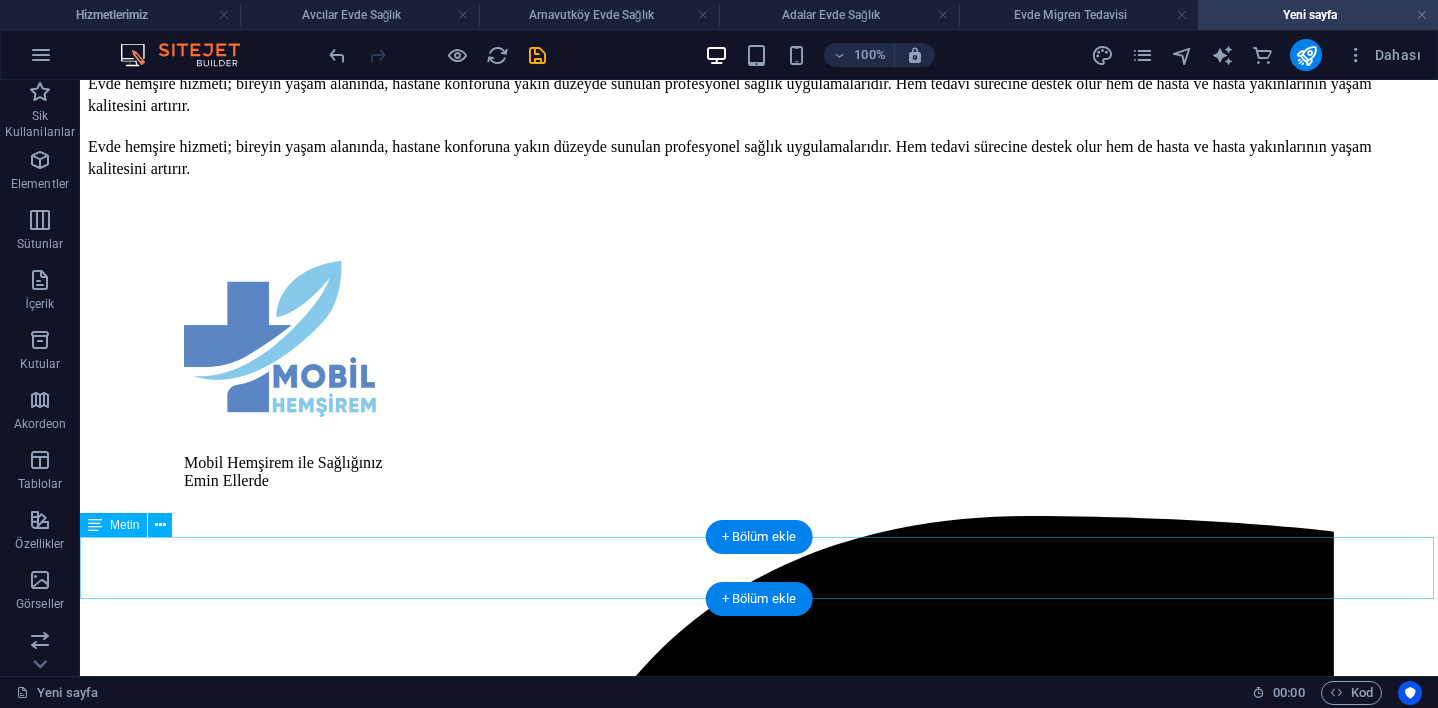 click on "Evde hemşire hizmeti; bireyin yaşam alanında, hastane konforuna yakın düzeyde sunulan profesyonel sağlık uygulamalarıdır. Hem tedavi sürecine destek olur hem de hasta ve hasta yakınlarının yaşam kalitesini artırır." at bounding box center (759, 157) 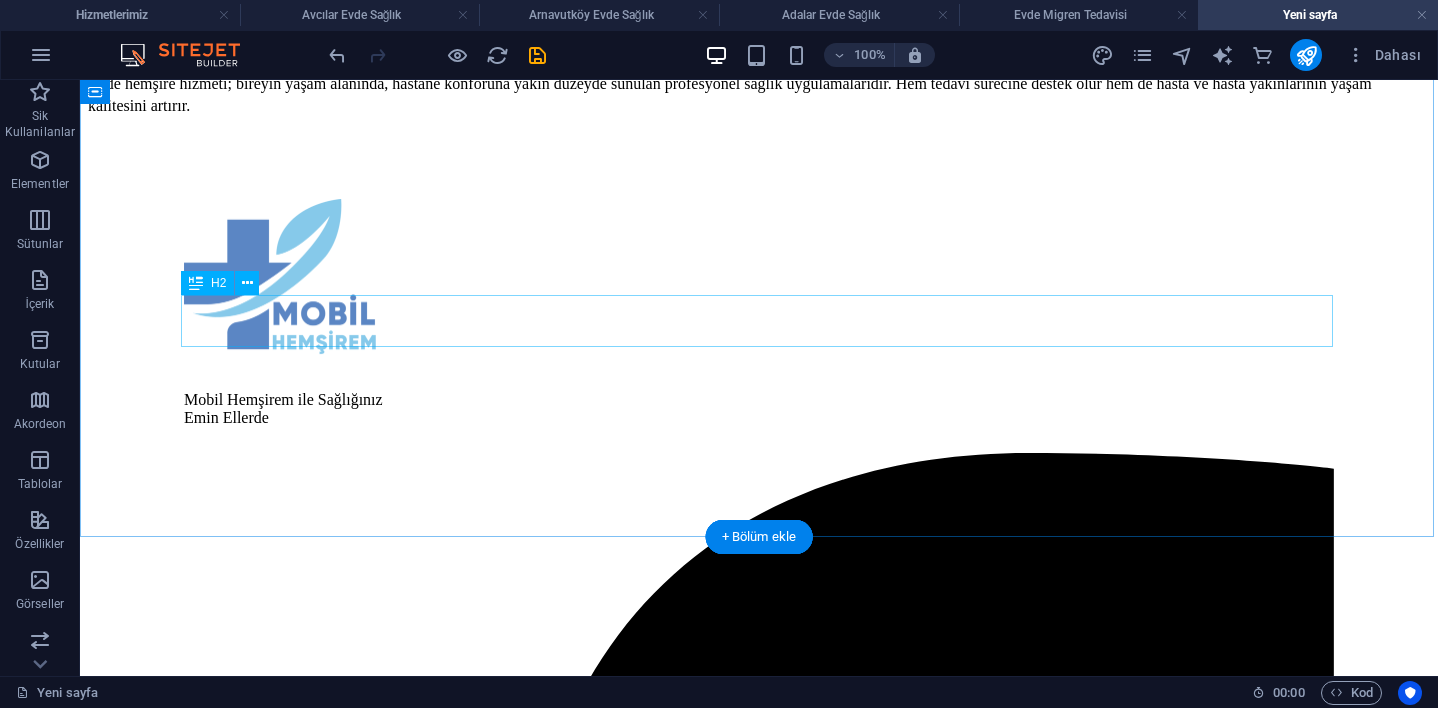 click on "Evde Hemşirelik Hizmeti Nedir?" at bounding box center [759, 38] 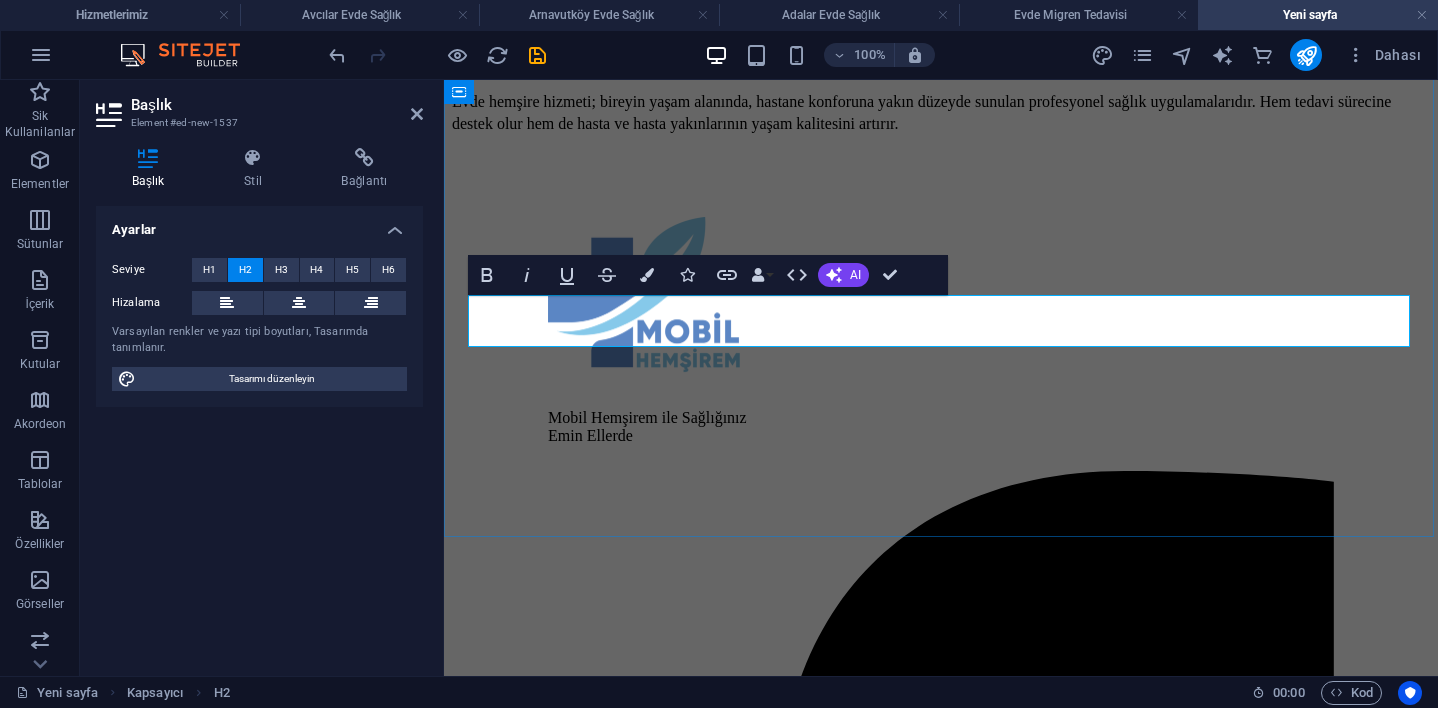 click on "Nasıl Uygulanır?" at bounding box center [539, 56] 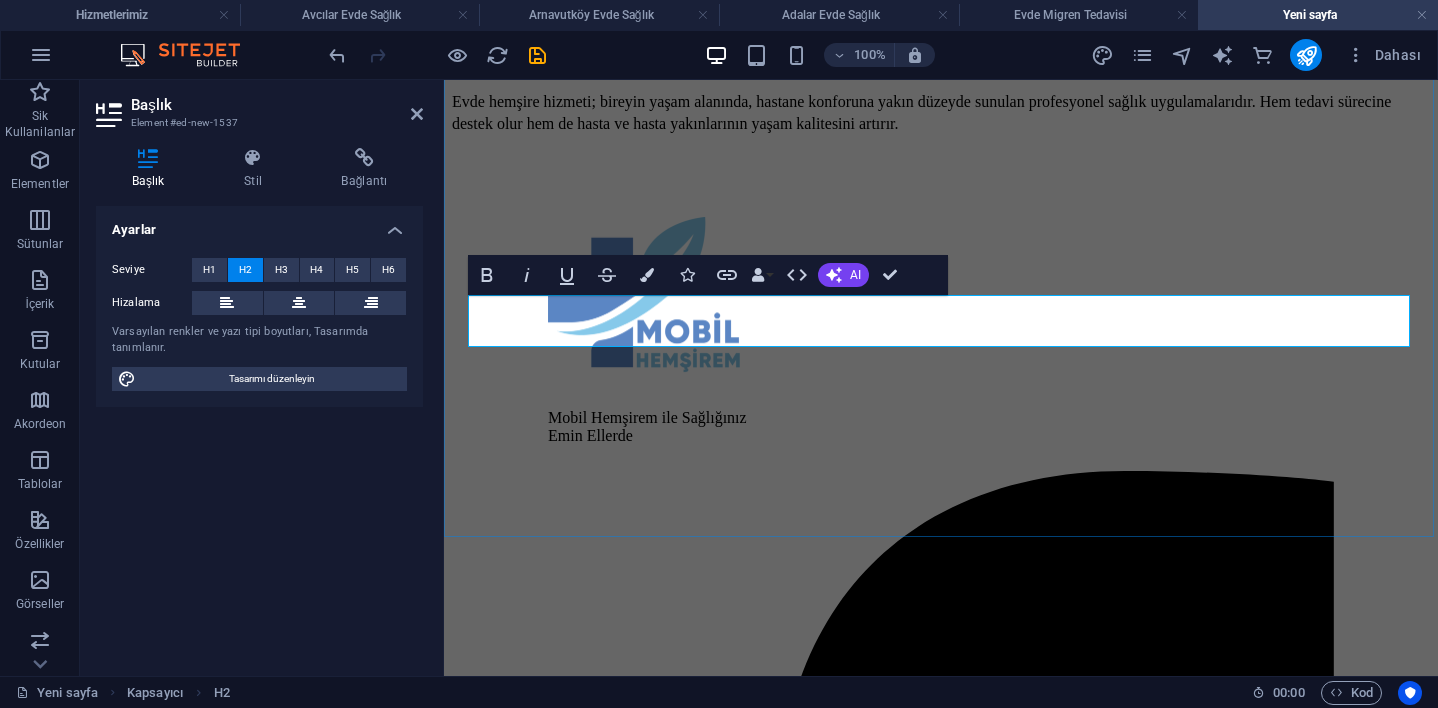 drag, startPoint x: 975, startPoint y: 324, endPoint x: 1312, endPoint y: 322, distance: 337.00592 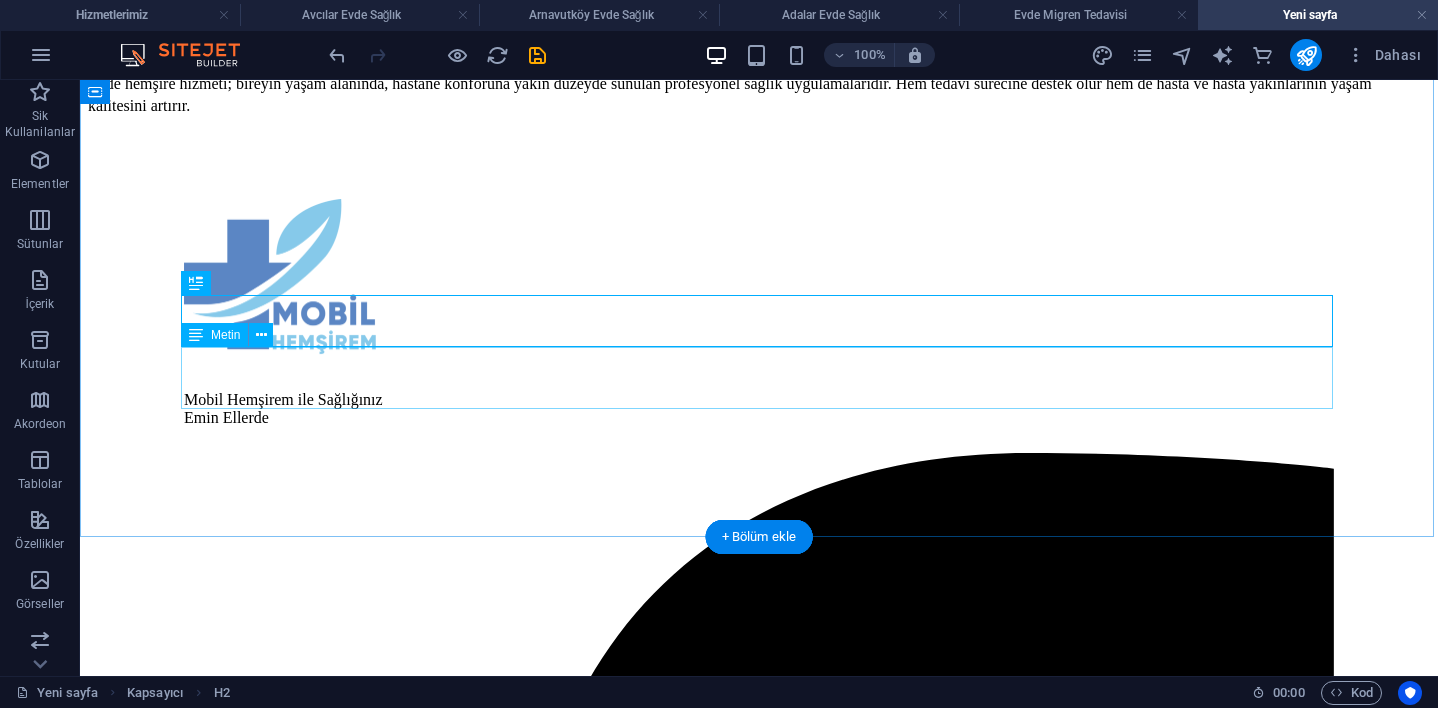 click on "Evde hemşire hizmeti; bireyin yaşam alanında, hastane konforuna yakın düzeyde sunulan profesyonel sağlık uygulamalarıdır. Hem tedavi sürecine destek olur hem de hasta ve hasta yakınlarının yaşam kalitesini artırır." at bounding box center (759, 94) 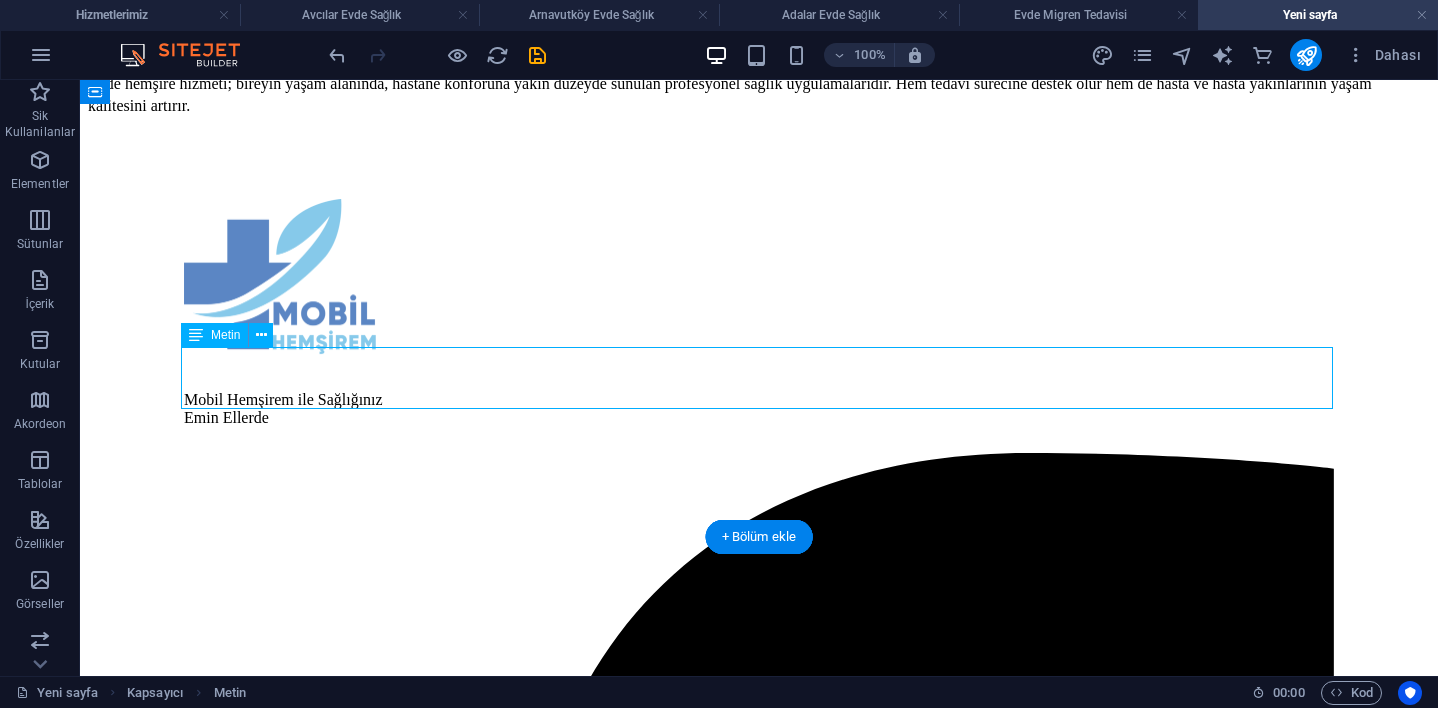click on "Evde hemşire hizmeti; bireyin yaşam alanında, hastane konforuna yakın düzeyde sunulan profesyonel sağlık uygulamalarıdır. Hem tedavi sürecine destek olur hem de hasta ve hasta yakınlarının yaşam kalitesini artırır." at bounding box center (759, 94) 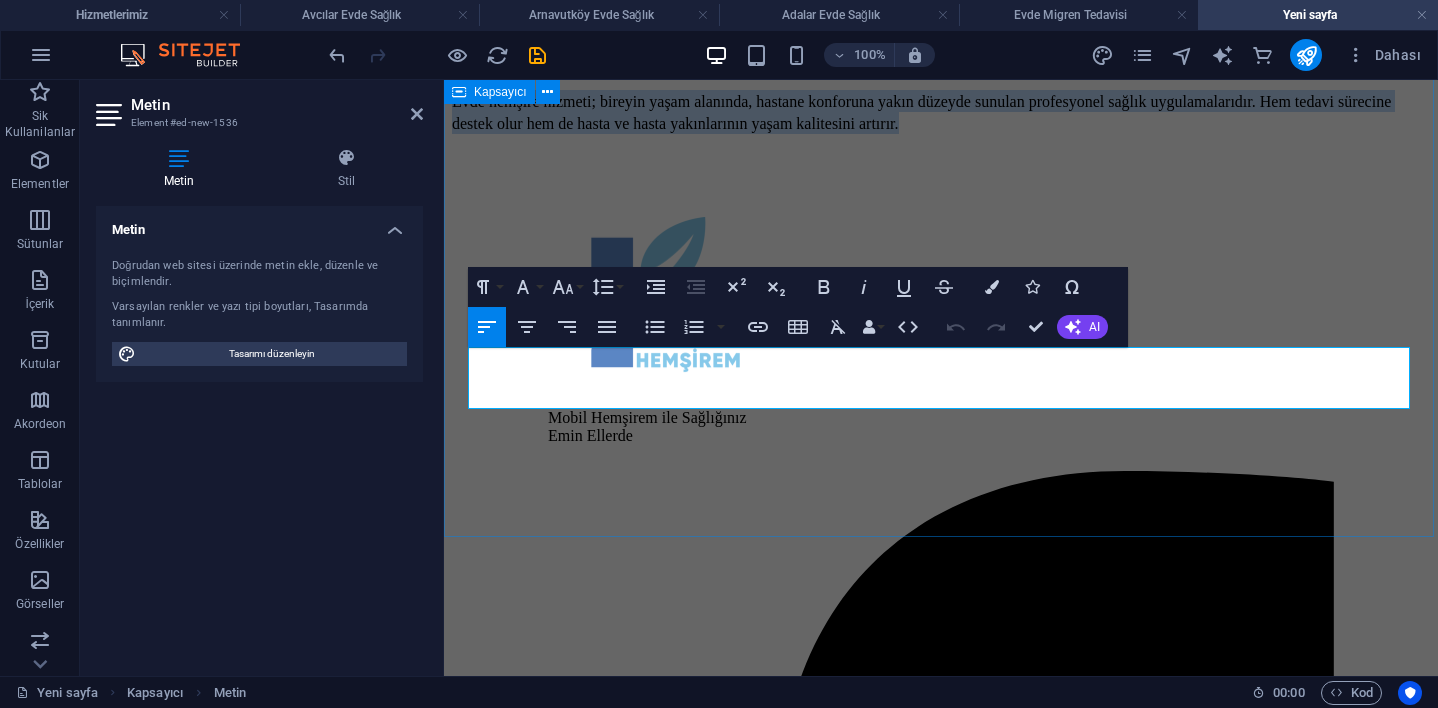 drag, startPoint x: 472, startPoint y: 366, endPoint x: 746, endPoint y: 494, distance: 302.42355 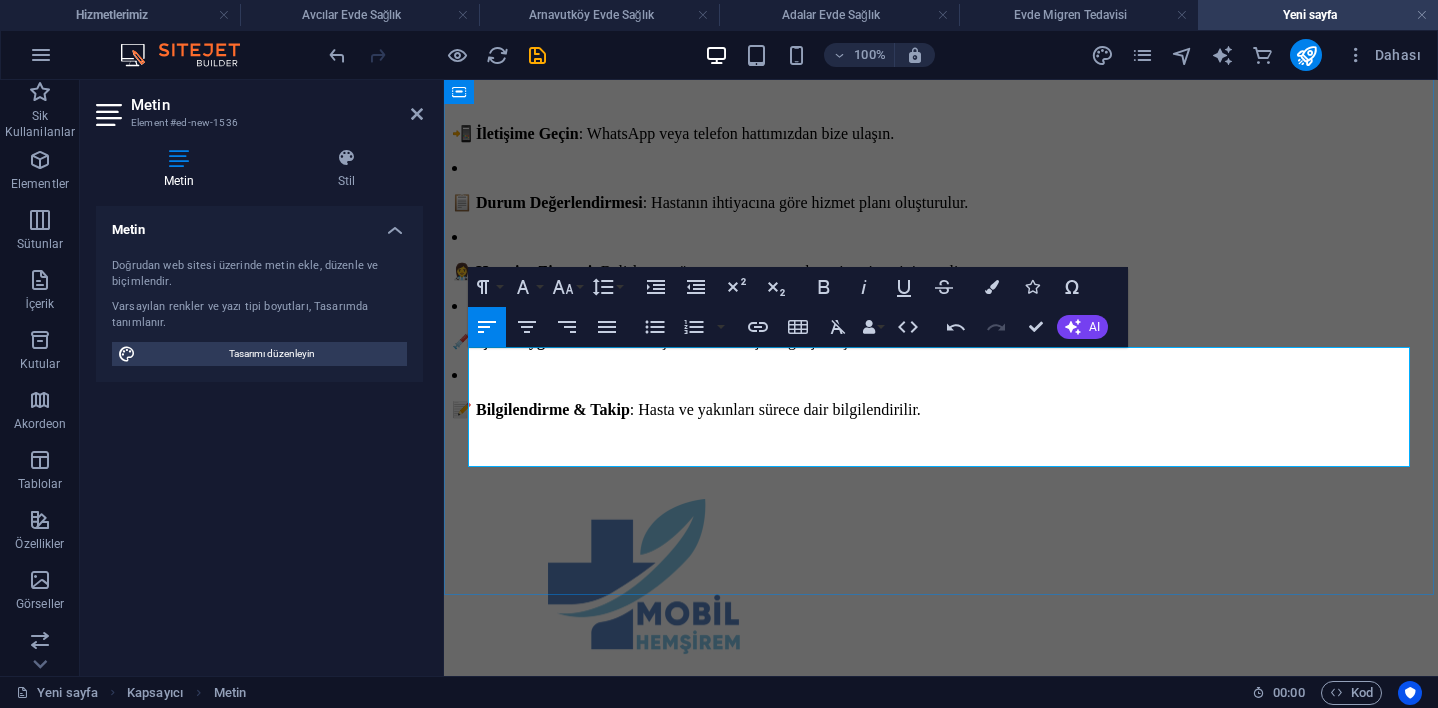 click at bounding box center [474, 133] 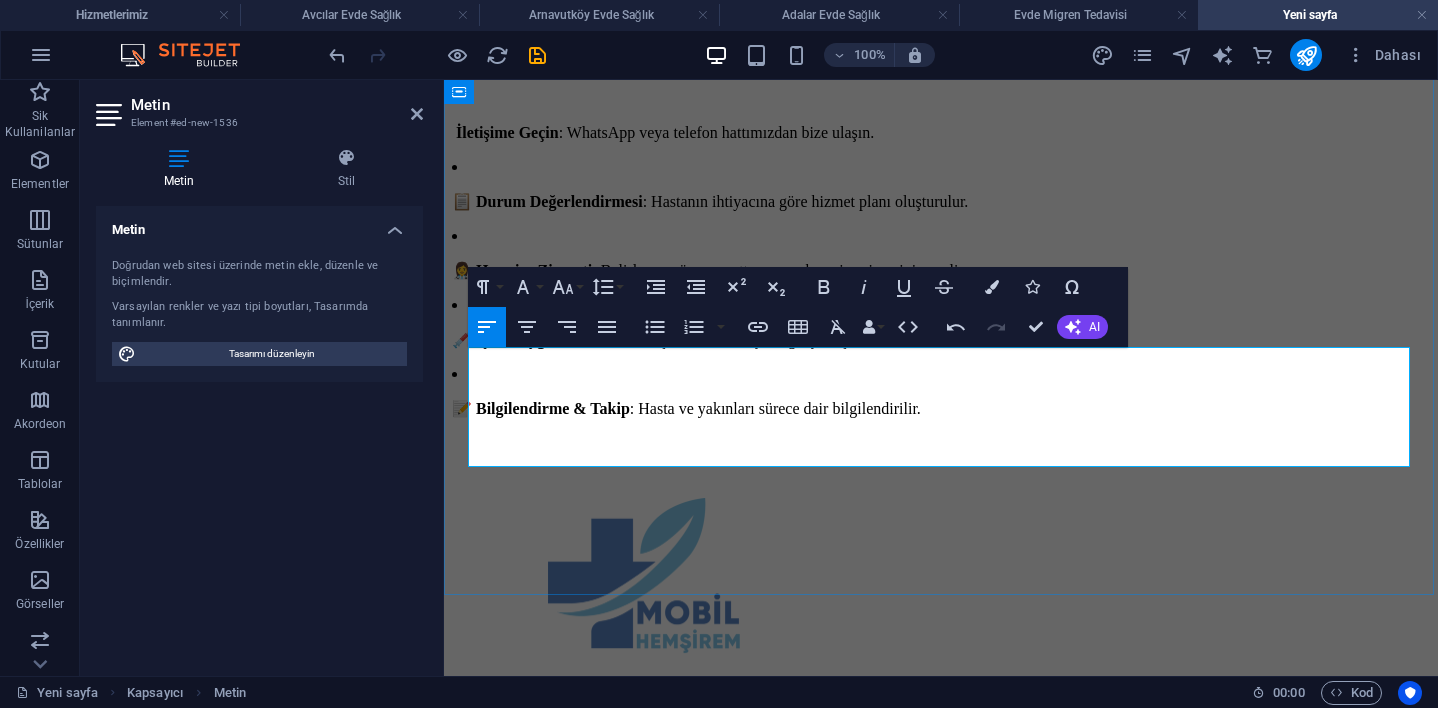 click on "Durum Değerlendirmesi" at bounding box center (559, 201) 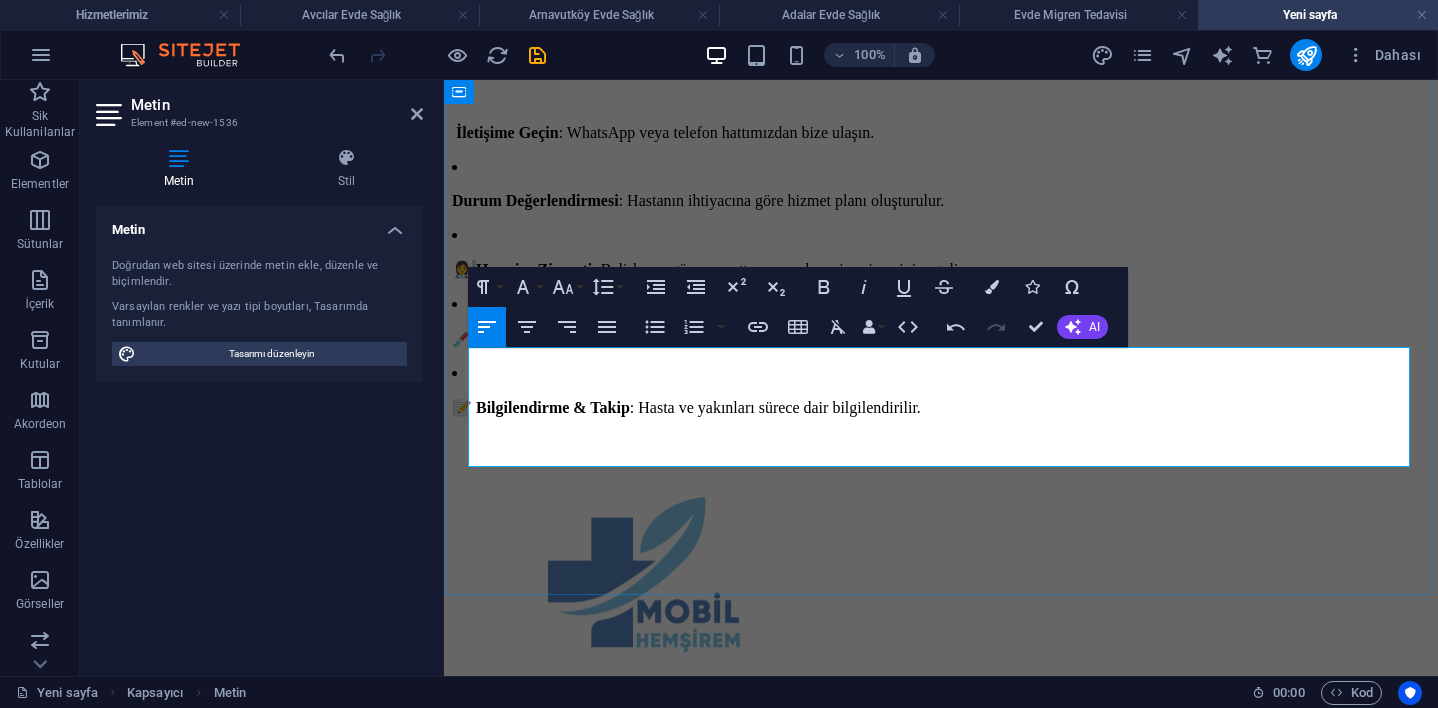 click at bounding box center (474, 269) 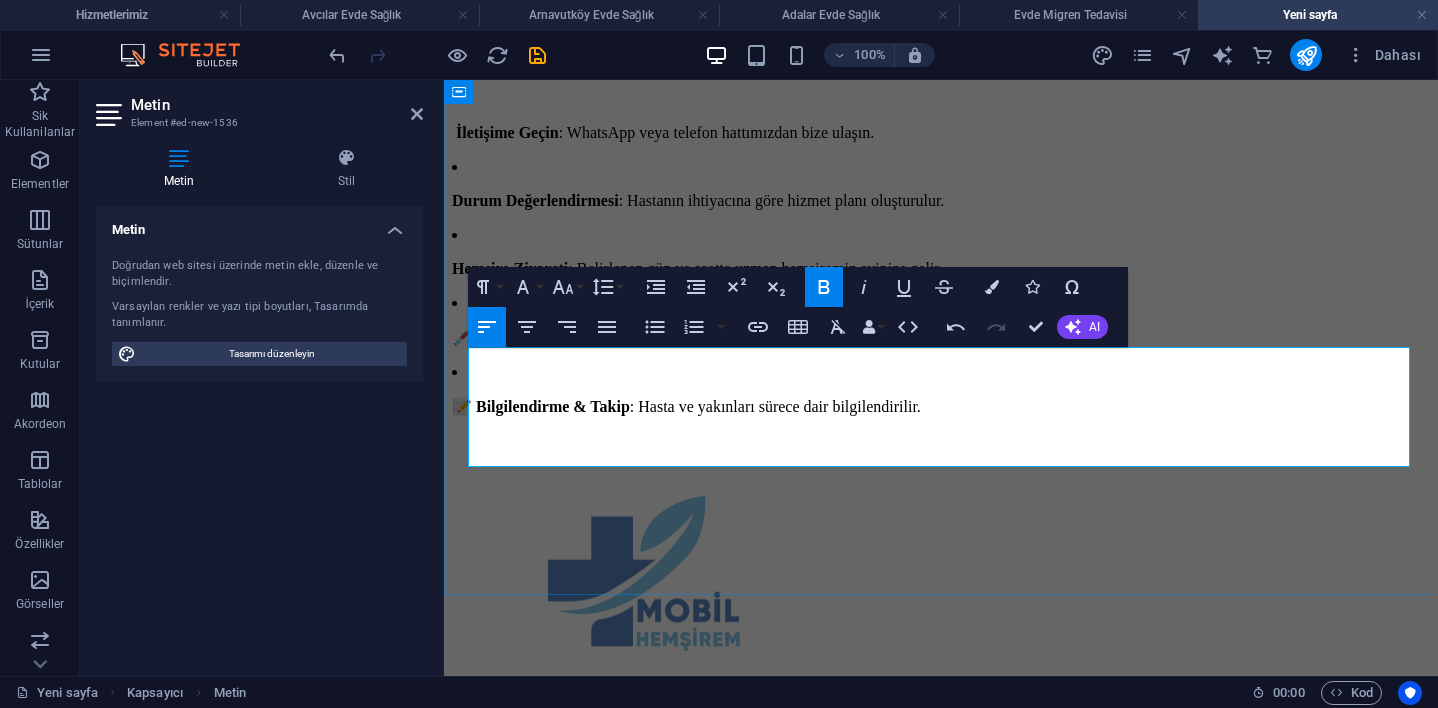 click at bounding box center [474, 337] 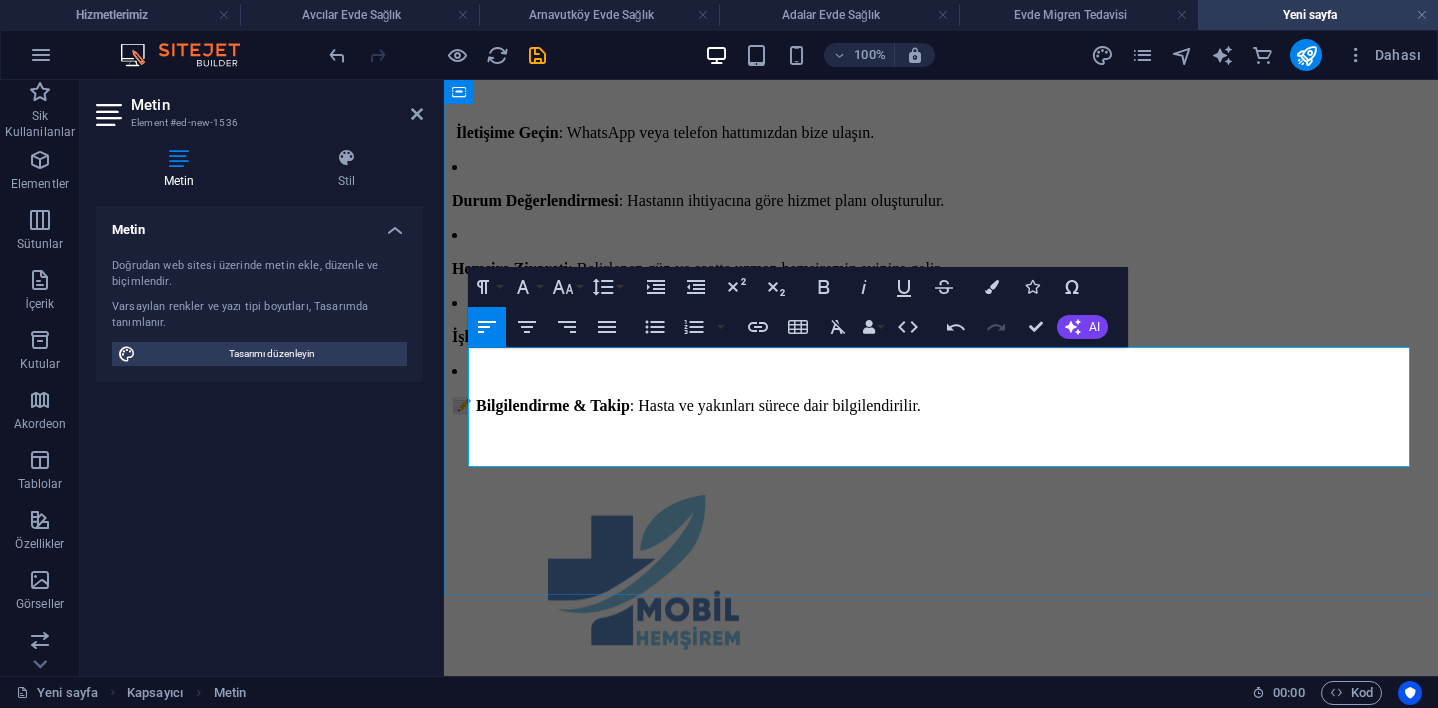 click at bounding box center (474, 405) 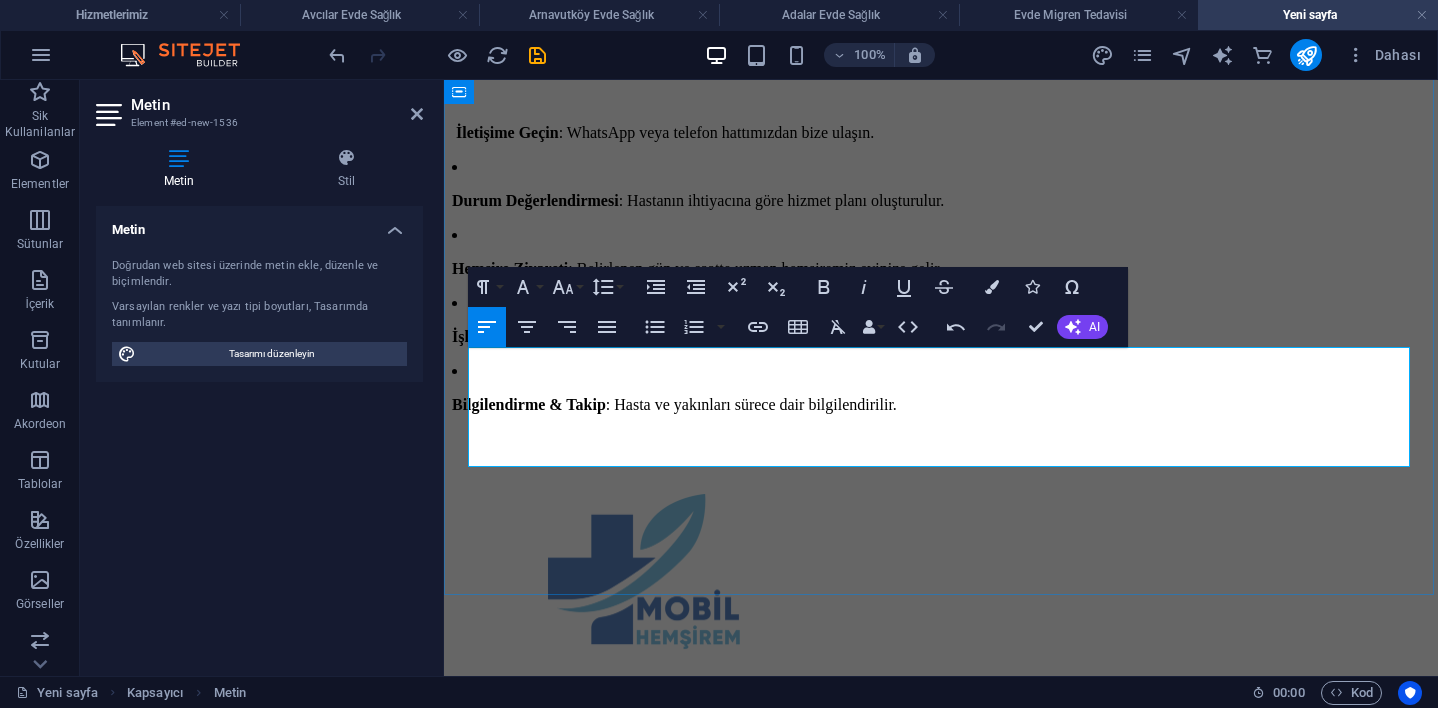 click on "İletişime Geçin" at bounding box center [507, 132] 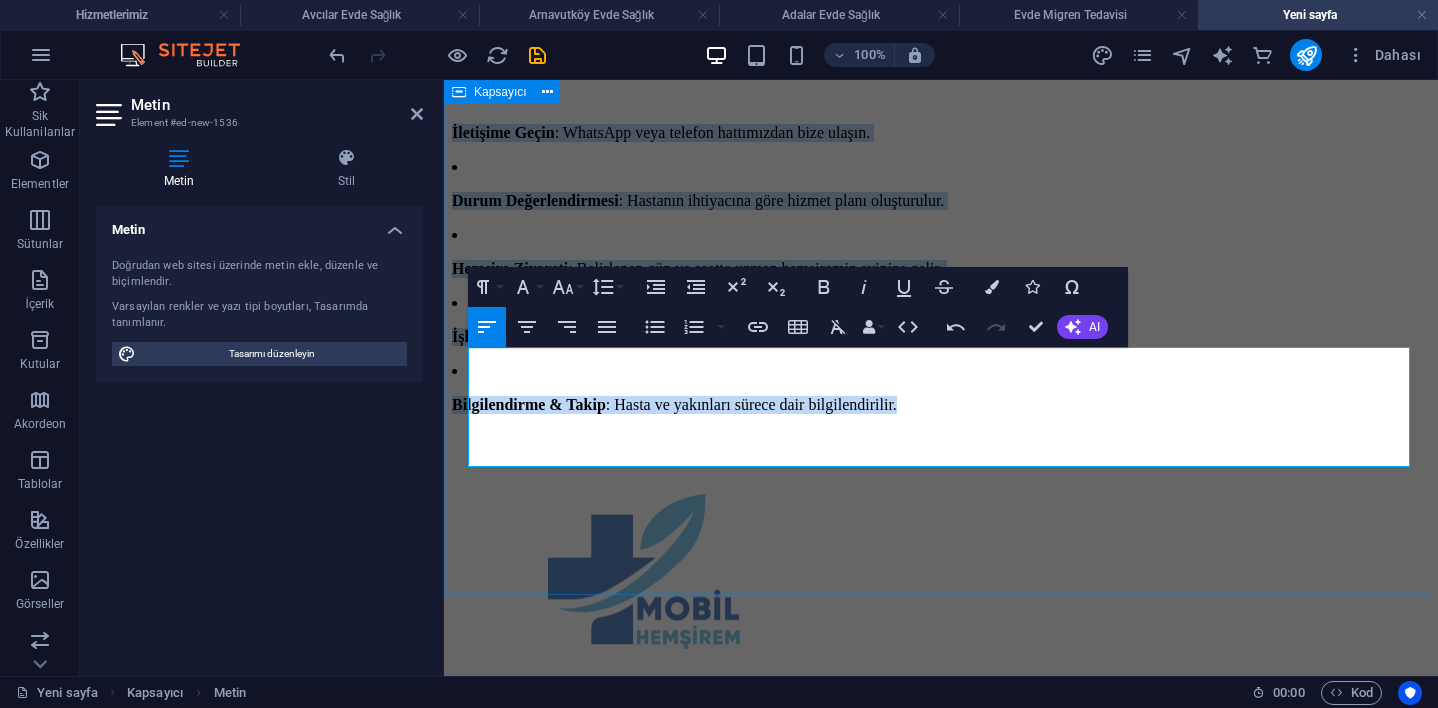 drag, startPoint x: 469, startPoint y: 357, endPoint x: 1052, endPoint y: 539, distance: 610.7479 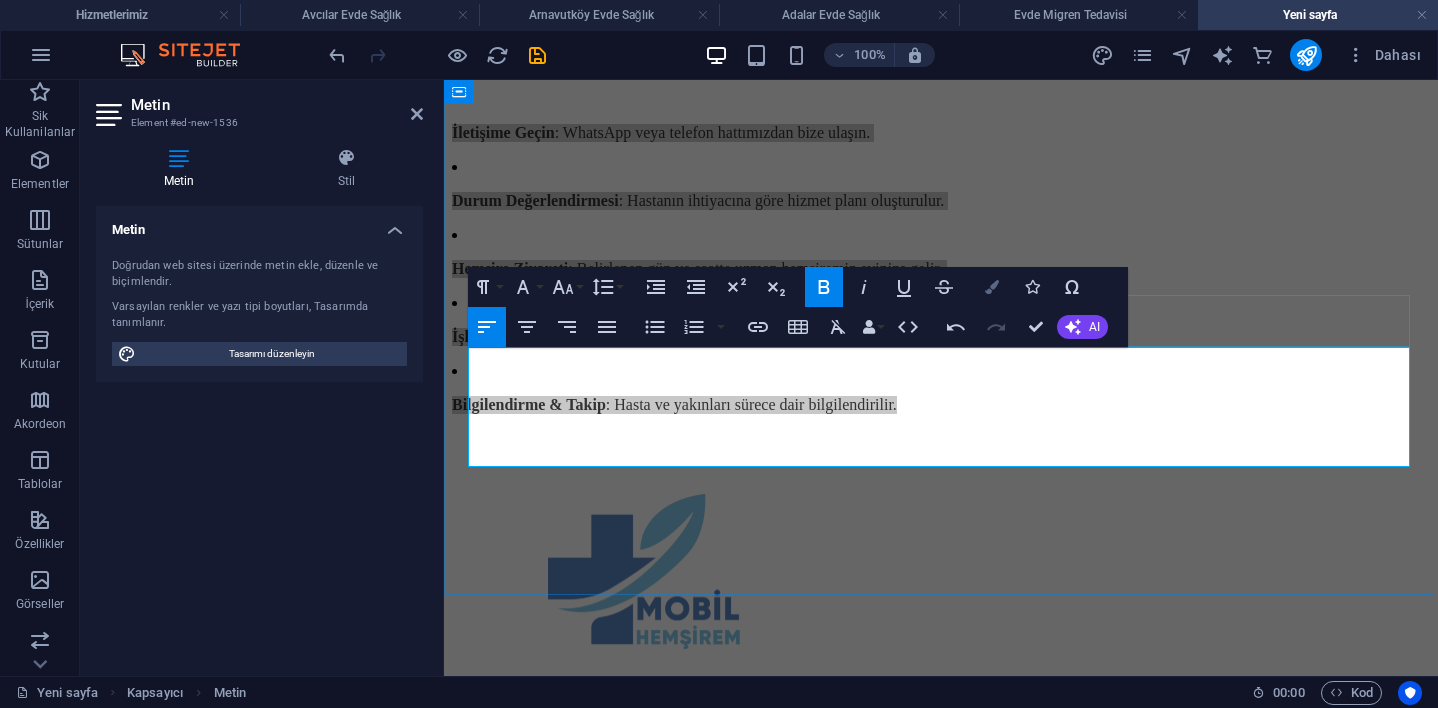 click at bounding box center [992, 287] 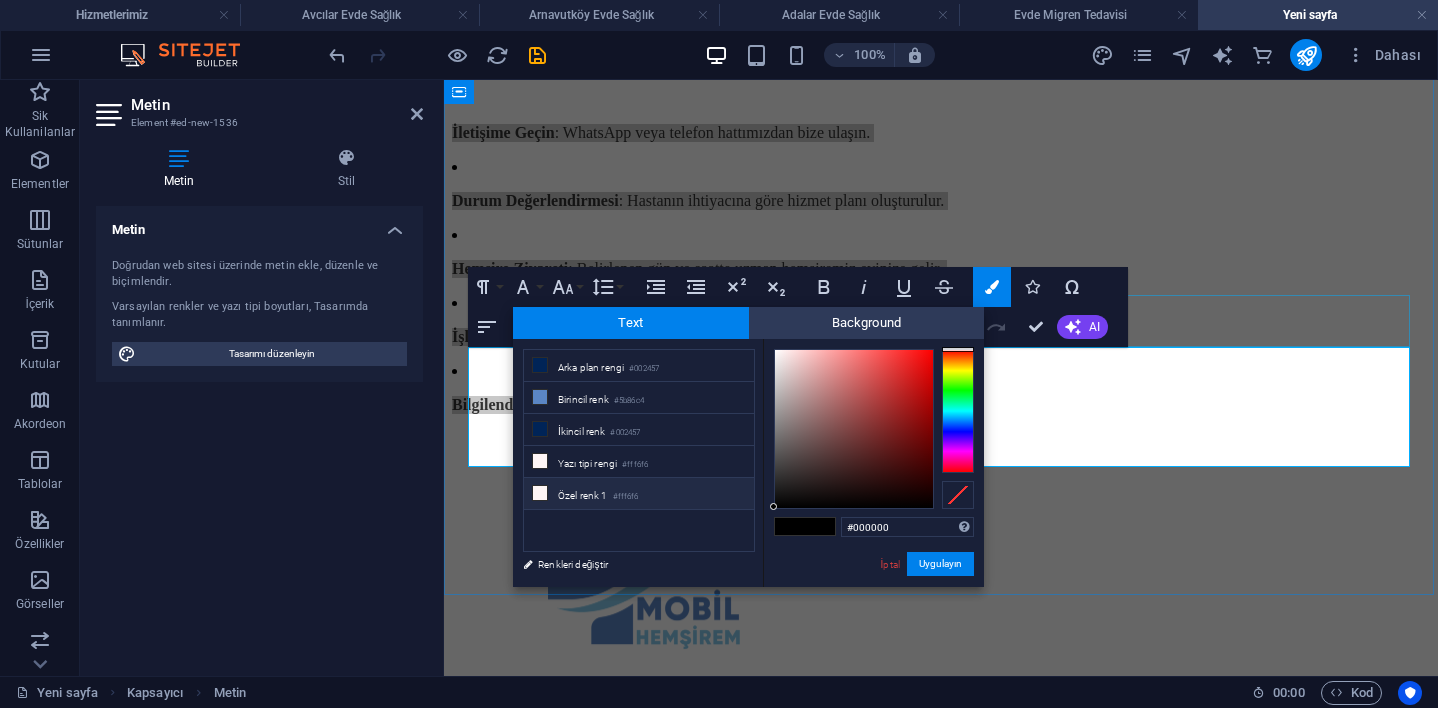 click on "Özel renk 1
#fff6f6" at bounding box center (639, 494) 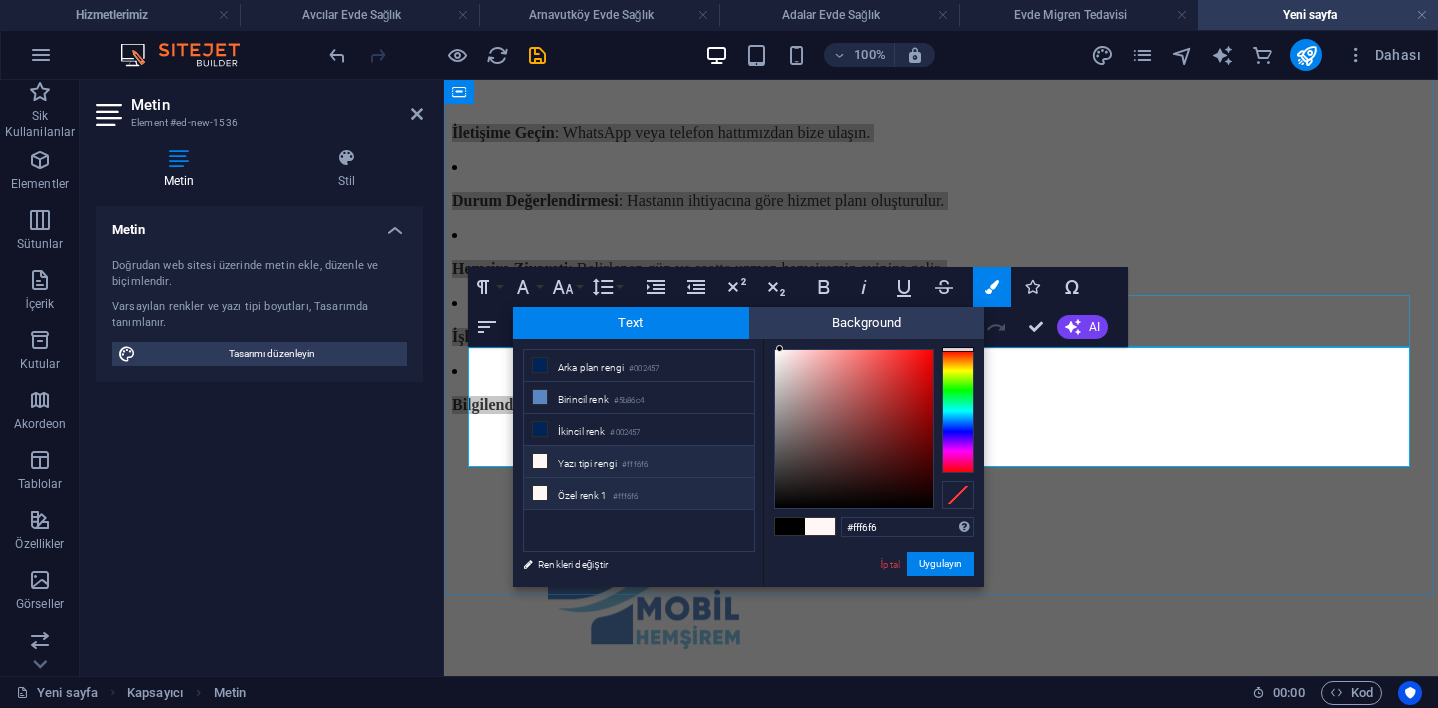 click on "Özel renk 1
#fff6f6" at bounding box center (639, 494) 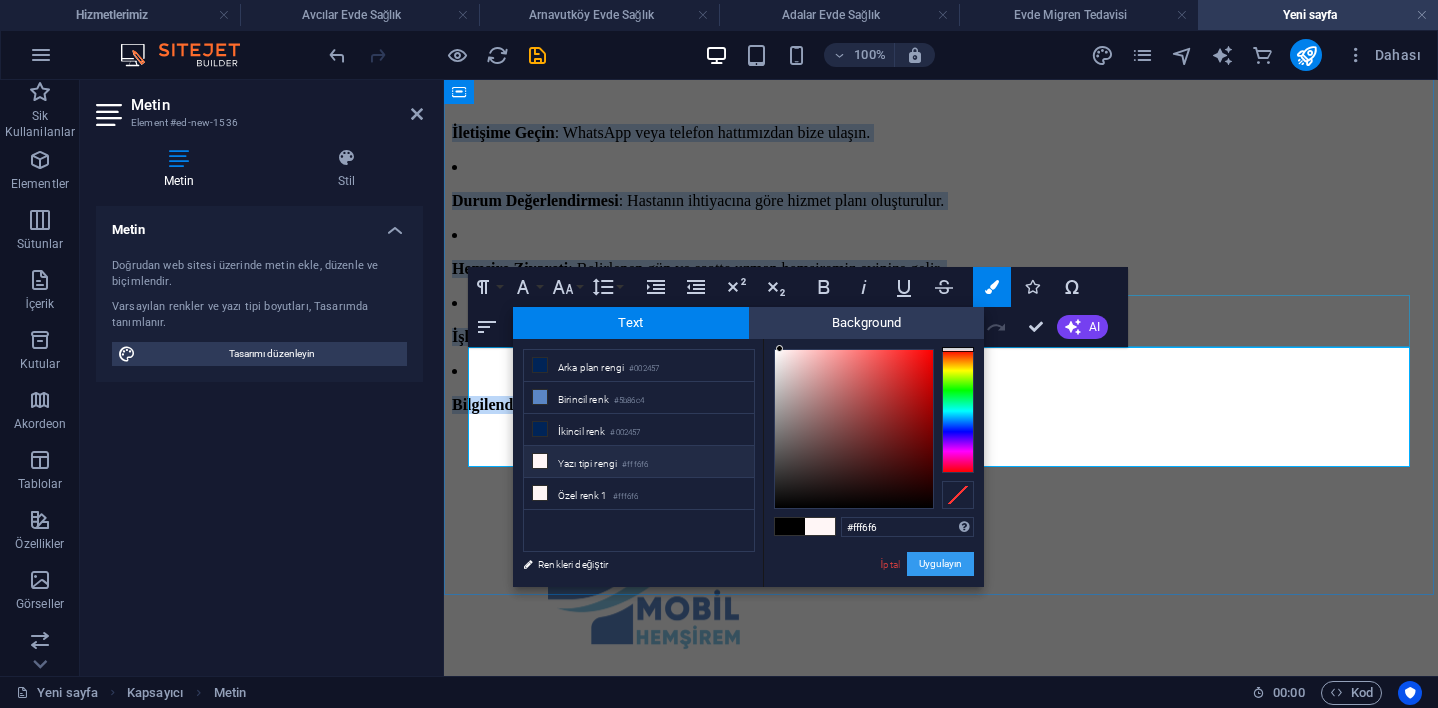 click on "Uygulayın" at bounding box center (940, 564) 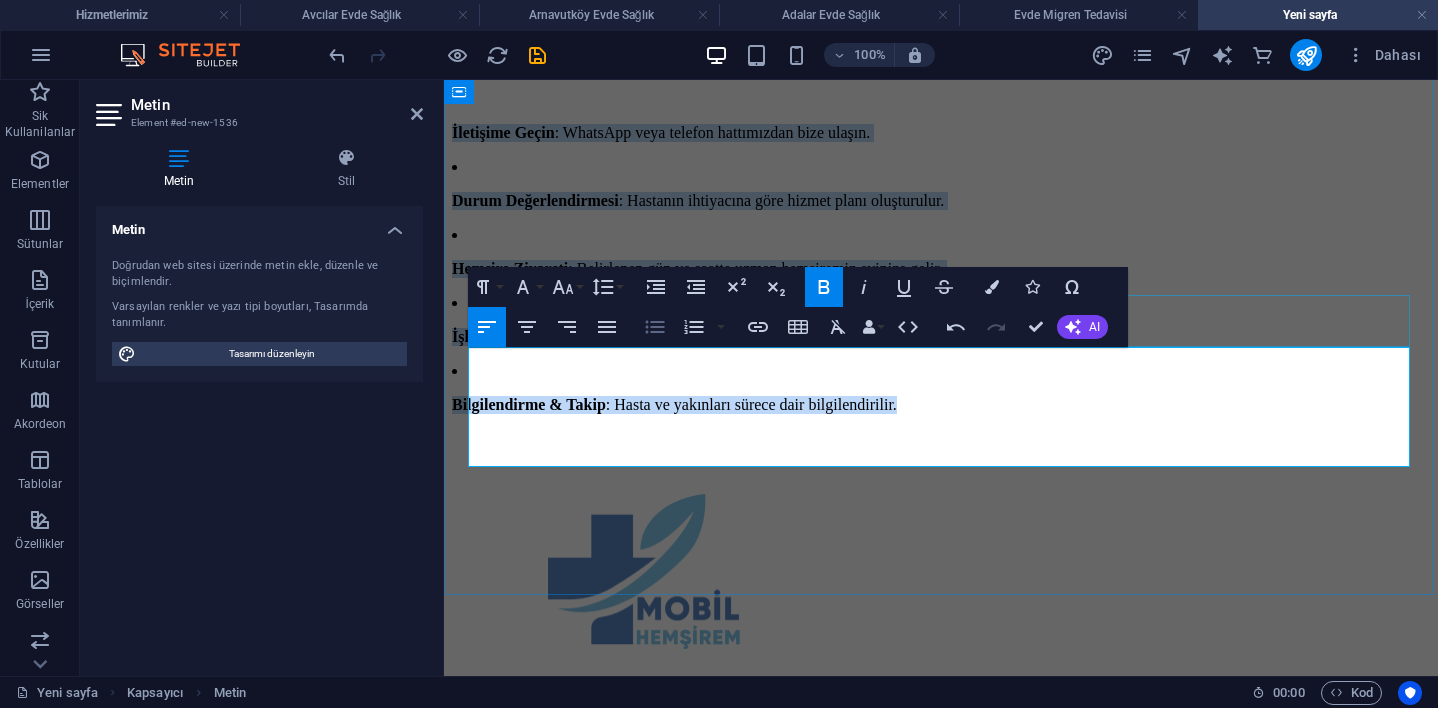 click 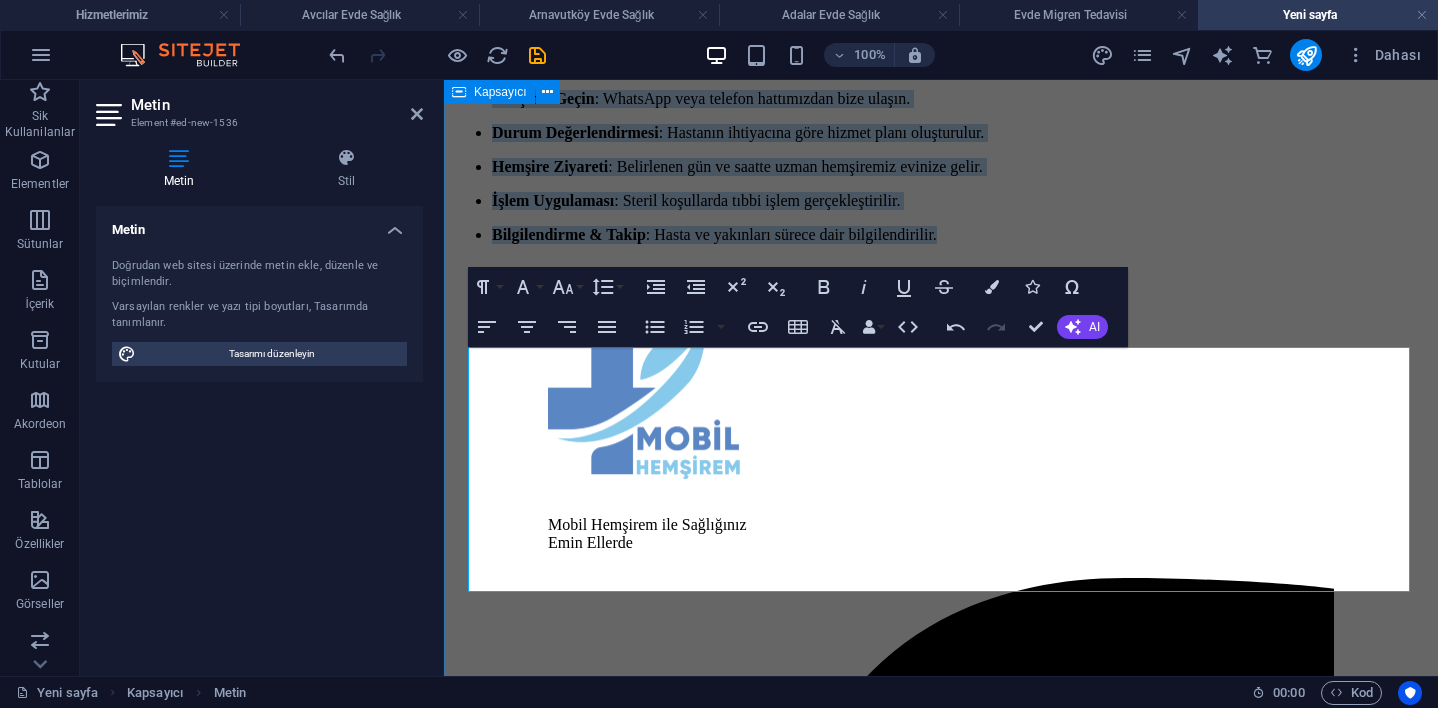 drag, startPoint x: 490, startPoint y: 376, endPoint x: 774, endPoint y: 631, distance: 381.6818 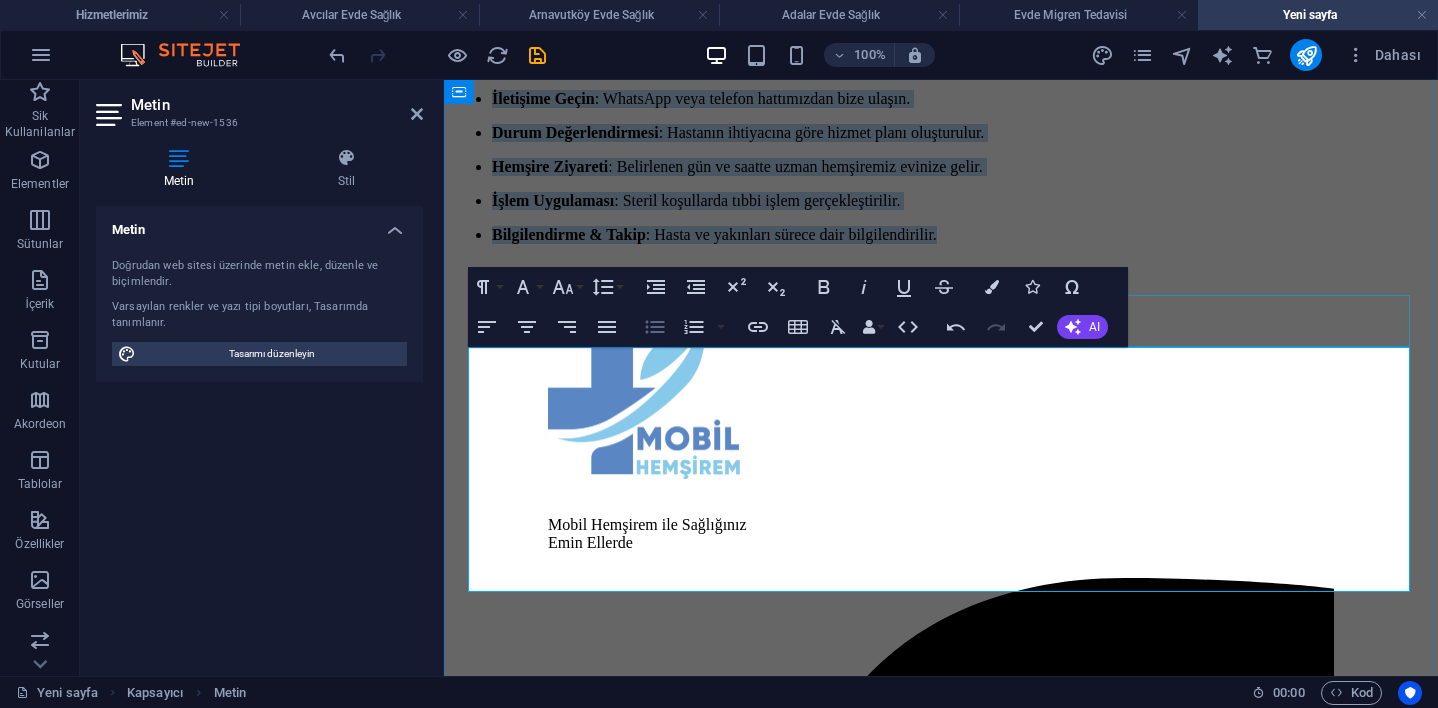 click 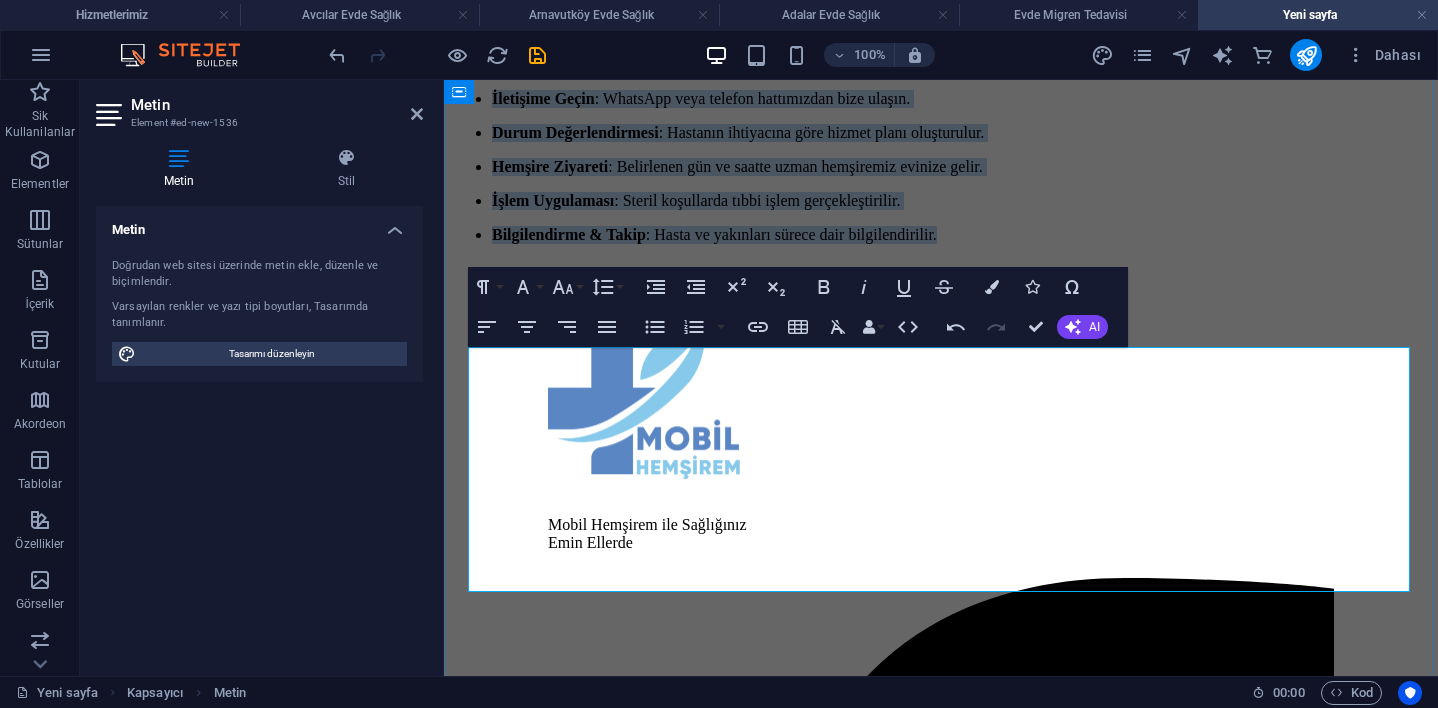 click on "İletişime Geçin : WhatsApp veya telefon hattımızdan bize ulaşın. Durum Değerlendirmesi : Hastanın ihtiyacına göre hizmet planı oluşturulur. Hemşire Ziyareti : Belirlenen gün ve saatte uzman hemşiremiz evinize gelir. İşlem Uygulaması : Steril koşullarda tıbbi işlem gerçekleştirilir. Bilgilendirme & Takip : Hasta ve yakınları sürece dair bilgilendirilir." at bounding box center (941, 167) 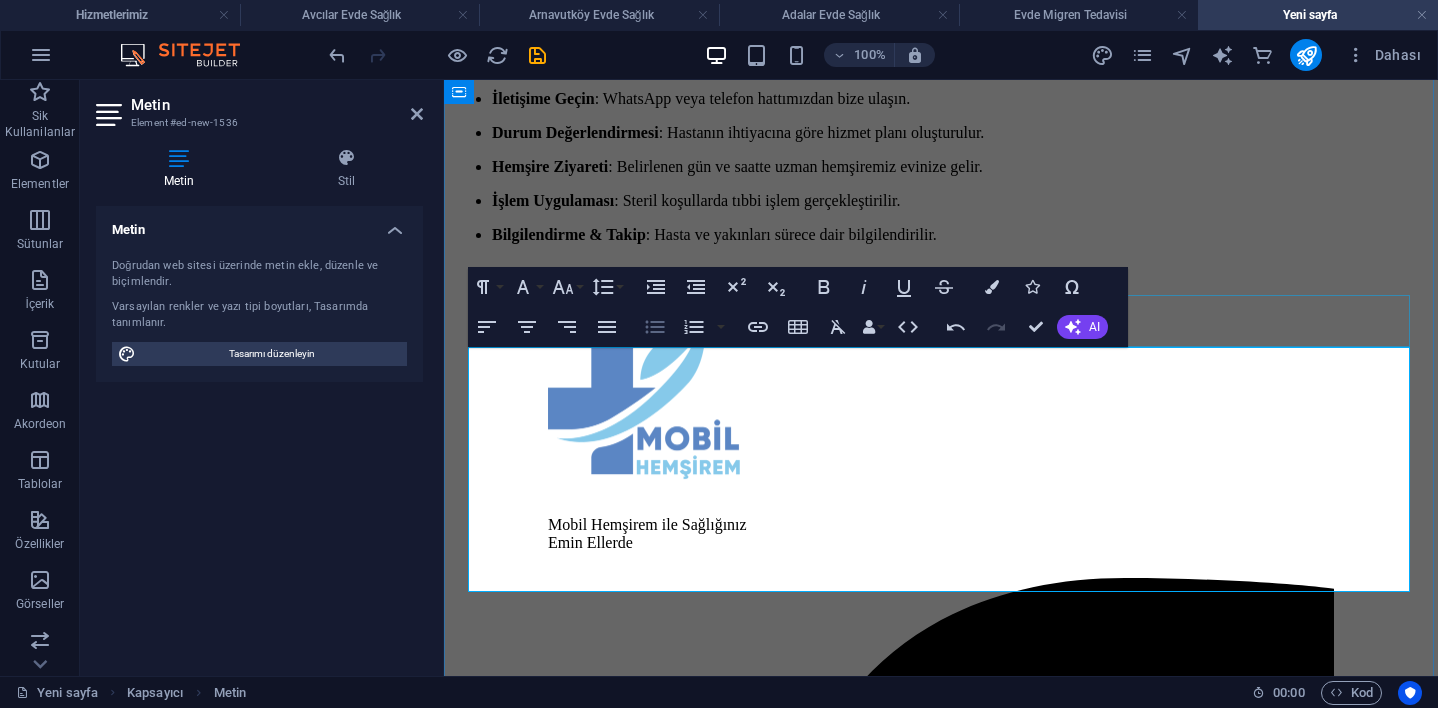 click 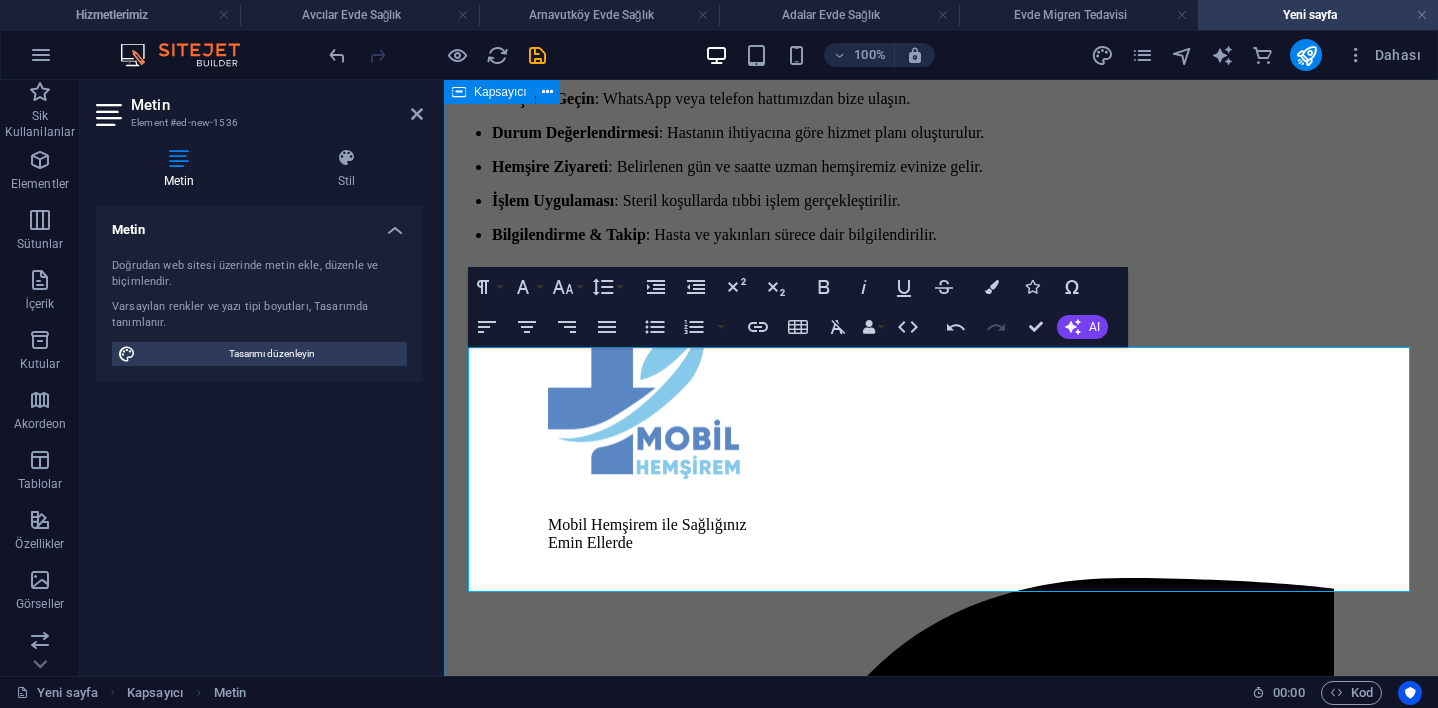 click on "Evde Hemşire Hizmeti | Mobil Hemşirem Profesyonel Dokunuş, Evinizin Konforunda Sağlık Hizmeti Evde hemşire hizmeti , hastaneye gitmekte zorlanan, uzun süreli tedavi sürecindeki ya da yatağa bağımlı bireyler için büyük kolaylık sağlayan bir evde sağlık hizmetidir. Mobil Hemşirem , [CITY]’ün tüm ilçelerinde alanında uzman hemşire kadrosuyla, hastaneye gitmeden ihtiyaç duyduğunuz tıbbi işlemleri evinize getiriyor. Evde Hemşirelik Hizmeti Nedir? Evde hemşire hizmeti; bireyin yaşam alanında, hastane konforuna yakın düzeyde sunulan profesyonel sağlık uygulamalarıdır. Hem tedavi sürecine destek olur hem de hasta ve hasta yakınlarının yaşam kalitesini artırır. Hangi Hizmetler Sunulur? Mobil Hemşirem, evde hemşirelik hizmeti kapsamında şu sağlık hizmetlerini sunmaktadır: Enjeksiyon (iğne) uygulamaları Serum takma Tansiyon, ateş, şeker ölçümü ve takibi Kan alma ve laboratuvara gönderim Pansuman ve yara bakımı PEG bakımı" at bounding box center [941, -227] 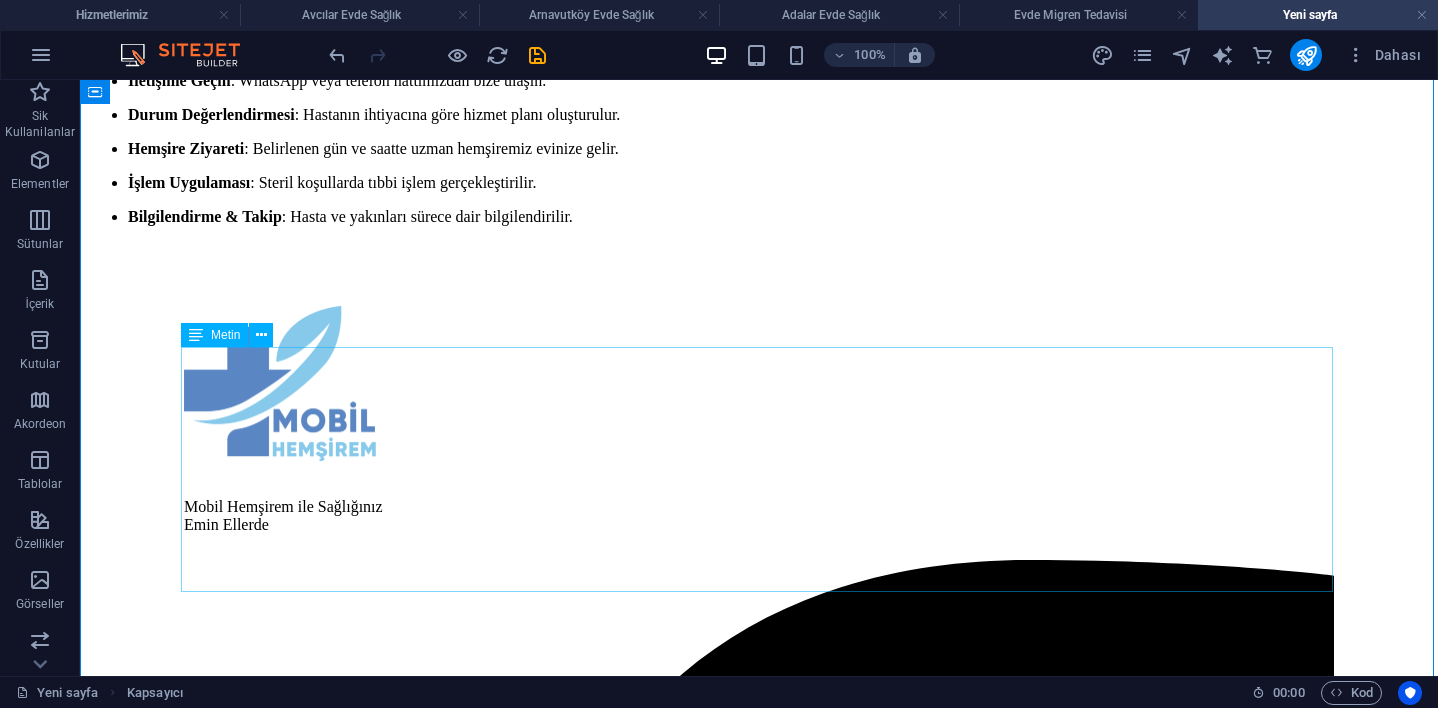 click on "İletişime Geçin : WhatsApp veya telefon hattımızdan bize ulaşın. Durum Değerlendirmesi : Hastanın ihtiyacına göre hizmet planı oluşturulur. Hemşire Ziyareti : Belirlenen gün ve saatte uzman hemşiremiz evinize gelir. İşlem Uygulaması : Steril koşullarda tıbbi işlem gerçekleştirilir. Bilgilendirme
& Takip : Hasta ve yakınları sürece dair bilgilendirilir." at bounding box center (759, 149) 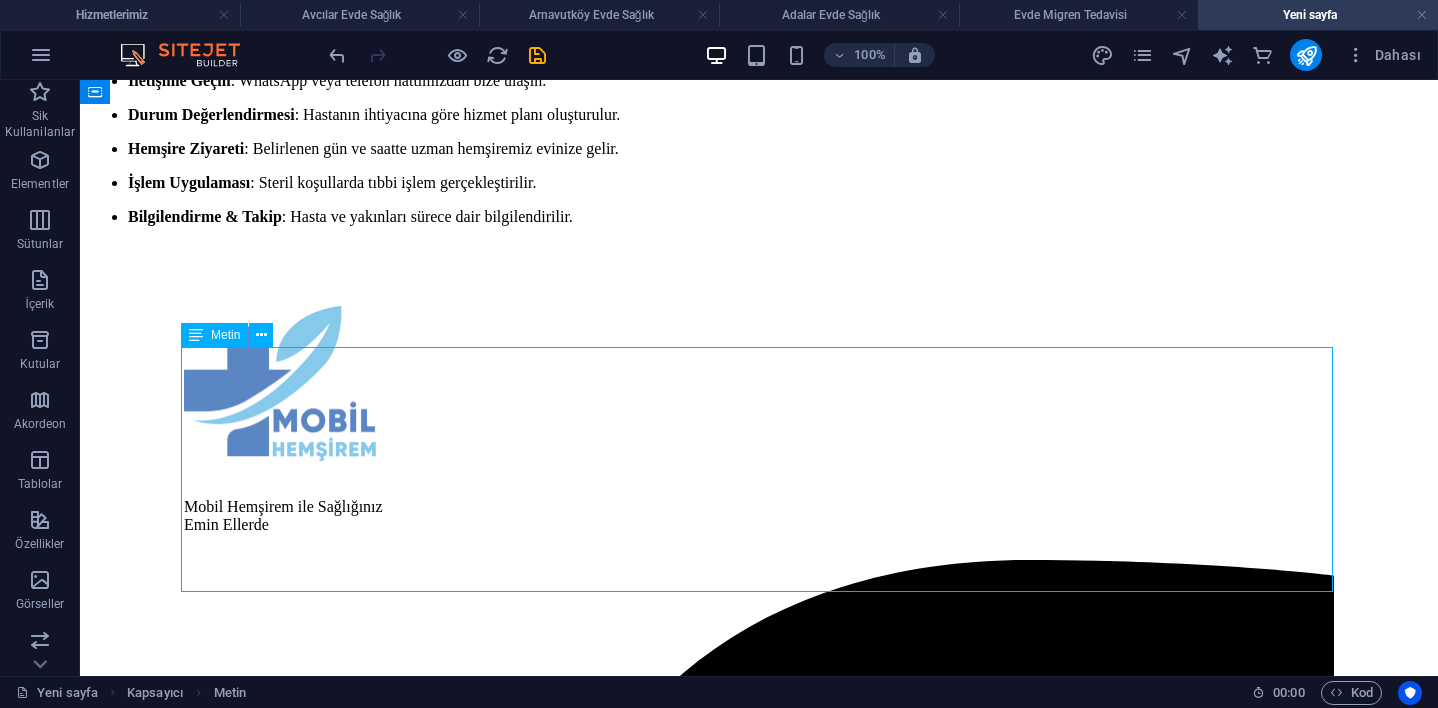 click on "İletişime Geçin : WhatsApp veya telefon hattımızdan bize ulaşın. Durum Değerlendirmesi : Hastanın ihtiyacına göre hizmet planı oluşturulur. Hemşire Ziyareti : Belirlenen gün ve saatte uzman hemşiremiz evinize gelir. İşlem Uygulaması : Steril koşullarda tıbbi işlem gerçekleştirilir. Bilgilendirme
& Takip : Hasta ve yakınları sürece dair bilgilendirilir." at bounding box center [759, 149] 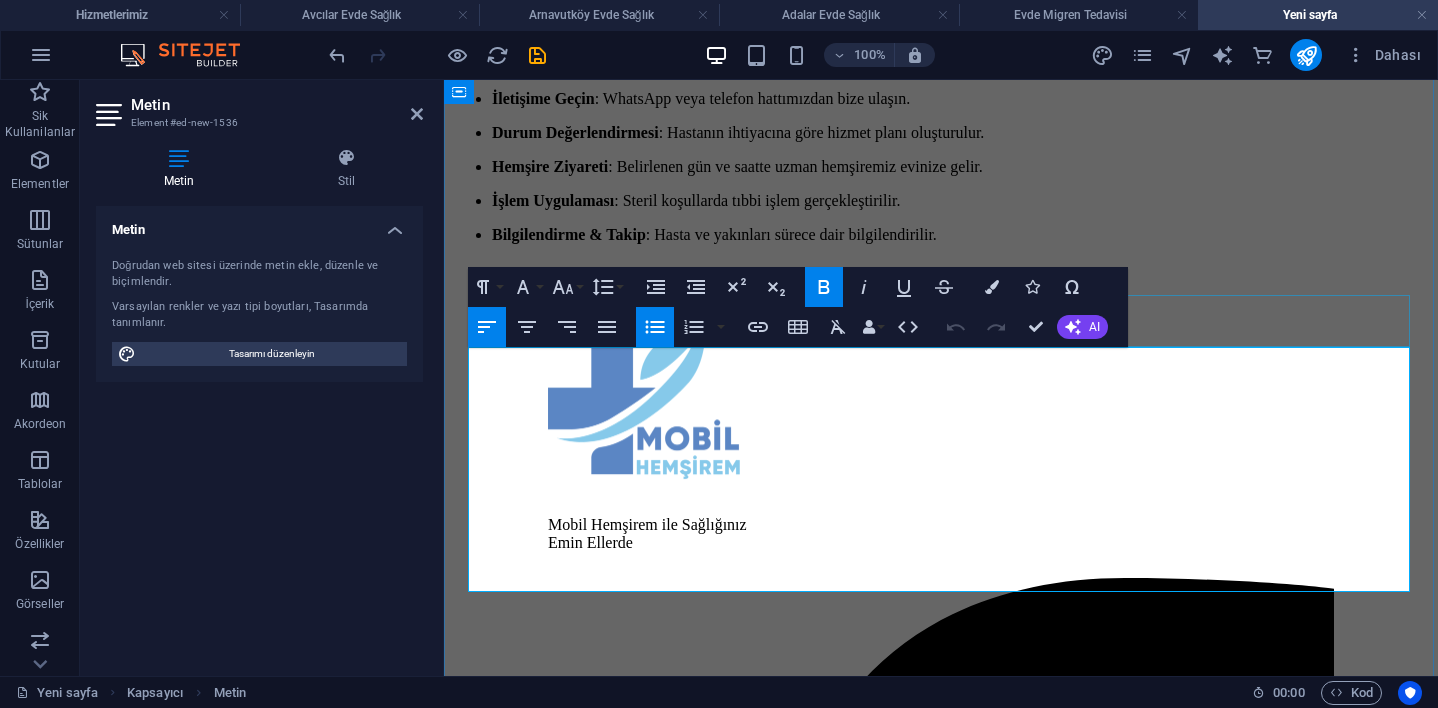 click 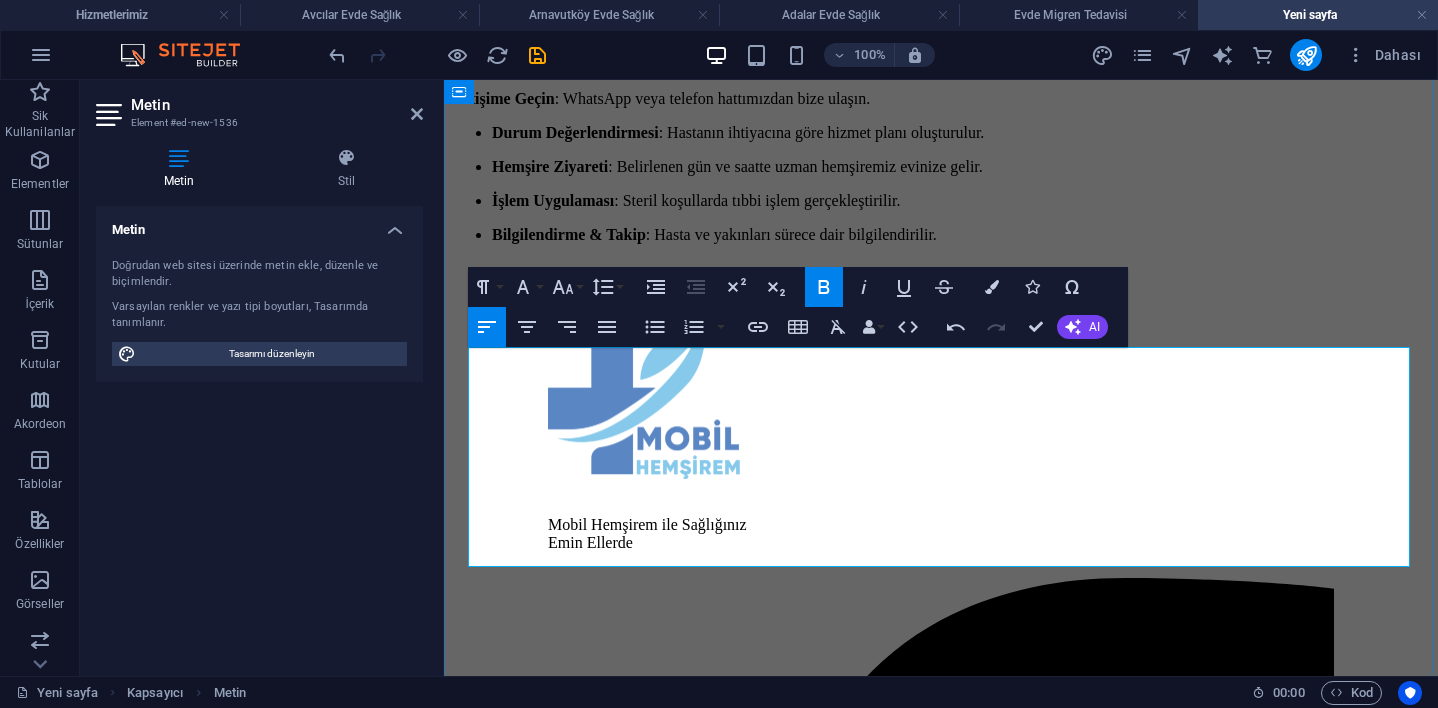 click on "Durum Değerlendirmesi" at bounding box center [575, 132] 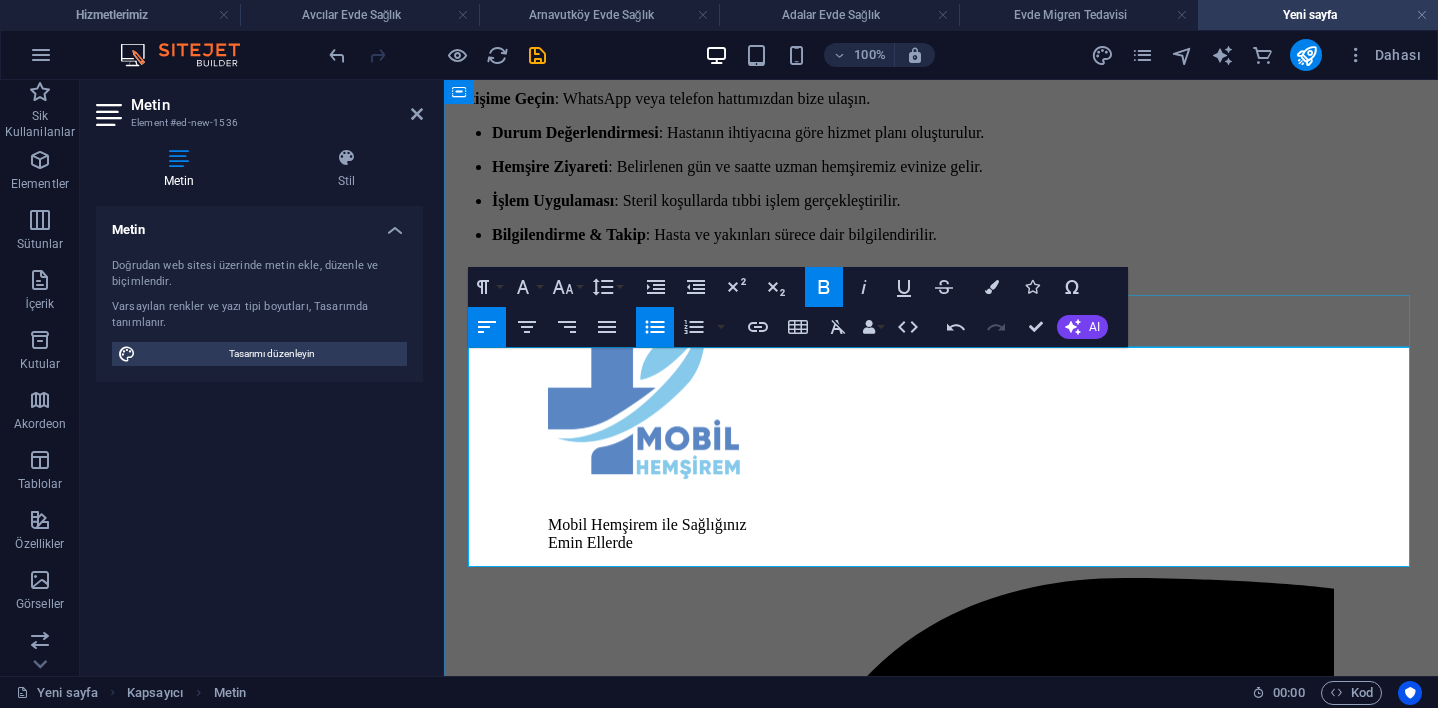 click on "Unordered List" at bounding box center (655, 327) 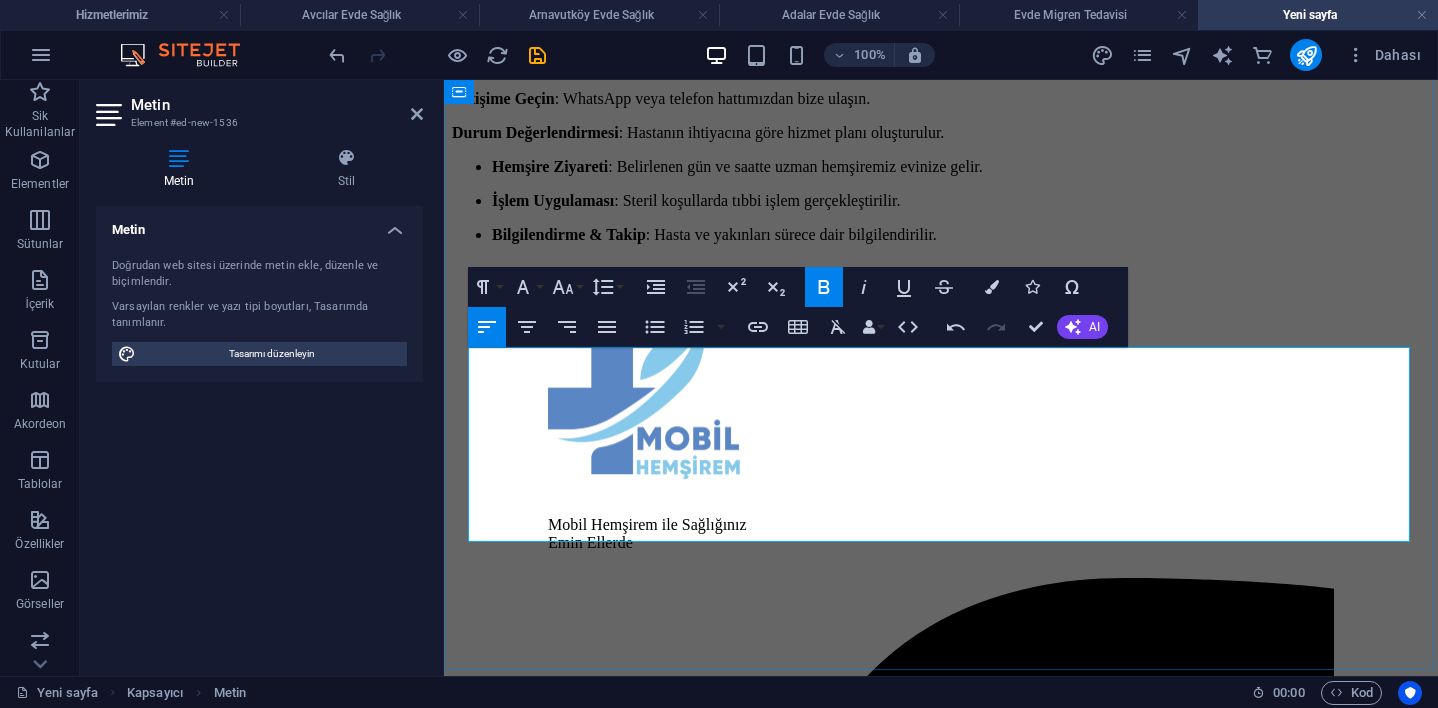 click on "Hemşire Ziyareti : Belirlenen gün ve saatte uzman hemşiremiz evinize gelir." at bounding box center (961, 167) 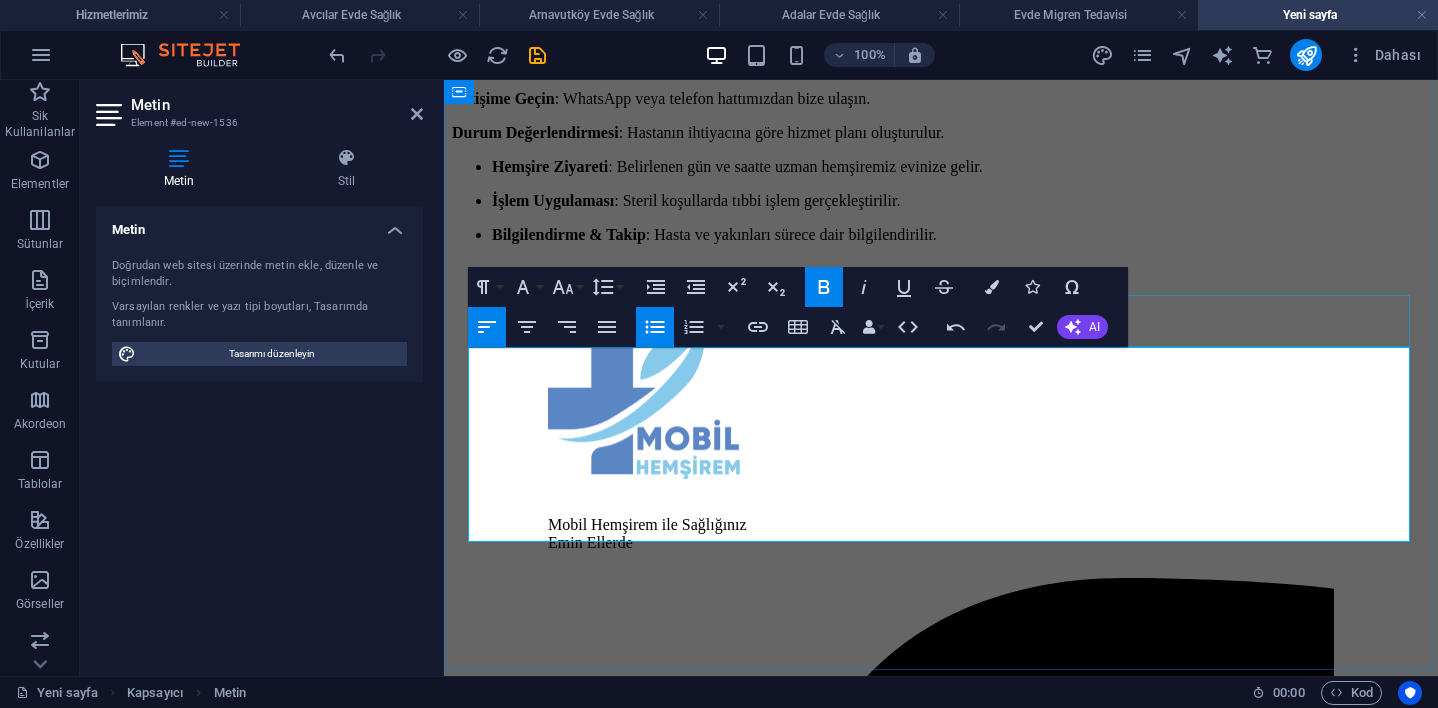 click 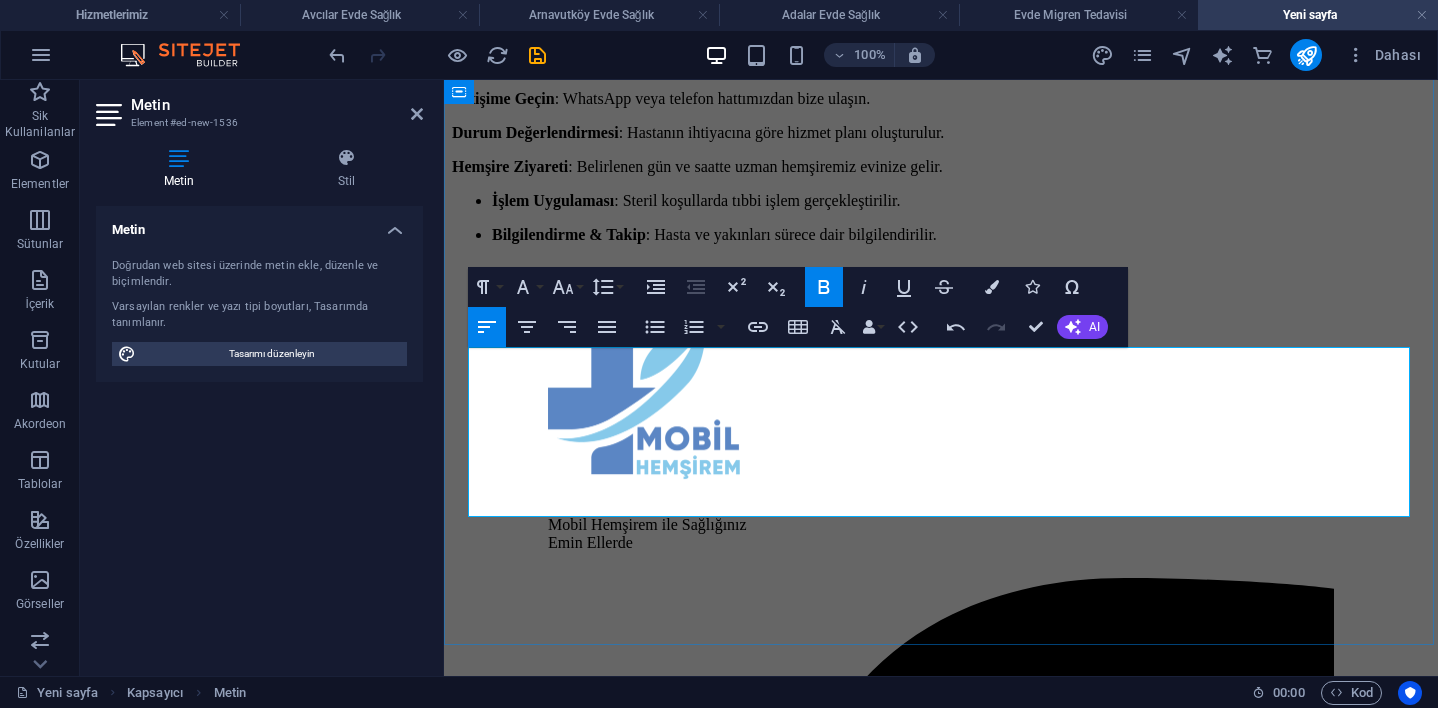 click on "İşlem Uygulaması" at bounding box center [553, 200] 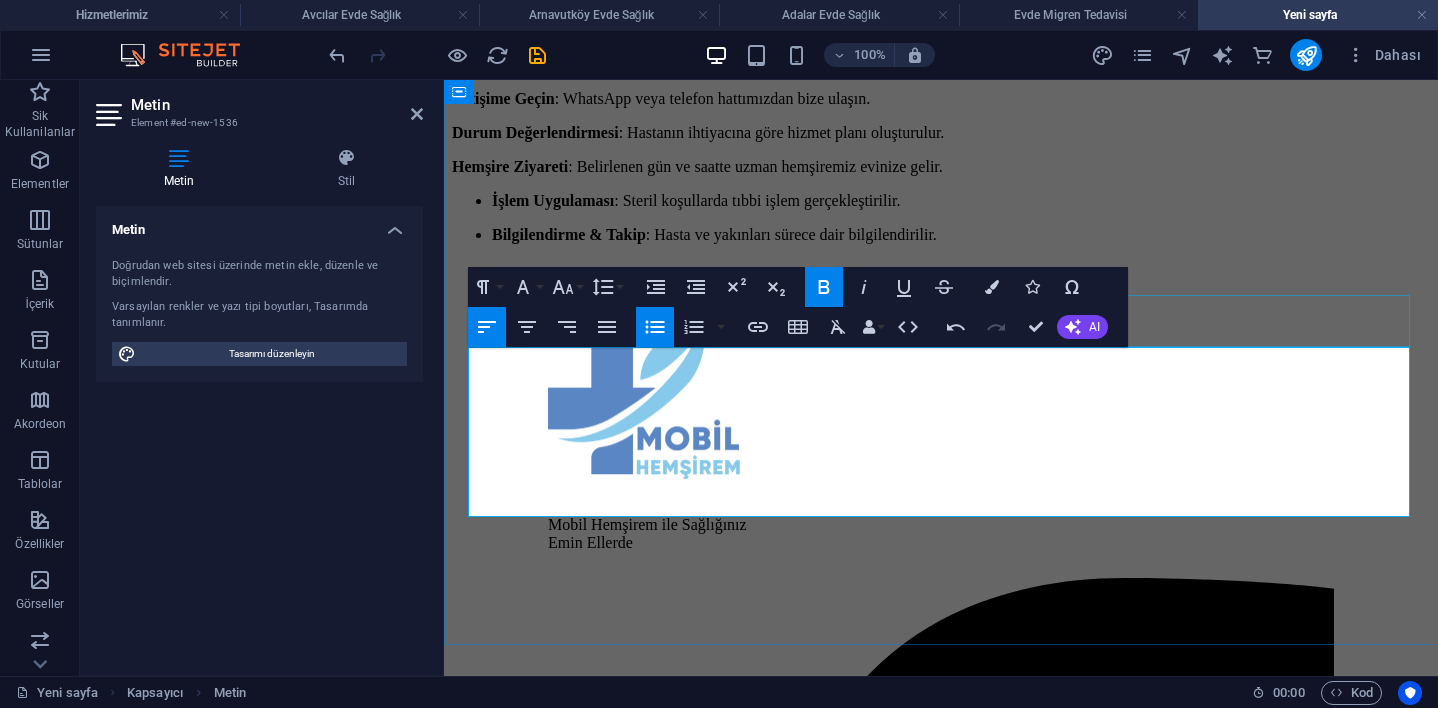 click 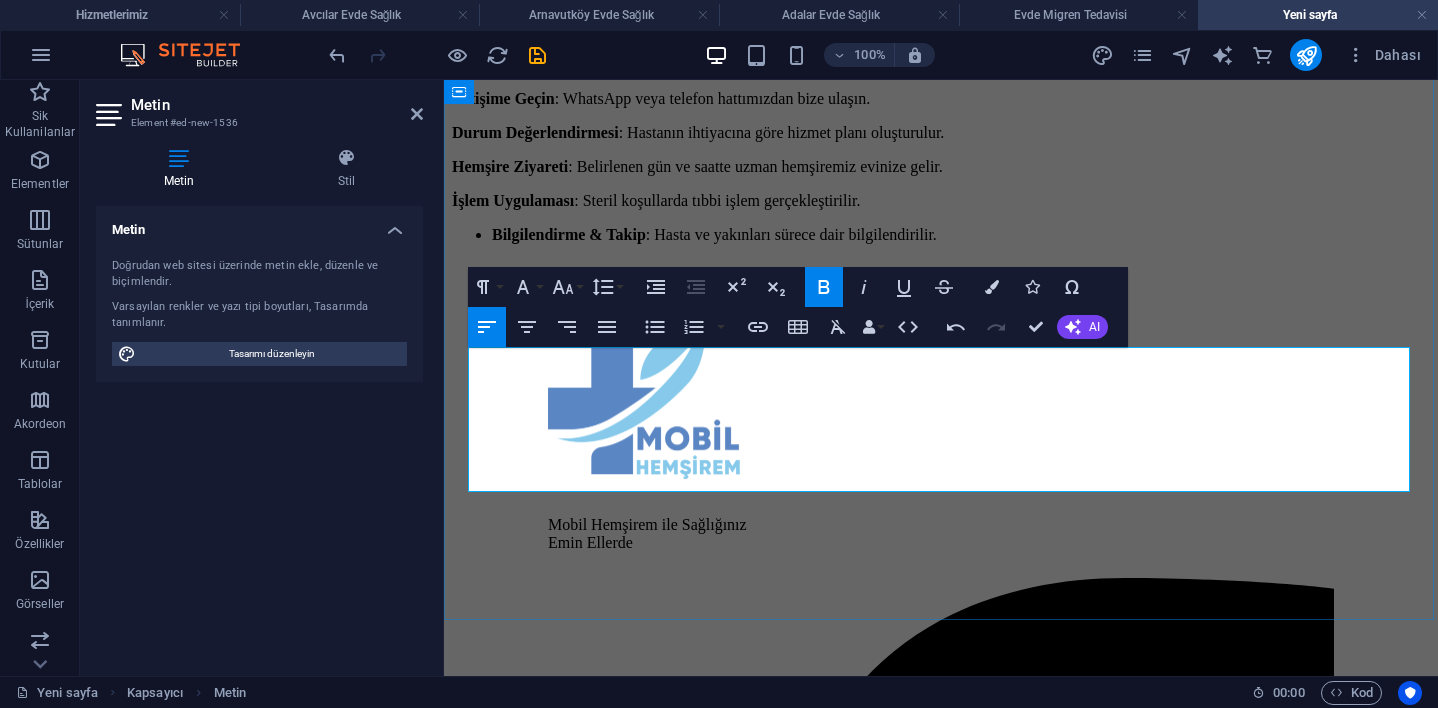 click on "Bilgilendirme & Takip" at bounding box center [569, 234] 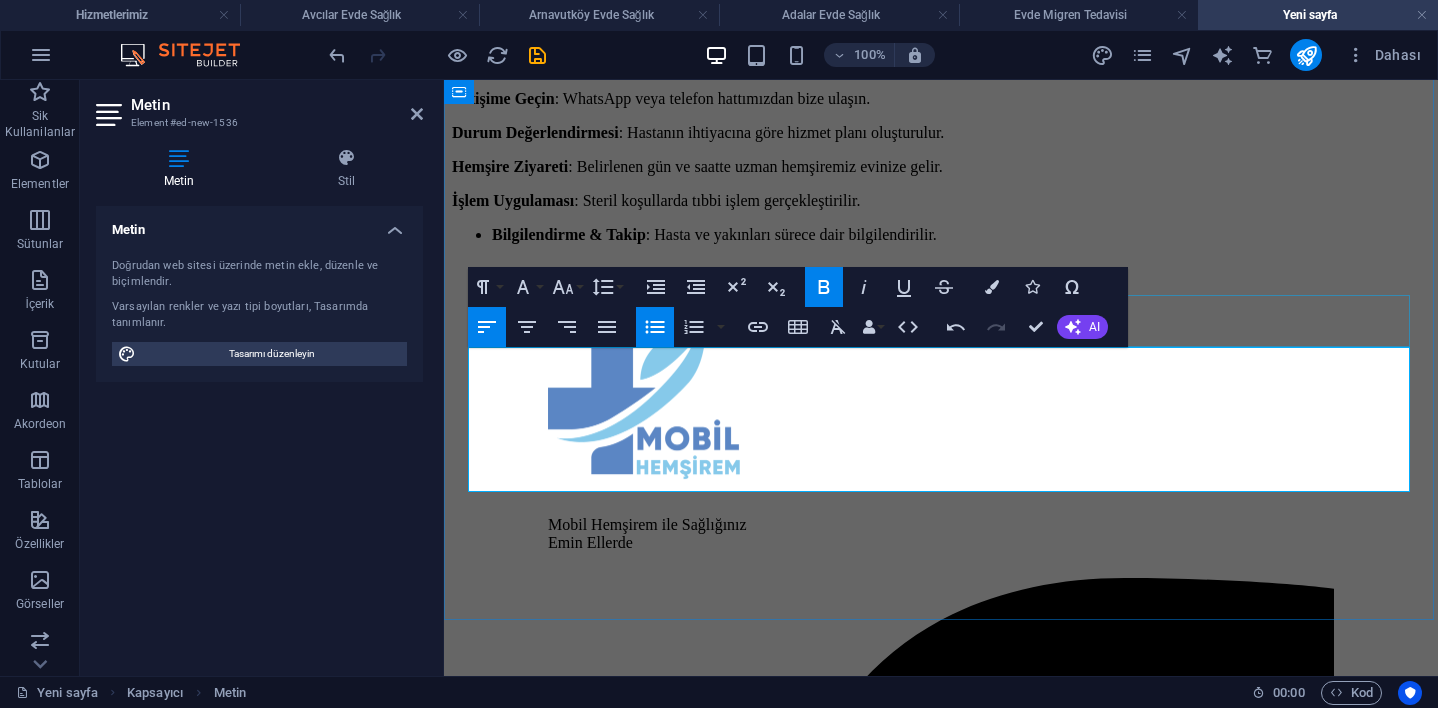 click 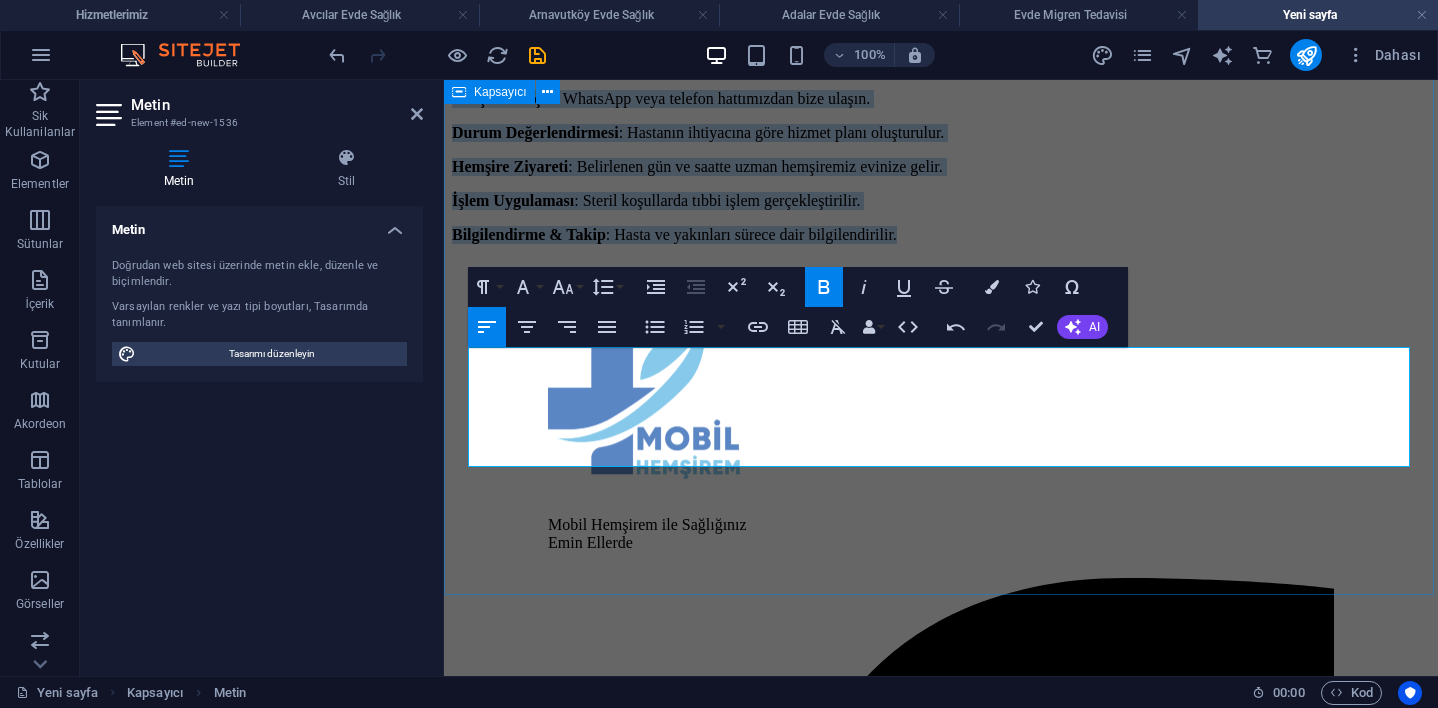 drag, startPoint x: 469, startPoint y: 355, endPoint x: 822, endPoint y: 510, distance: 385.5308 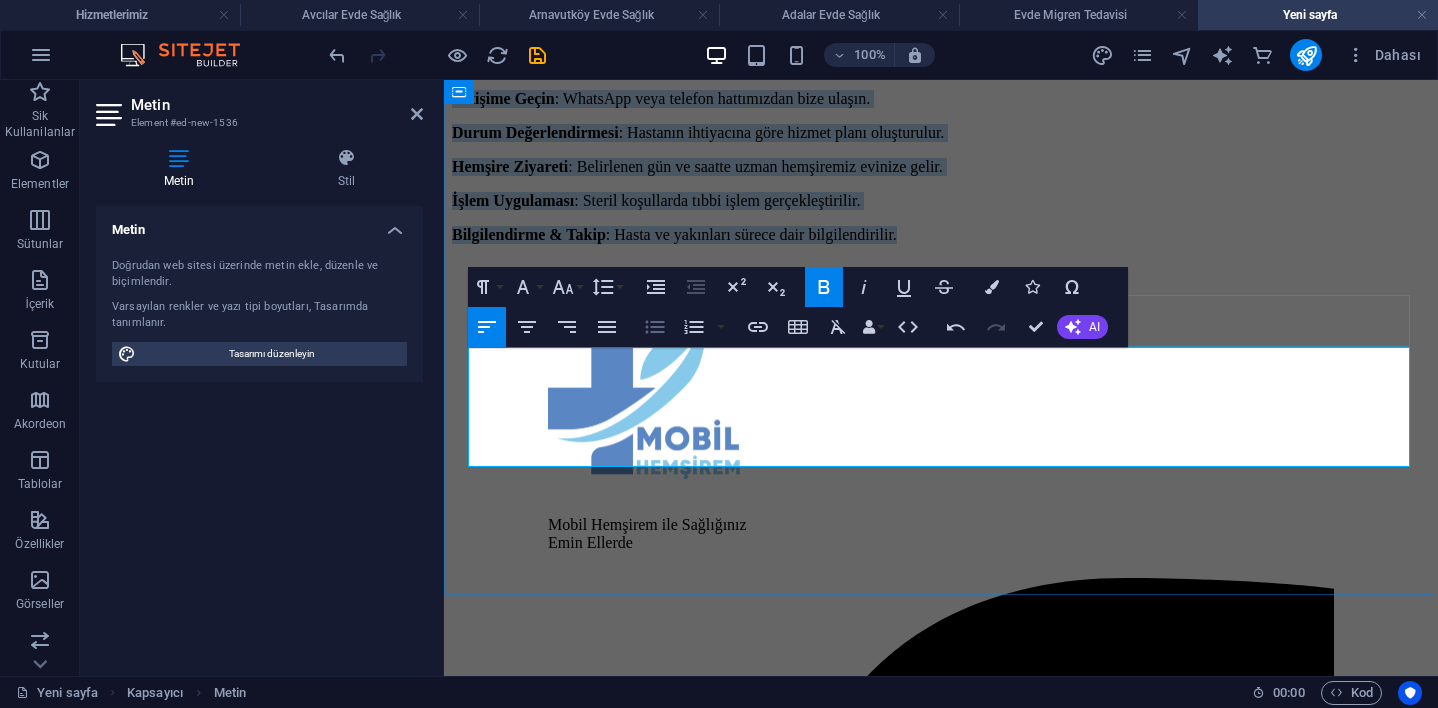 click 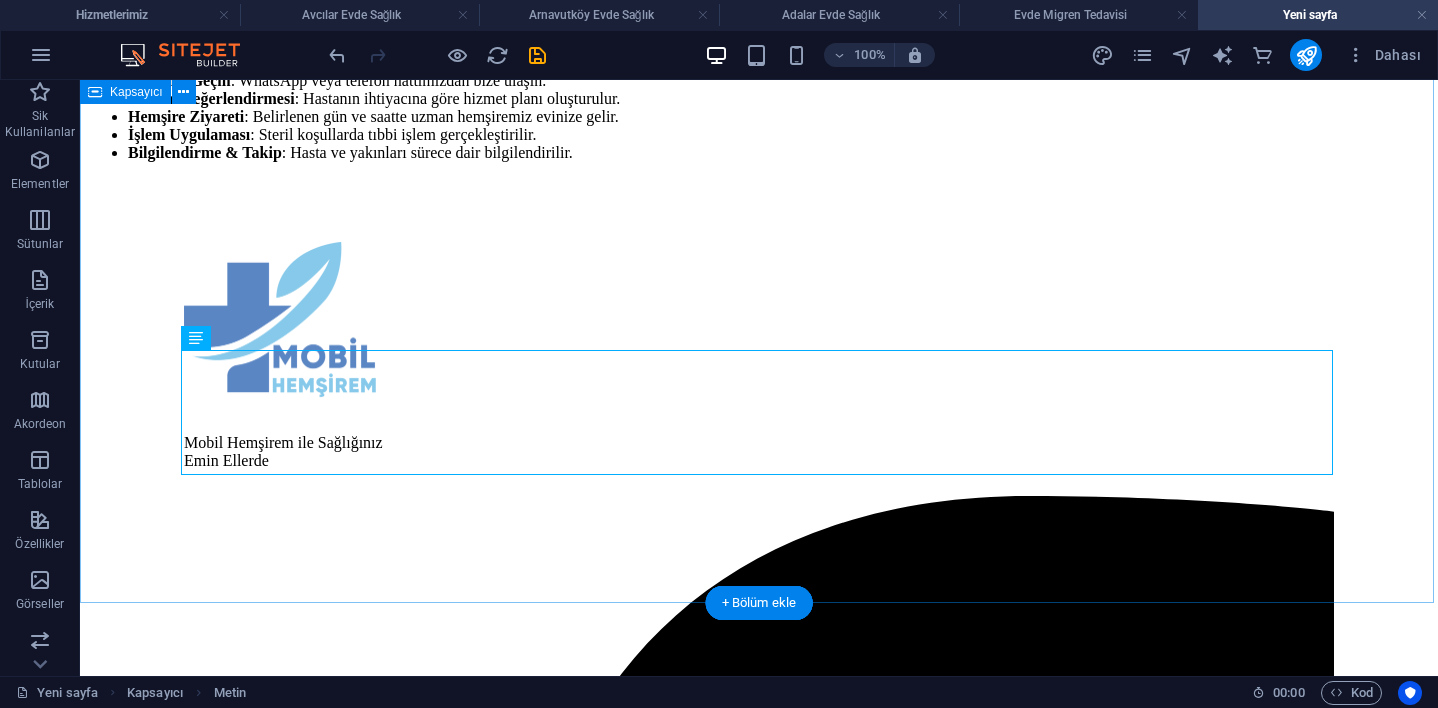 scroll, scrollTop: 792, scrollLeft: 0, axis: vertical 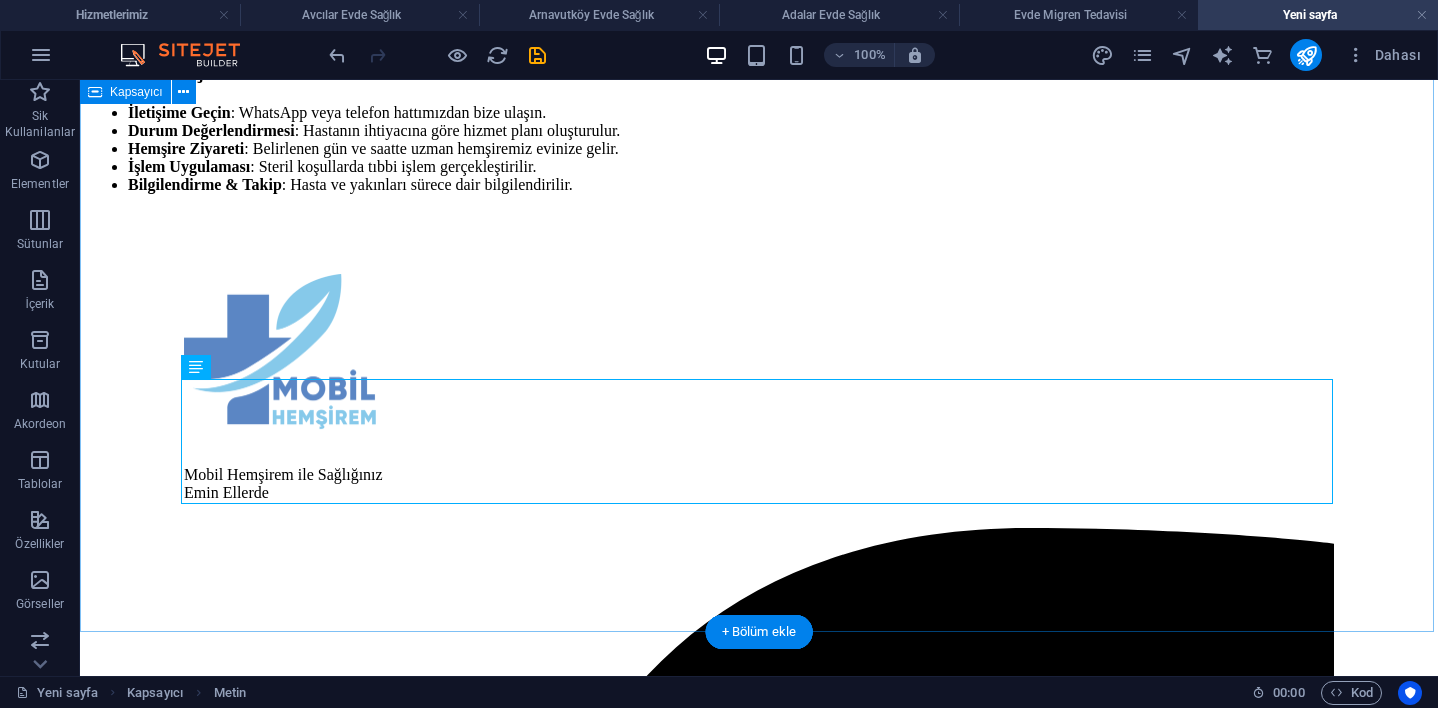 click on "Evde Hemşire Hizmeti | Mobil Hemşirem Profesyonel Dokunuş, Evinizin Konforunda Sağlık Hizmeti Evde hemşire hizmeti , hastaneye gitmekte zorlanan, uzun süreli tedavi sürecindeki ya da yatağa bağımlı bireyler için büyük kolaylık sağlayan bir evde sağlık hizmetidir. Mobil Hemşirem , İstanbul’un tüm ilçelerinde alanında uzman hemşire kadrosuyla, hastaneye gitmeden ihtiyaç duyduğunuz tıbbi işlemleri evinize getiriyor. Evde Hemşirelik Hizmeti Nedir? Evde hemşire hizmeti; bireyin yaşam alanında, hastane konforuna yakın düzeyde sunulan profesyonel sağlık uygulamalarıdır. Hem tedavi sürecine destek olur hem de hasta ve hasta yakınlarının yaşam kalitesini artırır. Hangi Hizmetler Sunulur? Mobil Hemşirem, evde hemşirelik hizmeti kapsamında şu sağlık hizmetlerini sunmaktadır: Enjeksiyon (iğne) uygulamaları Serum takma Tansiyon, ateş, şeker ölçümü ve takibi Kan alma ve laboratuvara gönderim Pansuman ve yara bakımı PEG bakımı İletişime Geçin" at bounding box center (759, -236) 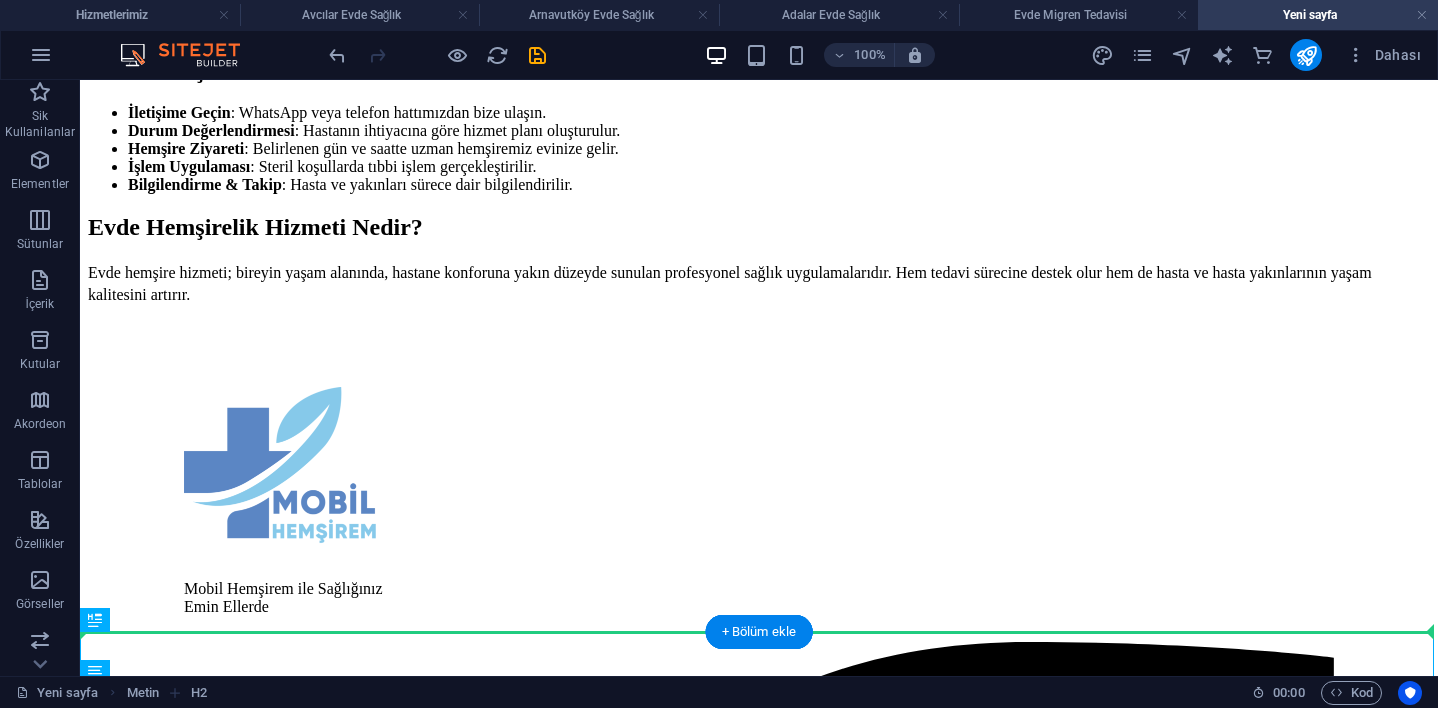drag, startPoint x: 175, startPoint y: 701, endPoint x: 222, endPoint y: 519, distance: 187.97075 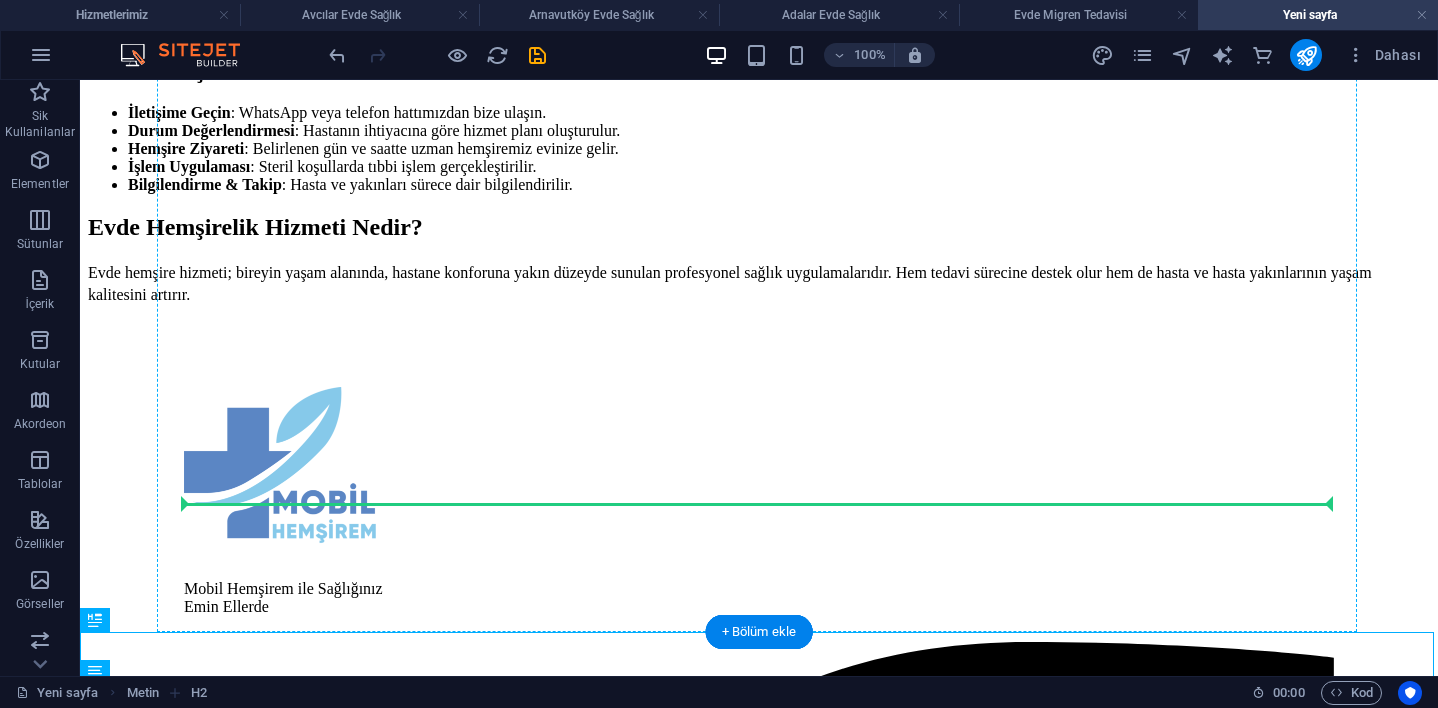 drag, startPoint x: 177, startPoint y: 695, endPoint x: 202, endPoint y: 496, distance: 200.56421 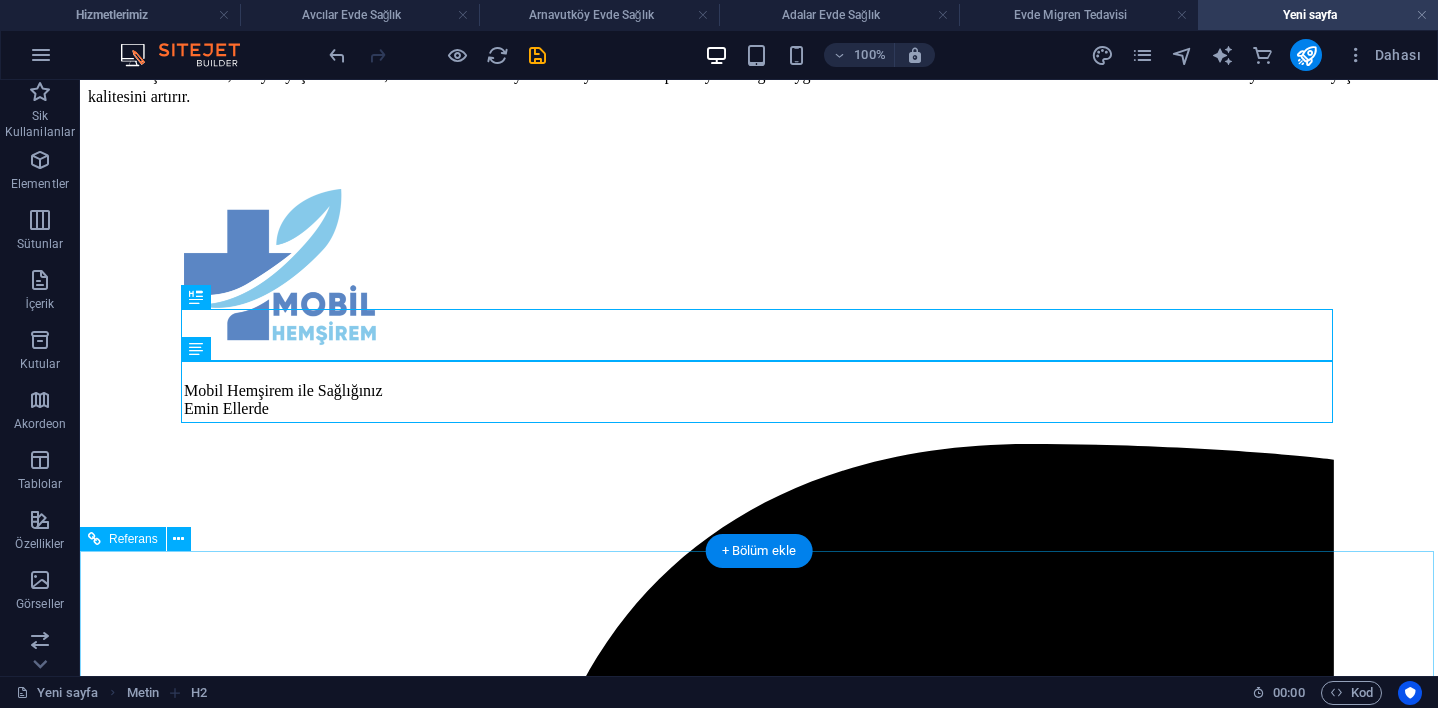 scroll, scrollTop: 986, scrollLeft: 0, axis: vertical 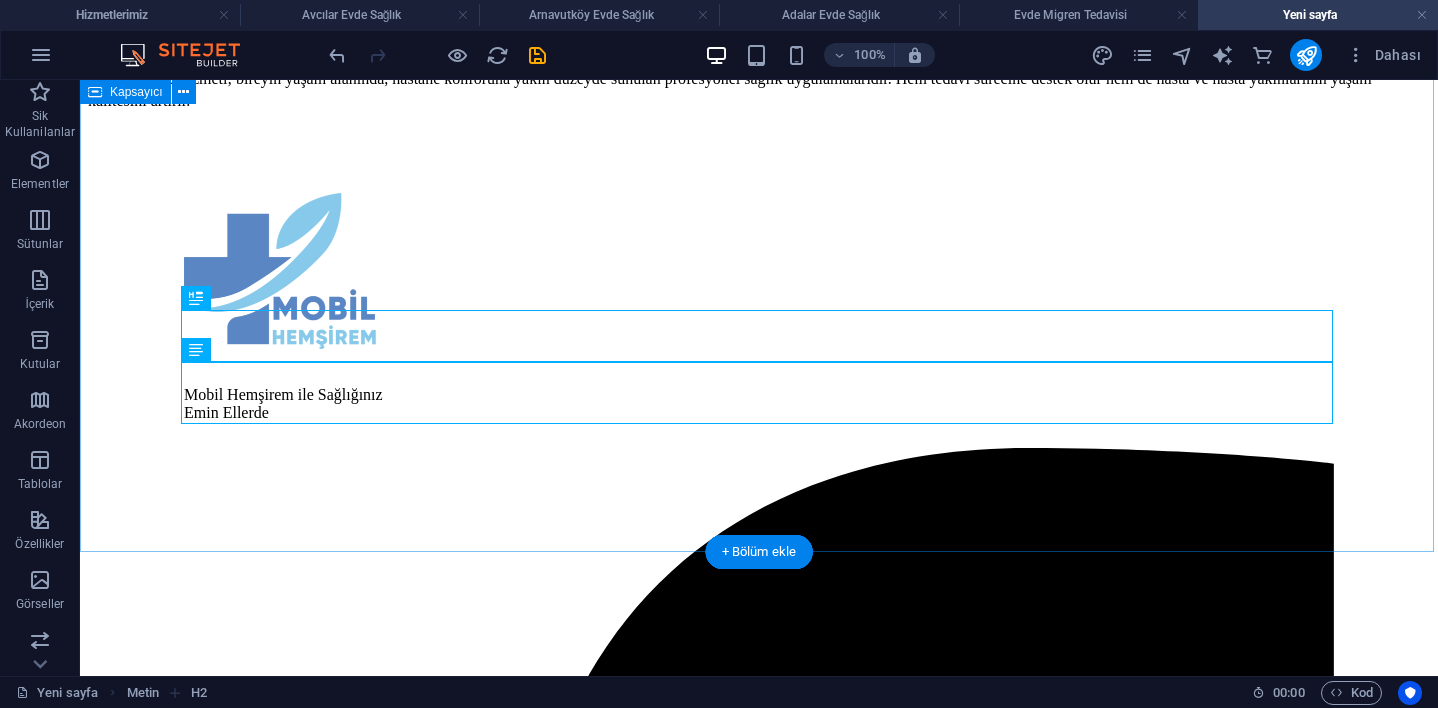 click on "Evde Hemşire Hizmeti | Mobil Hemşirem Profesyonel Dokunuş, Evinizin Konforunda Sağlık Hizmeti Evde hemşire hizmeti , hastaneye gitmekte zorlanan, uzun süreli tedavi sürecindeki ya da yatağa bağımlı bireyler için büyük kolaylık sağlayan bir evde sağlık hizmetidir. Mobil Hemşirem , İstanbul’un tüm ilçelerinde alanında uzman hemşire kadrosuyla, hastaneye gitmeden ihtiyaç duyduğunuz tıbbi işlemleri evinize getiriyor. Evde Hemşirelik Hizmeti Nedir? Evde hemşire hizmeti; bireyin yaşam alanında, hastane konforuna yakın düzeyde sunulan profesyonel sağlık uygulamalarıdır. Hem tedavi sürecine destek olur hem de hasta ve hasta yakınlarının yaşam kalitesini artırır. Hangi Hizmetler Sunulur? Mobil Hemşirem, evde hemşirelik hizmeti kapsamında şu sağlık hizmetlerini sunmaktadır: Enjeksiyon (iğne) uygulamaları Serum takma Tansiyon, ateş, şeker ölçümü ve takibi Kan alma ve laboratuvara gönderim Pansuman ve yara bakımı PEG bakımı İletişime Geçin" at bounding box center [759, -375] 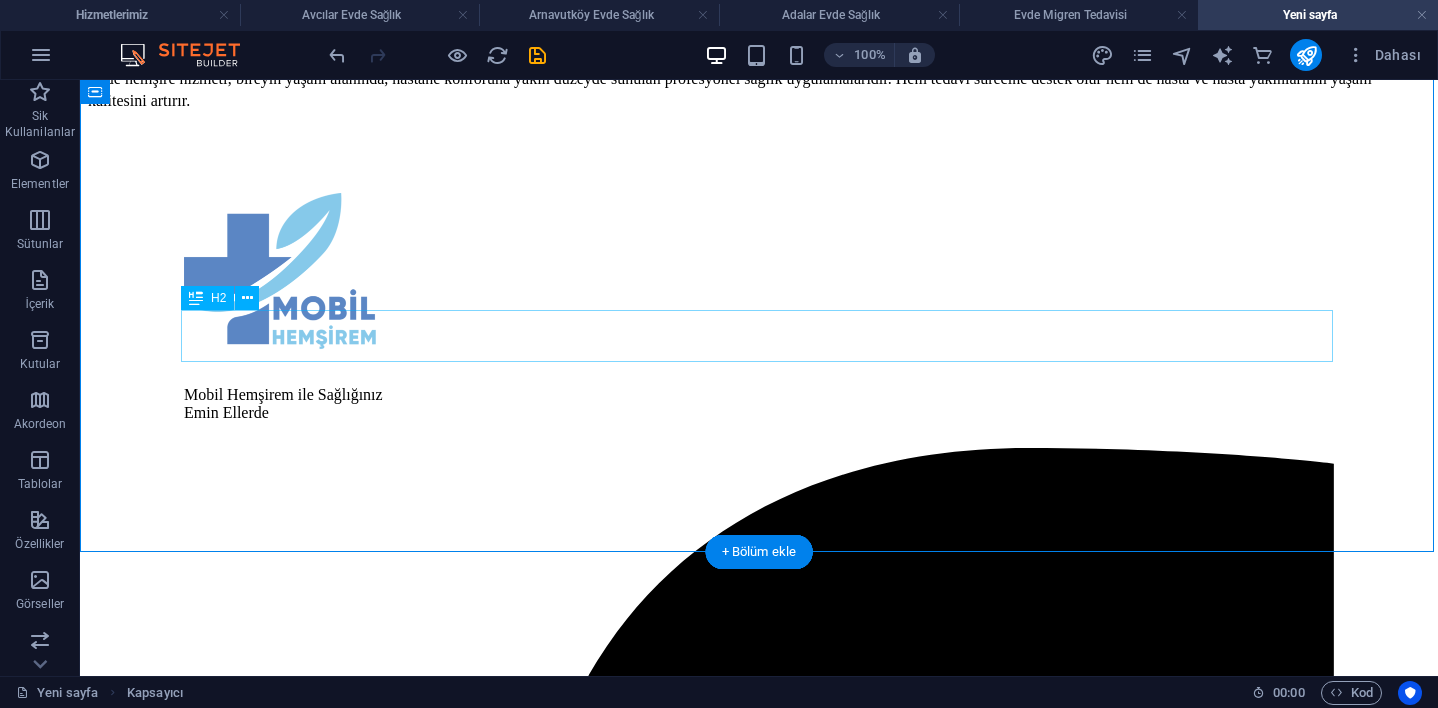 click on "Evde Hemşirelik Hizmeti Nedir?" at bounding box center [759, 33] 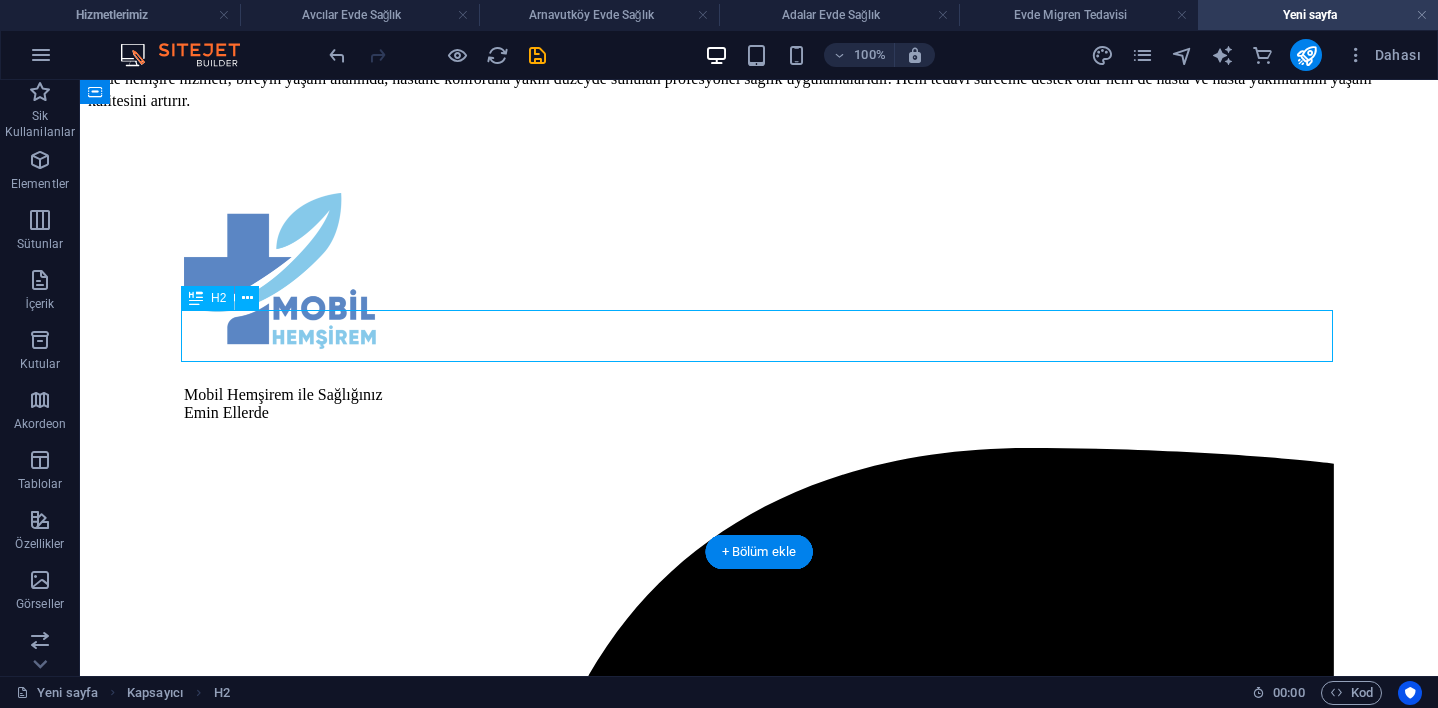 click on "Evde Hemşirelik Hizmeti Nedir?" at bounding box center (759, 33) 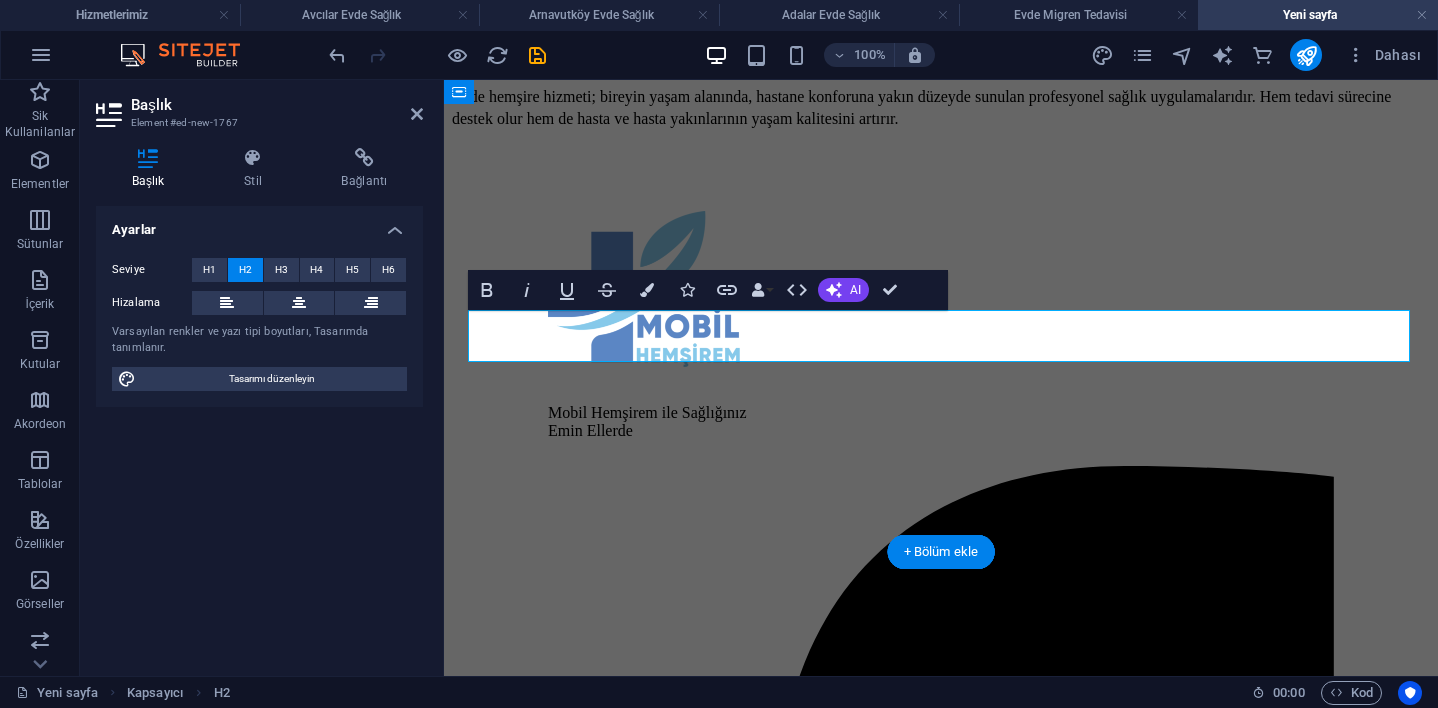 click on "Evde Hemşirelik Hizmeti Nedir?" at bounding box center [619, 51] 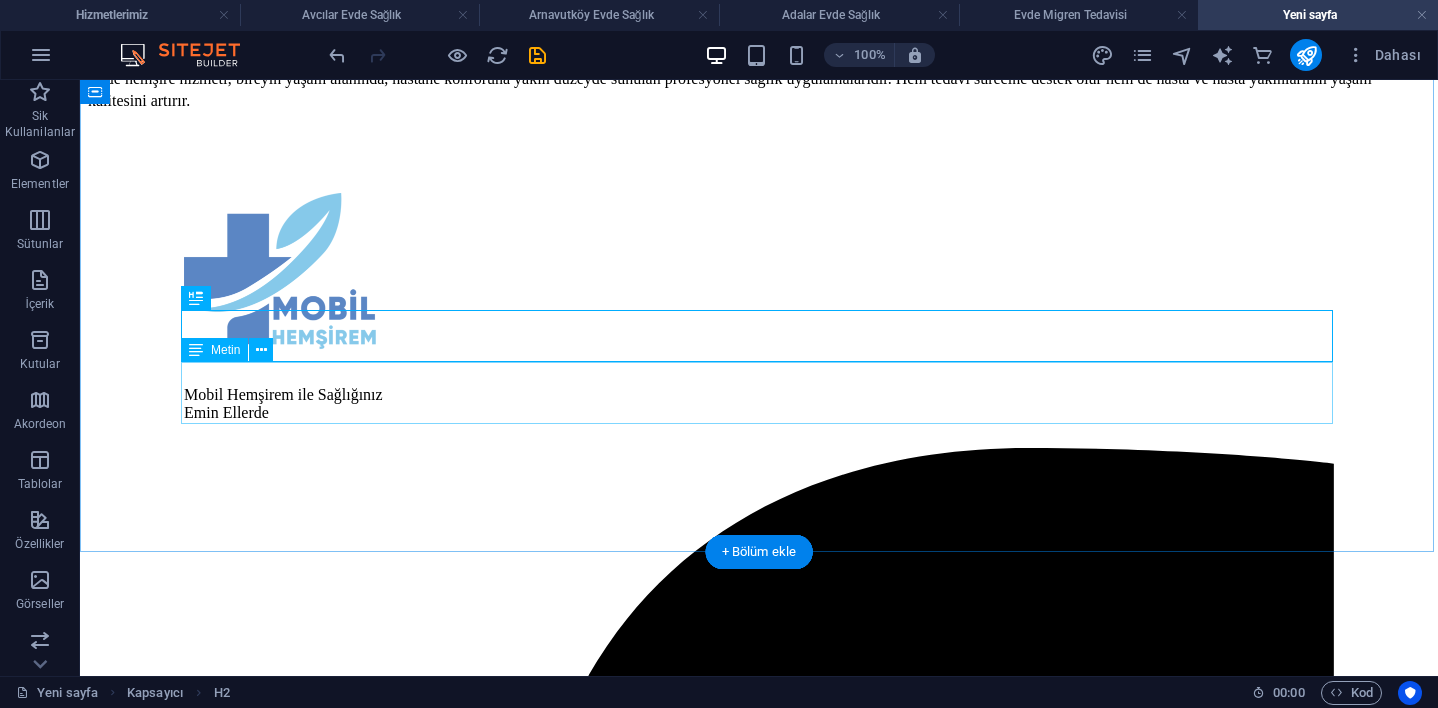 click on "Evde hemşire hizmeti; bireyin yaşam alanında, hastane konforuna yakın düzeyde sunulan profesyonel sağlık uygulamalarıdır. Hem tedavi sürecine destek olur hem de hasta ve hasta yakınlarının yaşam kalitesini artırır." at bounding box center (759, 89) 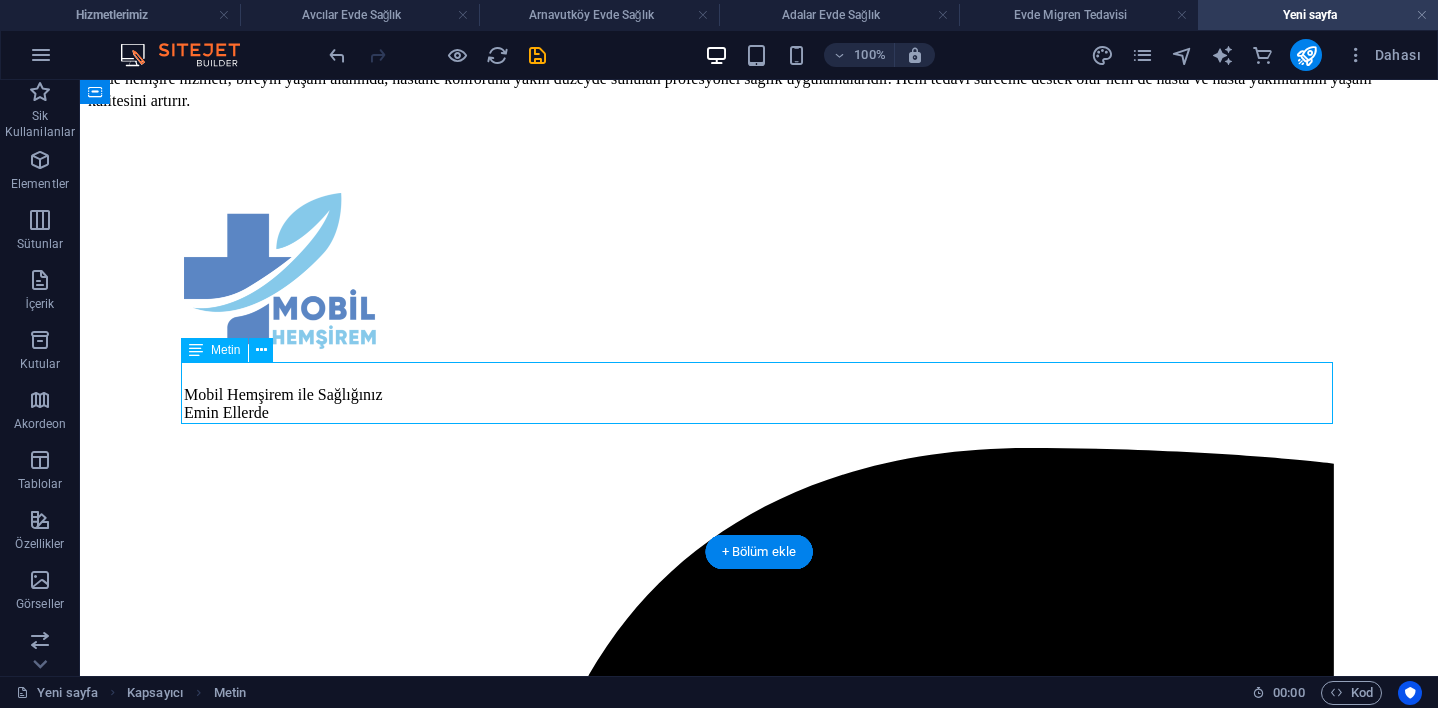 click on "Evde hemşire hizmeti; bireyin yaşam alanında, hastane konforuna yakın düzeyde sunulan profesyonel sağlık uygulamalarıdır. Hem tedavi sürecine destek olur hem de hasta ve hasta yakınlarının yaşam kalitesini artırır." at bounding box center (759, 89) 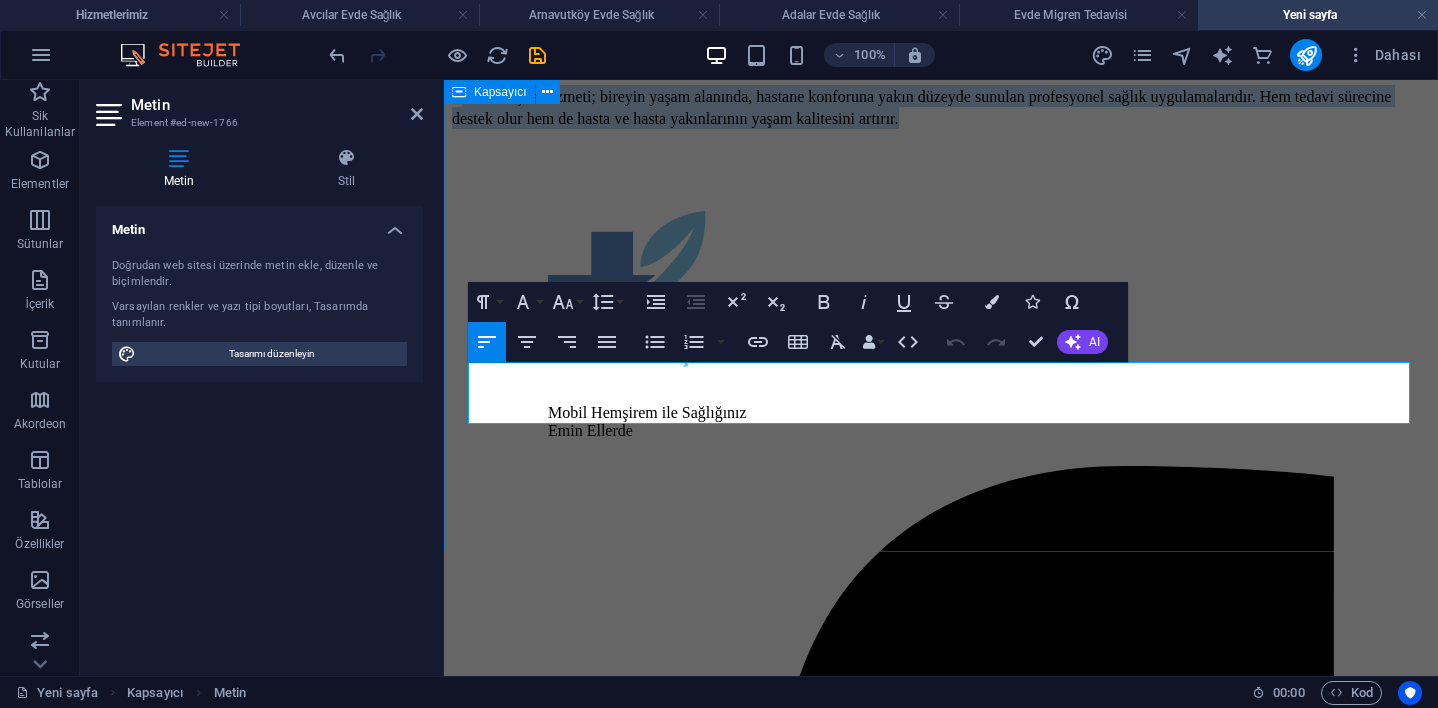drag, startPoint x: 474, startPoint y: 380, endPoint x: 621, endPoint y: 456, distance: 165.48413 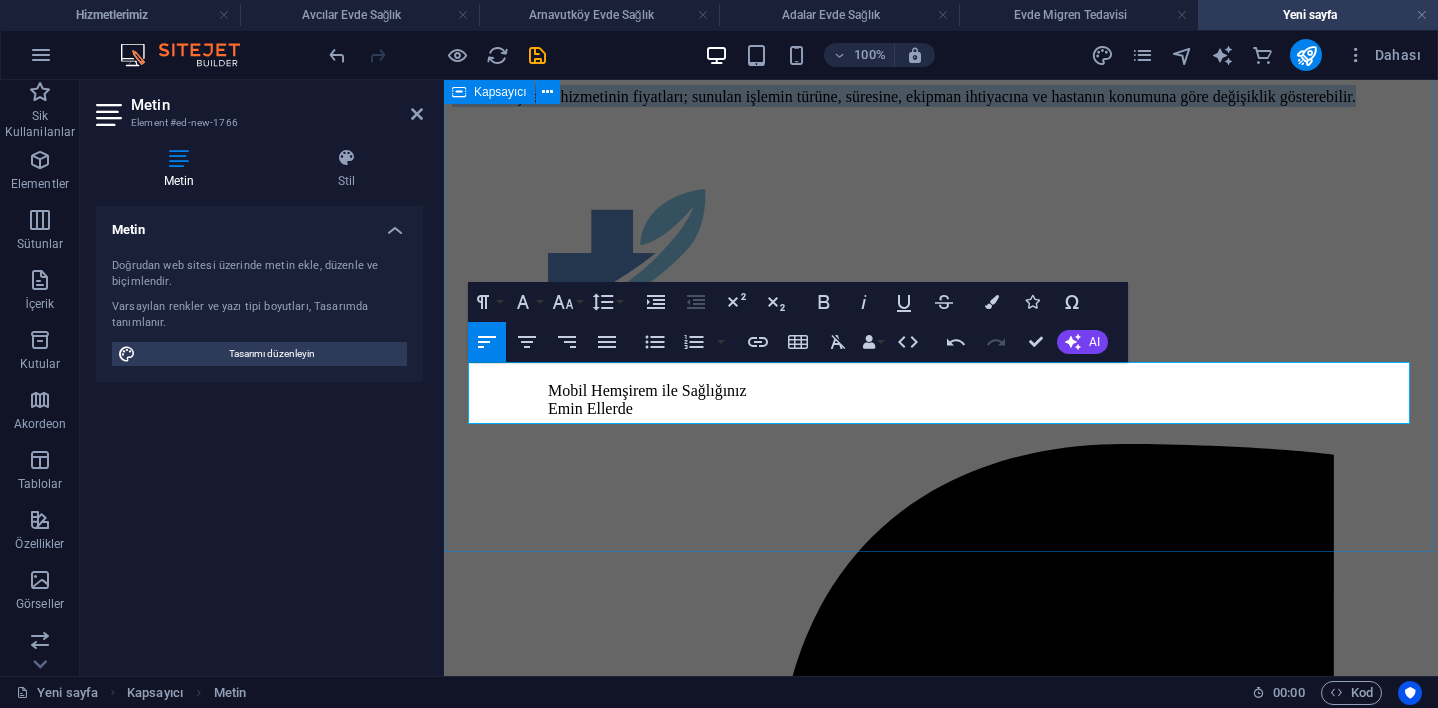 drag, startPoint x: 470, startPoint y: 383, endPoint x: 656, endPoint y: 426, distance: 190.90573 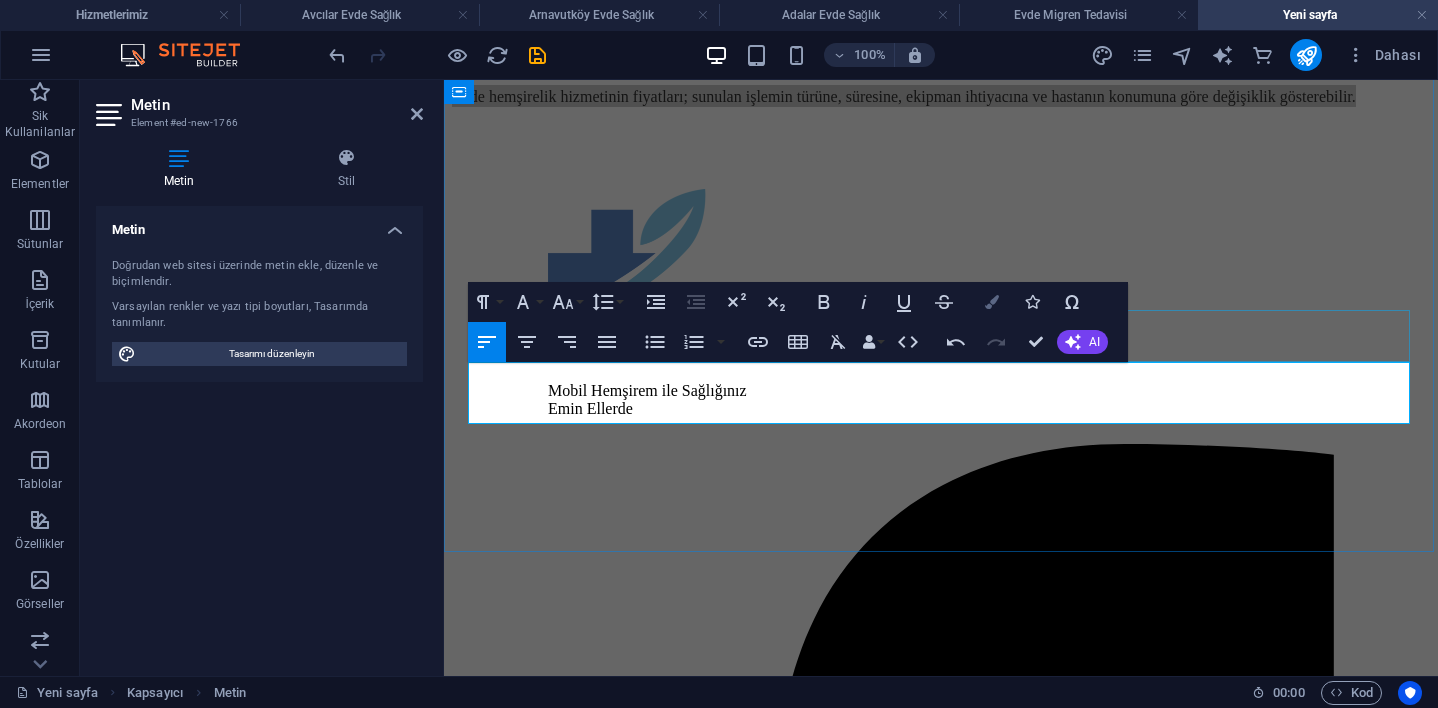click at bounding box center (992, 302) 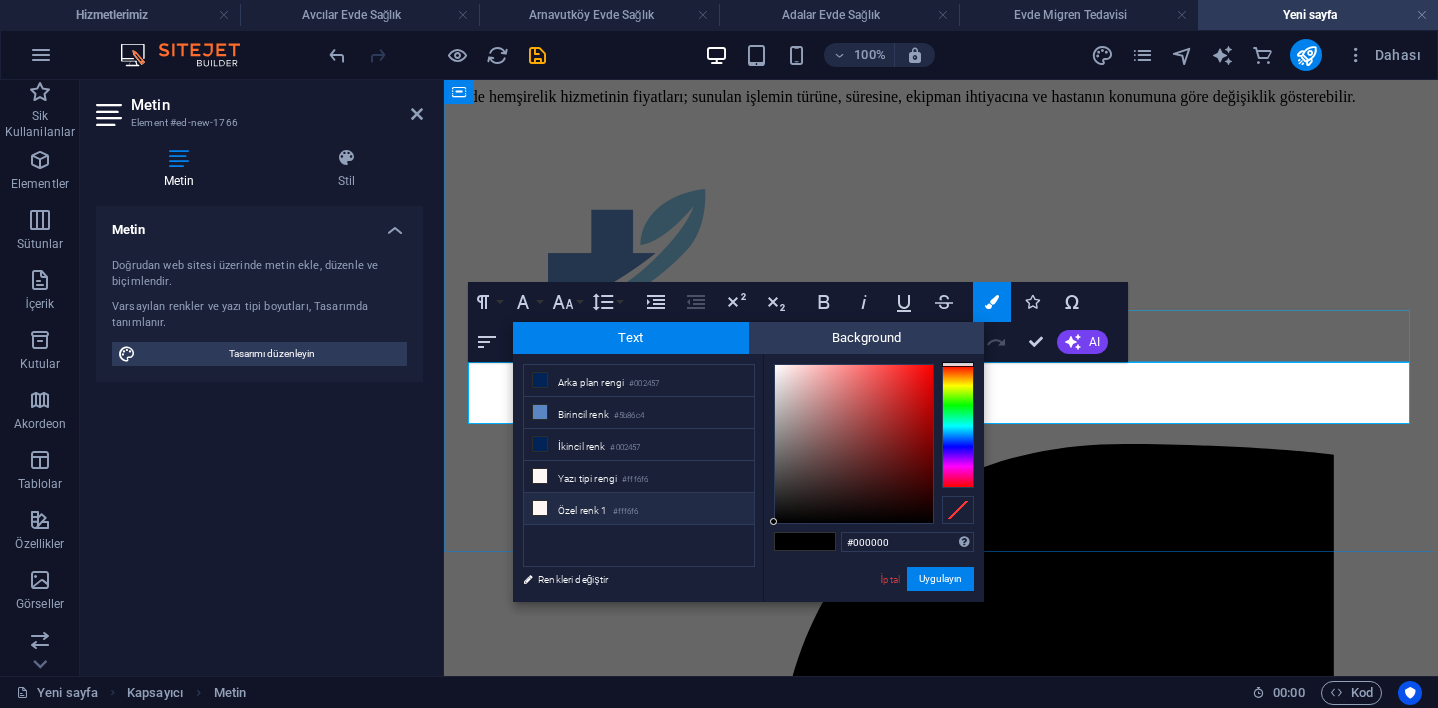 click on "Özel renk 1
#fff6f6" at bounding box center (639, 509) 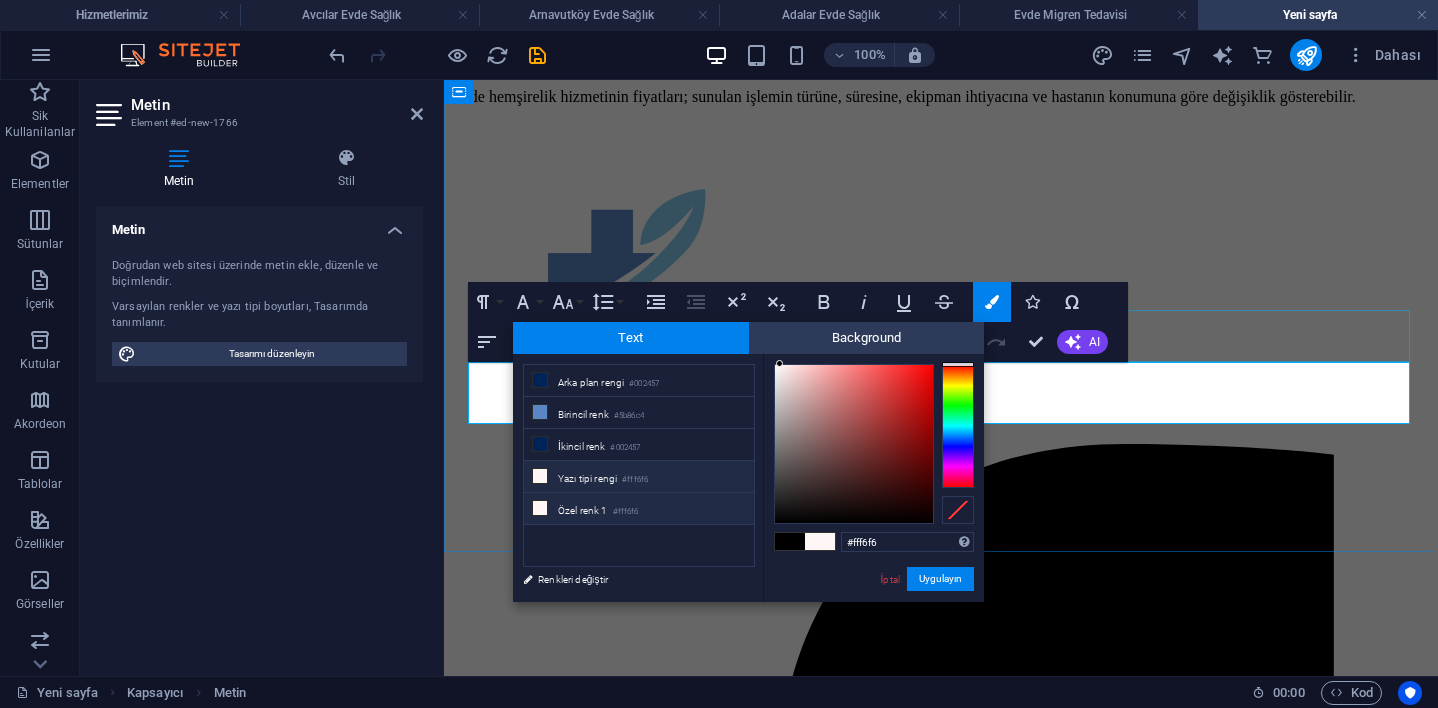 click on "Özel renk 1
#fff6f6" at bounding box center (639, 509) 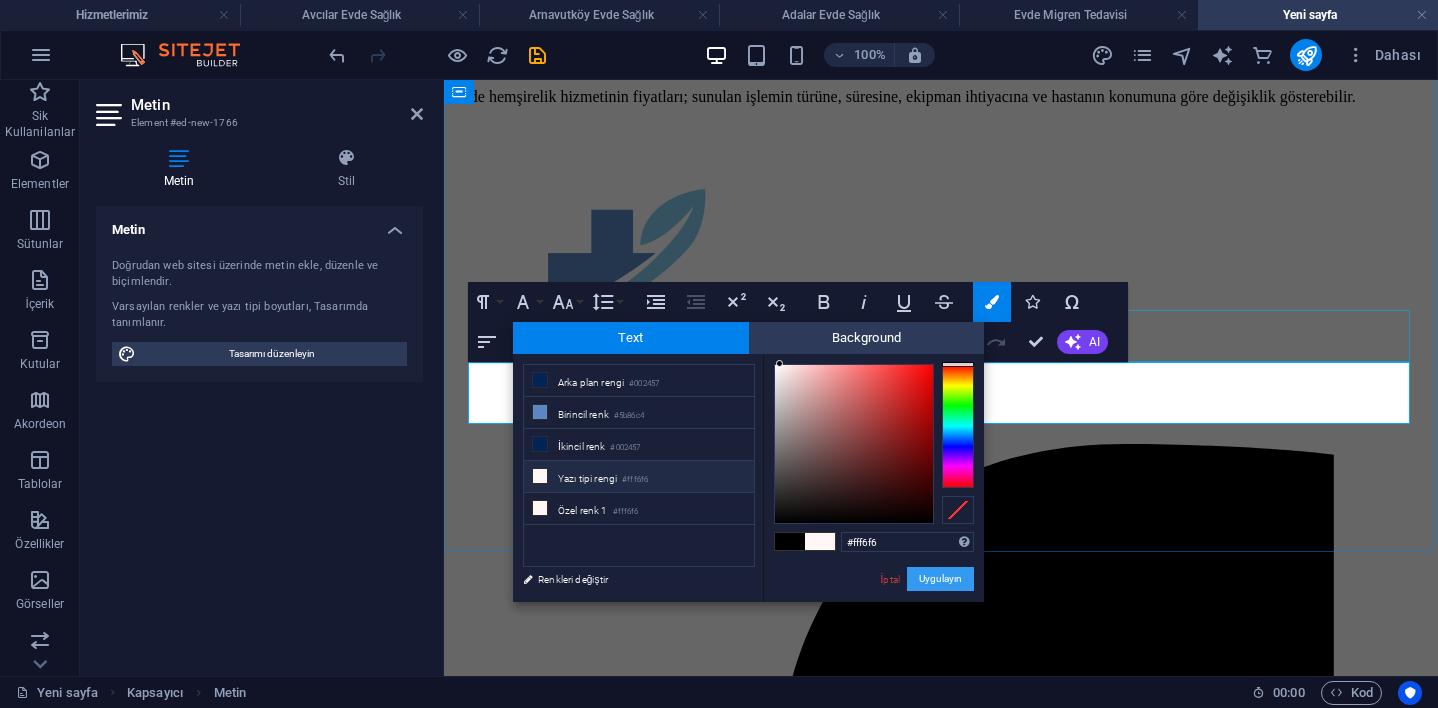 click on "Uygulayın" at bounding box center (940, 579) 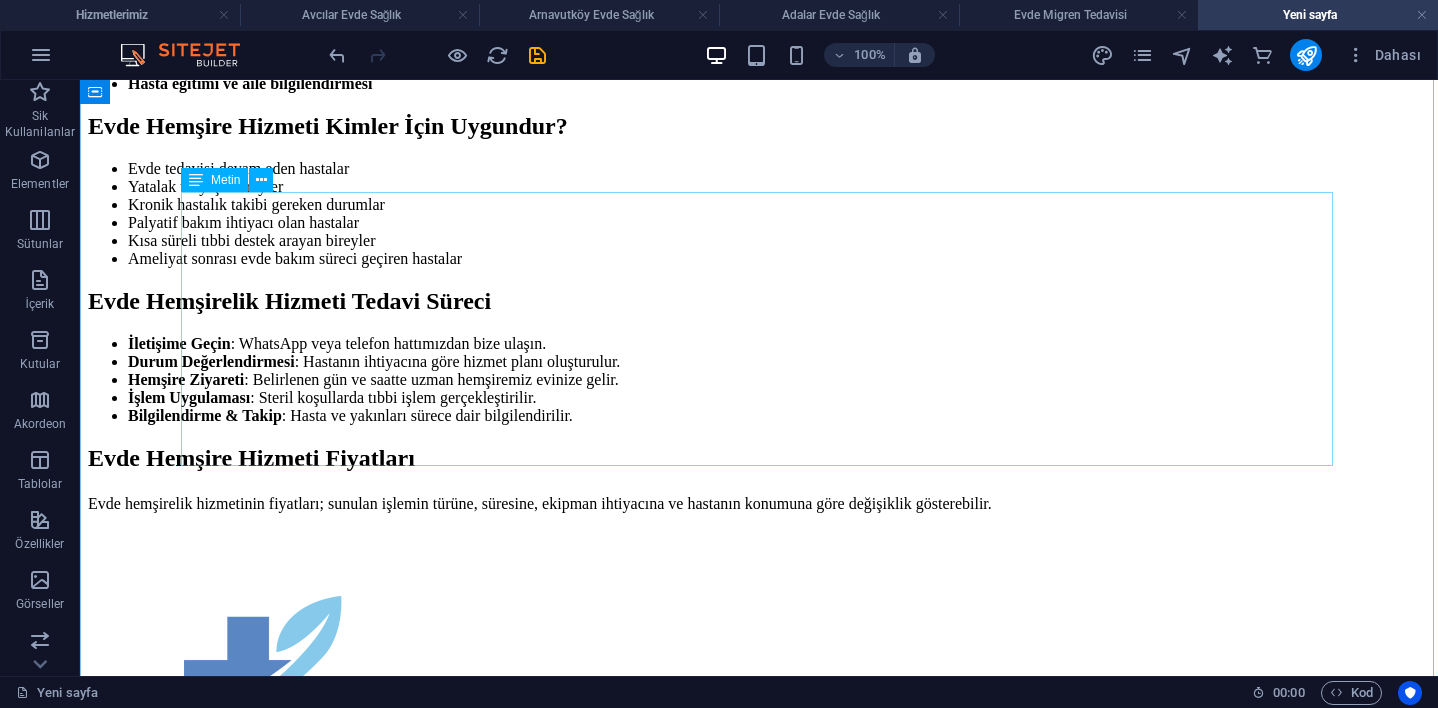 scroll, scrollTop: 567, scrollLeft: 0, axis: vertical 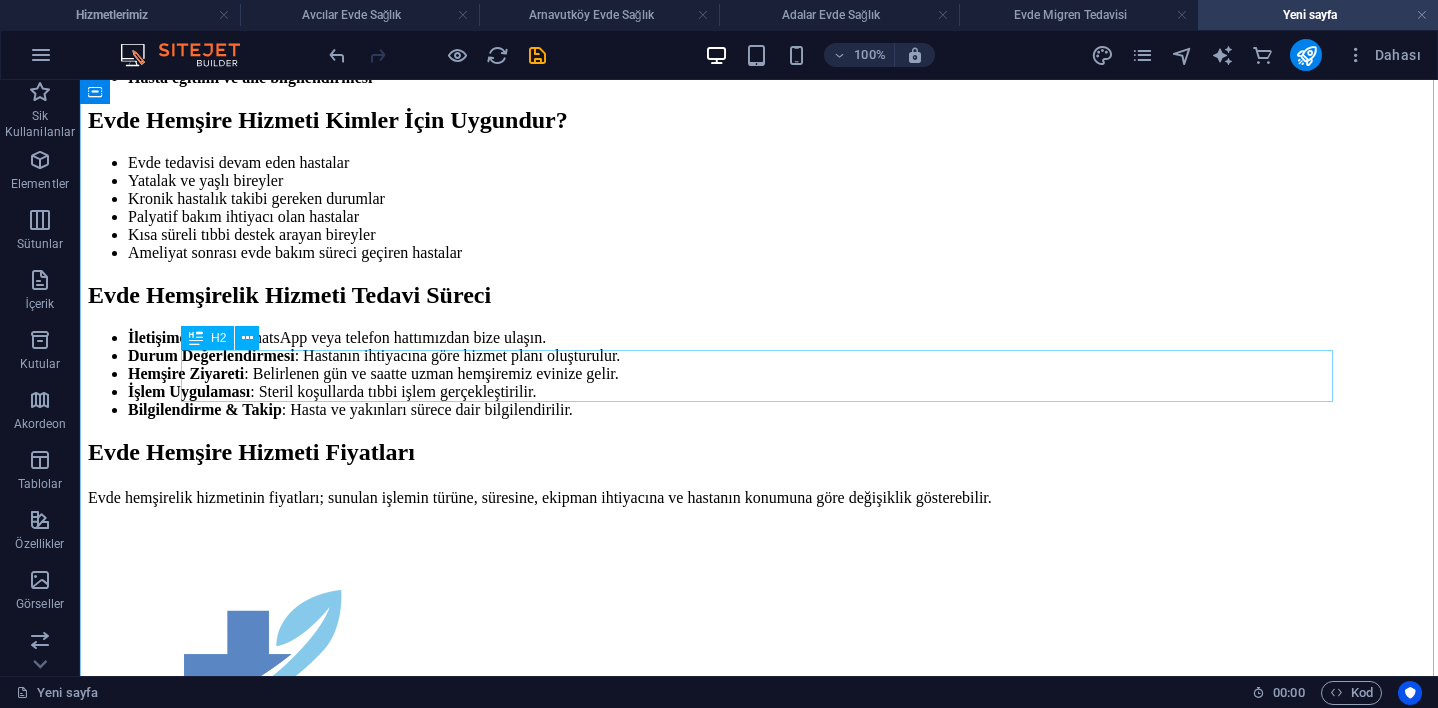 click on "Evde Hemşire Hizmeti Kimler İçin Uygundur?" at bounding box center (759, 120) 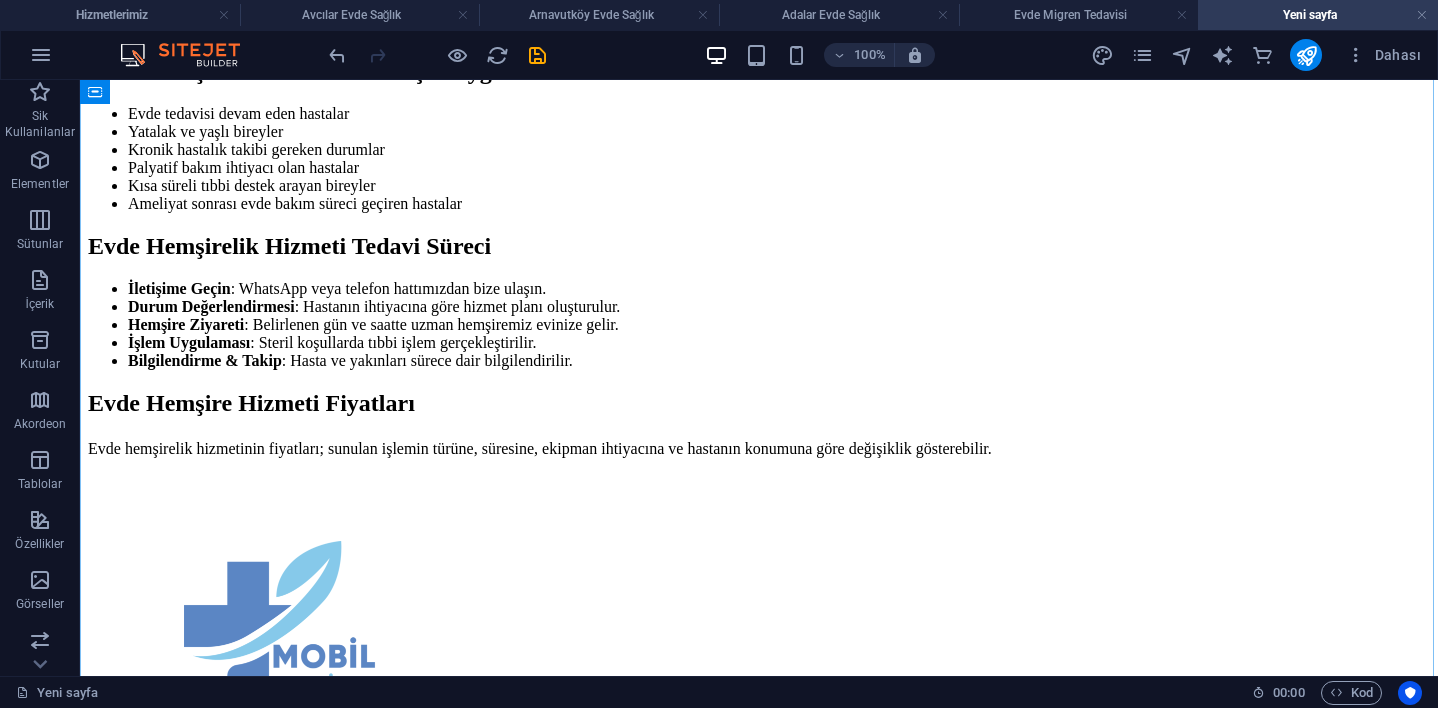 scroll, scrollTop: 1185, scrollLeft: 0, axis: vertical 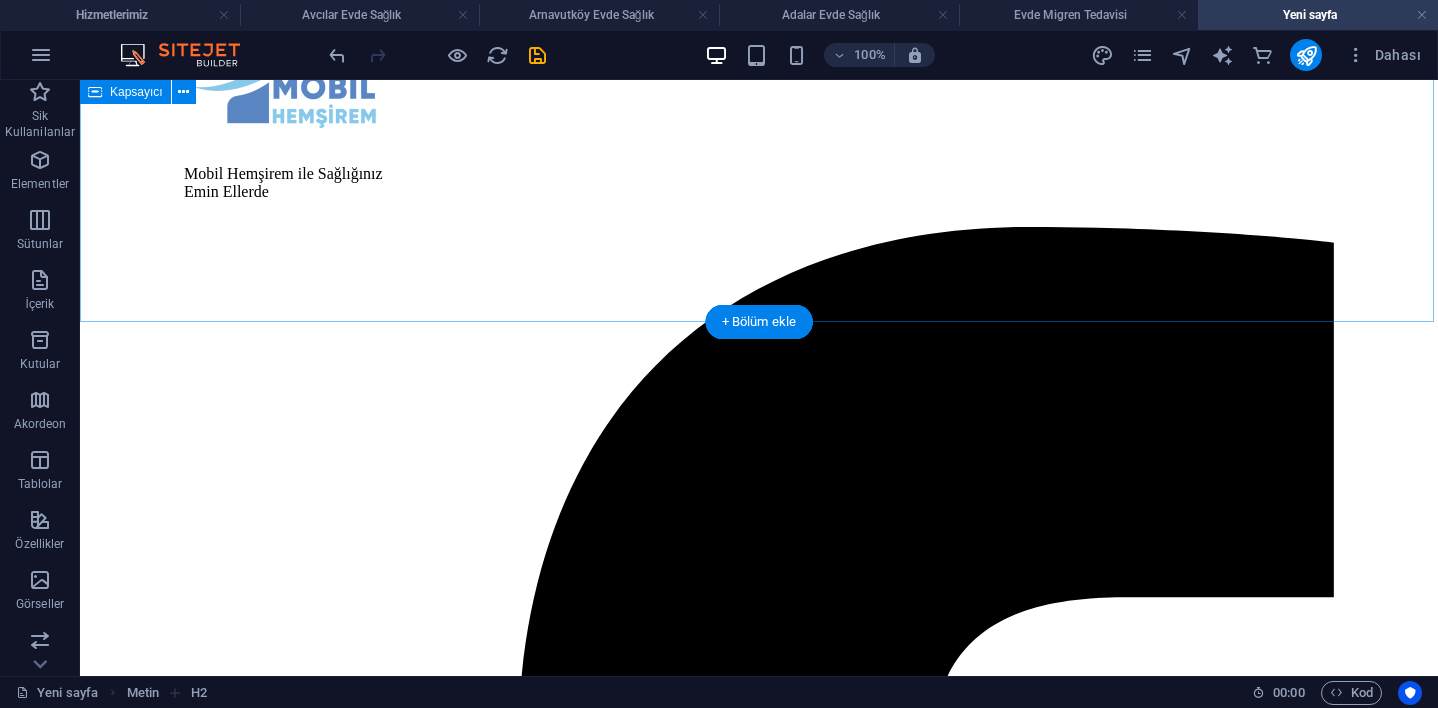 click on "Evde Hemşire Hizmeti | Mobil Hemşirem Profesyonel Dokunuş, Evinizin Konforunda Sağlık Hizmeti Evde hemşire hizmeti , hastaneye gitmekte zorlanan, uzun süreli tedavi sürecindeki ya da yatağa bağımlı bireyler için büyük kolaylık sağlayan bir evde sağlık hizmetidir. Mobil Hemşirem , İstanbul’un tüm ilçelerinde alanında uzman hemşire kadrosuyla, hastaneye gitmeden ihtiyaç duyduğunuz tıbbi işlemleri evinize getiriyor. Evde Hemşirelik Hizmeti Nedir? Evde hemşire hizmeti; bireyin yaşam alanında, hastane konforuna yakın düzeyde sunulan profesyonel sağlık uygulamalarıdır. Hem tedavi sürecine destek olur hem de hasta ve hasta yakınlarının yaşam kalitesini artırır. Hangi Hizmetler Sunulur? Mobil Hemşirem, evde hemşirelik hizmeti kapsamında şu sağlık hizmetlerini sunmaktadır: Enjeksiyon (iğne) uygulamaları Serum takma Tansiyon, ateş, şeker ölçümü ve takibi Kan alma ve laboratuvara gönderim Pansuman ve yara bakımı PEG bakımı İletişime Geçin" at bounding box center [759, -585] 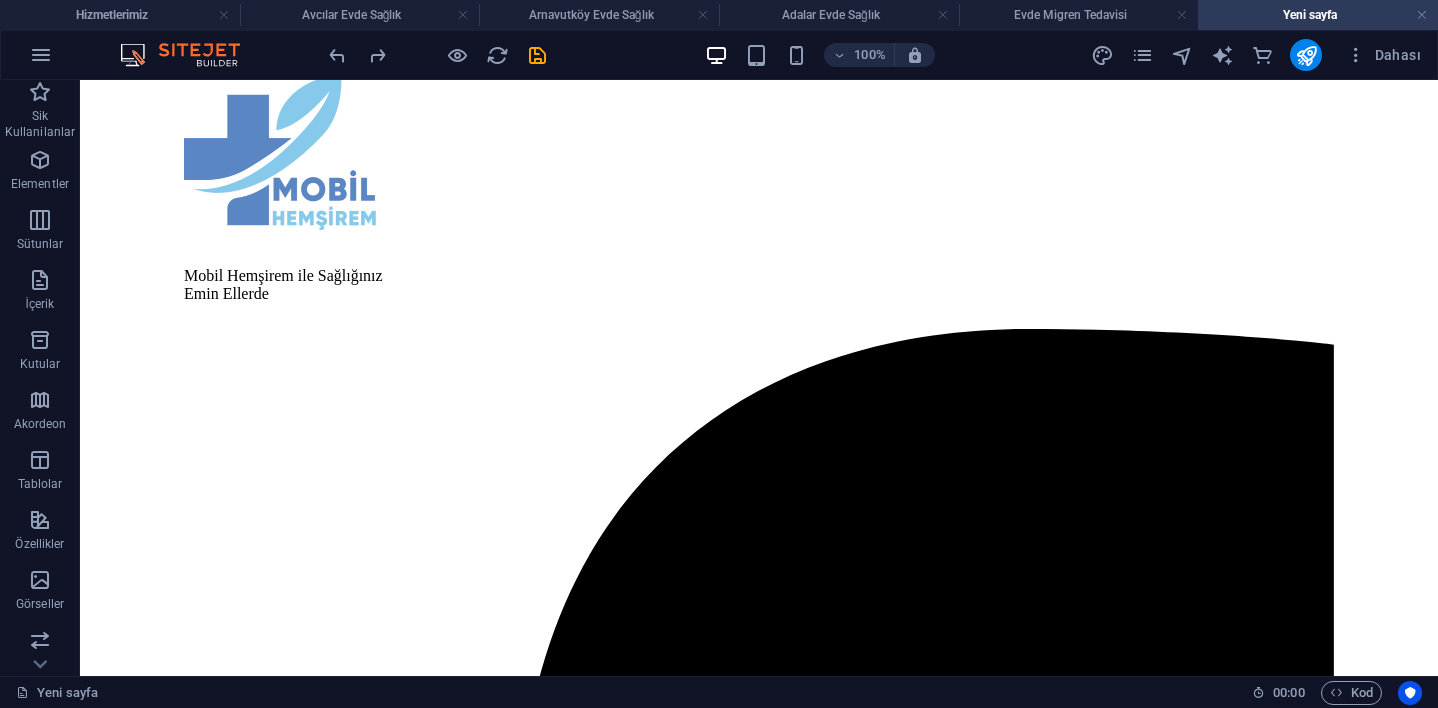 scroll, scrollTop: 1081, scrollLeft: 0, axis: vertical 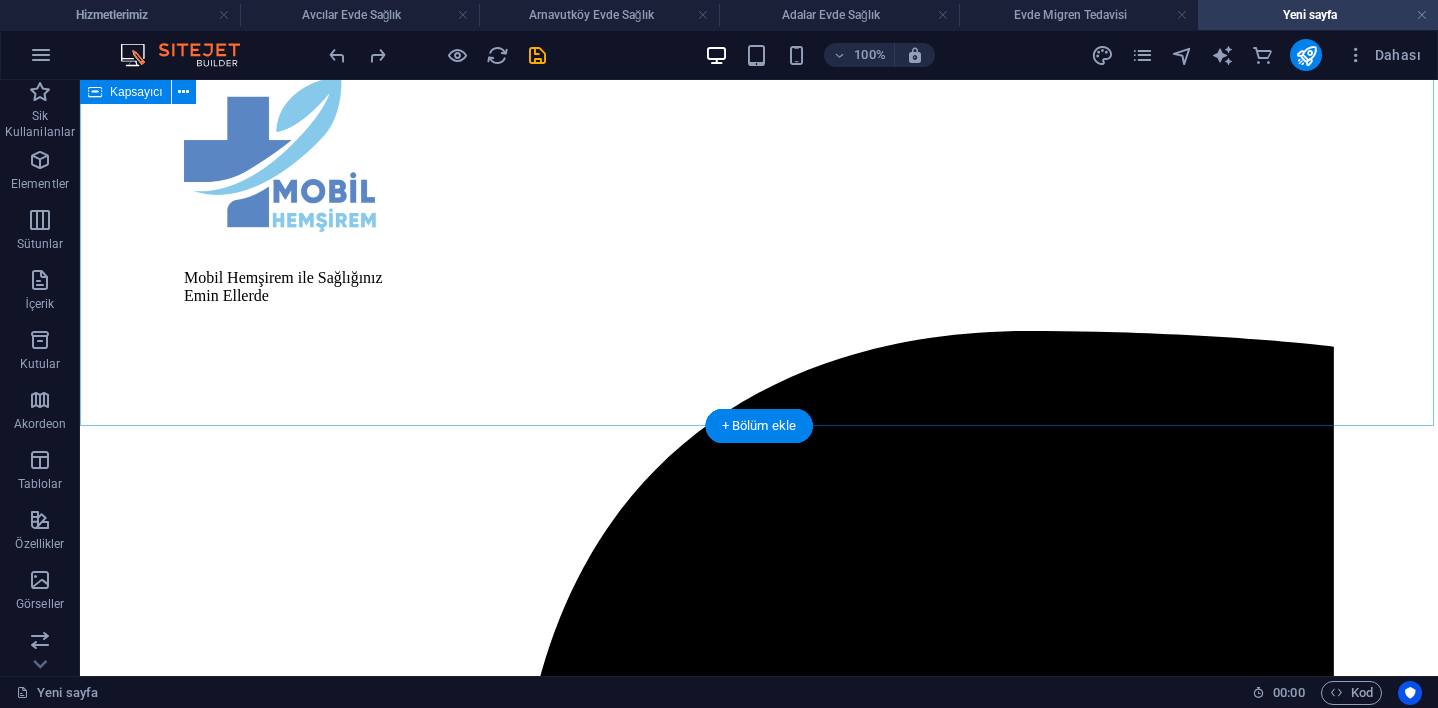 click on "Evde Hemşire Hizmeti | Mobil Hemşirem Profesyonel Dokunuş, Evinizin Konforunda Sağlık Hizmeti Evde hemşire hizmeti , hastaneye gitmekte zorlanan, uzun süreli tedavi sürecindeki ya da yatağa bağımlı bireyler için büyük kolaylık sağlayan bir evde sağlık hizmetidir. Mobil Hemşirem , İstanbul’un tüm ilçelerinde alanında uzman hemşire kadrosuyla, hastaneye gitmeden ihtiyaç duyduğunuz tıbbi işlemleri evinize getiriyor. Evde Hemşirelik Hizmeti Nedir? Evde hemşire hizmeti; bireyin yaşam alanında, hastane konforuna yakın düzeyde sunulan profesyonel sağlık uygulamalarıdır. Hem tedavi sürecine destek olur hem de hasta ve hasta yakınlarının yaşam kalitesini artırır. Hangi Hizmetler Sunulur? Mobil Hemşirem, evde hemşirelik hizmeti kapsamında şu sağlık hizmetlerini sunmaktadır: Enjeksiyon (iğne) uygulamaları Serum takma Tansiyon, ateş, şeker ölçümü ve takibi Kan alma ve laboratuvara gönderim Pansuman ve yara bakımı PEG bakımı İletişime Geçin" at bounding box center (759, -481) 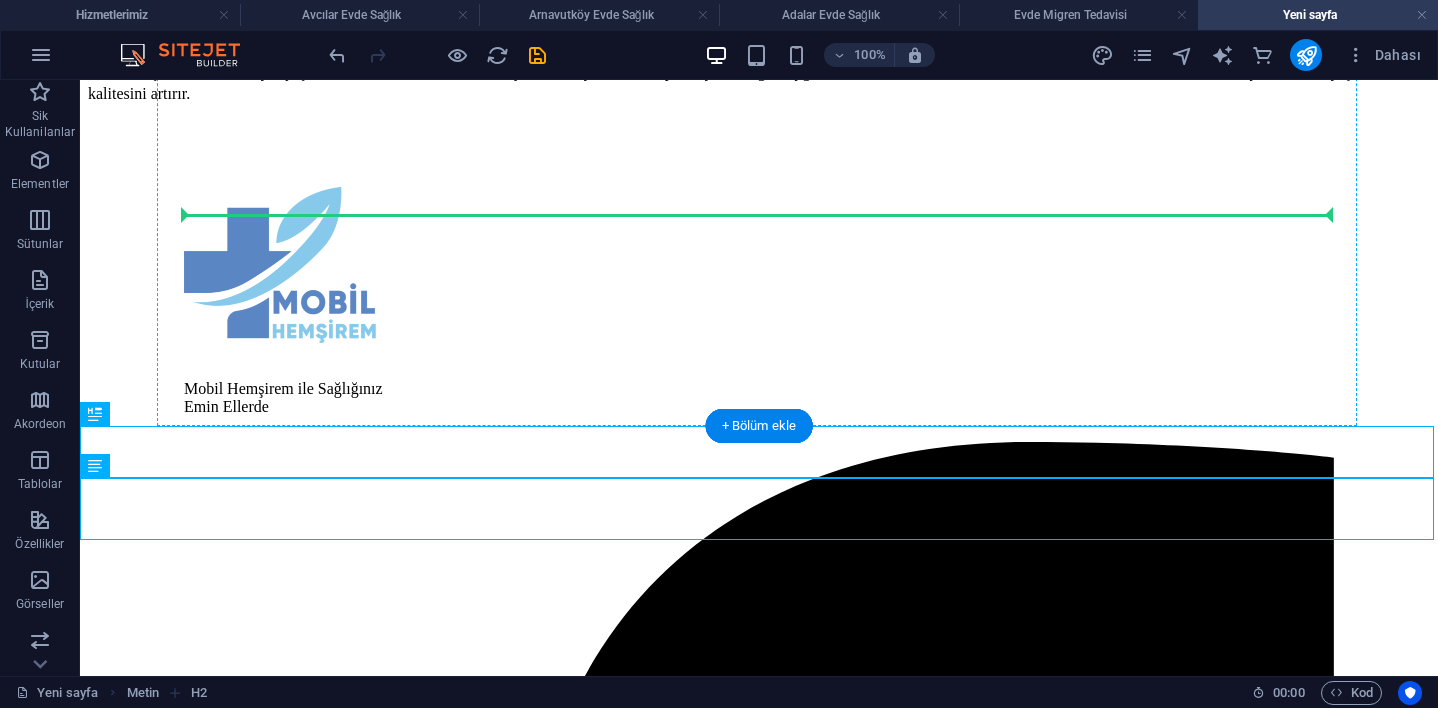 drag, startPoint x: 191, startPoint y: 492, endPoint x: 219, endPoint y: 214, distance: 279.40652 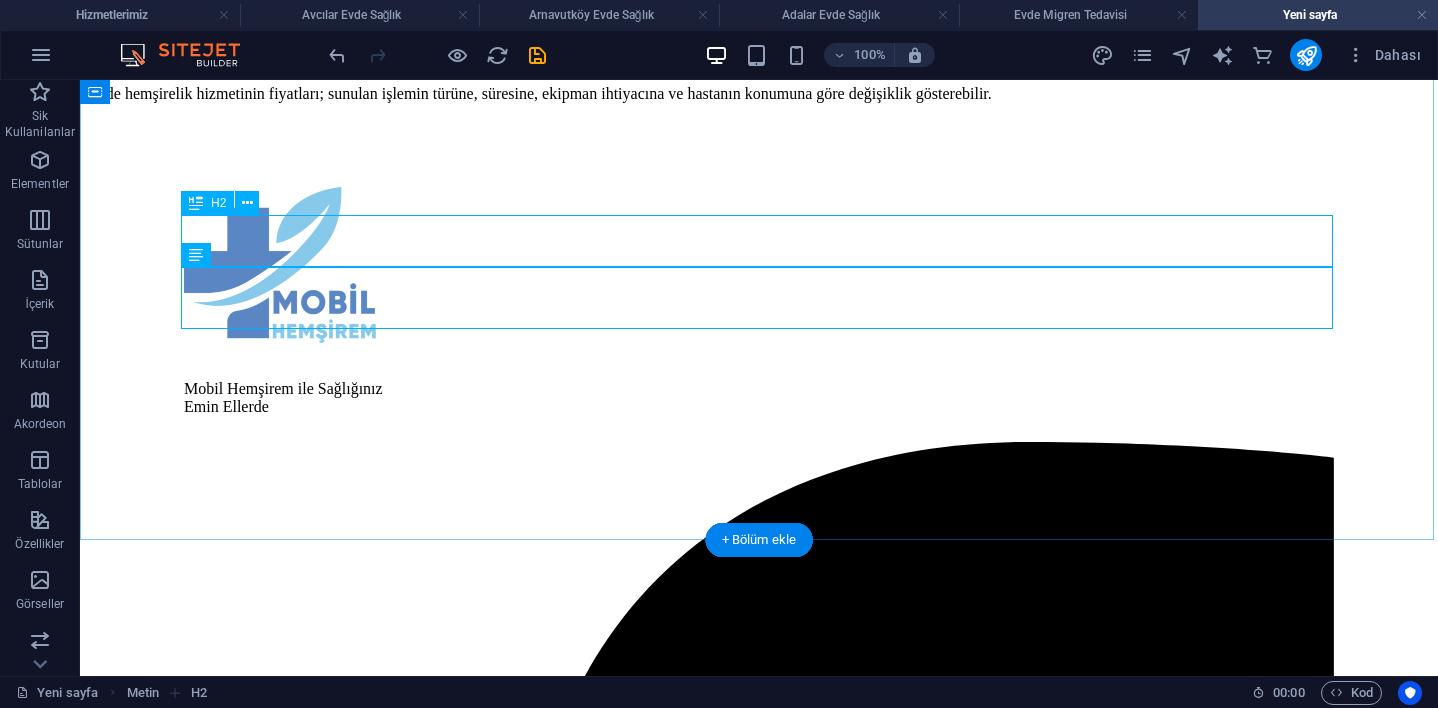 click on "Evde Hemşirelik Hizmeti Nedir?" at bounding box center [759, -62] 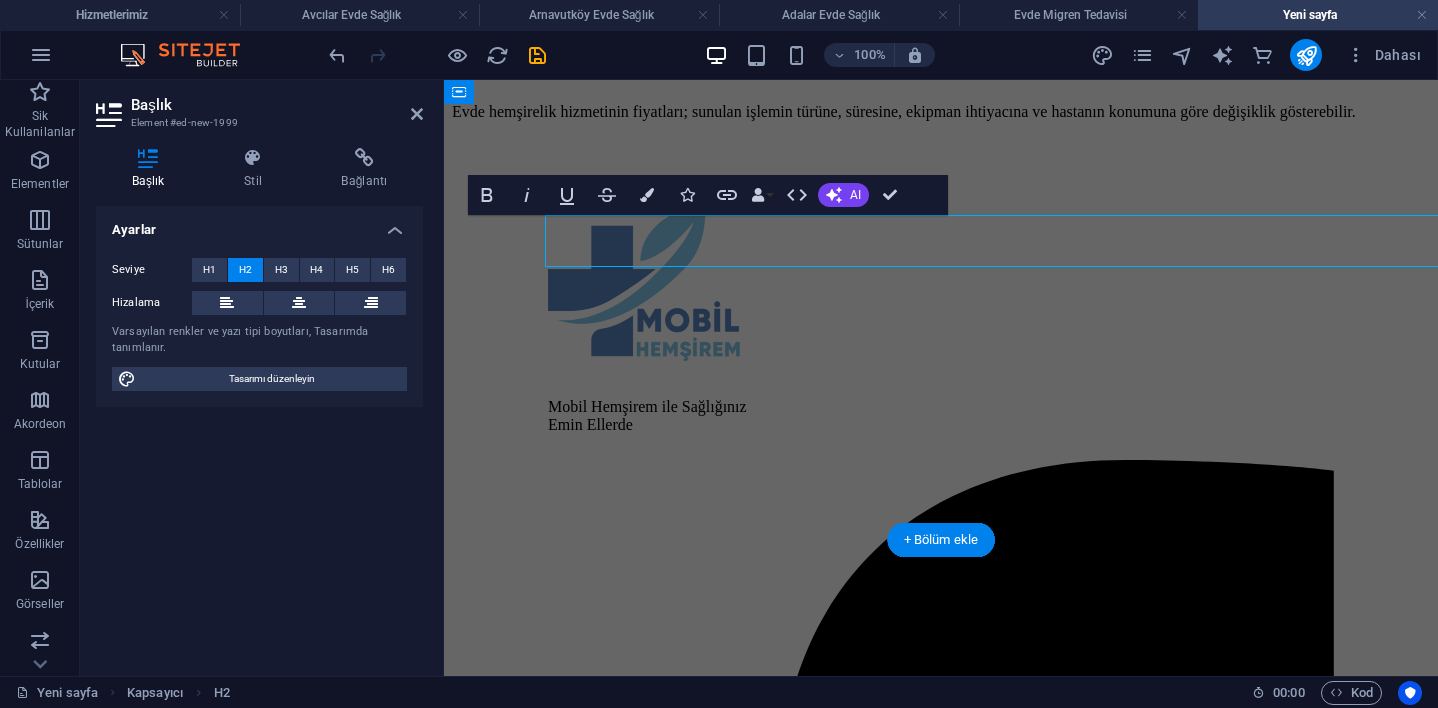 click on "Seviye H1 H2 H3 H4 H5 H6 Hizalama Varsayılan renkler ve yazı tipi boyutları, Tasarımda tanımlanır. Tasarımı düzenleyin" at bounding box center [259, 324] 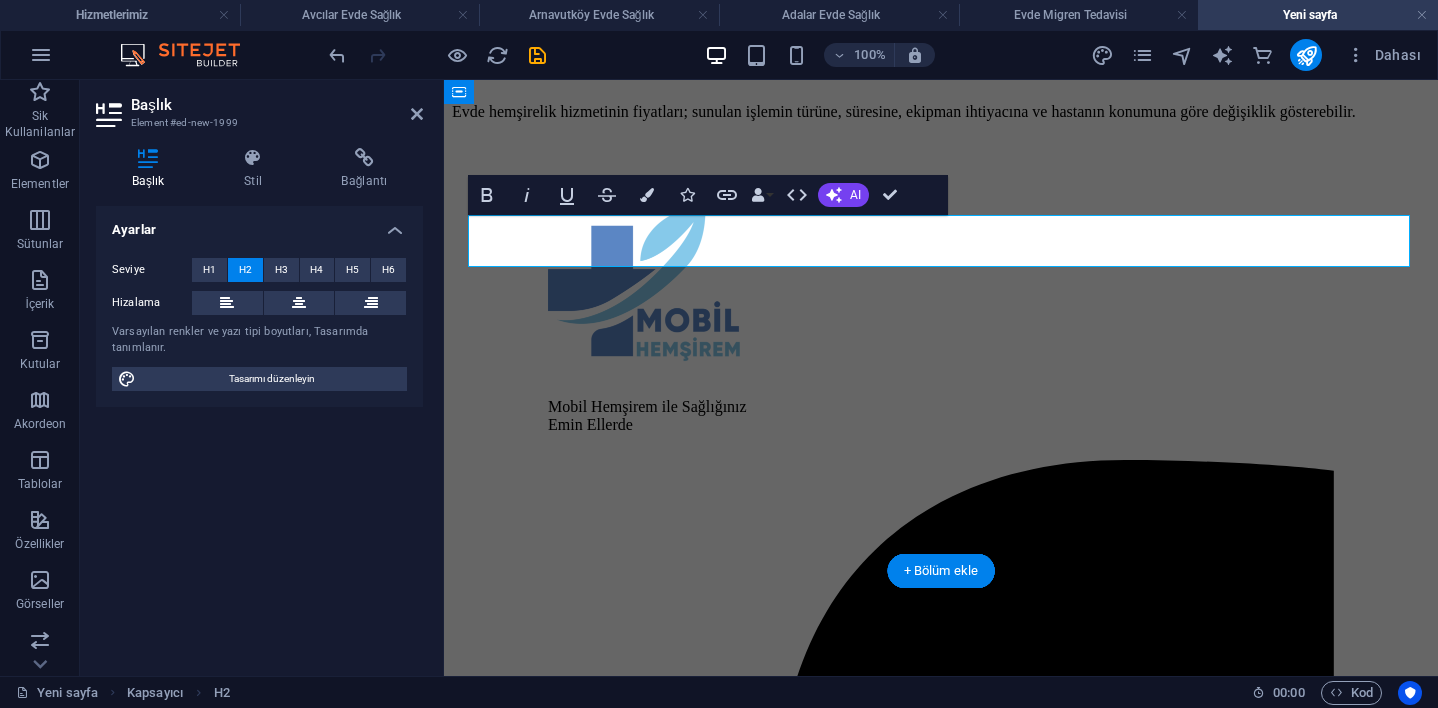type 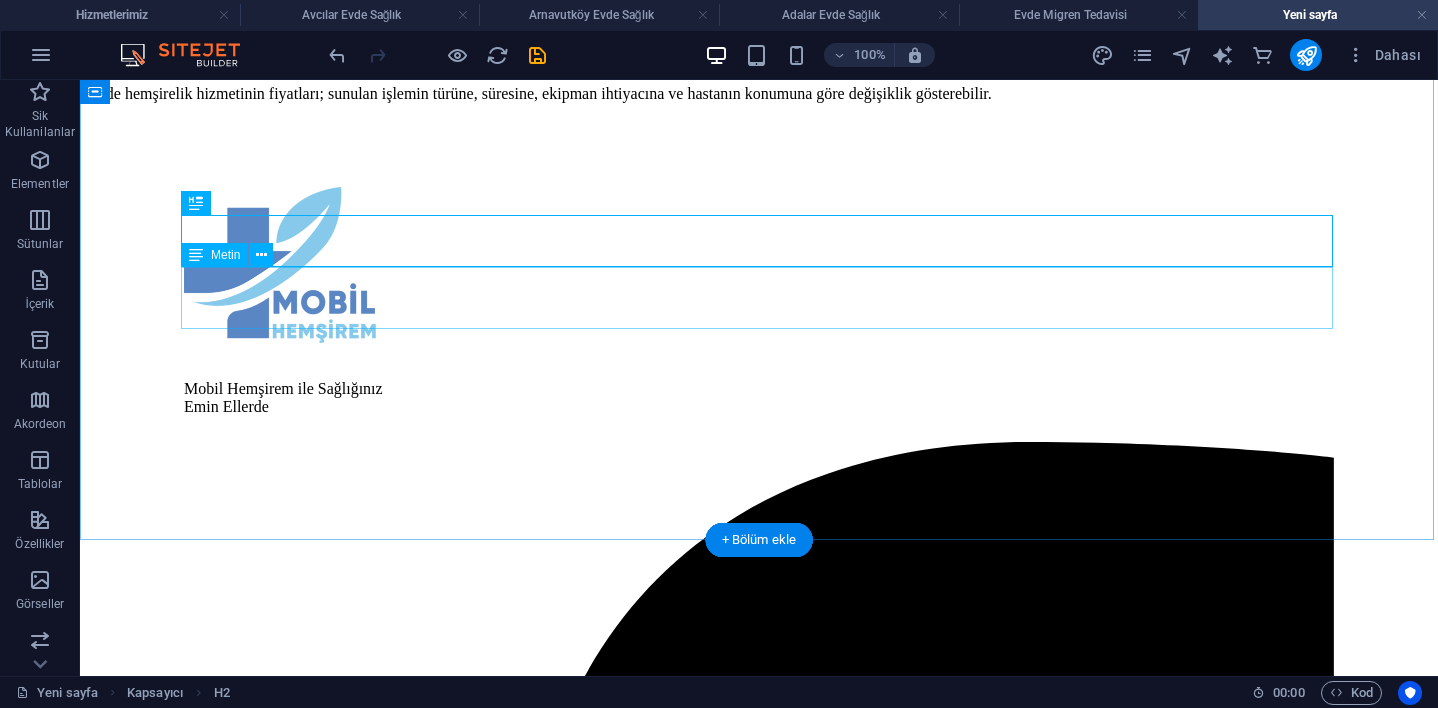 click on "Evde hemşire hizmeti; bireyin yaşam alanında, hastane konforuna yakın düzeyde sunulan profesyonel sağlık uygulamalarıdır. Hem tedavi sürecine destek olur hem de hasta ve hasta yakınlarının yaşam kalitesini artırır." at bounding box center [759, -6] 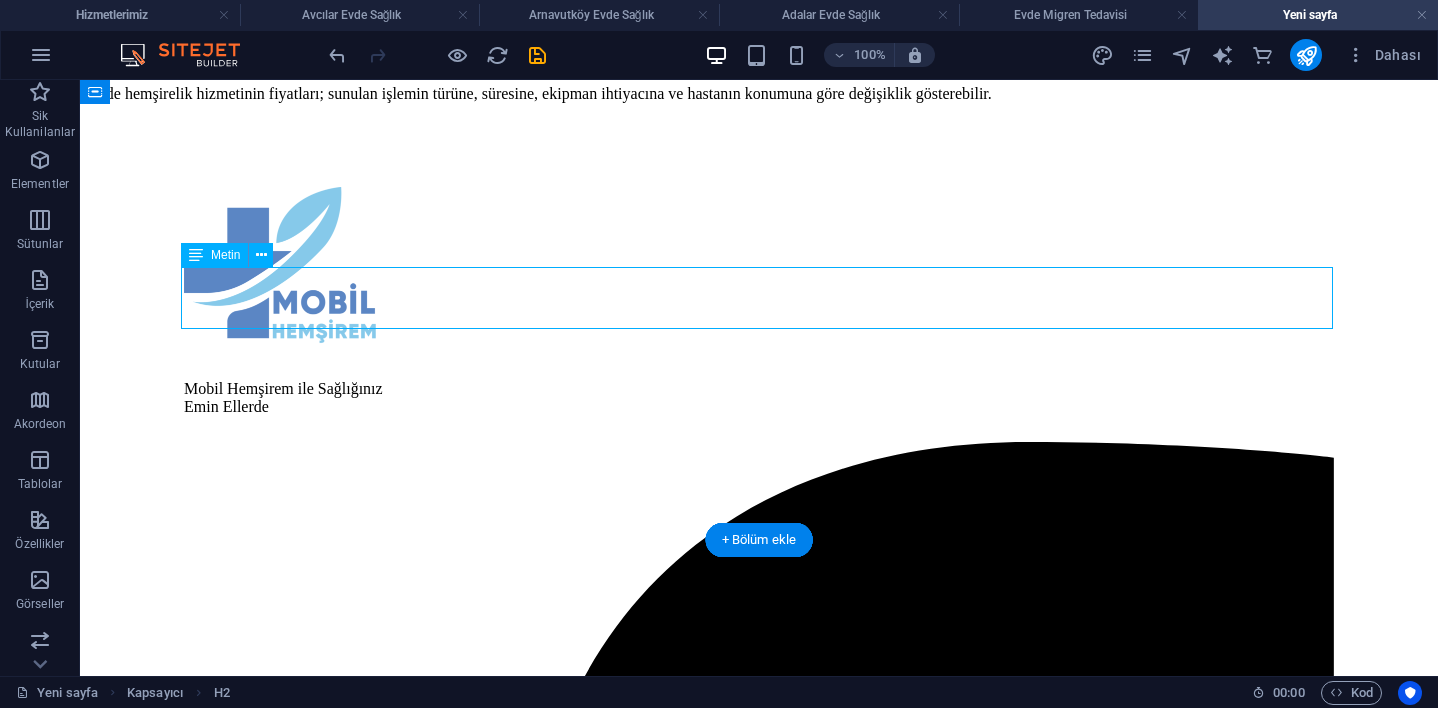 click on "Evde hemşire hizmeti; bireyin yaşam alanında, hastane konforuna yakın düzeyde sunulan profesyonel sağlık uygulamalarıdır. Hem tedavi sürecine destek olur hem de hasta ve hasta yakınlarının yaşam kalitesini artırır." at bounding box center [759, -6] 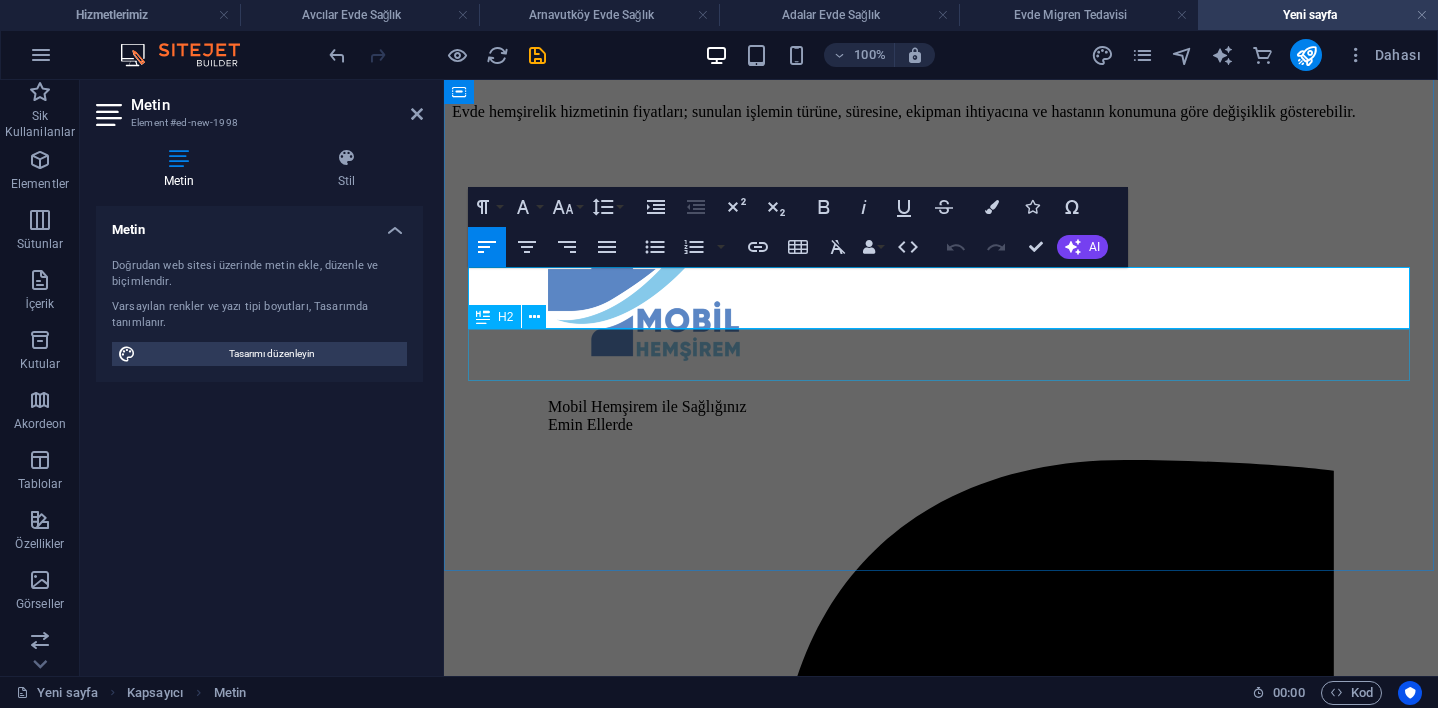 drag, startPoint x: 469, startPoint y: 283, endPoint x: 567, endPoint y: 361, distance: 125.25175 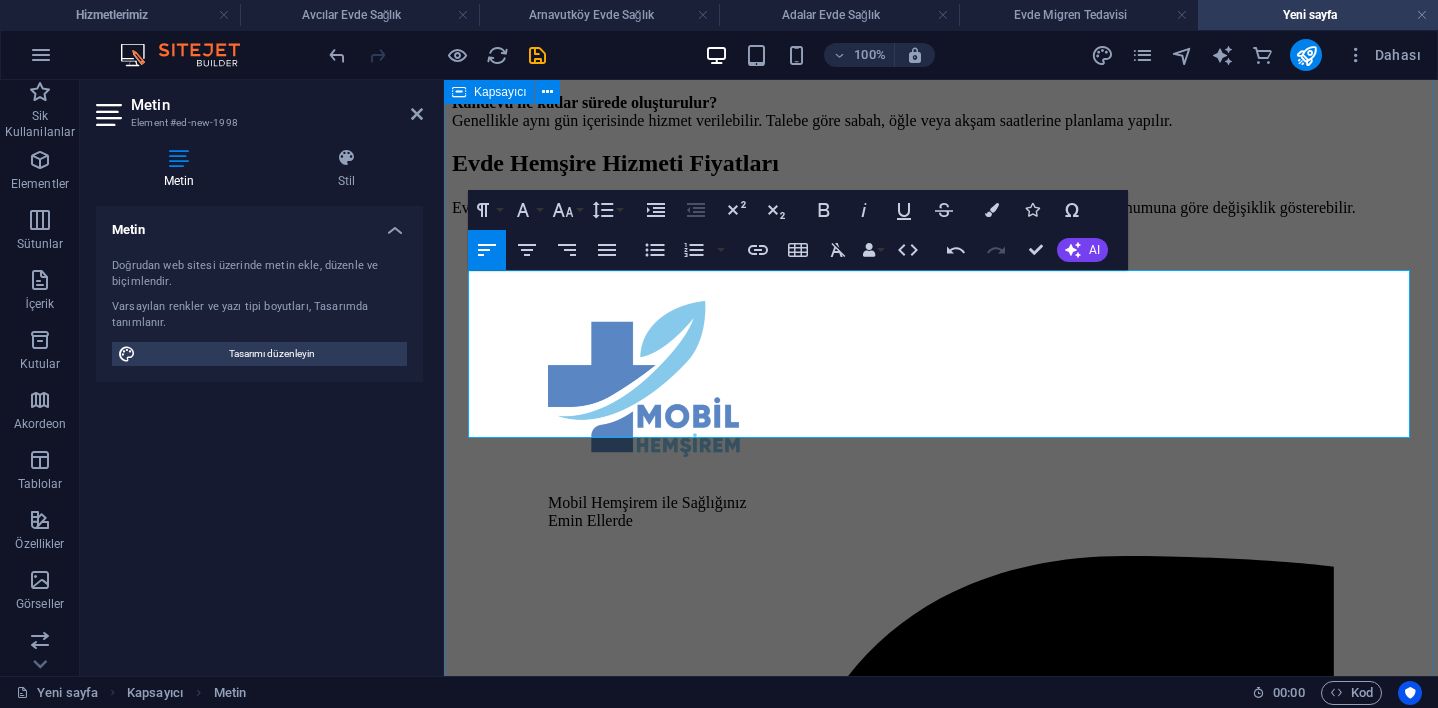 scroll, scrollTop: 1028, scrollLeft: 0, axis: vertical 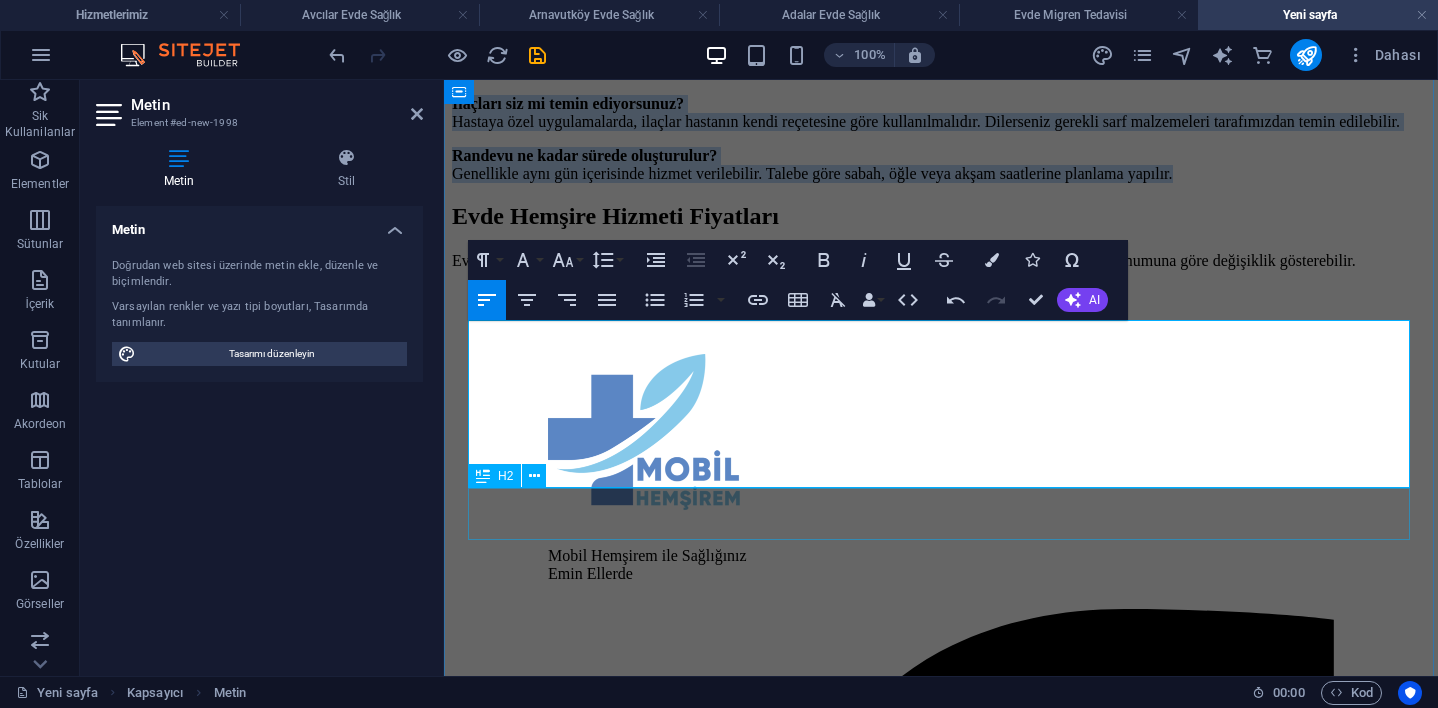 drag, startPoint x: 471, startPoint y: 331, endPoint x: 1371, endPoint y: 494, distance: 914.6415 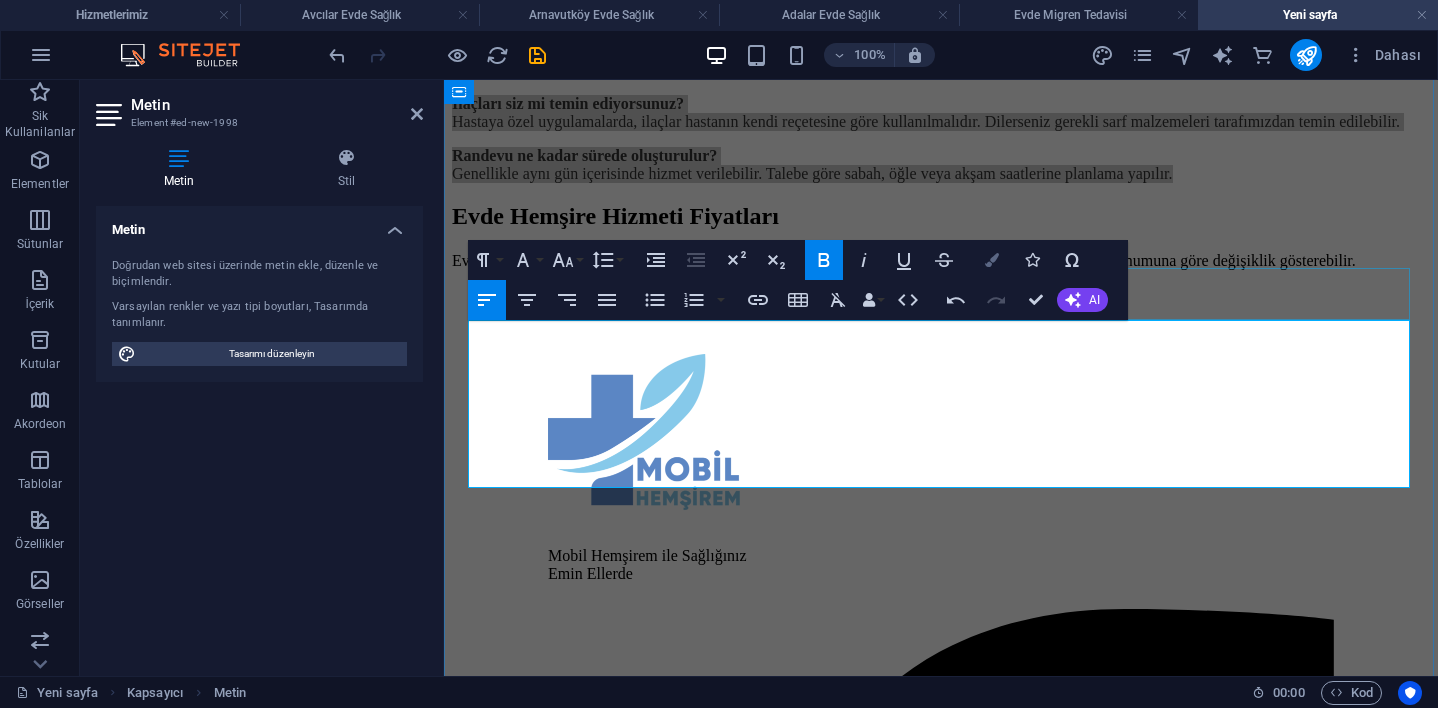 click on "Colors" at bounding box center [992, 260] 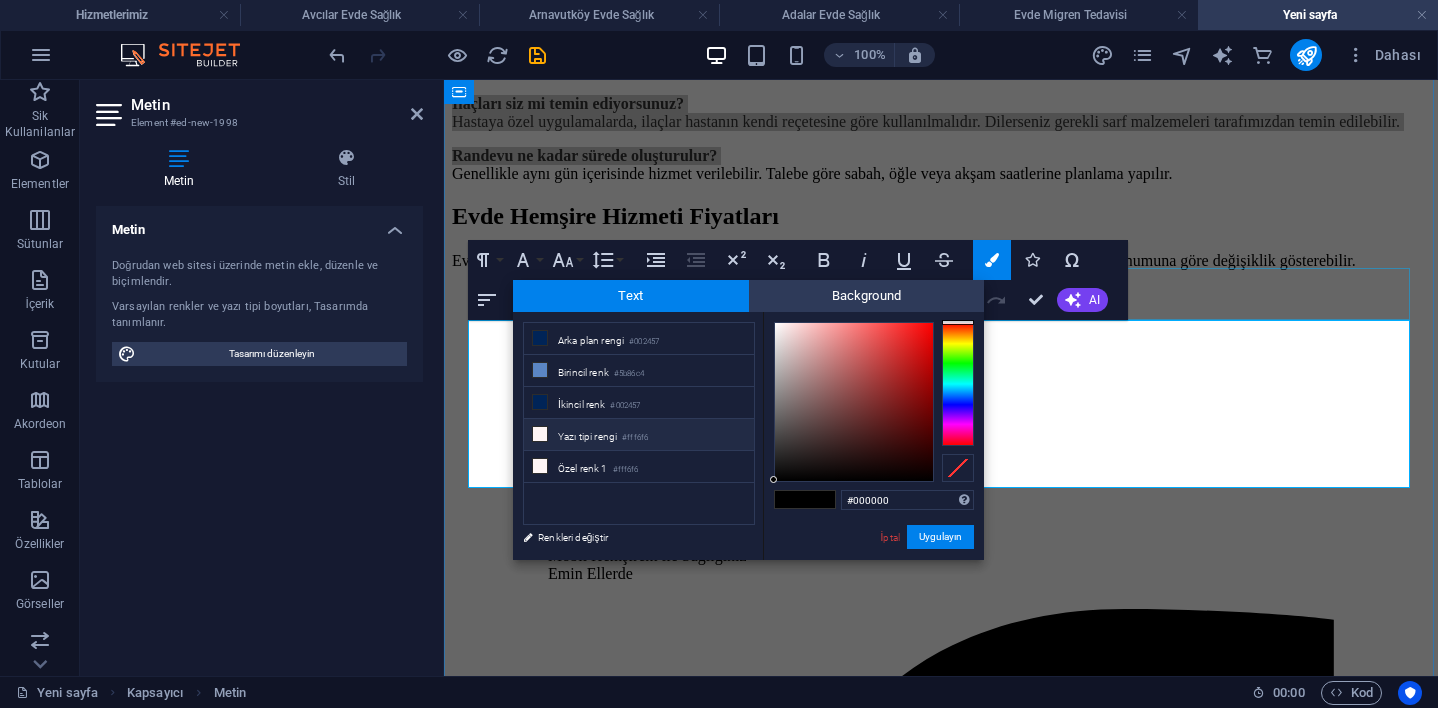 click on "Yazı tipi rengi
#fff6f6" at bounding box center (639, 435) 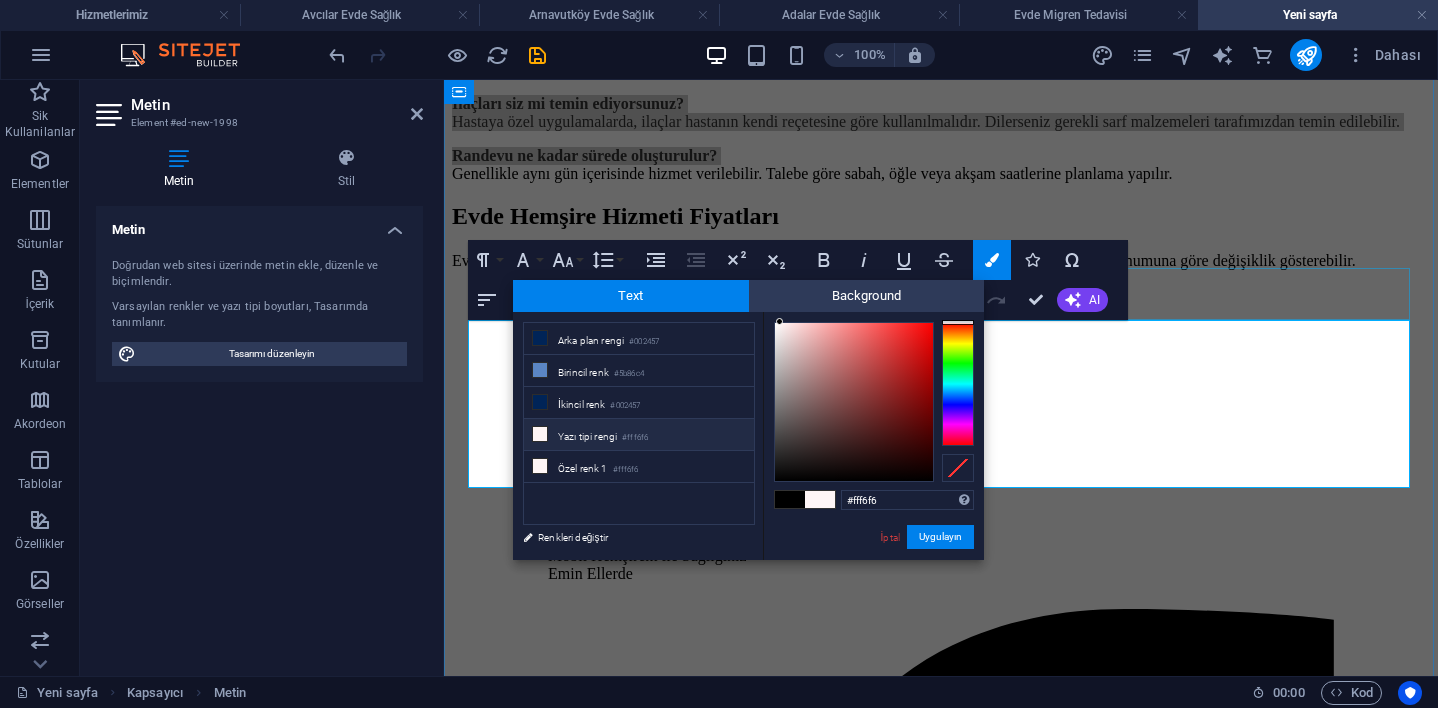 click on "Yazı tipi rengi
#fff6f6" at bounding box center (639, 435) 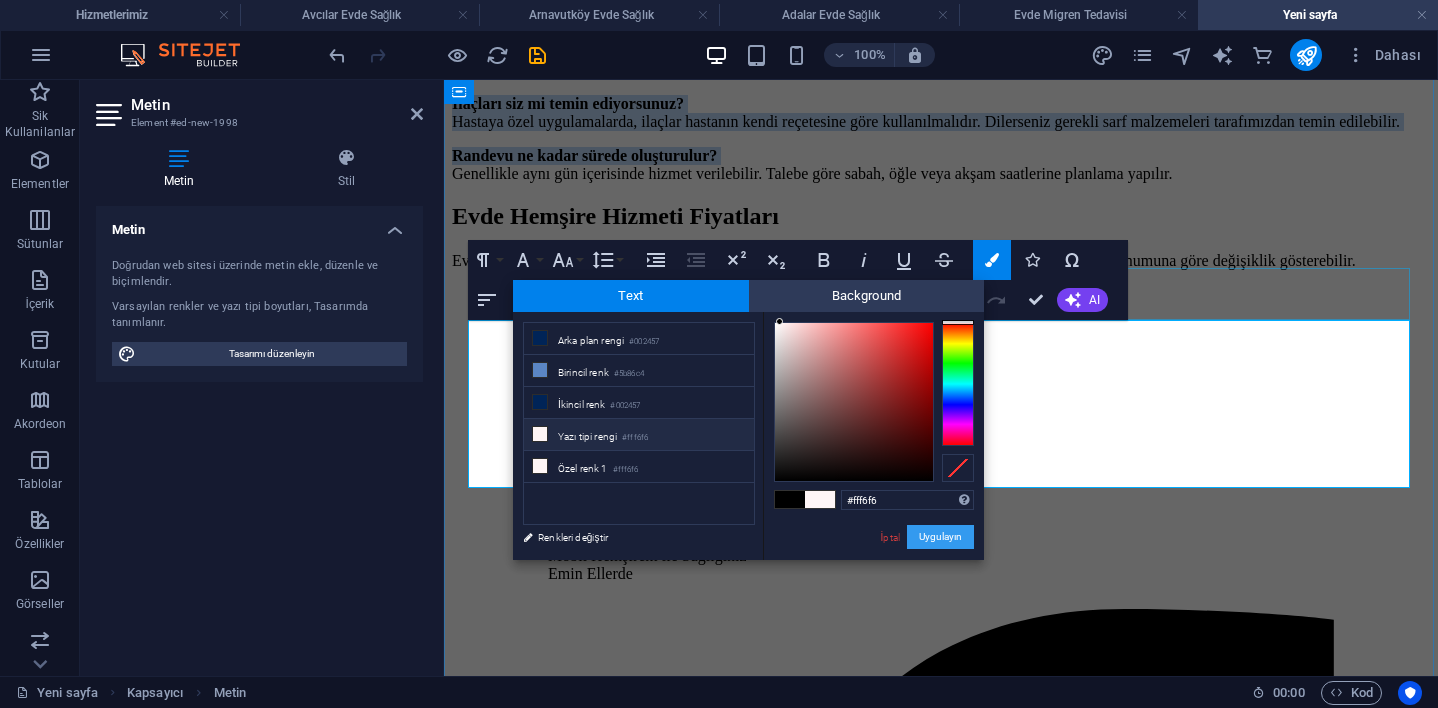 click on "Uygulayın" at bounding box center (940, 537) 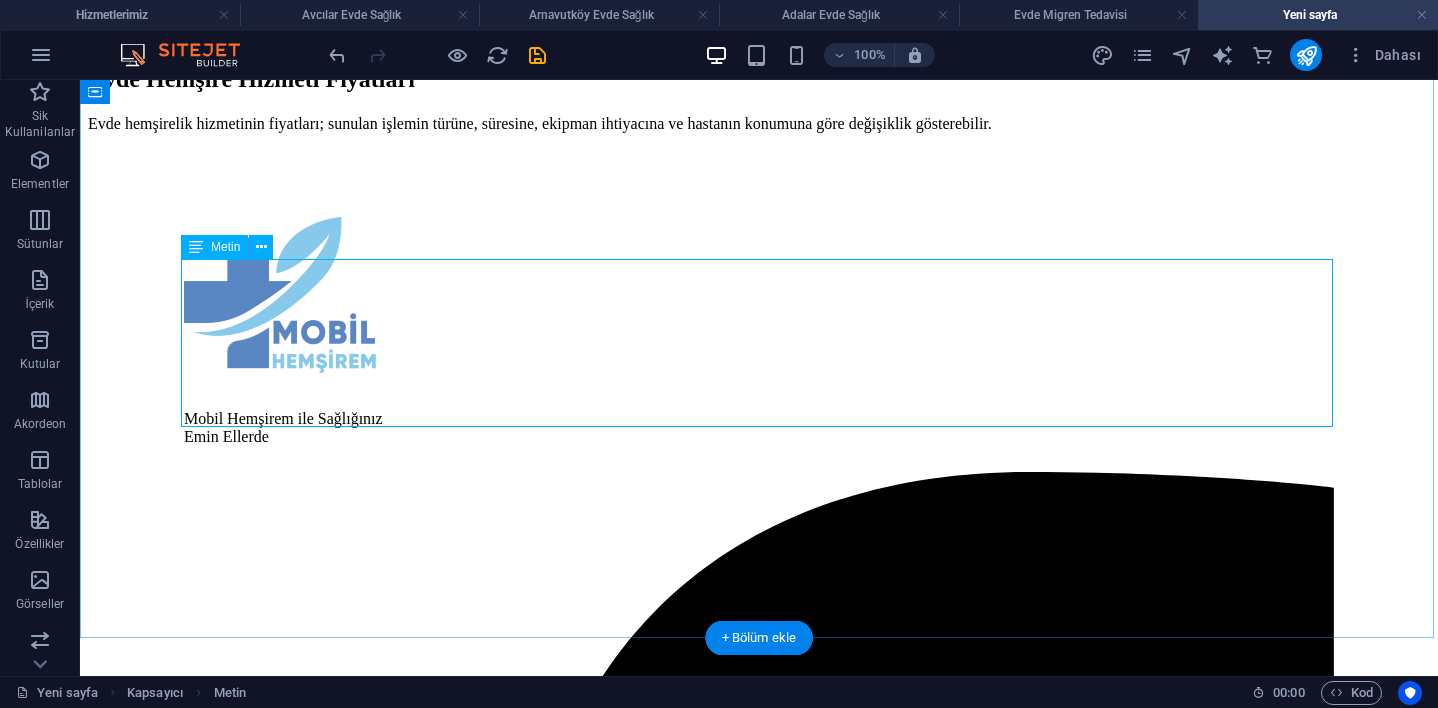 scroll, scrollTop: 1180, scrollLeft: 0, axis: vertical 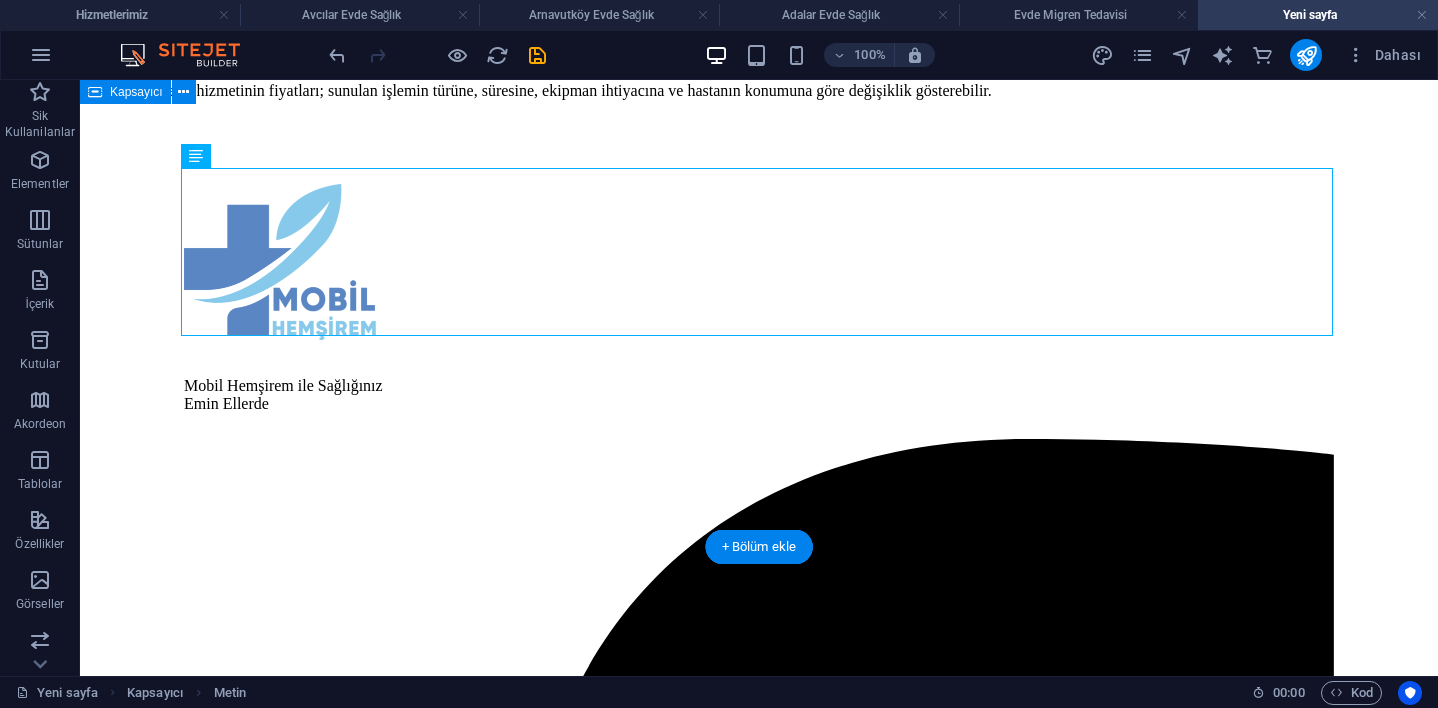 click on "Evde Hemşire Hizmeti | Mobil Hemşirem Profesyonel Dokunuş, Evinizin Konforunda Sağlık Hizmeti Evde hemşire hizmeti , hastaneye gitmekte zorlanan, uzun süreli tedavi sürecindeki ya da yatağa bağımlı bireyler için büyük kolaylık sağlayan bir evde sağlık hizmetidir. Mobil Hemşirem , İstanbul’un tüm ilçelerinde alanında uzman hemşire kadrosuyla, hastaneye gitmeden ihtiyaç duyduğunuz tıbbi işlemleri evinize getiriyor. Evde Hemşirelik Hizmeti Nedir? Evde hemşire hizmeti; bireyin yaşam alanında, hastane konforuna yakın düzeyde sunulan profesyonel sağlık uygulamalarıdır. Hem tedavi sürecine destek olur hem de hasta ve hasta yakınlarının yaşam kalitesini artırır. Hangi Hizmetler Sunulur? Mobil Hemşirem, evde hemşirelik hizmeti kapsamında şu sağlık hizmetlerini sunmaktadır: Enjeksiyon (iğne) uygulamaları Serum takma Tansiyon, ateş, şeker ölçümü ve takibi Kan alma ve laboratuvara gönderim Pansuman ve yara bakımı PEG bakımı İletişime Geçin" at bounding box center [759, -476] 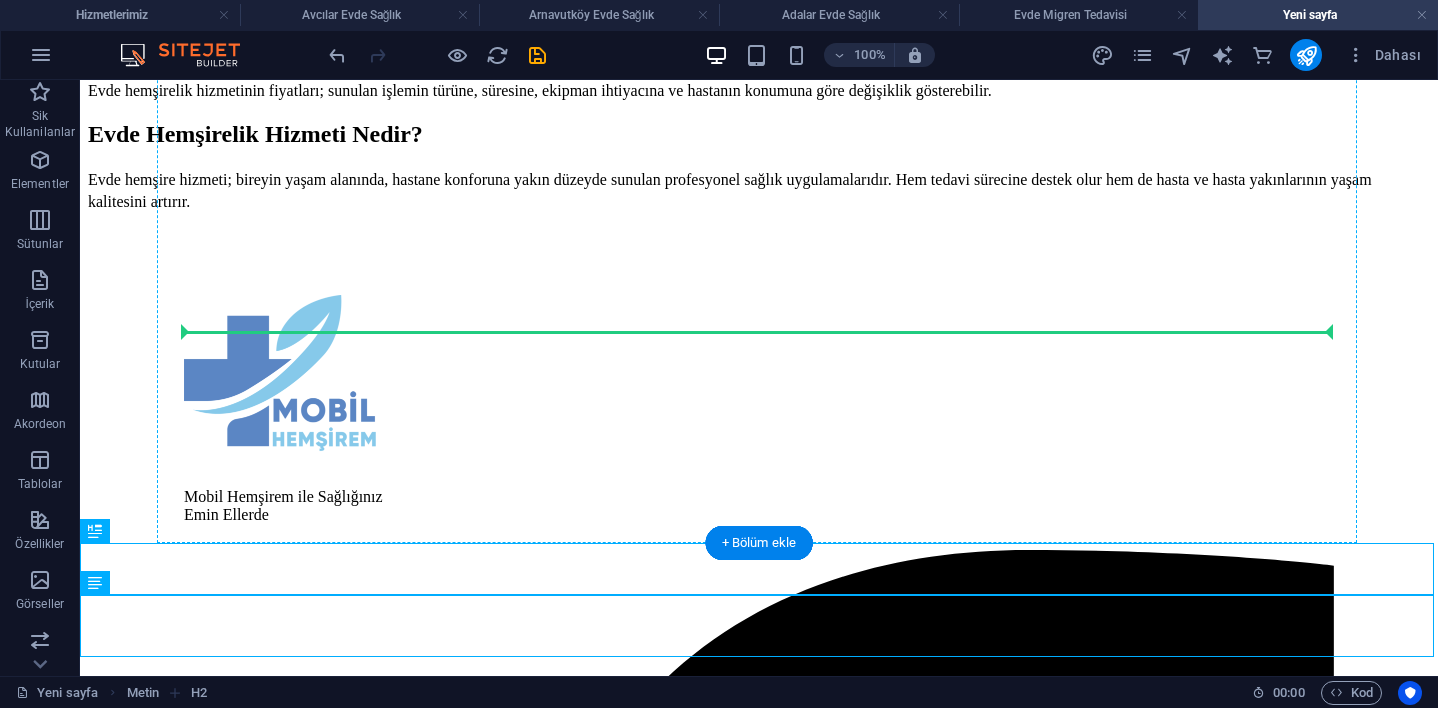 scroll, scrollTop: 1184, scrollLeft: 0, axis: vertical 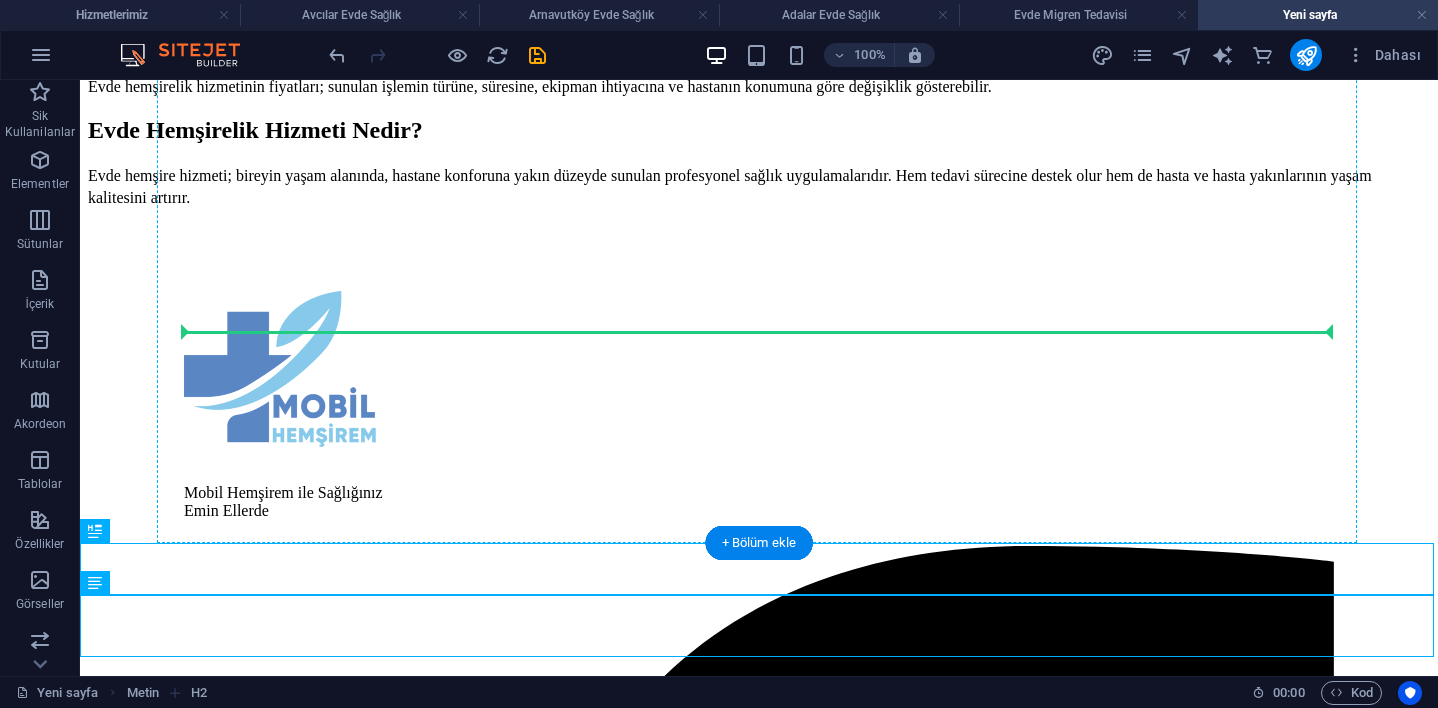 drag, startPoint x: 164, startPoint y: 615, endPoint x: 216, endPoint y: 315, distance: 304.47333 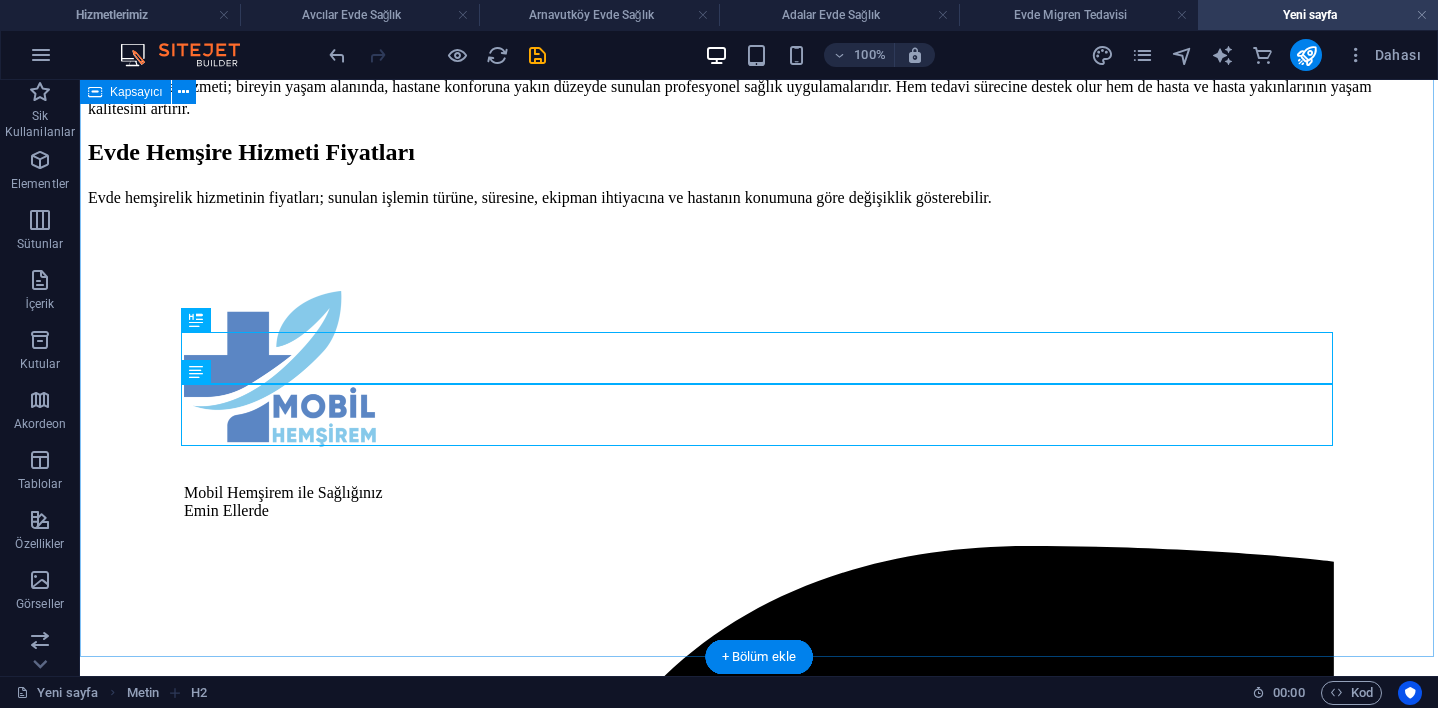 click on "Evde Hemşire Hizmeti | Mobil Hemşirem Profesyonel Dokunuş, Evinizin Konforunda Sağlık Hizmeti Evde hemşire hizmeti , hastaneye gitmekte zorlanan, uzun süreli tedavi sürecindeki ya da yatağa bağımlı bireyler için büyük kolaylık sağlayan bir evde sağlık hizmetidir. Mobil Hemşirem , İstanbul’un tüm ilçelerinde alanında uzman hemşire kadrosuyla, hastaneye gitmeden ihtiyaç duyduğunuz tıbbi işlemleri evinize getiriyor. Evde Hemşirelik Hizmeti Nedir? Evde hemşire hizmeti; bireyin yaşam alanında, hastane konforuna yakın düzeyde sunulan profesyonel sağlık uygulamalarıdır. Hem tedavi sürecine destek olur hem de hasta ve hasta yakınlarının yaşam kalitesini artırır. Hangi Hizmetler Sunulur? Mobil Hemşirem, evde hemşirelik hizmeti kapsamında şu sağlık hizmetlerini sunmaktadır: Enjeksiyon (iğne) uygulamaları Serum takma Tansiyon, ateş, şeker ölçümü ve takibi Kan alma ve laboratuvara gönderim Pansuman ve yara bakımı PEG bakımı İletişime Geçin" at bounding box center (759, -425) 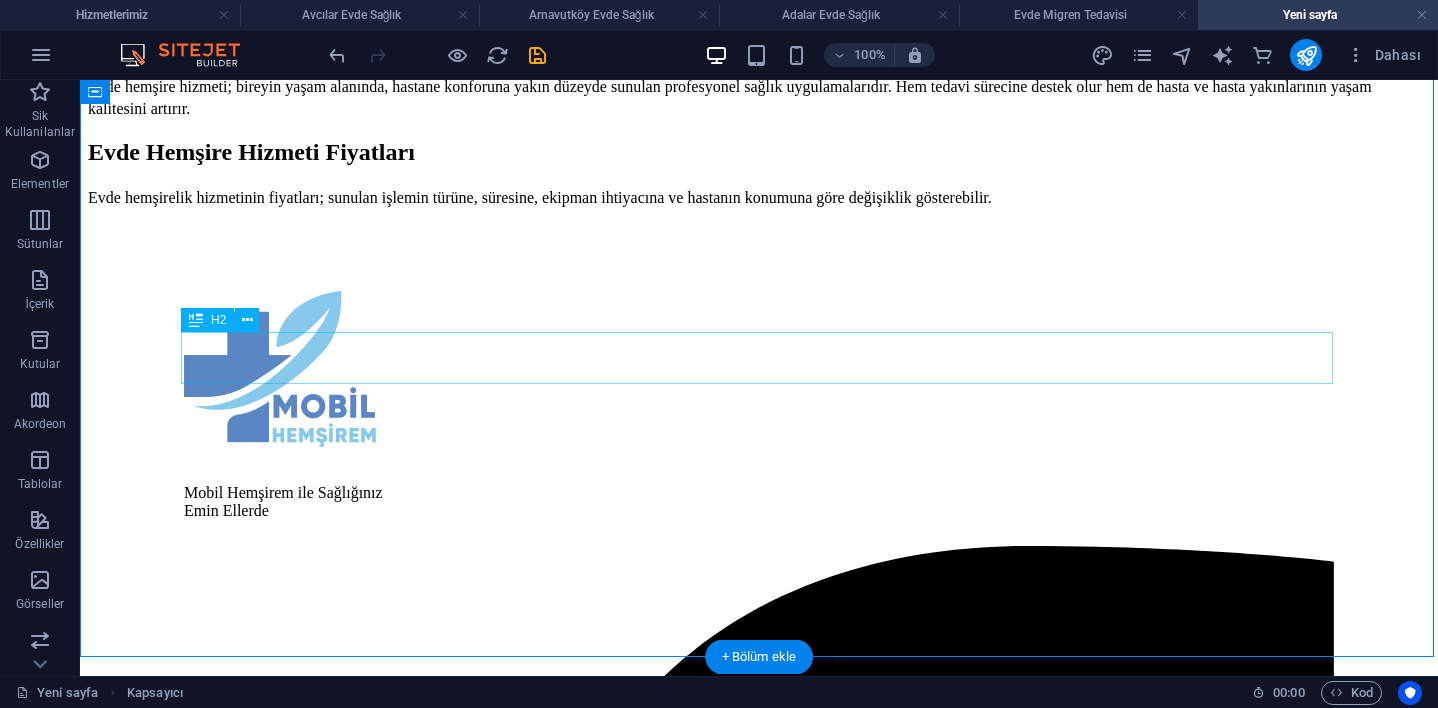 click on "Evde Hemşirelik Hizmeti Nedir?" at bounding box center (759, 42) 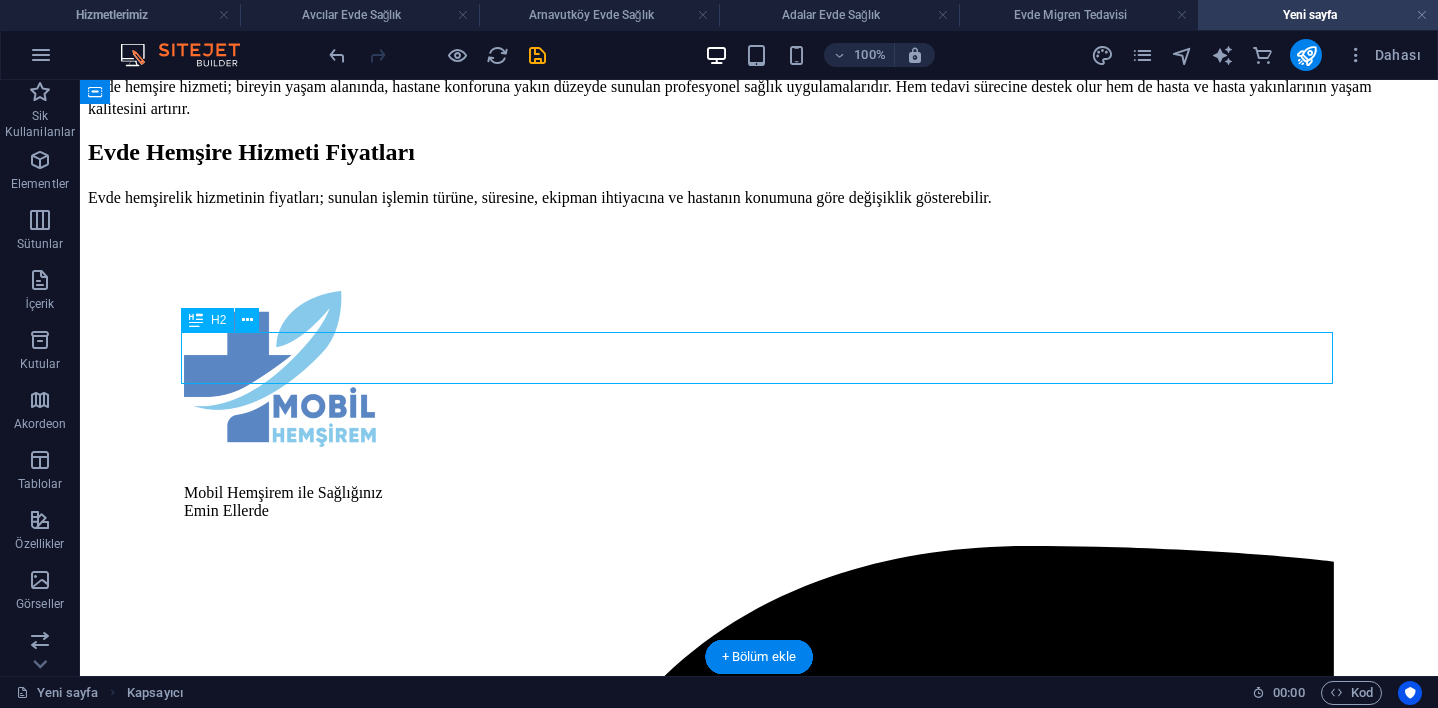 click on "Evde Hemşirelik Hizmeti Nedir?" at bounding box center [759, 42] 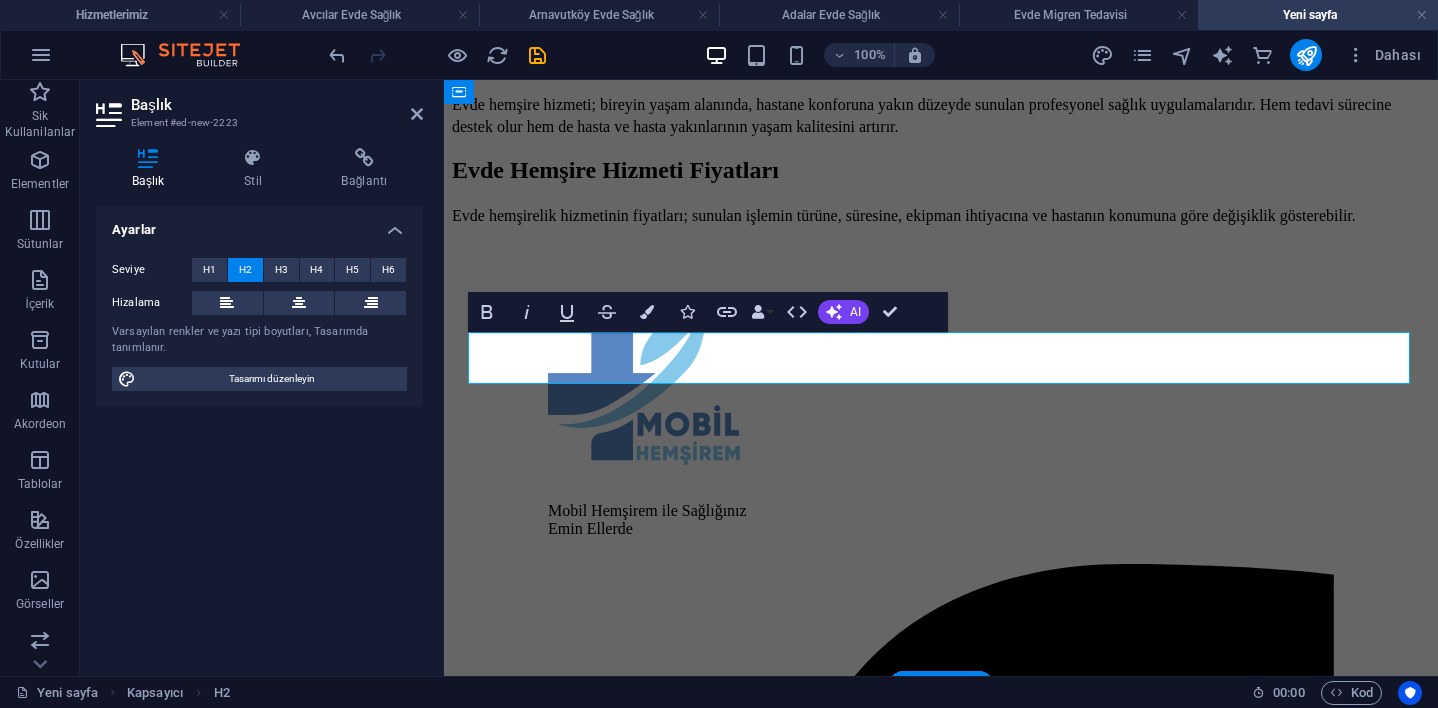 click on "Evde Hemşirelik Hizmeti Nedir?" at bounding box center (619, 60) 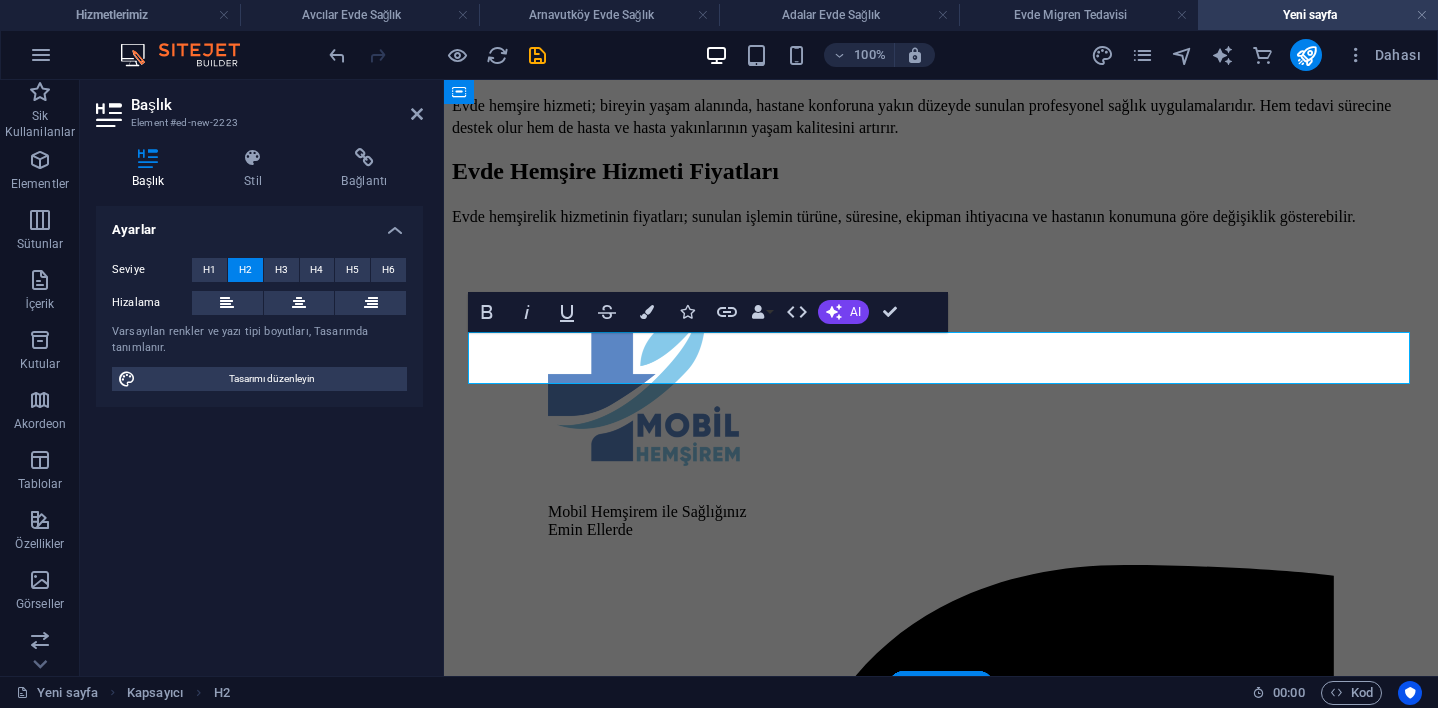 click on "📍 Hizmet Bölgeleri" at bounding box center (556, 61) 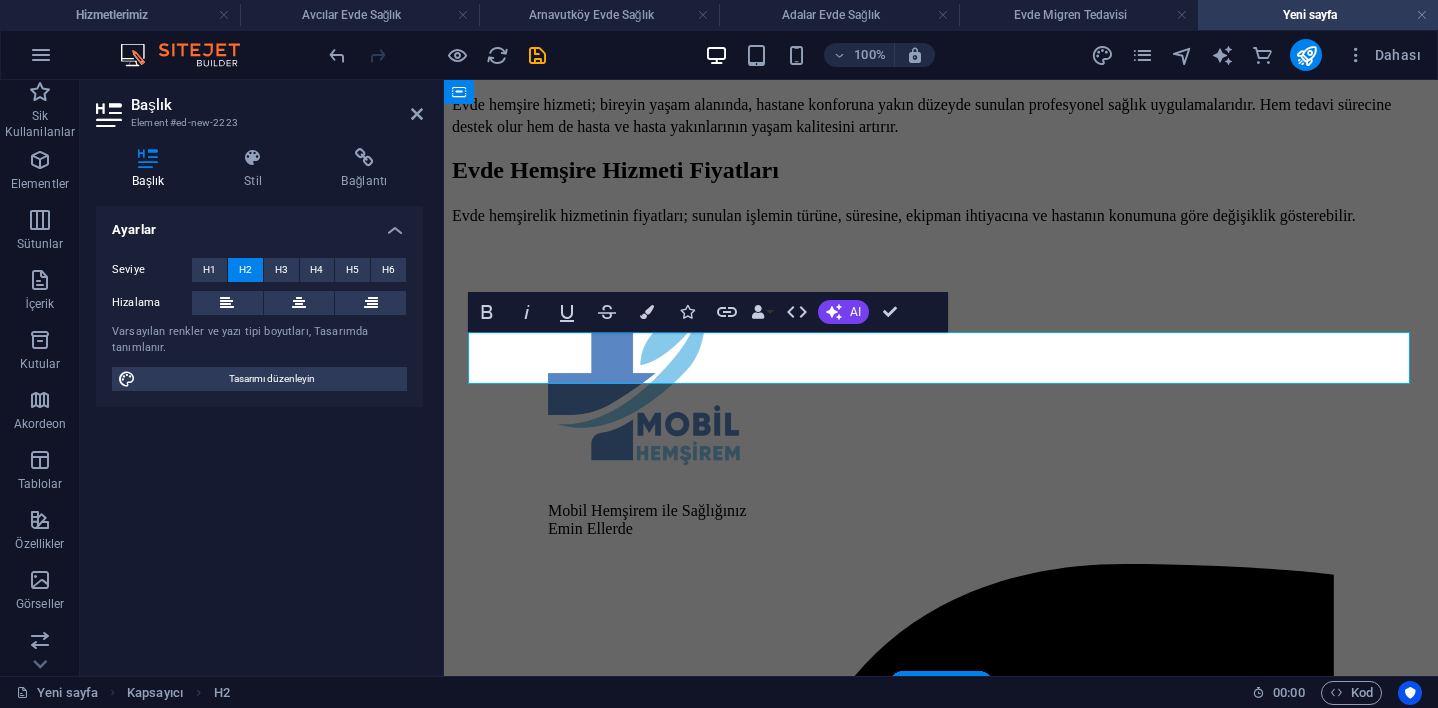 click on "Hizmet Bölgeleri" at bounding box center [538, 60] 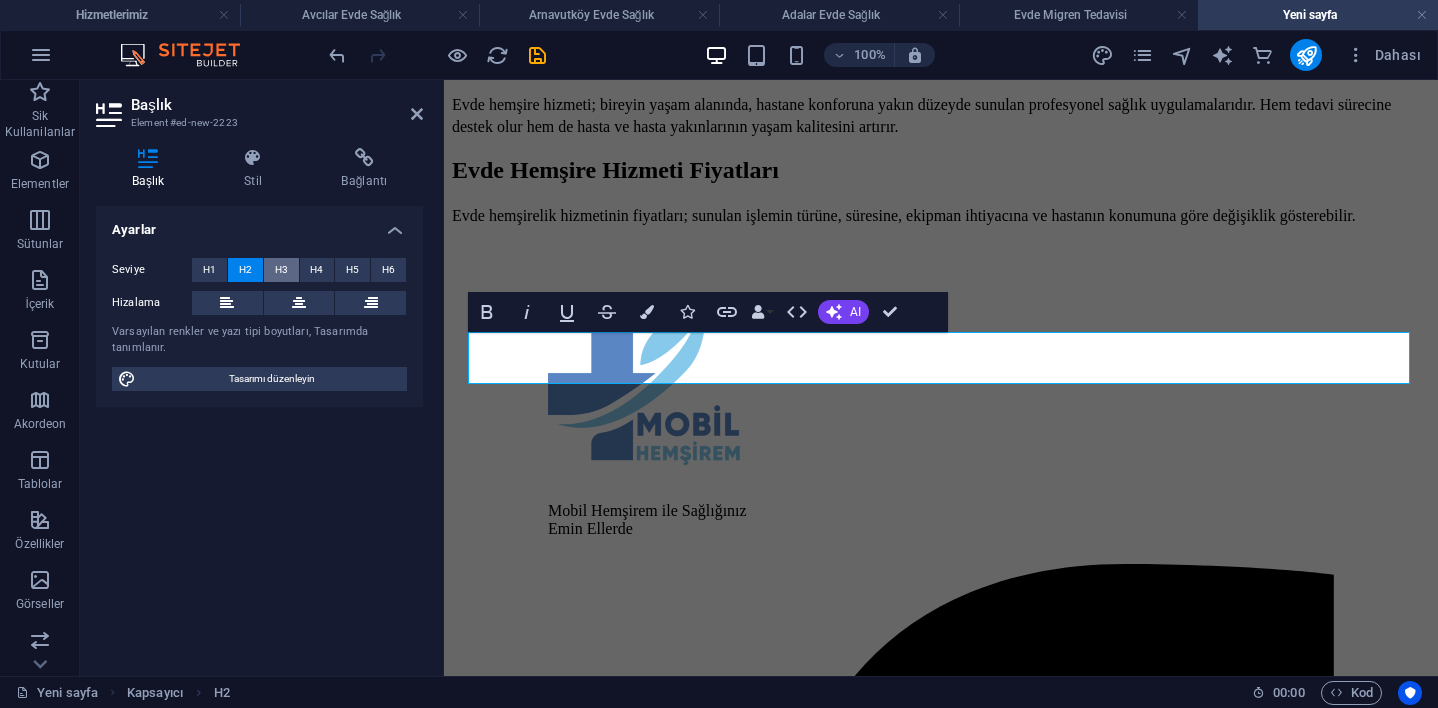 click on "Seviye H1 H2 H3 H4 H5 H6 Hizalama Varsayılan renkler ve yazı tipi boyutları, Tasarımda tanımlanır. Tasarımı düzenleyin" at bounding box center [259, 324] 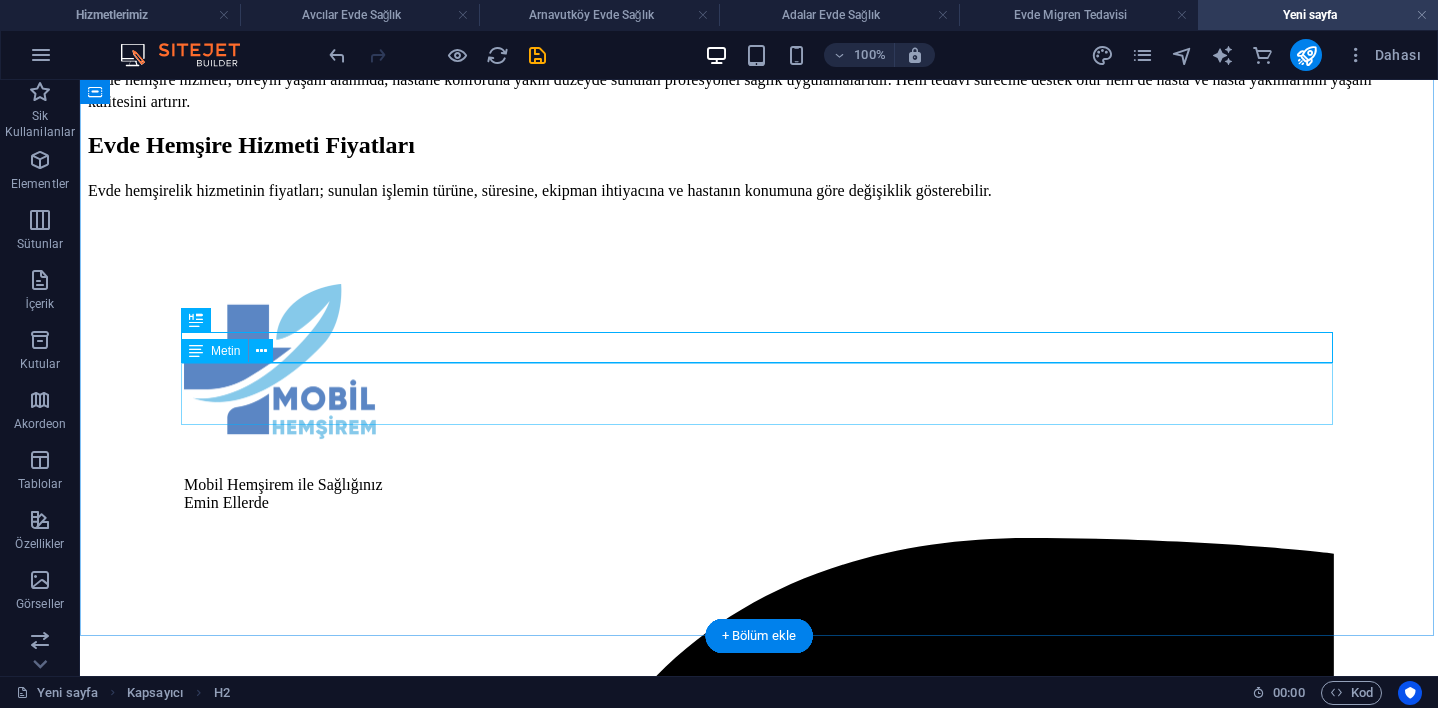 click on "Evde hemşire hizmeti; bireyin yaşam alanında, hastane konforuna yakın düzeyde sunulan profesyonel sağlık uygulamalarıdır. Hem tedavi sürecine destek olur hem de hasta ve hasta yakınlarının yaşam kalitesini artırır." at bounding box center (759, 90) 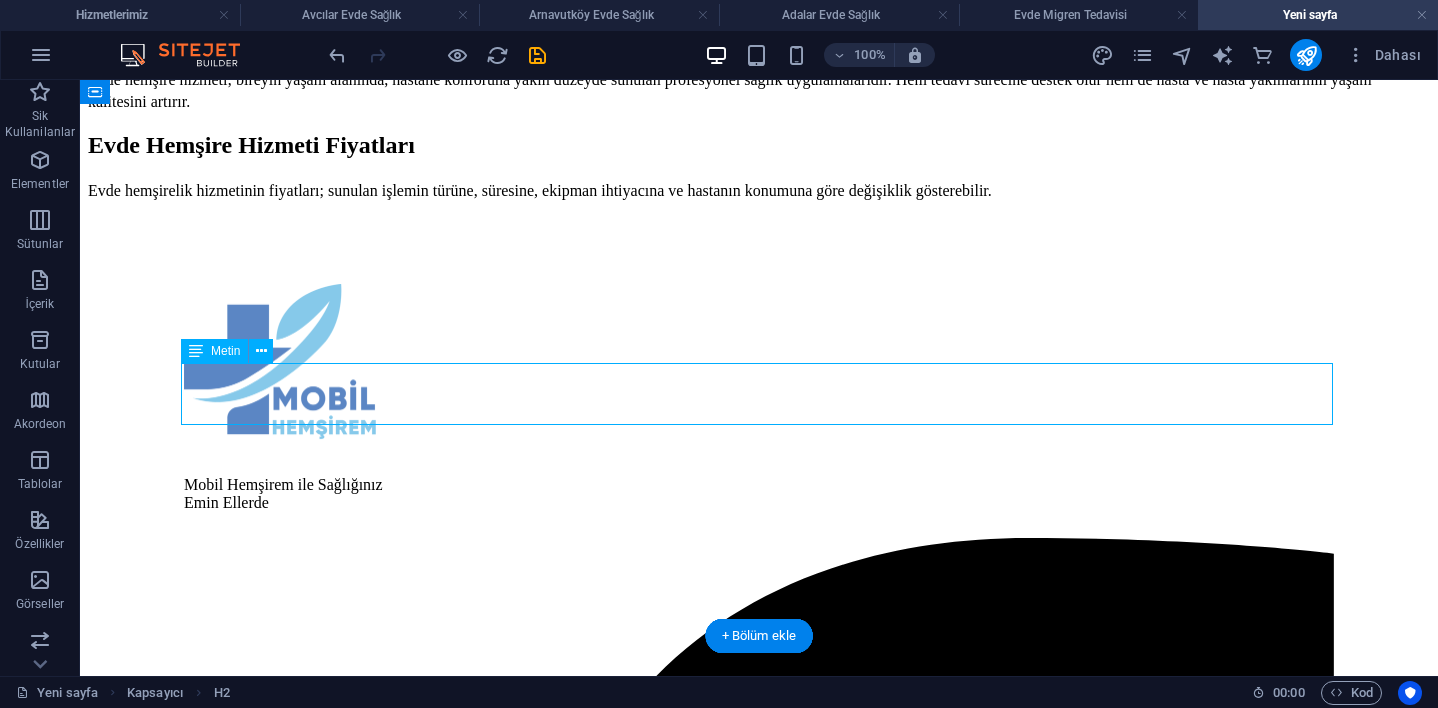 click on "Evde hemşire hizmeti; bireyin yaşam alanında, hastane konforuna yakın düzeyde sunulan profesyonel sağlık uygulamalarıdır. Hem tedavi sürecine destek olur hem de hasta ve hasta yakınlarının yaşam kalitesini artırır." at bounding box center (759, 90) 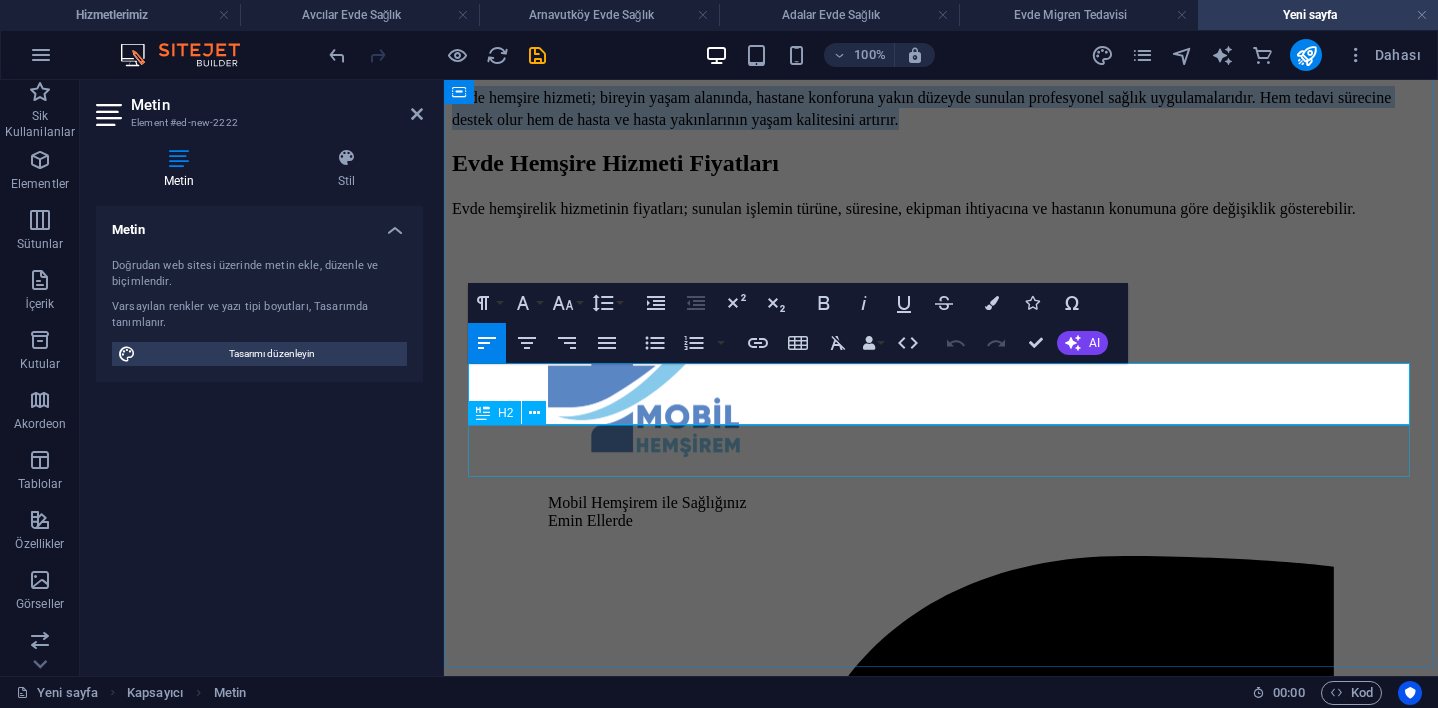 drag, startPoint x: 472, startPoint y: 381, endPoint x: 949, endPoint y: 448, distance: 481.68246 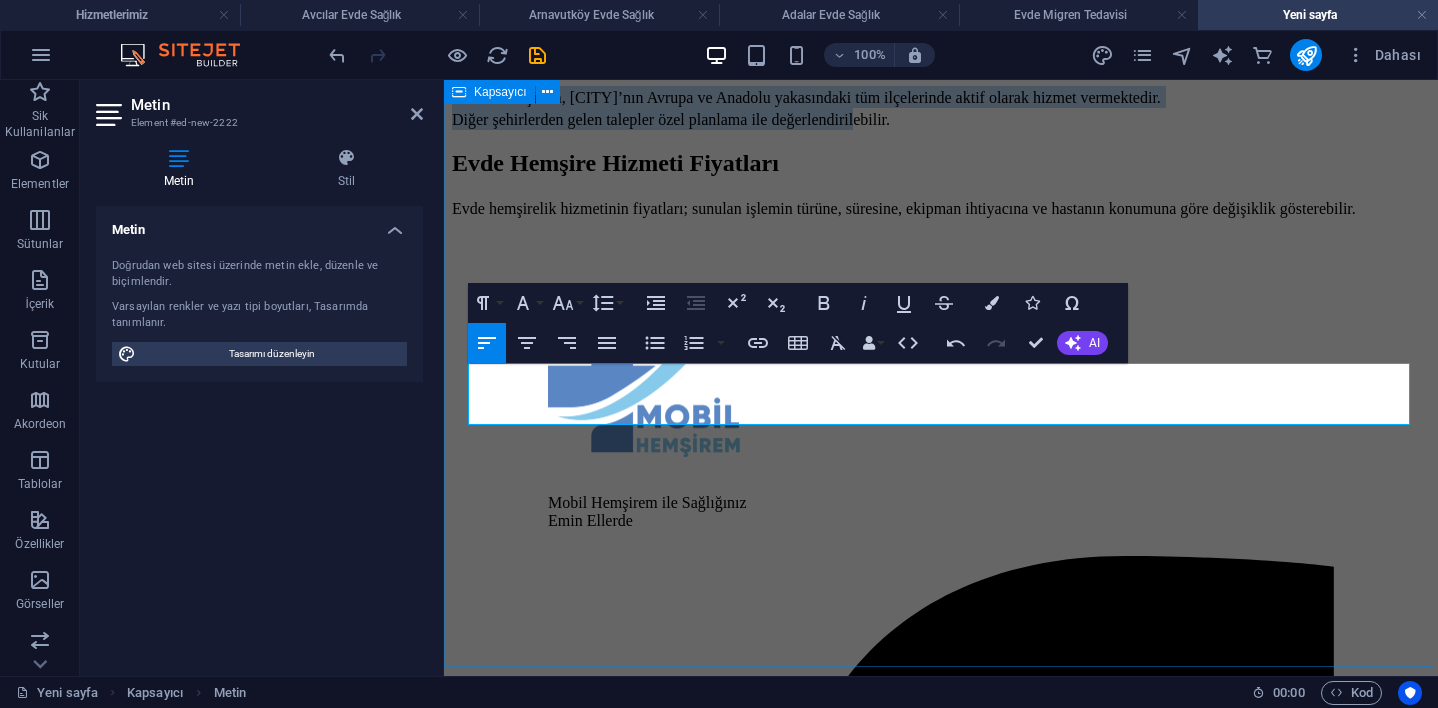 drag, startPoint x: 966, startPoint y: 417, endPoint x: 459, endPoint y: 379, distance: 508.42206 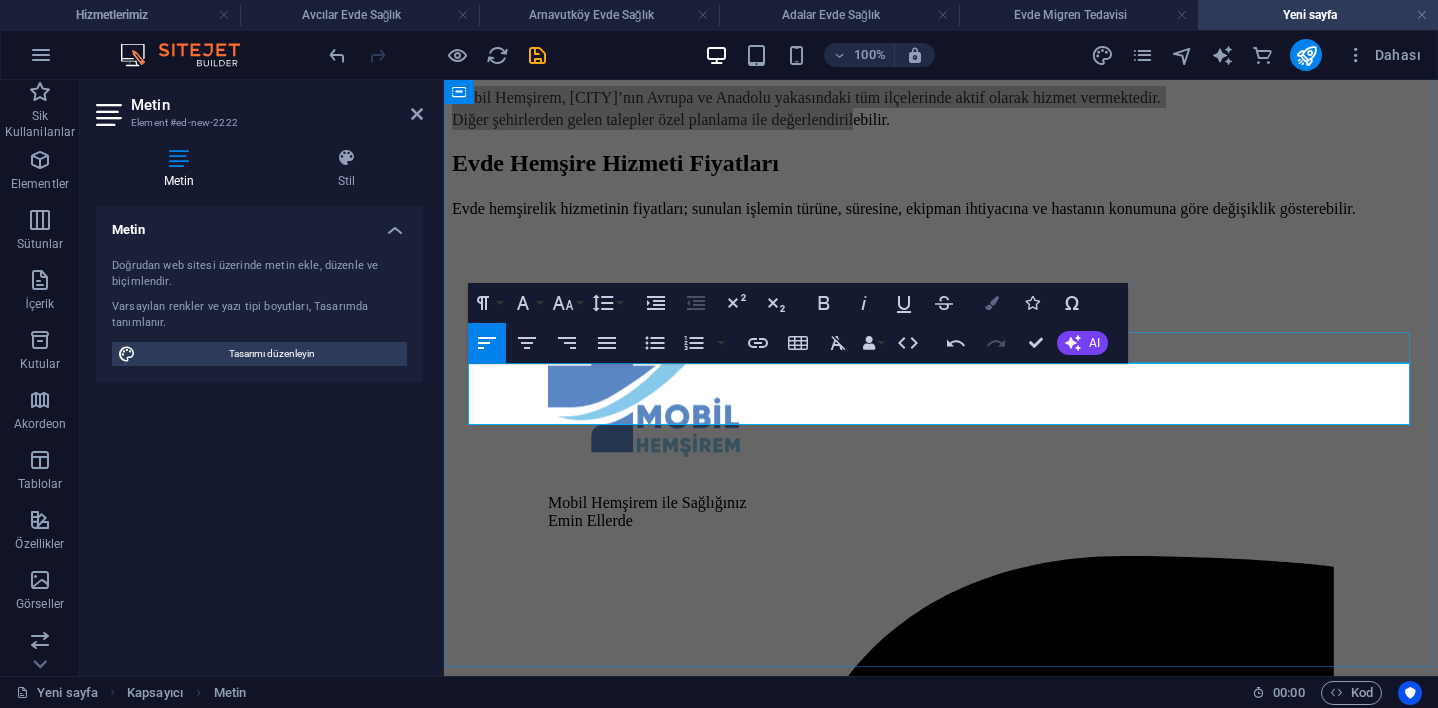 click on "Colors" at bounding box center (992, 303) 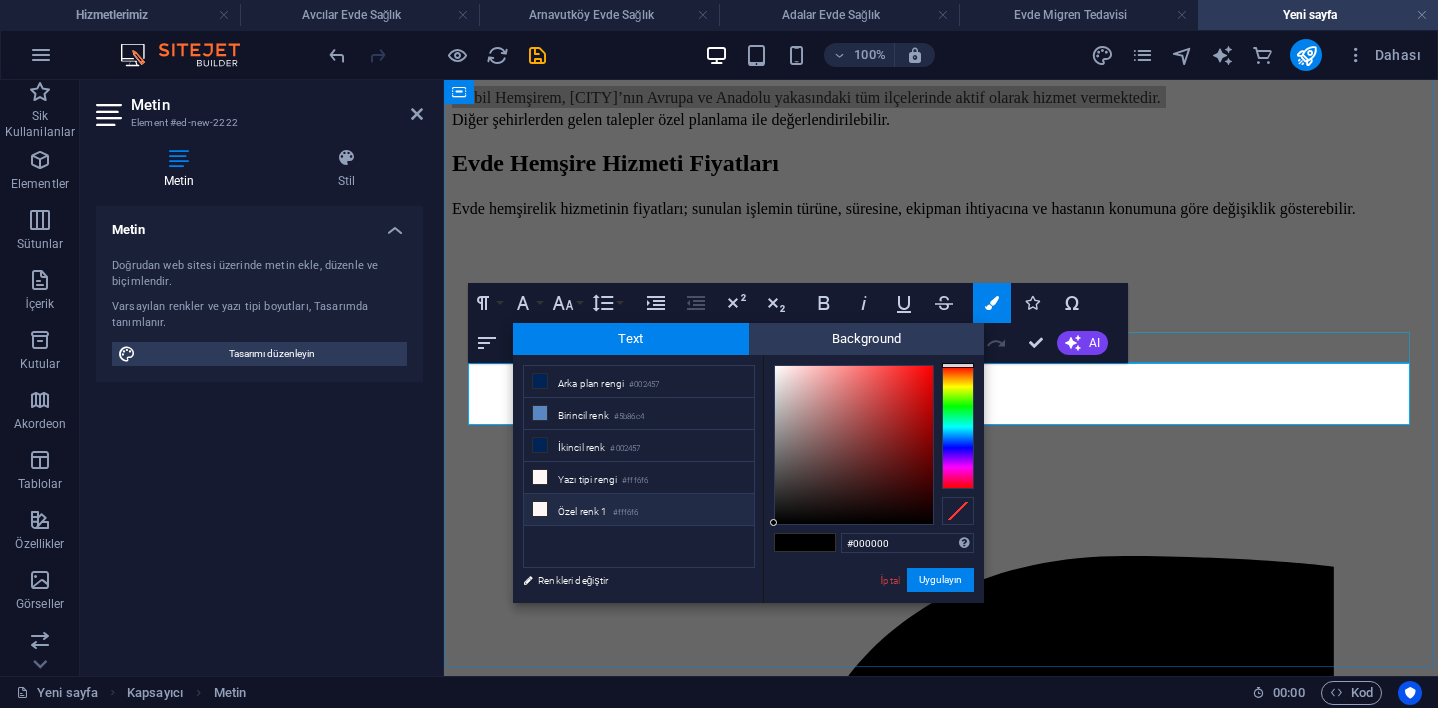 click on "Özel renk 1
#fff6f6" at bounding box center (639, 510) 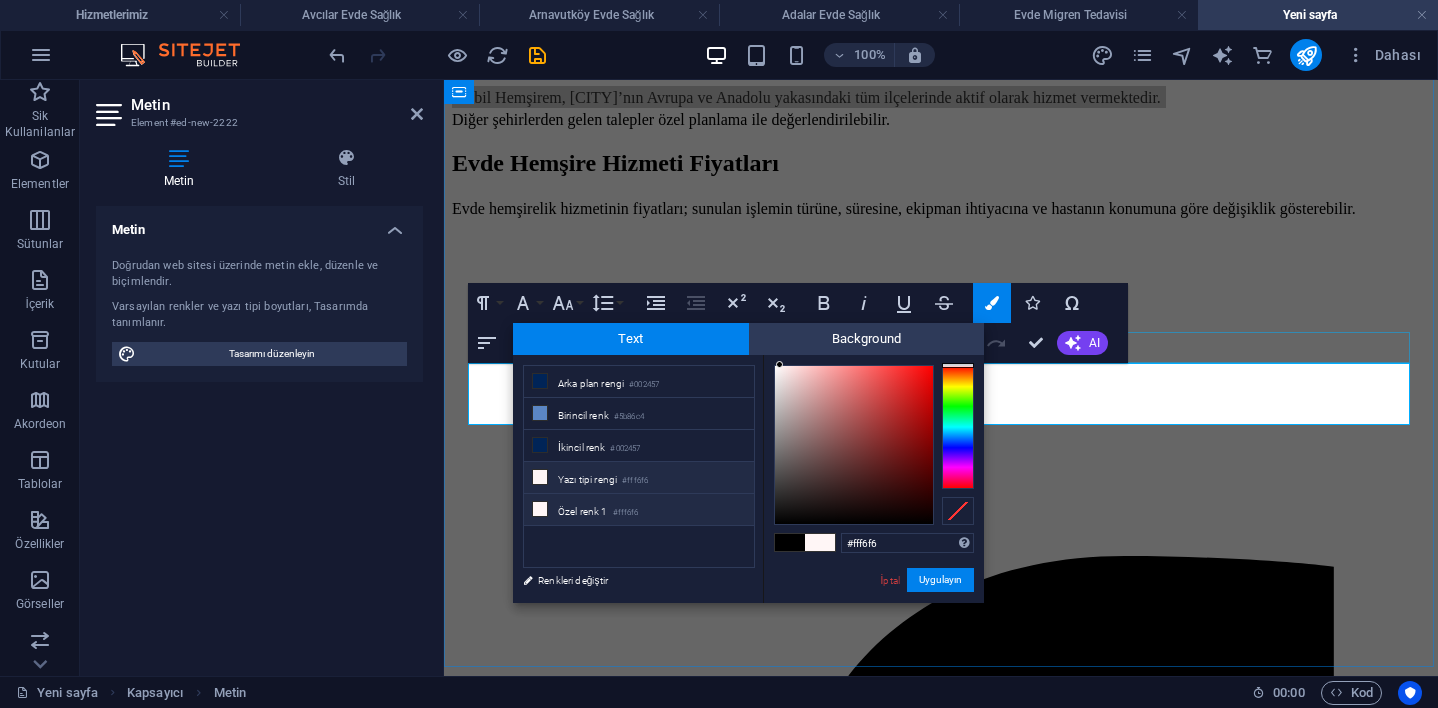 click on "Özel renk 1
#fff6f6" at bounding box center (639, 510) 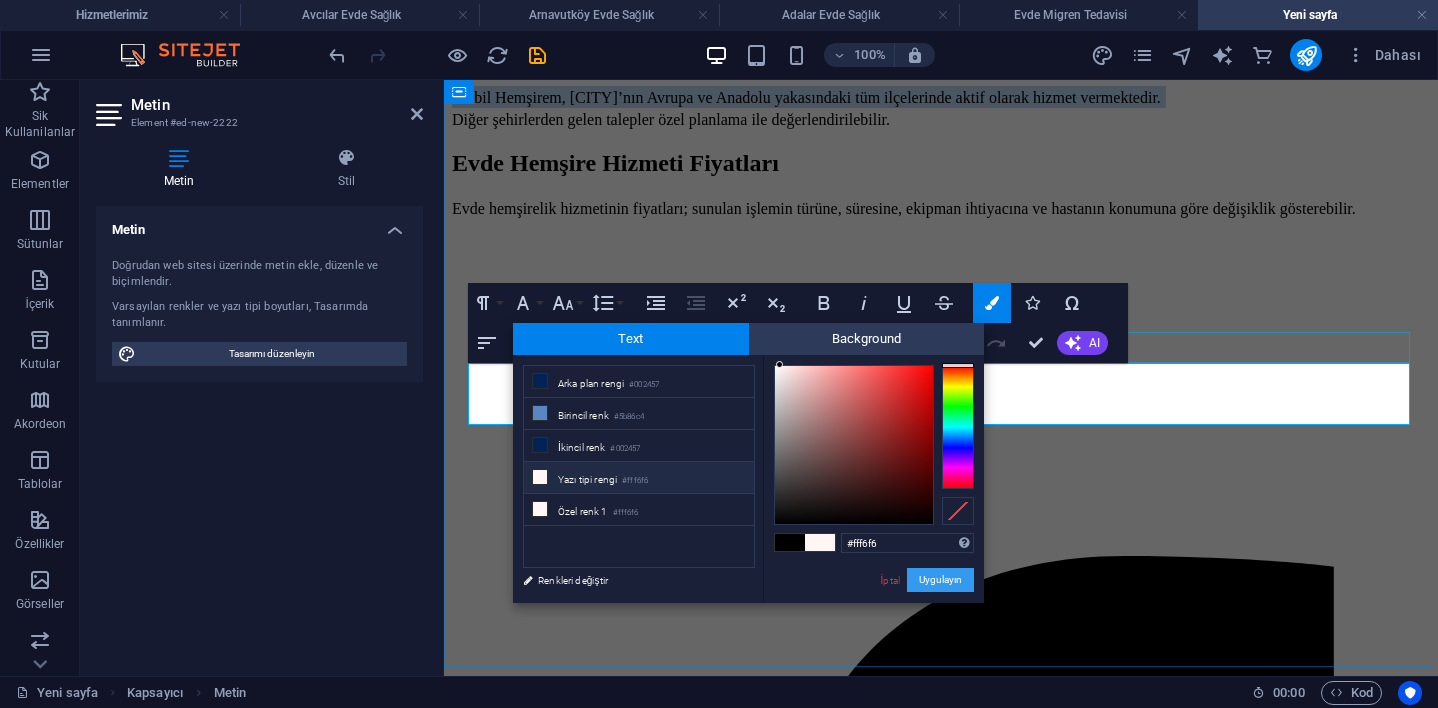 click on "Uygulayın" at bounding box center (940, 580) 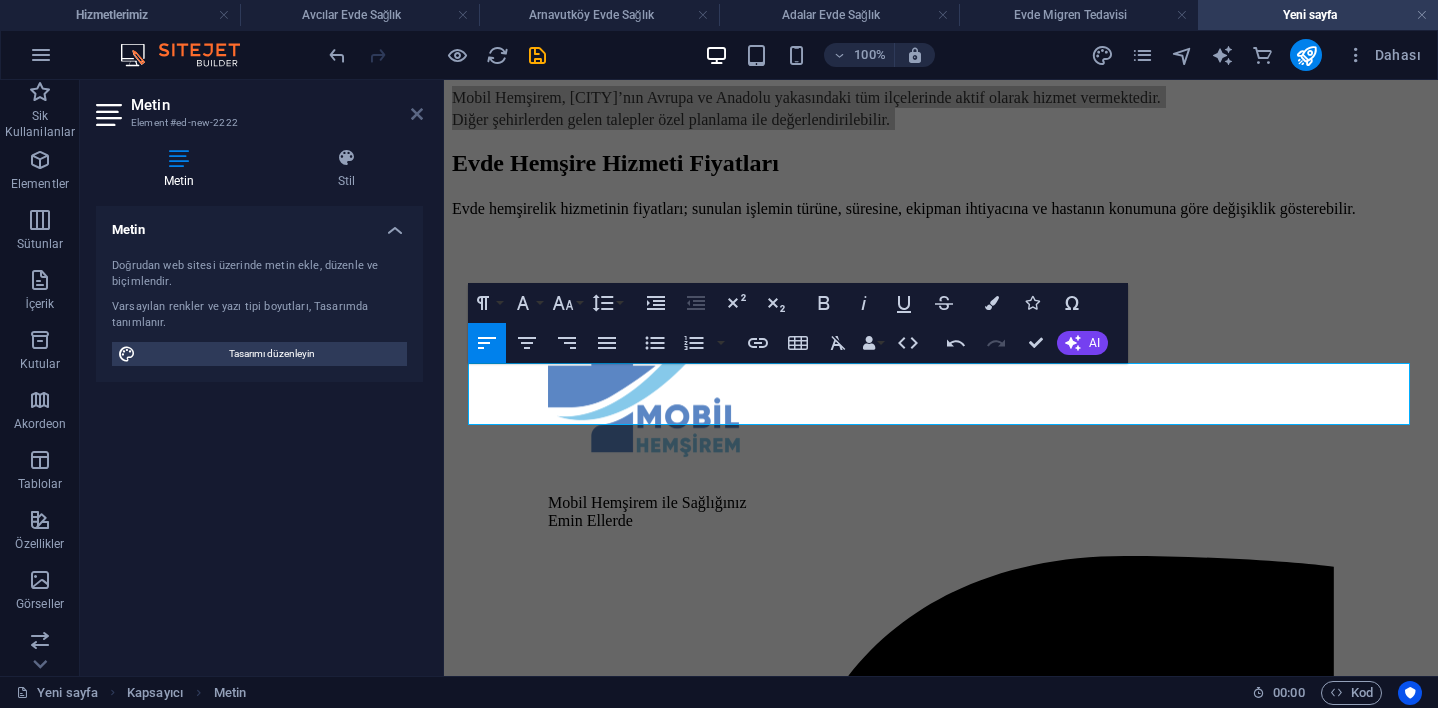 click at bounding box center (417, 114) 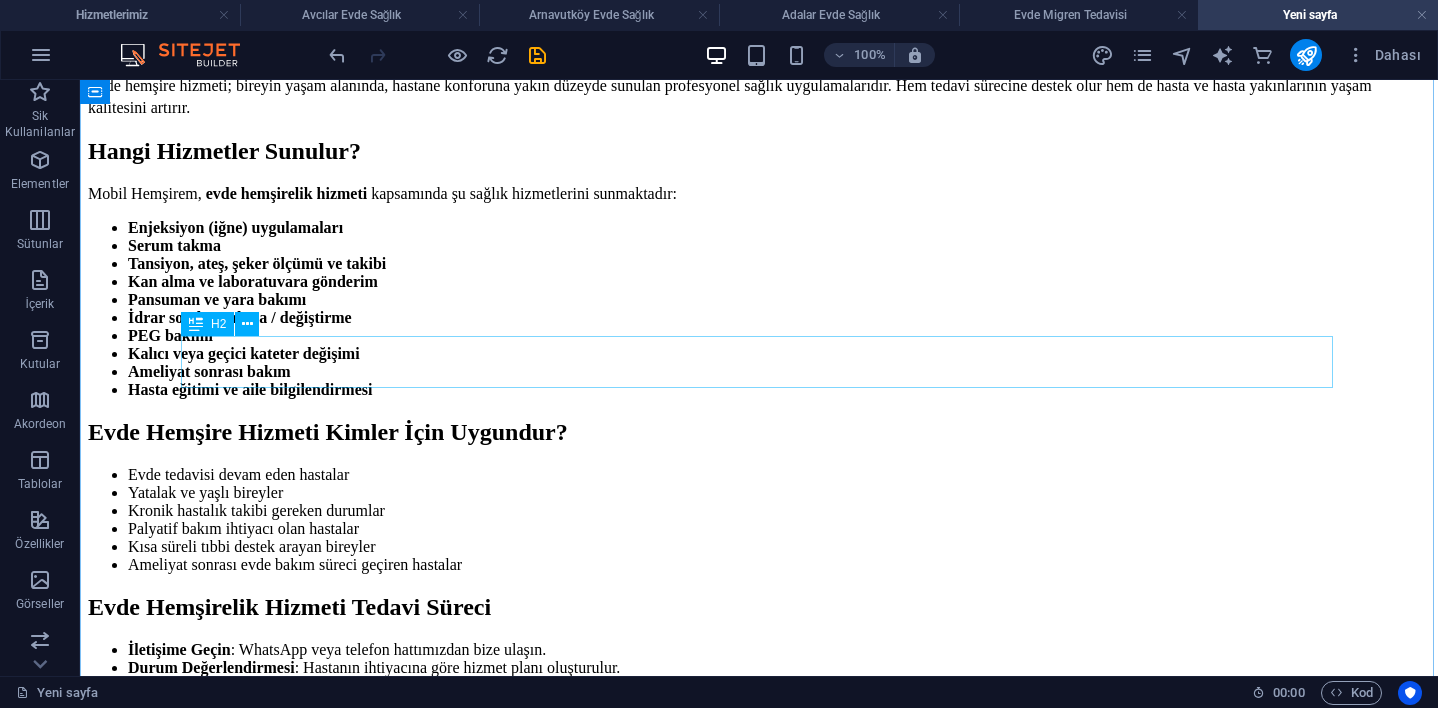 scroll, scrollTop: 227, scrollLeft: 0, axis: vertical 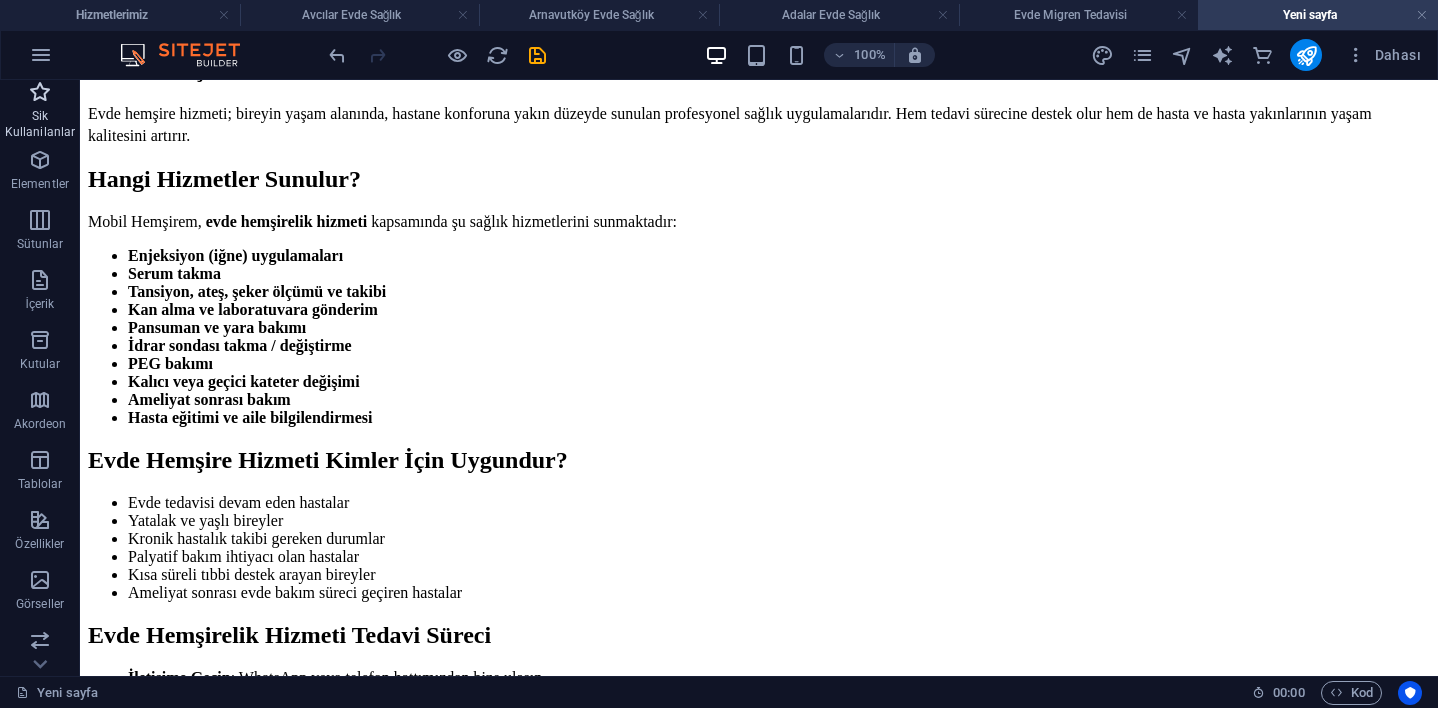click on "Sik Kullanilanlar" at bounding box center (40, 112) 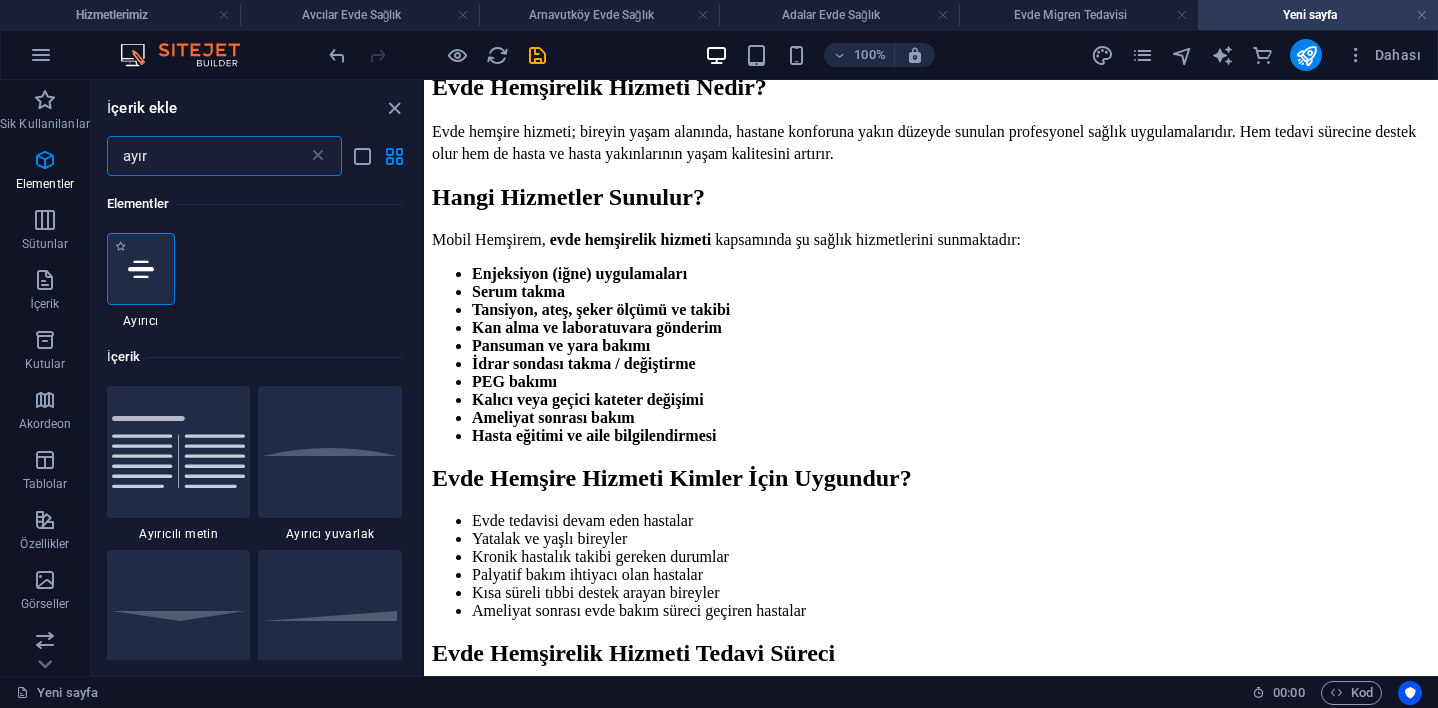 type on "ayır" 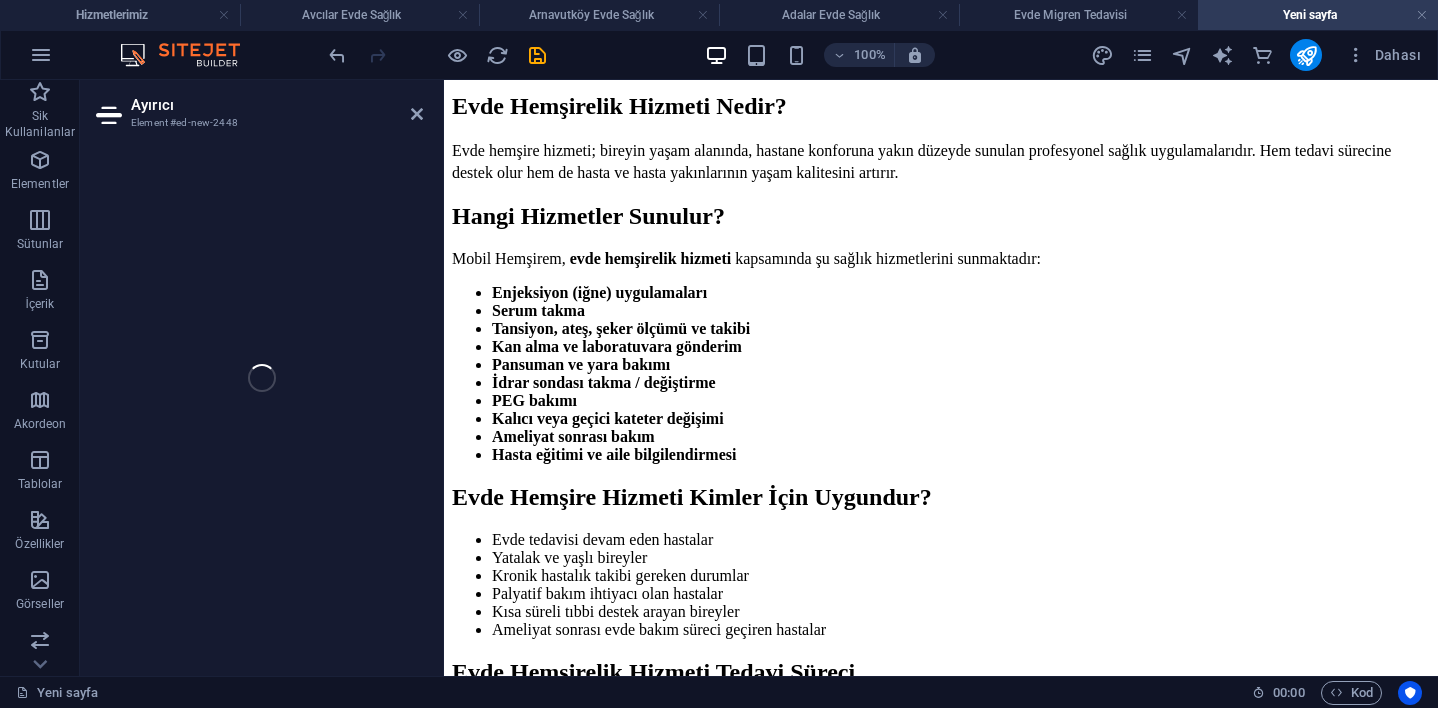 select on "%" 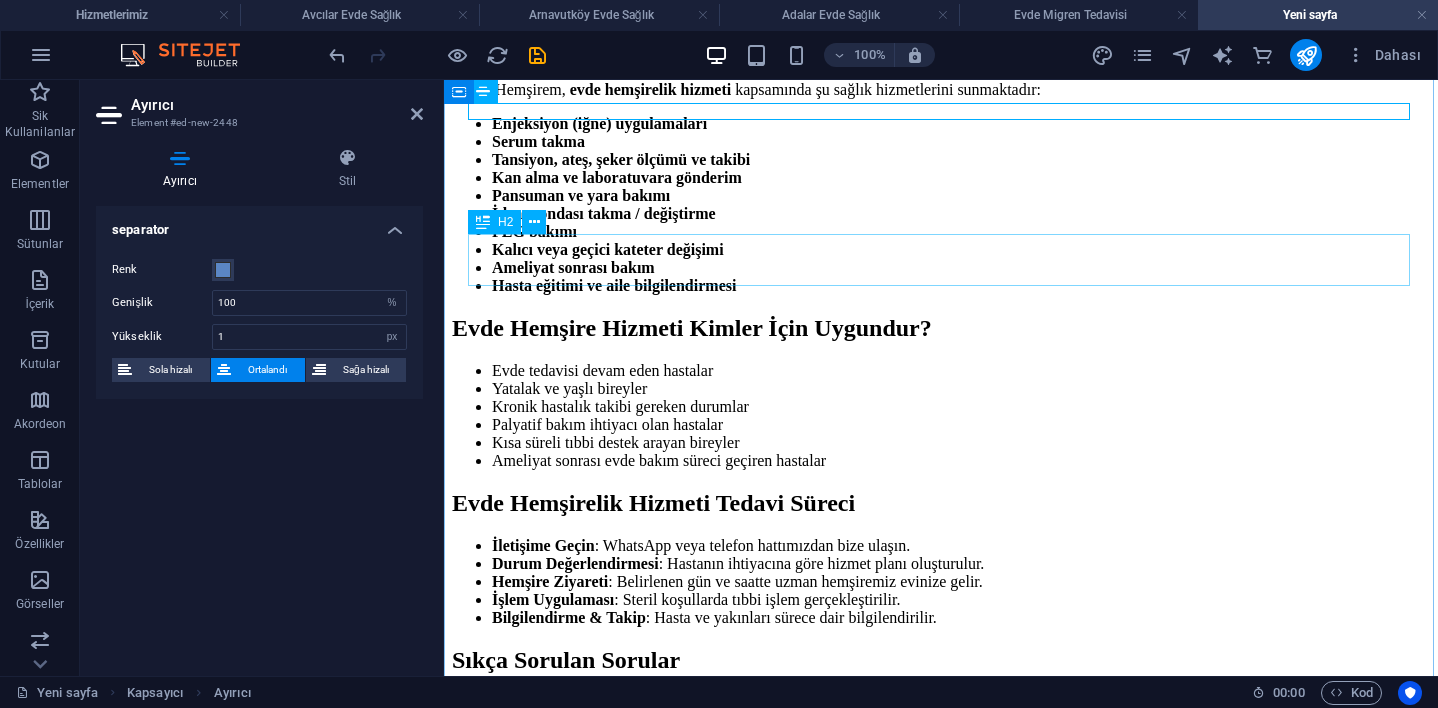 scroll, scrollTop: 404, scrollLeft: 0, axis: vertical 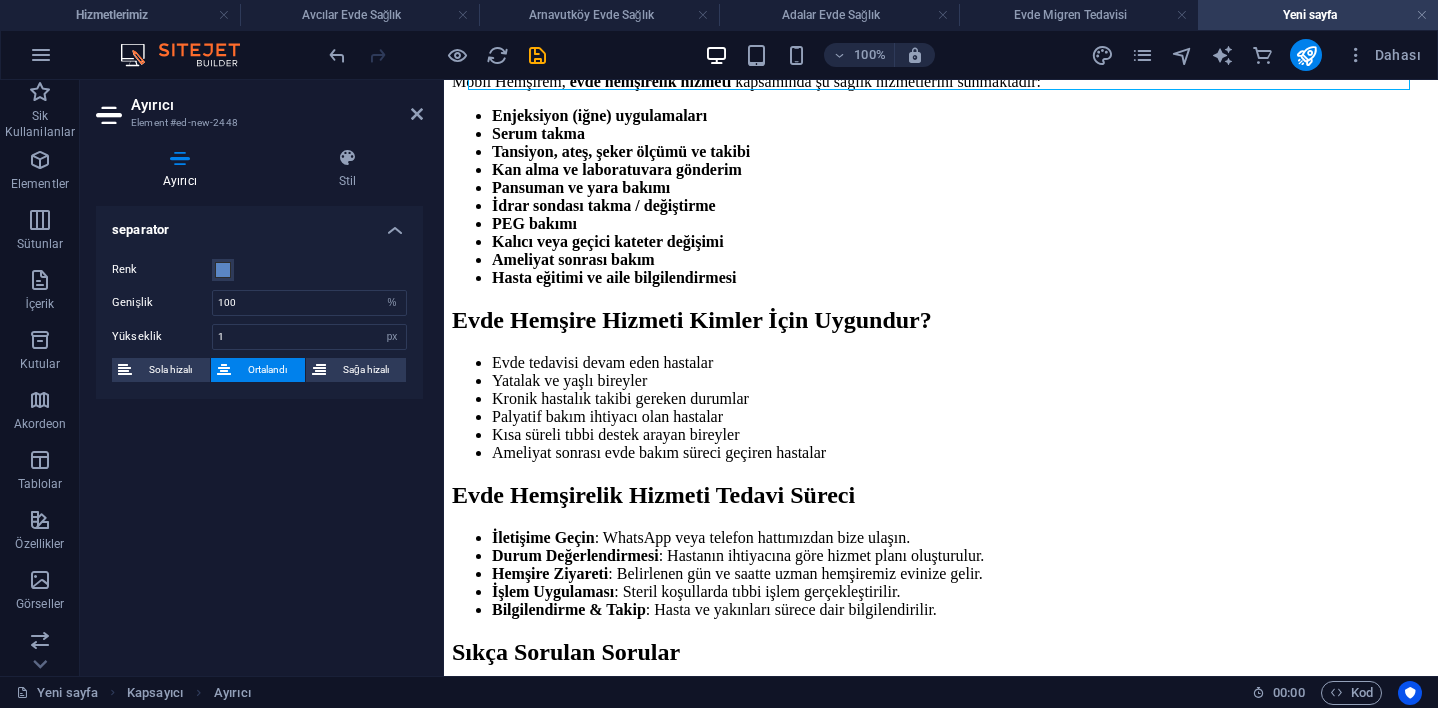 click on "Ayırıcı Element #ed-new-2448" at bounding box center [259, 106] 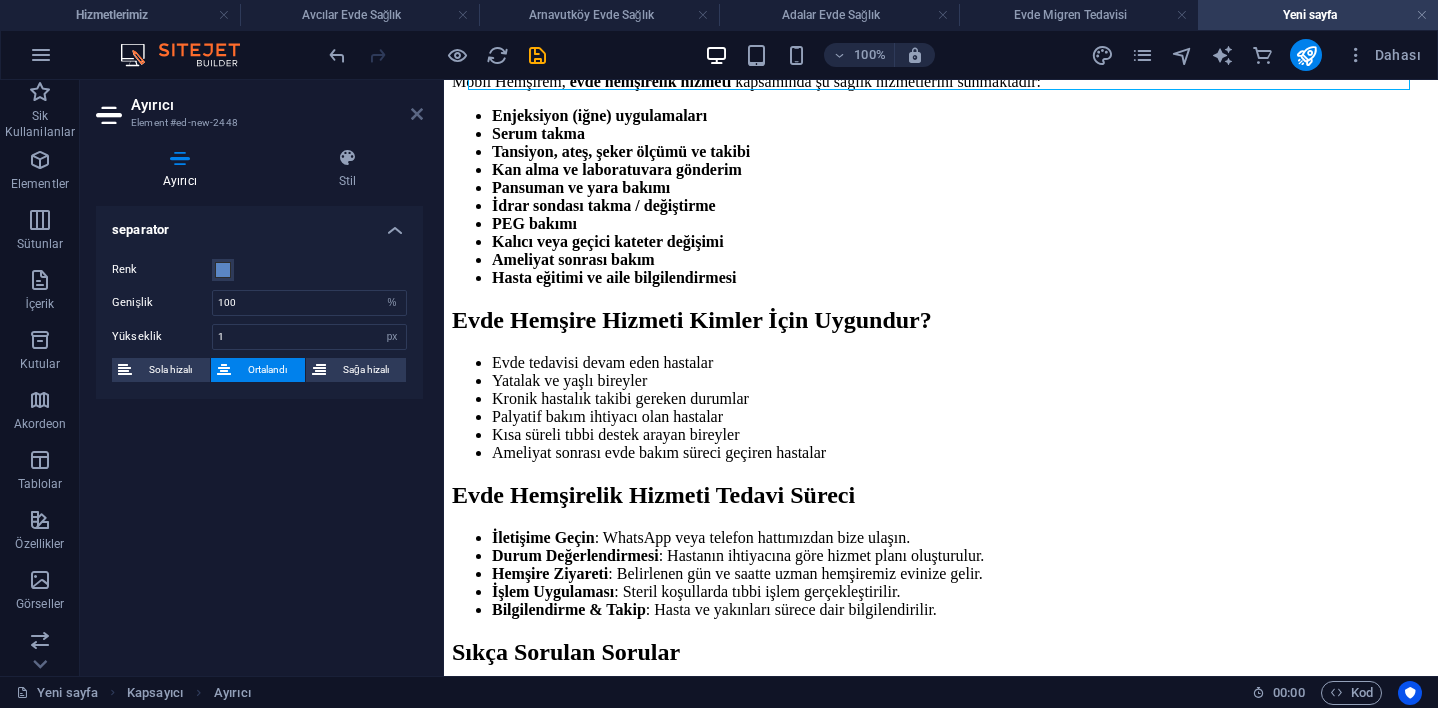 click at bounding box center (417, 114) 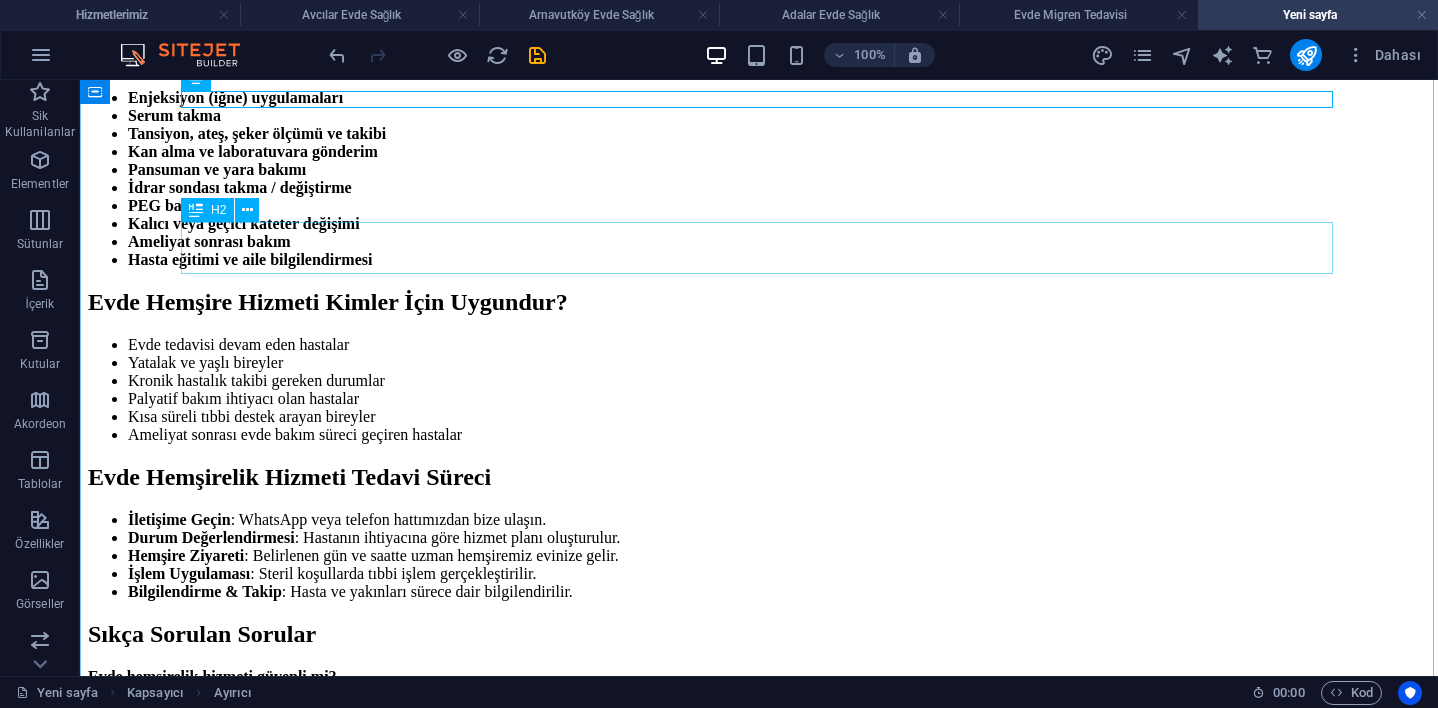 scroll, scrollTop: 148, scrollLeft: 0, axis: vertical 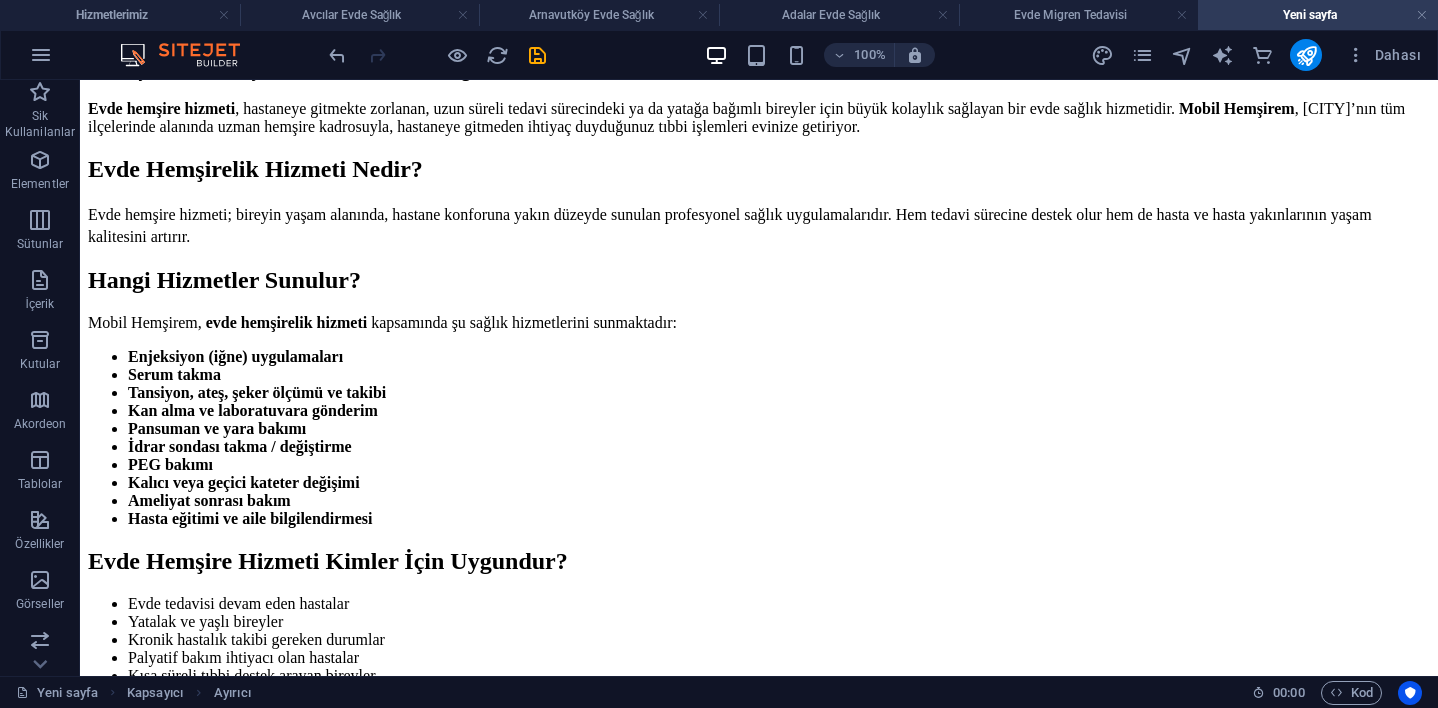 drag, startPoint x: 274, startPoint y: 394, endPoint x: 198, endPoint y: 240, distance: 171.73235 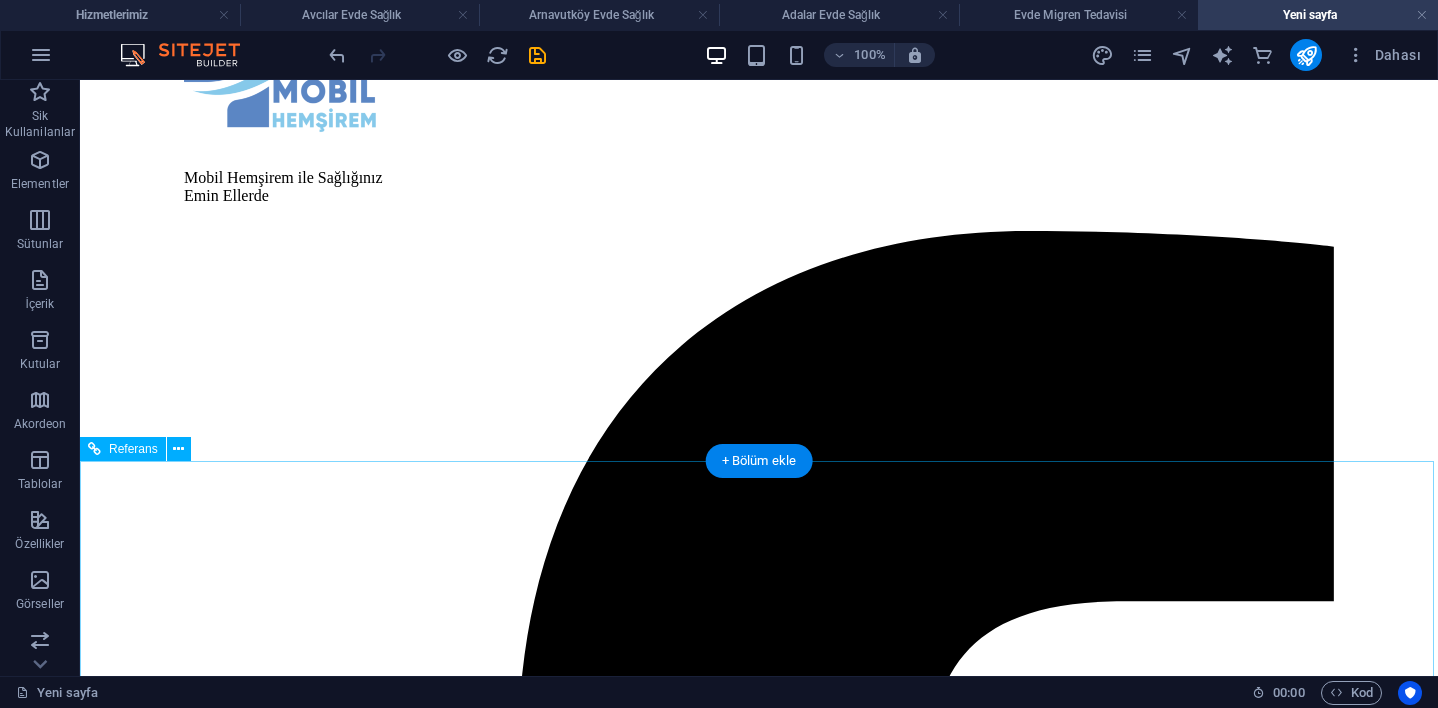 scroll, scrollTop: 1376, scrollLeft: 0, axis: vertical 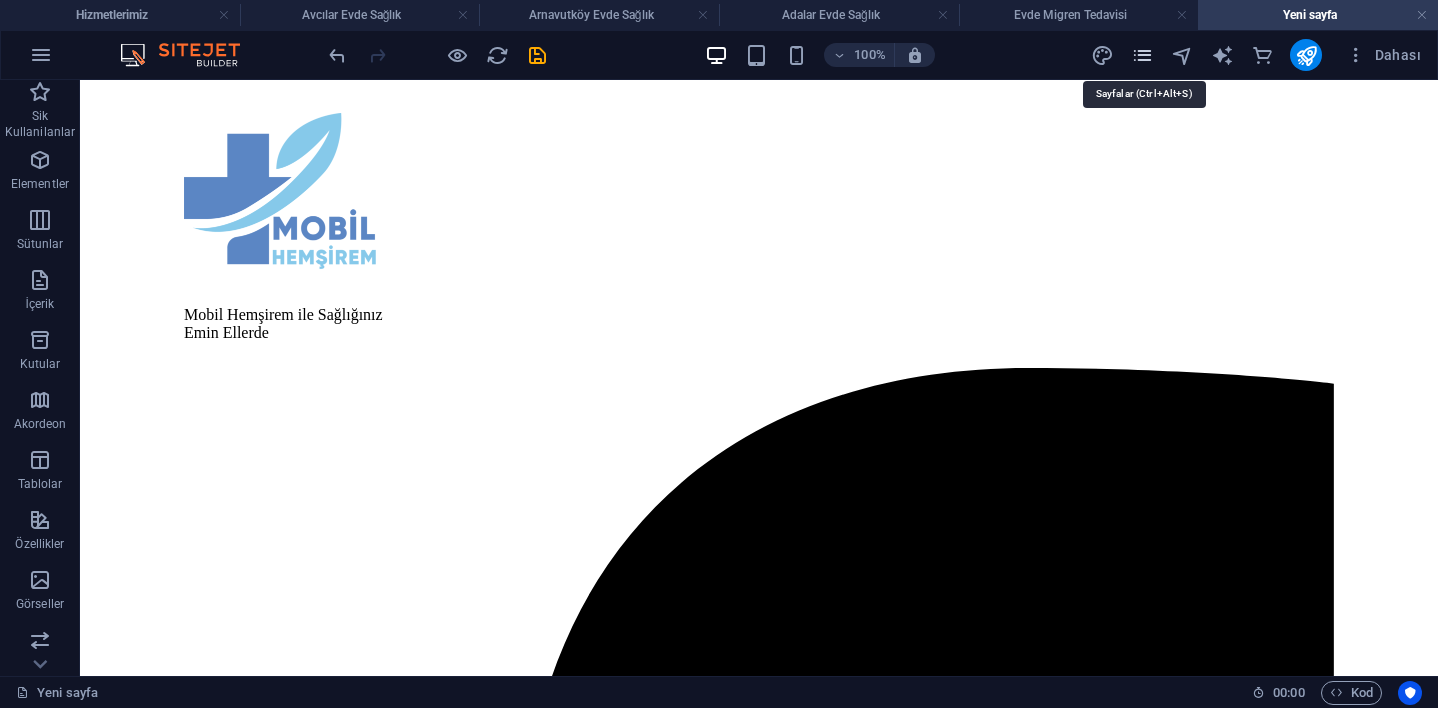 click at bounding box center (1142, 55) 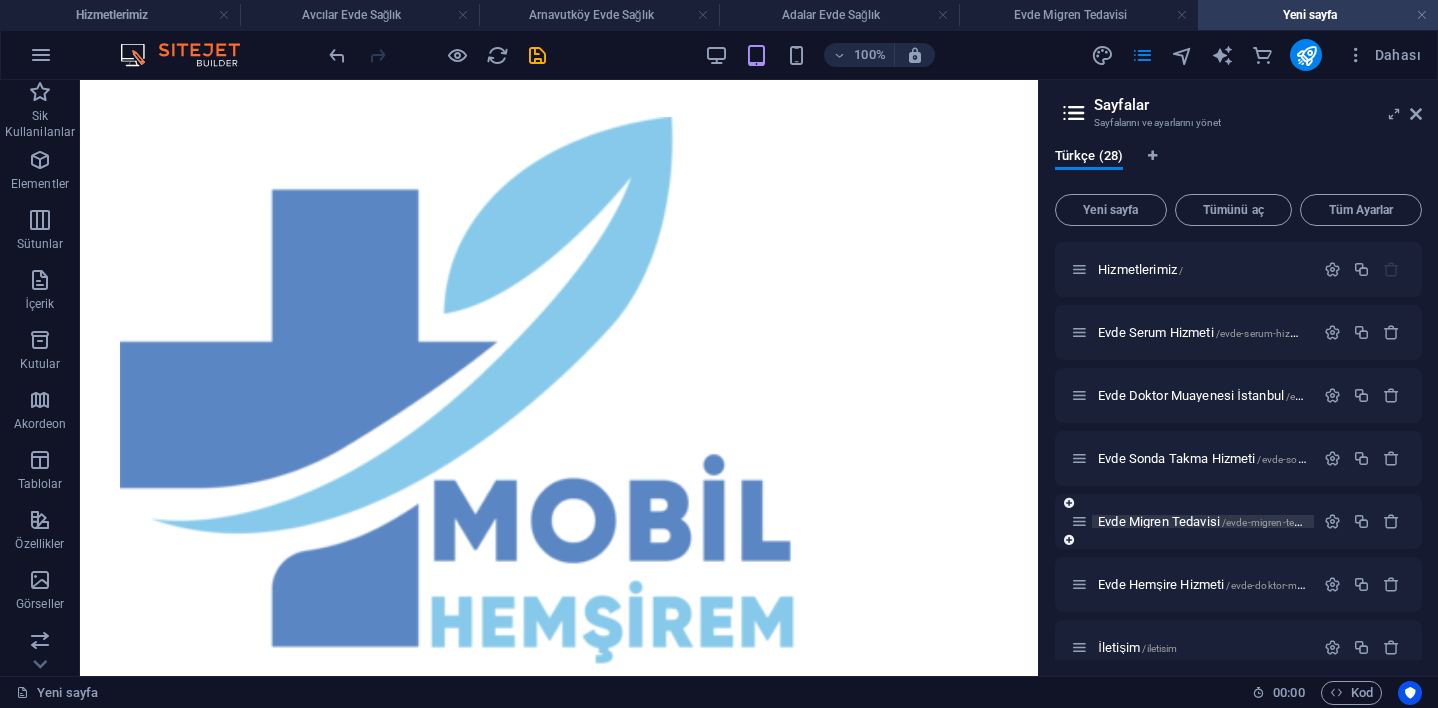 click on "Evde Migren Tedavisi /evde-migren-tedavisi" at bounding box center (1209, 521) 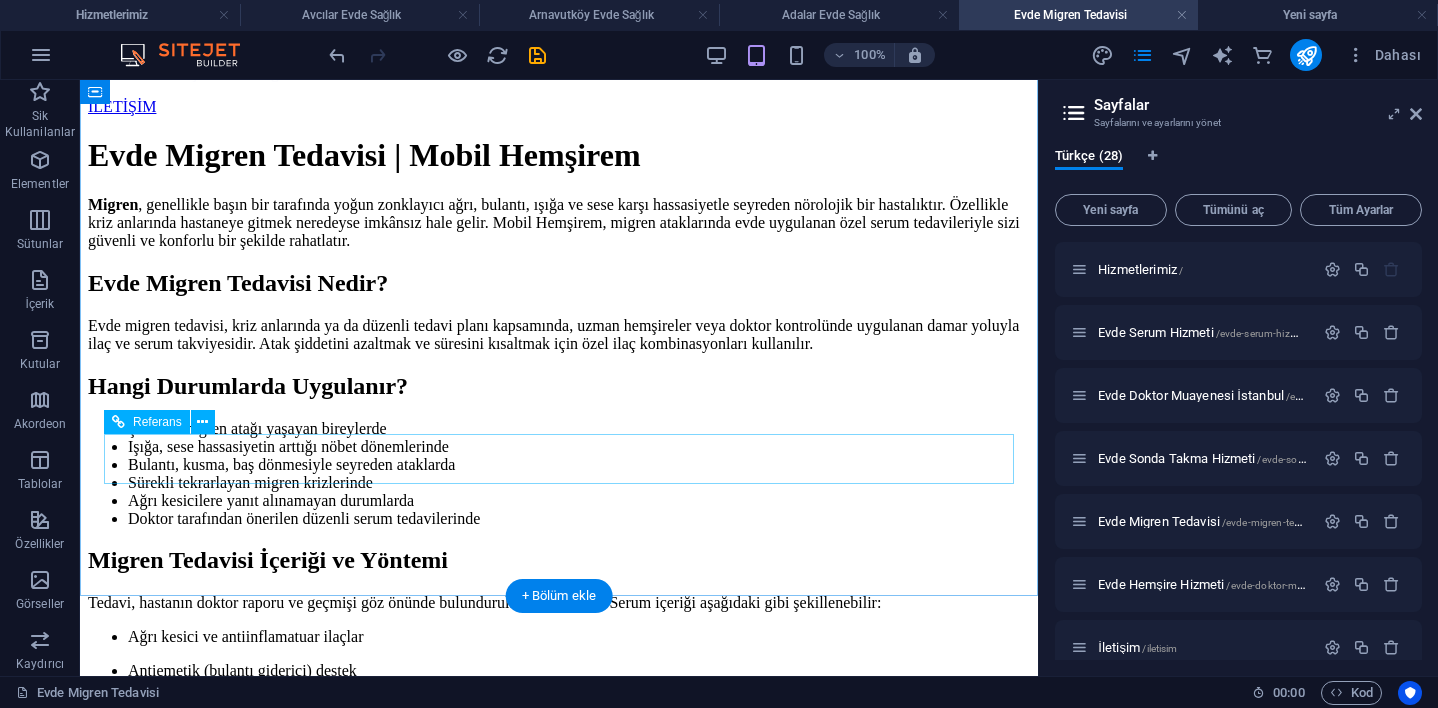 click on "Hemen Arayın" at bounding box center [559, 1539] 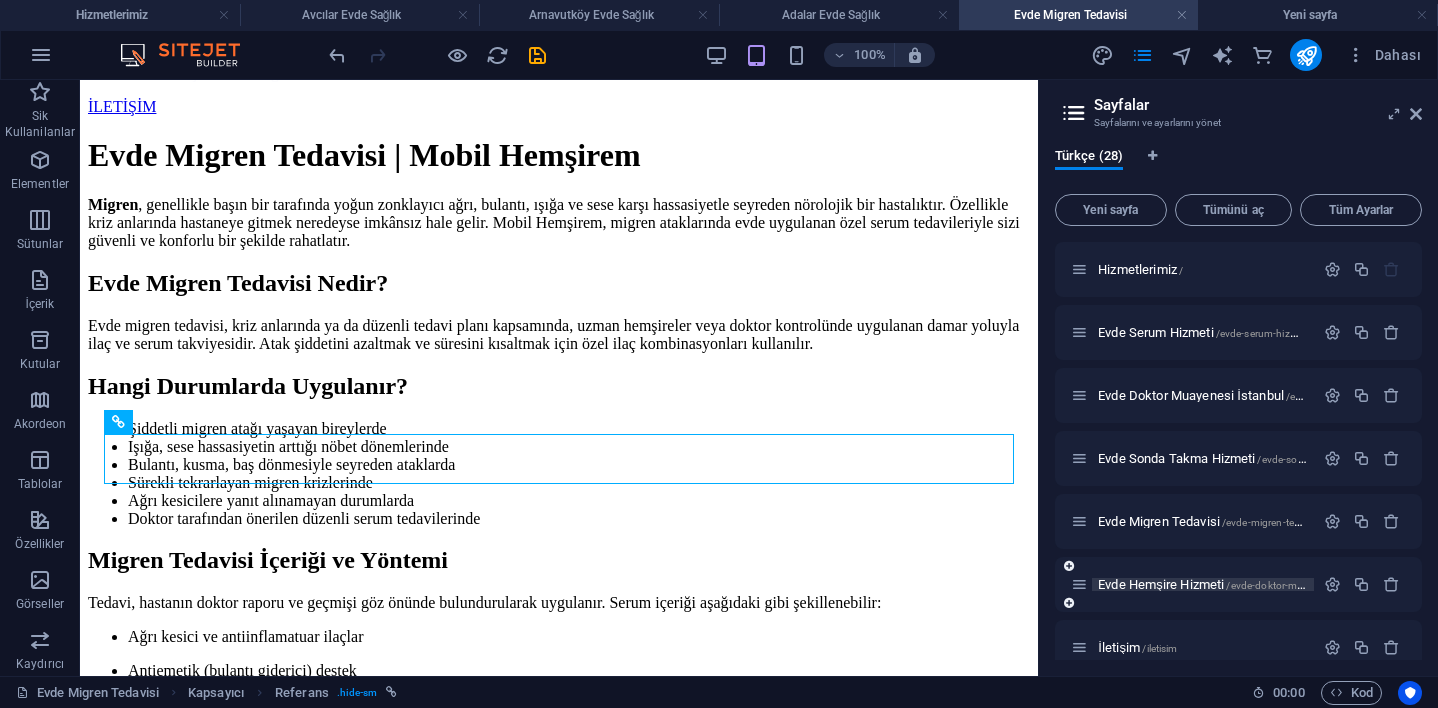 click on "Evde Hemşire Hizmeti /evde-hemsire-hizmeti" at bounding box center [1237, 584] 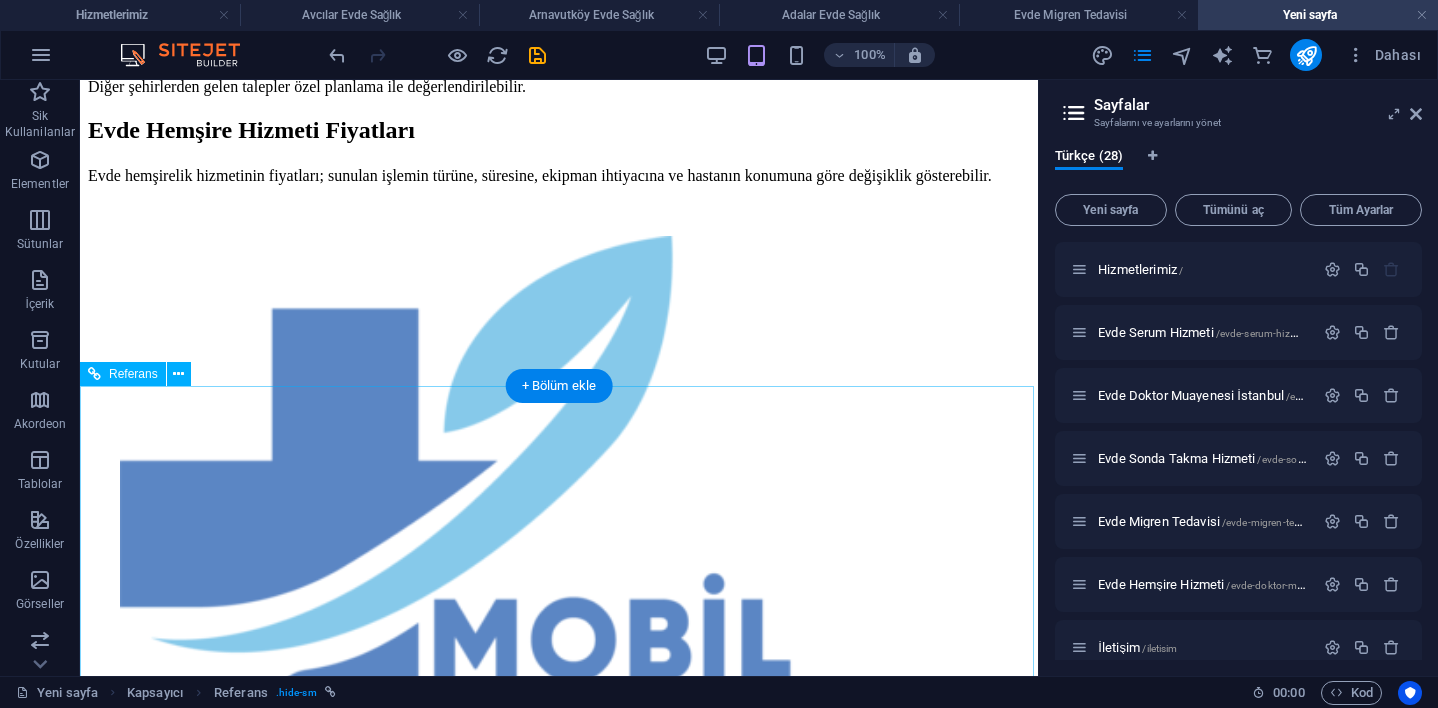scroll, scrollTop: 1224, scrollLeft: 0, axis: vertical 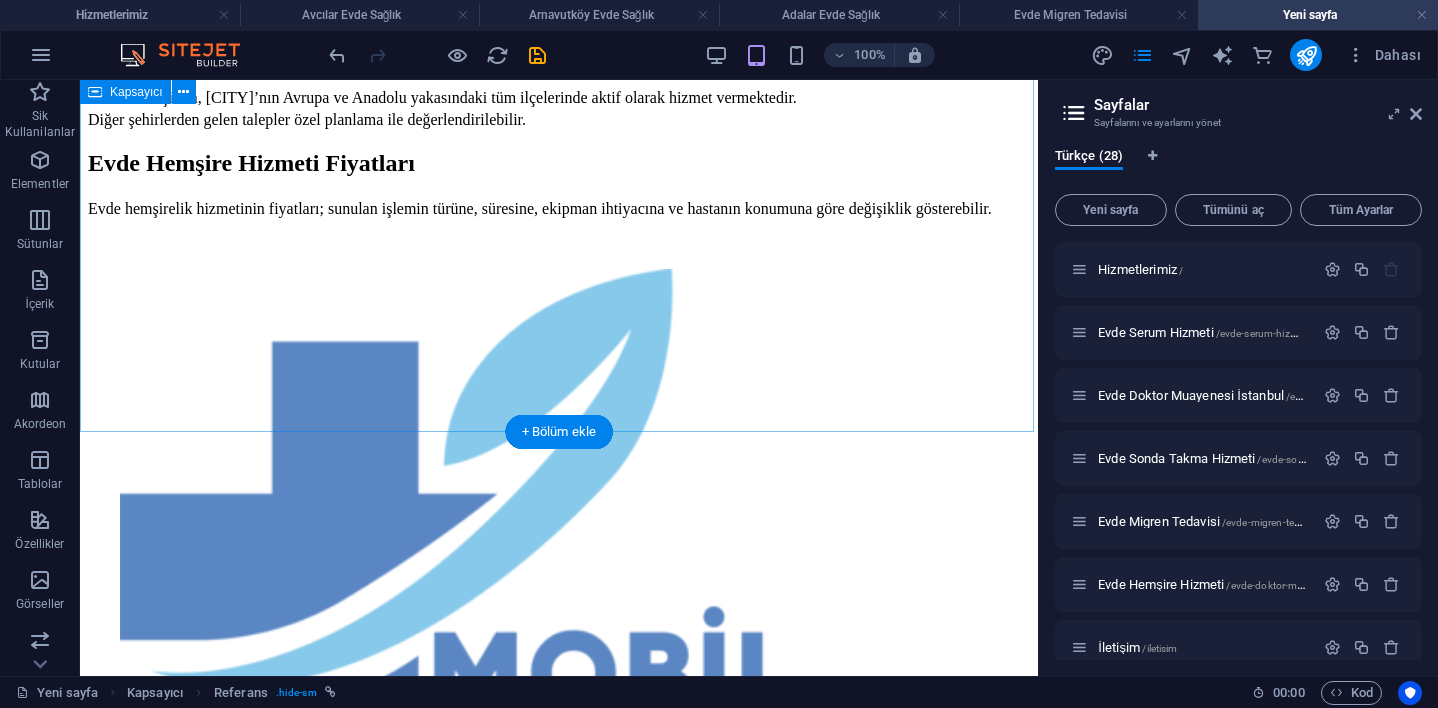click on "Evde Hemşire Hizmeti | Mobil Hemşirem Profesyonel Dokunuş, Evinizin Konforunda Sağlık Hizmeti Evde hemşire hizmeti , hastaneye gitmekte zorlanan, uzun süreli tedavi sürecindeki ya da yatağa bağımlı bireyler için büyük kolaylık sağlayan bir evde sağlık hizmetidir. Mobil Hemşirem , İstanbul’un tüm ilçelerinde alanında uzman hemşire kadrosuyla, hastaneye gitmeden ihtiyaç duyduğunuz tıbbi işlemleri evinize getiriyor. Evde Hemşirelik Hizmeti Nedir? Evde hemşire hizmeti; bireyin yaşam alanında, hastane konforuna yakın düzeyde sunulan profesyonel sağlık uygulamalarıdır. Hem tedavi sürecine destek olur hem de hasta ve hasta yakınlarının yaşam kalitesini artırır. Hangi Hizmetler Sunulur? Mobil Hemşirem, evde hemşirelik hizmeti kapsamında şu sağlık hizmetlerini sunmaktadır: Enjeksiyon (iğne) uygulamaları Serum takma Tansiyon, ateş, şeker ölçümü ve takibi Kan alma ve laboratuvara gönderim Pansuman ve yara bakımı PEG bakımı İletişime Geçin" at bounding box center [559, -440] 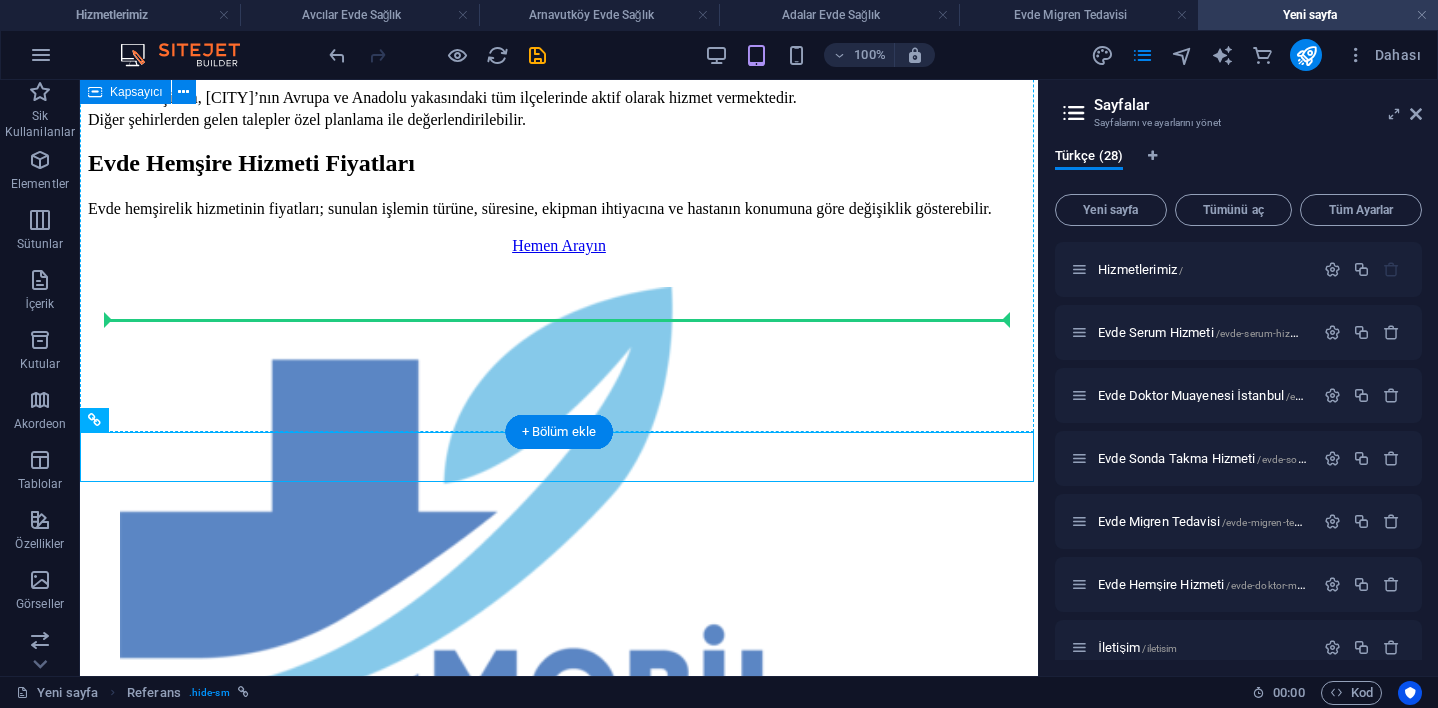 drag, startPoint x: 176, startPoint y: 498, endPoint x: 113, endPoint y: 315, distance: 193.5407 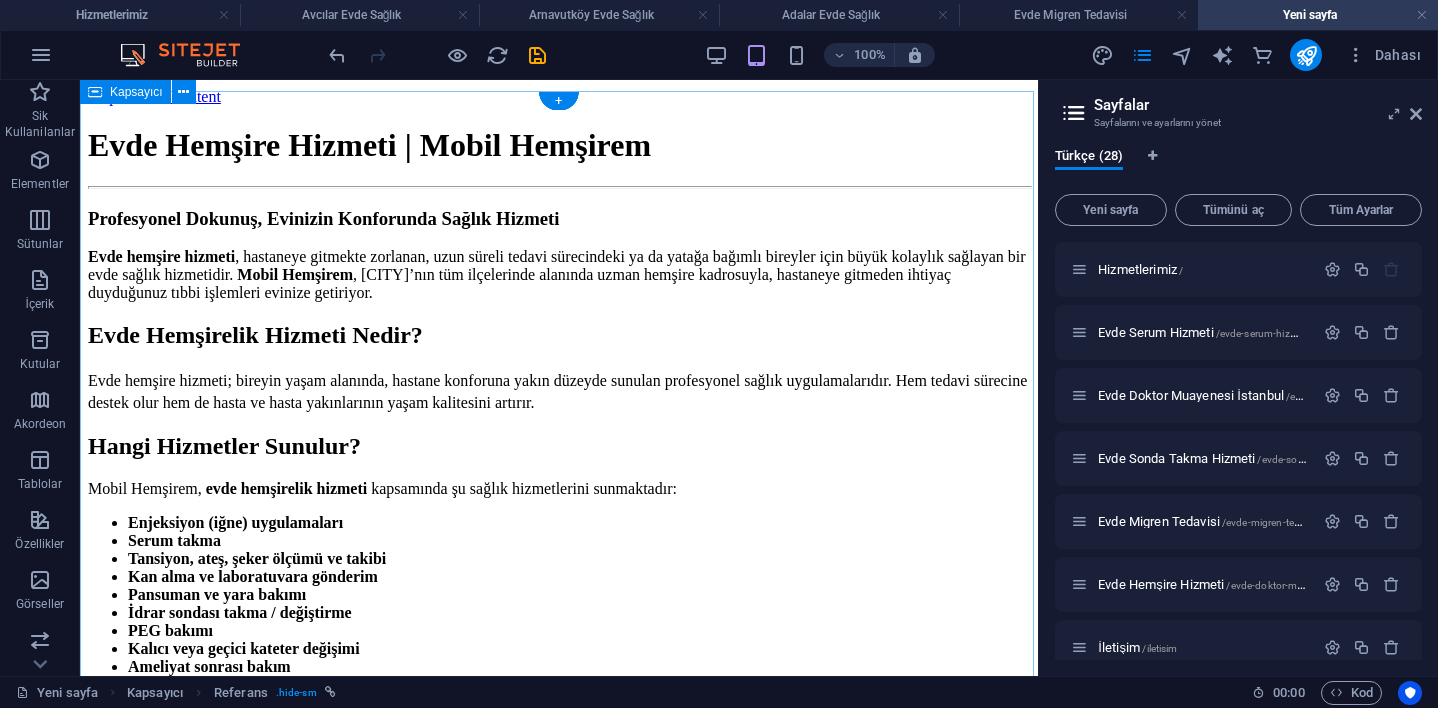 scroll, scrollTop: 0, scrollLeft: 0, axis: both 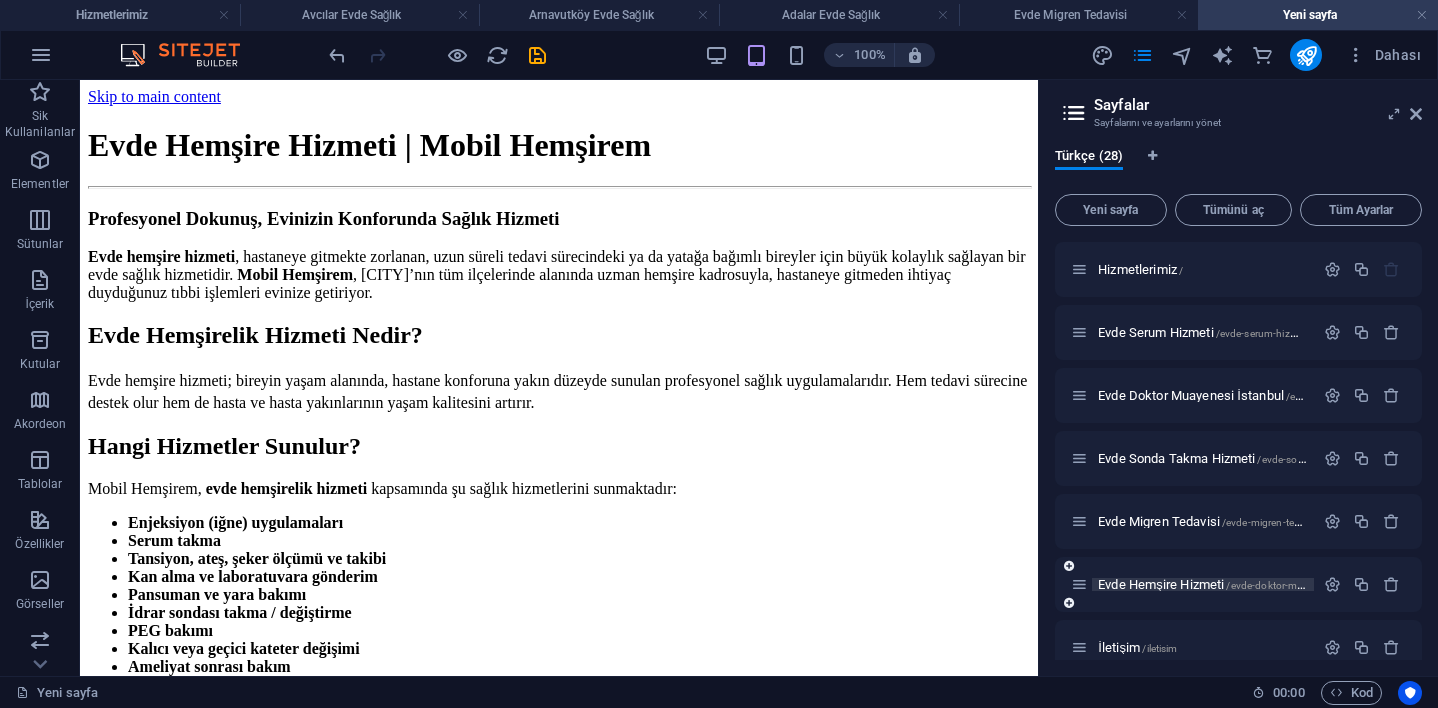 click on "Evde Hemşire Hizmeti /evde-hemsire-hizmeti" at bounding box center (1237, 584) 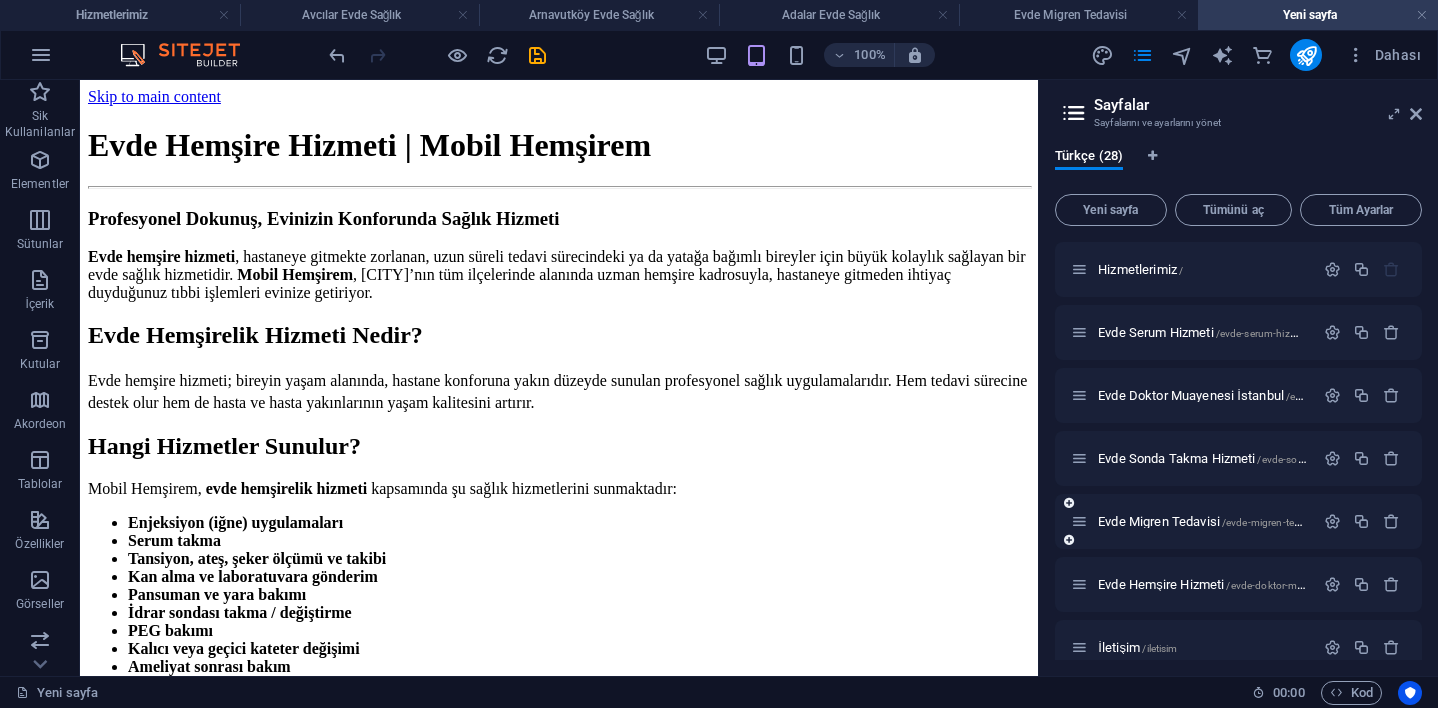 scroll, scrollTop: 133, scrollLeft: 0, axis: vertical 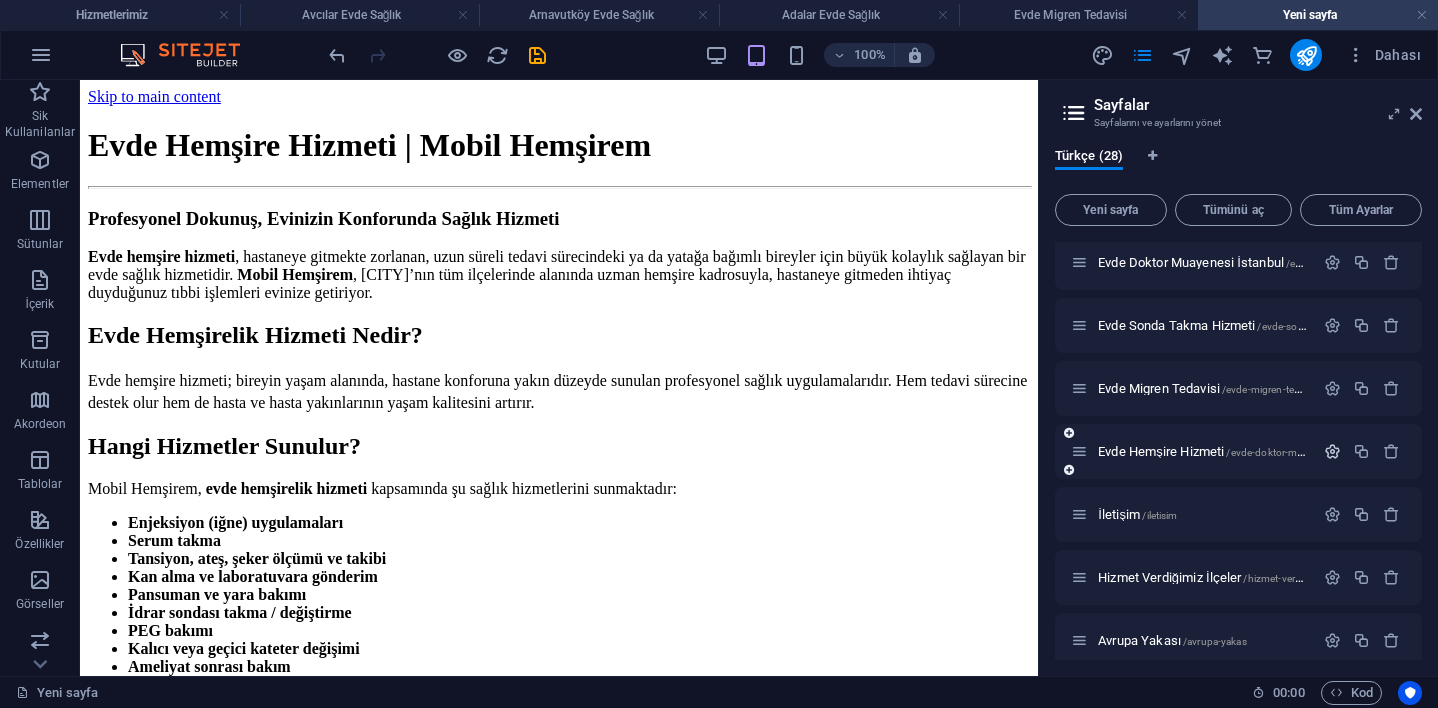 click at bounding box center (1332, 451) 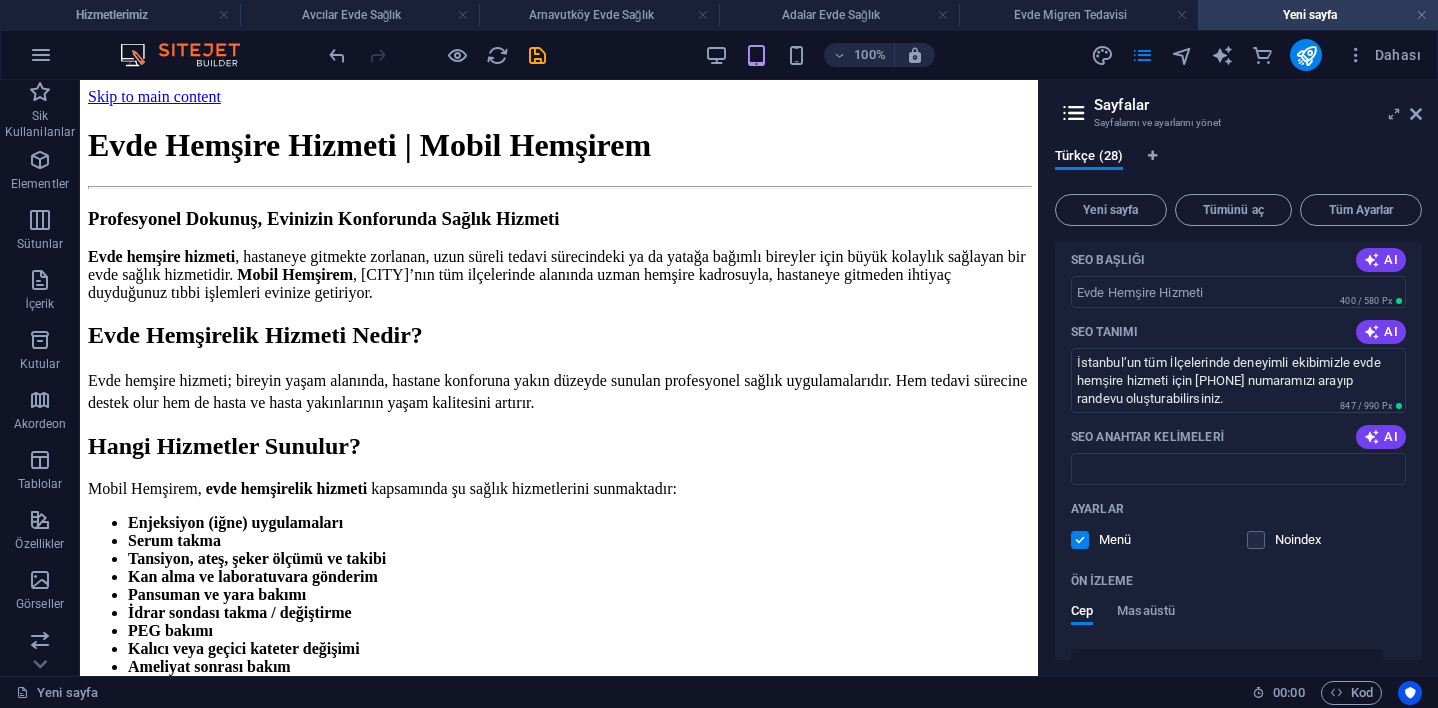scroll, scrollTop: 509, scrollLeft: 0, axis: vertical 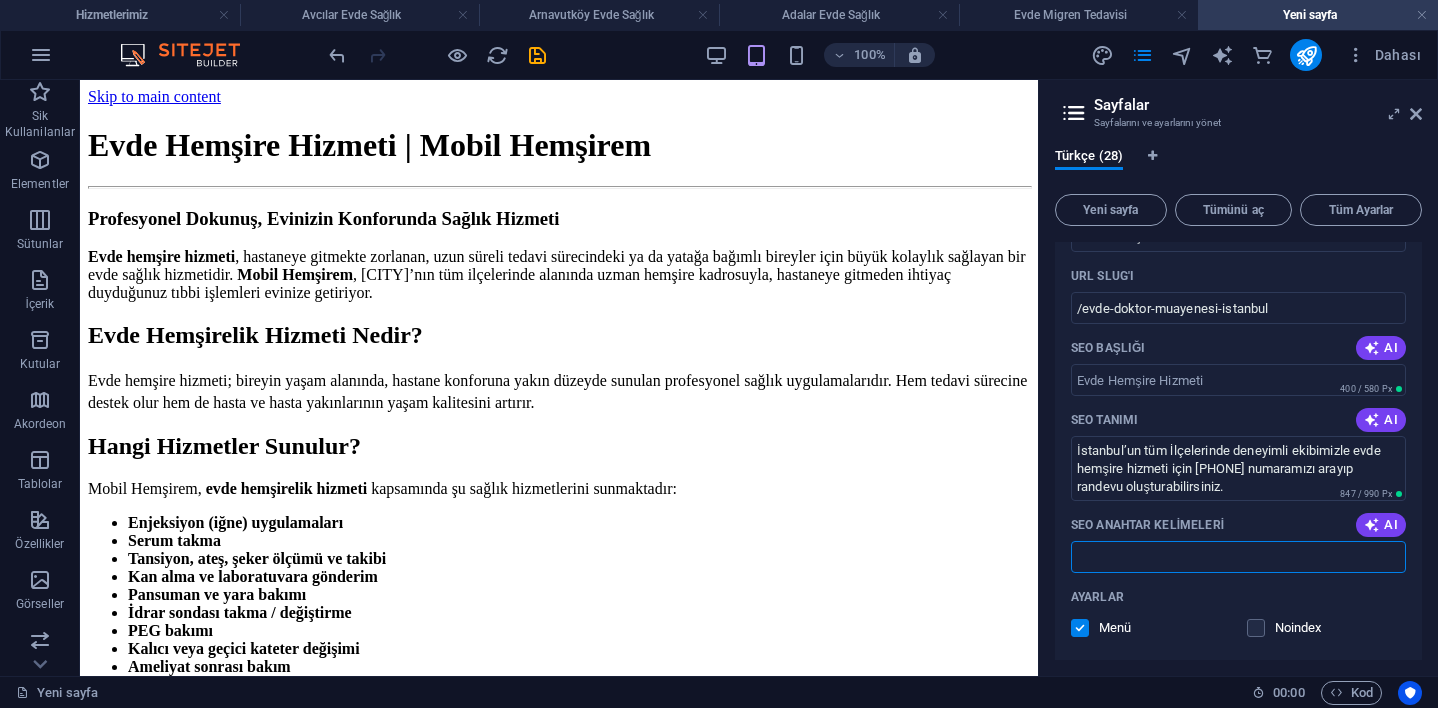 click on "SEO Anahtar Kelimeleri" at bounding box center (1238, 557) 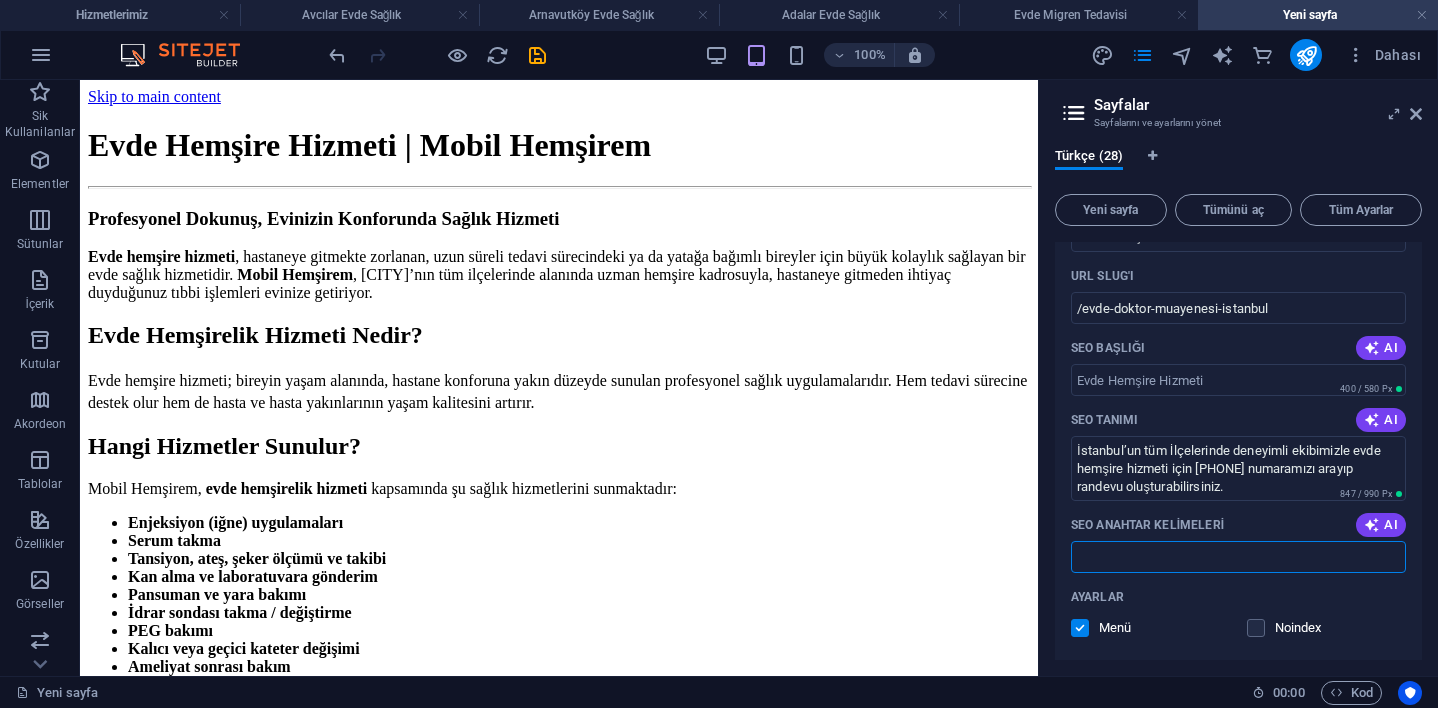 paste on "evde hemşire hizmeti" 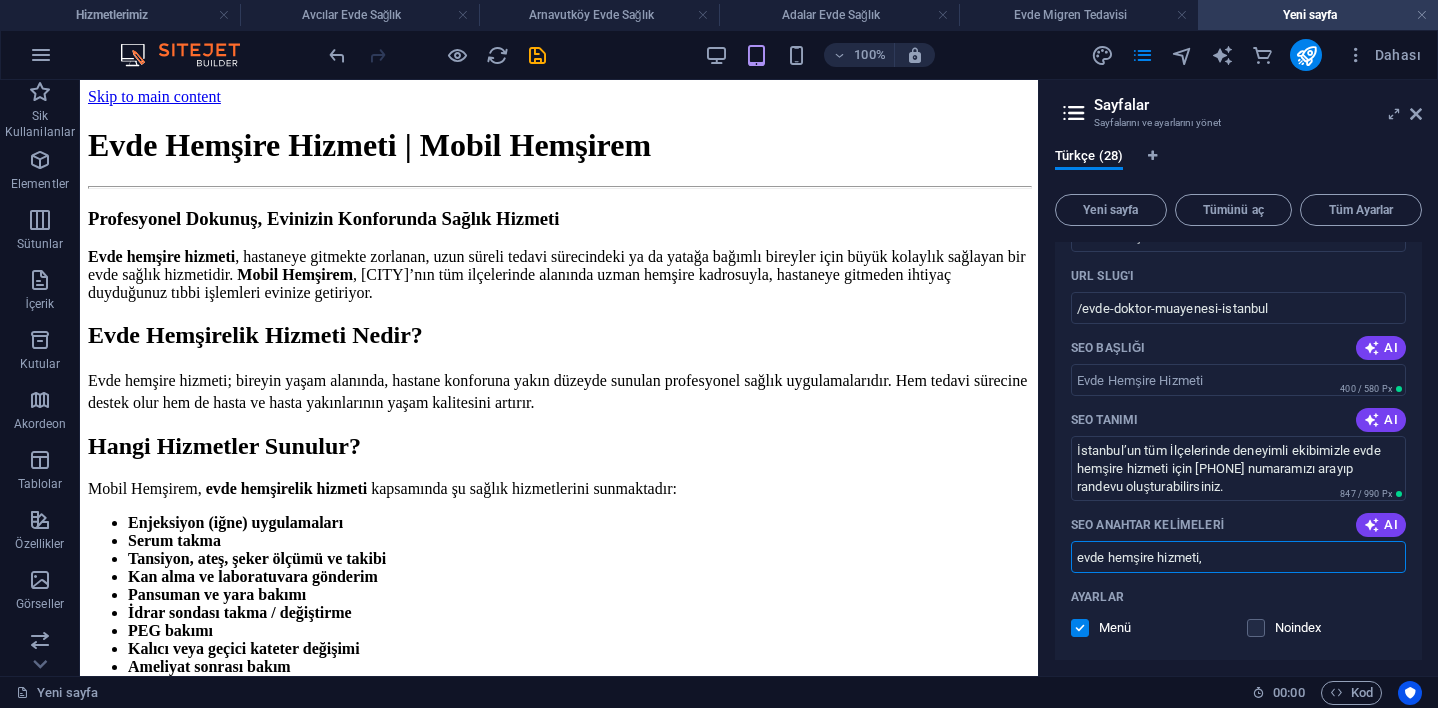 paste on "evde sağlık hizmeti" 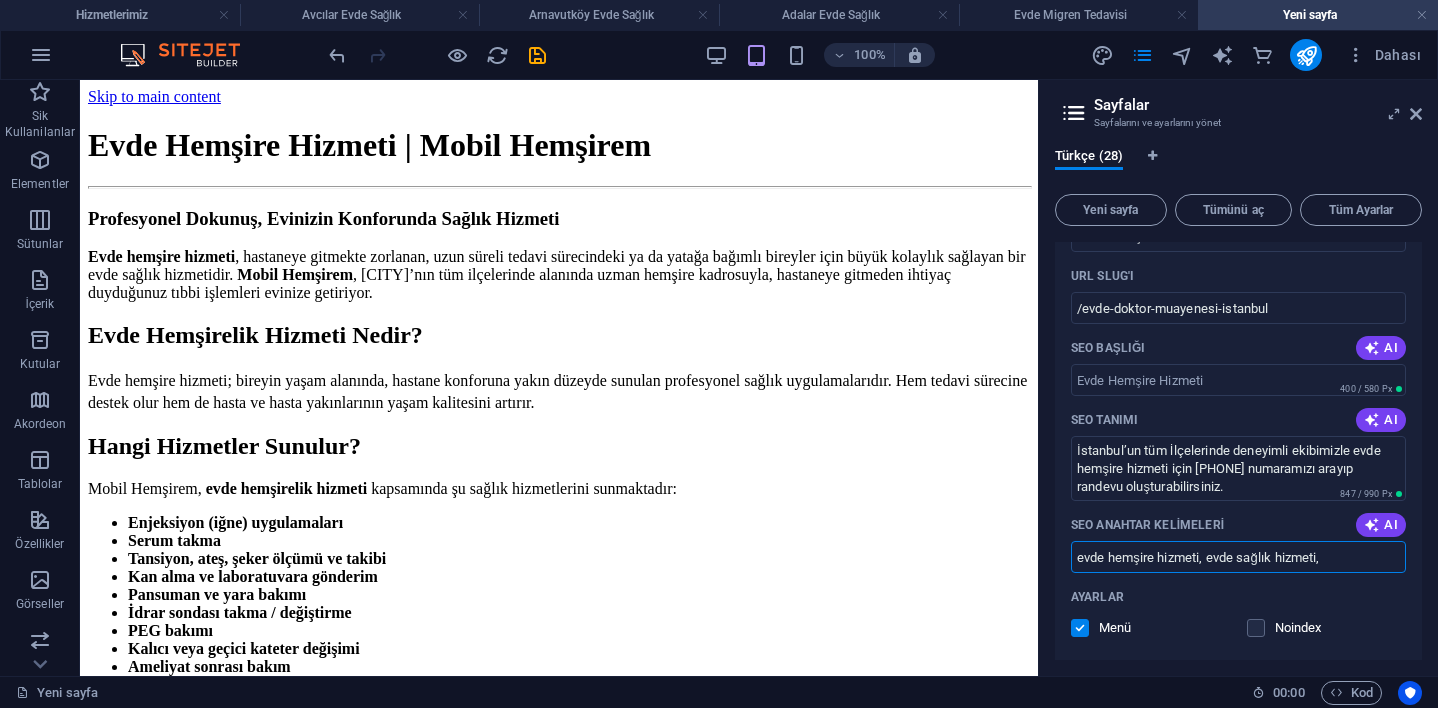 paste on "evde enjeksiyon hizmeti" 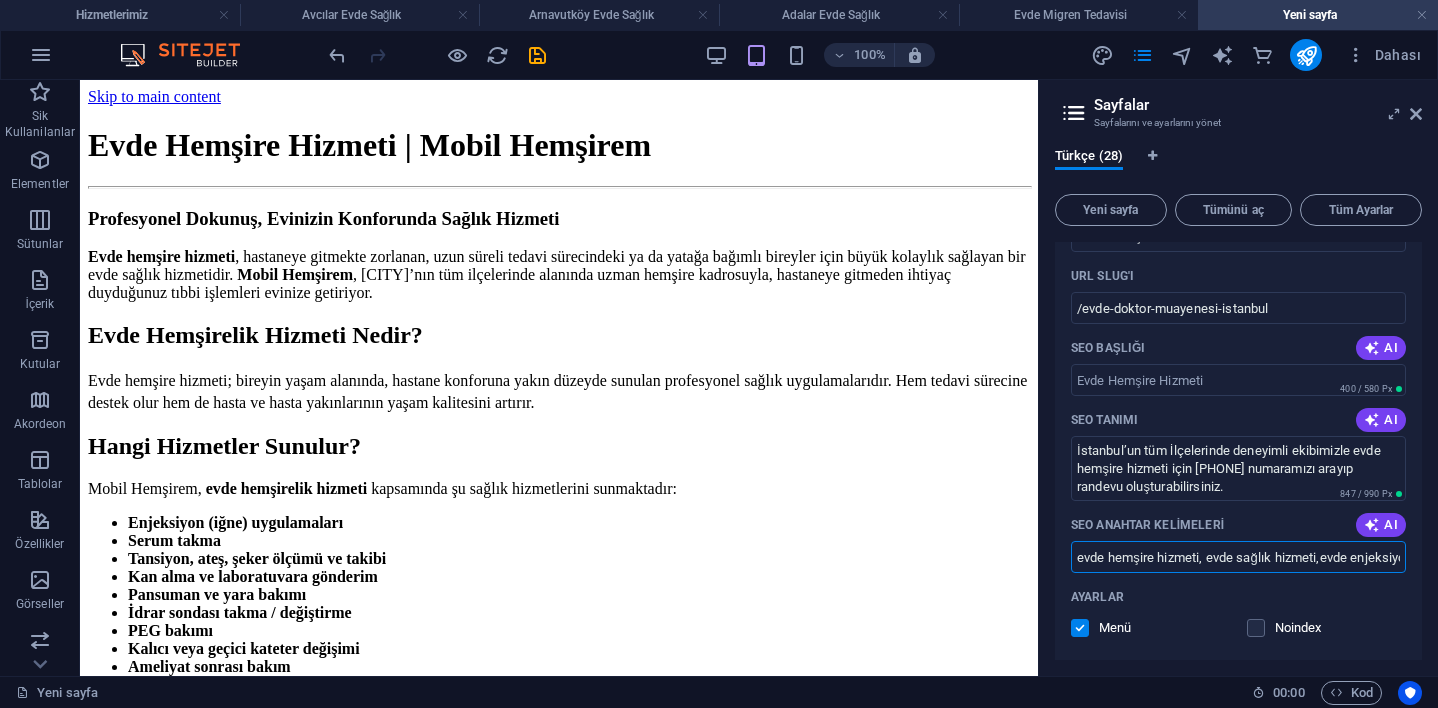 paste on "evde pansuman" 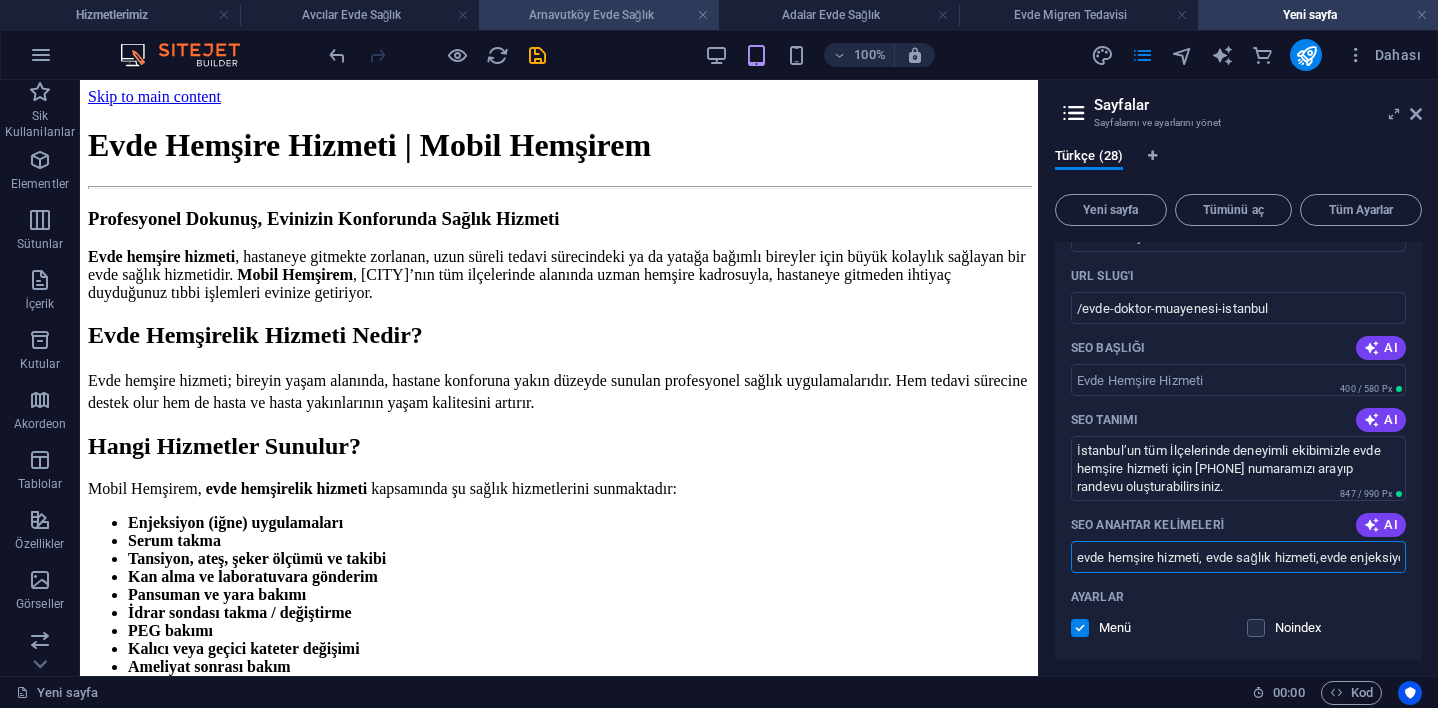 type on "evde hemşire hizmeti, evde sağlık hizmeti,evde enjeksiyon hizmeti,evde pansuman,evde serum takma,evde iğne hizmeti" 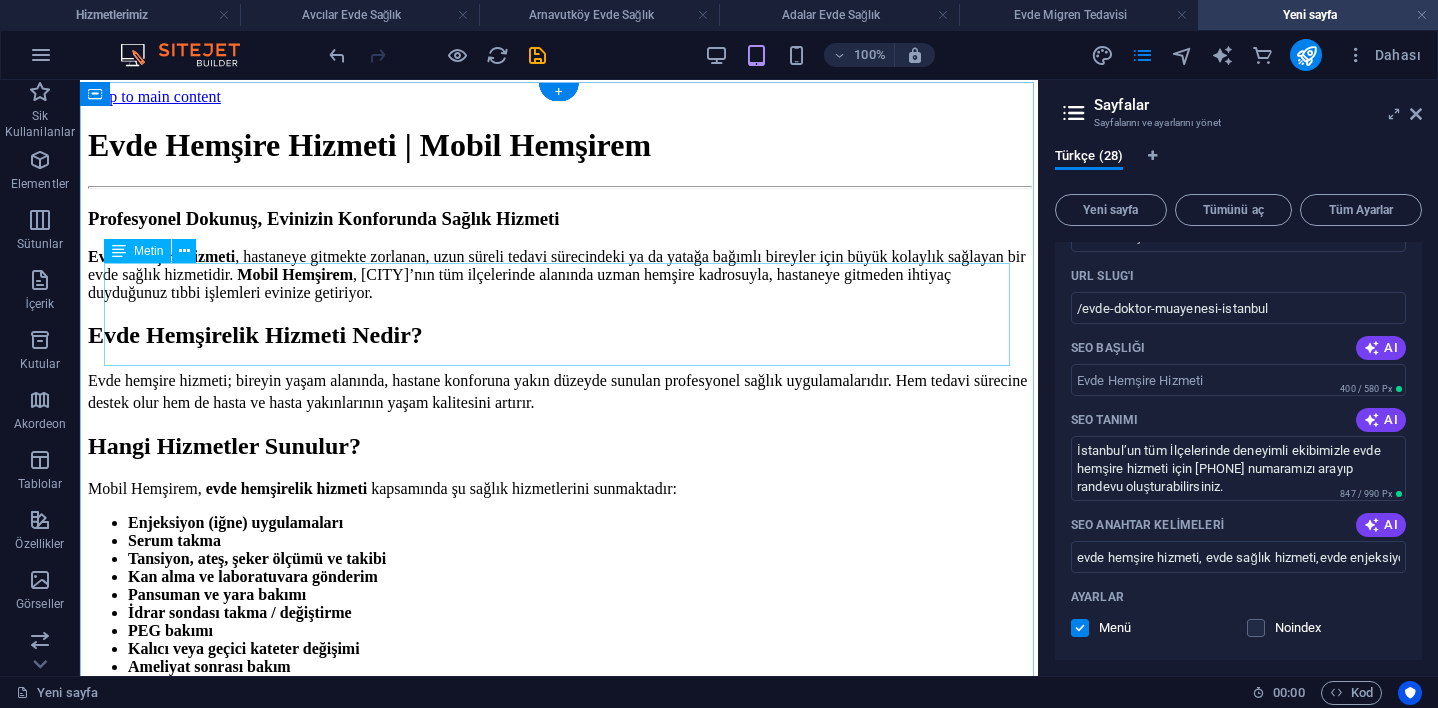 scroll, scrollTop: 0, scrollLeft: 0, axis: both 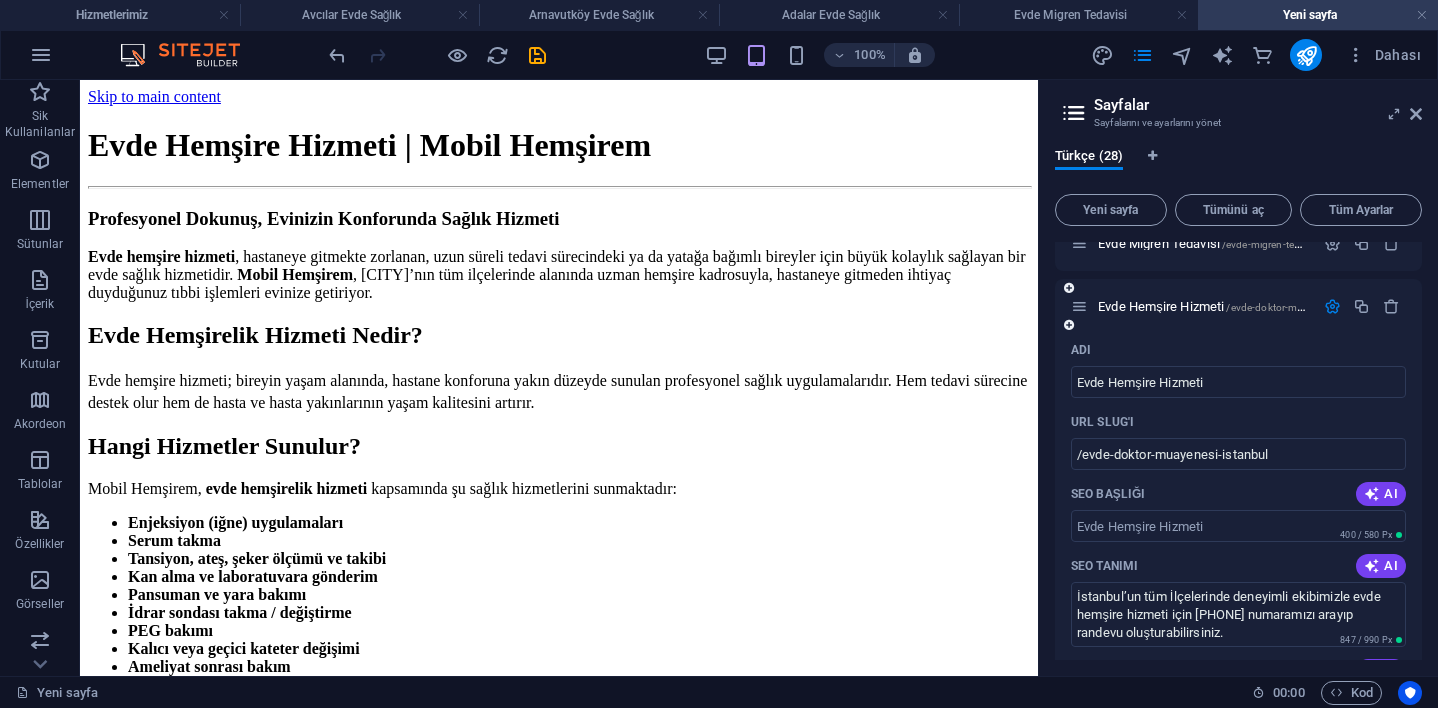 click at bounding box center (1332, 306) 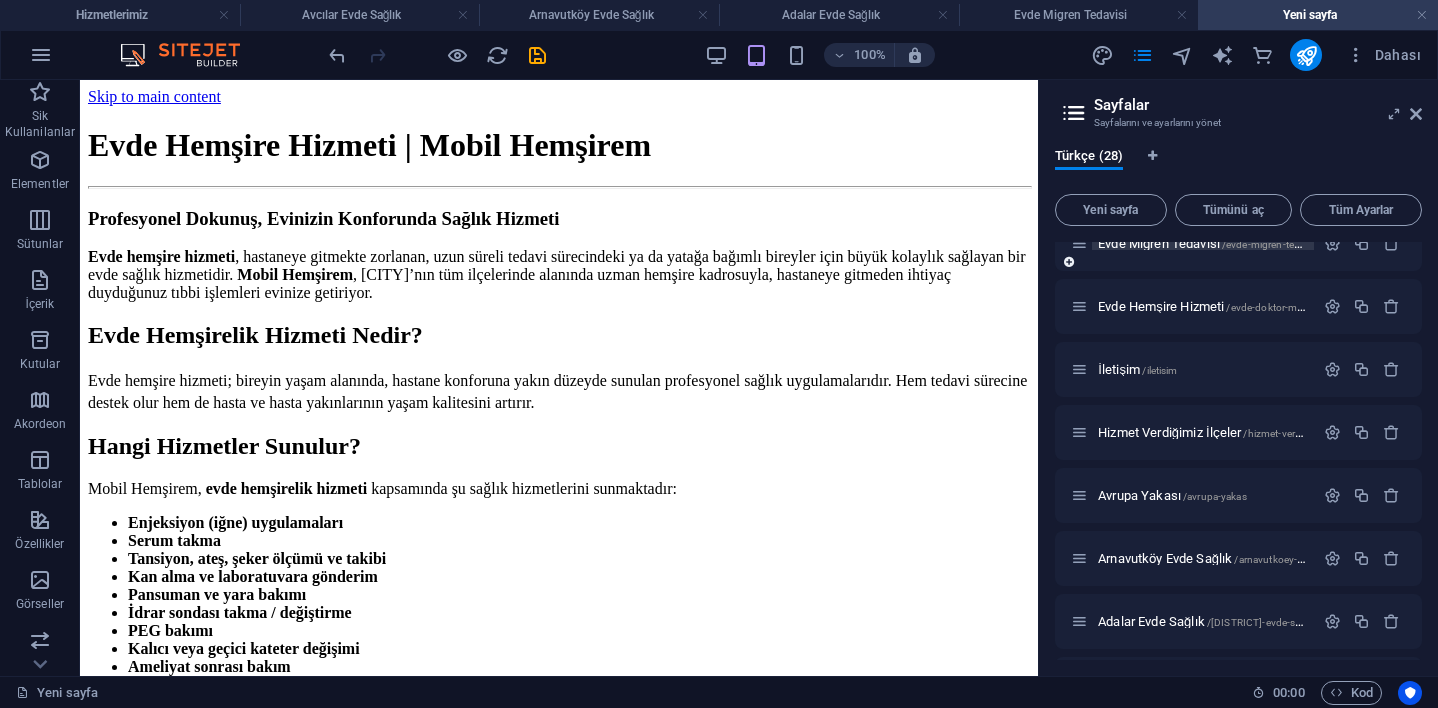 click on "Evde Migren Tedavisi /evde-migren-tedavisi" at bounding box center [1209, 243] 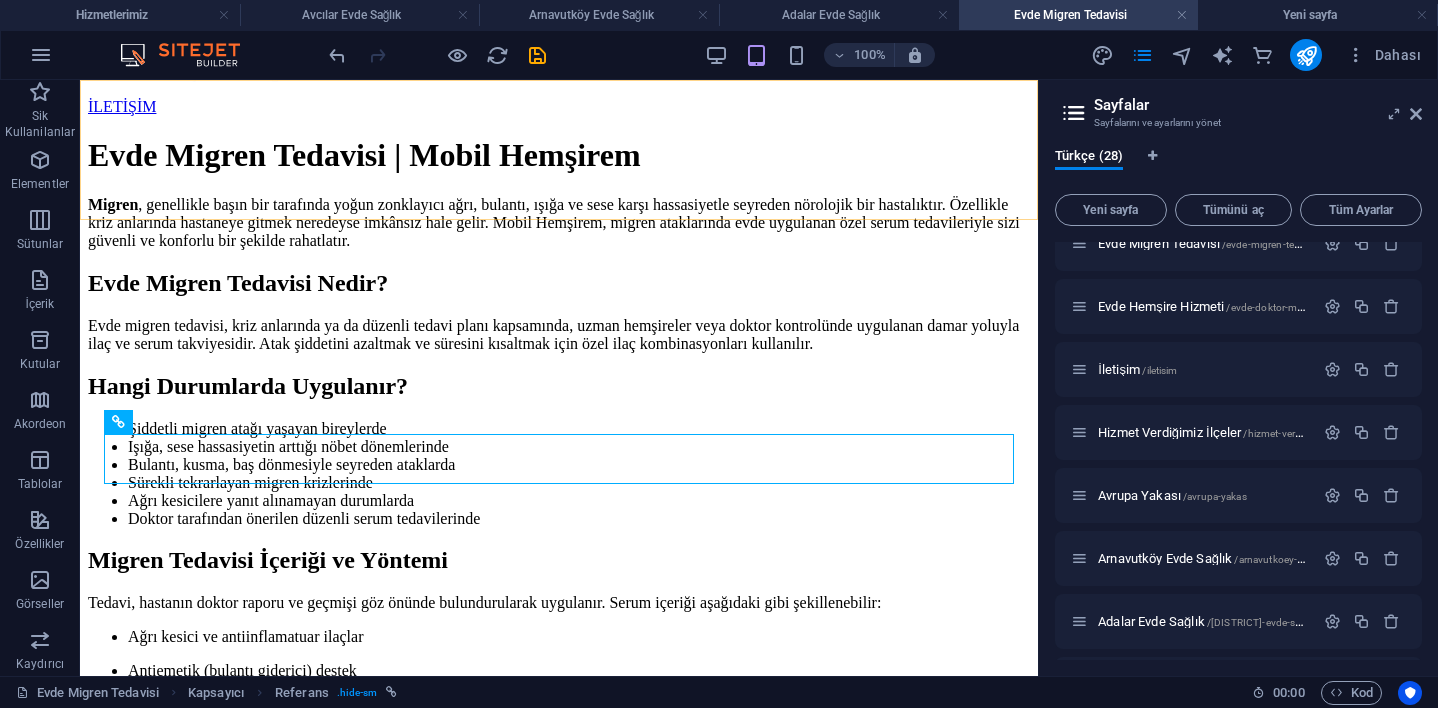 click on "Hizmetlerimiz Evde Serum Hizmeti İletişim Hizmet Verdiğimiz İlçeler Avrupa Yakası Arnavutköy Evde Sağlık Adalar Evde Sağlık Ataşehir Evde Sağlık Avcılar Evde Sağlık Bağcılar Evde Sağlık Hizmeti  Bahçelievler Evde Sağlık Hizmeti  Bakırköy Evde Sağlık Hizmeti  Başakşehir Evde Sağlık Hizmeti  Bayrampaşa Evde Sağlık Hizmeti  Beşiktaş Evde Sağlık Hizmeti  Beykoz Evde Sağlık Hizmeti  Beylikdüzü Evde Sağlık Beyoğlu Evde Sağlık Büyükçekmece Evde Sağlık Çatalca Evde Sağlık Çekmeköy Evde Sağlık Esenler Evde Sağlık Esenyurt Evde Sağlık Eyüpsultan Evde Sağlık HİZMETLERİMİZ Evde Serum Hizmeti Evde Doktor Muayenesi Evde Sonda Takma İLETİŞİM HİZMET VERDİĞİMİZ İLÇELER Adalar Evde Sağlık Hizmeti  Ataşehir Evde Sağlık Hizmeti  Avcılar Evde Sağlık Hizmeti  Bağcılar Evde Sağlık Hizmeti  Bahçelievler Evde Sağlık Hizmeti  Bakırköy Evde Sağlık Hizmeti  Başakşehir Evde Sağlık Hizmeti  Bayrampaşa Evde Sağlık Hizmeti" at bounding box center [559, -570] 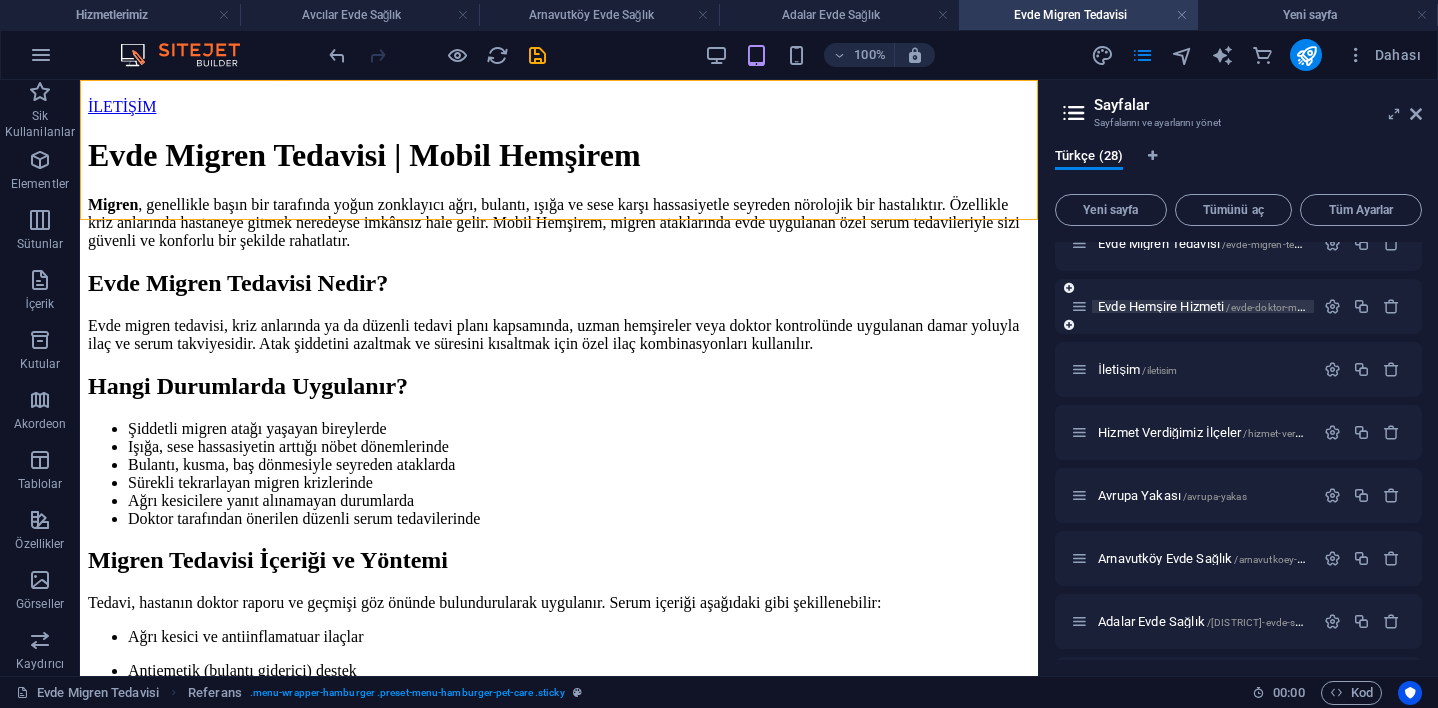 click on "Evde Hemşire Hizmeti /evde-hemsire-hizmeti" at bounding box center (1237, 306) 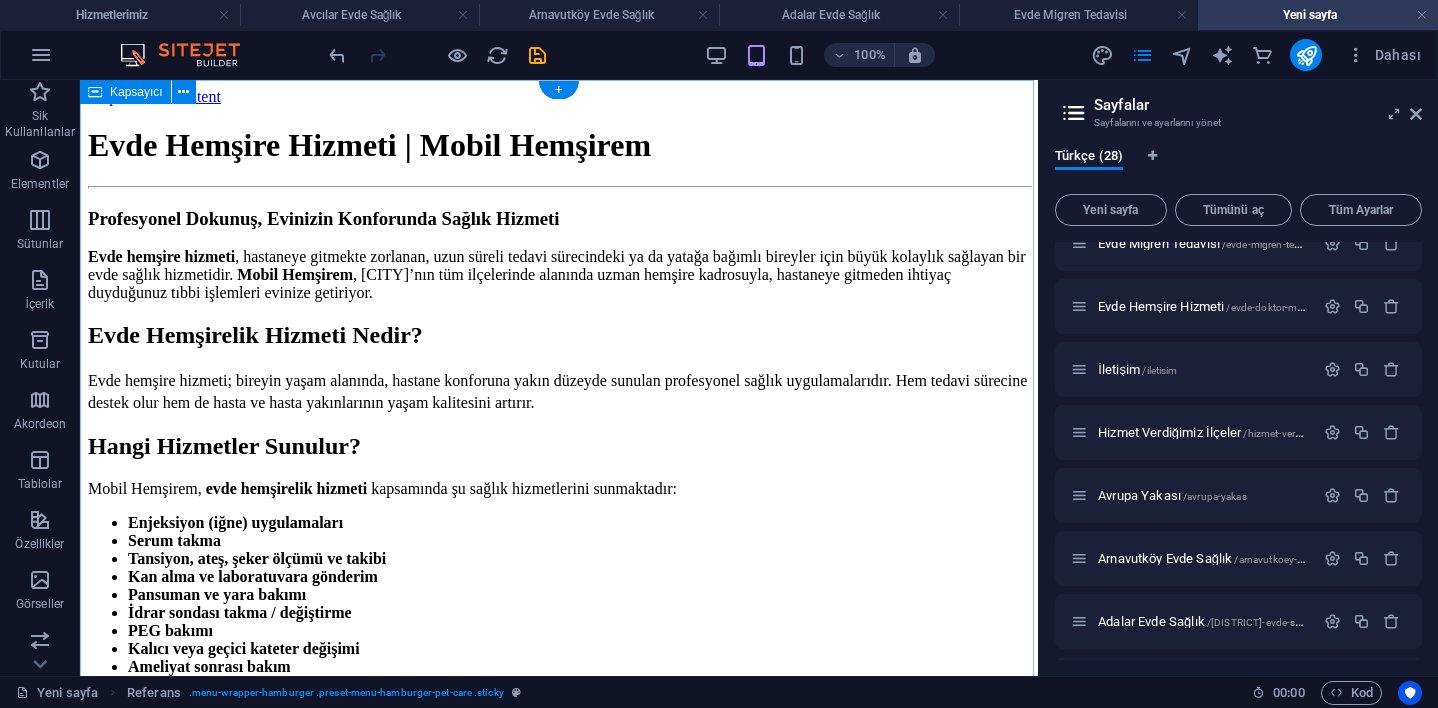 click on "Evde Hemşire Hizmeti | Mobil Hemşirem Profesyonel Dokunuş, Evinizin Konforunda Sağlık Hizmeti Evde hemşire hizmeti , hastaneye gitmekte zorlanan, uzun süreli tedavi sürecindeki ya da yatağa bağımlı bireyler için büyük kolaylık sağlayan bir evde sağlık hizmetidir. Mobil Hemşirem , İstanbul’un tüm ilçelerinde alanında uzman hemşire kadrosuyla, hastaneye gitmeden ihtiyaç duyduğunuz tıbbi işlemleri evinize getiriyor. Evde Hemşirelik Hizmeti Nedir? Evde hemşire hizmeti; bireyin yaşam alanında, hastane konforuna yakın düzeyde sunulan profesyonel sağlık uygulamalarıdır. Hem tedavi sürecine destek olur hem de hasta ve hasta yakınlarının yaşam kalitesini artırır. Hangi Hizmetler Sunulur? Mobil Hemşirem, evde hemşirelik hizmeti kapsamında şu sağlık hizmetlerini sunmaktadır: Enjeksiyon (iğne) uygulamaları Serum takma Tansiyon, ateş, şeker ölçümü ve takibi Kan alma ve laboratuvara gönderim Pansuman ve yara bakımı PEG bakımı İletişime Geçin" at bounding box center [559, 803] 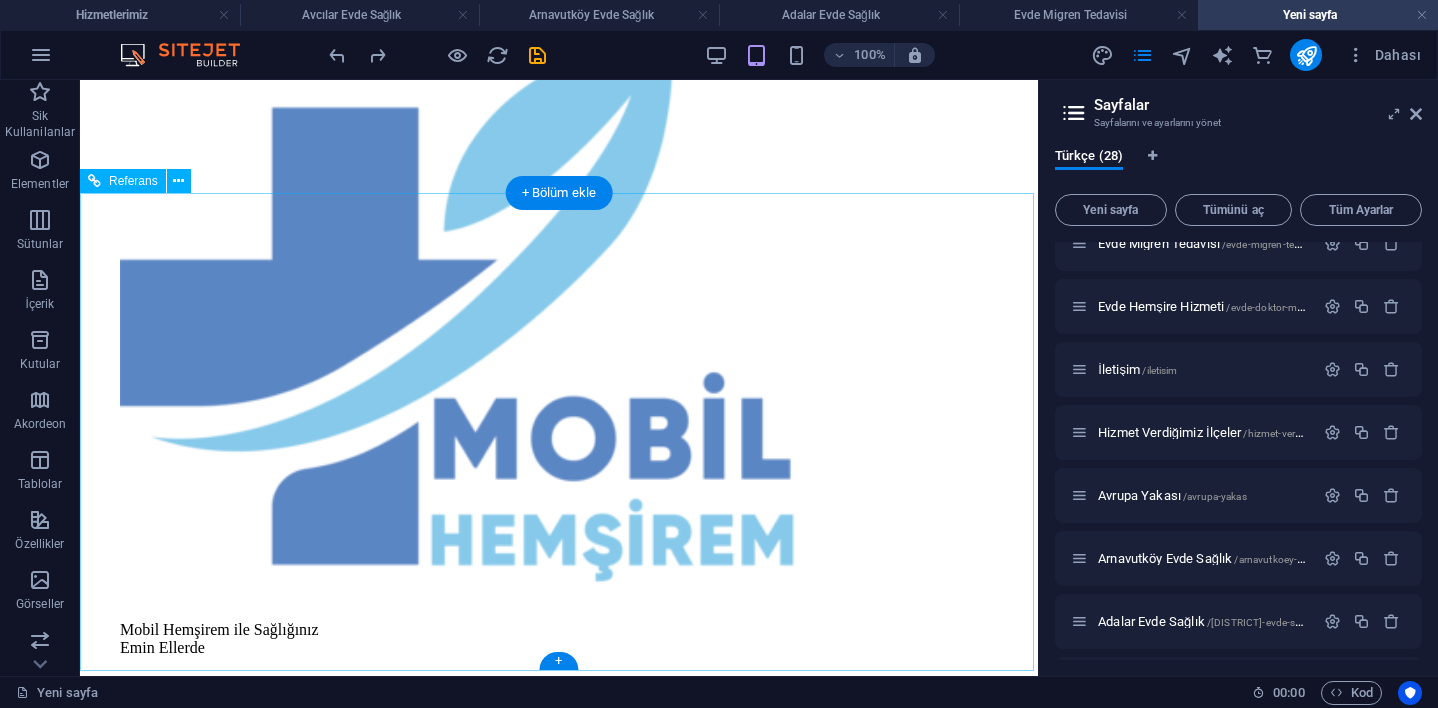 scroll, scrollTop: 1342, scrollLeft: 0, axis: vertical 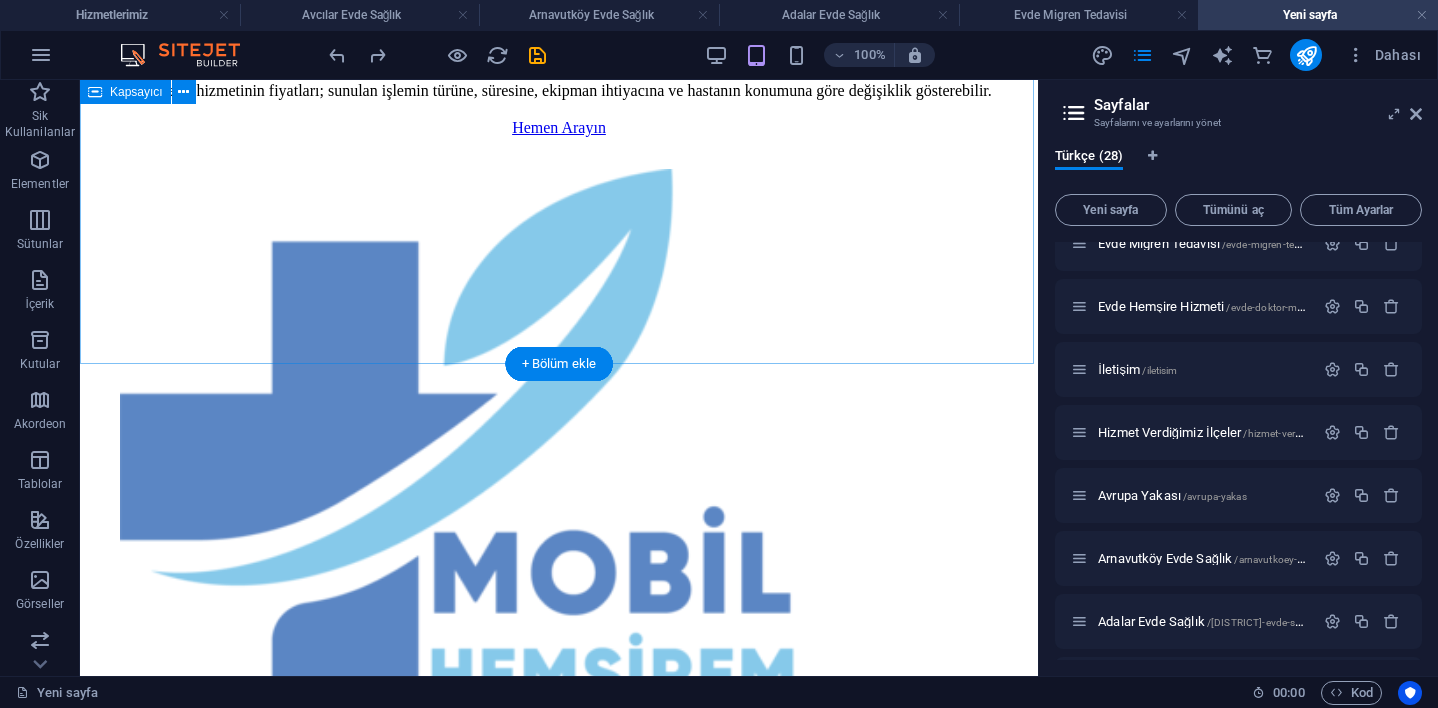 click on "Evde Hemşire Hizmeti | Mobil Hemşirem Profesyonel Dokunuş, Evinizin Konforunda Sağlık Hizmeti Evde hemşire hizmeti , hastaneye gitmekte zorlanan, uzun süreli tedavi sürecindeki ya da yatağa bağımlı bireyler için büyük kolaylık sağlayan bir evde sağlık hizmetidir. Mobil Hemşirem , İstanbul’un tüm ilçelerinde alanında uzman hemşire kadrosuyla, hastaneye gitmeden ihtiyaç duyduğunuz tıbbi işlemleri evinize getiriyor. Evde Hemşirelik Hizmeti Nedir? Evde hemşire hizmeti; bireyin yaşam alanında, hastane konforuna yakın düzeyde sunulan profesyonel sağlık uygulamalarıdır. Hem tedavi sürecine destek olur hem de hasta ve hasta yakınlarının yaşam kalitesini artırır. Hangi Hizmetler Sunulur? Mobil Hemşirem, evde hemşirelik hizmeti kapsamında şu sağlık hizmetlerini sunmaktadır: Enjeksiyon (iğne) uygulamaları Serum takma Tansiyon, ateş, şeker ölçümü ve takibi Kan alma ve laboratuvara gönderim Pansuman ve yara bakımı PEG bakımı İletişime Geçin" at bounding box center [559, -539] 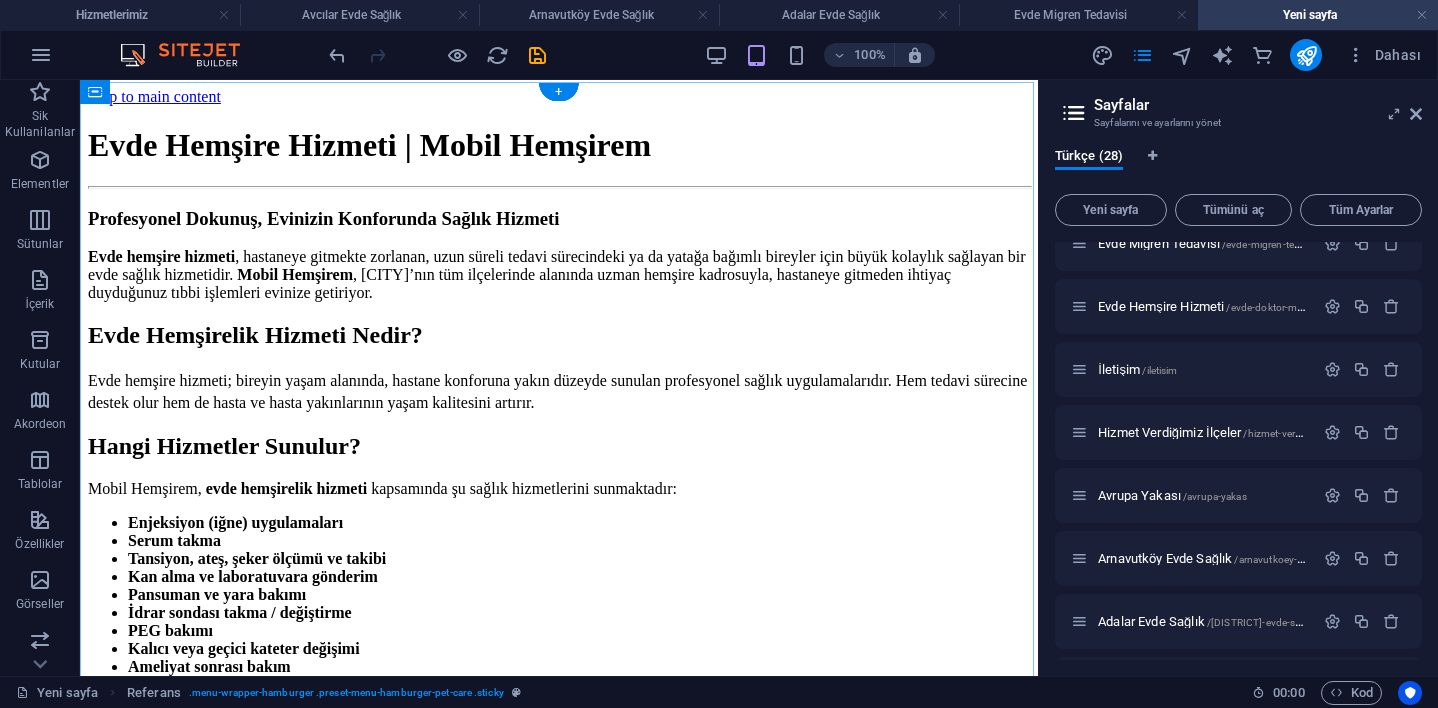 scroll, scrollTop: 0, scrollLeft: 0, axis: both 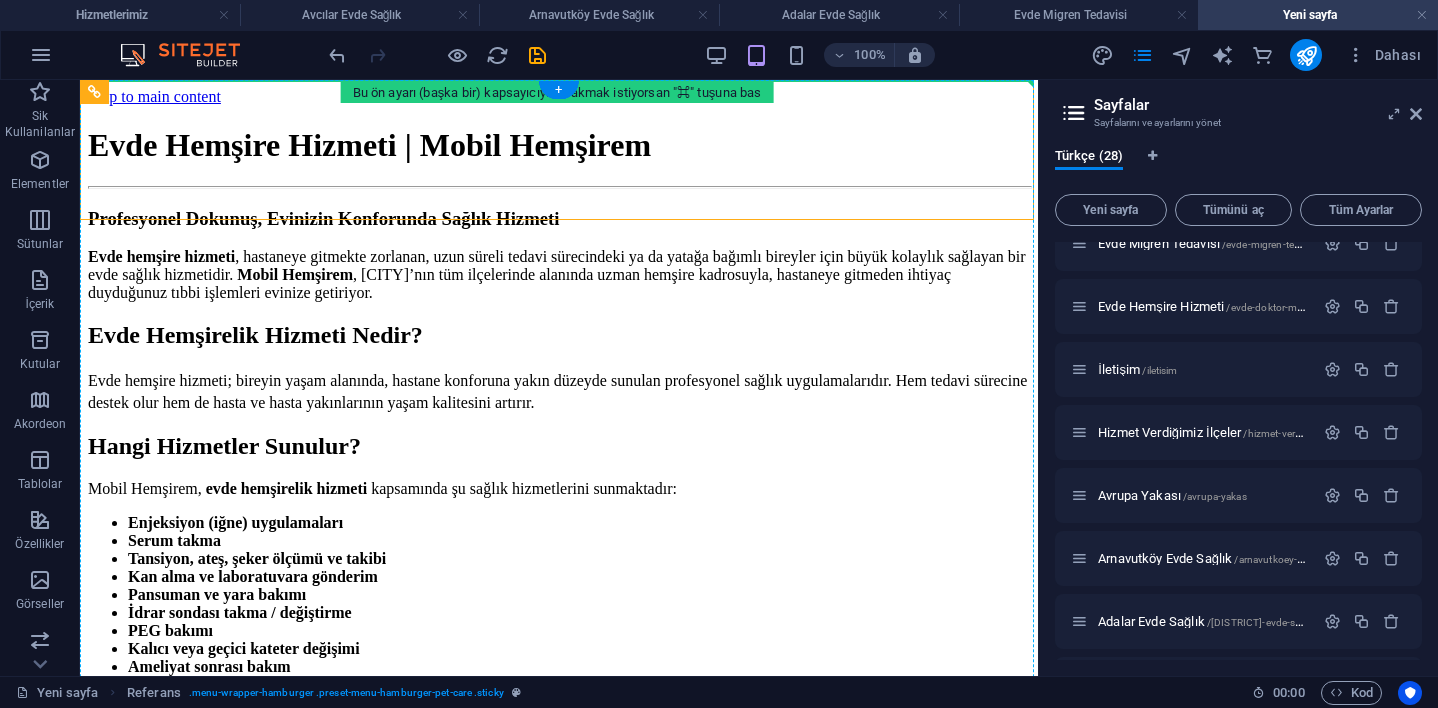 drag, startPoint x: 182, startPoint y: 169, endPoint x: 132, endPoint y: 485, distance: 319.93124 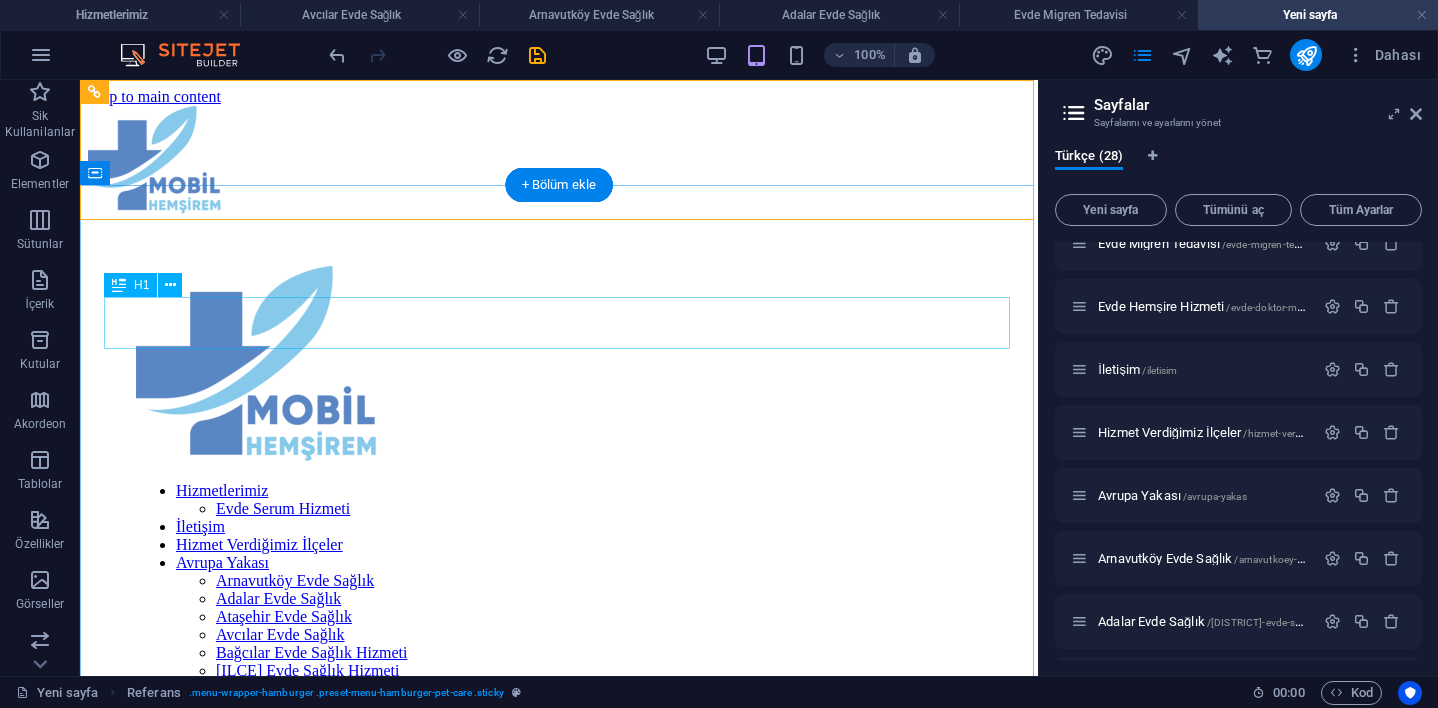 scroll, scrollTop: 0, scrollLeft: 0, axis: both 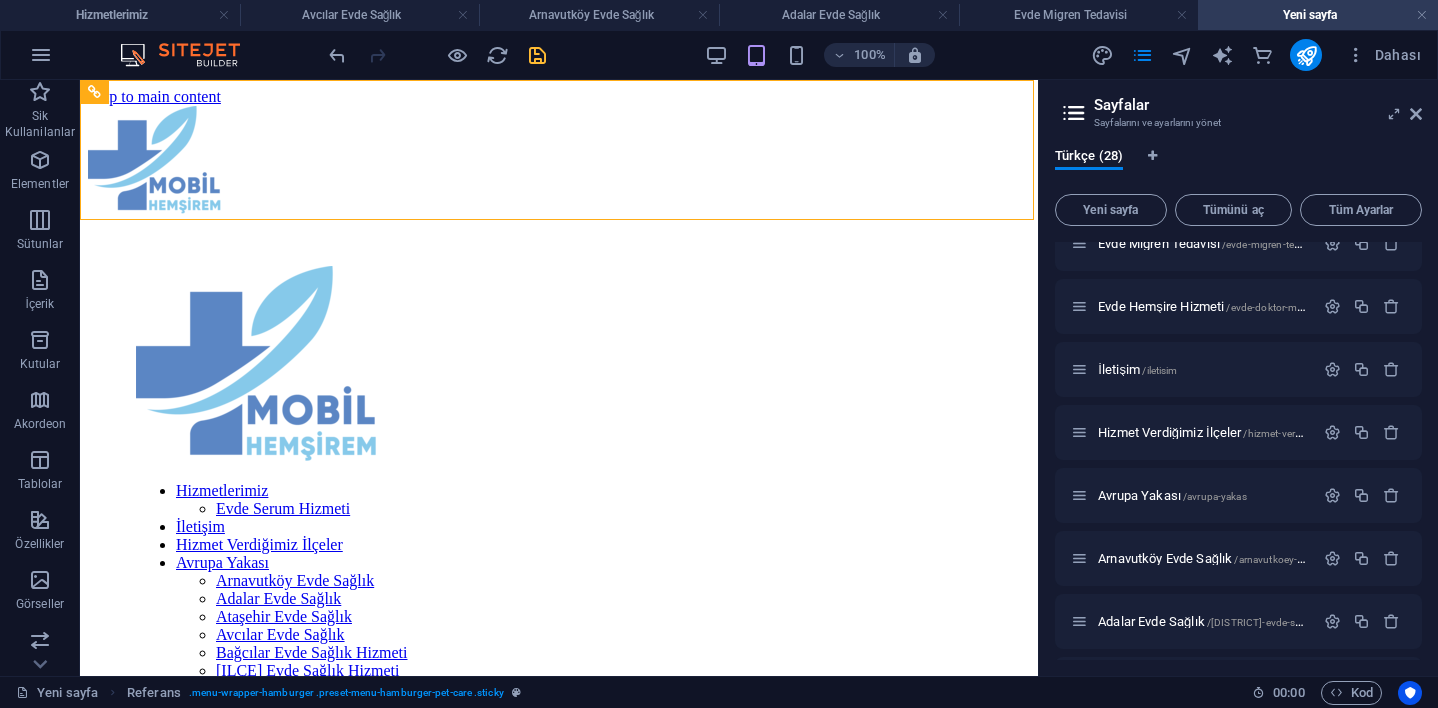 click at bounding box center (537, 55) 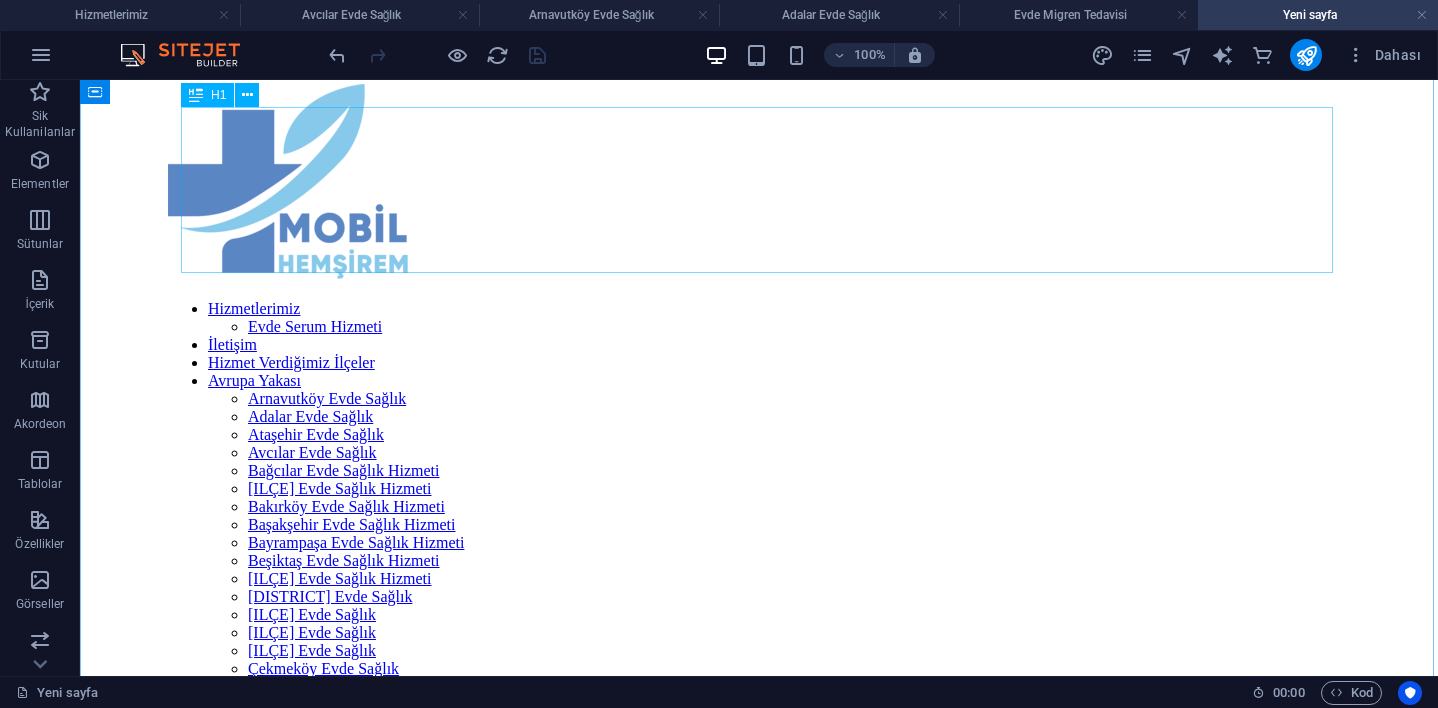 scroll, scrollTop: 206, scrollLeft: 0, axis: vertical 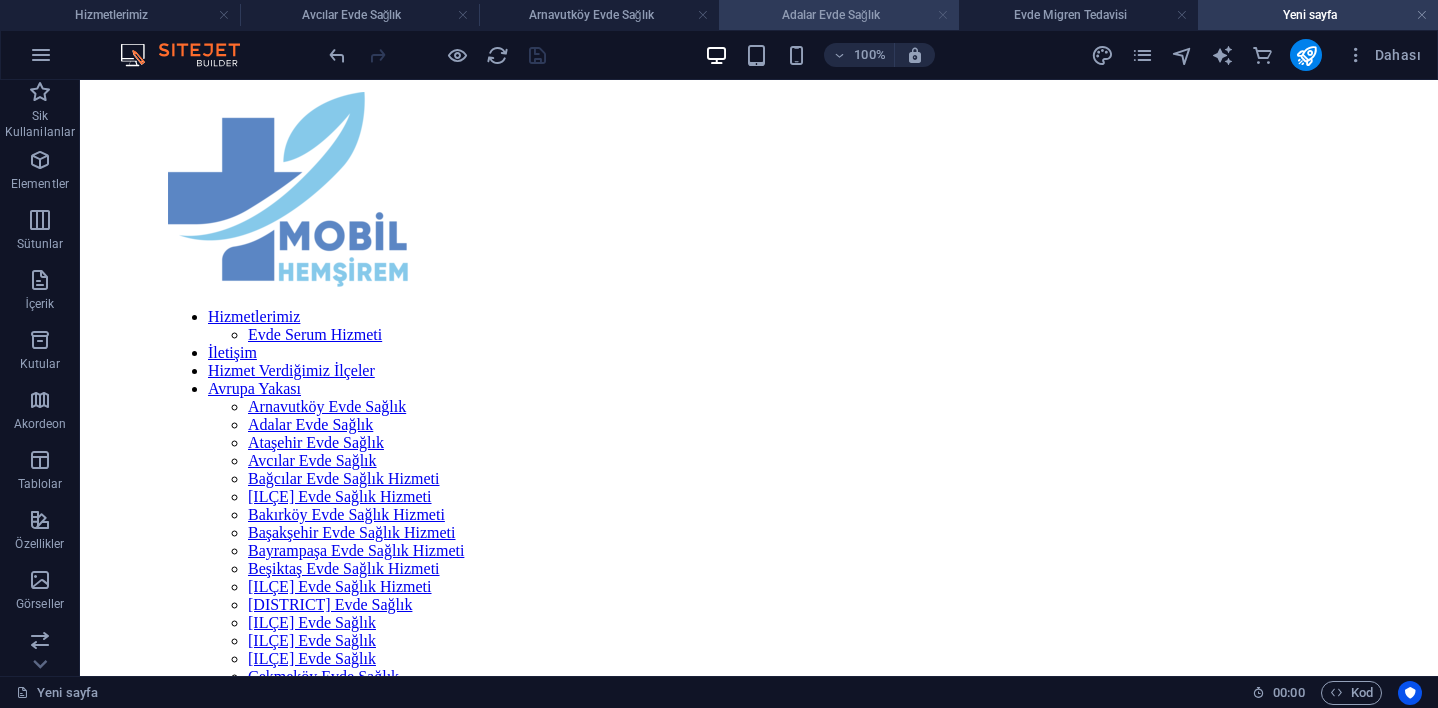 click at bounding box center [943, 15] 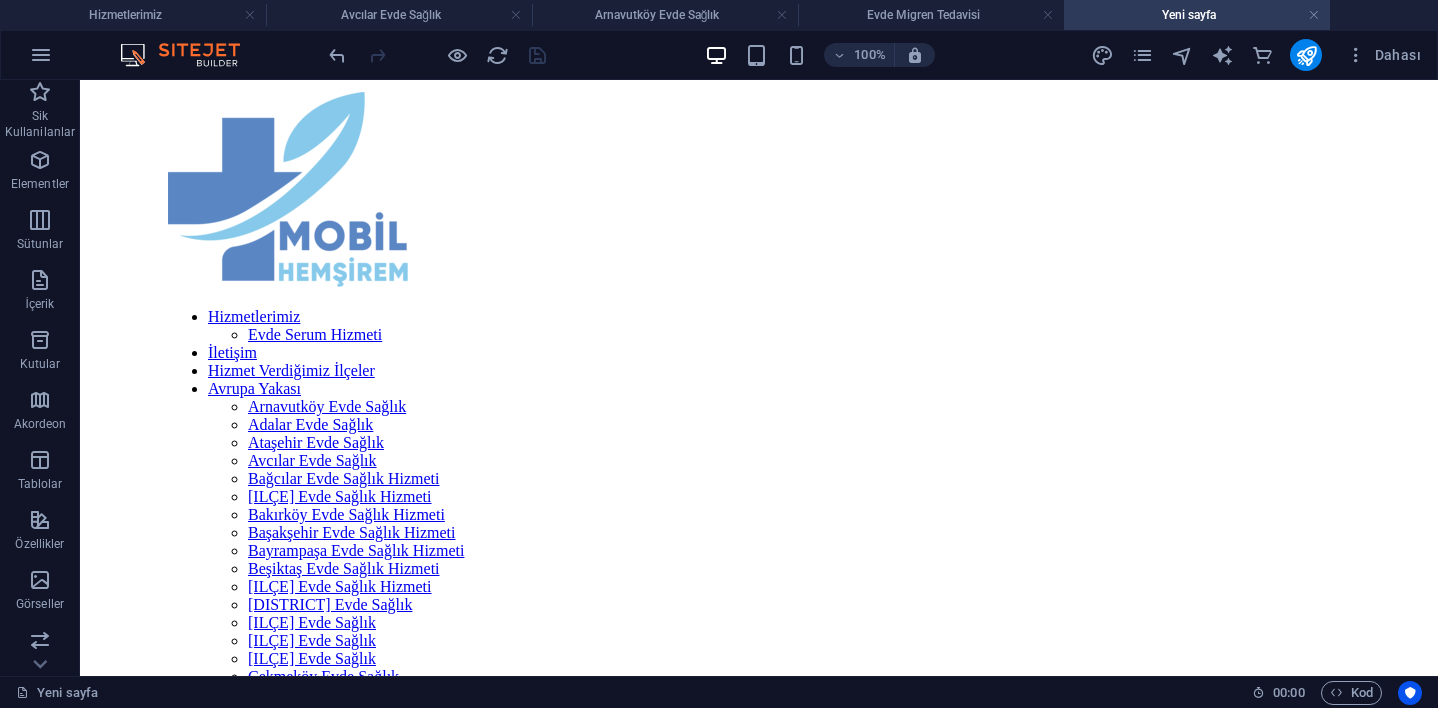 click on "Yeni sayfa" at bounding box center [1197, 15] 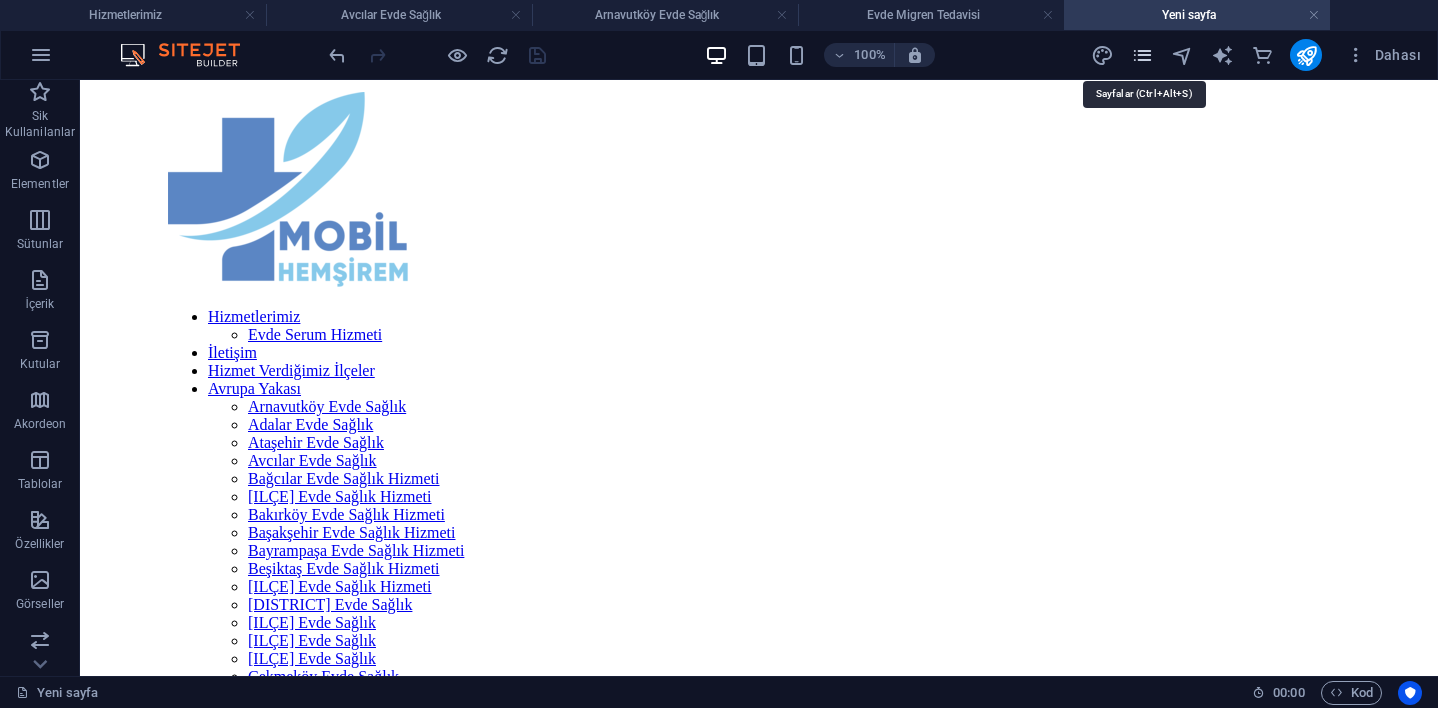 click at bounding box center [1142, 55] 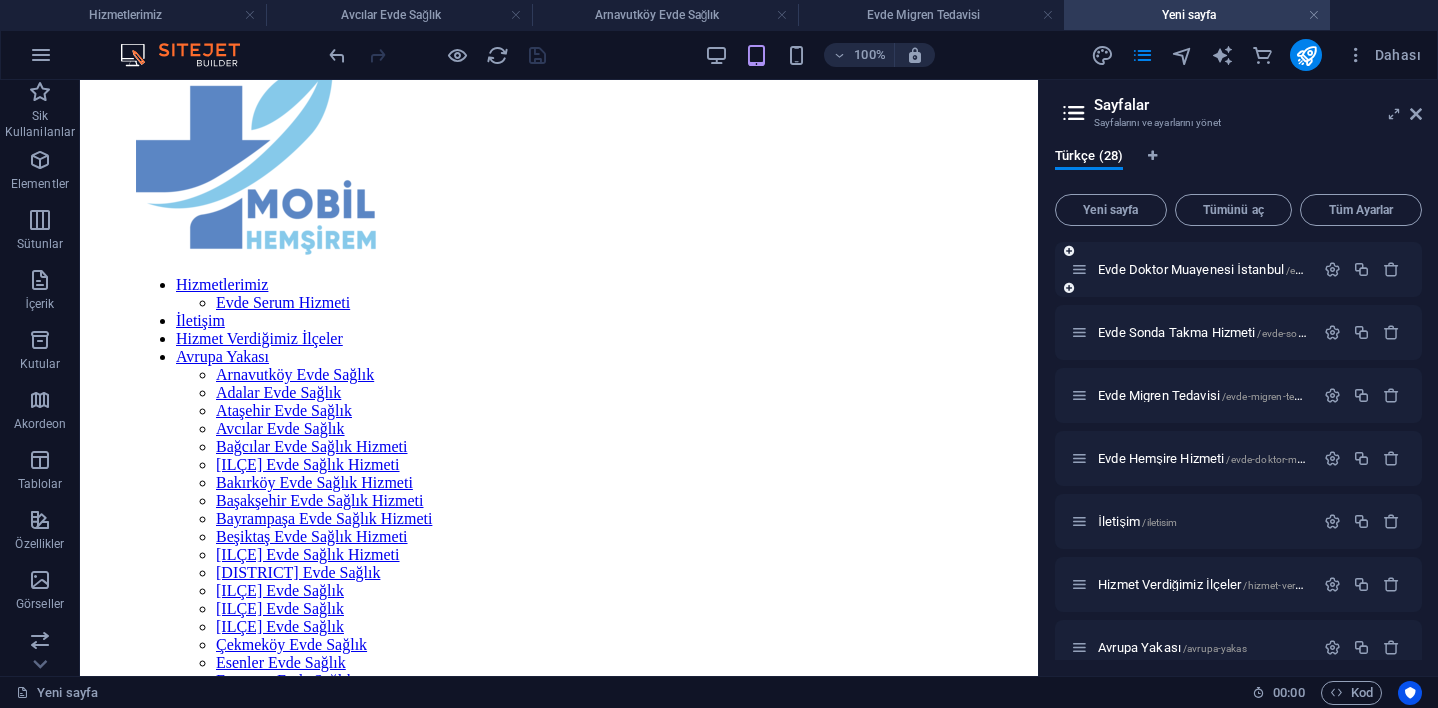 scroll, scrollTop: 147, scrollLeft: 0, axis: vertical 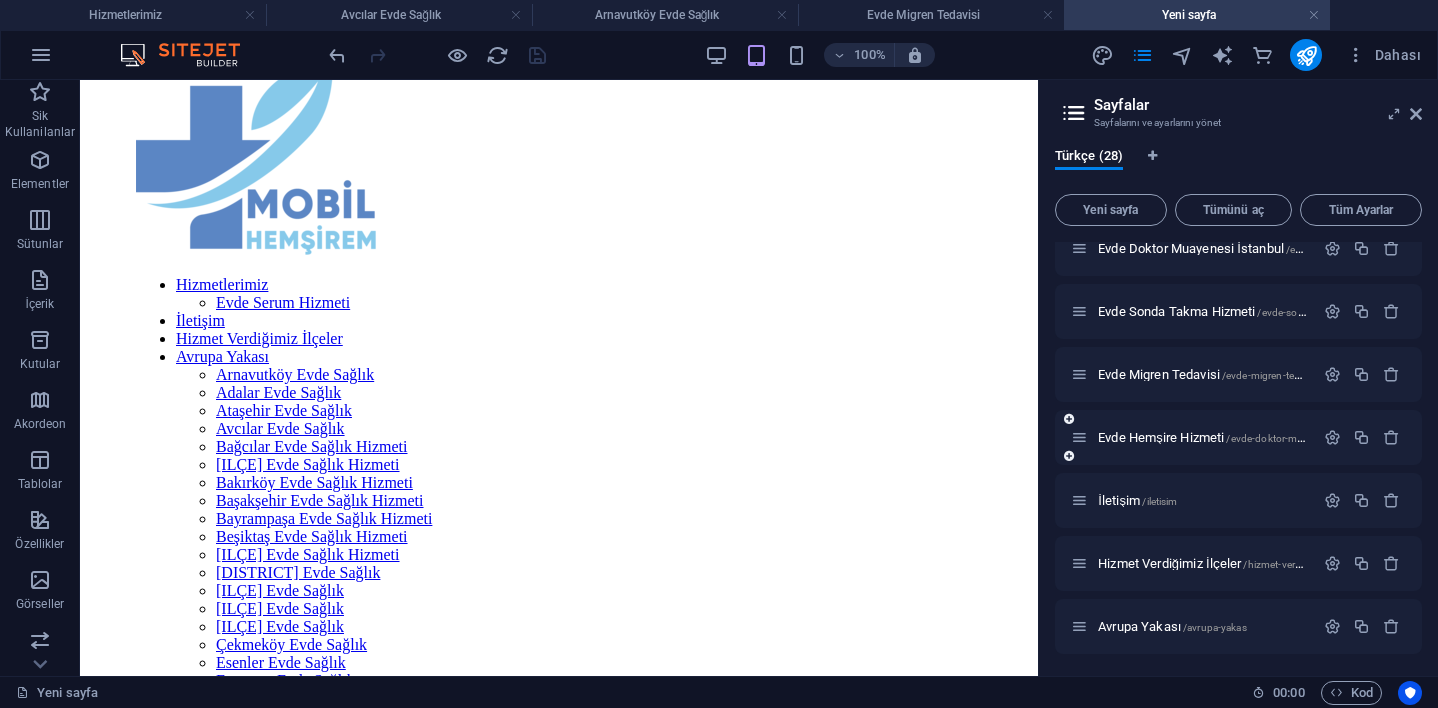 click at bounding box center [1069, 456] 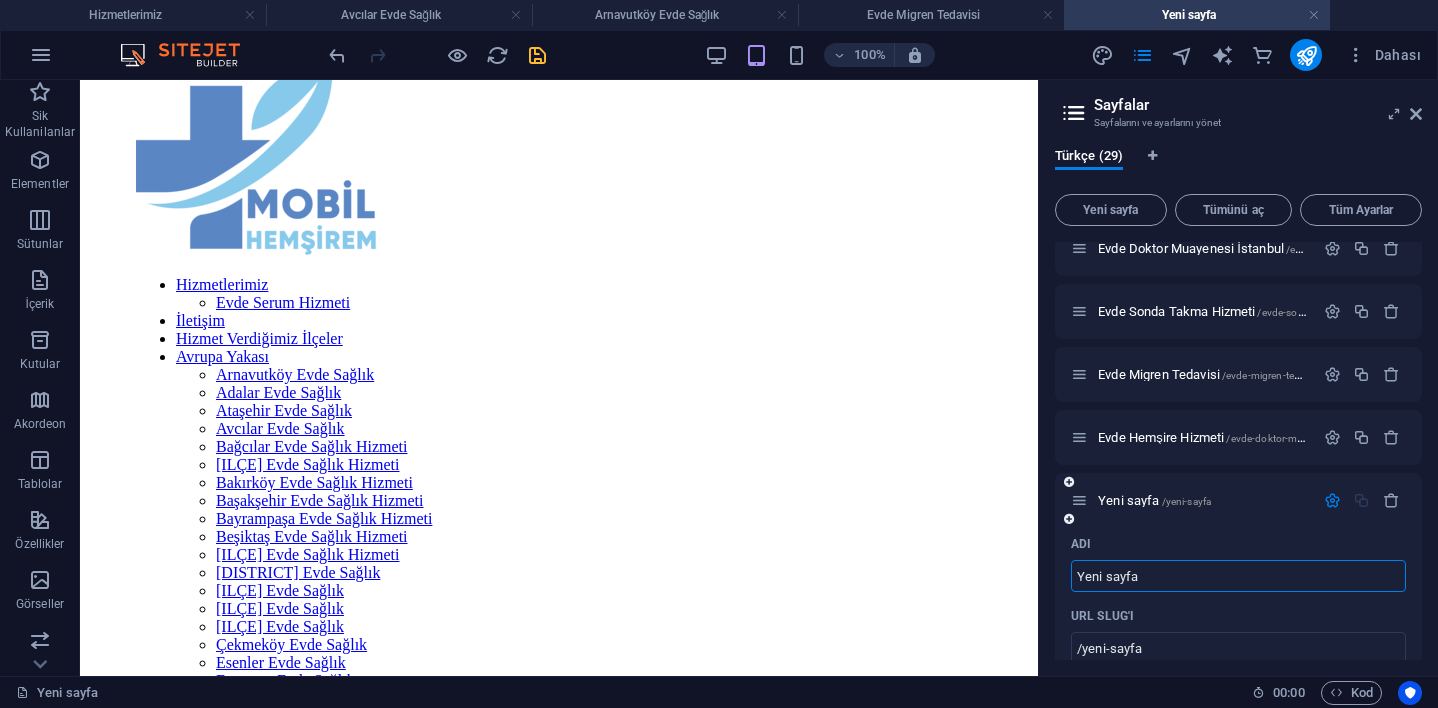 paste on "Evde Laboratuvar Hizmeti" 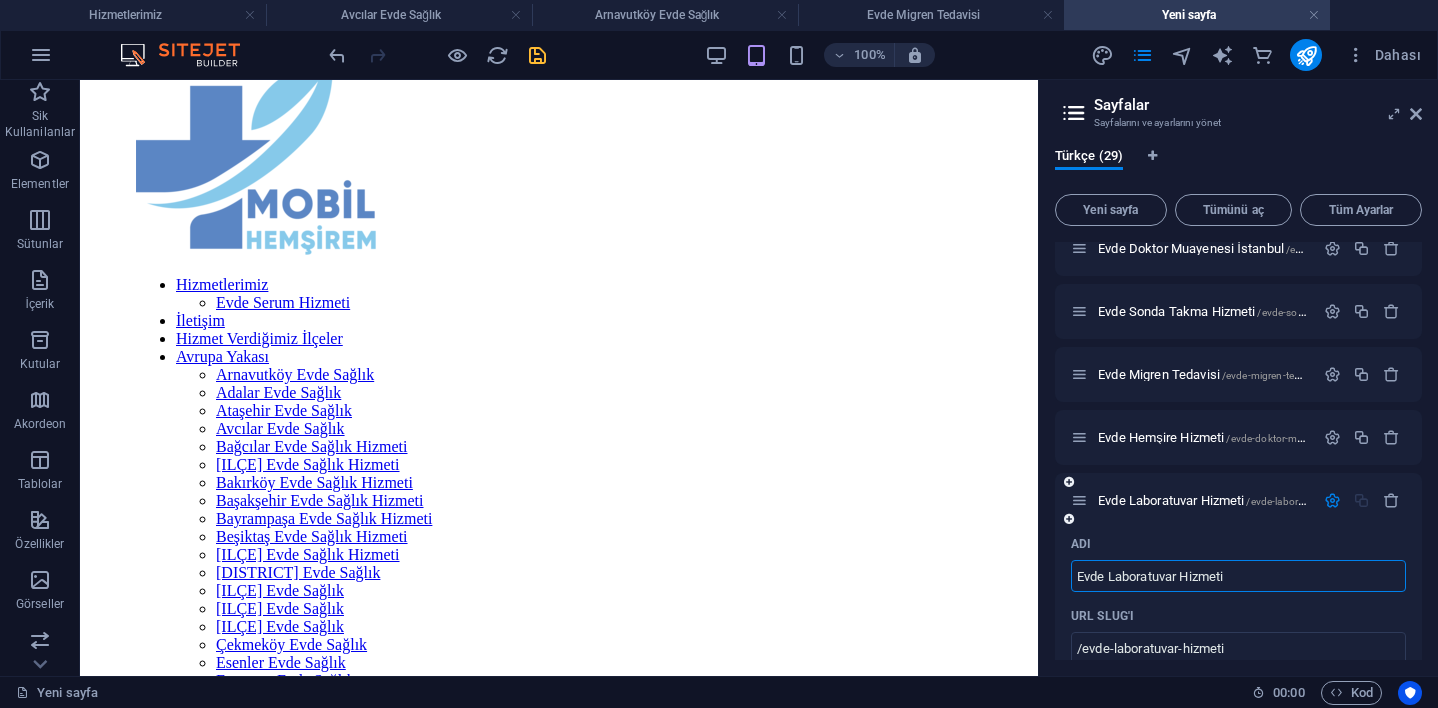type on "Evde Laboratuvar Hizmeti" 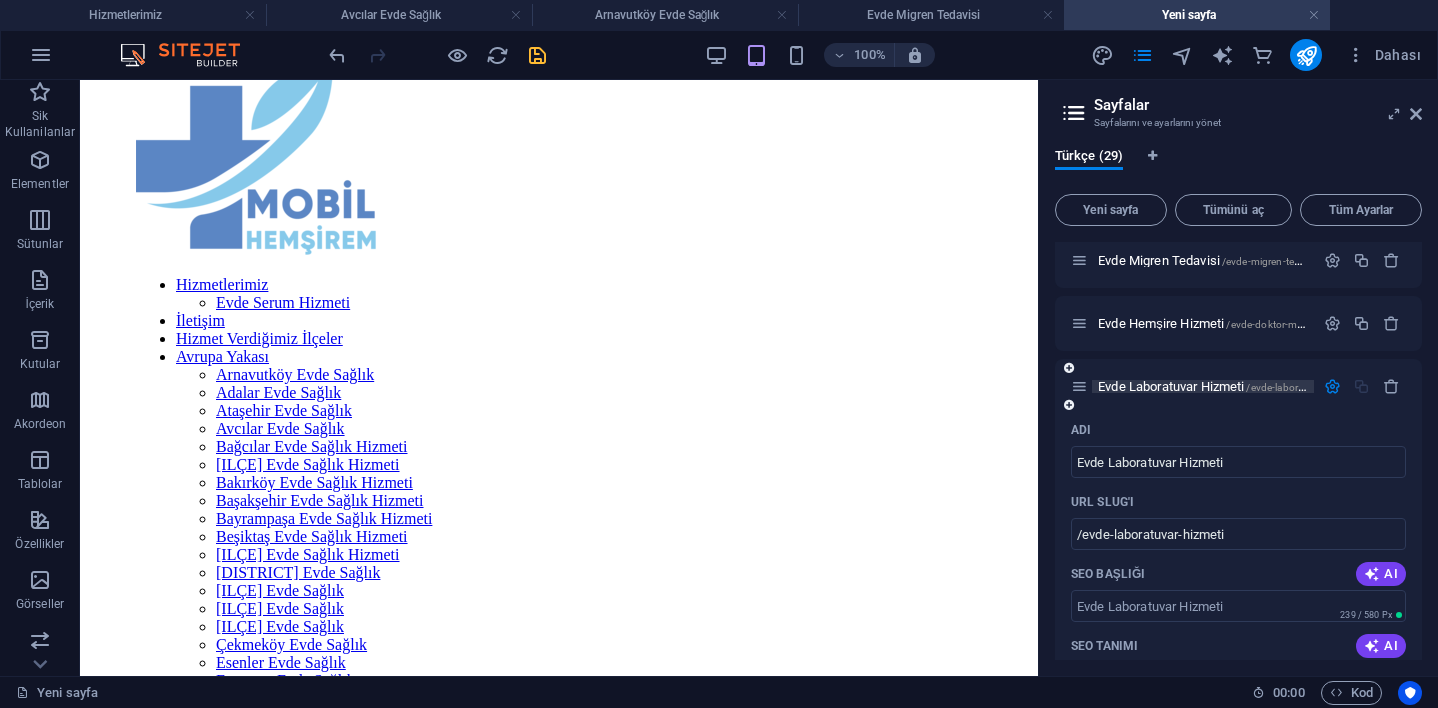 click on "Evde Laboratuvar Hizmeti  /evde-laboratuvar-hizmeti" at bounding box center [1230, 386] 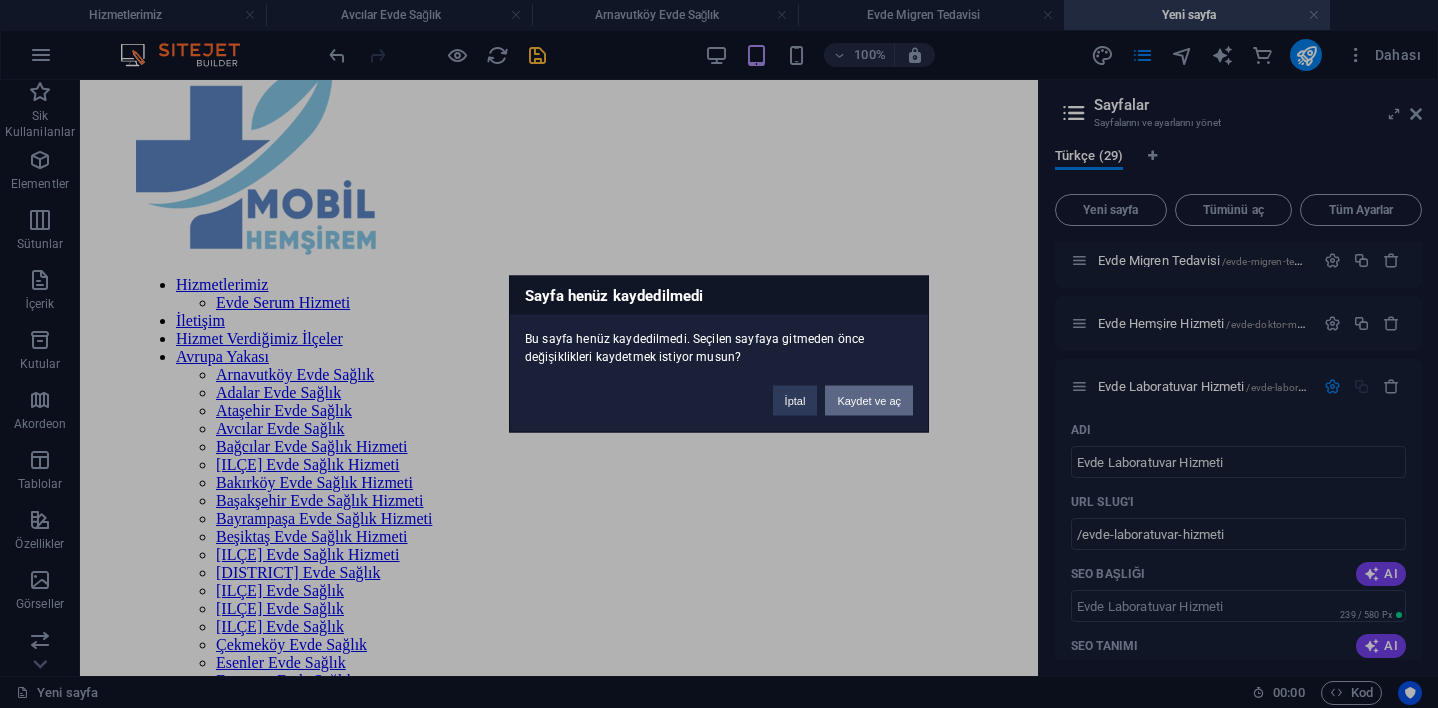 click on "Kaydet ve aç" at bounding box center (869, 401) 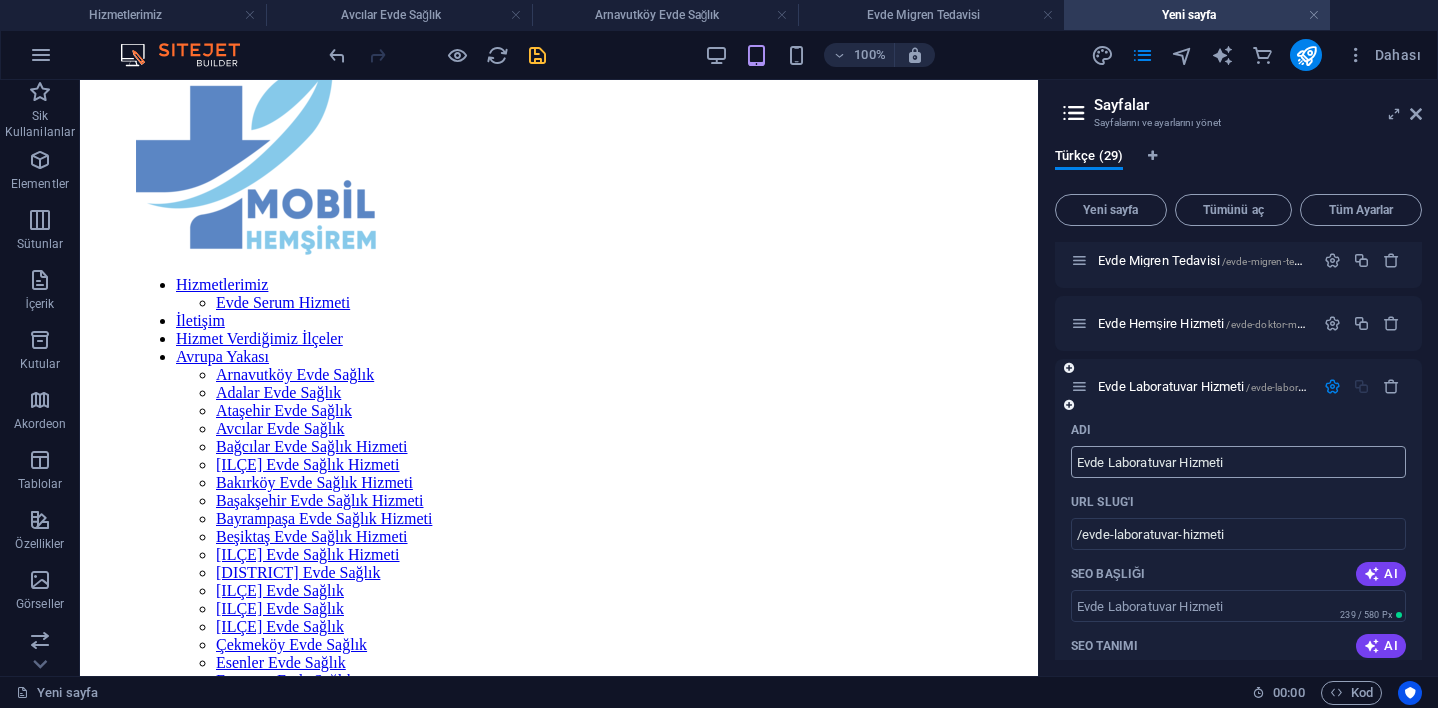scroll, scrollTop: 338, scrollLeft: 0, axis: vertical 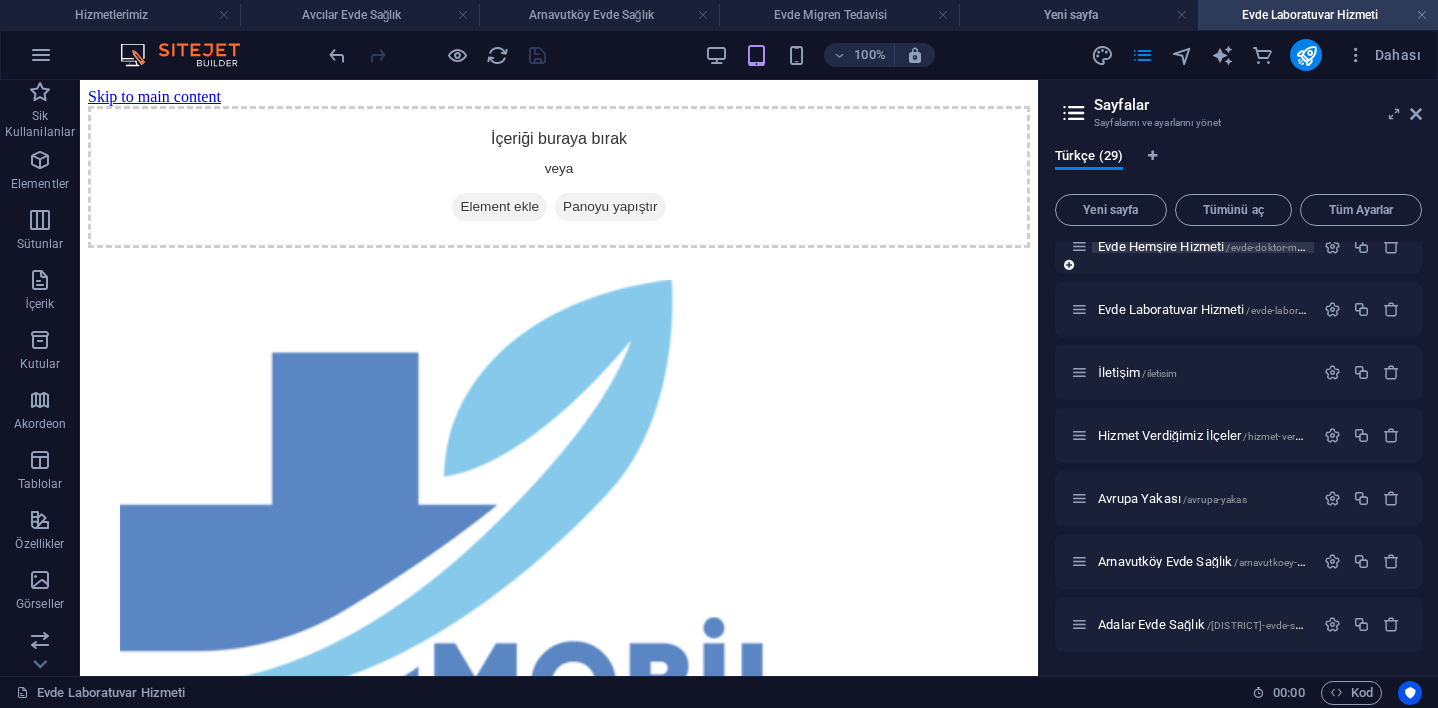 click on "Evde Hemşire Hizmeti /evde-hemsire-hizmeti" at bounding box center (1237, 246) 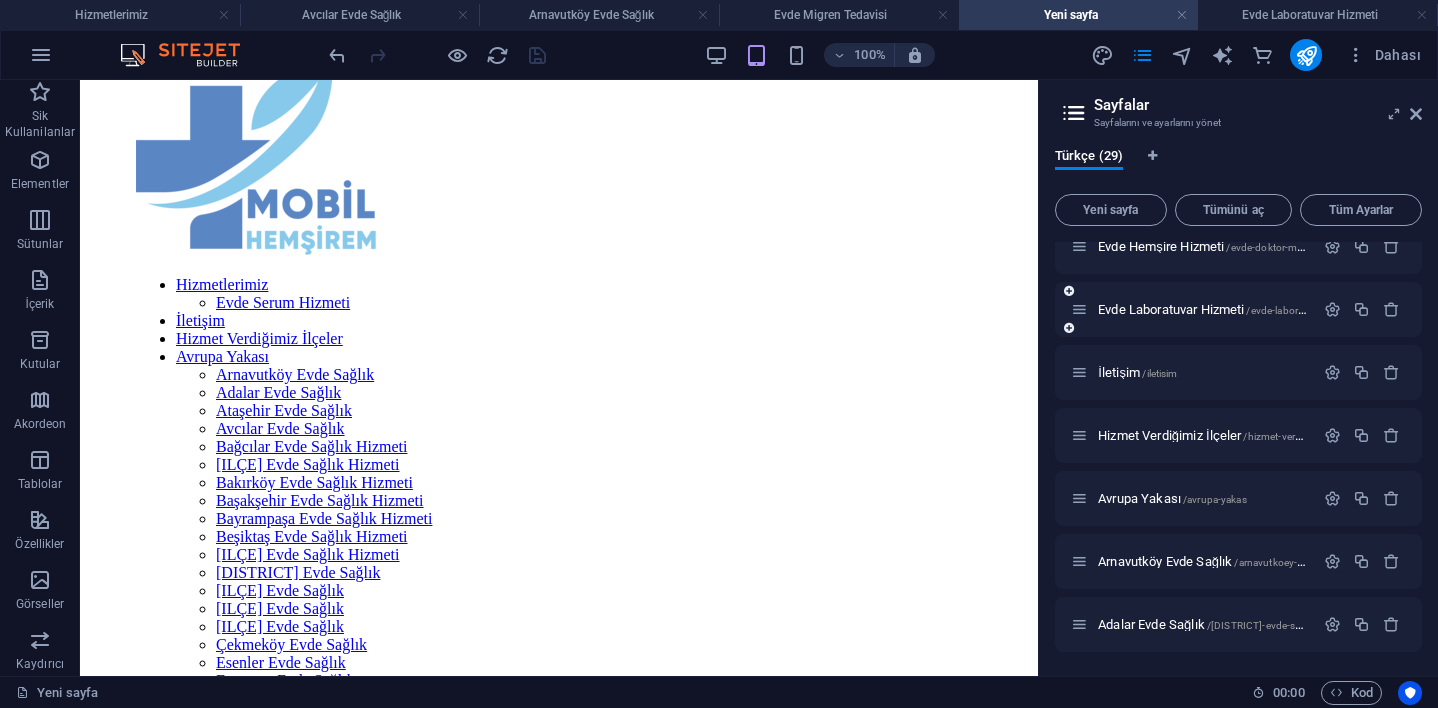 click on "Evde Laboratuvar Hizmeti  /evde-laboratuvar-hizmeti" at bounding box center [1192, 309] 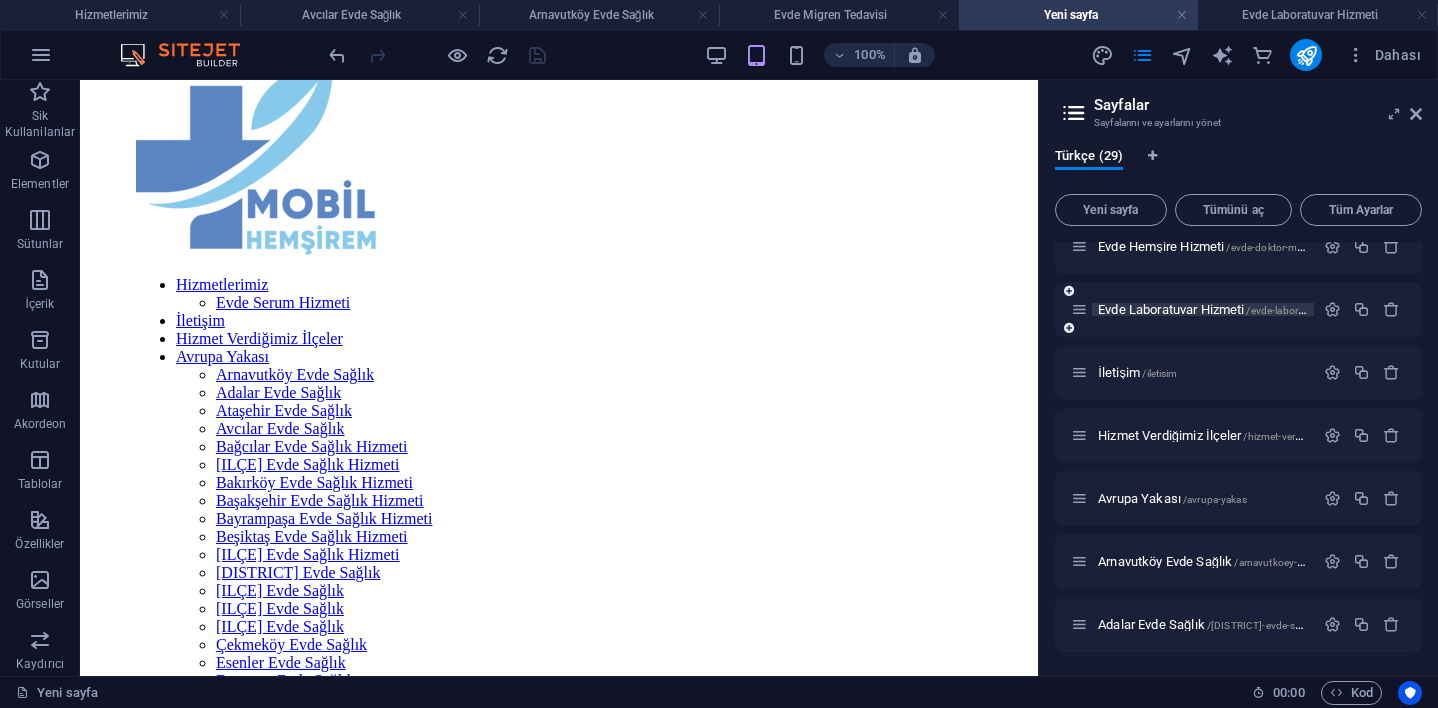 click on "Evde Laboratuvar Hizmeti  /evde-laboratuvar-hizmeti" at bounding box center [1230, 309] 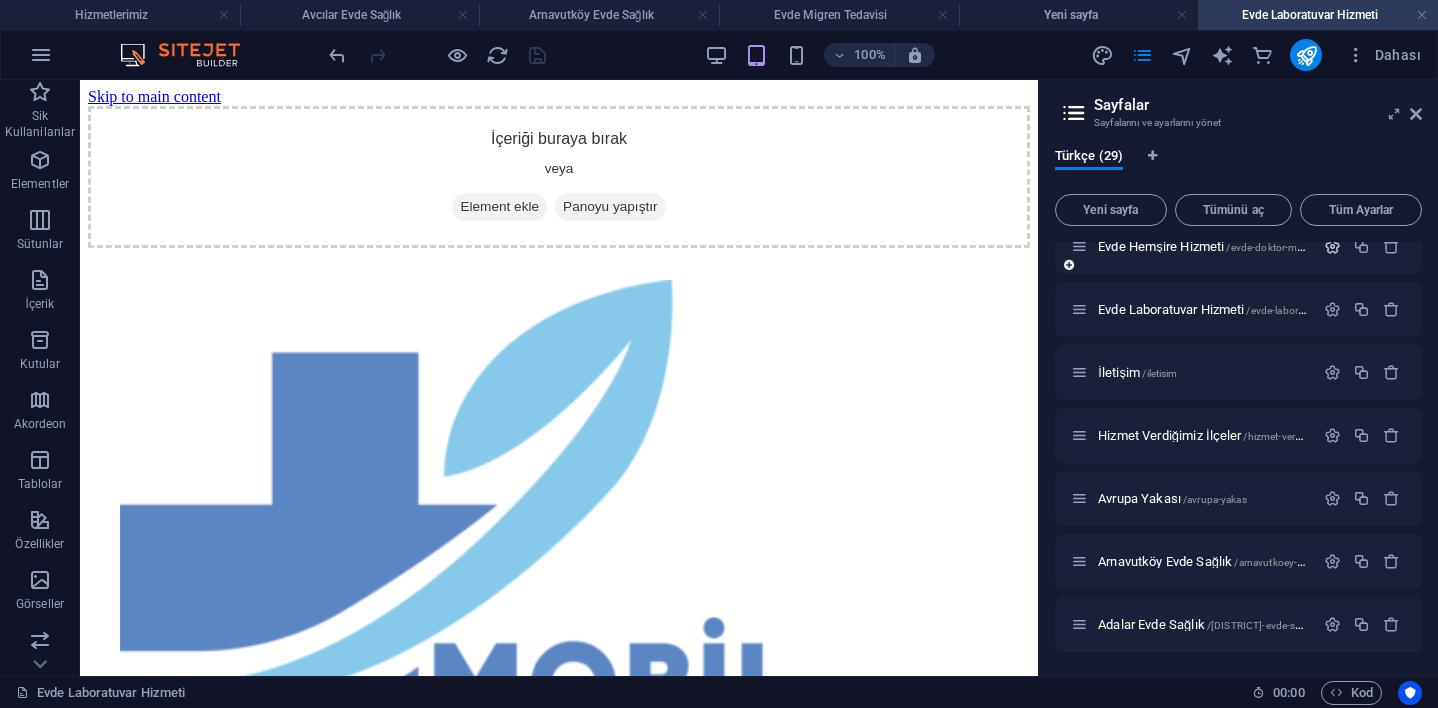 click at bounding box center [1332, 246] 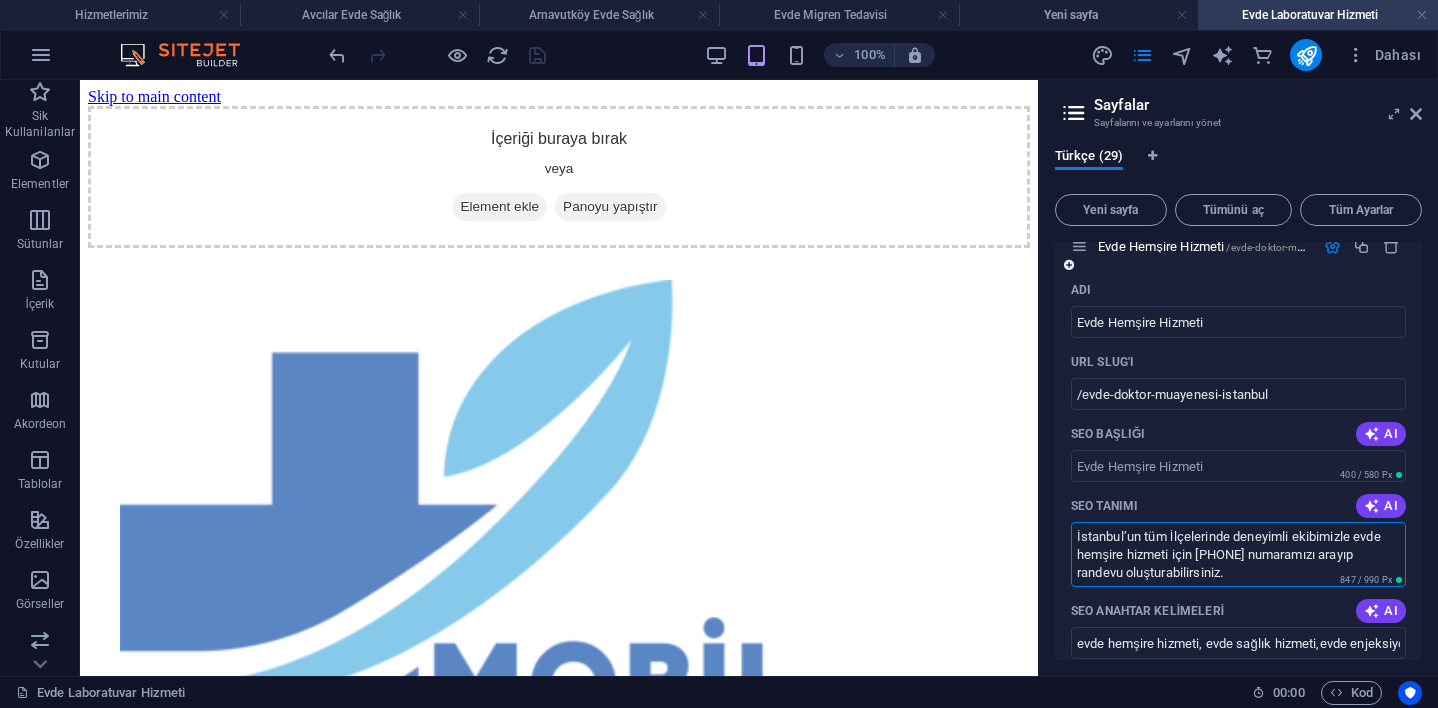 drag, startPoint x: 1076, startPoint y: 534, endPoint x: 1276, endPoint y: 572, distance: 203.57799 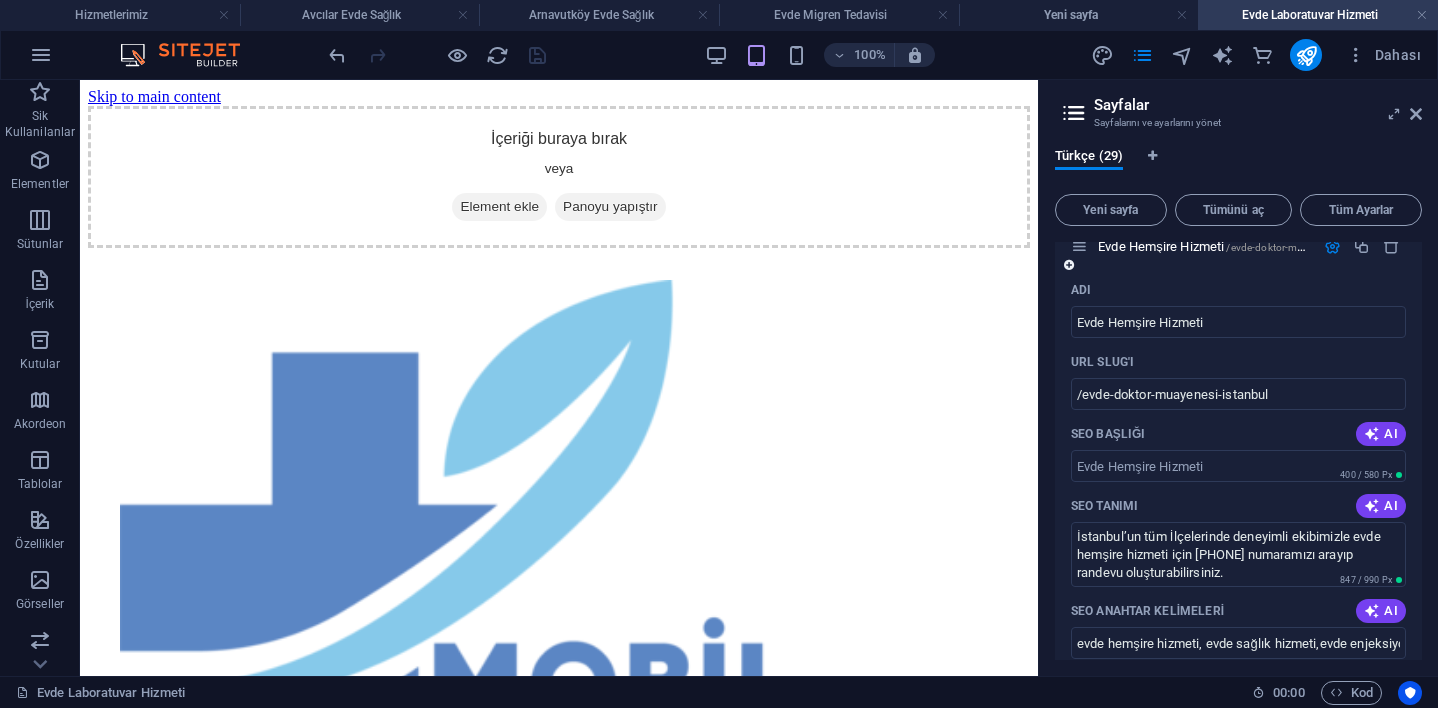 click at bounding box center [1362, 247] 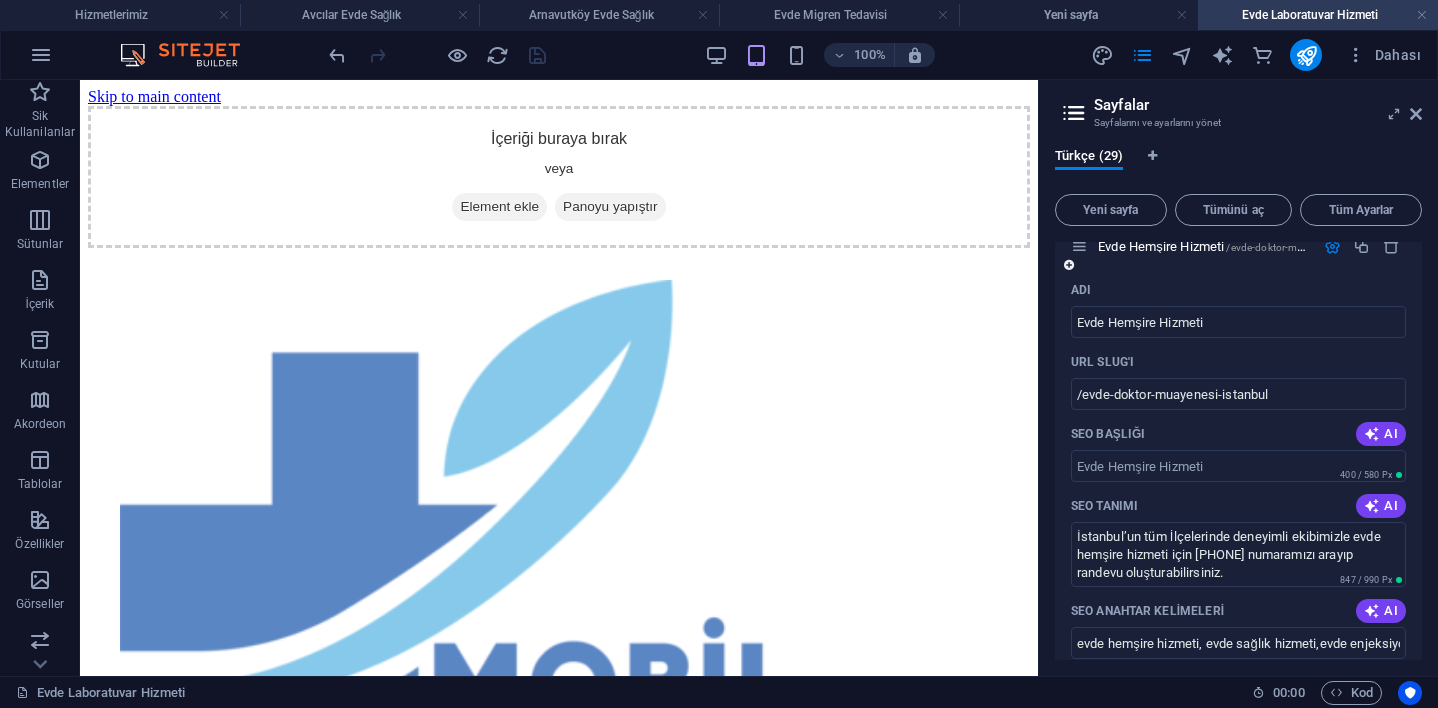 click at bounding box center (1332, 246) 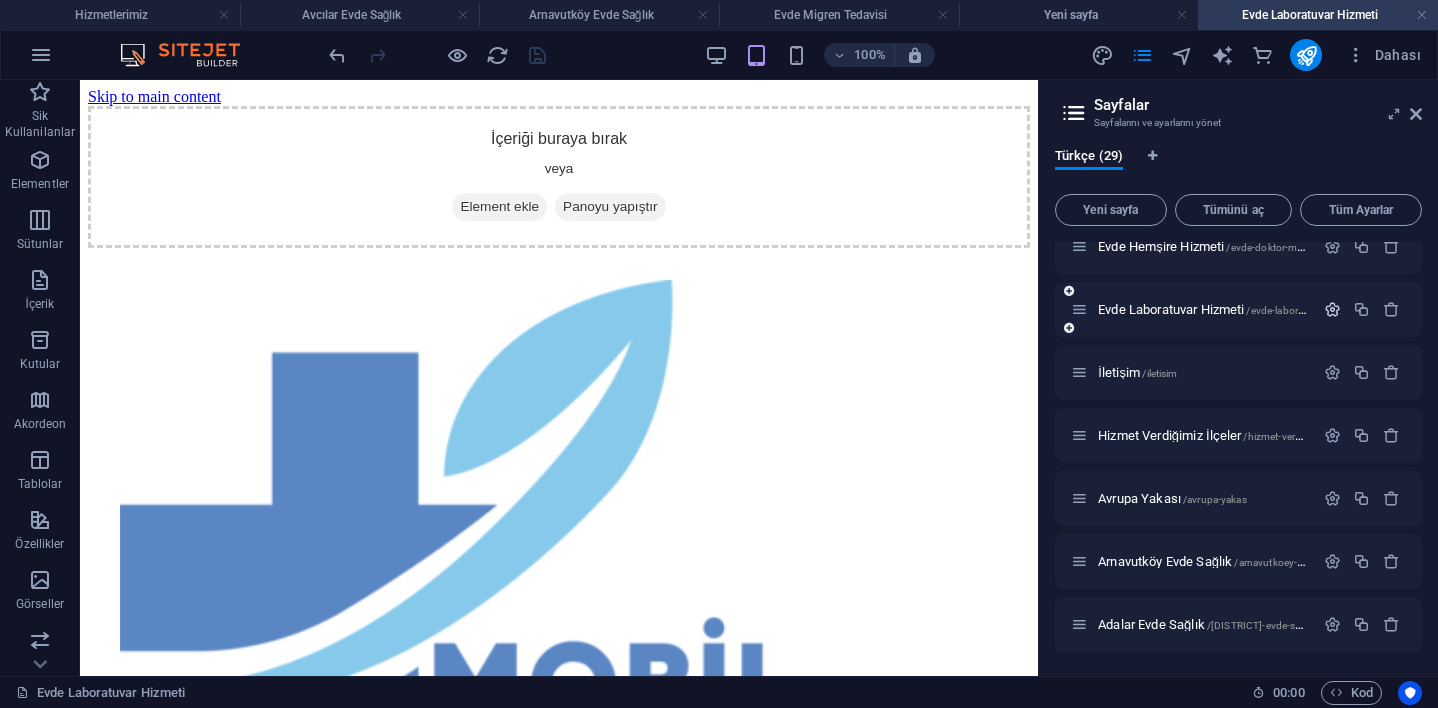 click at bounding box center [1332, 309] 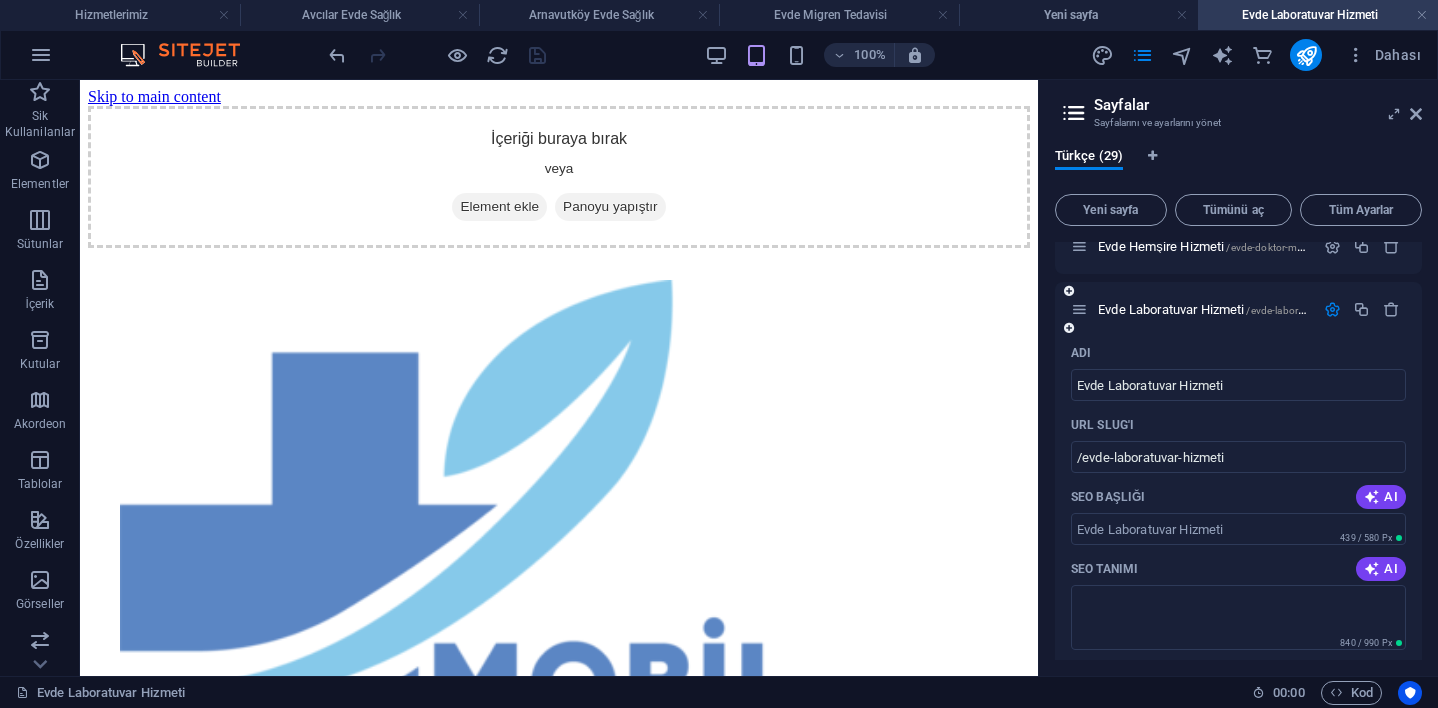click on "SEO Tanımı AI" at bounding box center [1238, 569] 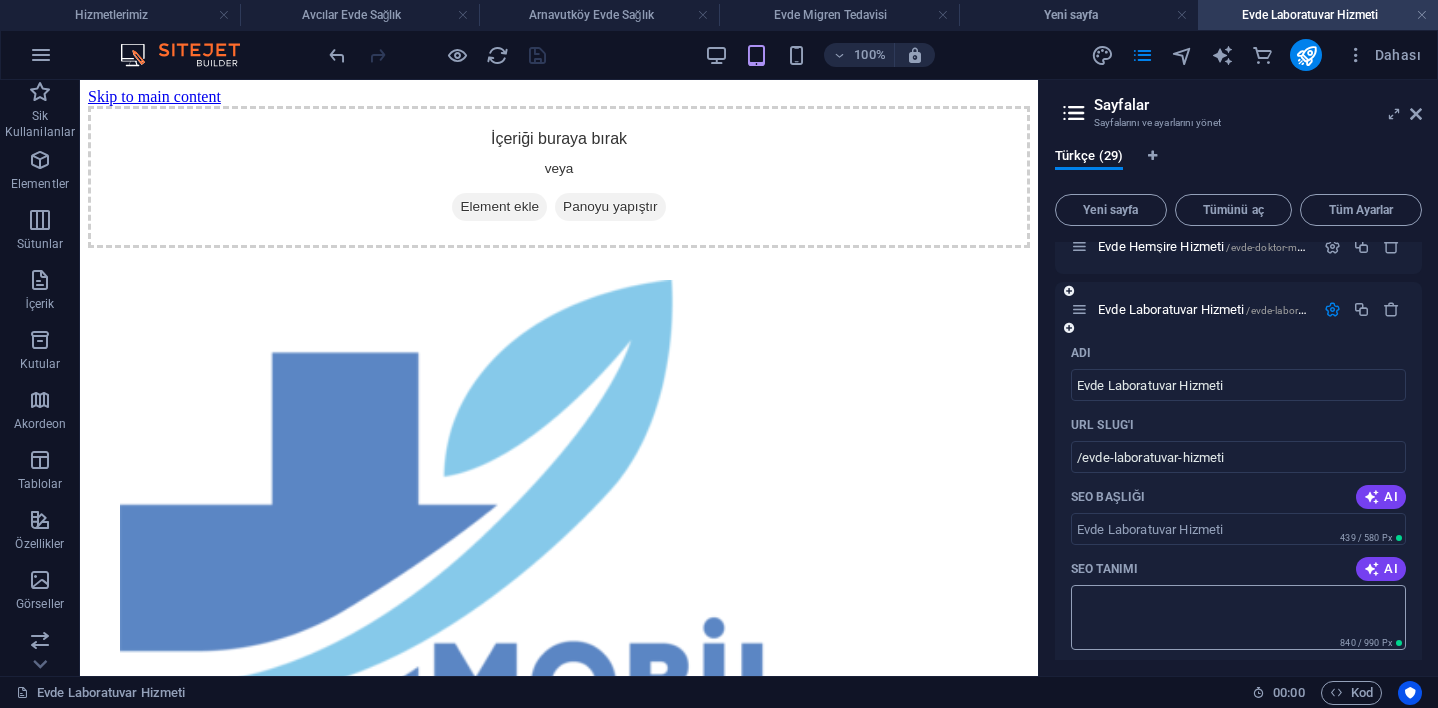 click on "SEO Tanımı" at bounding box center [1238, 617] 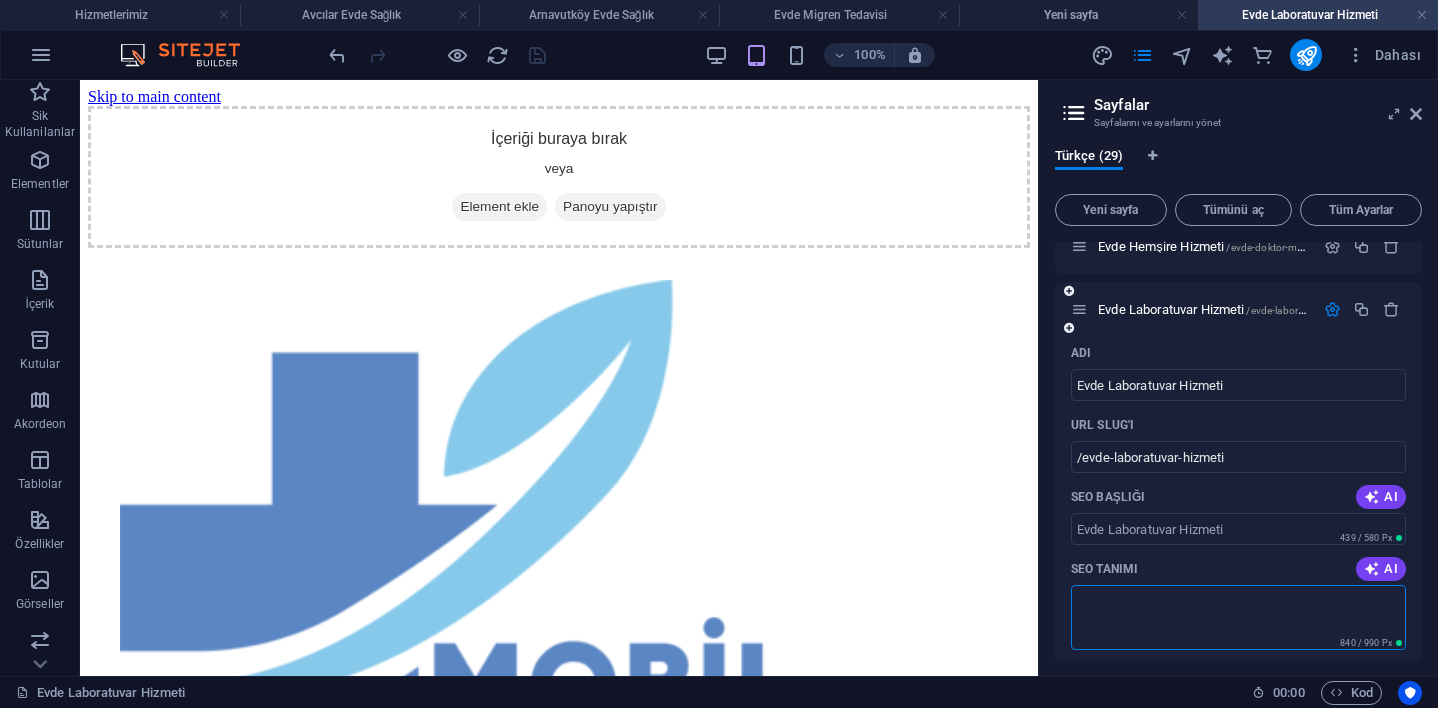 paste on "İstanbul’un tüm İlçelerinde deneyimli ekibimizle evde hemşire hizmeti için [PHONE] numaramızı arayıp randevu oluşturabilirsiniz." 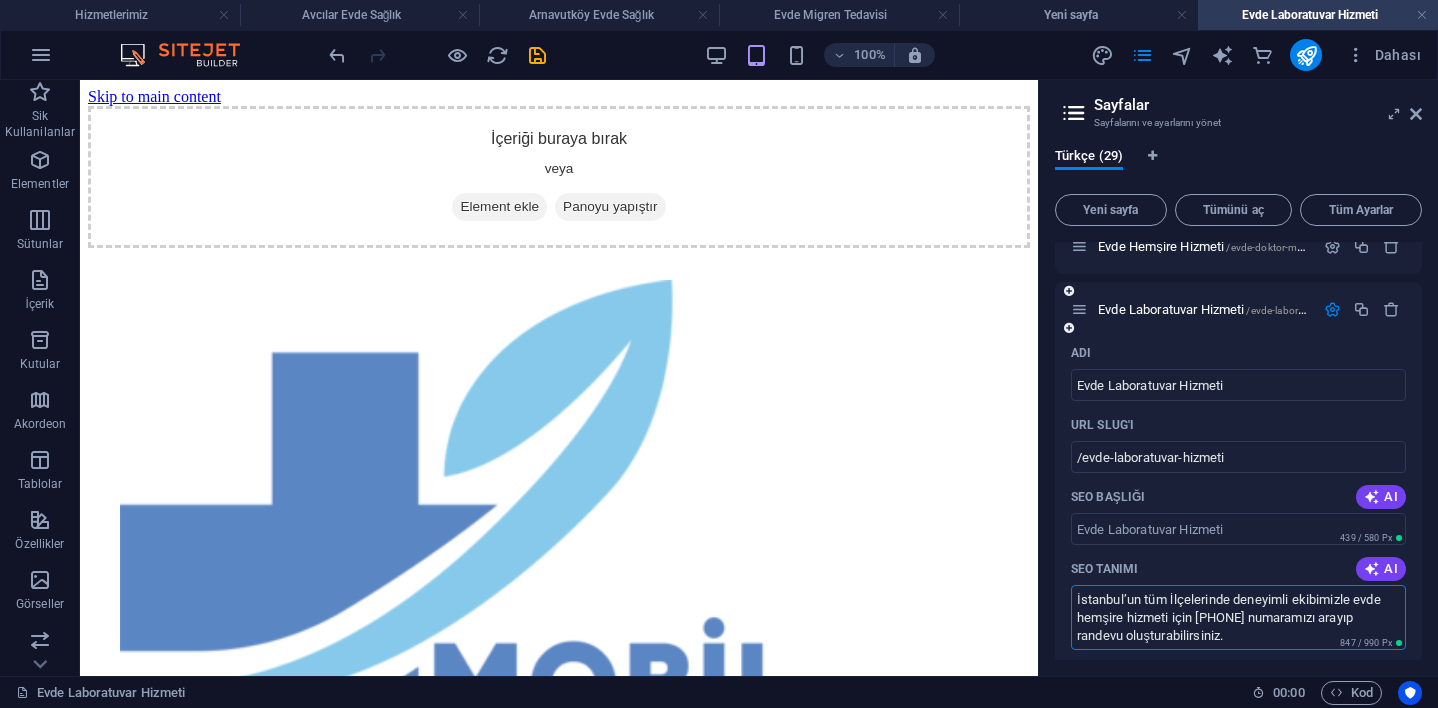 click on "İstanbul’un tüm İlçelerinde deneyimli ekibimizle evde hemşire hizmeti için [PHONE] numaramızı arayıp randevu oluşturabilirsiniz." at bounding box center (1238, 617) 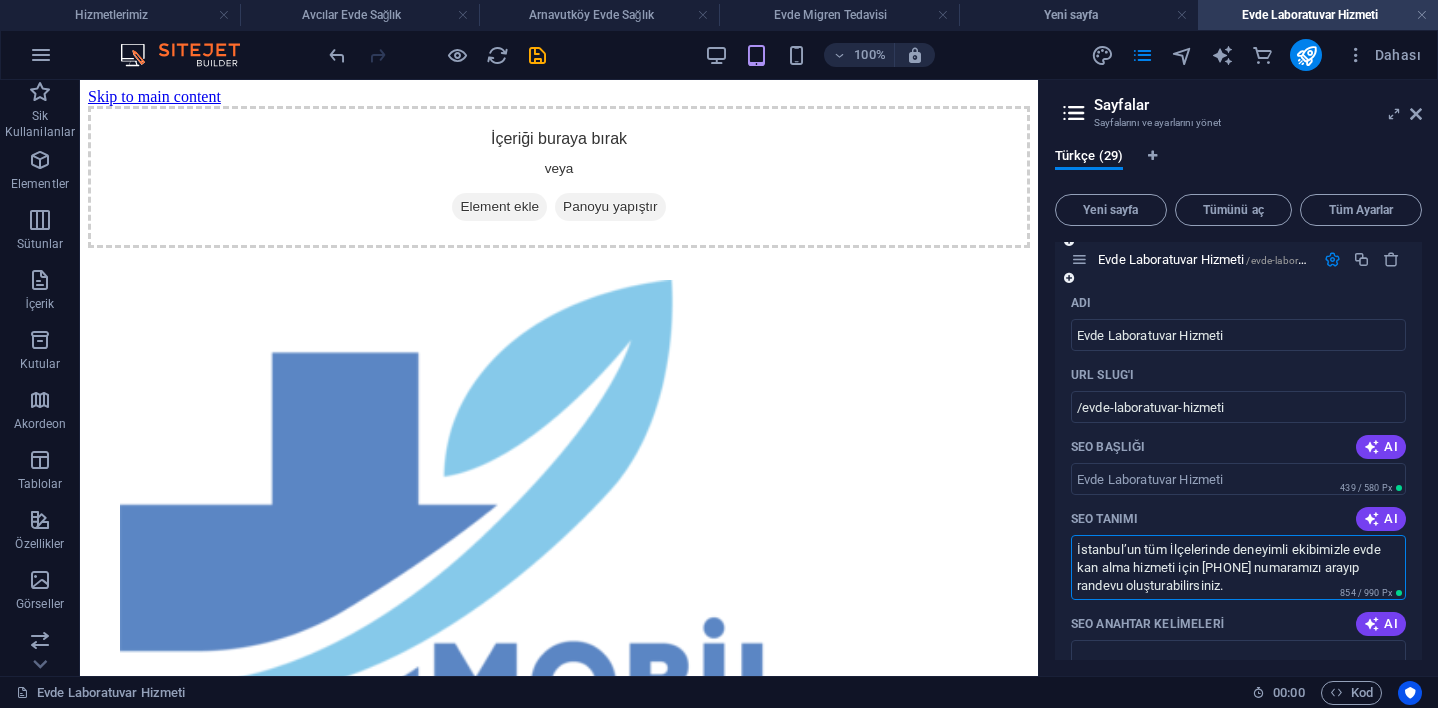 scroll, scrollTop: 387, scrollLeft: 0, axis: vertical 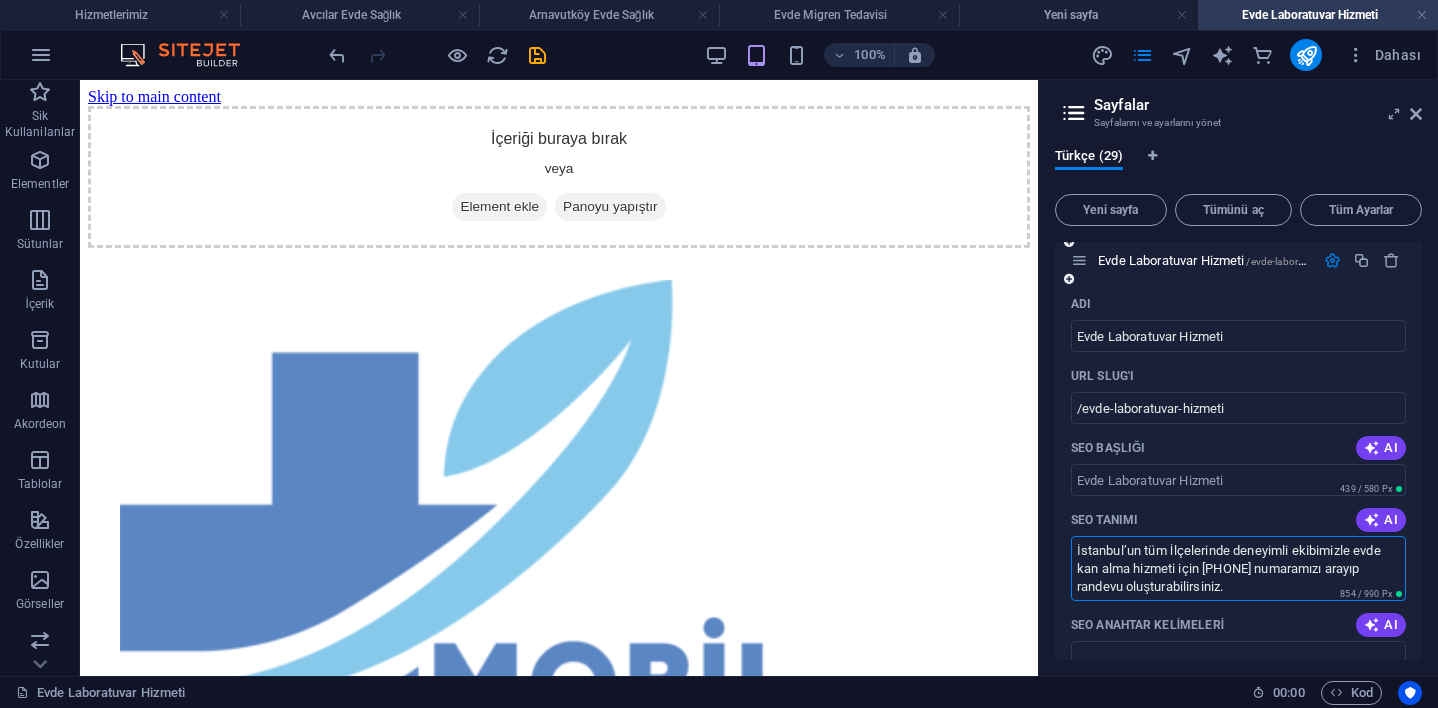 drag, startPoint x: 1134, startPoint y: 567, endPoint x: 1076, endPoint y: 564, distance: 58.077534 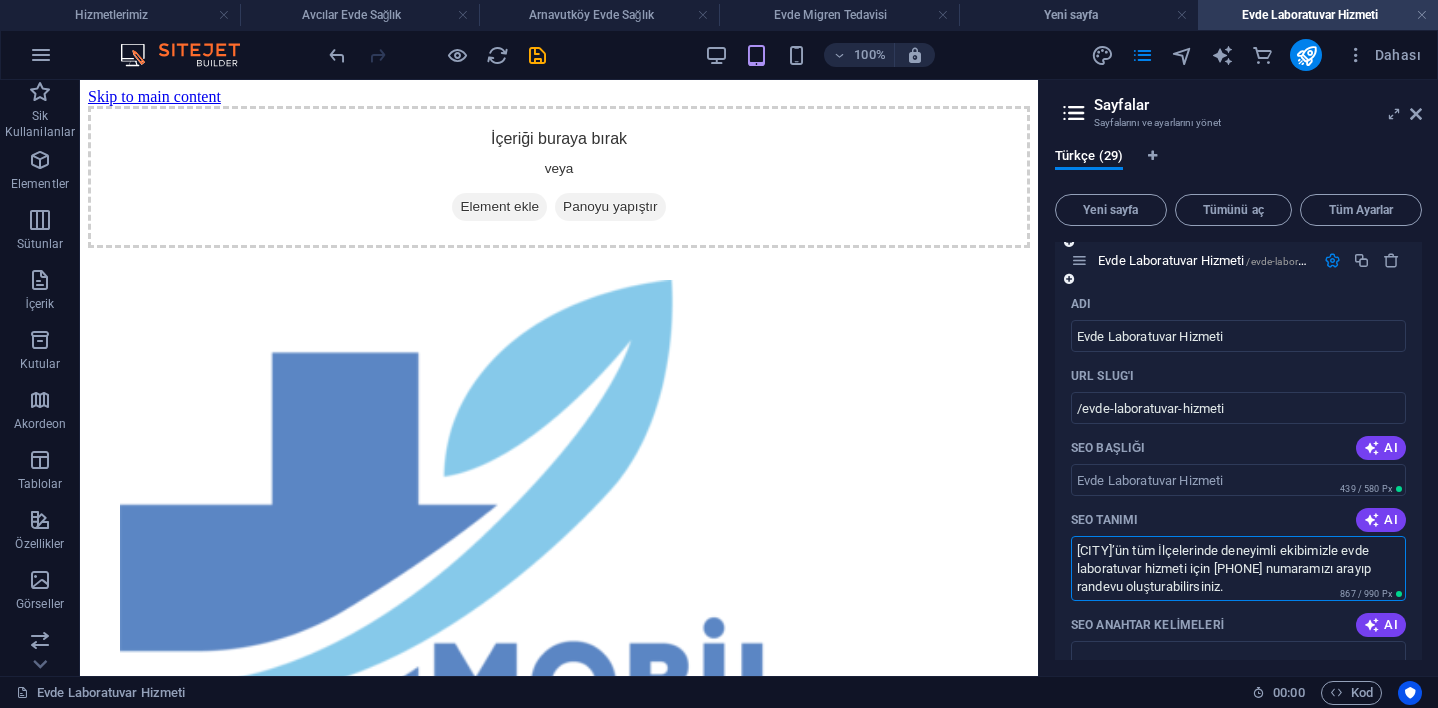 type on "[CITY]’ün tüm İlçelerinde deneyimli ekibimizle evde laboratuvar hizmeti için [PHONE] numaramızı arayıp randevu oluşturabilirsiniz." 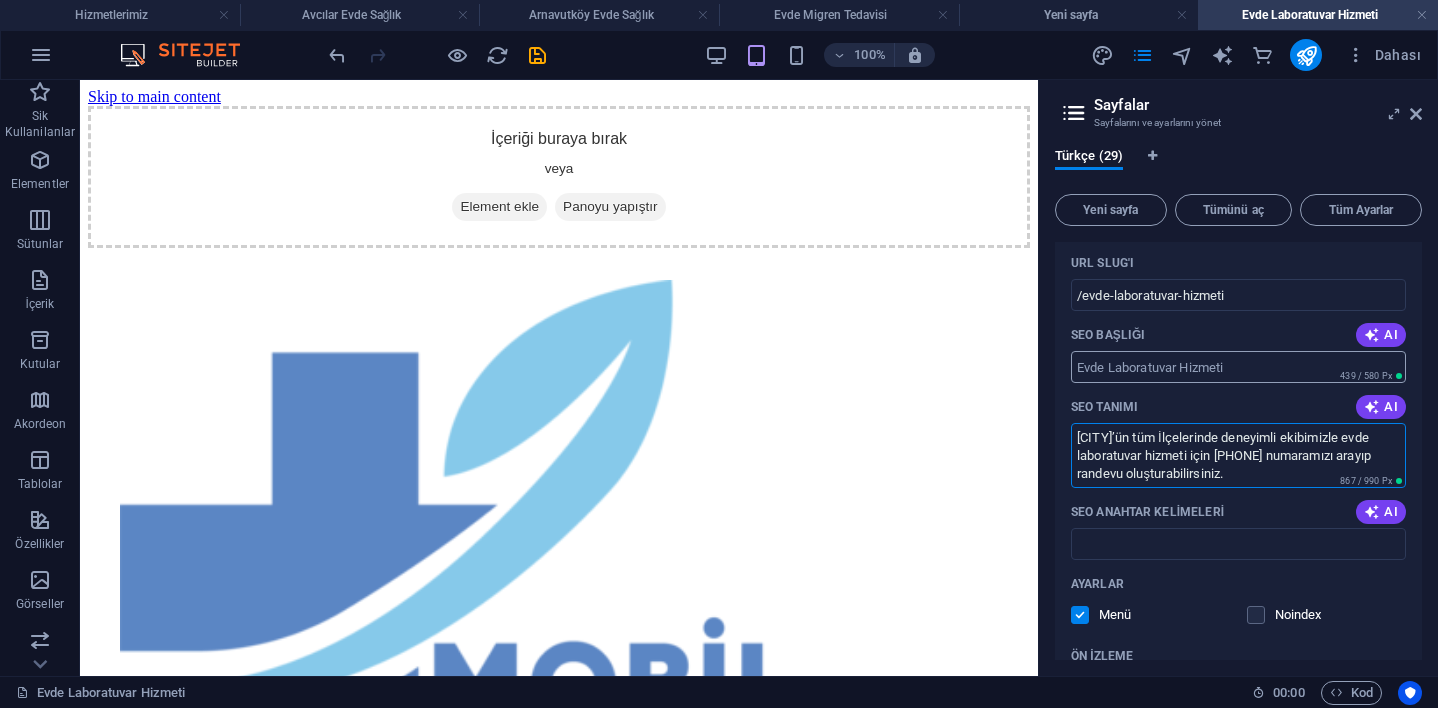 scroll, scrollTop: 519, scrollLeft: 0, axis: vertical 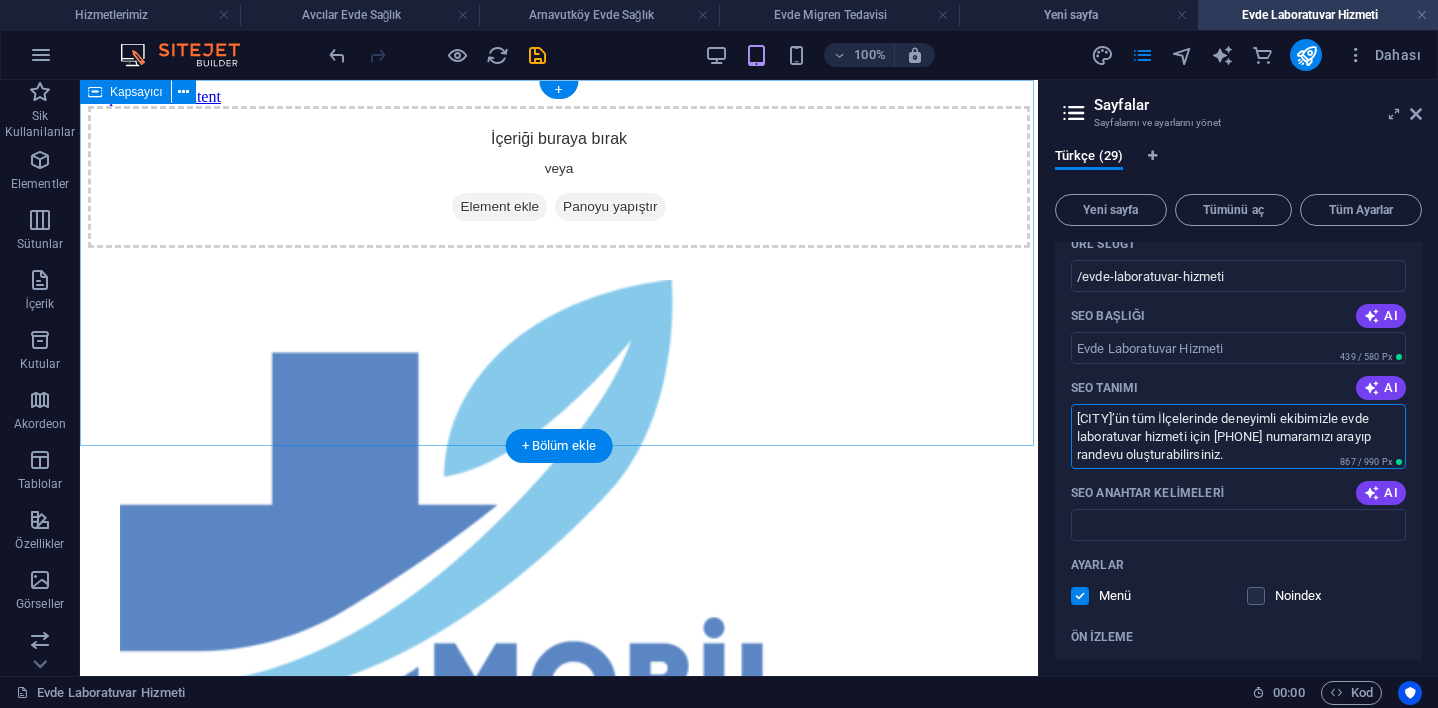 click on "Element ekle" at bounding box center (499, 207) 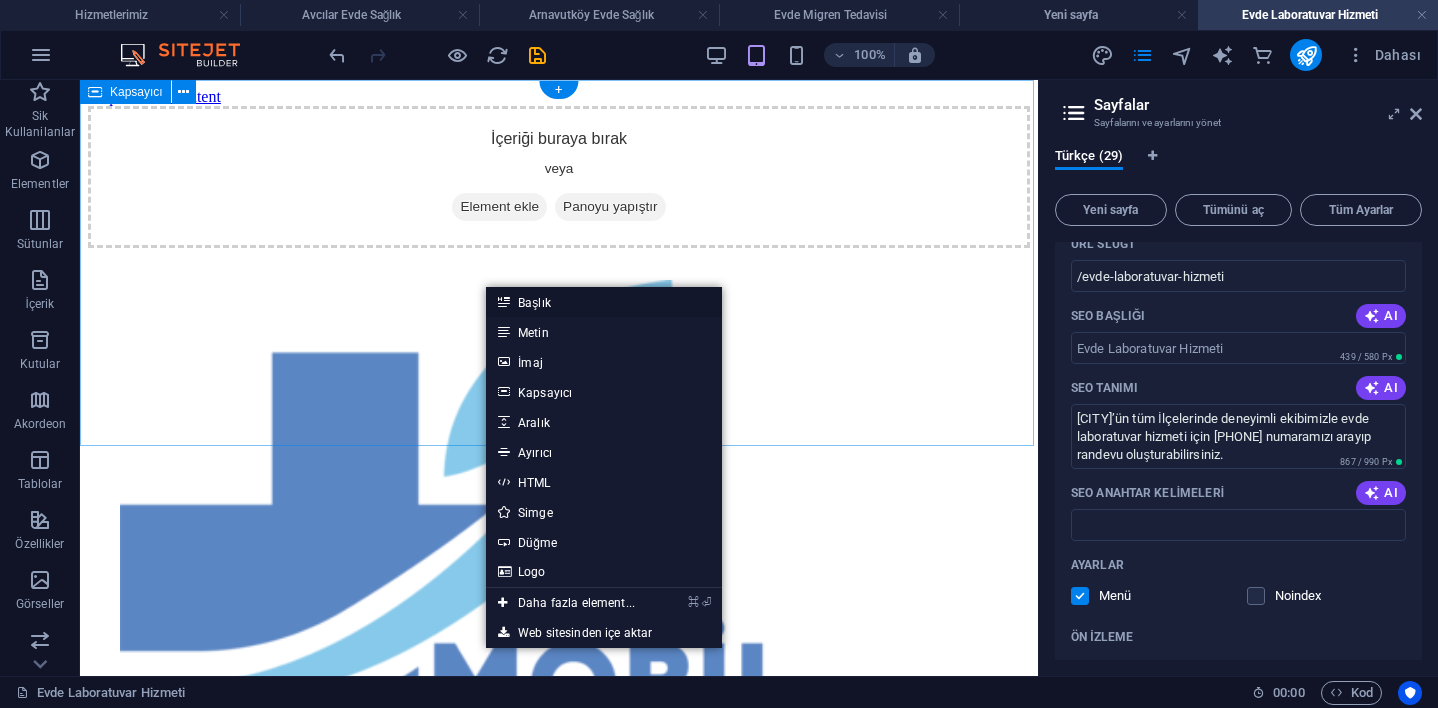 click on "Başlık" at bounding box center (604, 302) 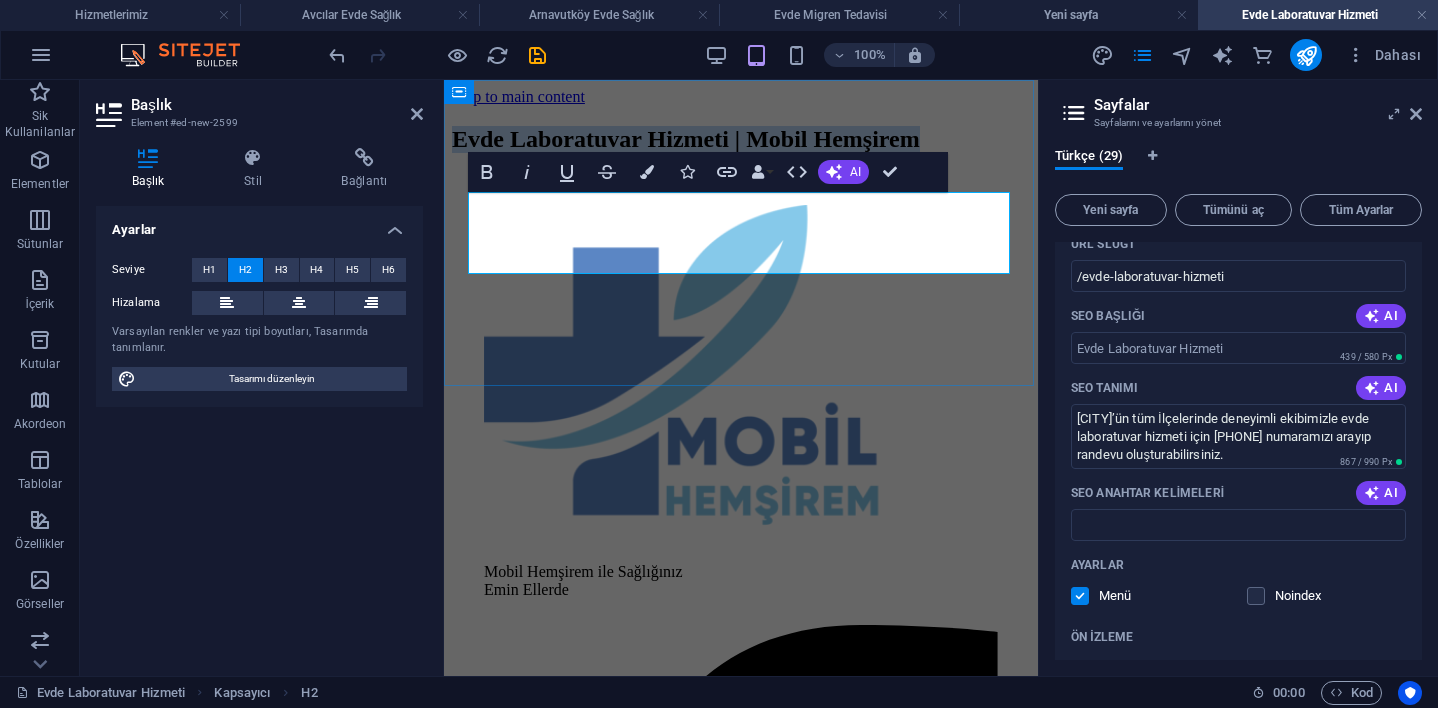 drag, startPoint x: 673, startPoint y: 250, endPoint x: 468, endPoint y: 203, distance: 210.3188 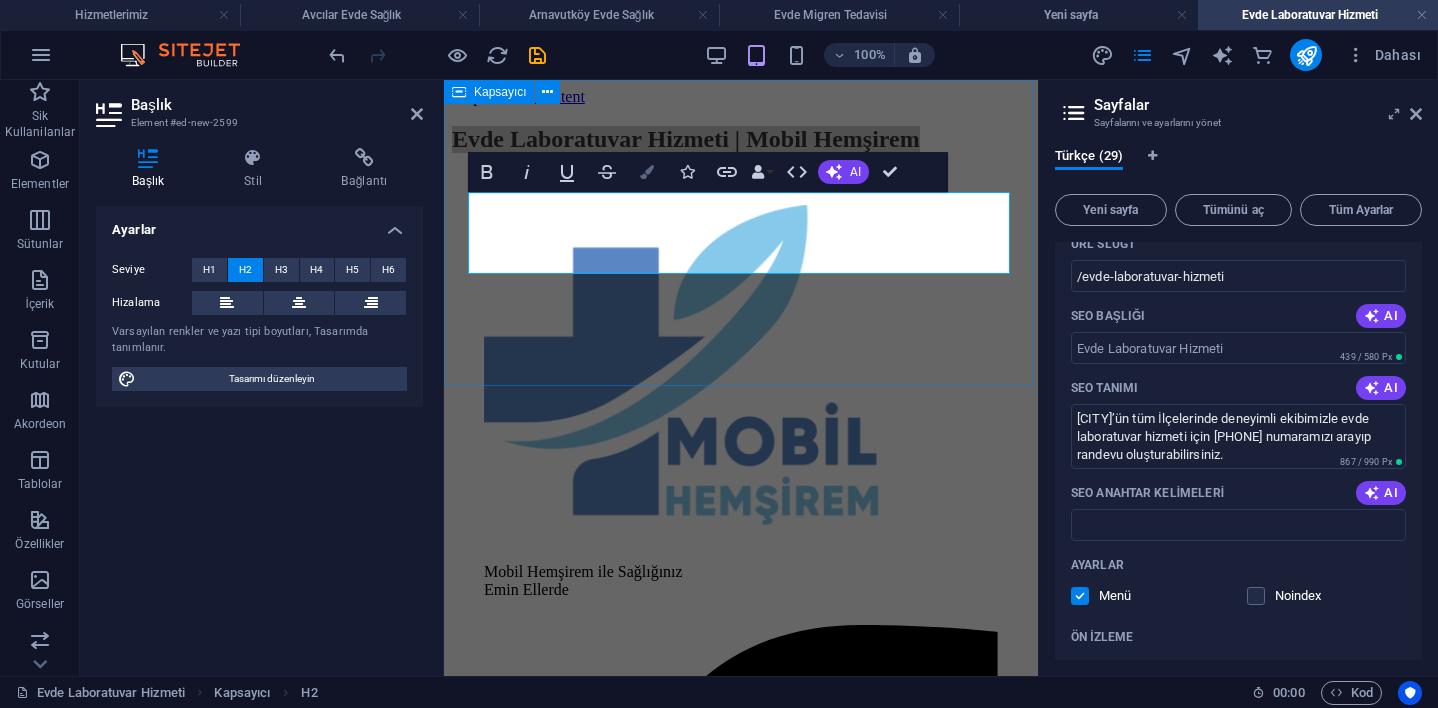 click on "Colors" at bounding box center (647, 172) 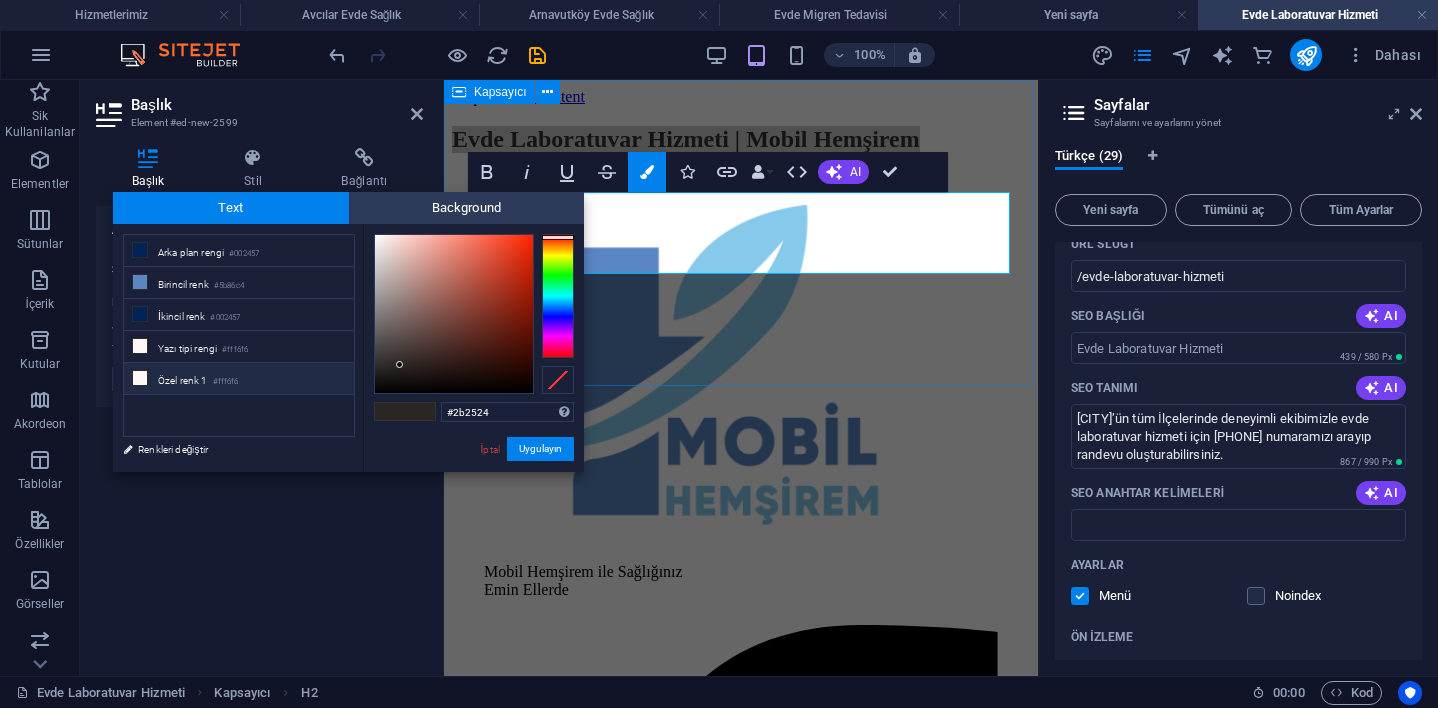 click on "Özel renk 1
#fff6f6" at bounding box center (239, 379) 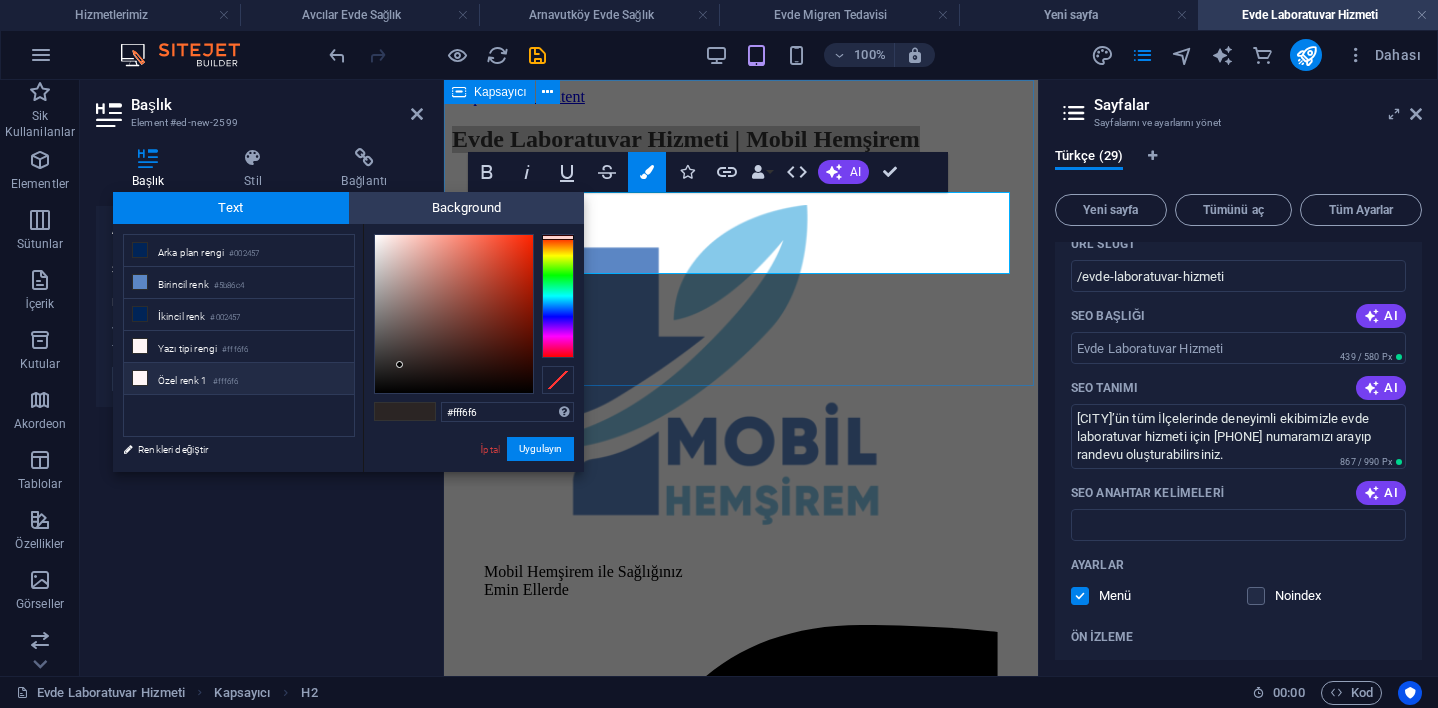 click on "Özel renk 1
#fff6f6" at bounding box center (239, 379) 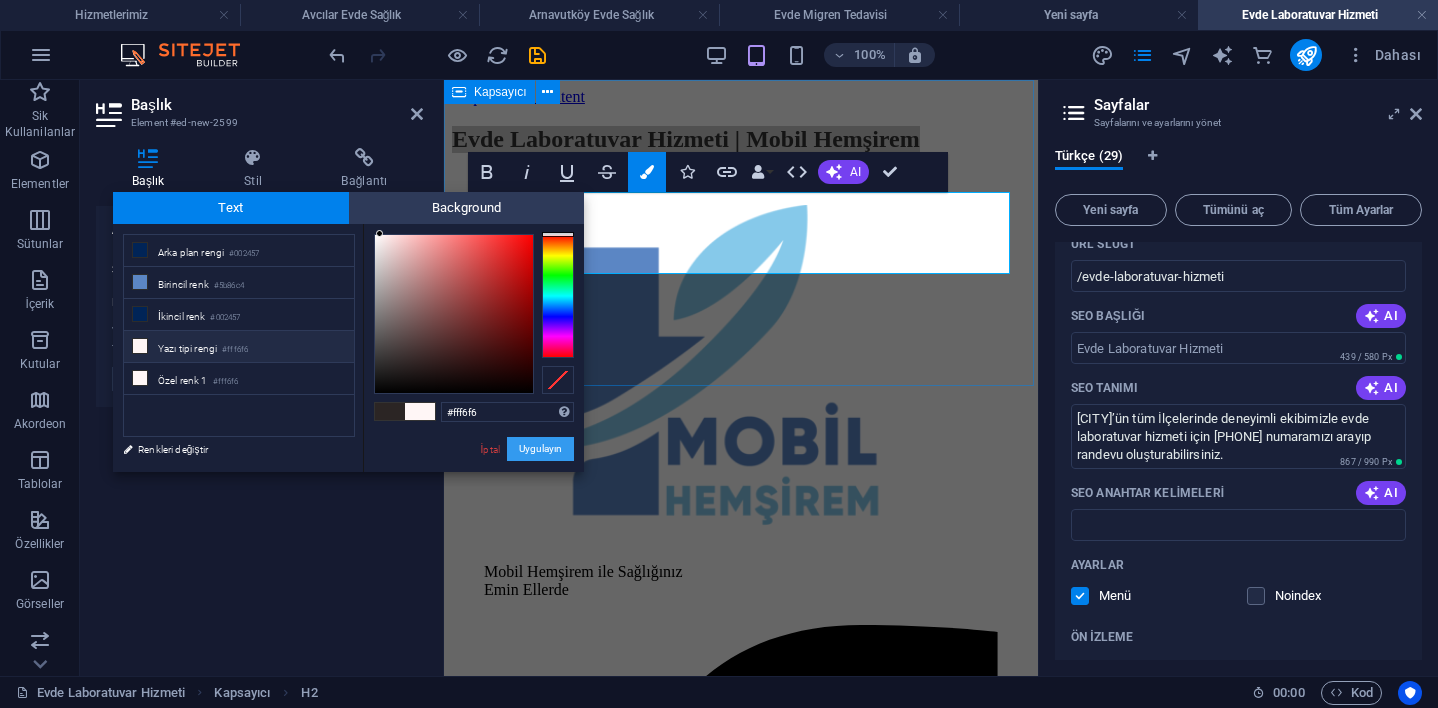 click on "Uygulayın" at bounding box center [540, 449] 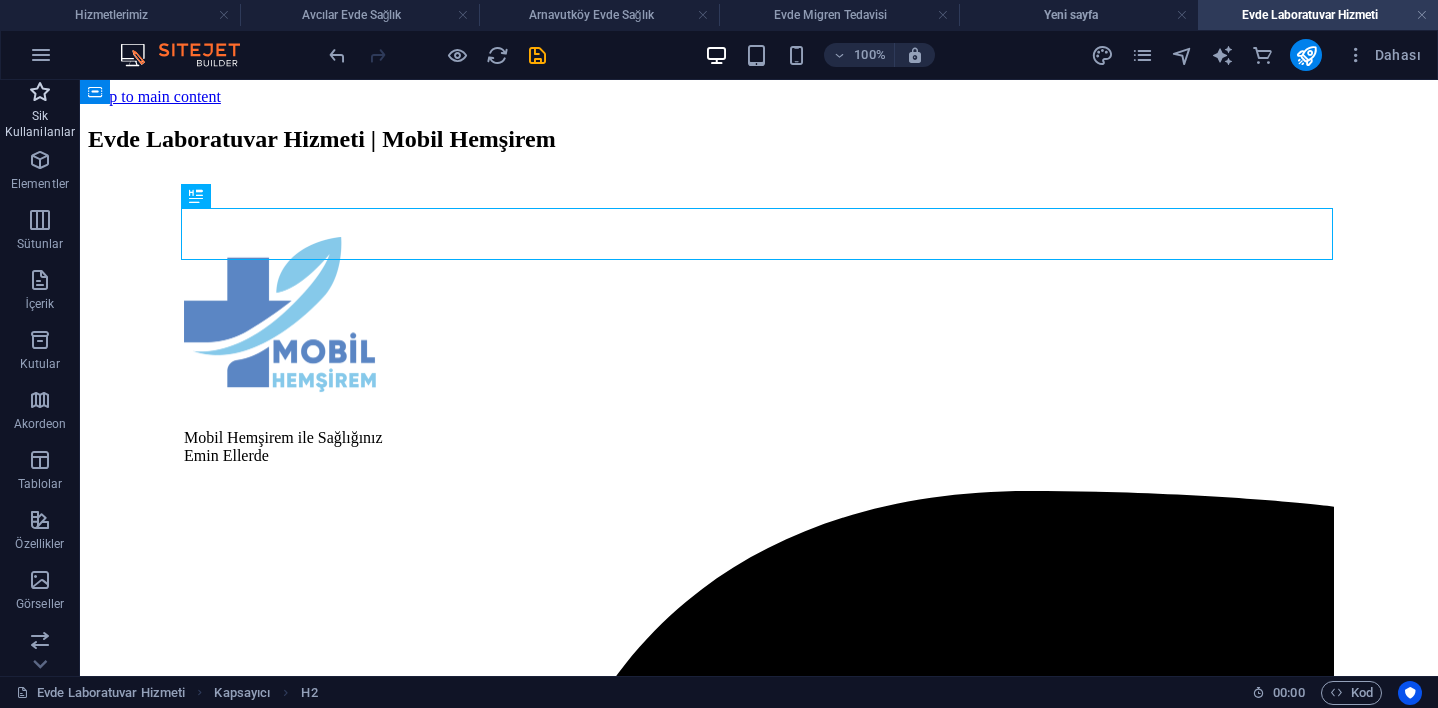 click on "Sik Kullanilanlar" at bounding box center (40, 124) 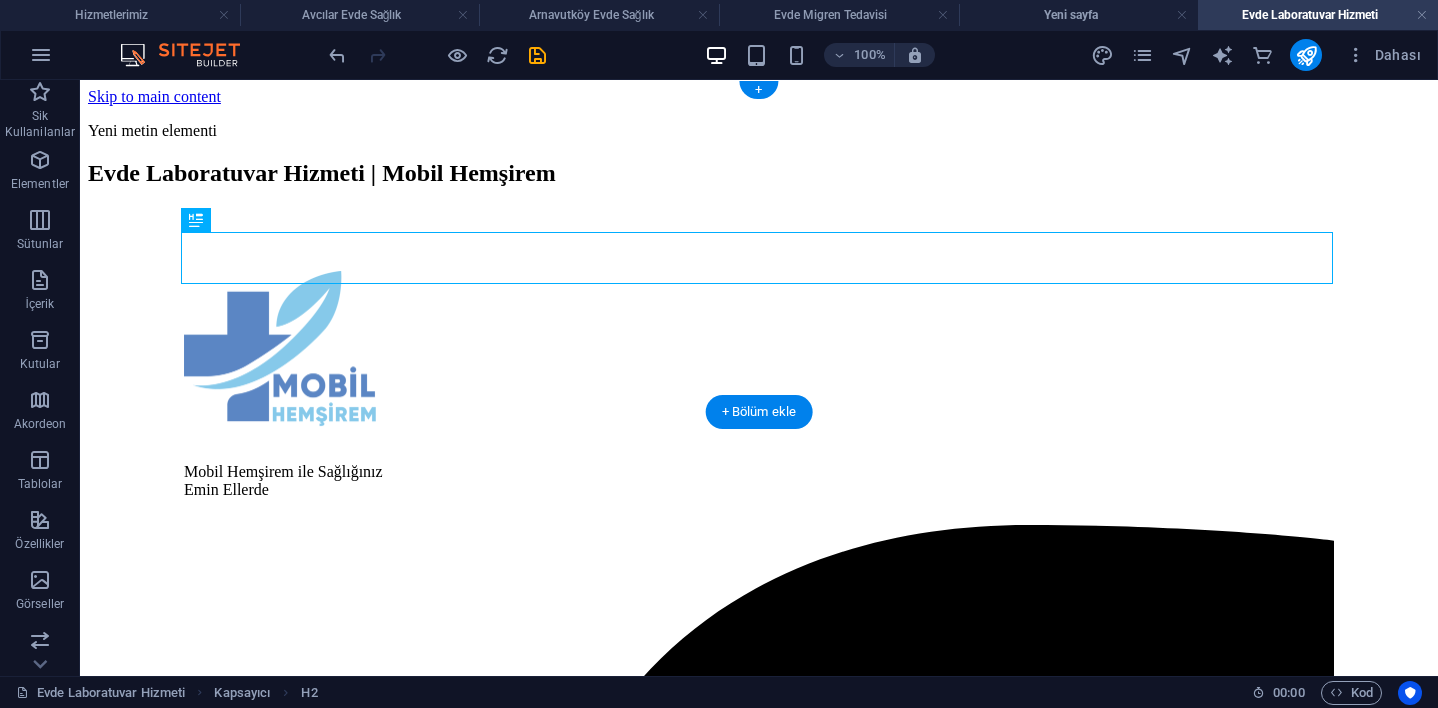 drag, startPoint x: 561, startPoint y: 300, endPoint x: 476, endPoint y: 264, distance: 92.309265 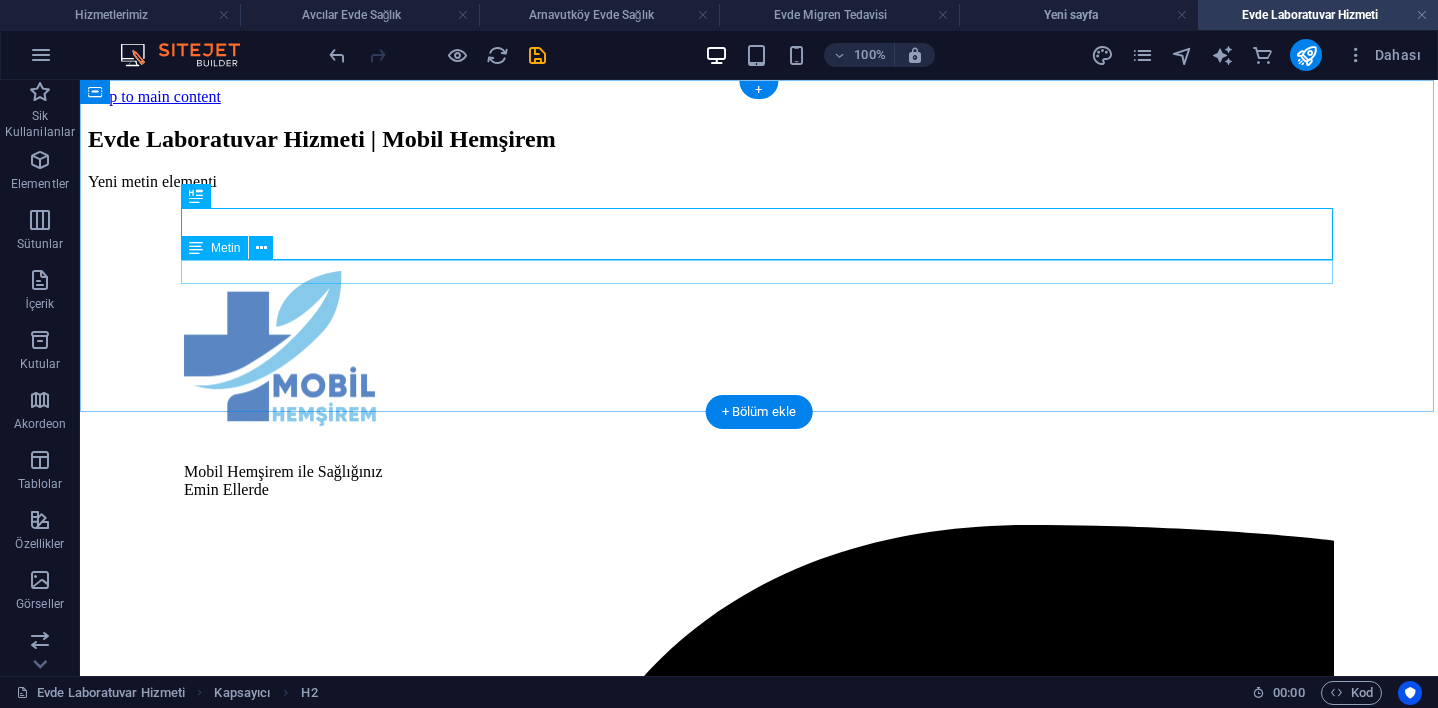 click on "Yeni metin elementi" at bounding box center [759, 182] 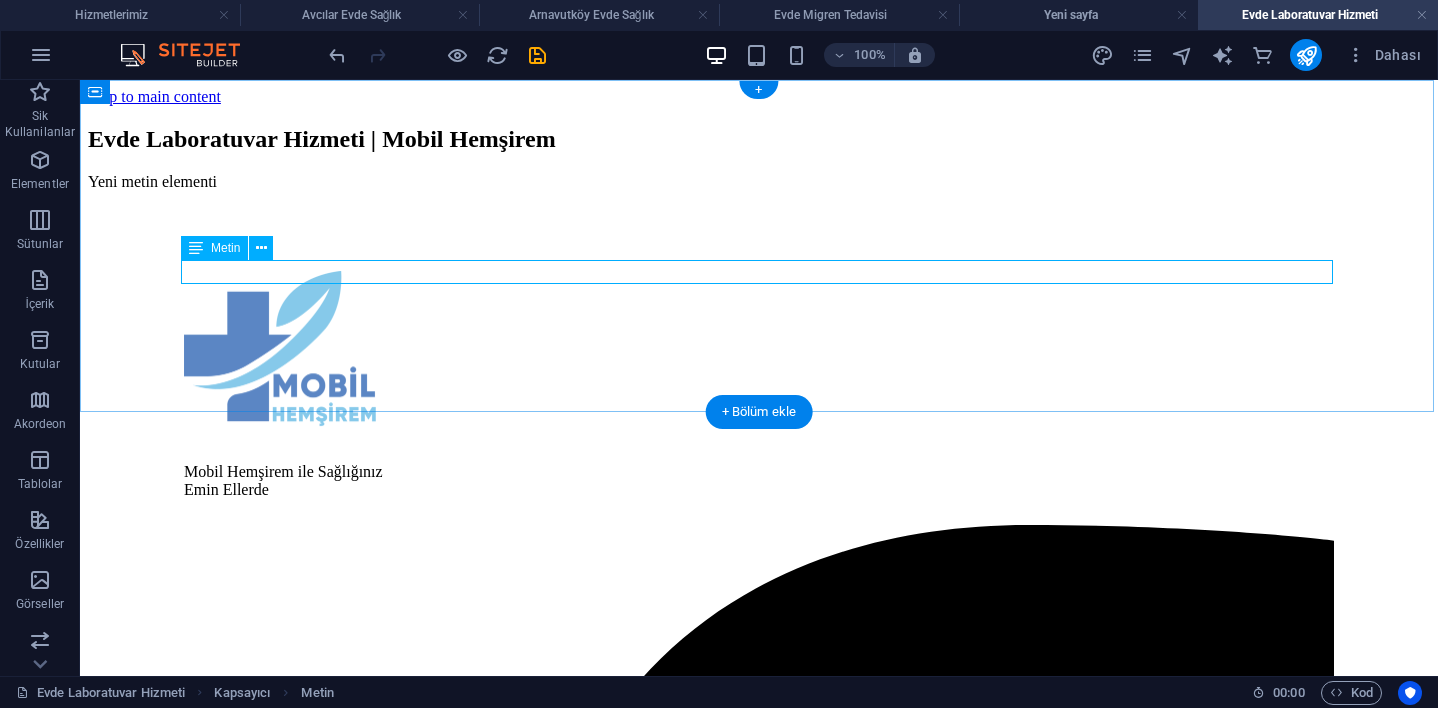 click on "Yeni metin elementi" at bounding box center [759, 182] 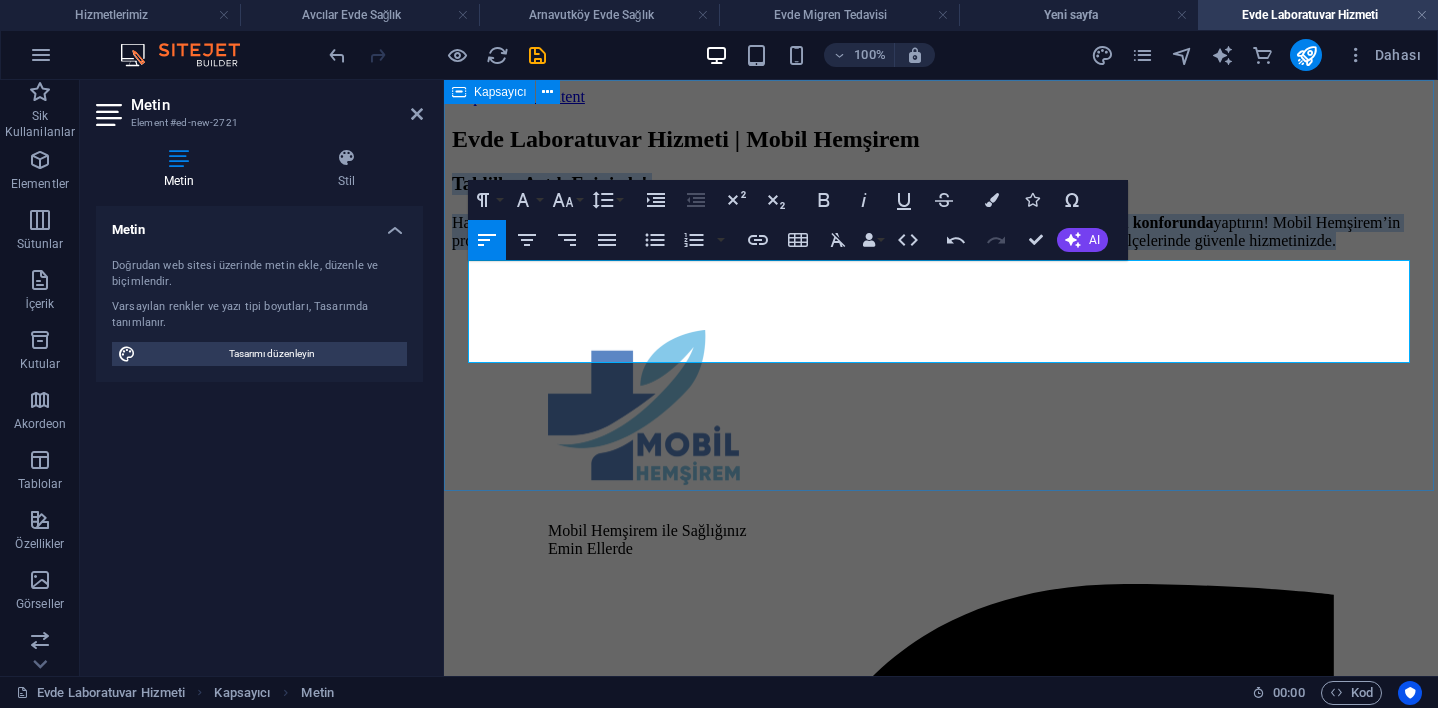 drag, startPoint x: 470, startPoint y: 273, endPoint x: 797, endPoint y: 378, distance: 343.4443 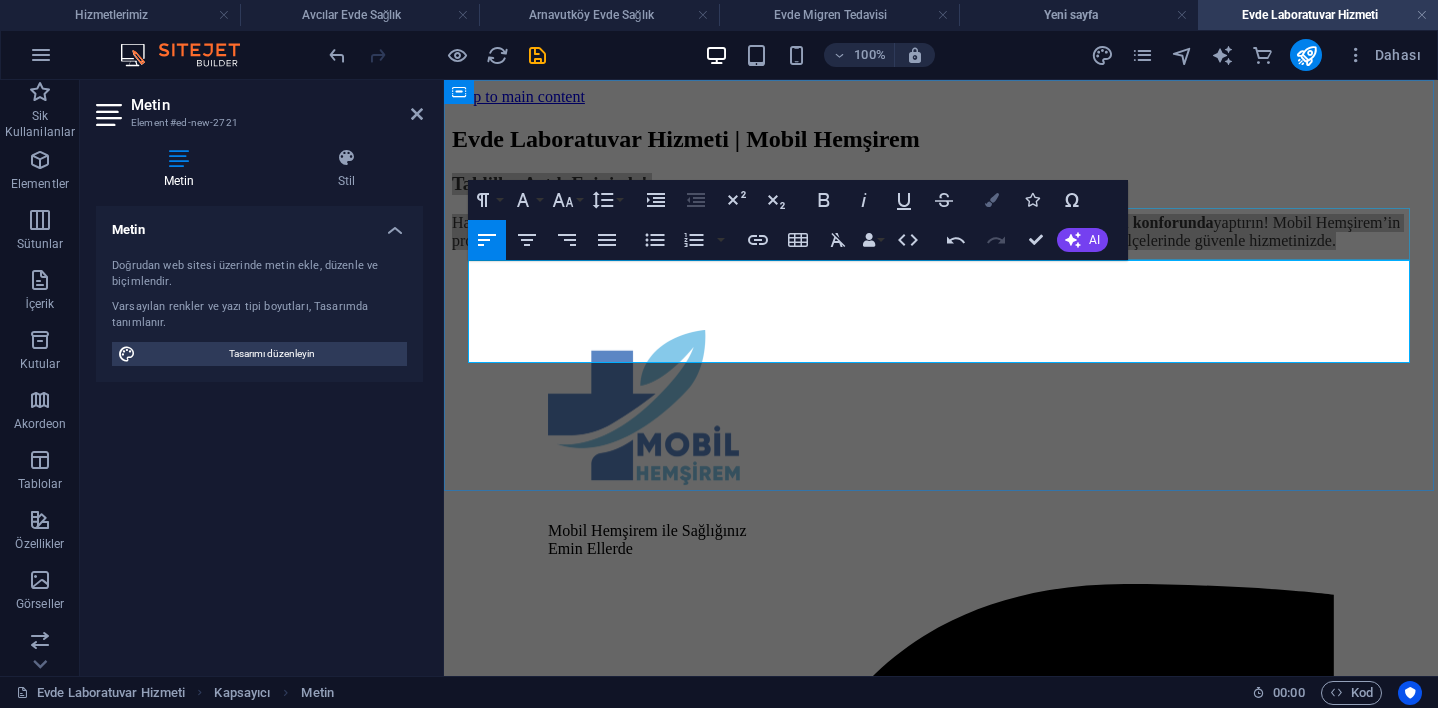 click on "Colors" at bounding box center [992, 200] 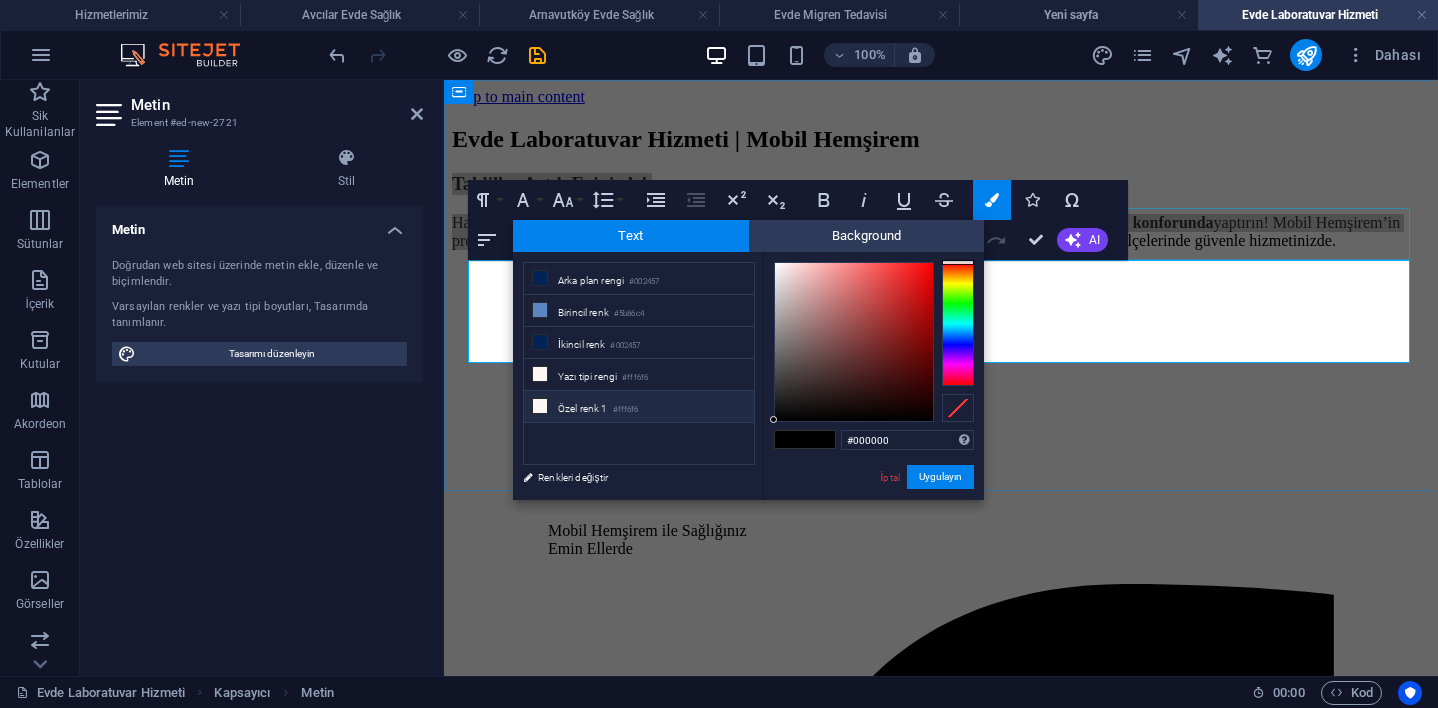 click on "Özel renk 1
#fff6f6" at bounding box center [639, 407] 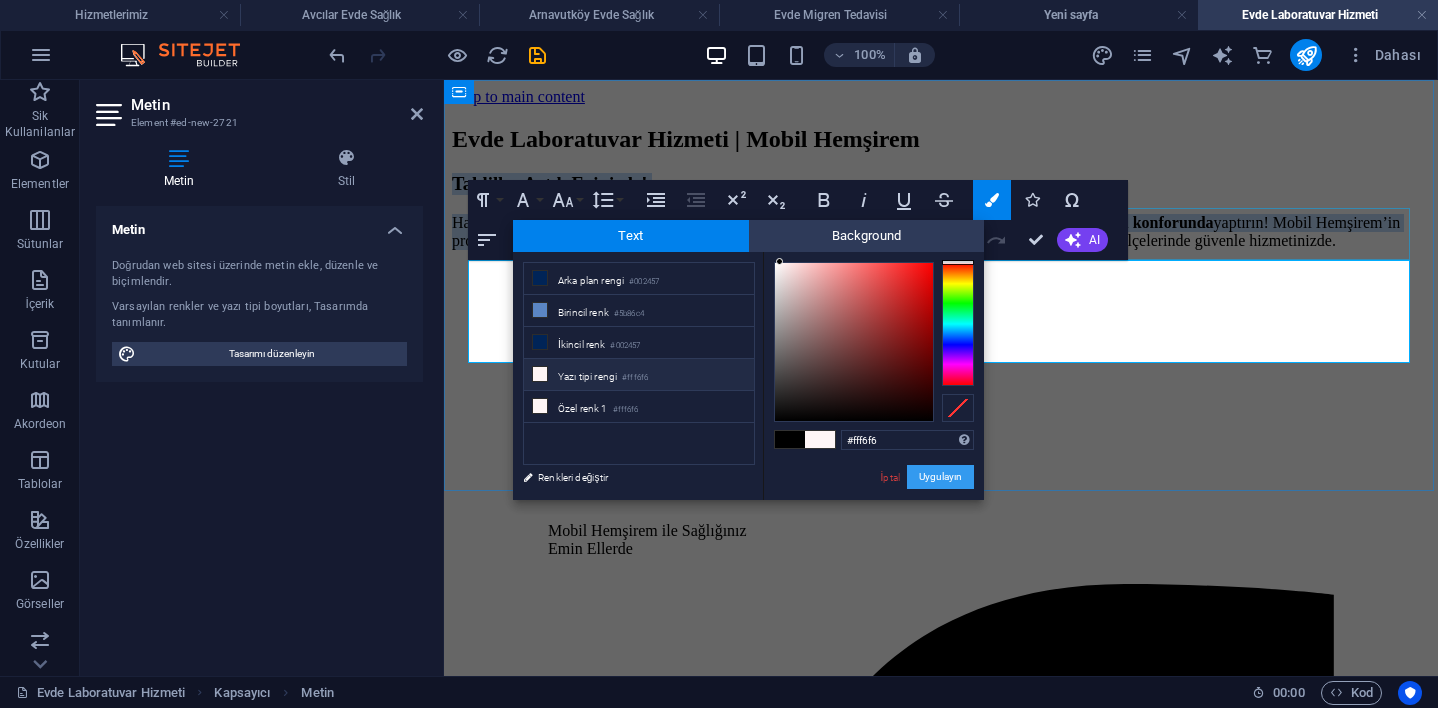 click on "Uygulayın" at bounding box center [940, 477] 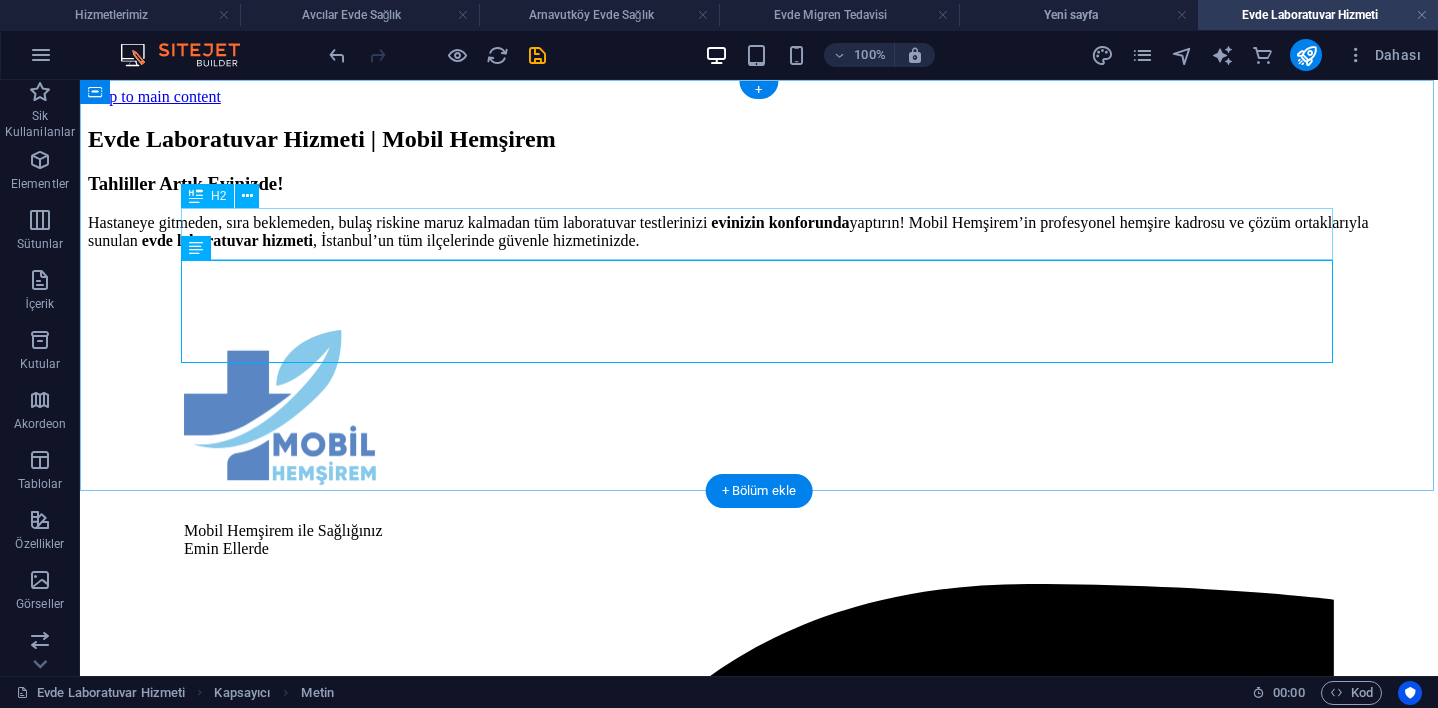 click on "Evde Laboratuvar Hizmeti | Mobil Hemşirem" at bounding box center (759, 139) 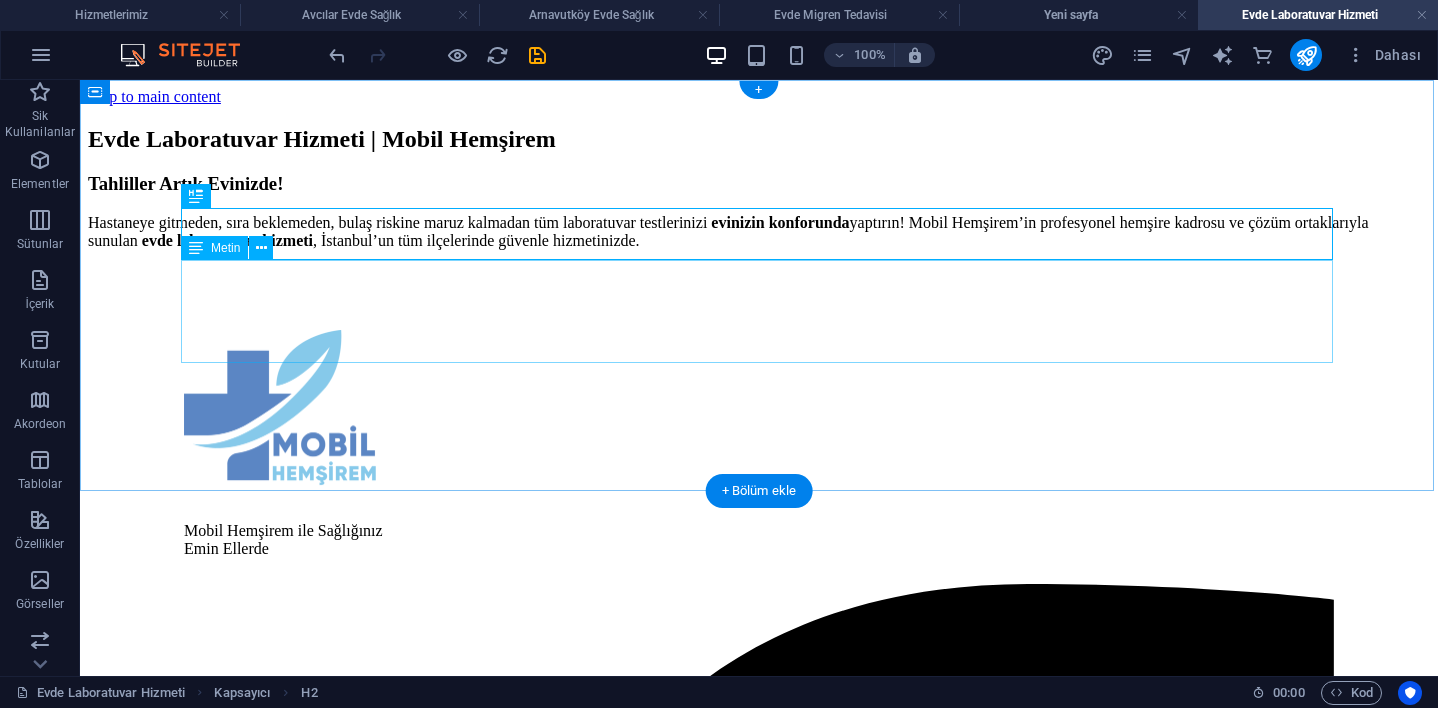 click on "Tahliller Artık Evinizde! Hastaneye gitmeden, sıra beklemeden, bulaş riskine maruz kalmadan tüm laboratuvar testlerinizi   evinizin konforunda yaptırın! Mobil Hemşirem’in profesyonel hemşire kadrosu ve çözüm ortaklarıyla sunulan   evde laboratuvar hizmeti , [CITY]’nın tüm ilçelerinde güvenle hizmetinizde." at bounding box center (759, 211) 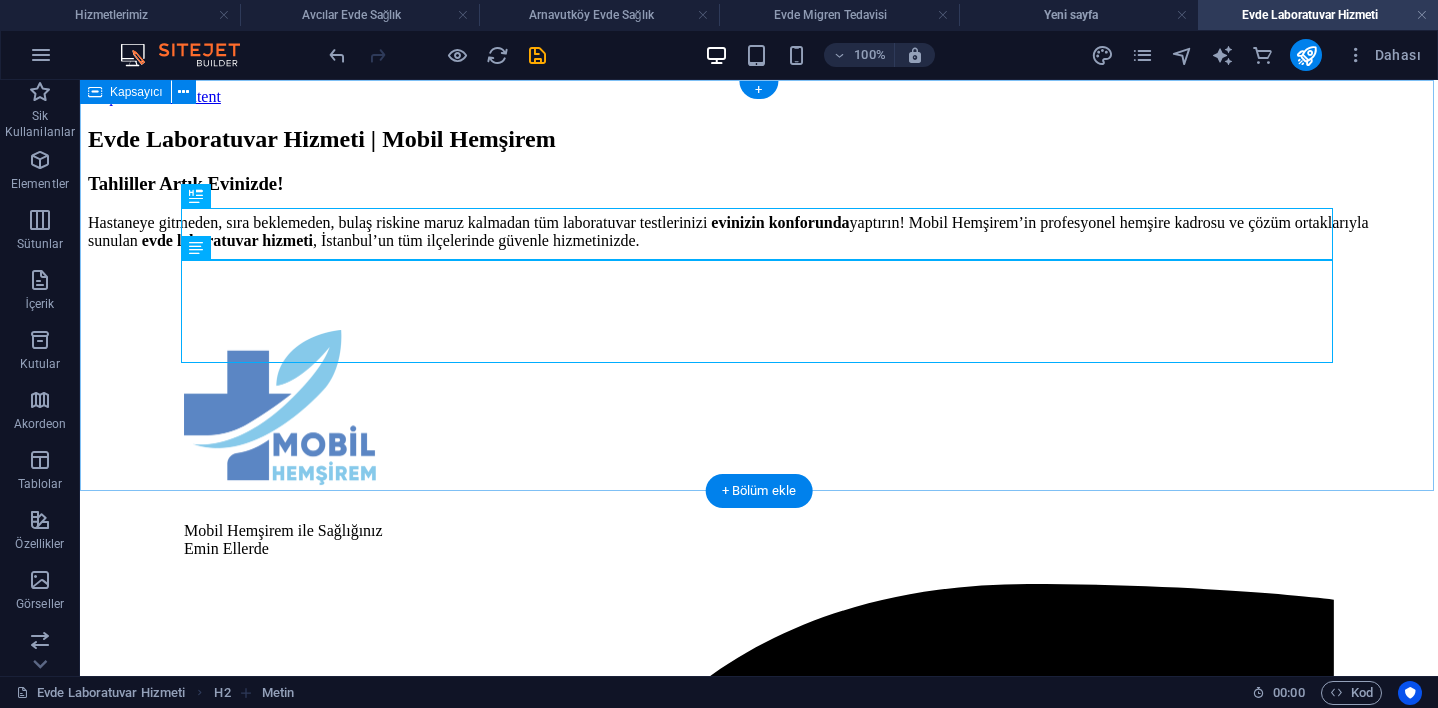 click on "Evde Laboratuvar Hizmeti | Mobil Hemşirem Tahliller Artık Evinizde! Hastaneye gitmeden, sıra beklemeden, bulaş riskine maruz kalmadan tüm laboratuvar testlerinizi evinizin konforunda yaptırın! Mobil Hemşirem’in profesyonel hemşire kadrosu ve çözüm ortaklarıyla sunulan evde laboratuvar hizmeti , İstanbul’un tüm ilçelerinde güvenle hizmetinizde." at bounding box center (759, 188) 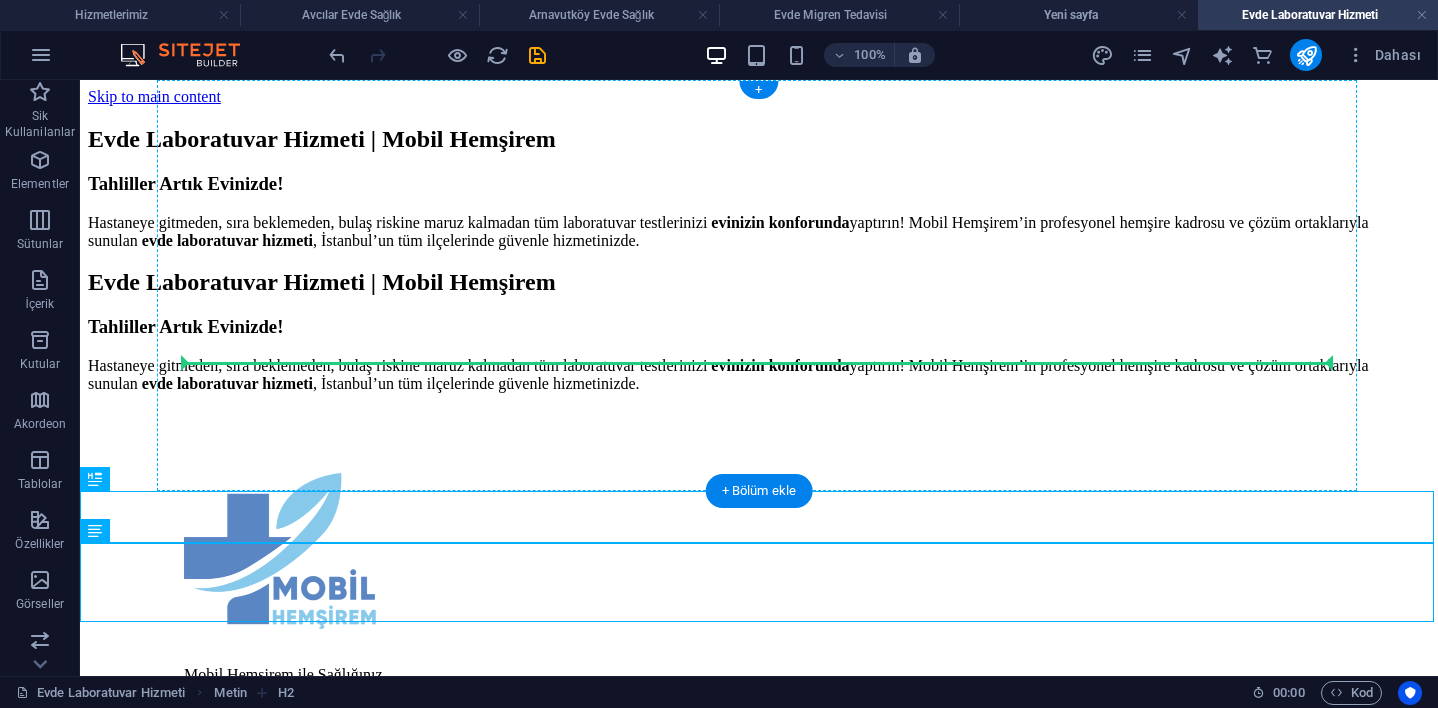 drag, startPoint x: 173, startPoint y: 566, endPoint x: 211, endPoint y: 347, distance: 222.27235 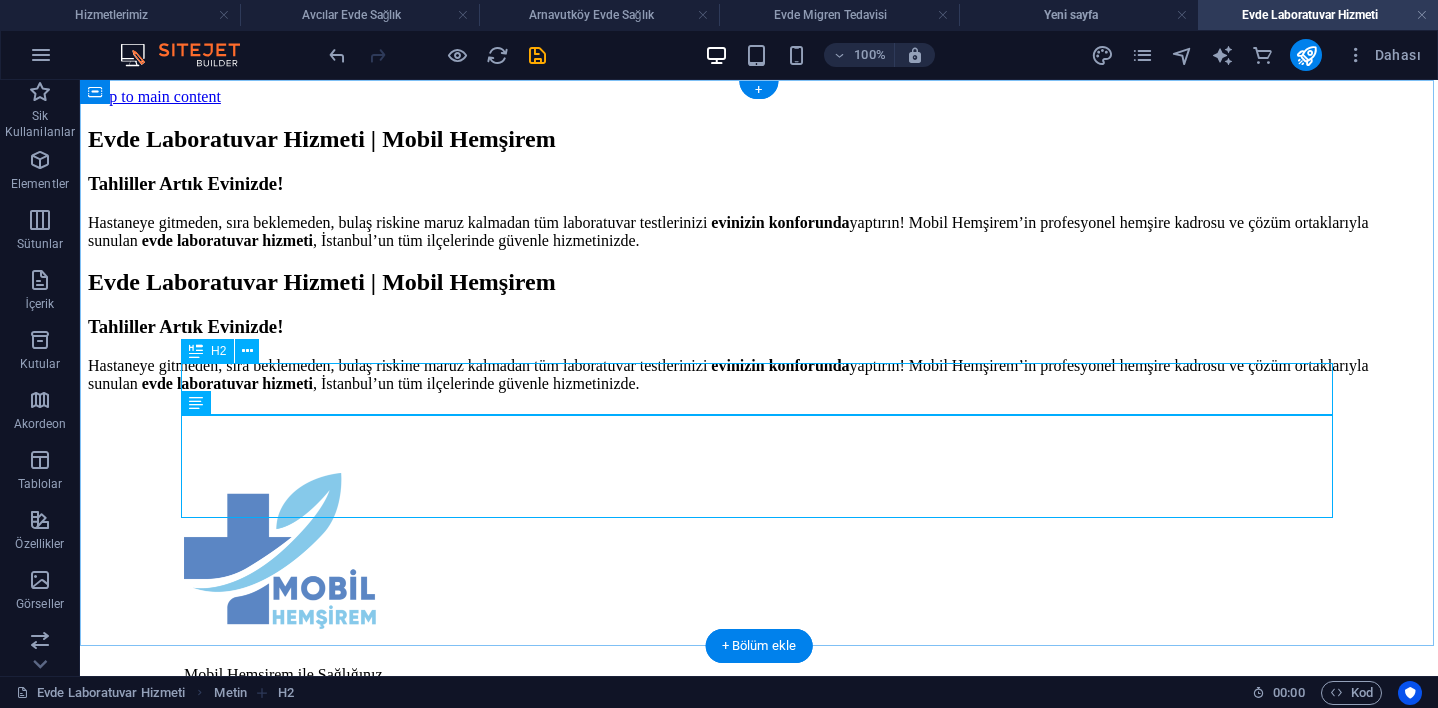 click on "Evde Laboratuvar Hizmeti | Mobil Hemşirem" at bounding box center (759, 282) 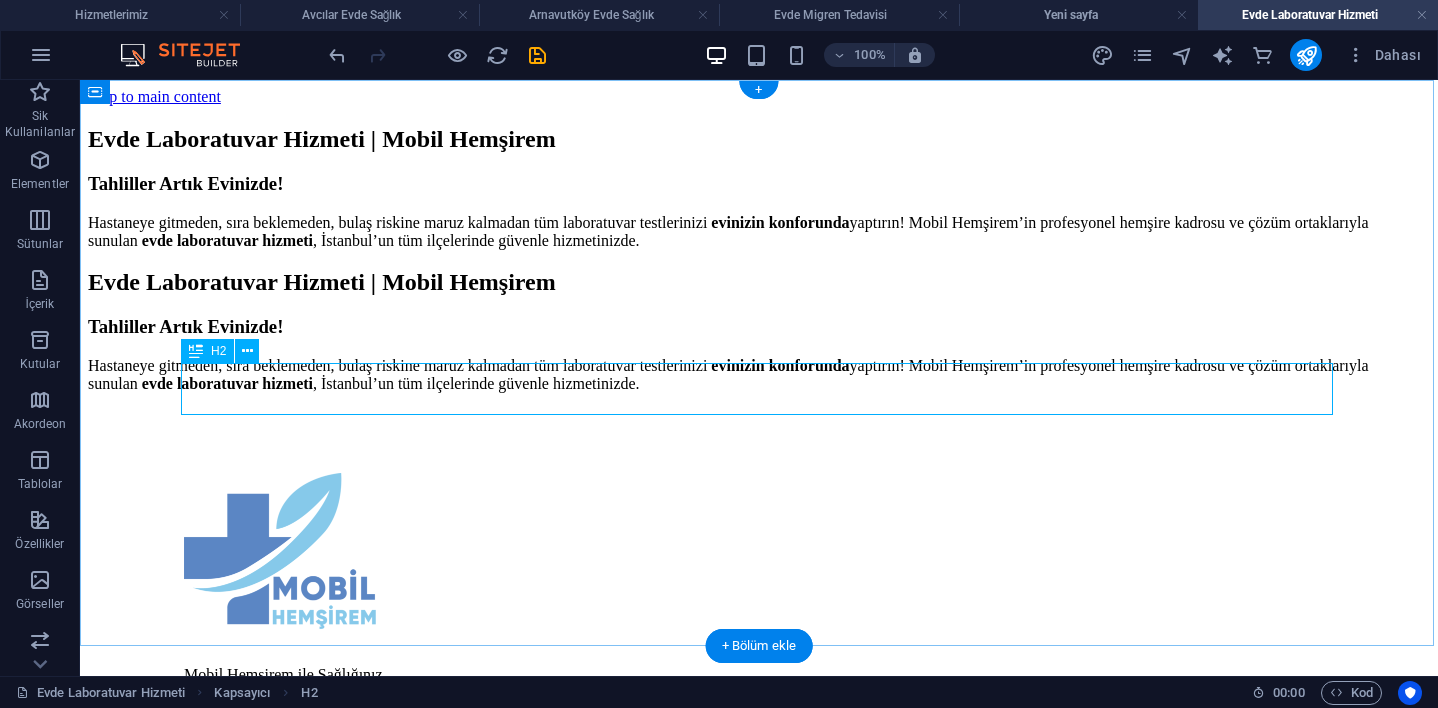 click on "Evde Laboratuvar Hizmeti | Mobil Hemşirem" at bounding box center [759, 282] 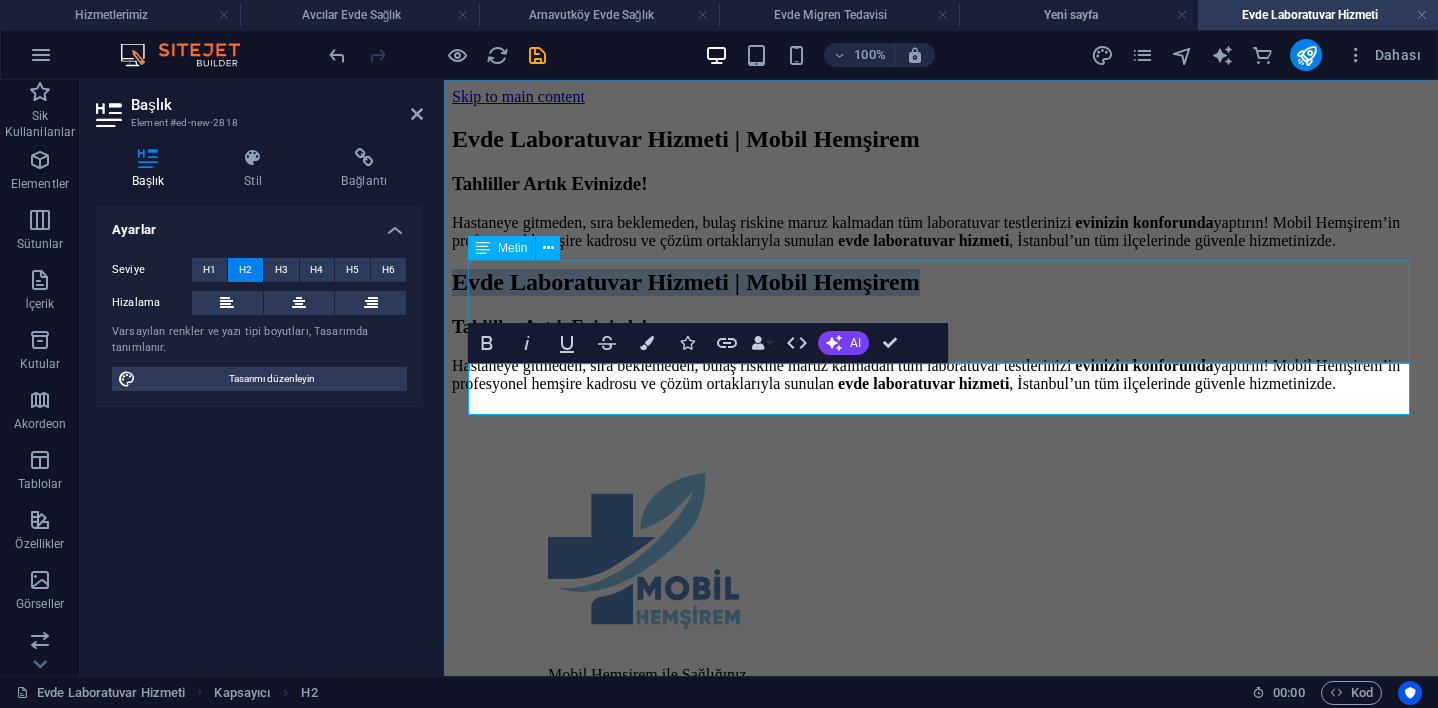 click on "Tahliller Artık Evinizde! Hastaneye gitmeden, sıra beklemeden, bulaş riskine maruz kalmadan tüm laboratuvar testlerinizi   evinizin konforunda yaptırın! Mobil Hemşirem’in profesyonel hemşire kadrosu ve çözüm ortaklarıyla sunulan   evde laboratuvar hizmeti , [CITY]’nın tüm ilçelerinde güvenle hizmetinizde." at bounding box center [941, 211] 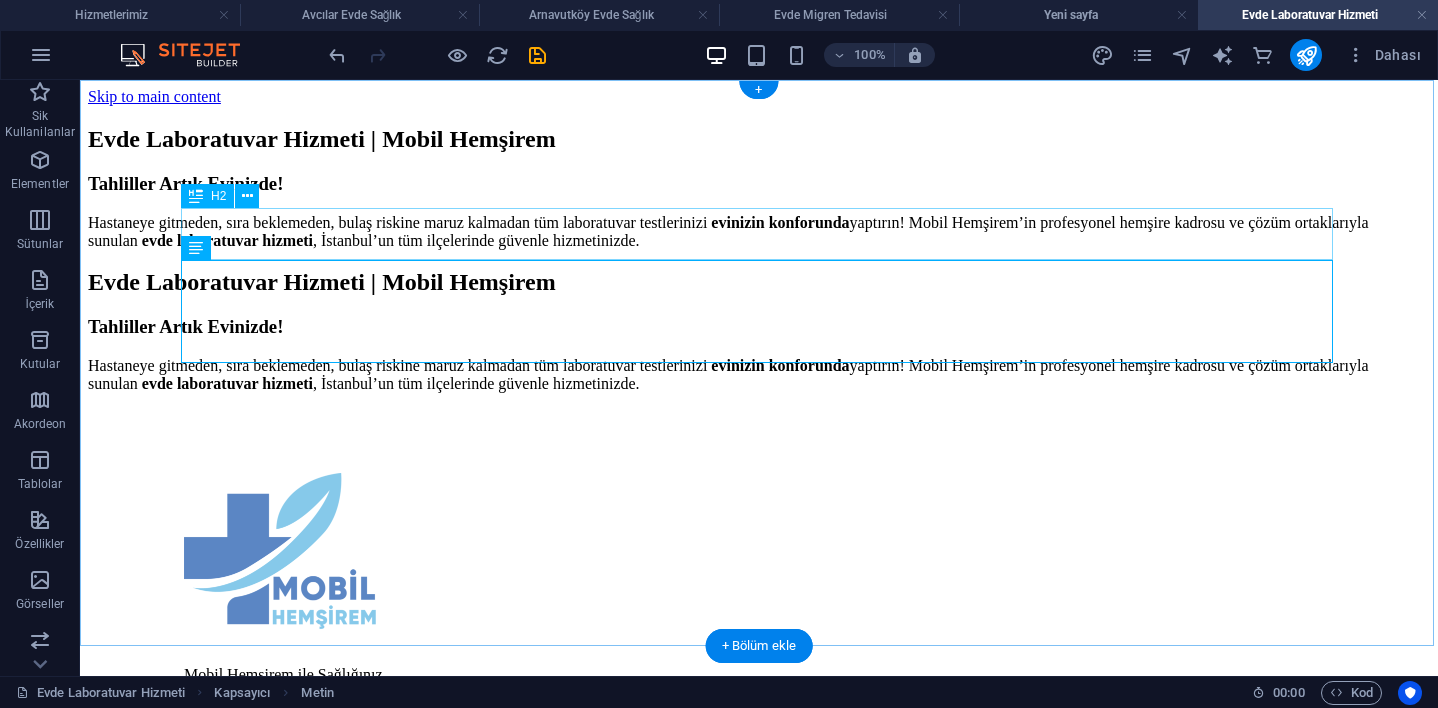 click on "Evde Laboratuvar Hizmeti | Mobil Hemşirem" at bounding box center [759, 139] 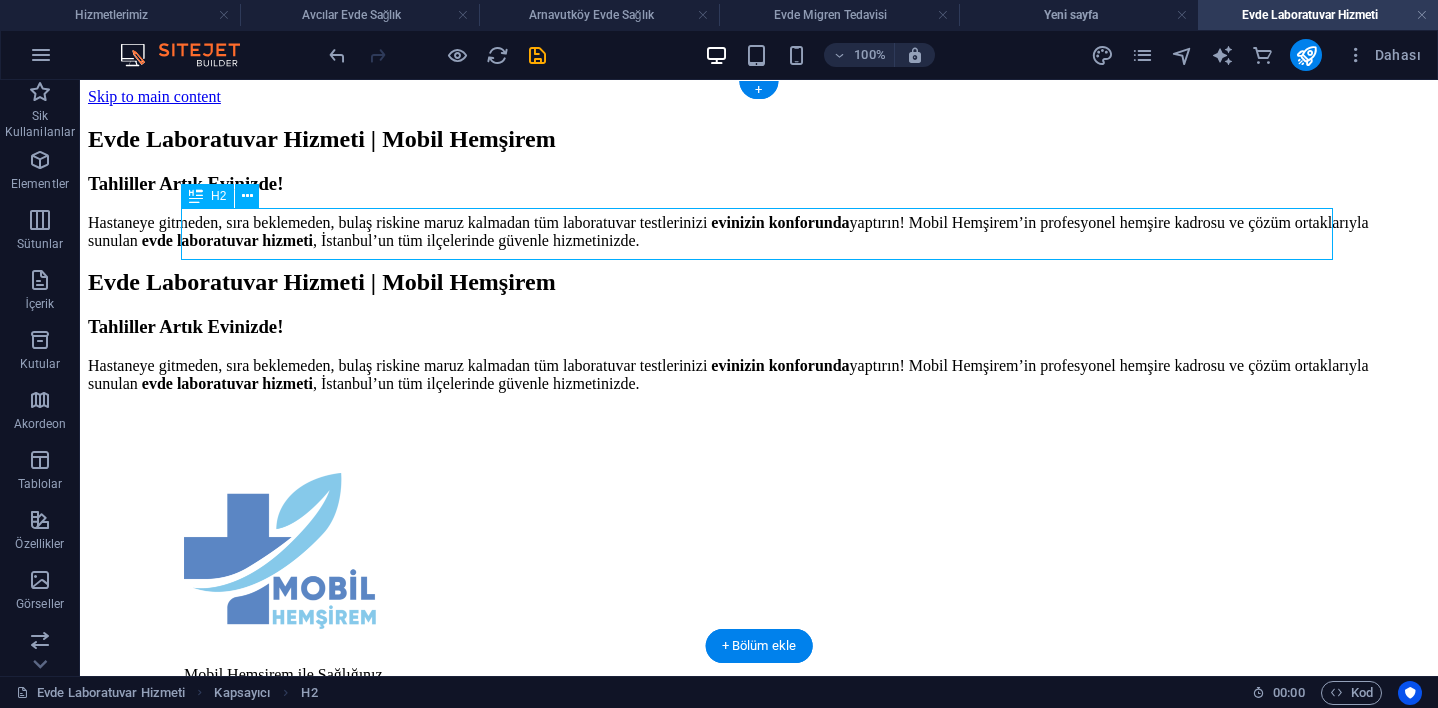 click on "Evde Laboratuvar Hizmeti | Mobil Hemşirem" at bounding box center (759, 139) 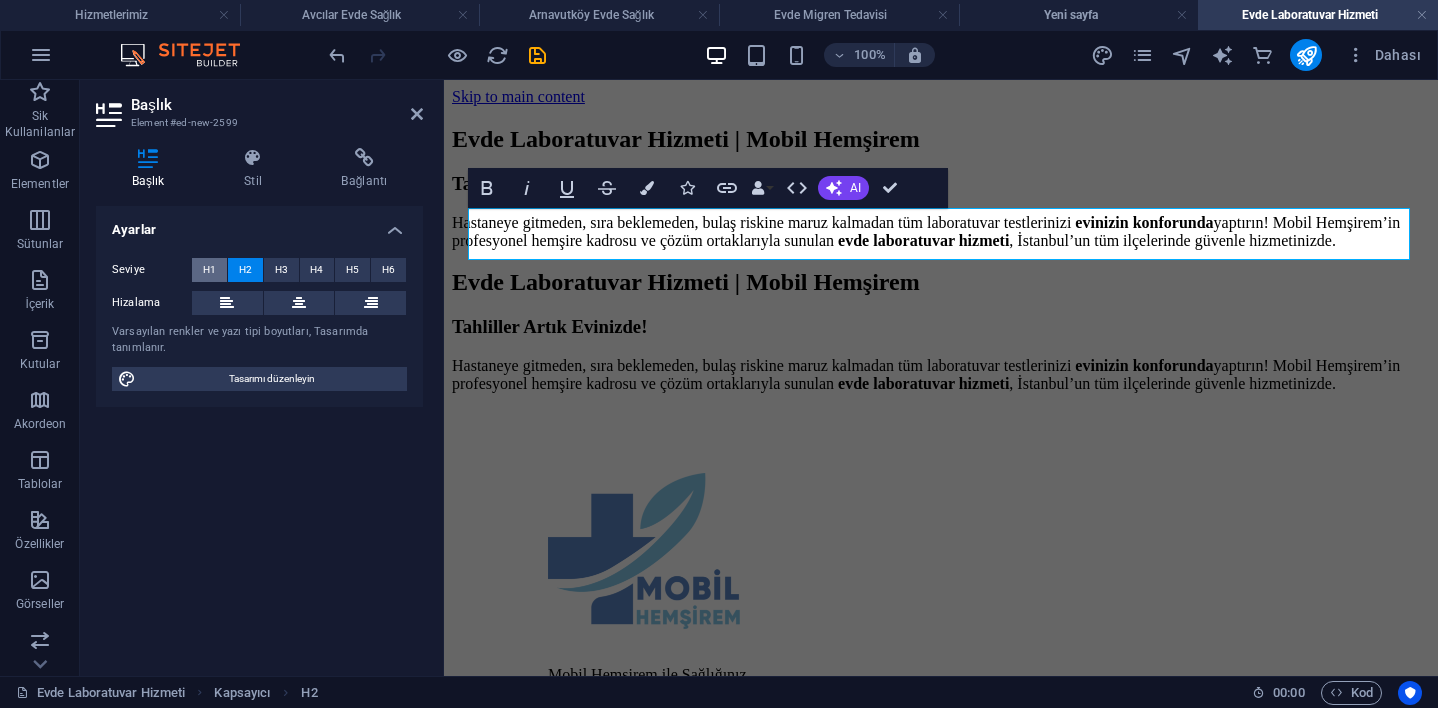 click on "H1" at bounding box center (209, 270) 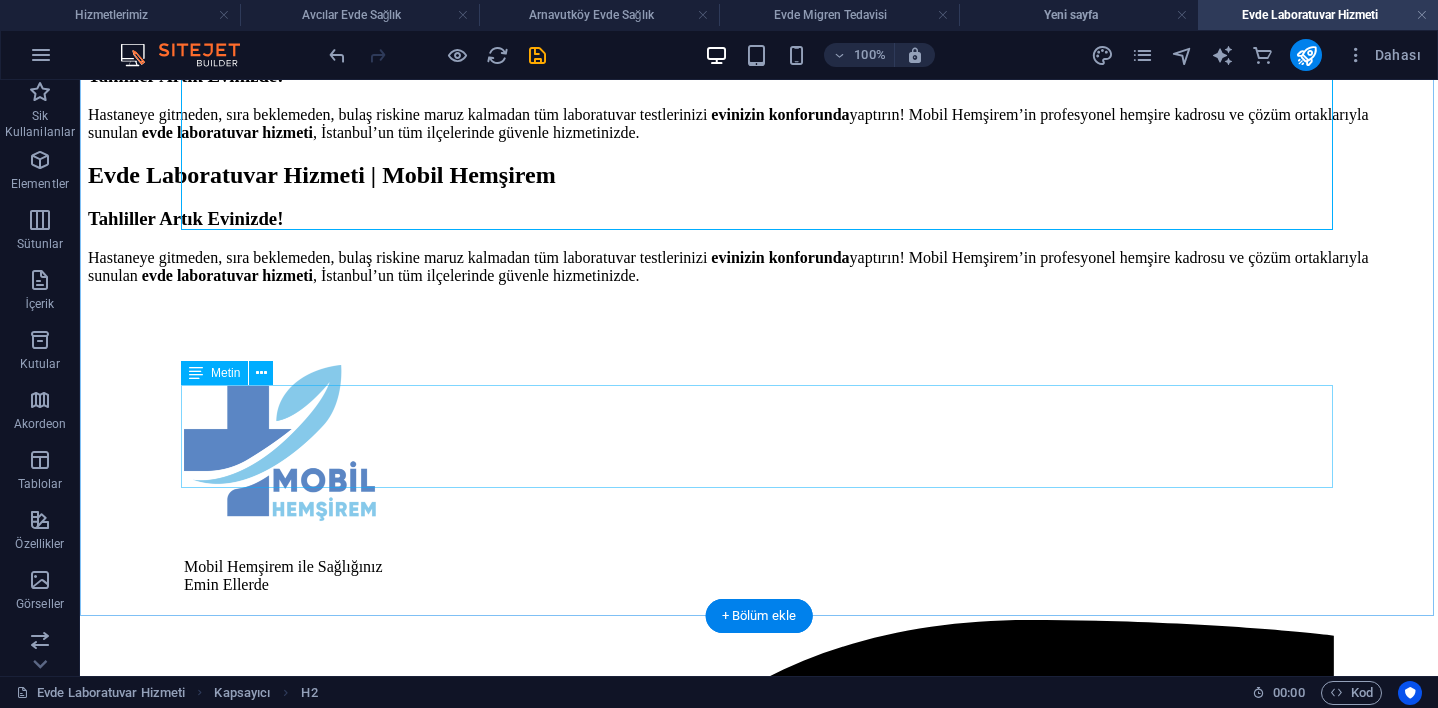 scroll, scrollTop: 146, scrollLeft: 0, axis: vertical 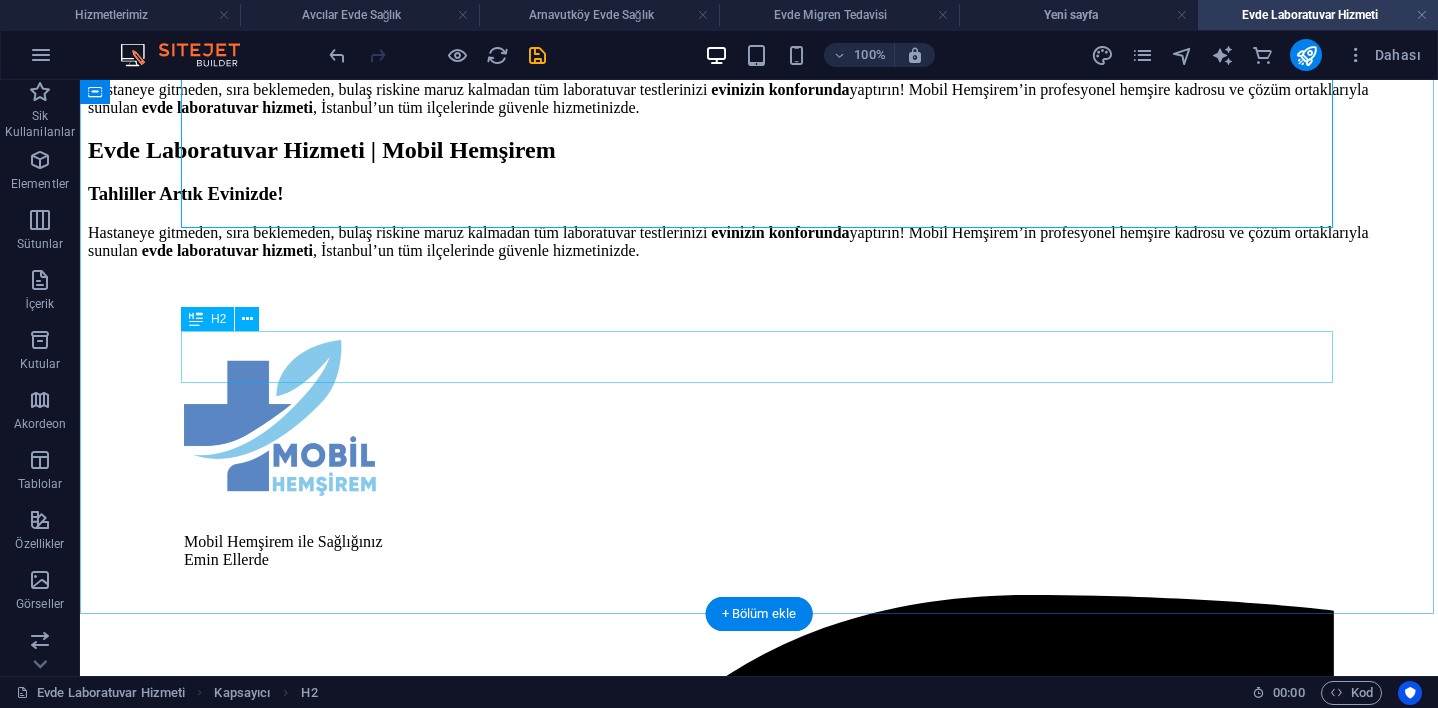 click on "Evde Laboratuvar Hizmeti | Mobil Hemşirem" at bounding box center [759, 150] 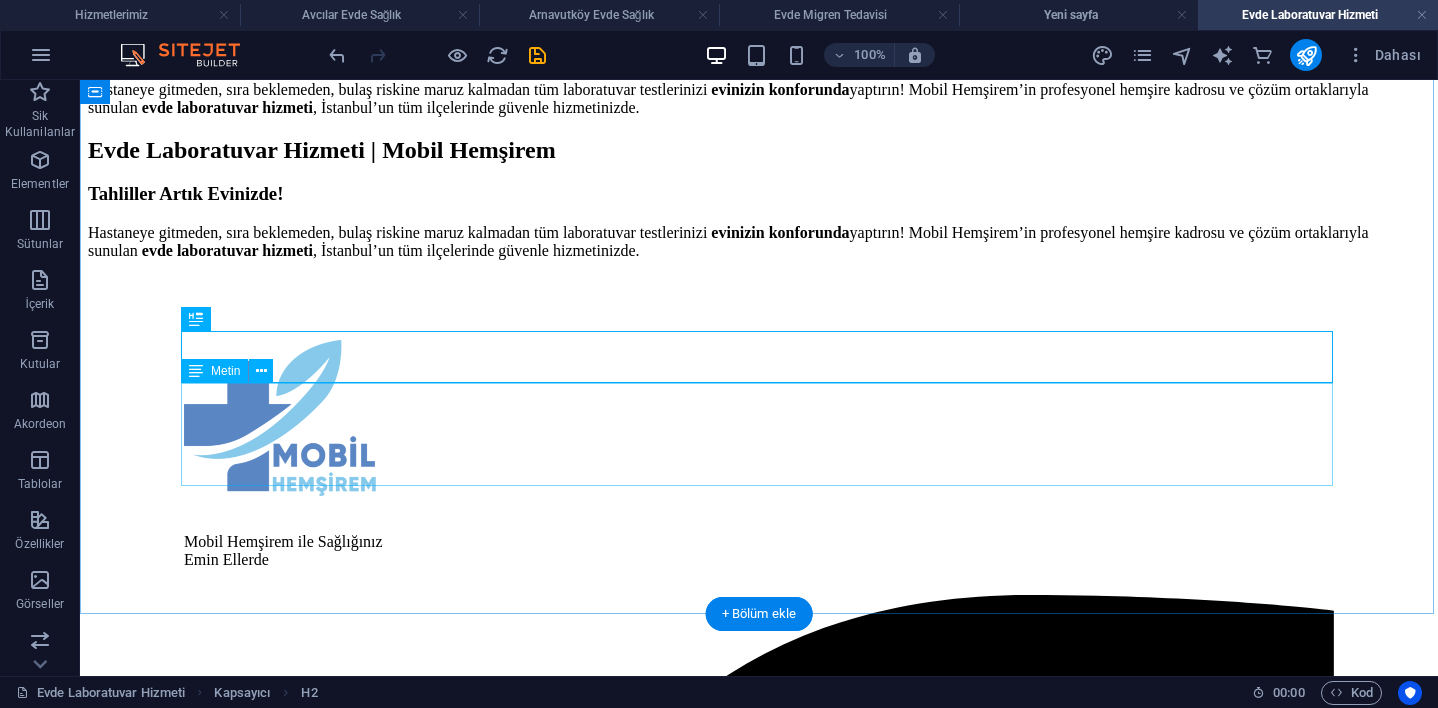 click on "Tahliller Artık Evinizde! Hastaneye gitmeden, sıra beklemeden, bulaş riskine maruz kalmadan tüm laboratuvar testlerinizi   evinizin konforunda yaptırın! Mobil Hemşirem’in profesyonel hemşire kadrosu ve çözüm ortaklarıyla sunulan   evde laboratuvar hizmeti , [CITY]’nın tüm ilçelerinde güvenle hizmetinizde." at bounding box center [759, 221] 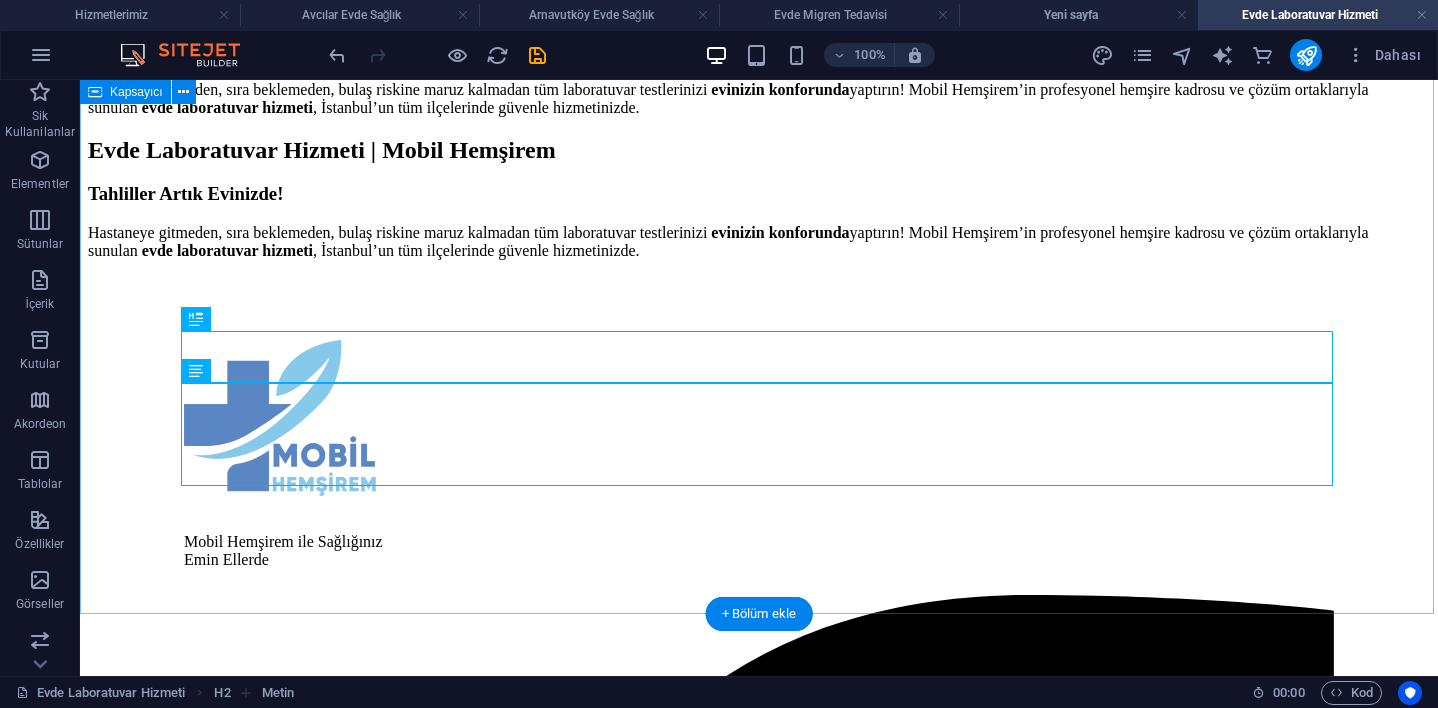 click on "Evde Laboratuvar Hizmeti | Mobil Hemşirem Tahliller Artık Evinizde! Hastaneye gitmeden, sıra beklemeden, bulaş riskine maruz kalmadan tüm laboratuvar testlerinizi
evinizin konforunda yaptırın! Mobil Hemşirem’in profesyonel hemşire kadrosu ve çözüm ortaklarıyla sunulan
evde laboratuvar hizmeti , İstanbul’un tüm ilçelerinde güvenle hizmetinizde. Evde Laboratuvar Hizmeti | Mobil Hemşirem Tahliller Artık Evinizde! Hastaneye gitmeden, sıra beklemeden, bulaş riskine maruz kalmadan tüm laboratuvar testlerinizi
evinizin konforunda yaptırın! Mobil Hemşirem’in profesyonel hemşire kadrosu ve çözüm ortaklarıyla sunulan
evde laboratuvar hizmeti , İstanbul’un tüm ilçelerinde güvenle hizmetinizde." at bounding box center [759, 120] 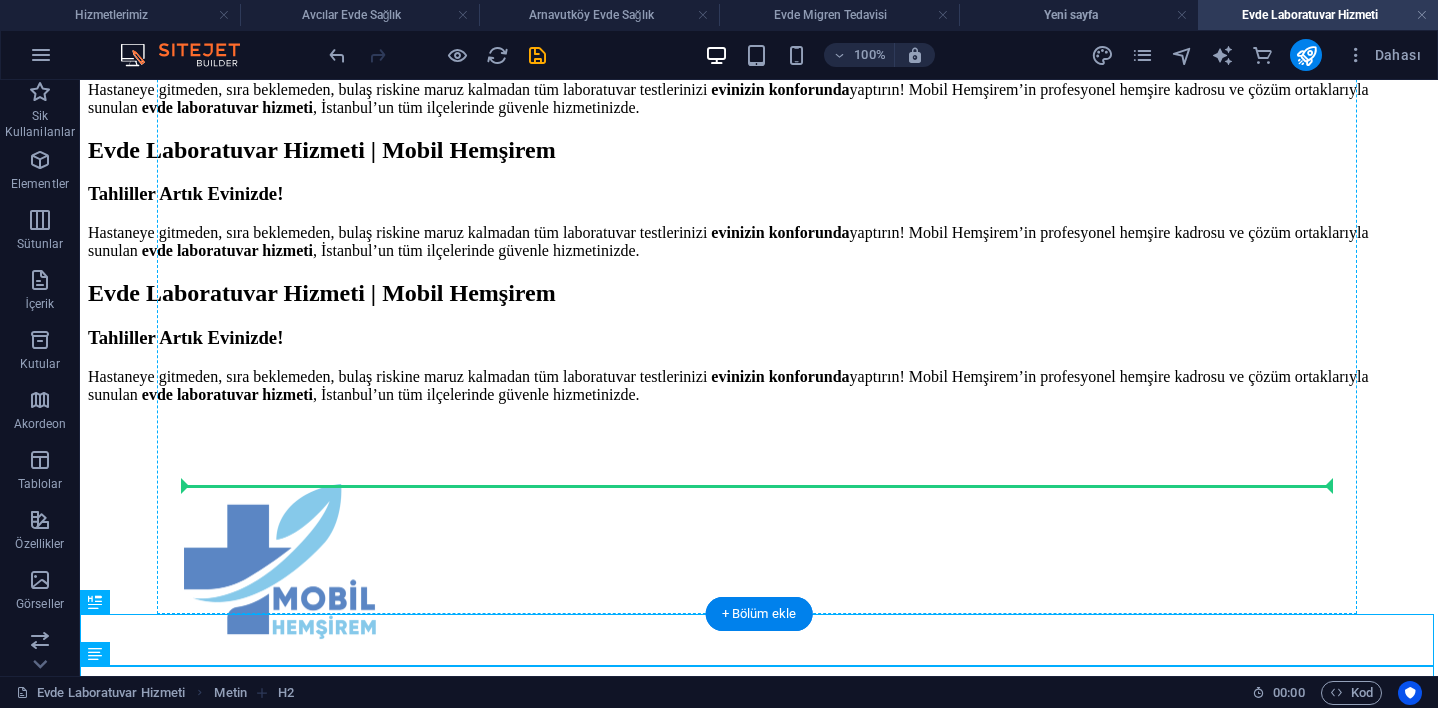 drag, startPoint x: 176, startPoint y: 683, endPoint x: 263, endPoint y: 484, distance: 217.18655 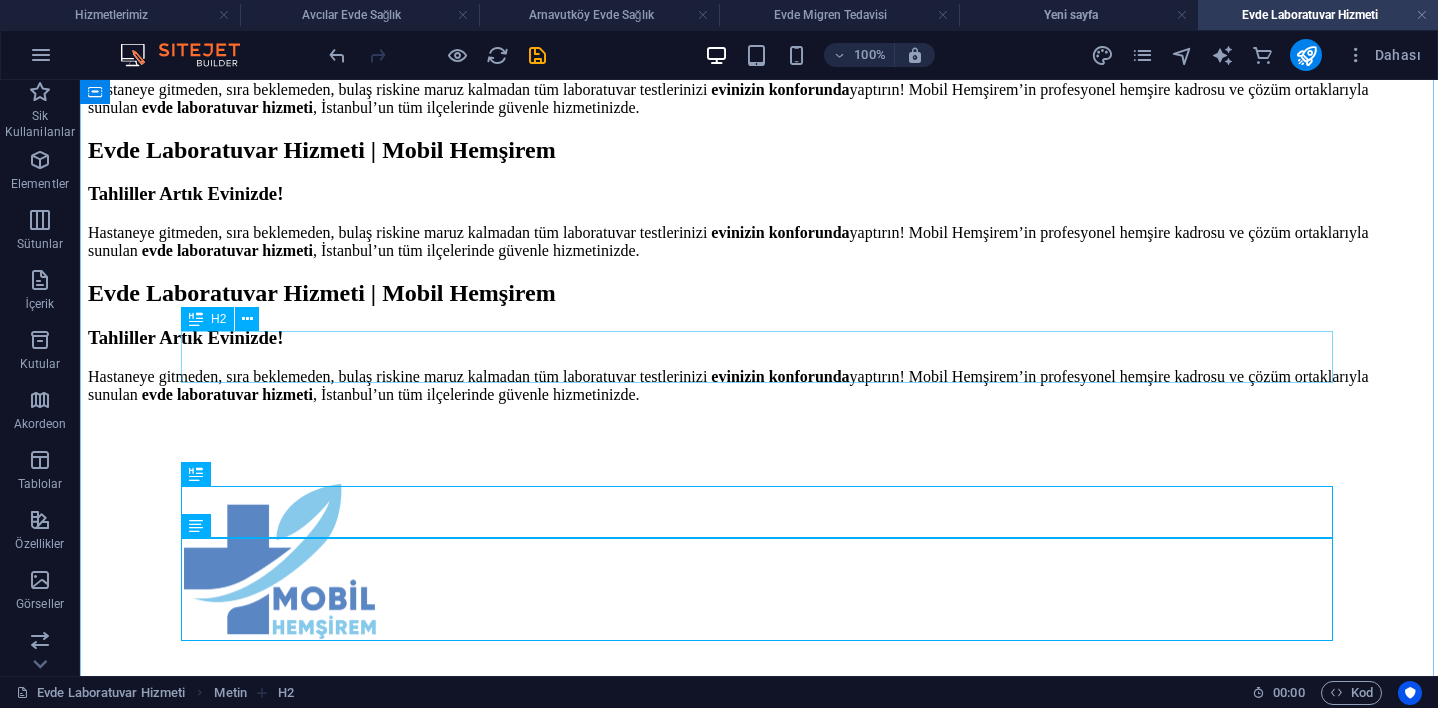 click on "Evde Laboratuvar Hizmeti | Mobil Hemşirem" at bounding box center (759, 150) 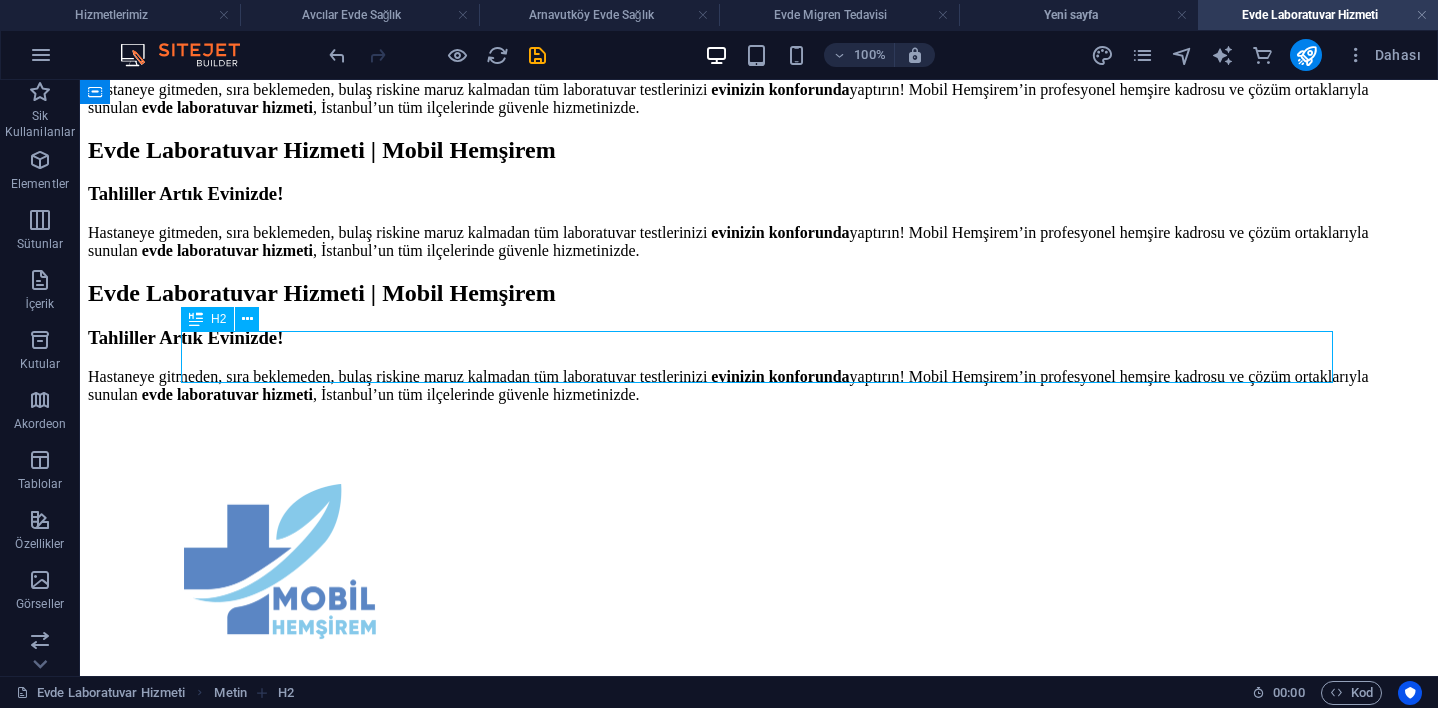 click on "Evde Laboratuvar Hizmeti | Mobil Hemşirem" at bounding box center [759, 150] 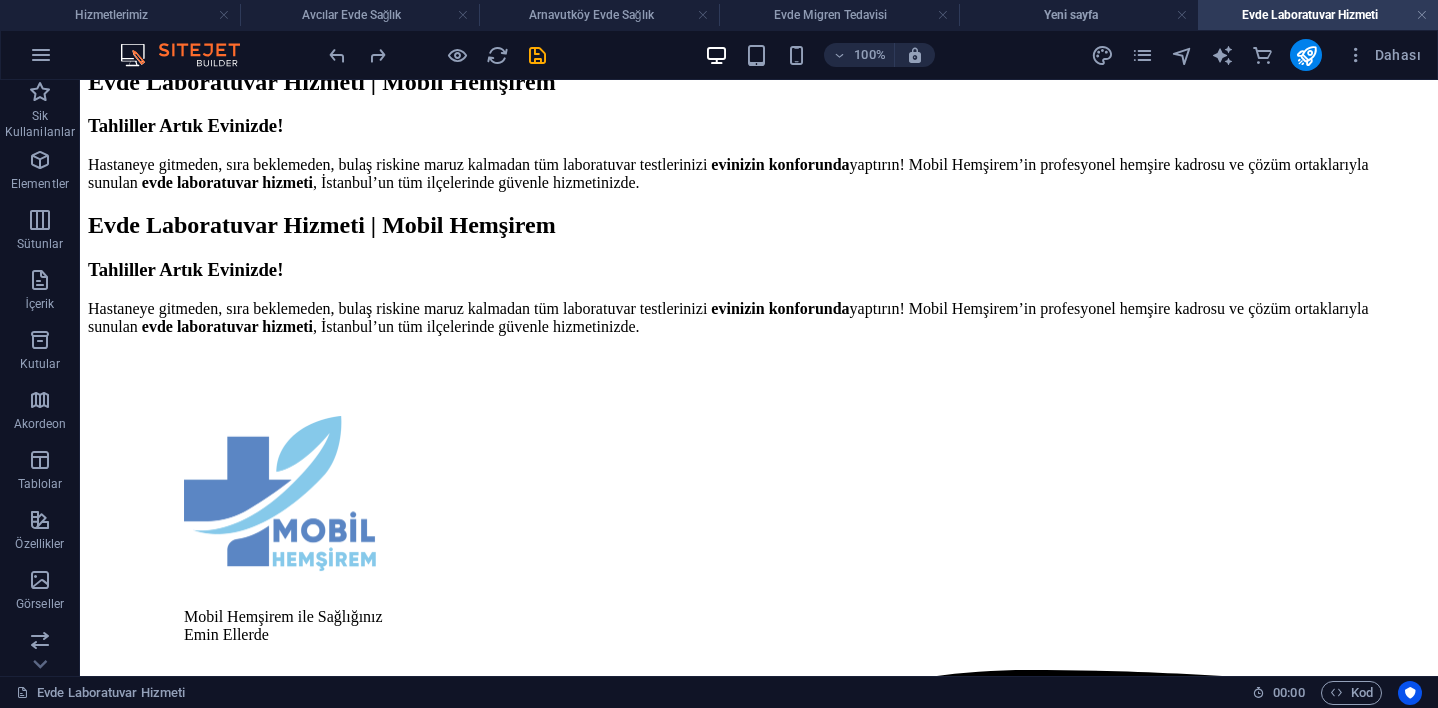 scroll, scrollTop: 194, scrollLeft: 0, axis: vertical 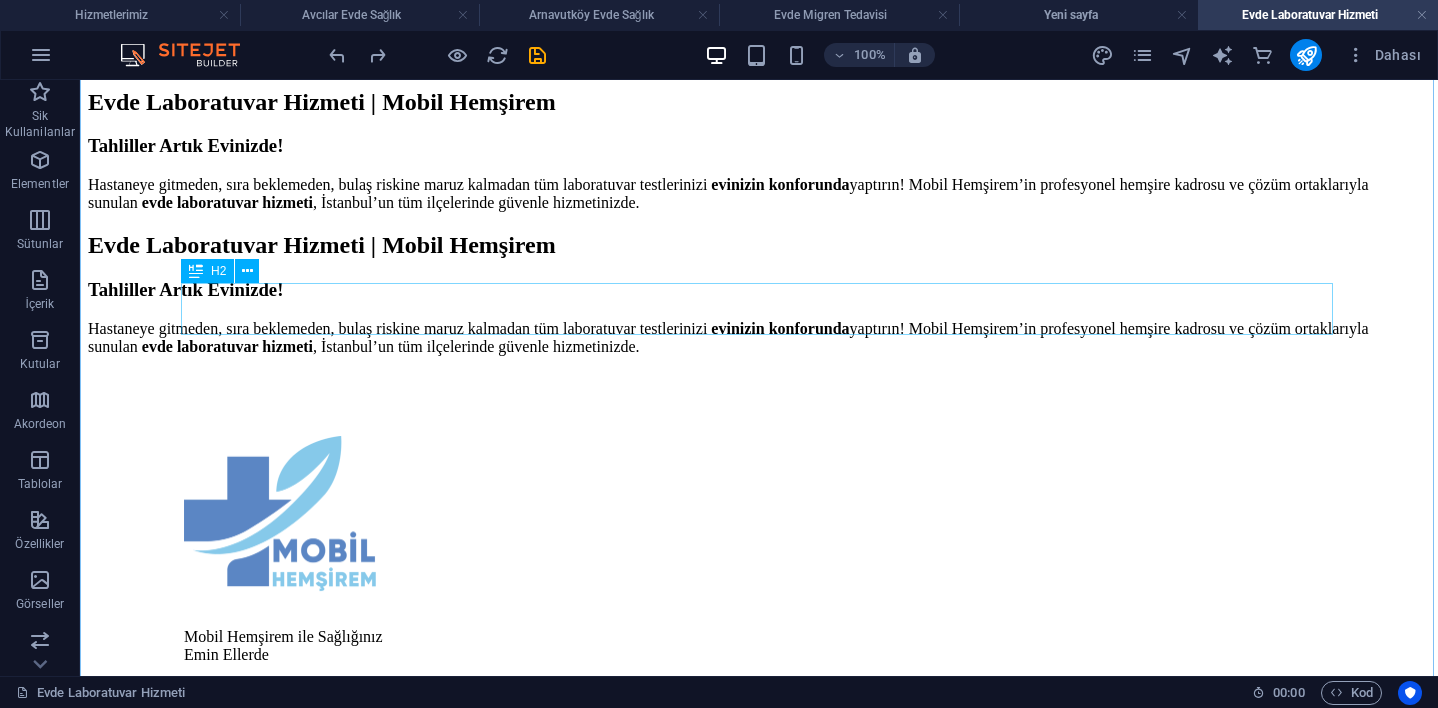 click on "Evde Laboratuvar Hizmeti | Mobil Hemşirem" at bounding box center [759, 102] 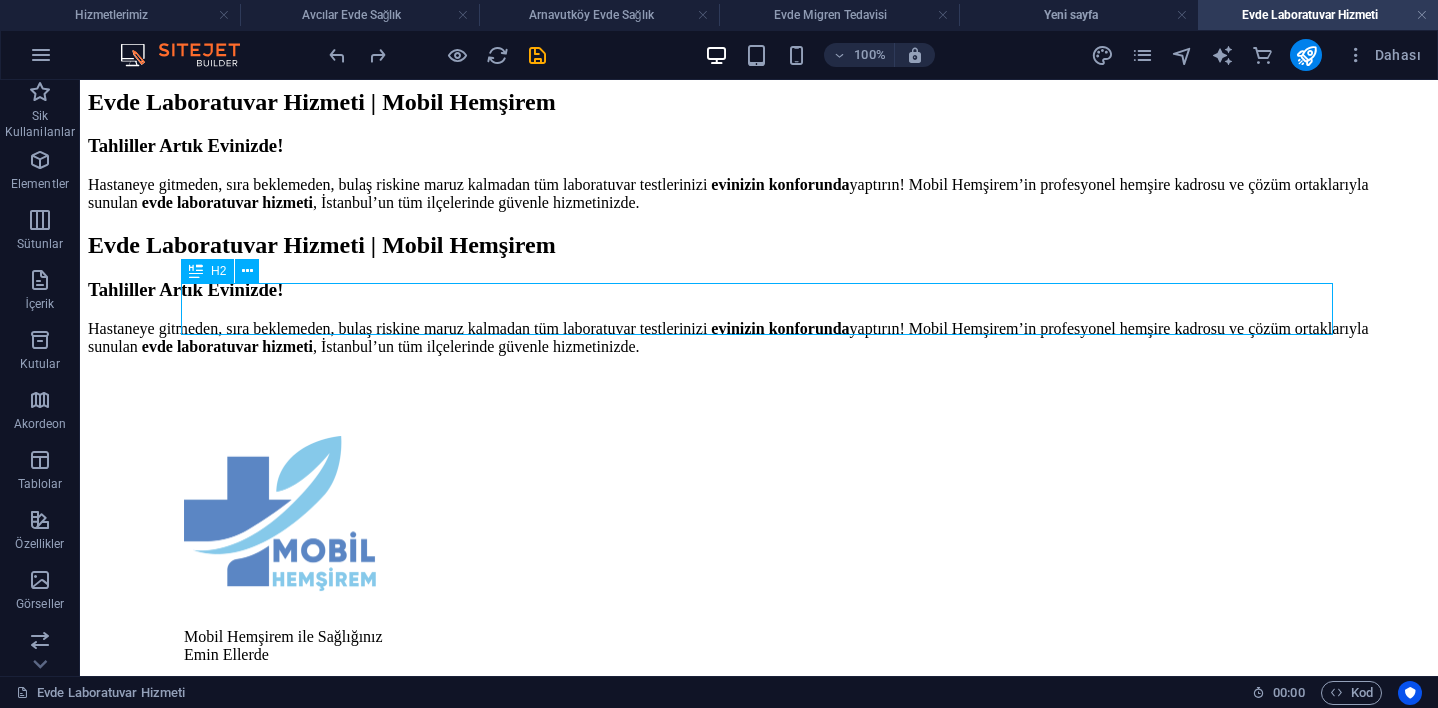 click on "Evde Laboratuvar Hizmeti | Mobil Hemşirem" at bounding box center (759, 102) 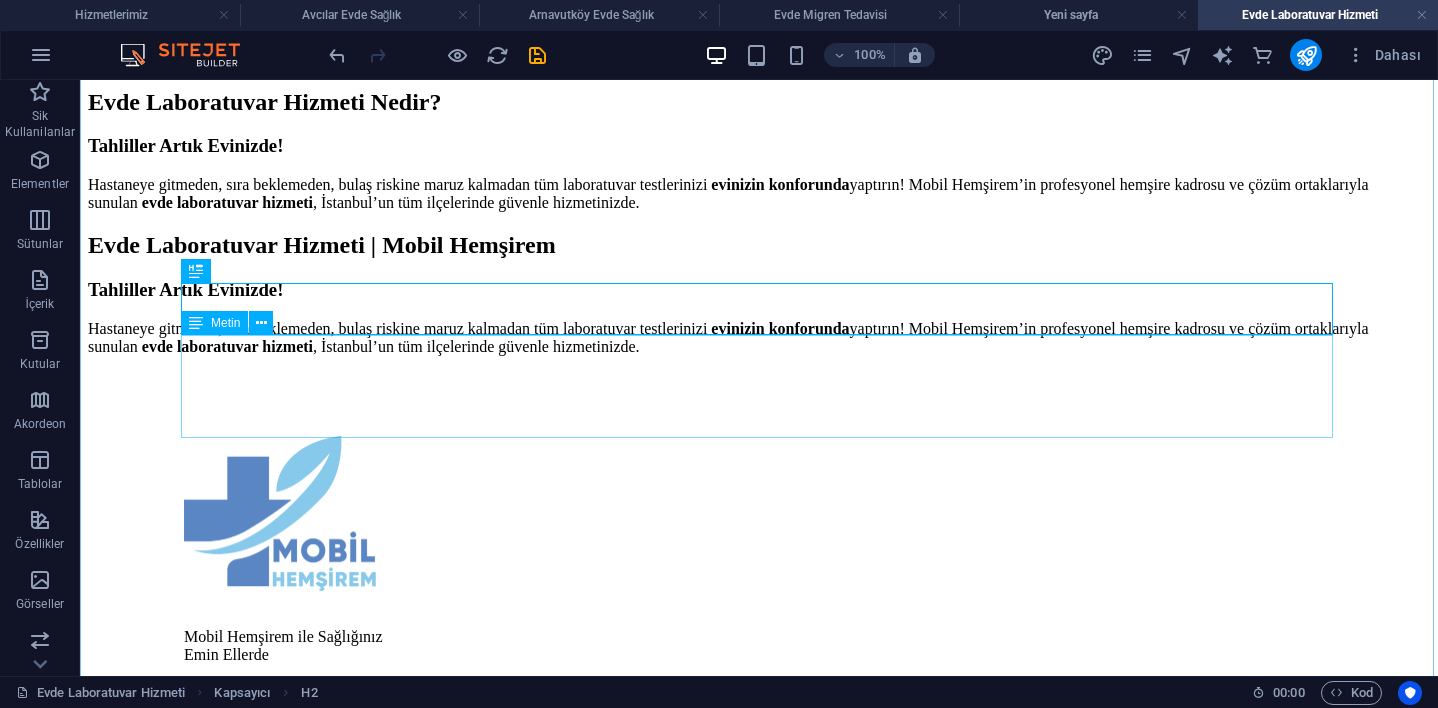 click on "Tahliller Artık Evinizde! Hastaneye gitmeden, sıra beklemeden, bulaş riskine maruz kalmadan tüm laboratuvar testlerinizi   evinizin konforunda yaptırın! Mobil Hemşirem’in profesyonel hemşire kadrosu ve çözüm ortaklarıyla sunulan   evde laboratuvar hizmeti , [CITY]’nın tüm ilçelerinde güvenle hizmetinizde." at bounding box center (759, 173) 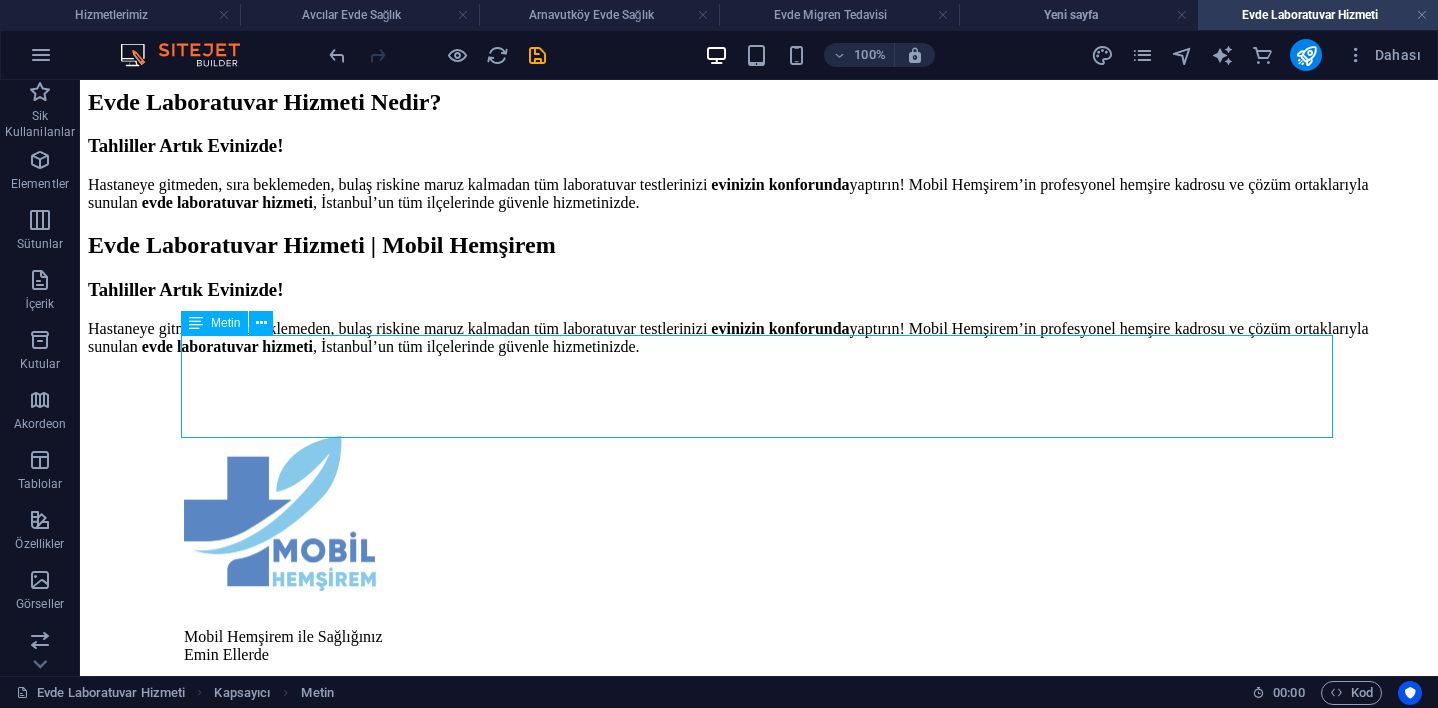 drag, startPoint x: 419, startPoint y: 375, endPoint x: 499, endPoint y: 455, distance: 113.137085 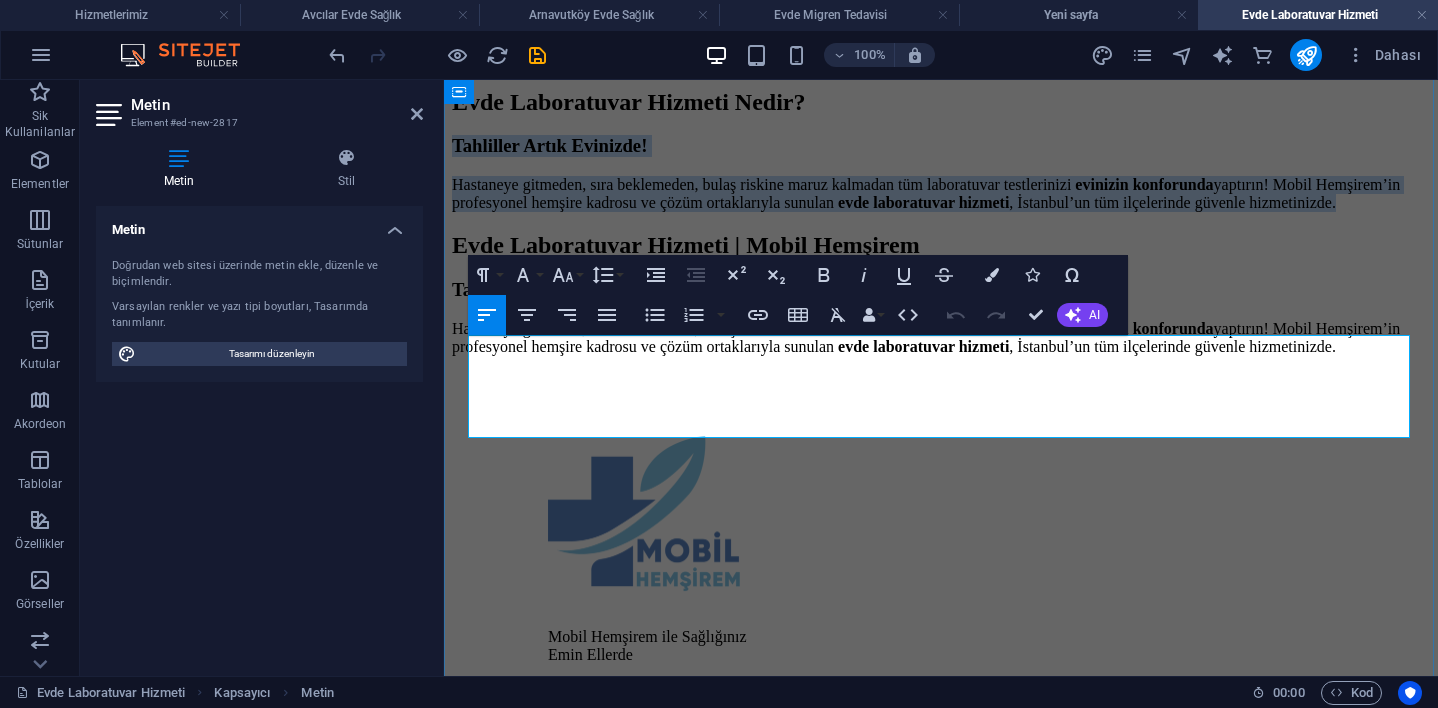 copy on "Tahliller Artık Evinizde! Hastaneye gitmeden, sıra beklemeden, bulaş riskine maruz kalmadan tüm laboratuvar testlerinizi   evinizin konforunda yaptırın! Mobil Hemşirem’in profesyonel hemşire kadrosu ve çözüm ortaklarıyla sunulan   evde laboratuvar hizmeti , [CITY]’nın tüm ilçelerinde güvenle hizmetinizde." 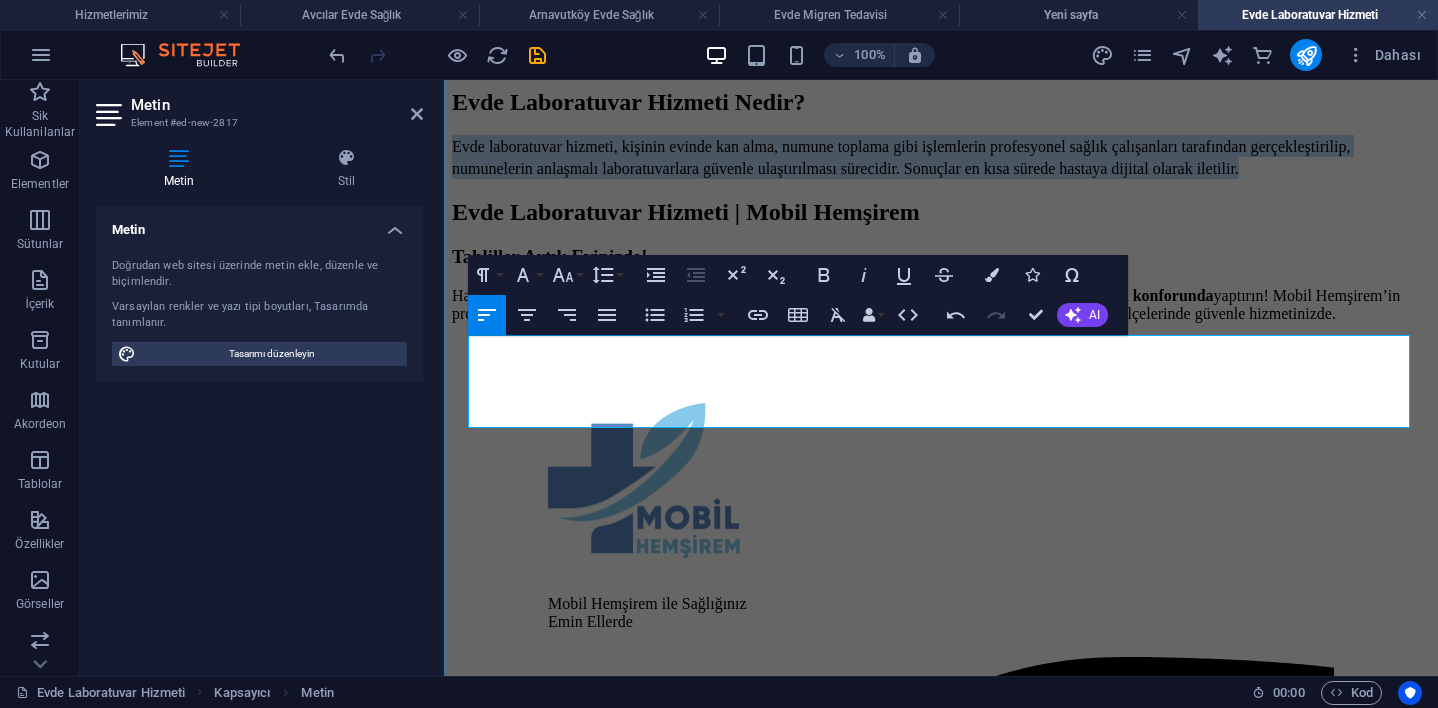 drag, startPoint x: 469, startPoint y: 350, endPoint x: 795, endPoint y: 412, distance: 331.84332 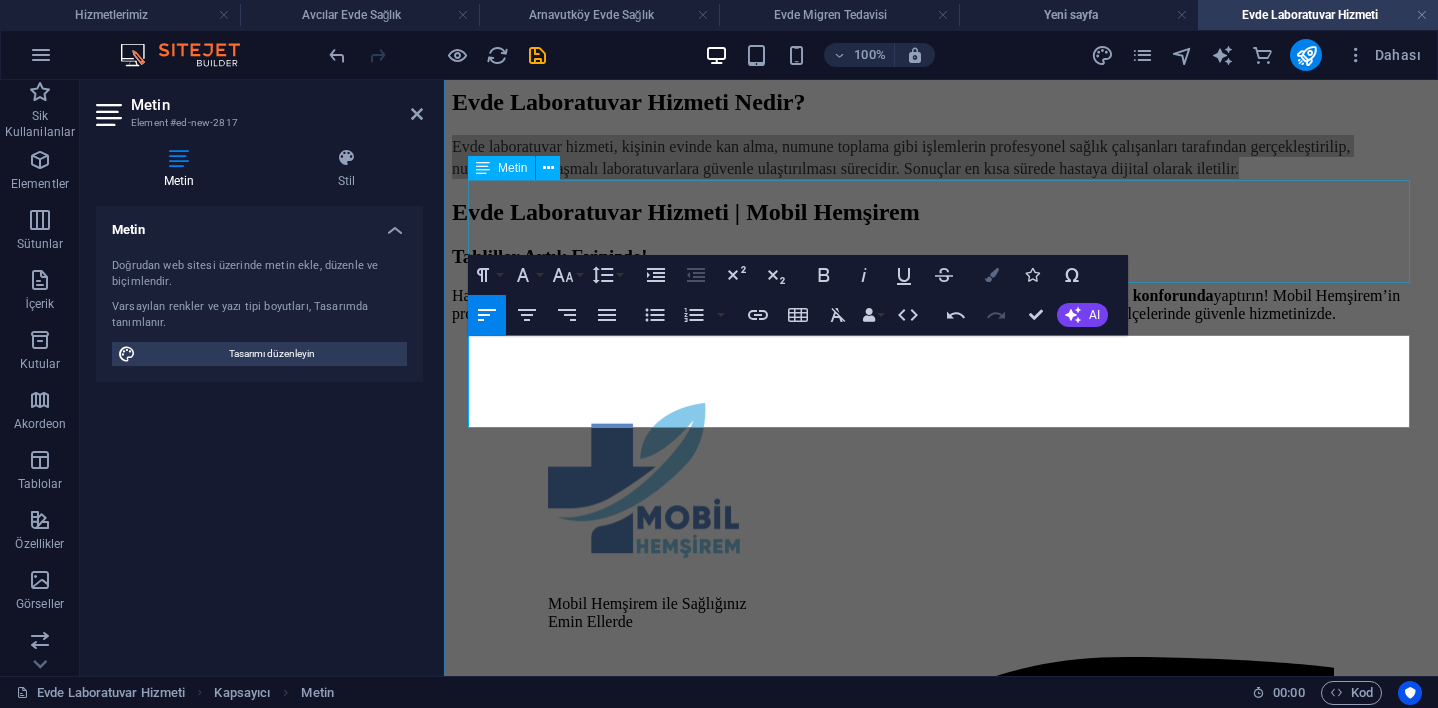 click on "Colors" at bounding box center (992, 275) 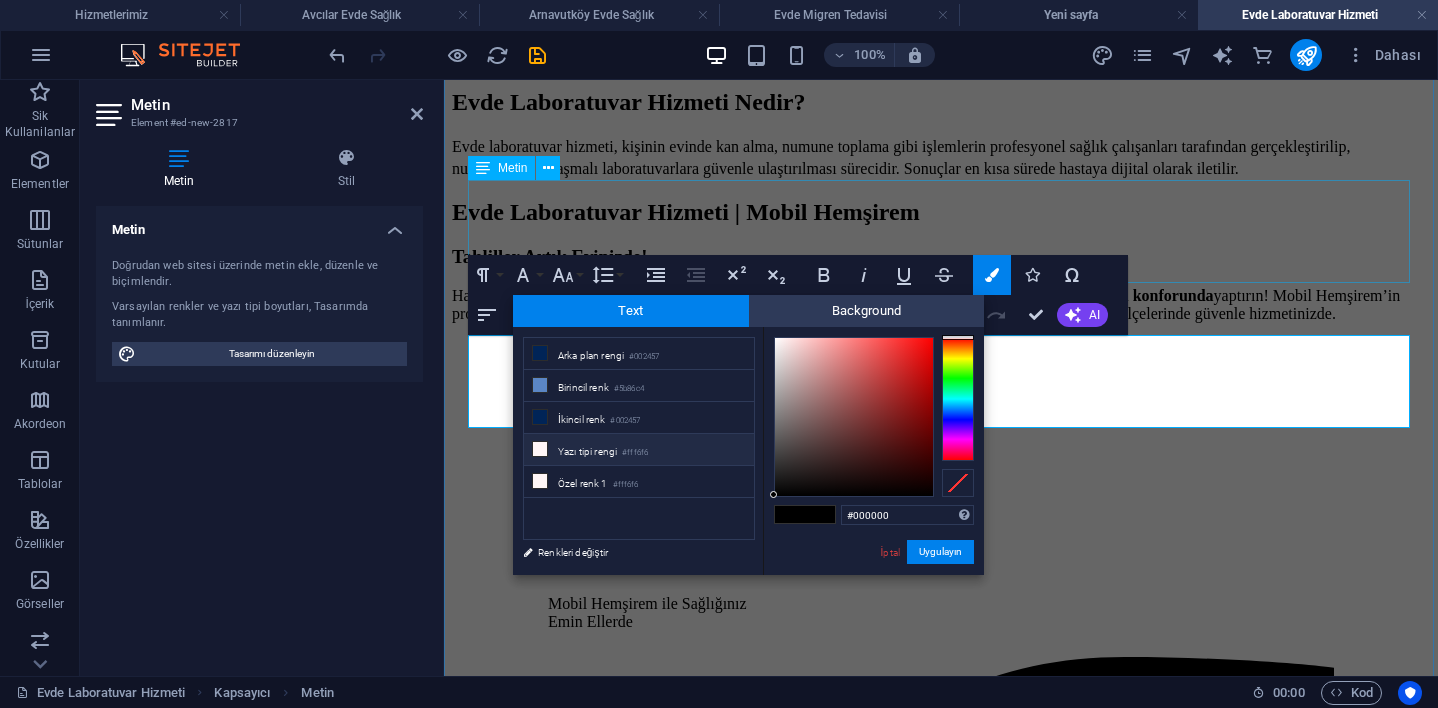 click on "Yazı tipi rengi
#fff6f6" at bounding box center (639, 450) 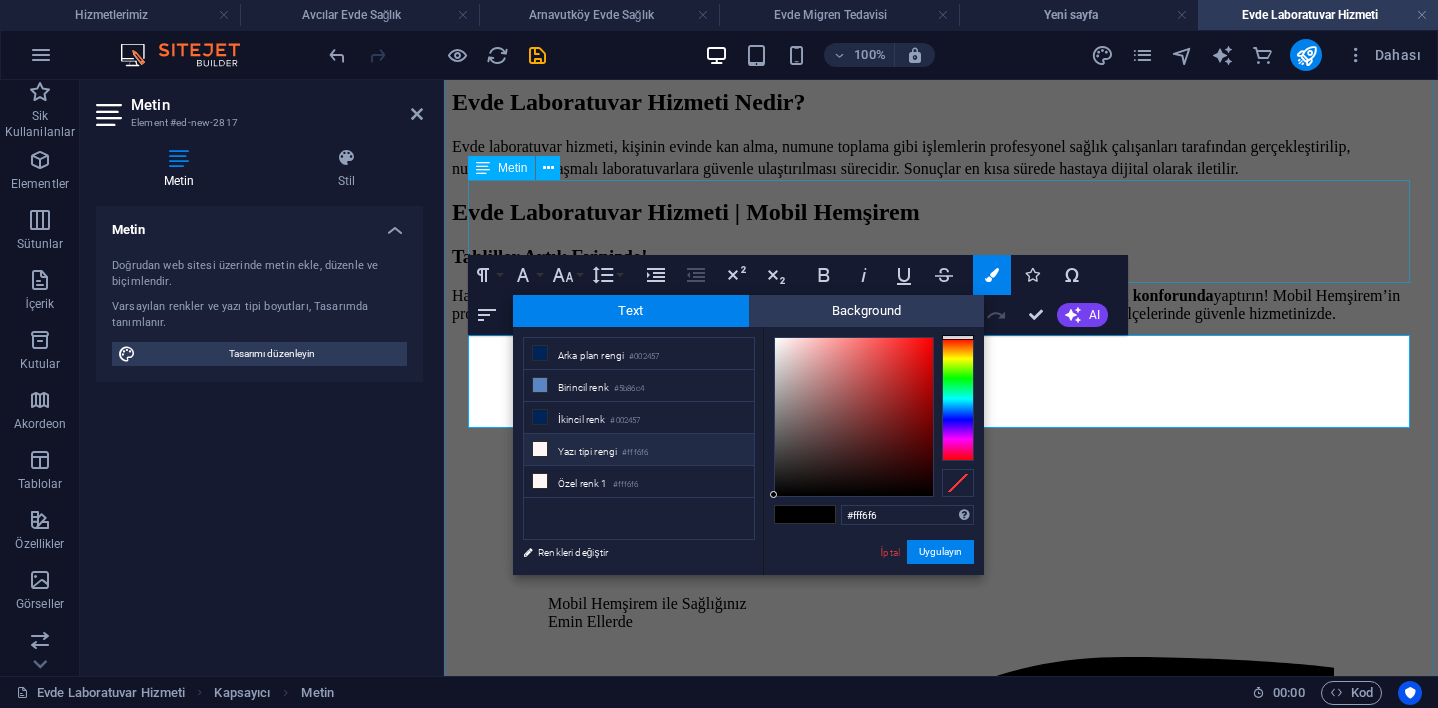 click on "Yazı tipi rengi
#fff6f6" at bounding box center (639, 450) 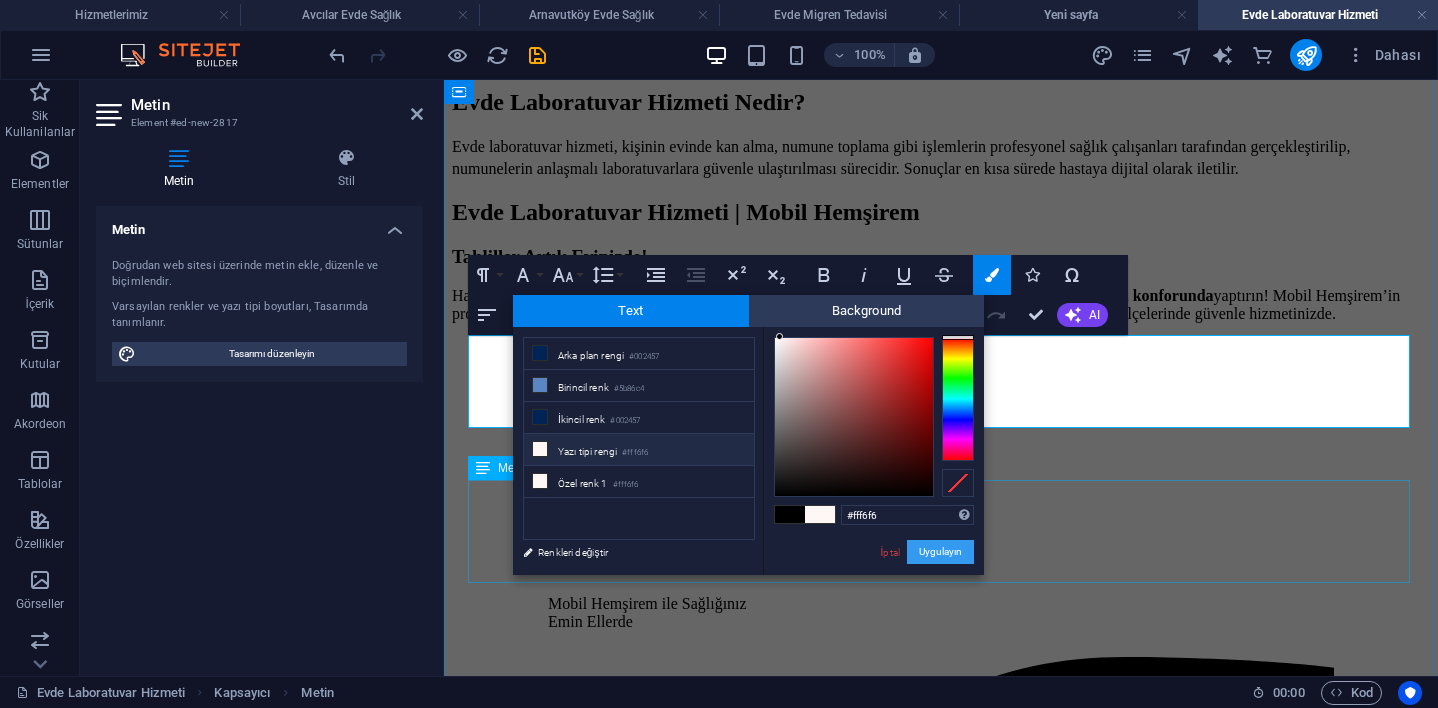 click on "Uygulayın" at bounding box center (940, 552) 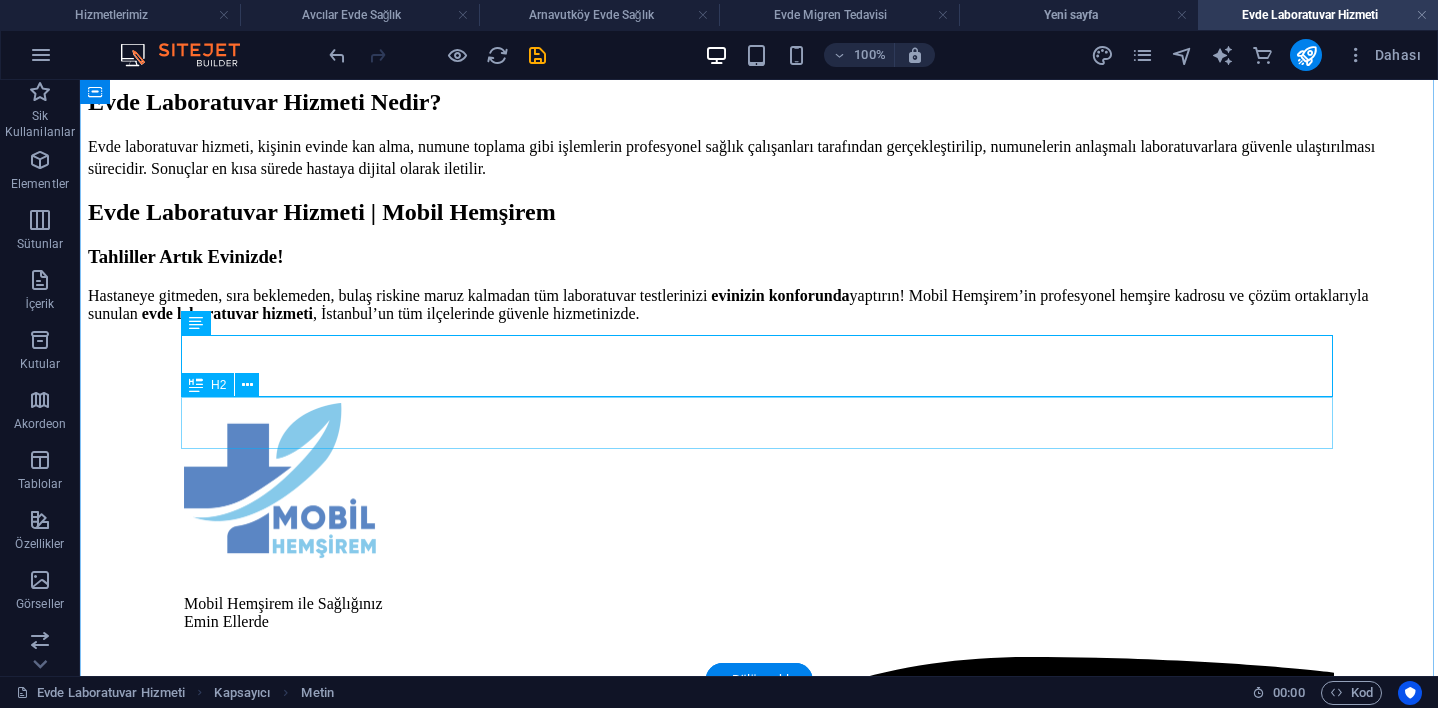 click on "Evde Laboratuvar Hizmeti | Mobil Hemşirem" at bounding box center [759, 212] 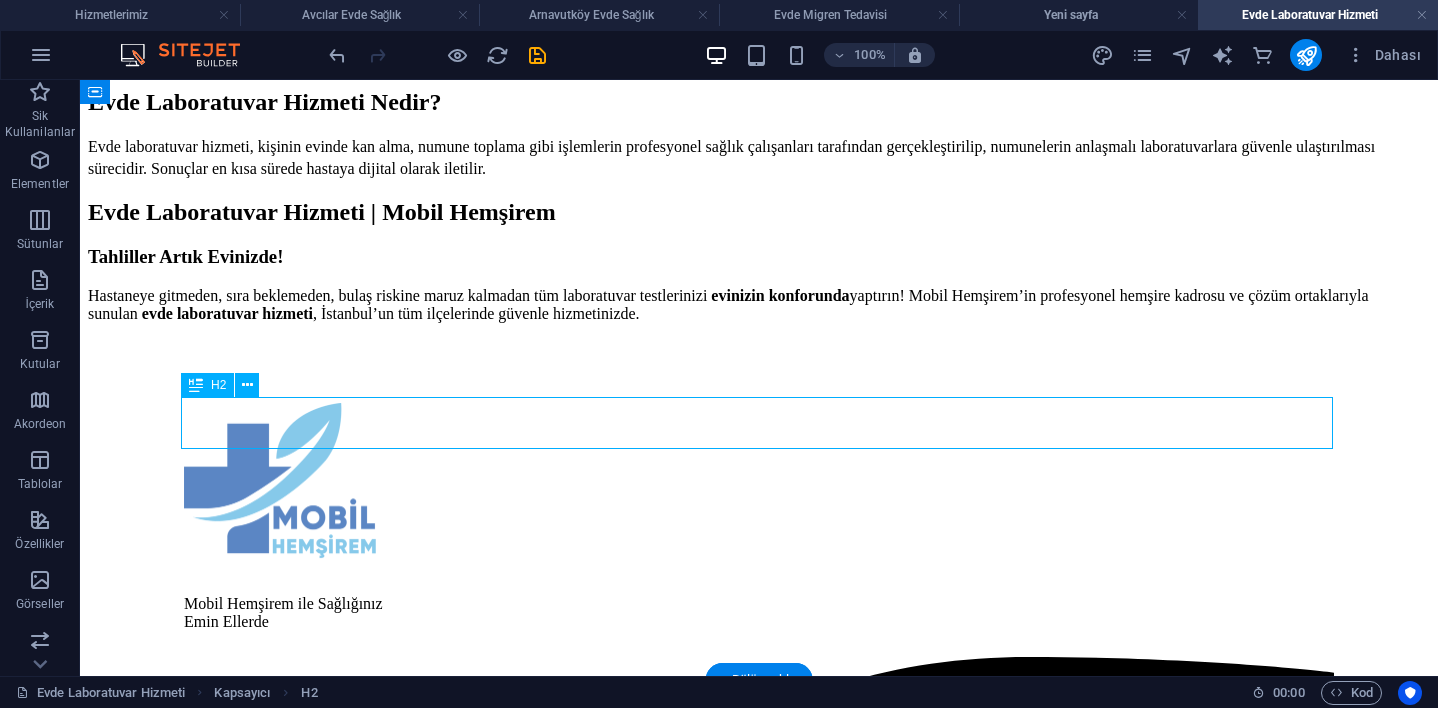 click on "Evde Laboratuvar Hizmeti | Mobil Hemşirem" at bounding box center [759, 212] 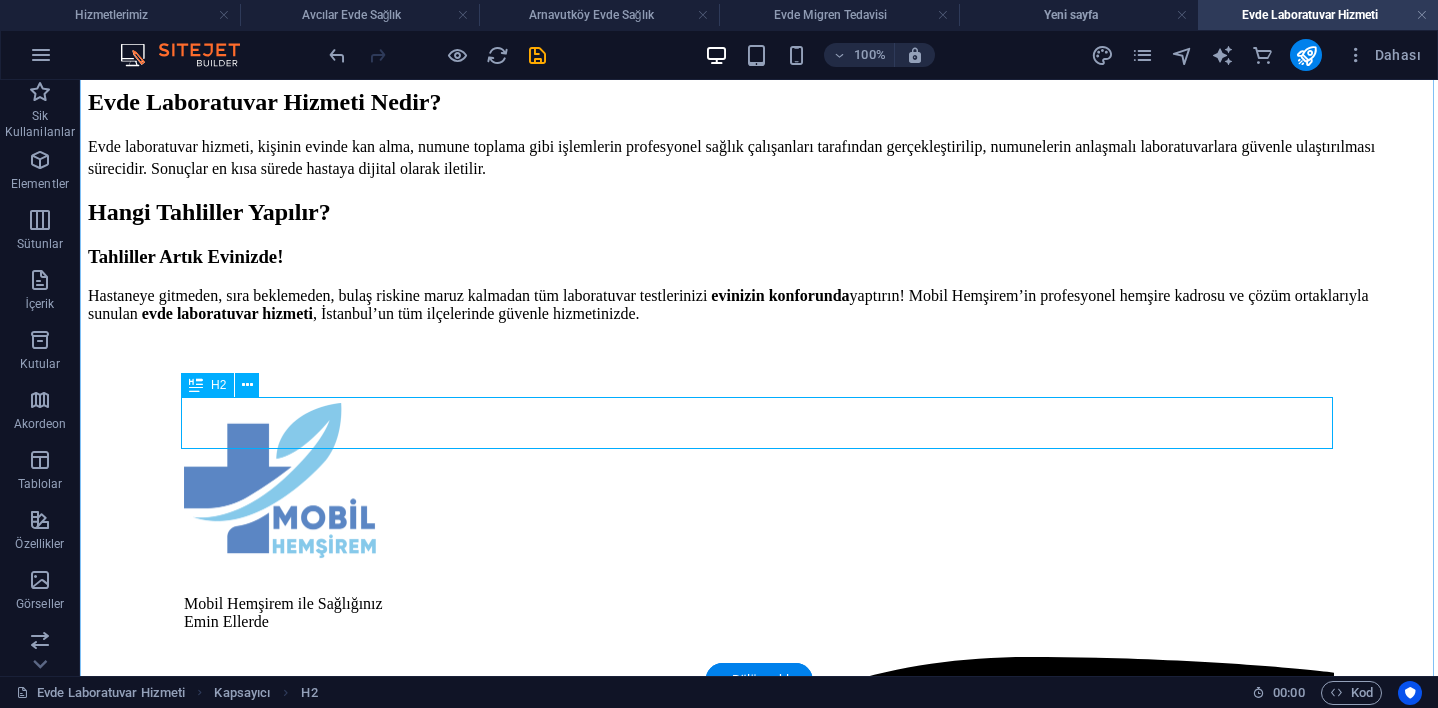 click on "Hangi Tahliller Yapılır?" at bounding box center (759, 212) 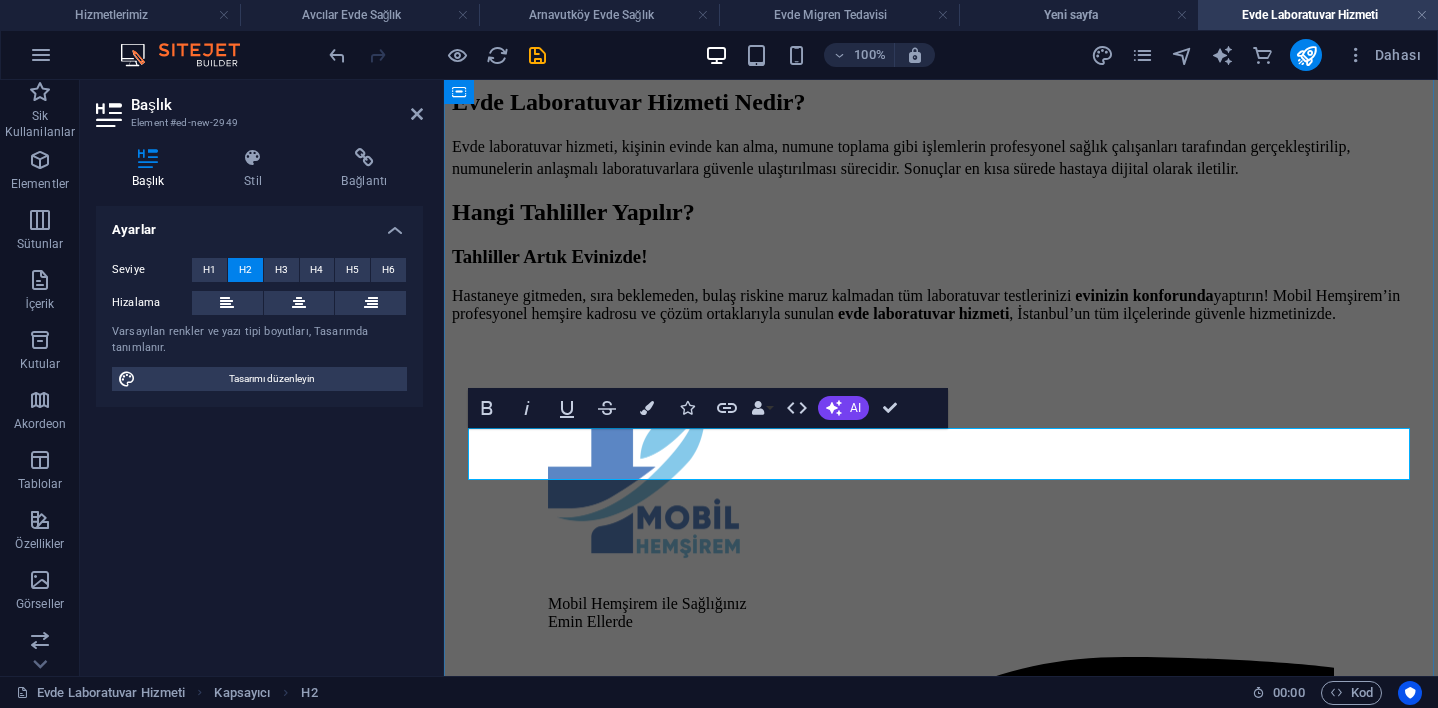 click on "Hangi Tahliller Yapılır?" at bounding box center (573, 212) 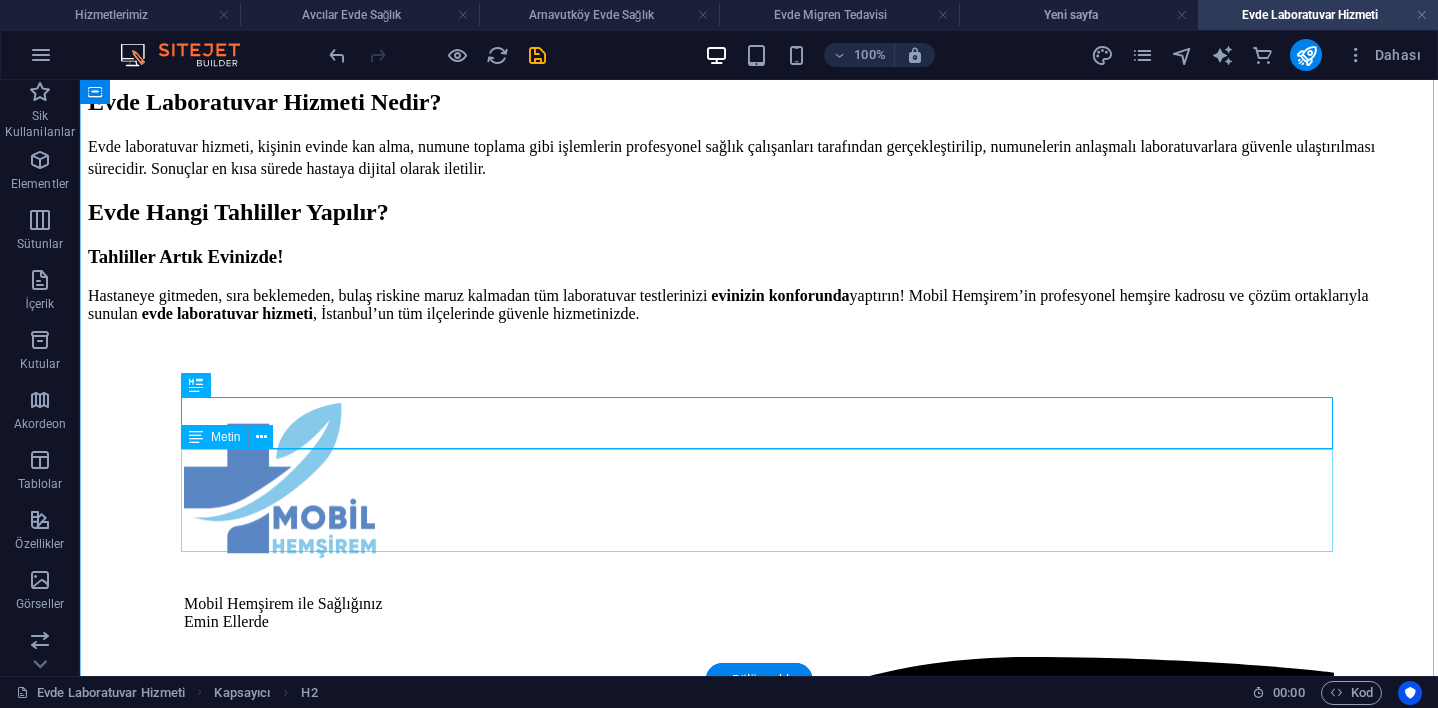 click on "Tahliller Artık Evinizde! Hastaneye gitmeden, sıra beklemeden, bulaş riskine maruz kalmadan tüm laboratuvar testlerinizi   evinizin konforunda yaptırın! Mobil Hemşirem’in profesyonel hemşire kadrosu ve çözüm ortaklarıyla sunulan   evde laboratuvar hizmeti , [CITY]’nın tüm ilçelerinde güvenle hizmetinizde." at bounding box center [759, 284] 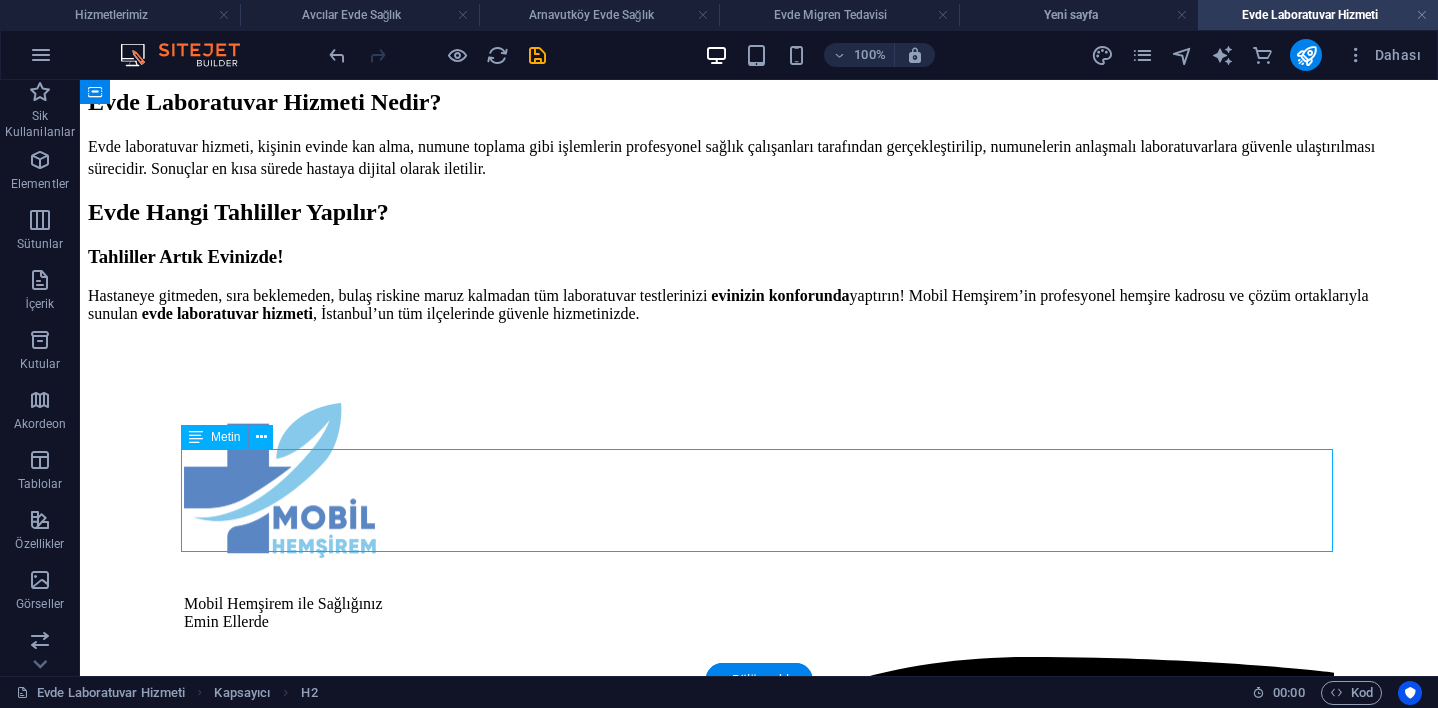 click on "Tahliller Artık Evinizde! Hastaneye gitmeden, sıra beklemeden, bulaş riskine maruz kalmadan tüm laboratuvar testlerinizi   evinizin konforunda yaptırın! Mobil Hemşirem’in profesyonel hemşire kadrosu ve çözüm ortaklarıyla sunulan   evde laboratuvar hizmeti , [CITY]’nın tüm ilçelerinde güvenle hizmetinizde." at bounding box center [759, 284] 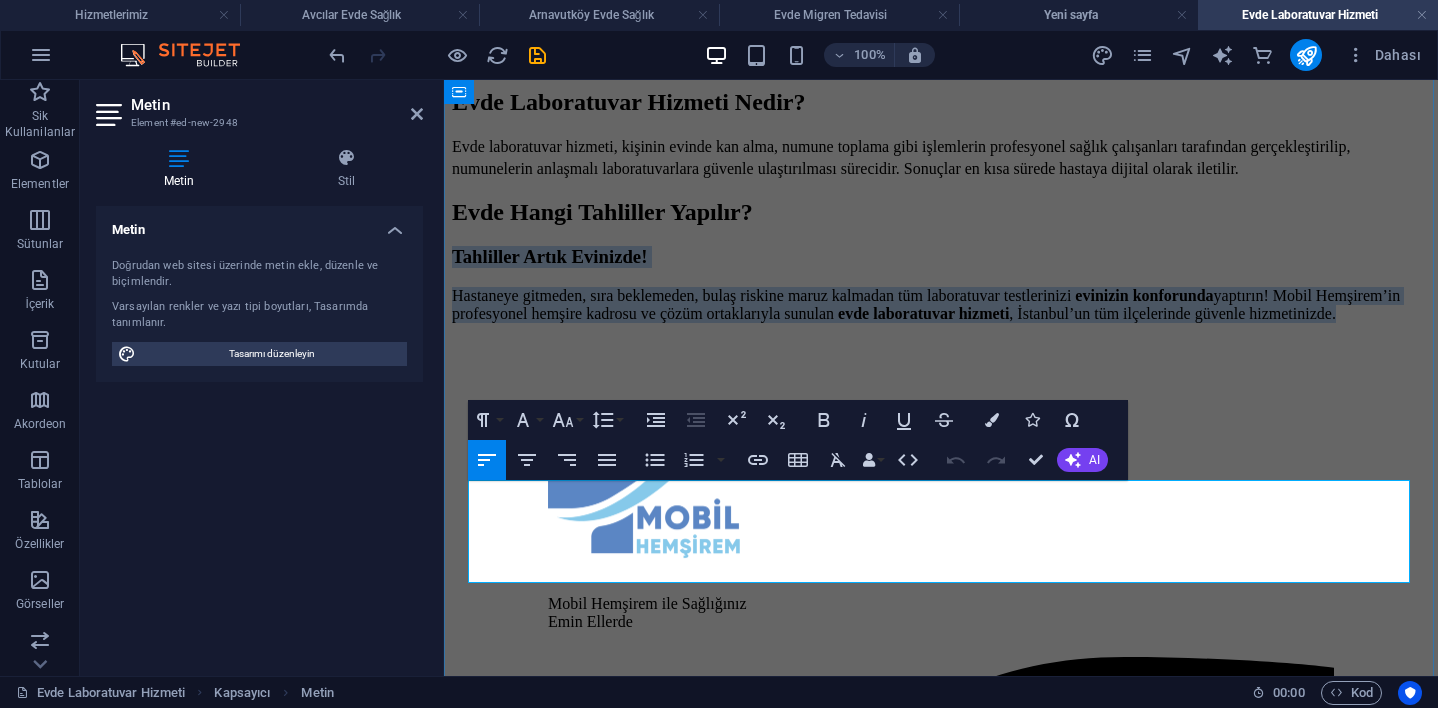 drag, startPoint x: 471, startPoint y: 492, endPoint x: 940, endPoint y: 574, distance: 476.11447 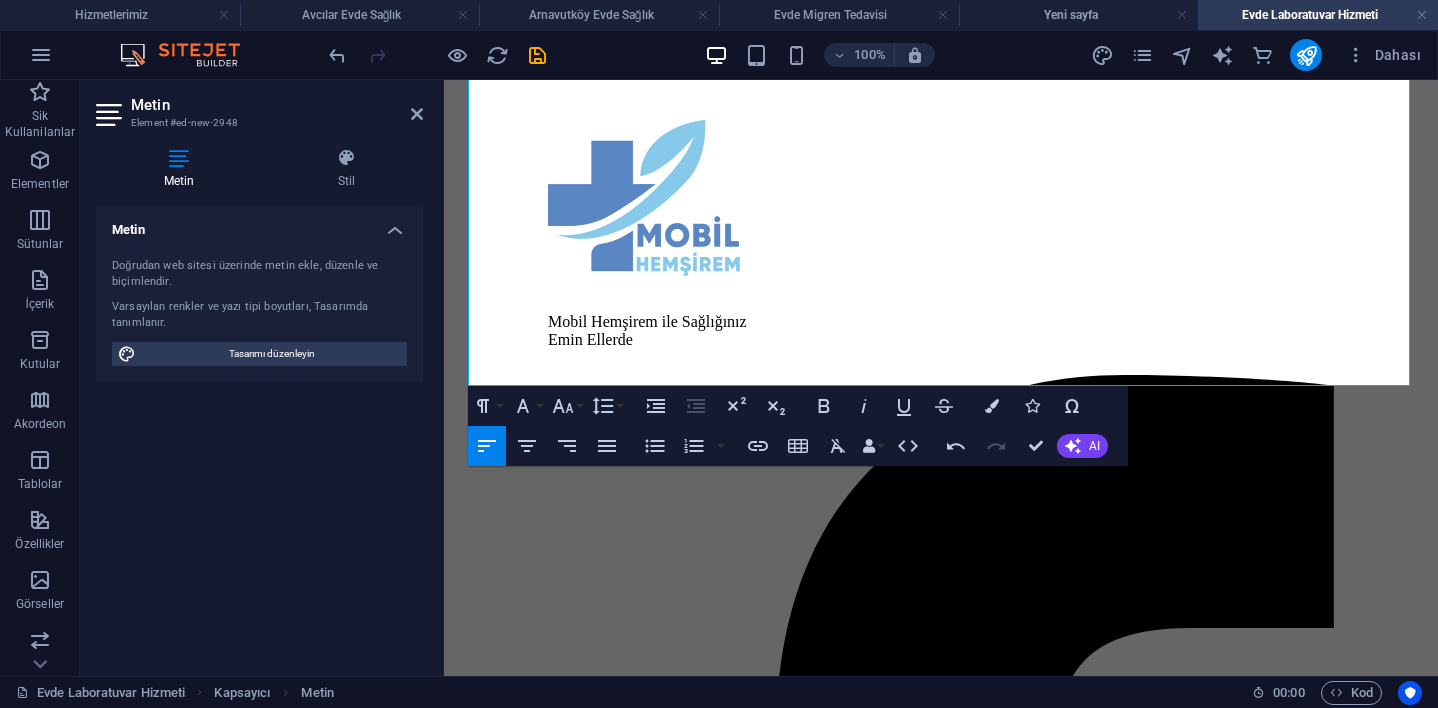 scroll, scrollTop: 892, scrollLeft: 0, axis: vertical 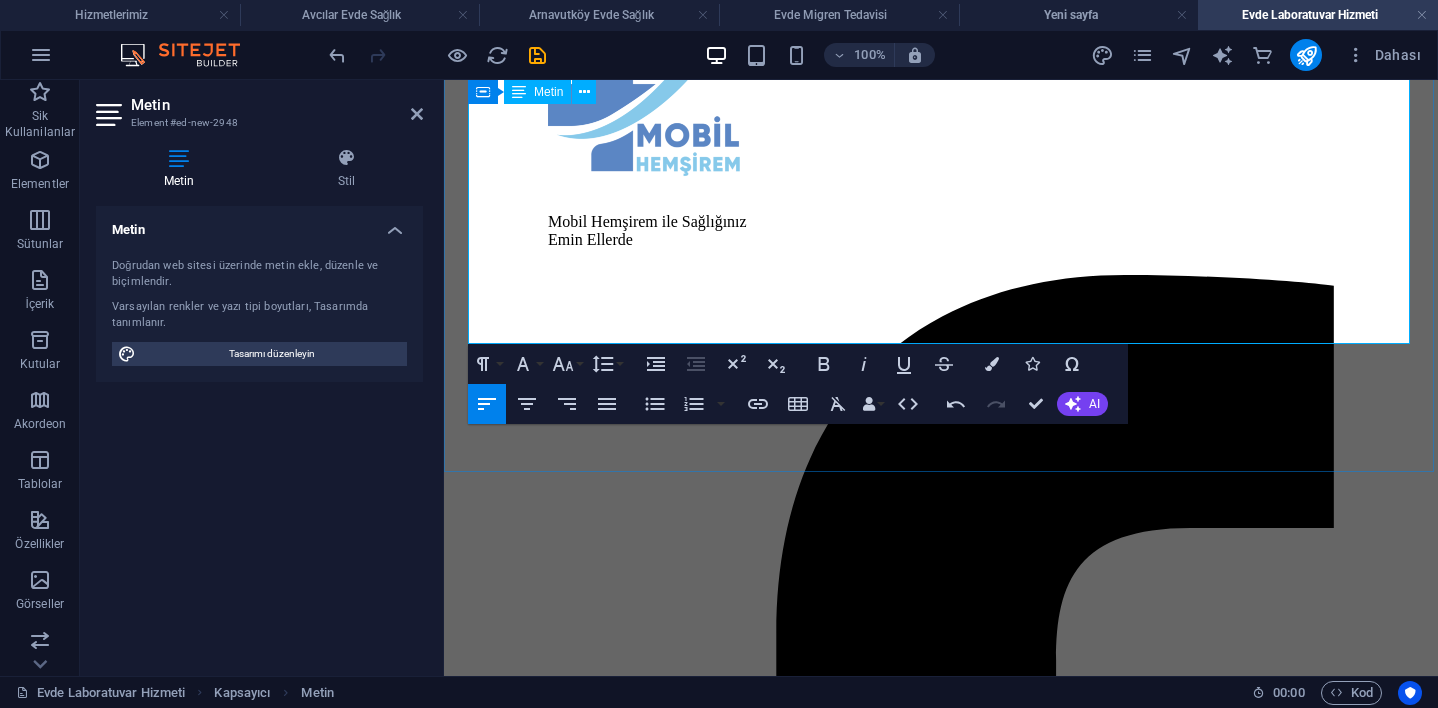 drag, startPoint x: 472, startPoint y: 247, endPoint x: 1030, endPoint y: 331, distance: 564.2872 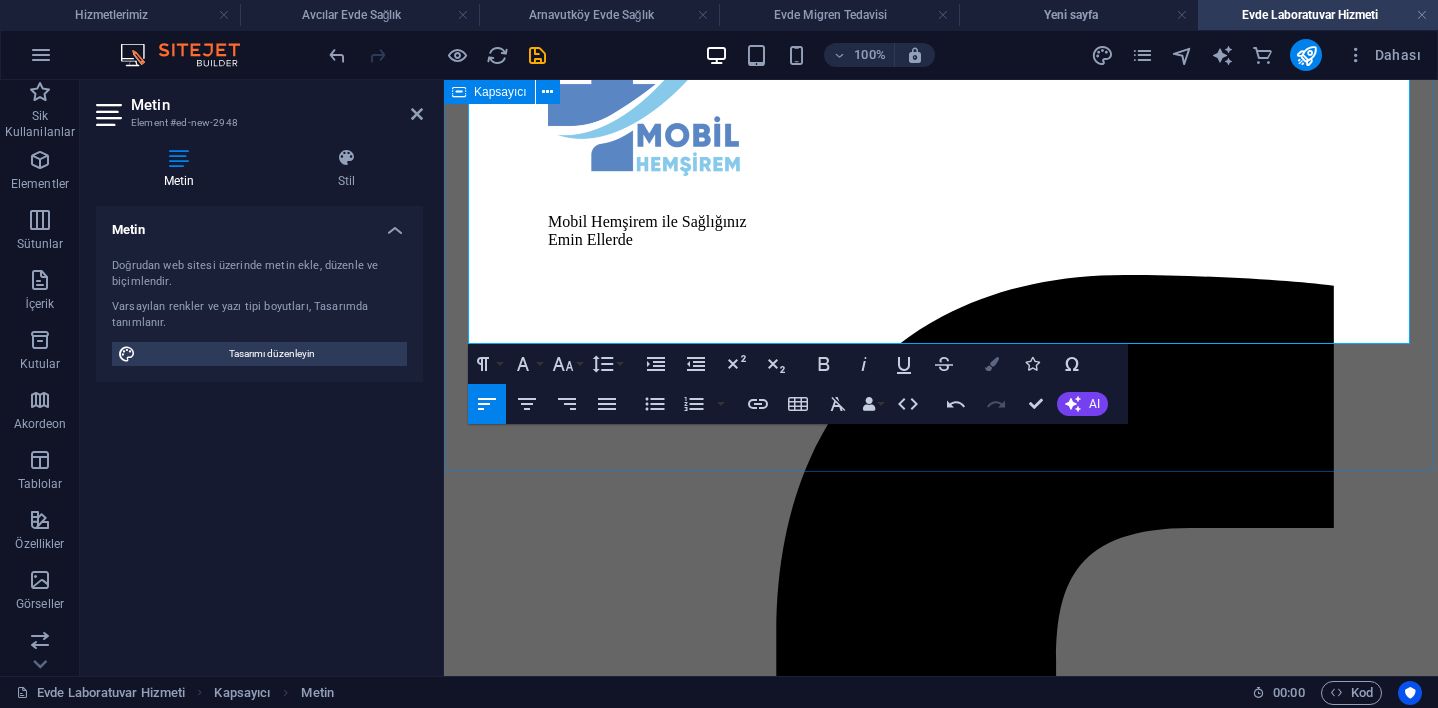 click on "Colors" at bounding box center (992, 364) 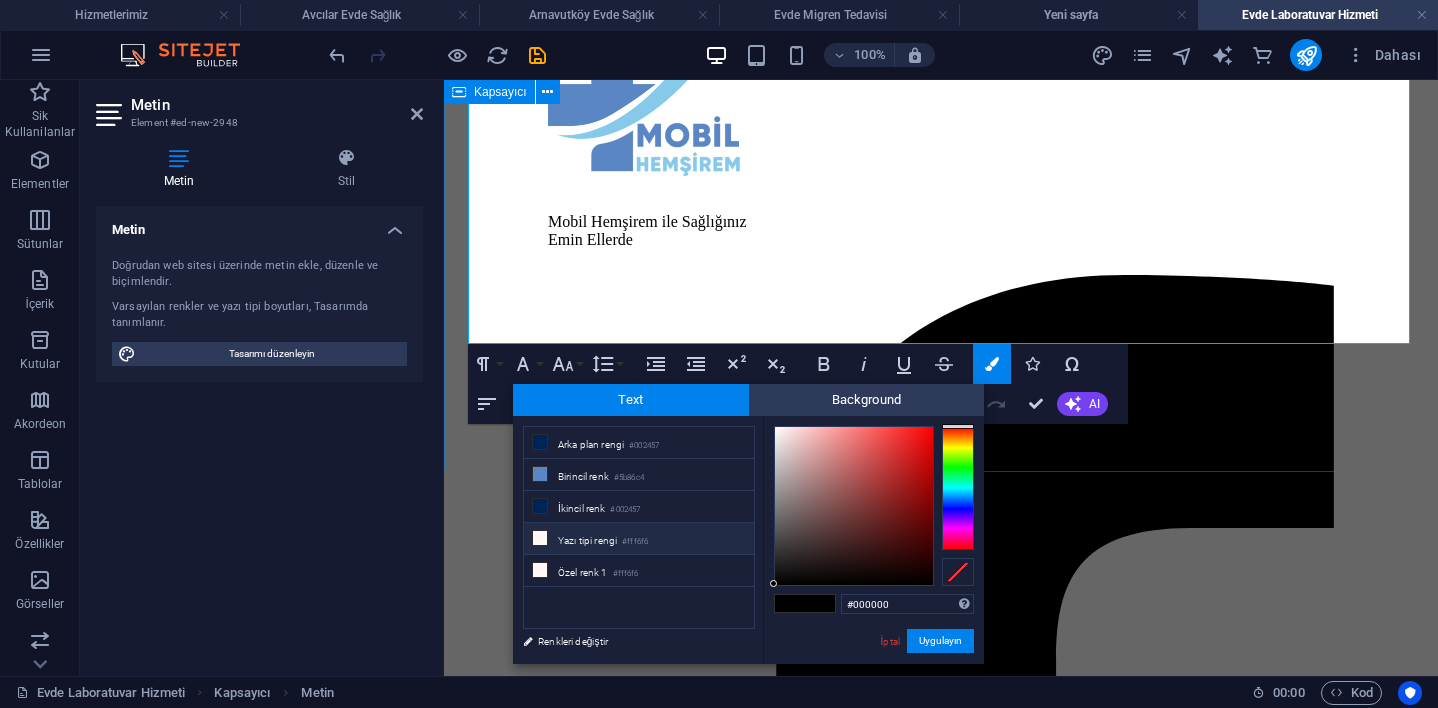 click on "Yazı tipi rengi
#fff6f6" at bounding box center [639, 539] 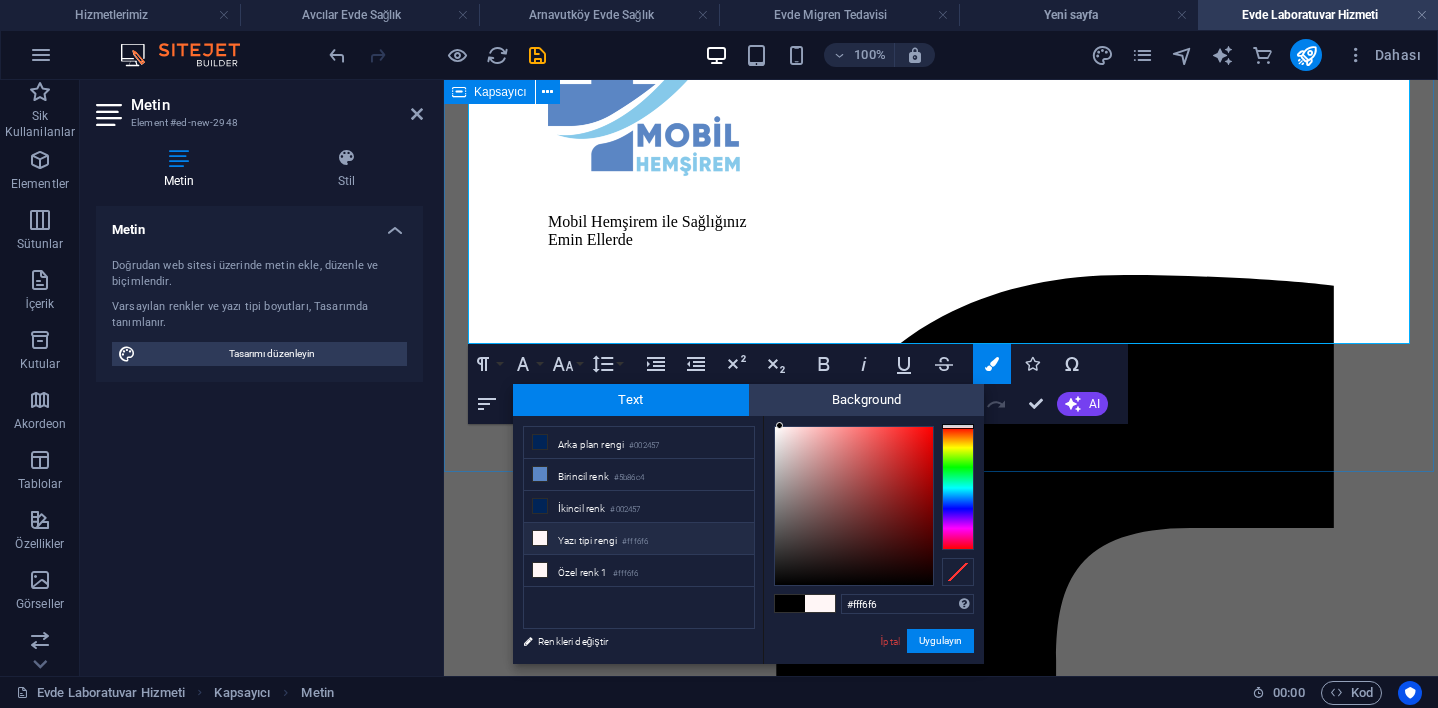 click on "Yazı tipi rengi
#fff6f6" at bounding box center [639, 539] 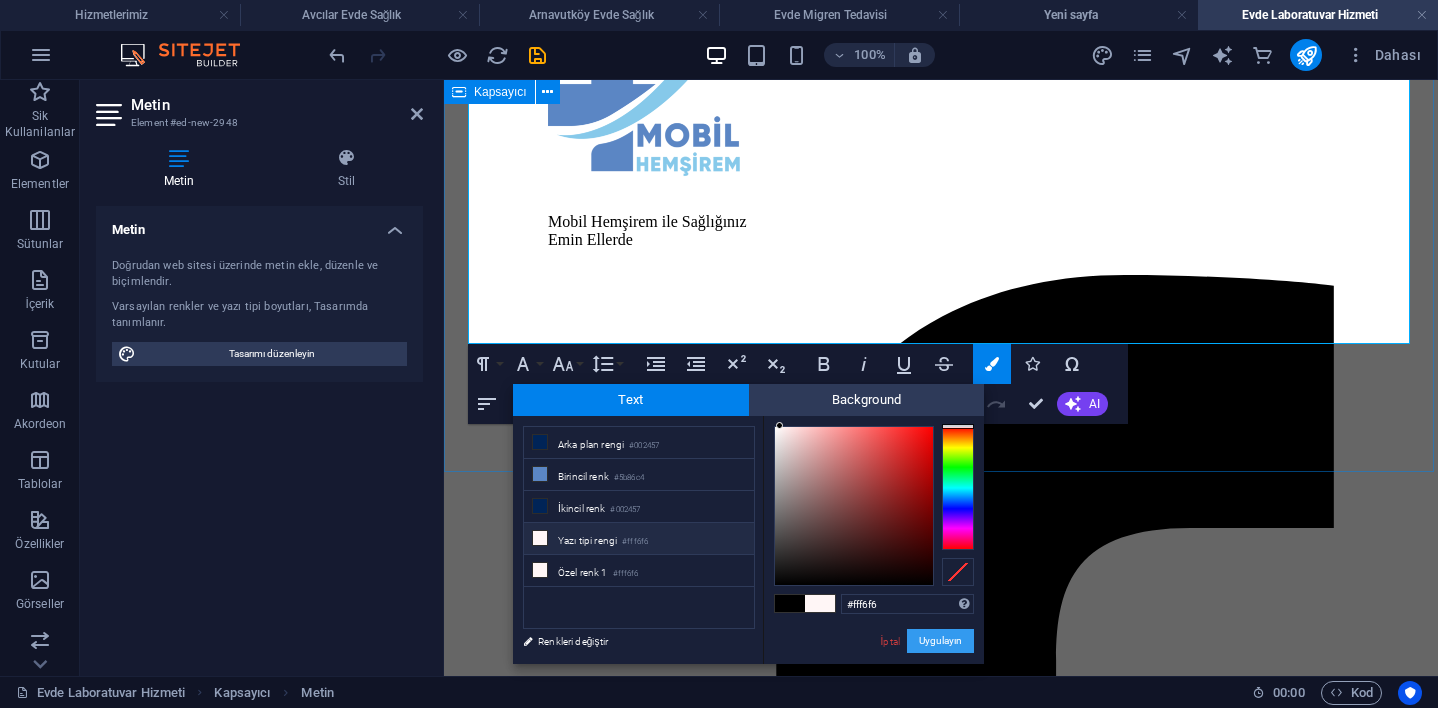 click on "Uygulayın" at bounding box center [940, 641] 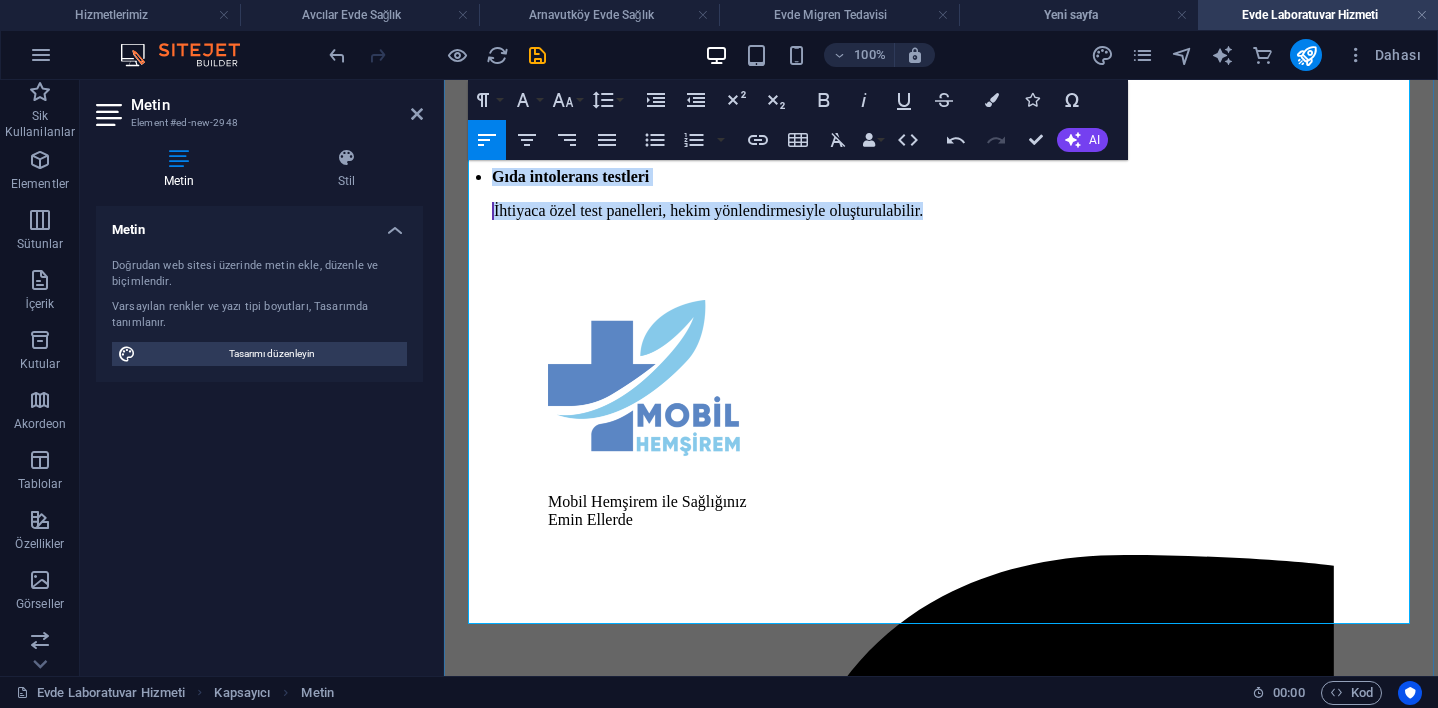 scroll, scrollTop: 556, scrollLeft: 0, axis: vertical 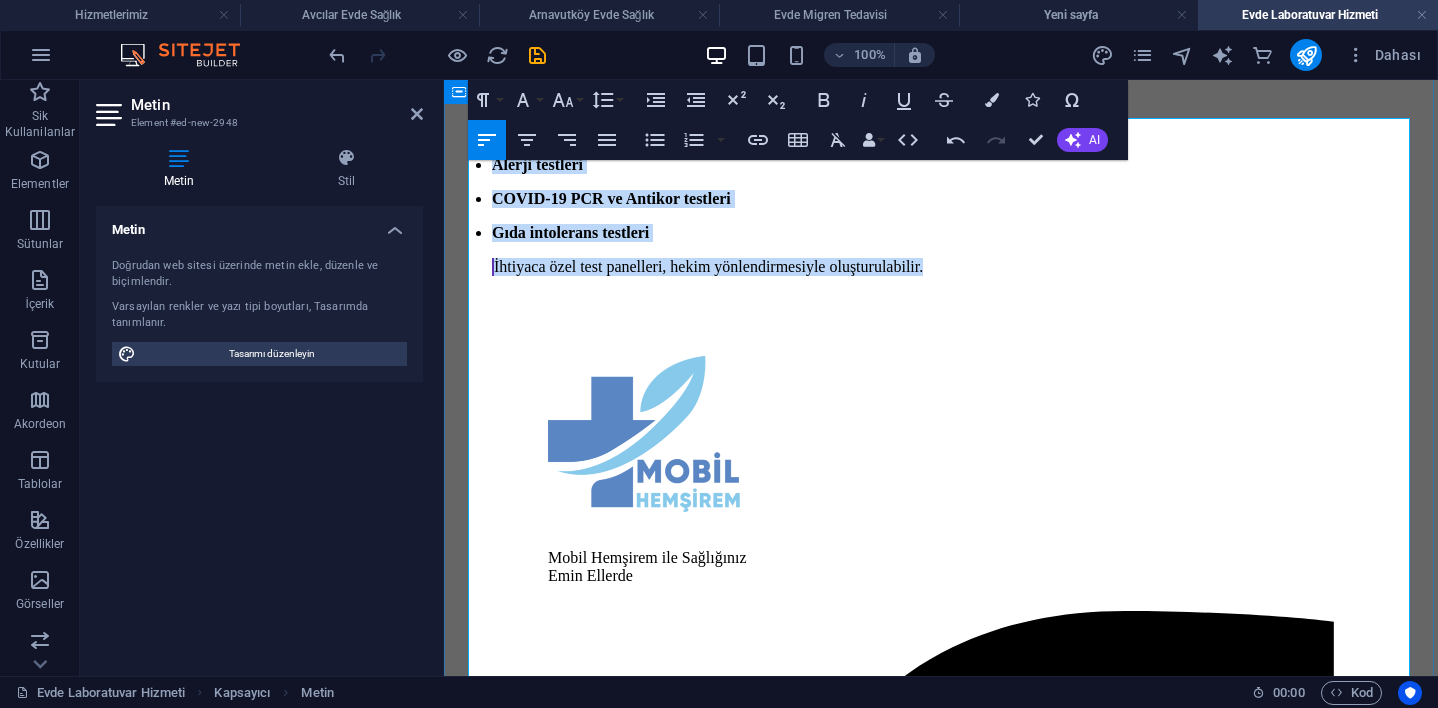 click on "Tam kan sayımı (Hemogram)" at bounding box center [592, -74] 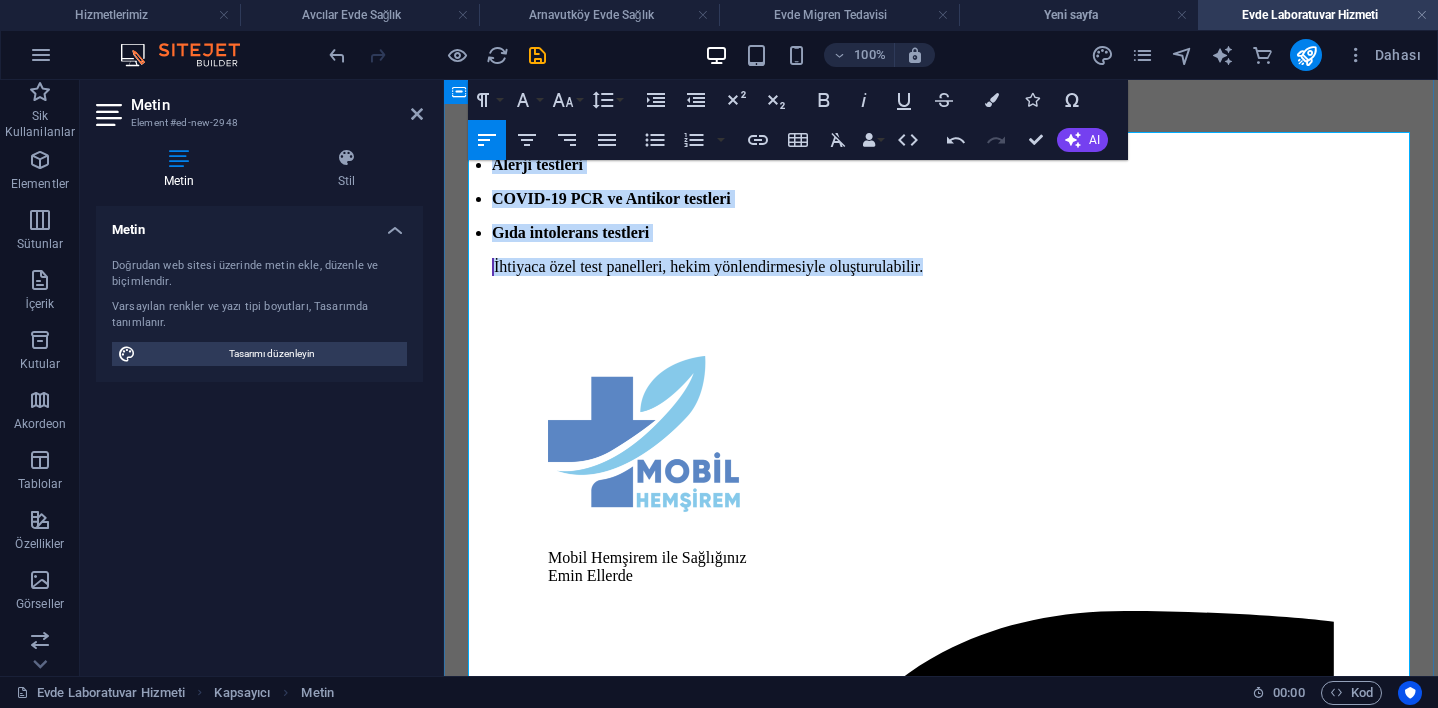 scroll, scrollTop: 542, scrollLeft: 0, axis: vertical 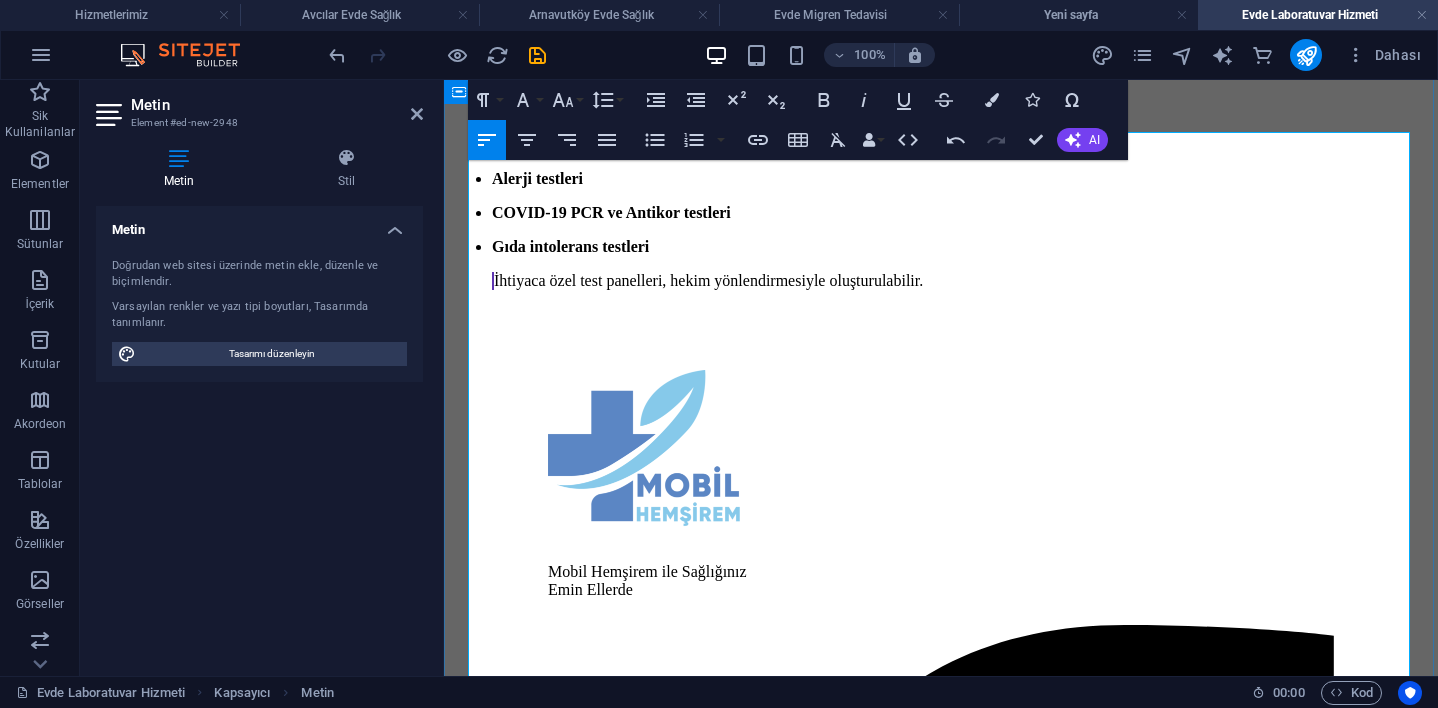 click on "Tam kan sayımı (Hemogram) Biyokimya testleri (Karaciğer, böbrek fonksiyonları, kolesterol, şeker vb.) Hormon testleri (TSH, T3, T4, Prolaktin, Beta HCG vb.) Vitamin ve mineral düzeyleri (B12, D vitamini, Demir, Ferritin vb.) İdrar ve gaita testleri Enfeksiyon belirteçleri (CRP, Sedim, Prokalsitonin) Cinsel yolla bulaşan hastalık testleri (HIV, Hepatit B-C, Sifiliz vb.) Alerji testleri COVID-19 PCR ve Antikor testleri Gıda intolerans testleri" at bounding box center (941, 94) 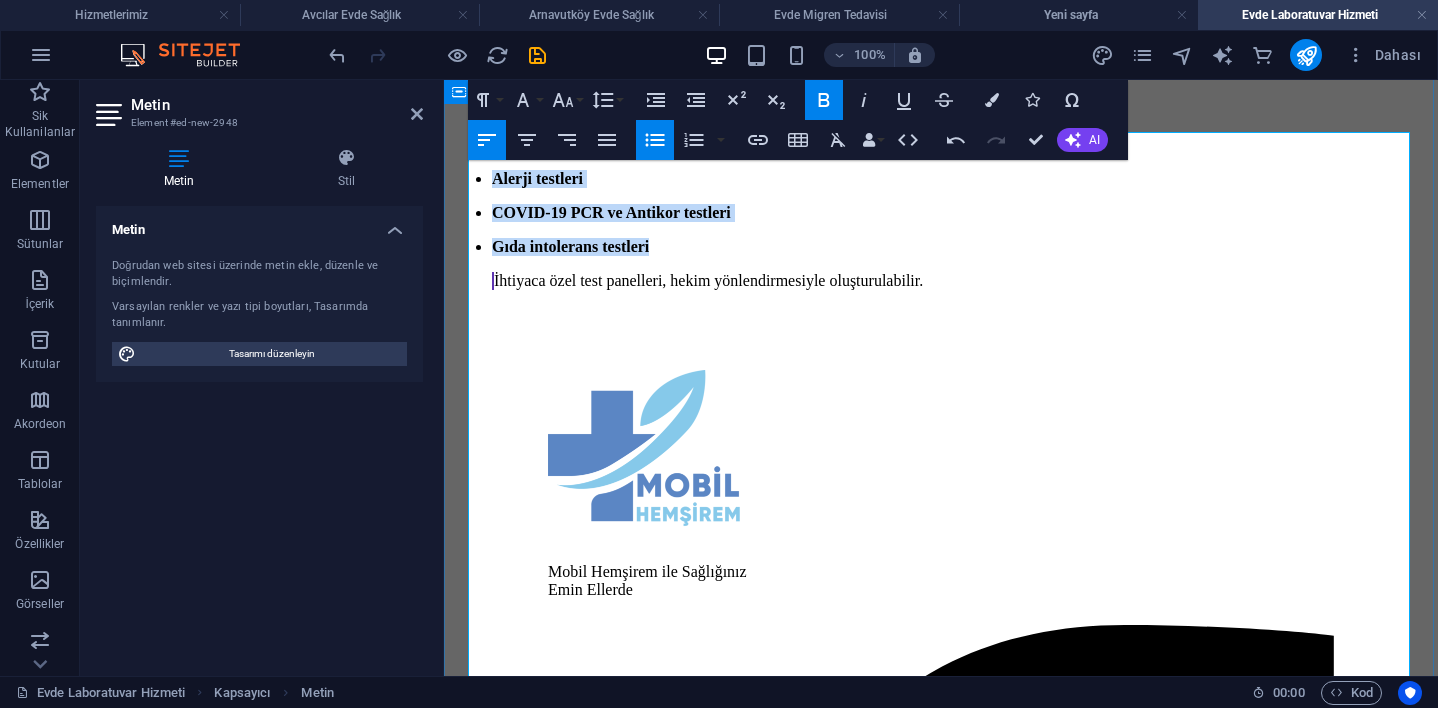 drag, startPoint x: 485, startPoint y: 185, endPoint x: 685, endPoint y: 637, distance: 494.27118 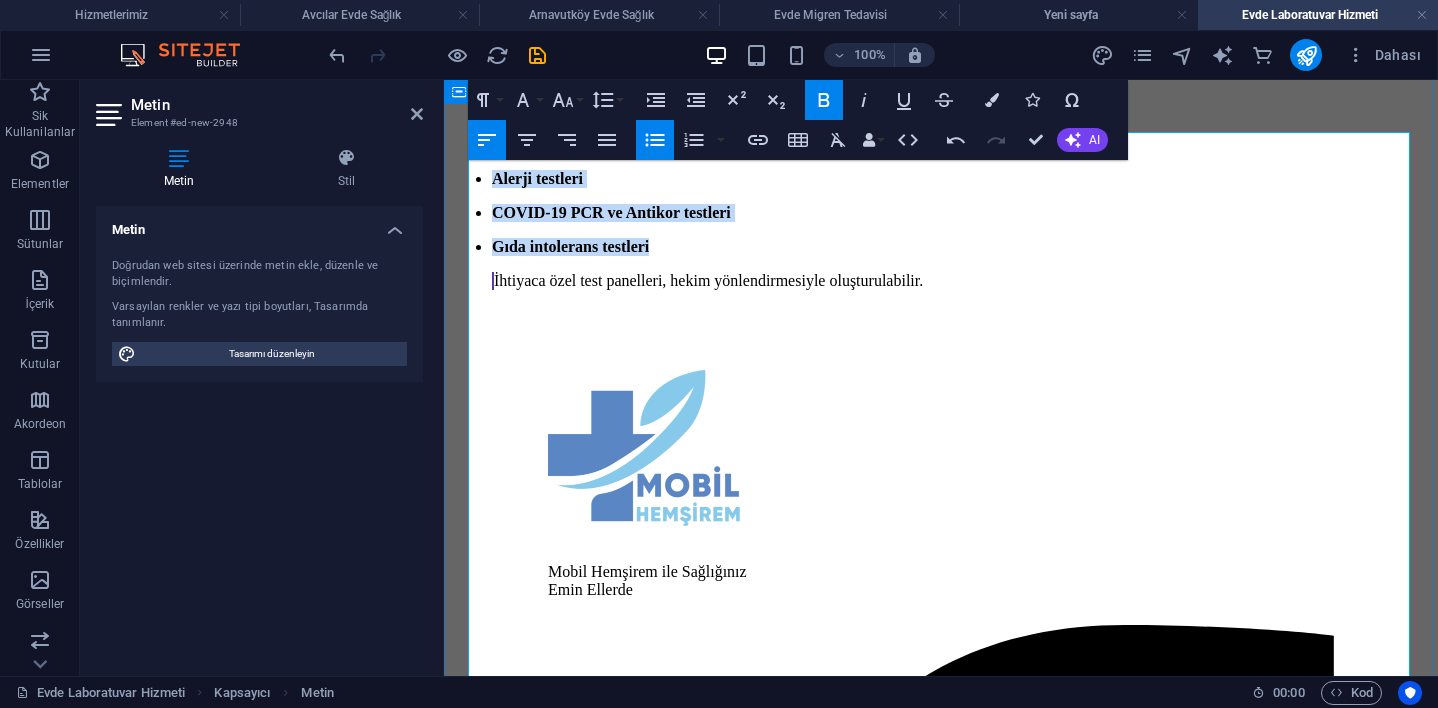 click 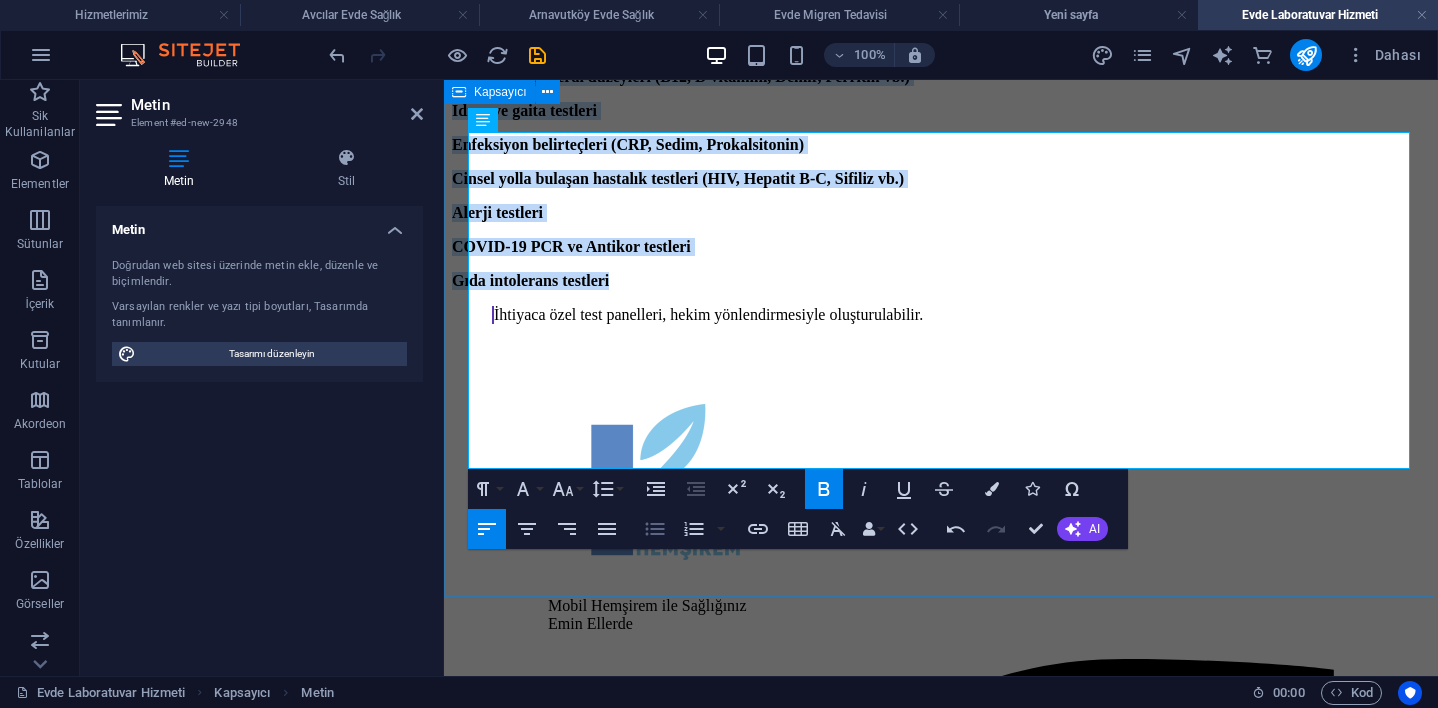 click 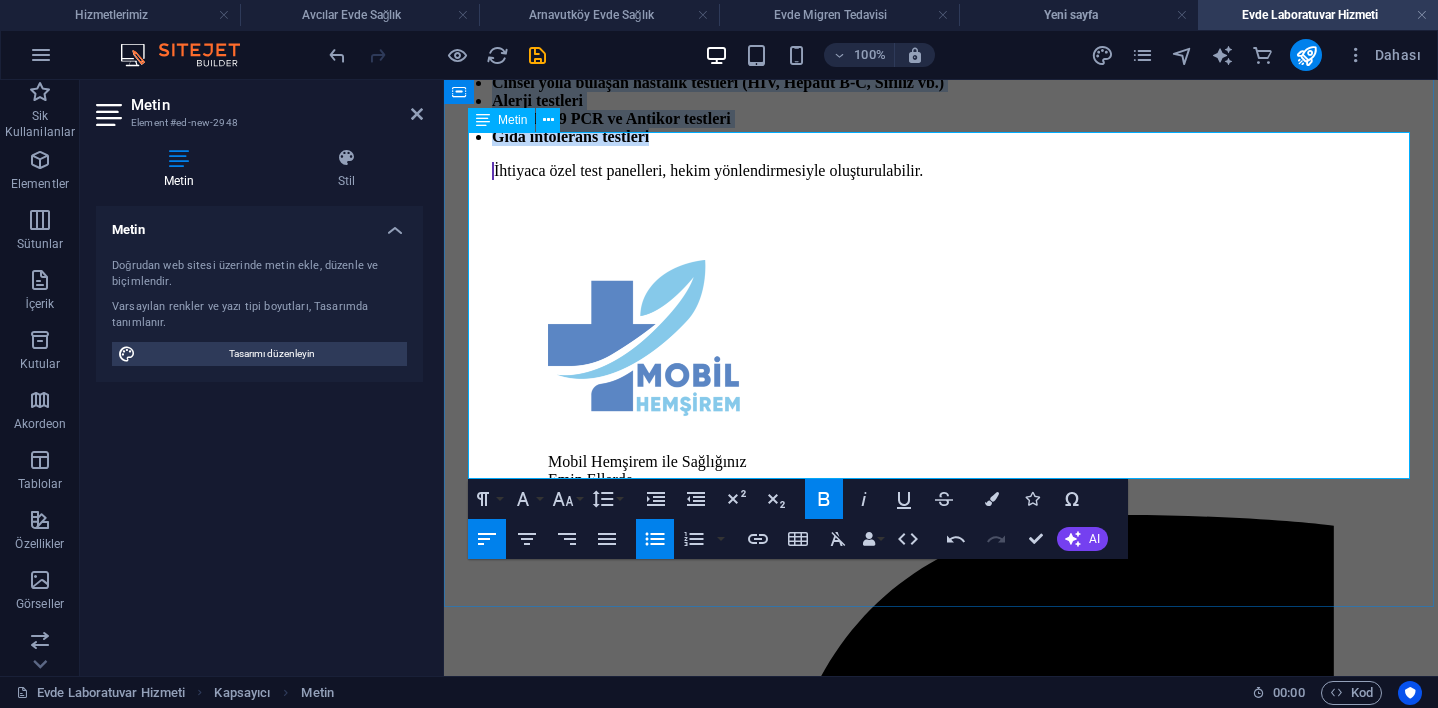 click at bounding box center [961, -59] 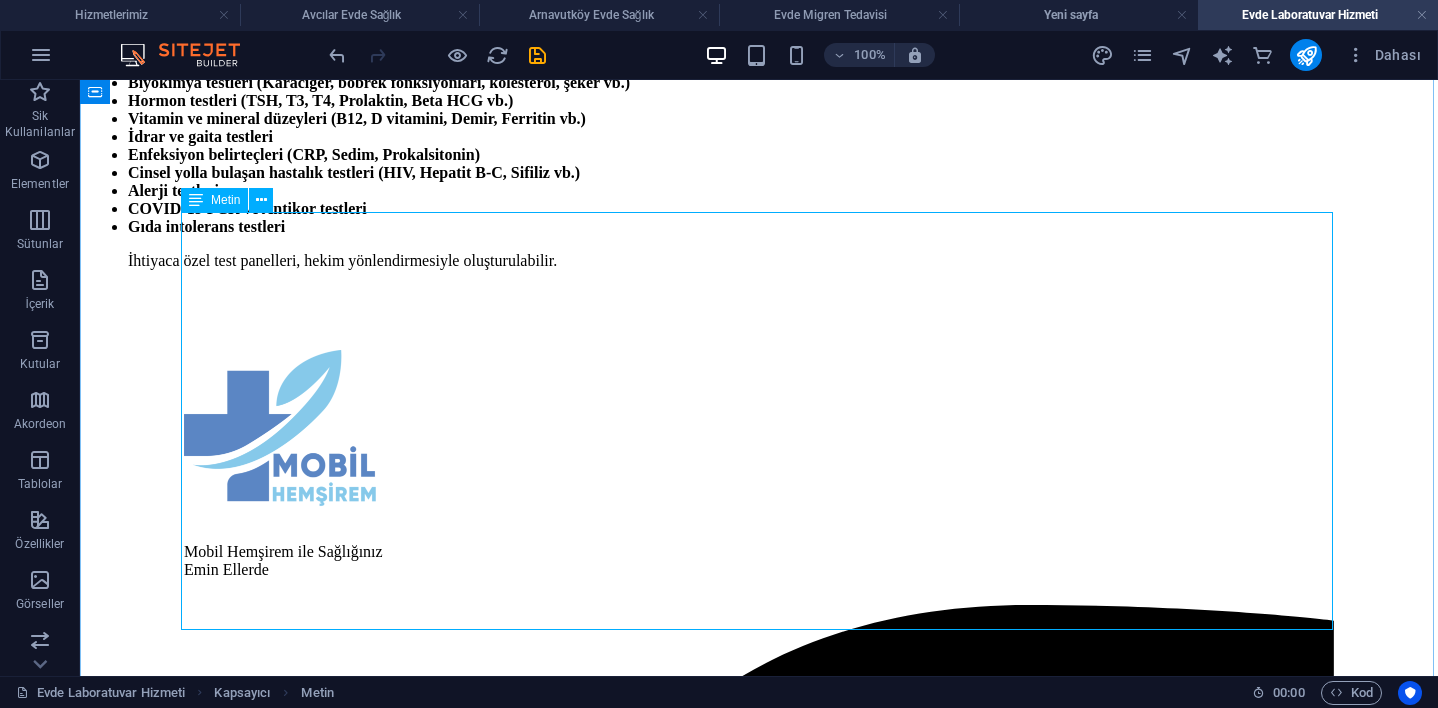 scroll, scrollTop: 438, scrollLeft: 0, axis: vertical 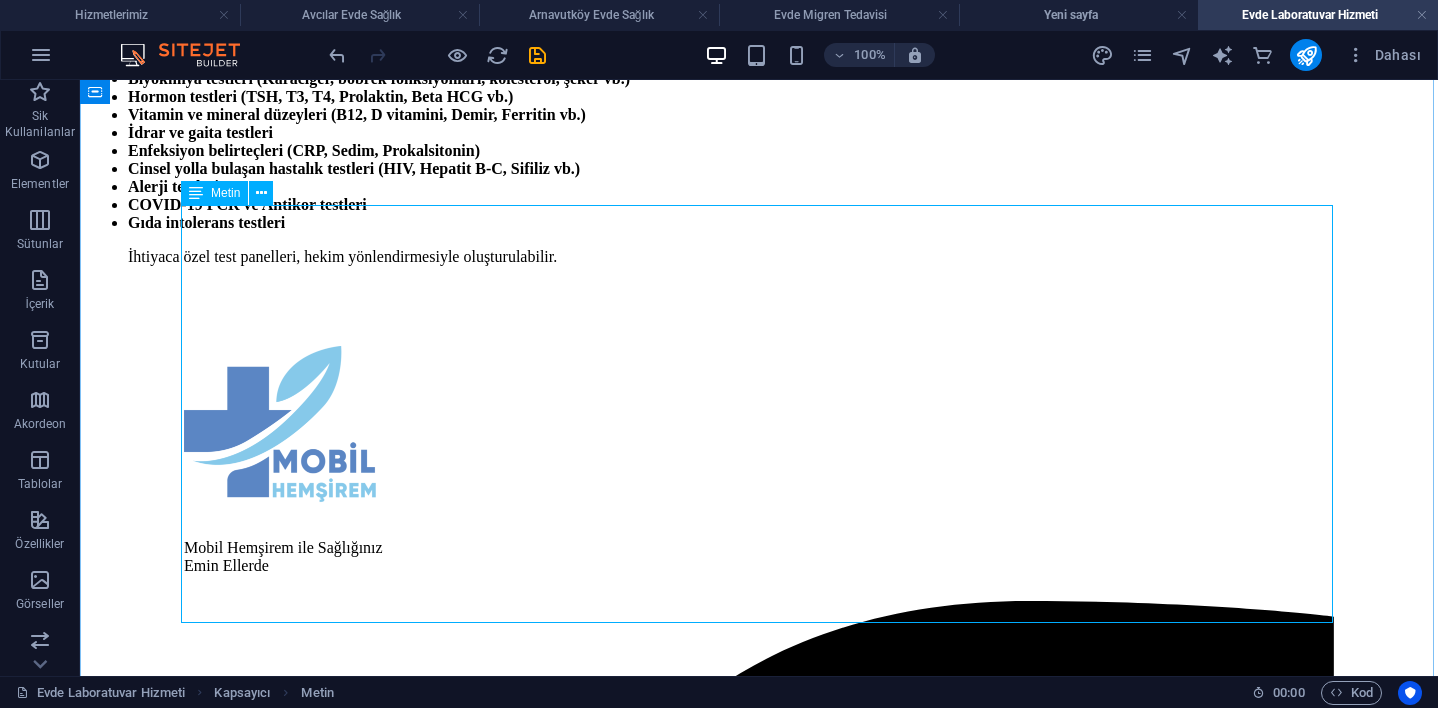 click on "Mobil Hemşirem aracılığıyla alınan numunelerle yapılabilen başlıca testler: Tam kan sayımı (Hemogram) Biyokimya testleri (Karaciğer, böbrek fonksiyonları, kolesterol, şeker vb.) Hormon testleri (TSH, T3, T4, Prolaktin, Beta HCG vb.) Vitamin ve mineral düzeyleri (B12, D vitamini, Demir, Ferritin vb.) İdrar ve gaita testleri Enfeksiyon belirteçleri (CRP, Sedim, Prokalsitonin) Cinsel yolla bulaşan hastalık testleri (HIV, Hepatit B-C, Sifiliz vb.) Alerji testleri COVID-19 PCR ve Antikor testleri Gıda intolerans testleri İhtiyaca özel test panelleri, hekim yönlendirmesiyle oluşturulabilir." at bounding box center [759, 134] 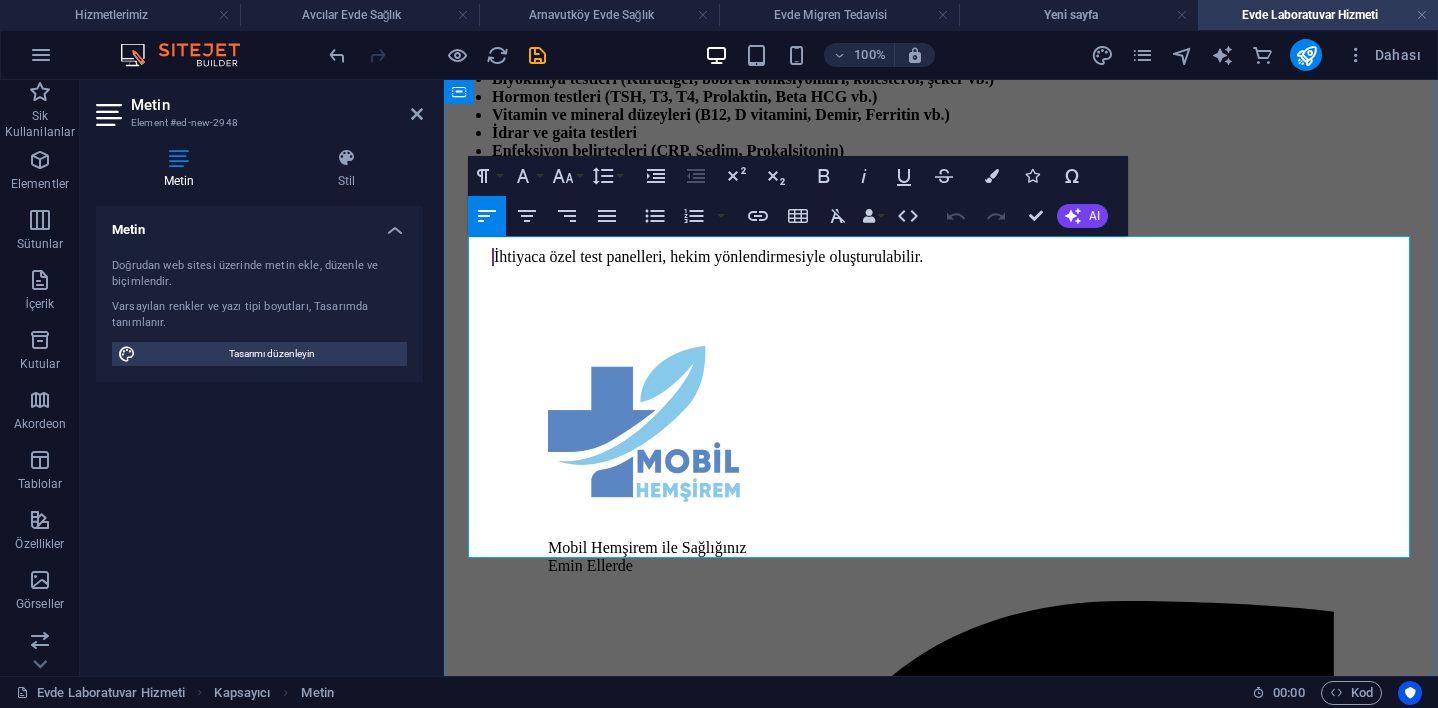 click on "İhtiyaca özel test panelleri, hekim yönlendirmesiyle oluşturulabilir." at bounding box center [708, 256] 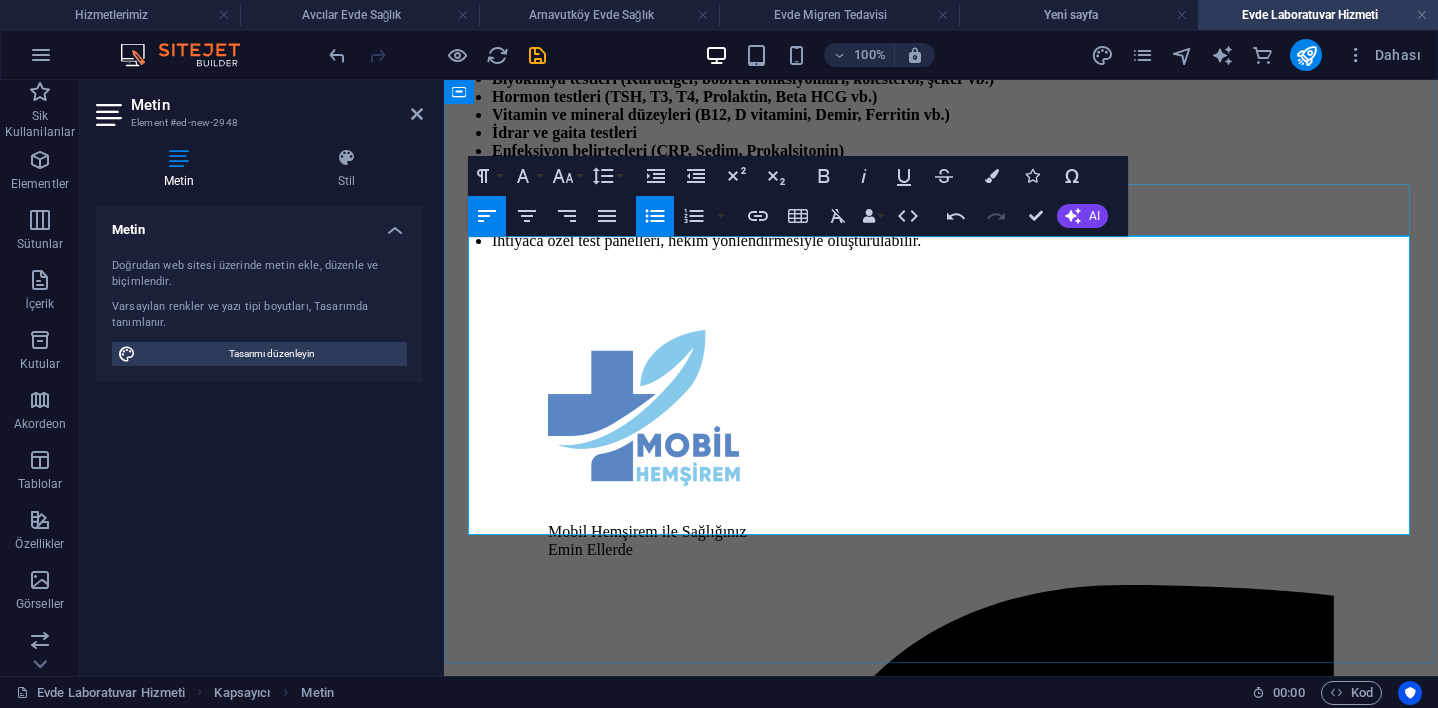 click 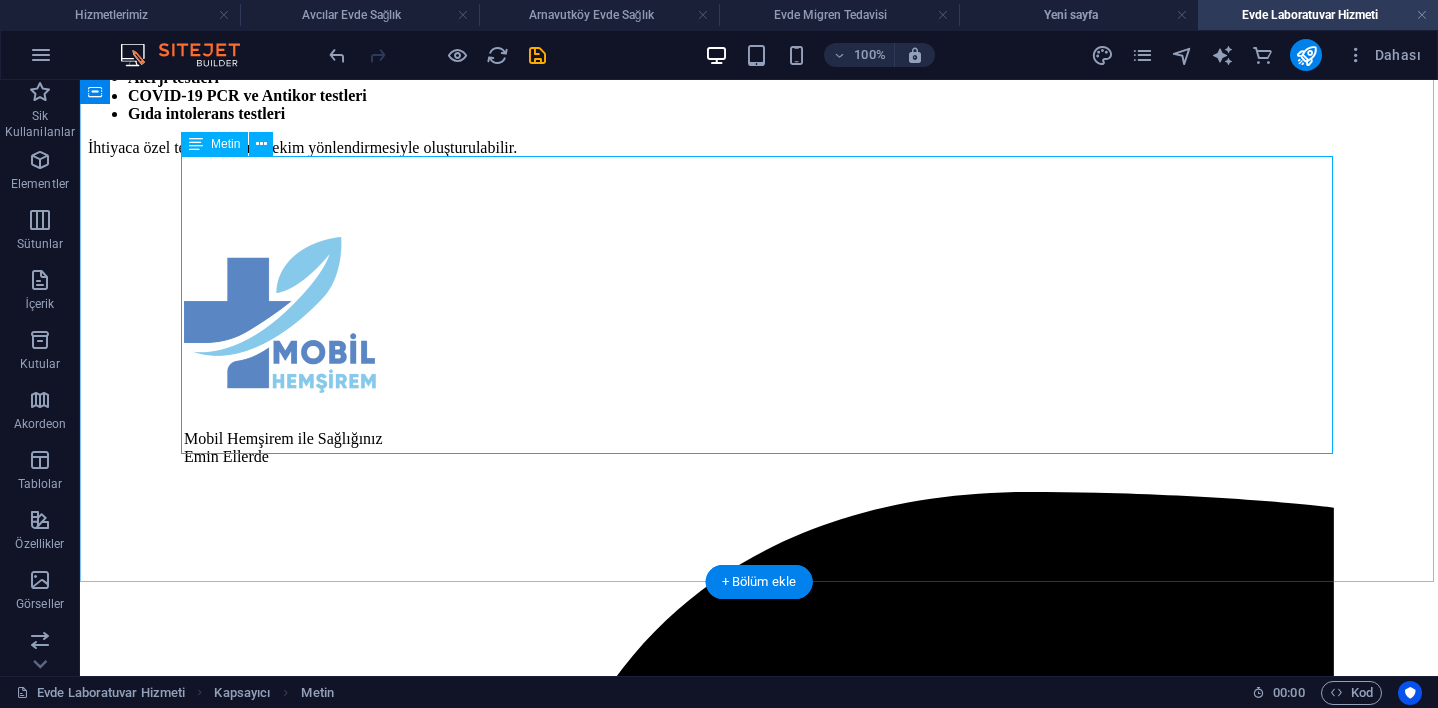 scroll, scrollTop: 548, scrollLeft: 0, axis: vertical 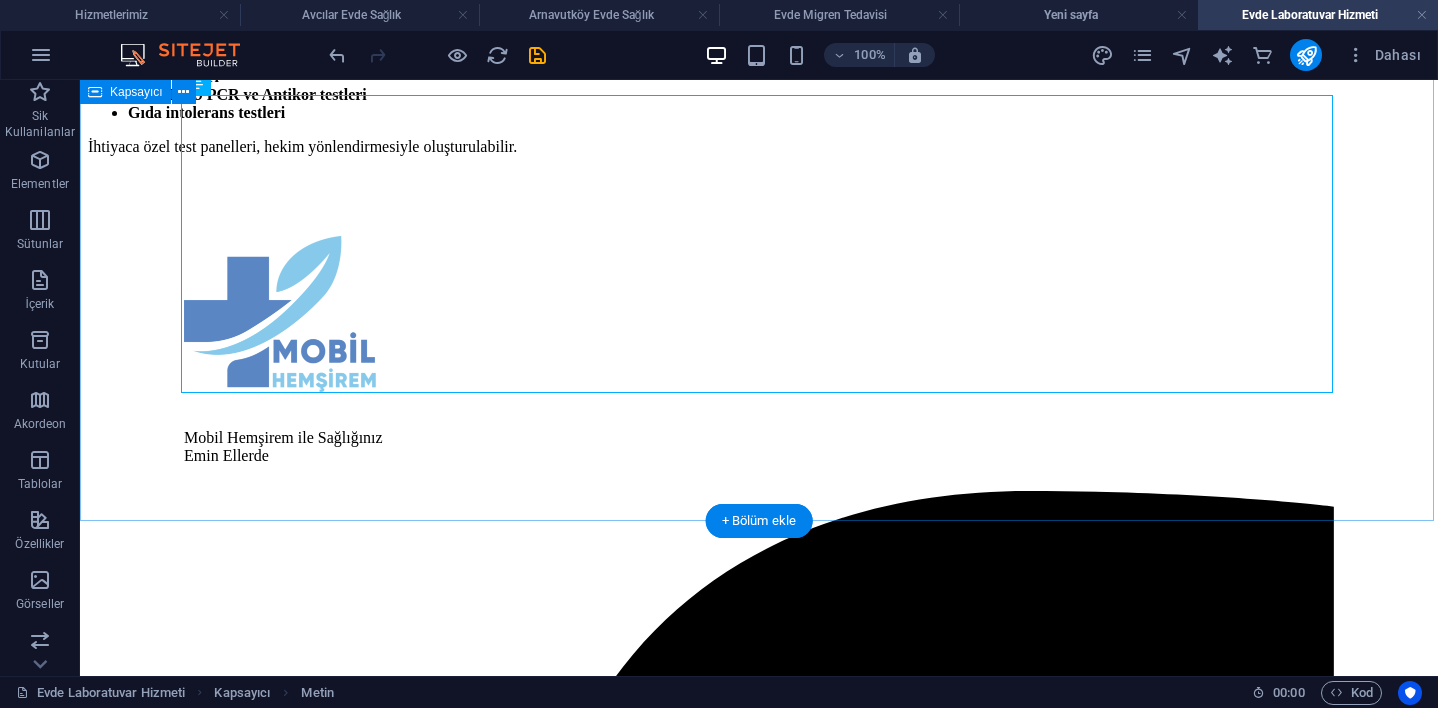 click on "Evde Laboratuvar Hizmeti | Mobil Hemşirem Tahliller Artık Evinizde! Hastaneye gitmeden, sıra beklemeden, bulaş riskine maruz kalmadan tüm laboratuvar testlerinizi  evinizin konforunda yaptırın! Mobil Hemşirem’in profesyonel hemşire kadrosu ve çözüm ortaklarıyla sunulan  evde laboratuvar hizmeti , [CITY]’un tüm ilçelerinde güvenle hizmetinizde. Evde Laboratuvar Hizmeti Nedir? Evde laboratuvar hizmeti, kişinin evinde kan alma, numune toplama gibi işlemlerin profesyonel sağlık çalışanları tarafından gerçekleştirilip, numunelerin anlaşmalı laboratuvarlara güvenle ulaştırılması sürecidir. Sonuçlar en kısa sürede hastaya dijital olarak iletilir. Evde Hangi Tahliller Yapılır? Mobil Hemşirem aracılığıyla alınan numunelerle yapılabilen başlıca testler: Tam kan sayımı (Hemogram) Biyokimya testleri (Karaciğer, böbrek fonksiyonları, kolesterol, şeker vb.) Hormon testleri (TSH, T3, T4, Prolaktin, Beta HCG vb.) İdrar ve gaita testleri Alerji testleri" at bounding box center (759, -133) 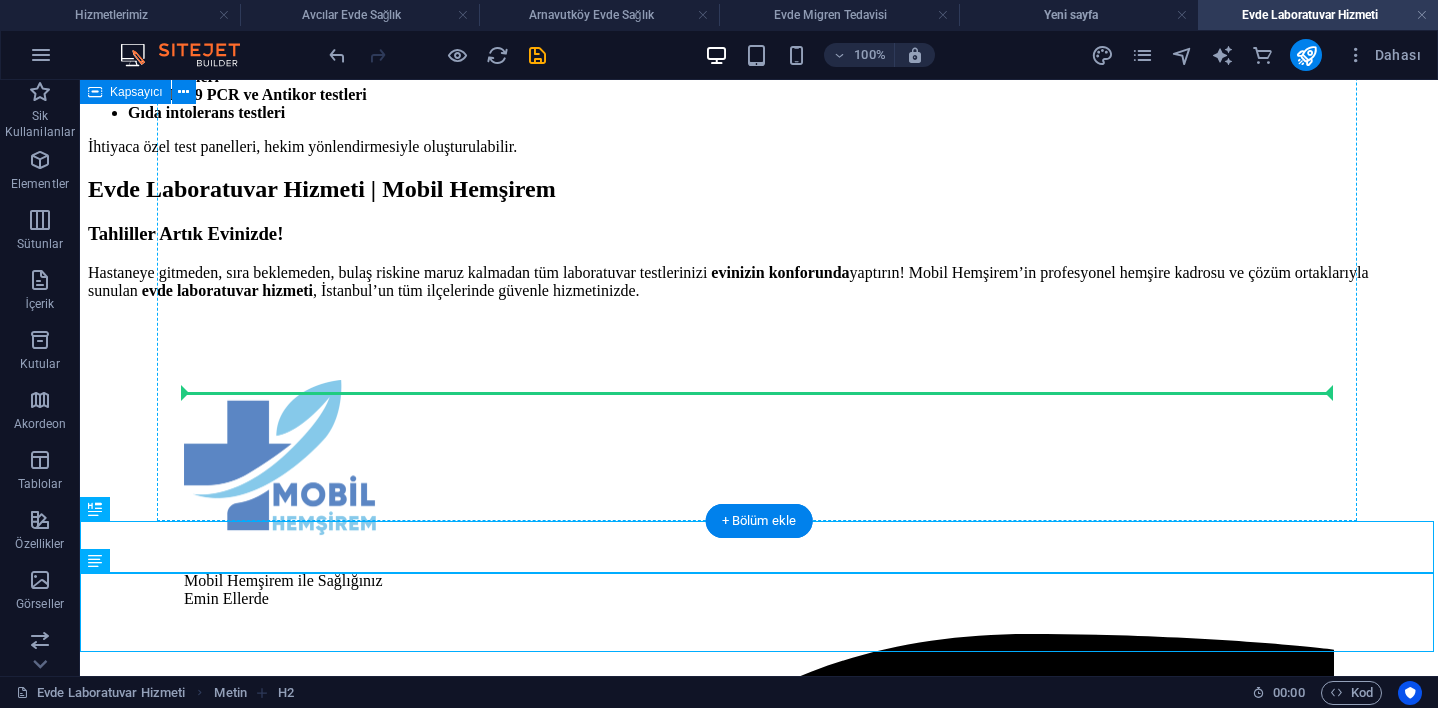 drag, startPoint x: 171, startPoint y: 589, endPoint x: 253, endPoint y: 388, distance: 217.08293 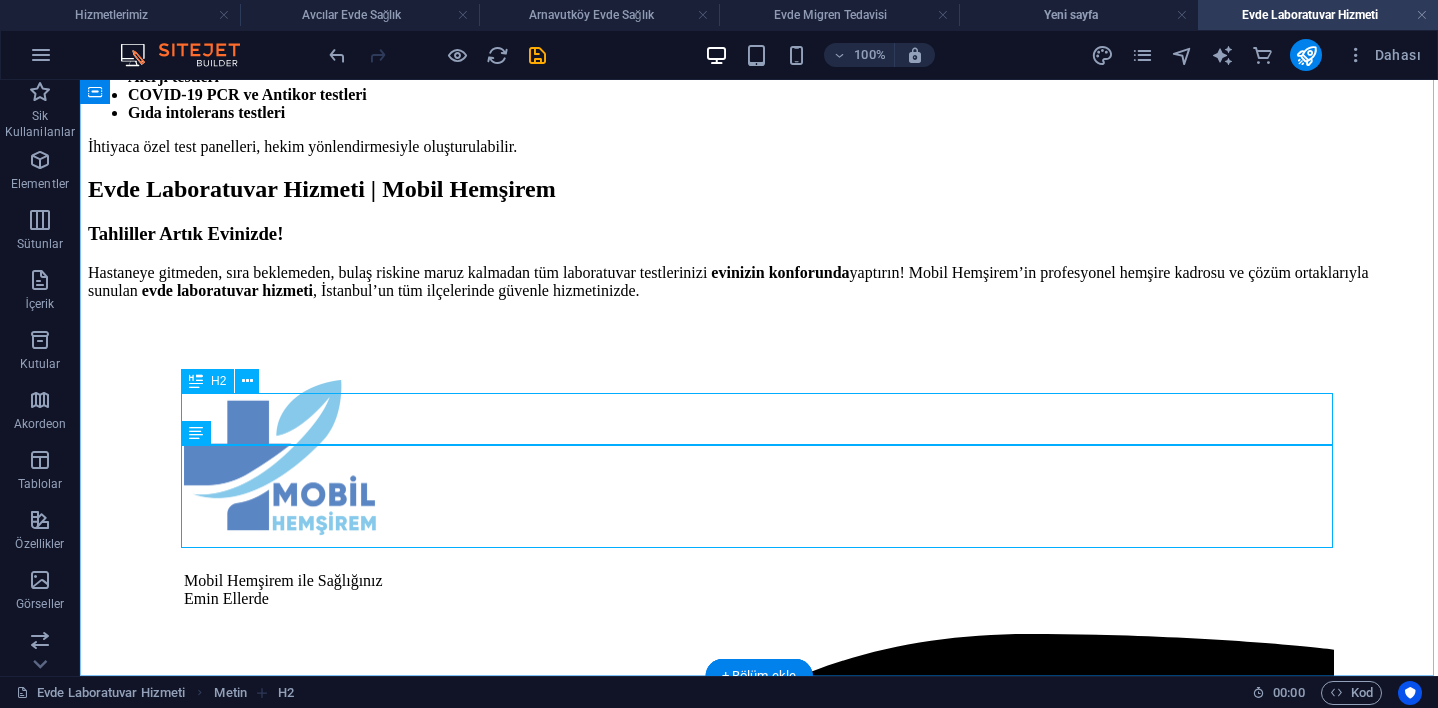 click on "Evde Laboratuvar Hizmeti | Mobil Hemşirem" at bounding box center [759, 189] 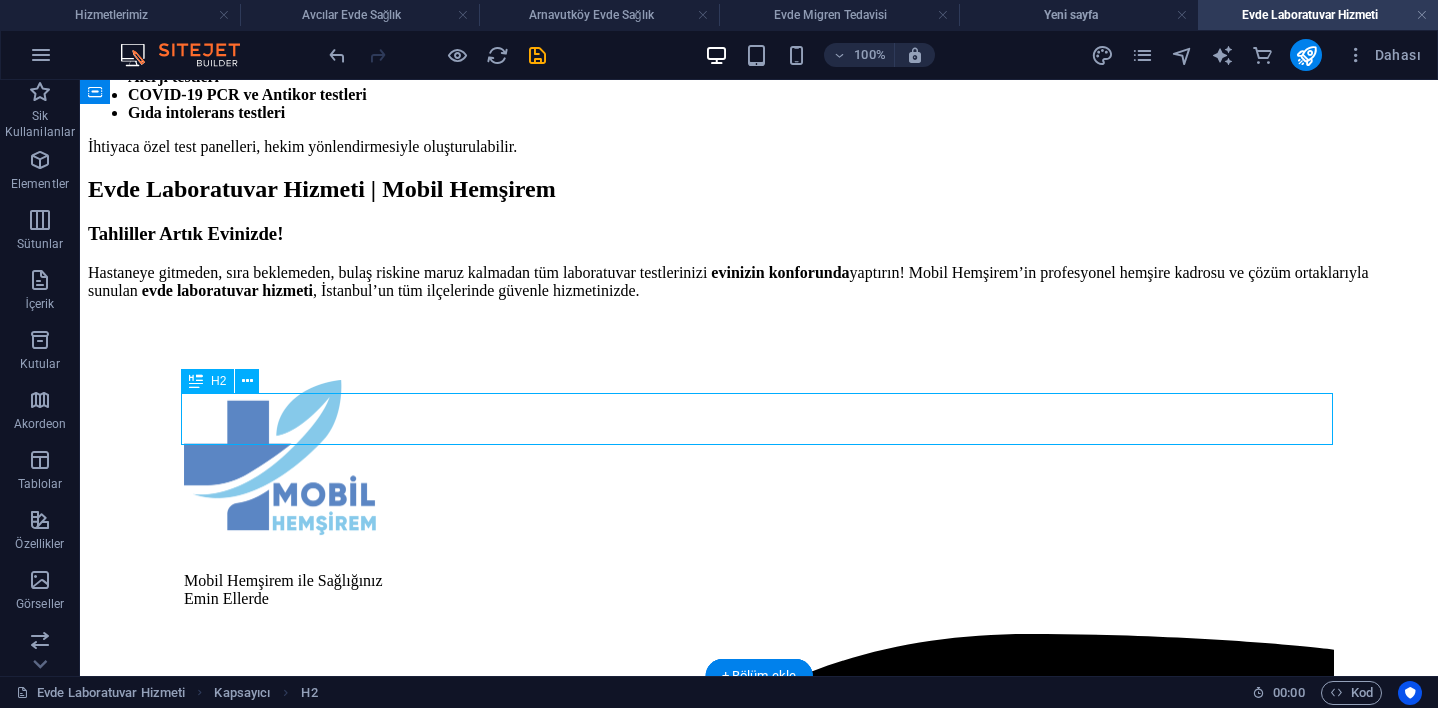 click on "Evde Laboratuvar Hizmeti | Mobil Hemşirem" at bounding box center [759, 189] 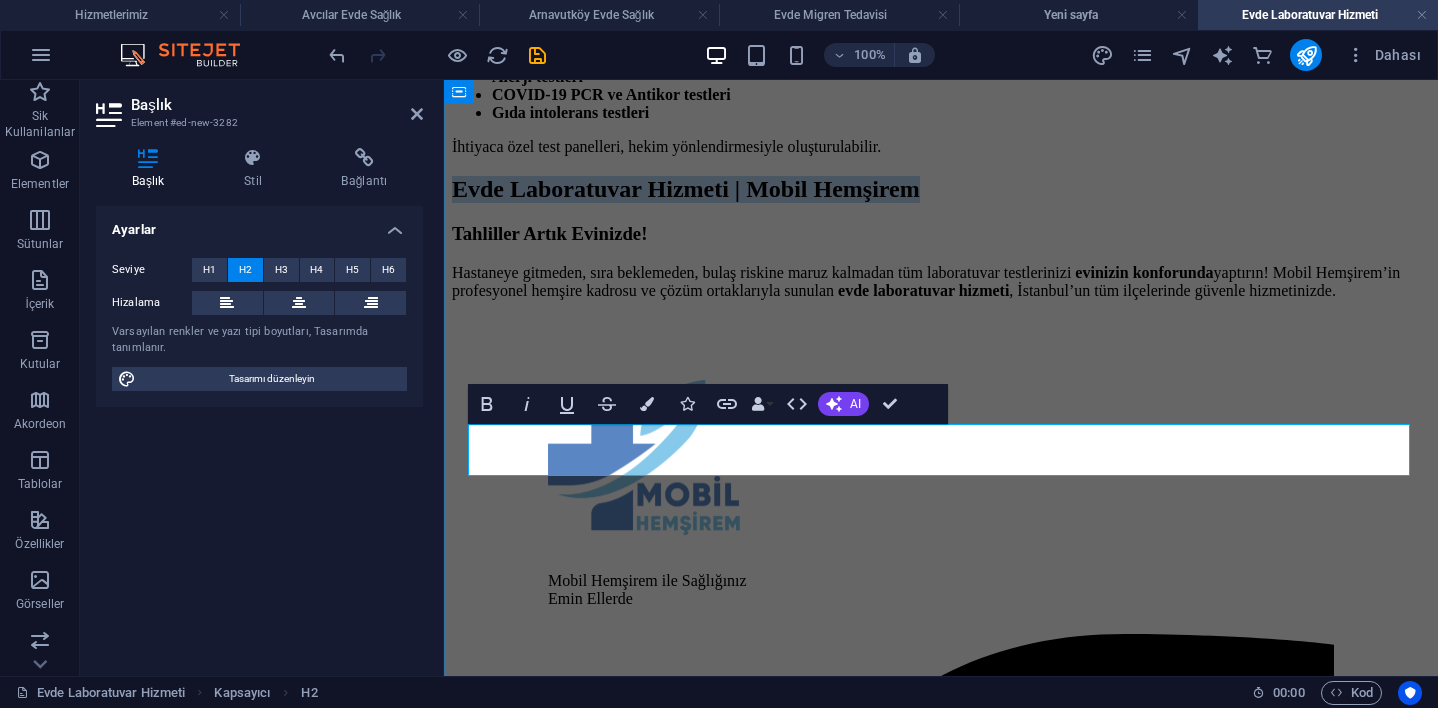 click on "Evde Laboratuvar Hizmeti | Mobil Hemşirem" at bounding box center [686, 189] 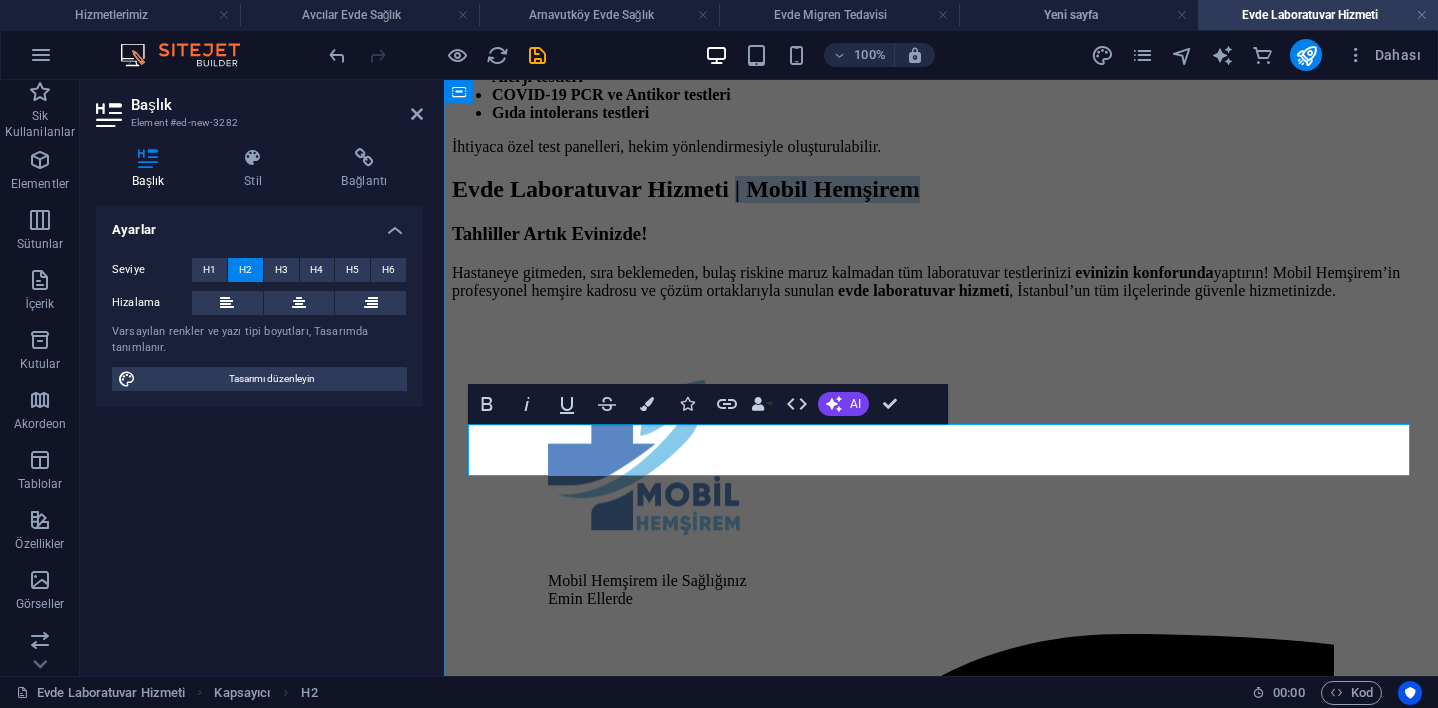 drag, startPoint x: 1006, startPoint y: 446, endPoint x: 1384, endPoint y: 446, distance: 378 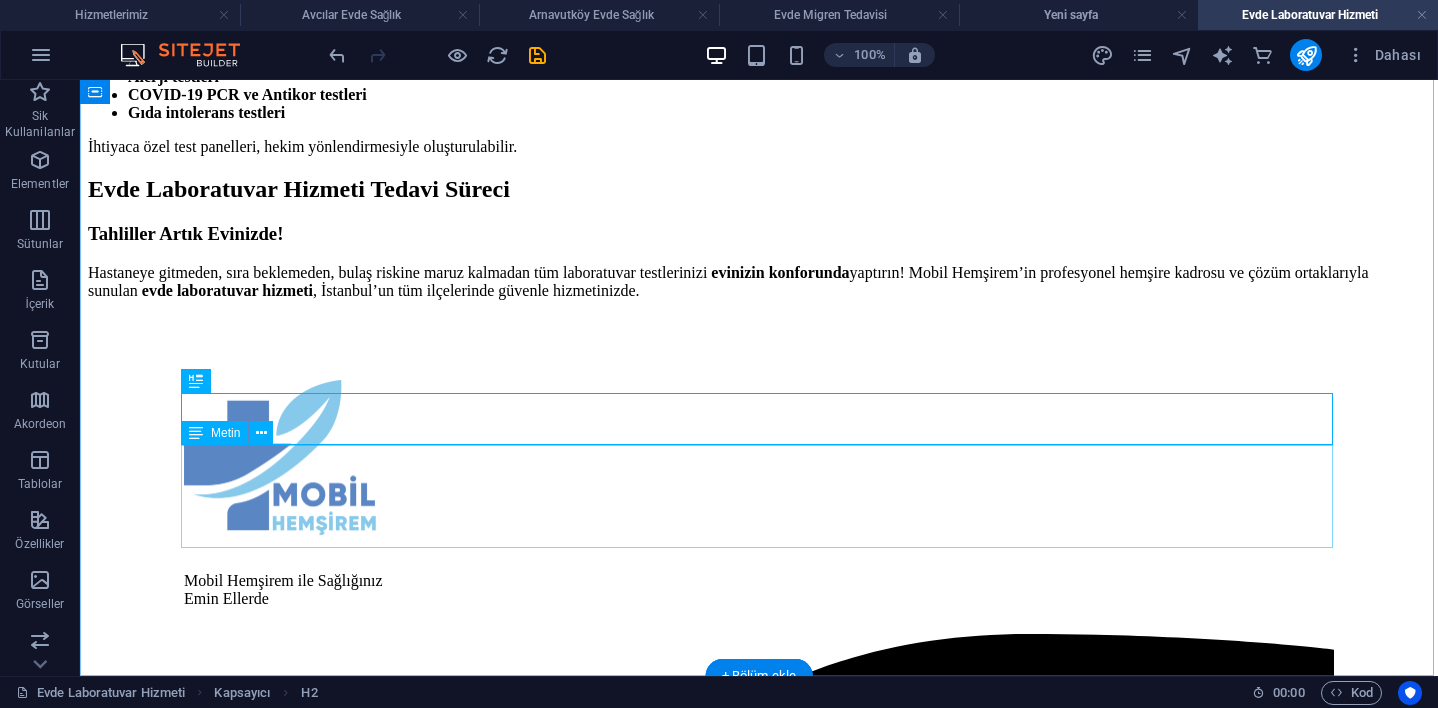 click on "Tahliller Artık Evinizde! Hastaneye gitmeden, sıra beklemeden, bulaş riskine maruz kalmadan tüm laboratuvar testlerinizi   evinizin konforunda yaptırın! Mobil Hemşirem’in profesyonel hemşire kadrosu ve çözüm ortaklarıyla sunulan   evde laboratuvar hizmeti , [CITY]’nın tüm ilçelerinde güvenle hizmetinizde." at bounding box center (759, 261) 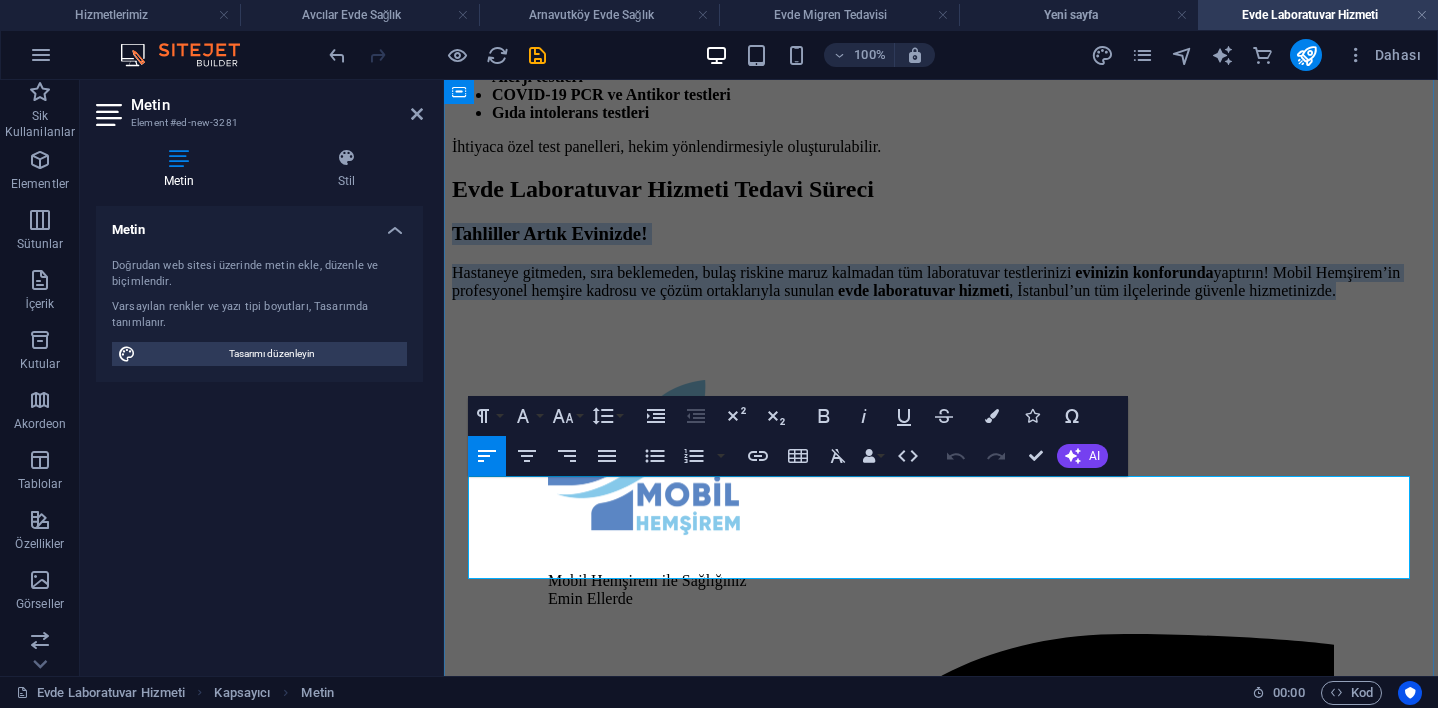 drag, startPoint x: 947, startPoint y: 567, endPoint x: 467, endPoint y: 482, distance: 487.46796 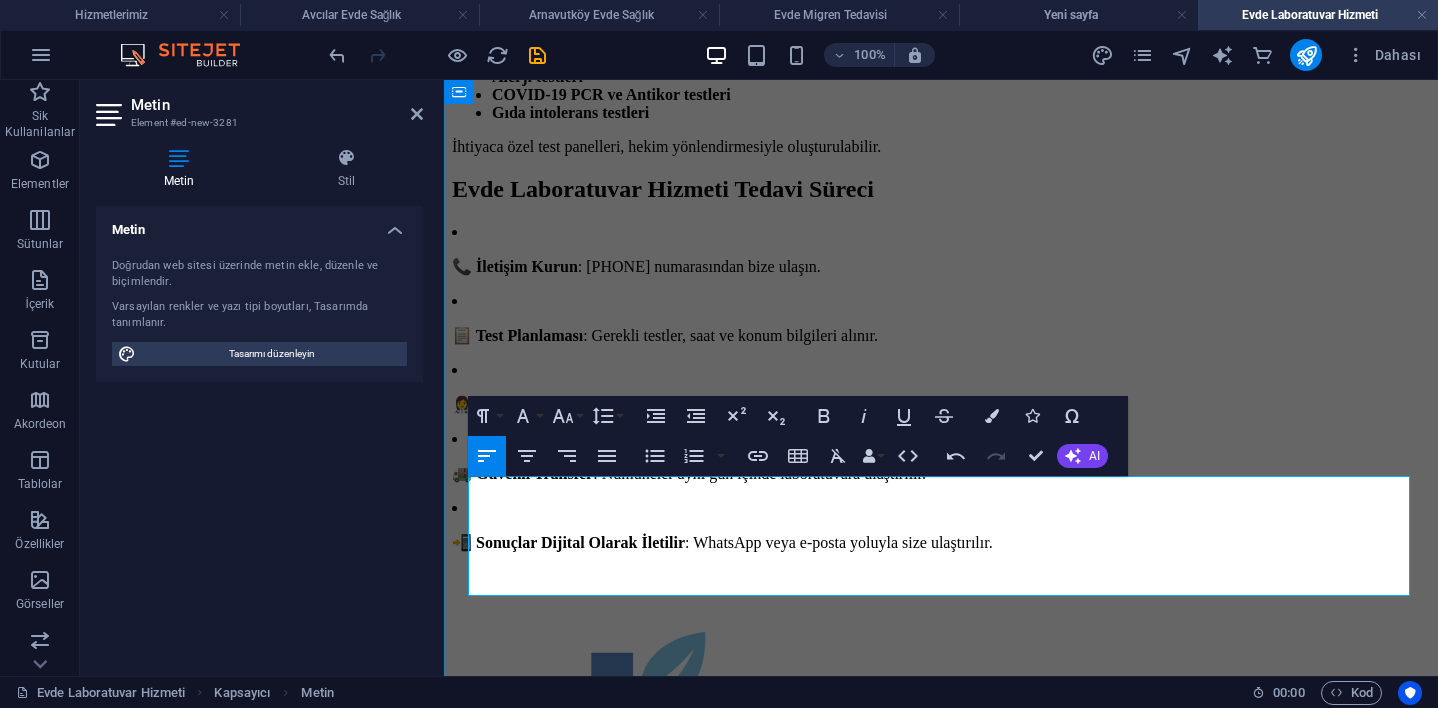 click on "📞 İletişim Kurun" at bounding box center (515, 266) 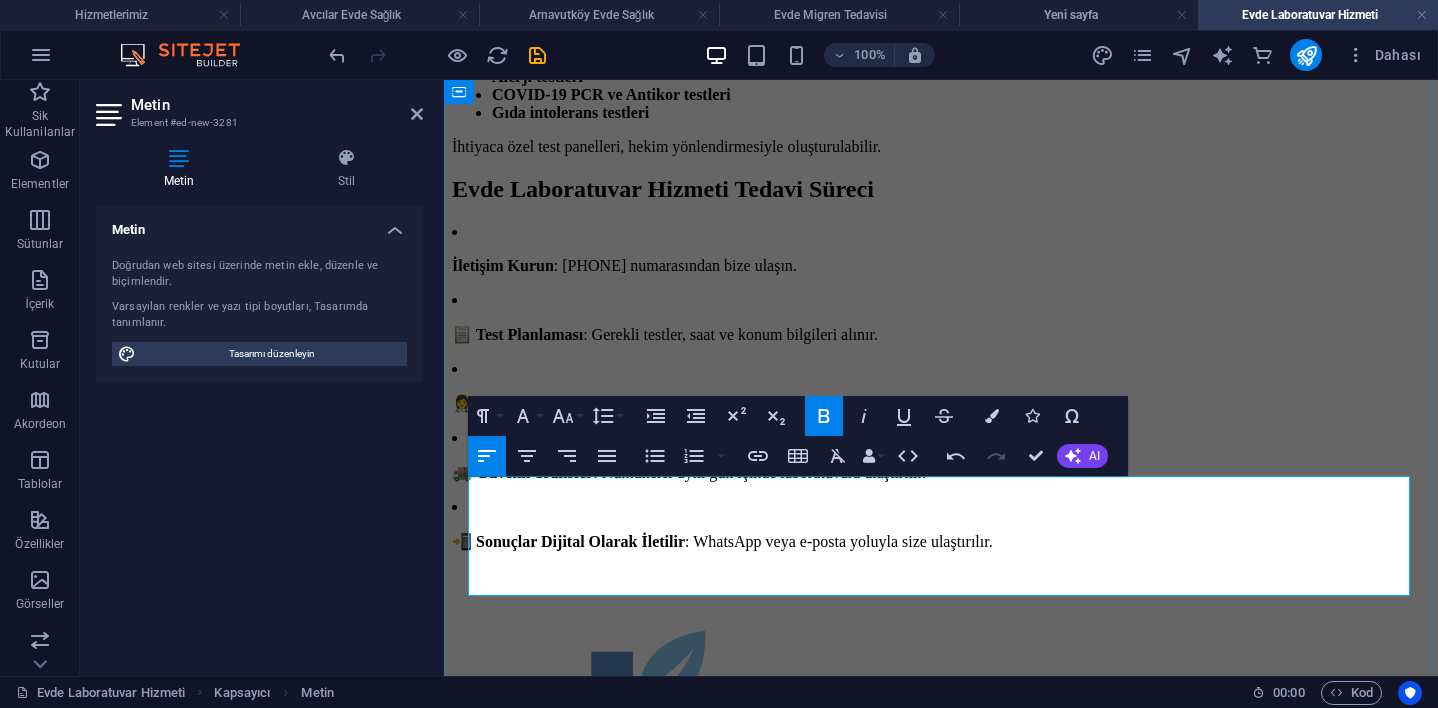 click on "📋 Test Planlaması" at bounding box center [517, 334] 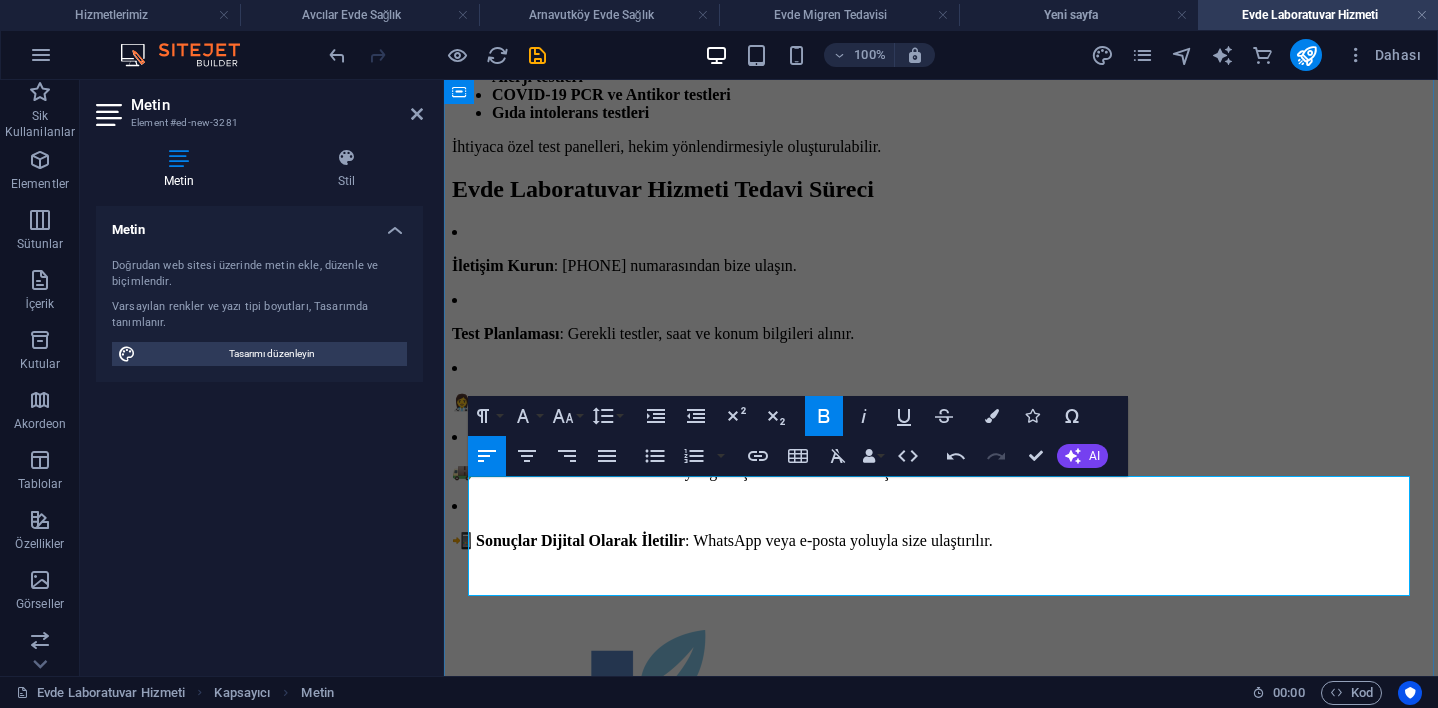 click on "👩‍⚕️ Uzman Hemşire Ziyareti" at bounding box center (548, 402) 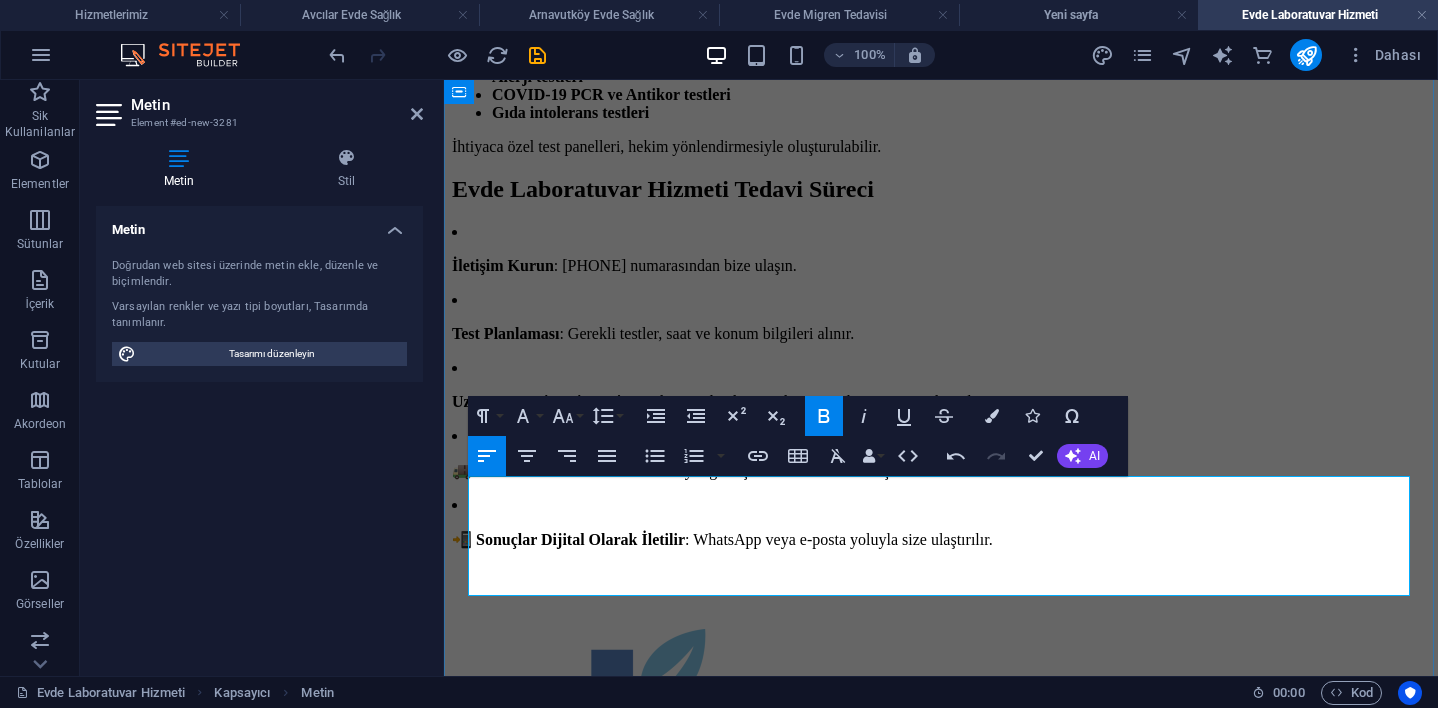 click on "🚚 Güvenli Transfer" at bounding box center (522, 470) 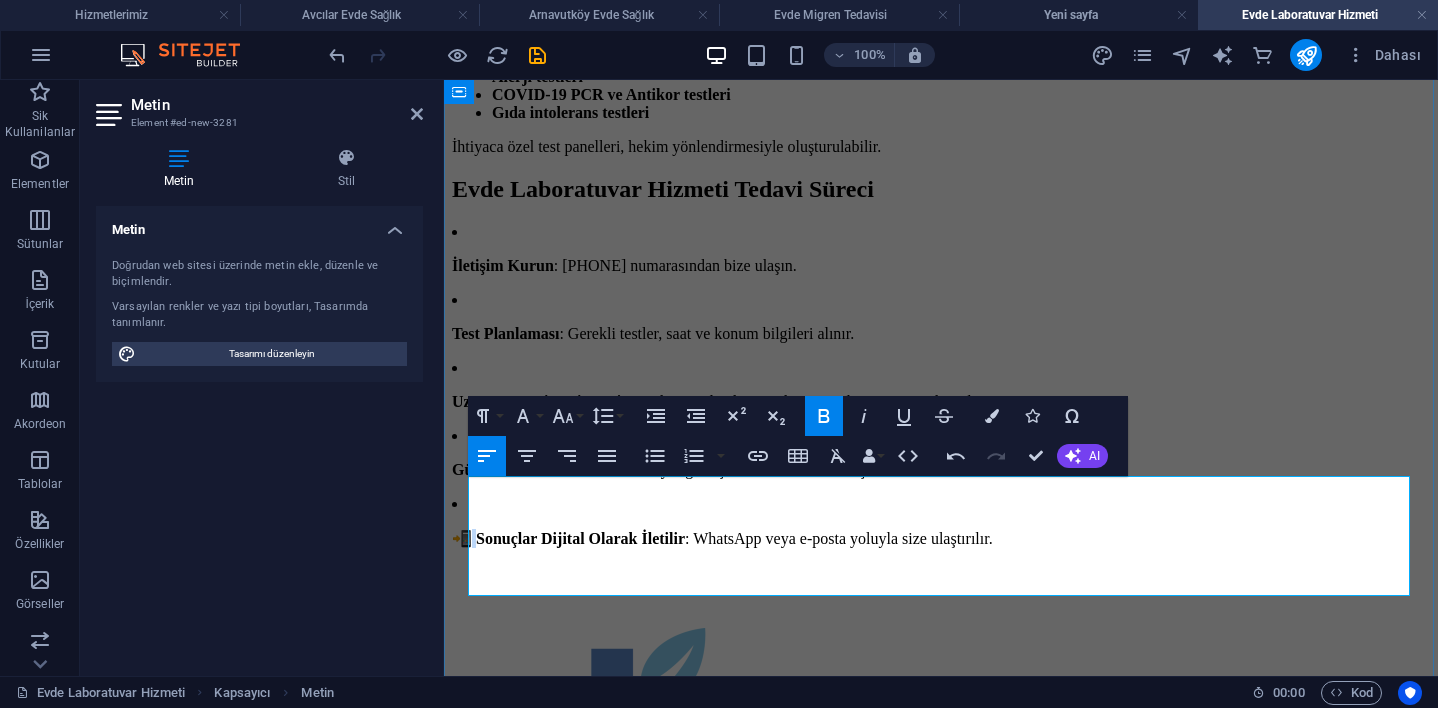 click on "📲 Sonuçlar Dijital Olarak İletilir" at bounding box center [568, 538] 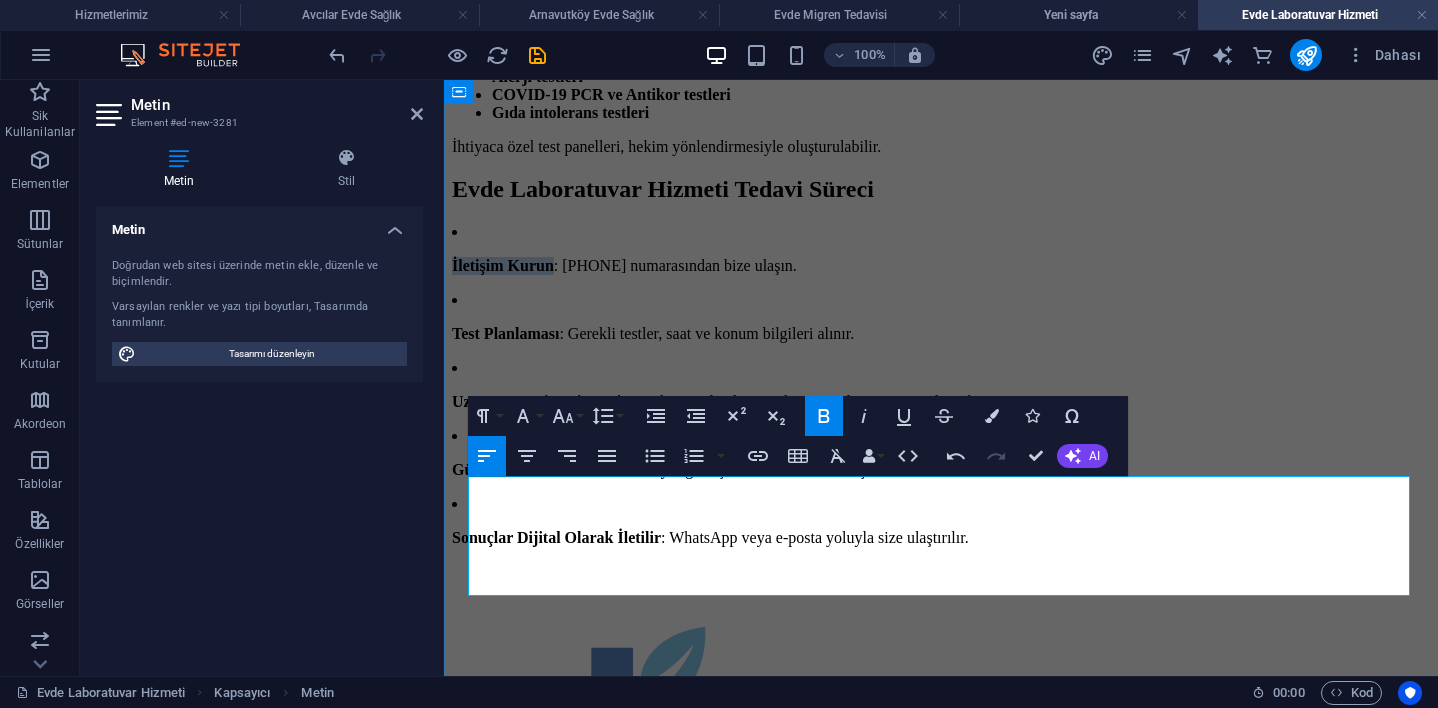 drag, startPoint x: 583, startPoint y: 486, endPoint x: 456, endPoint y: 486, distance: 127 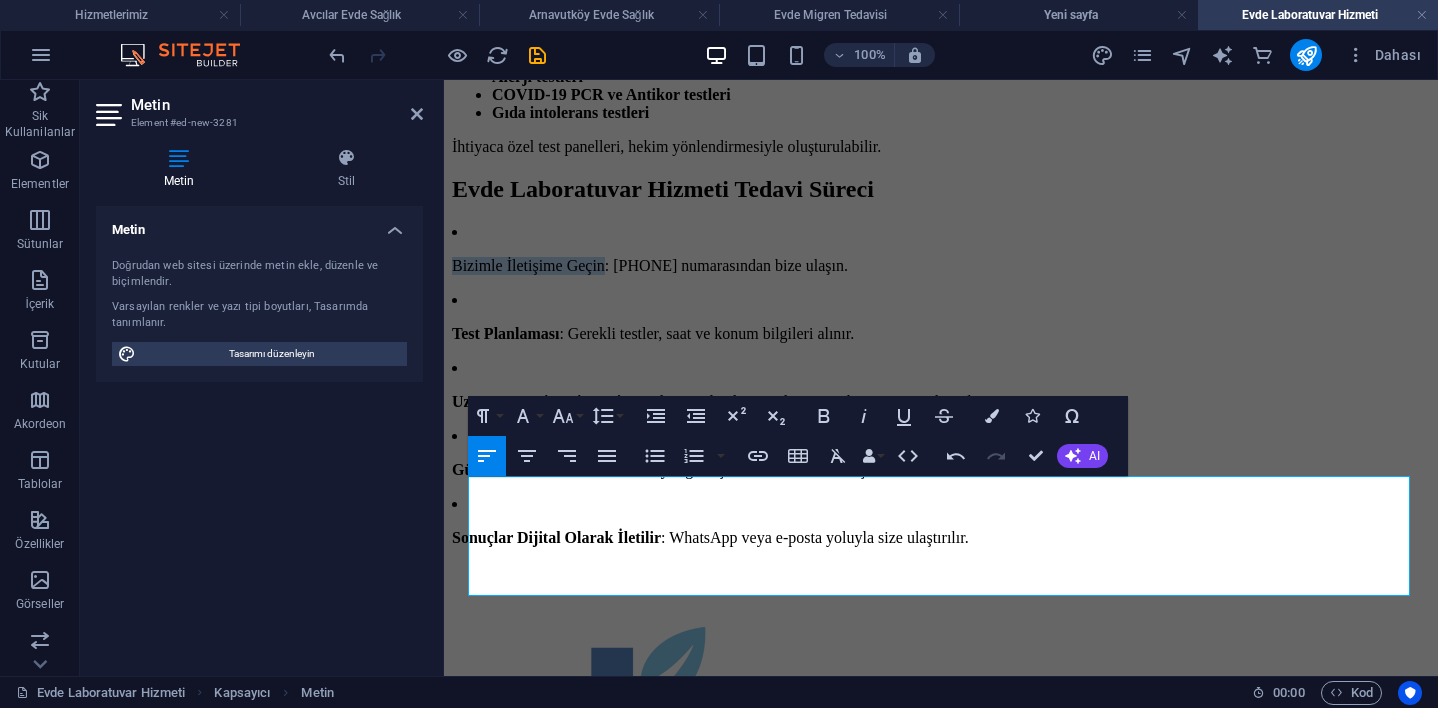 drag, startPoint x: 644, startPoint y: 489, endPoint x: 430, endPoint y: 491, distance: 214.00934 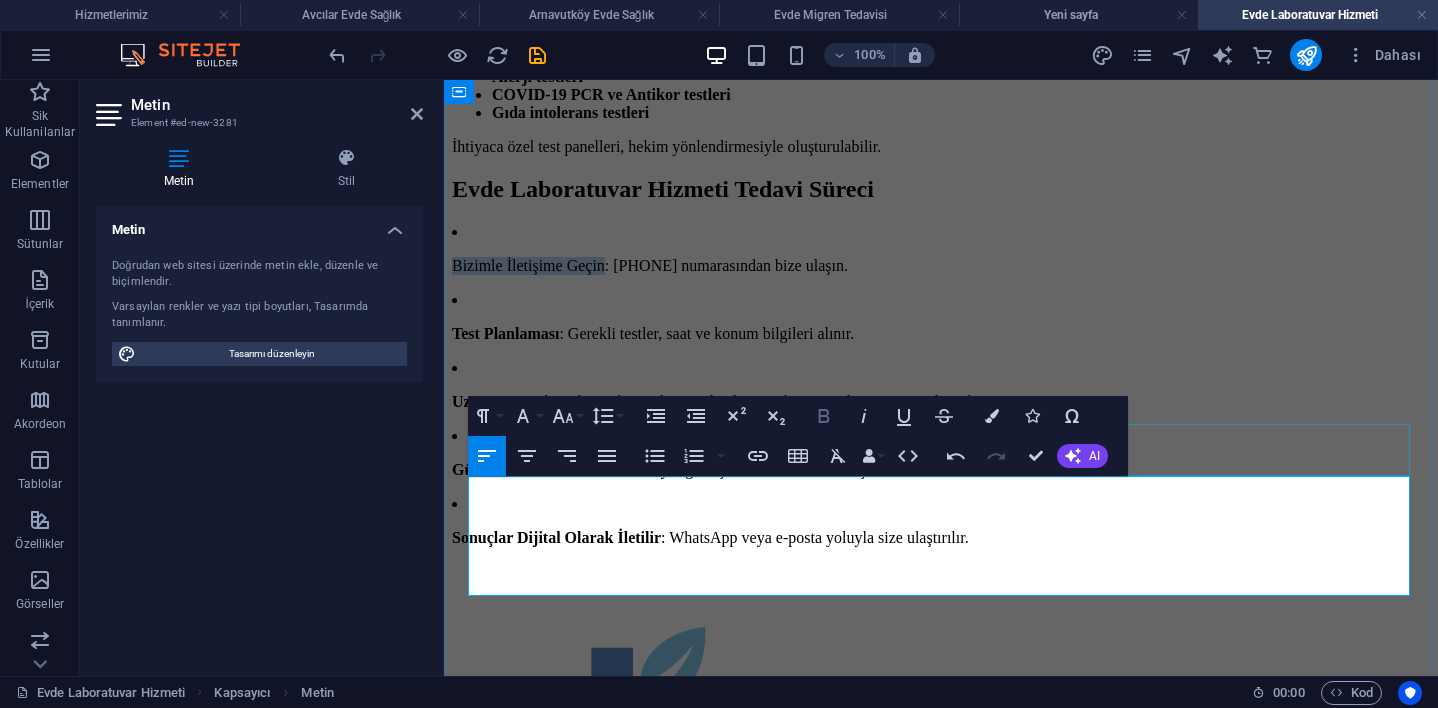 click 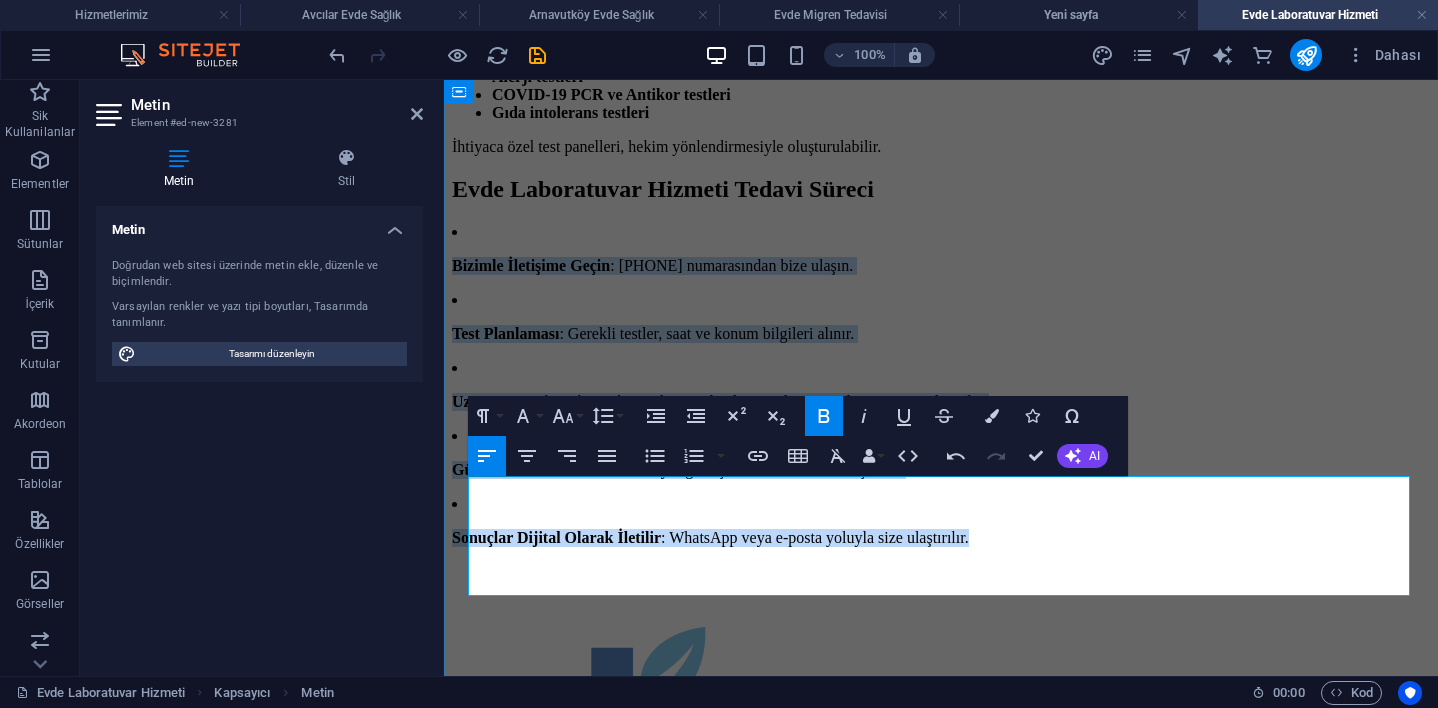 drag, startPoint x: 1106, startPoint y: 585, endPoint x: 466, endPoint y: 488, distance: 647.309 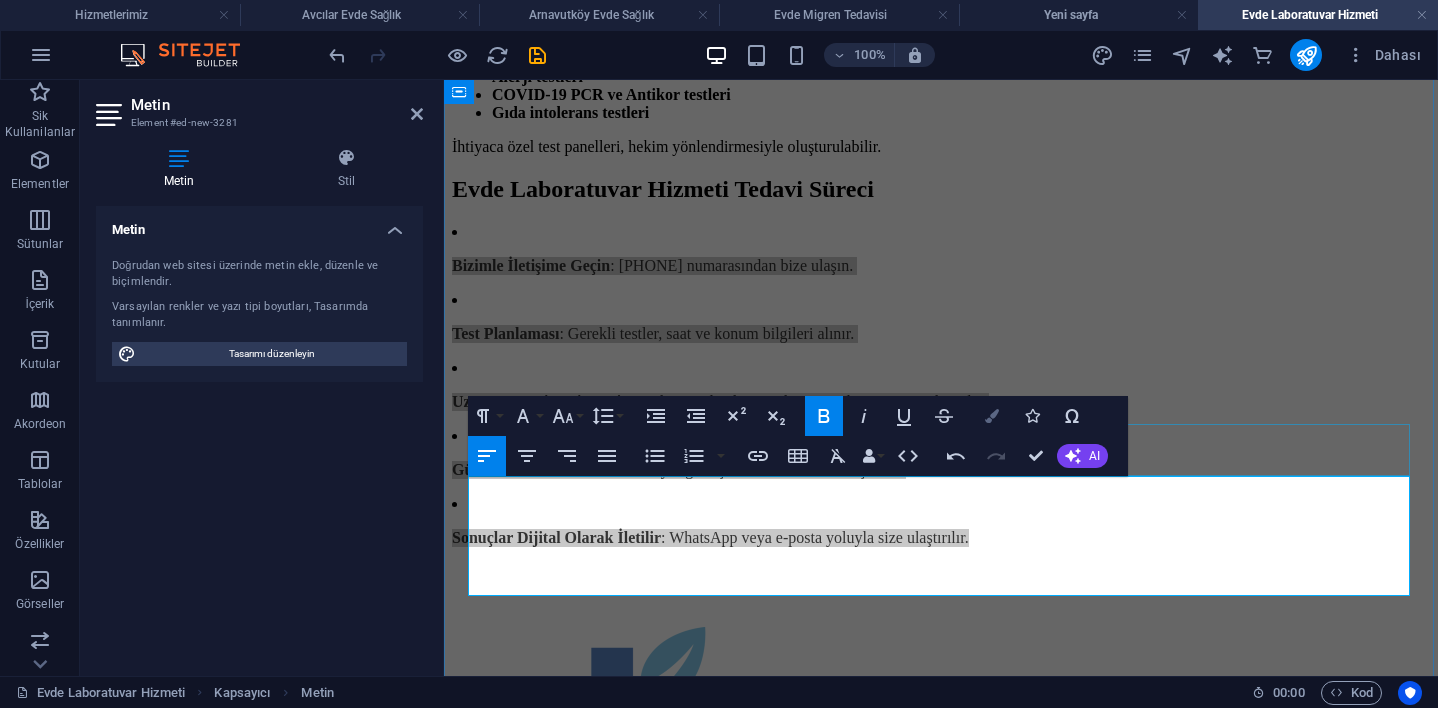click at bounding box center [992, 416] 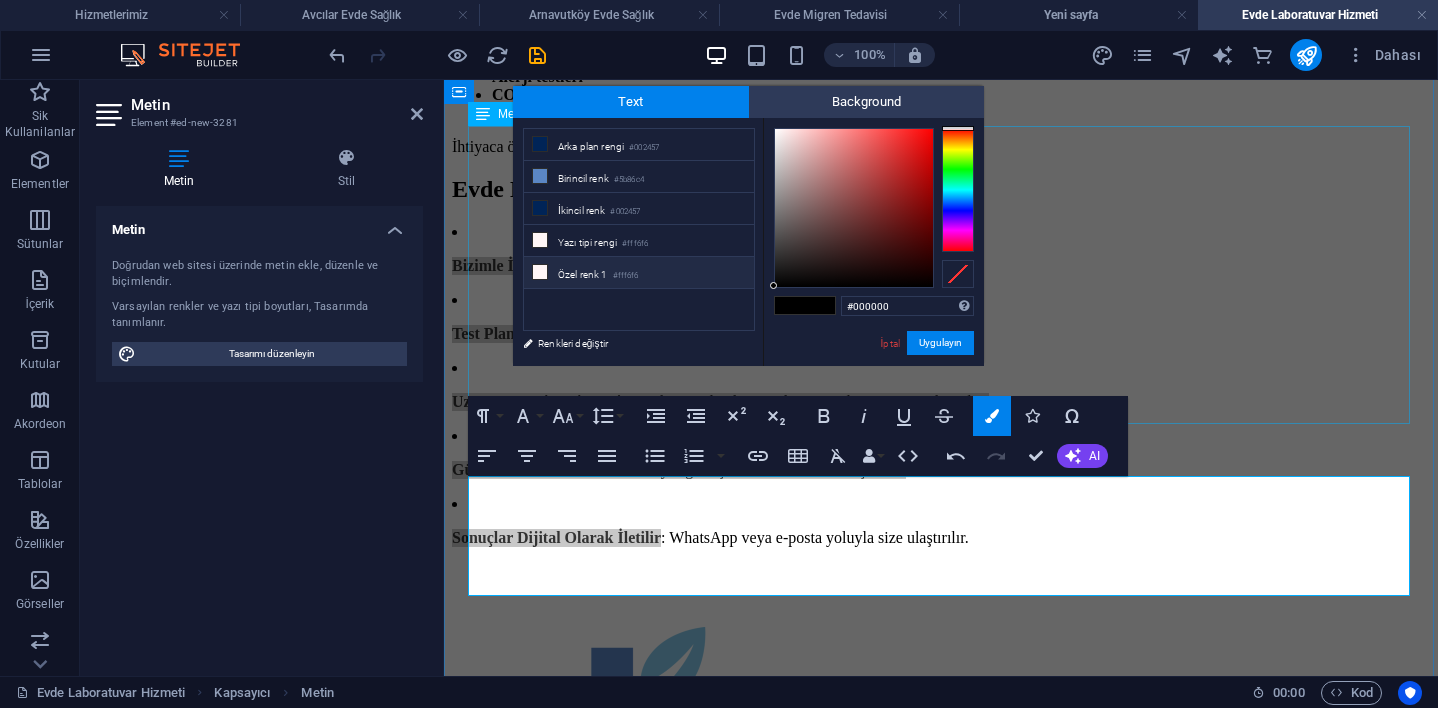 click on "Özel renk 1
#fff6f6" at bounding box center (639, 273) 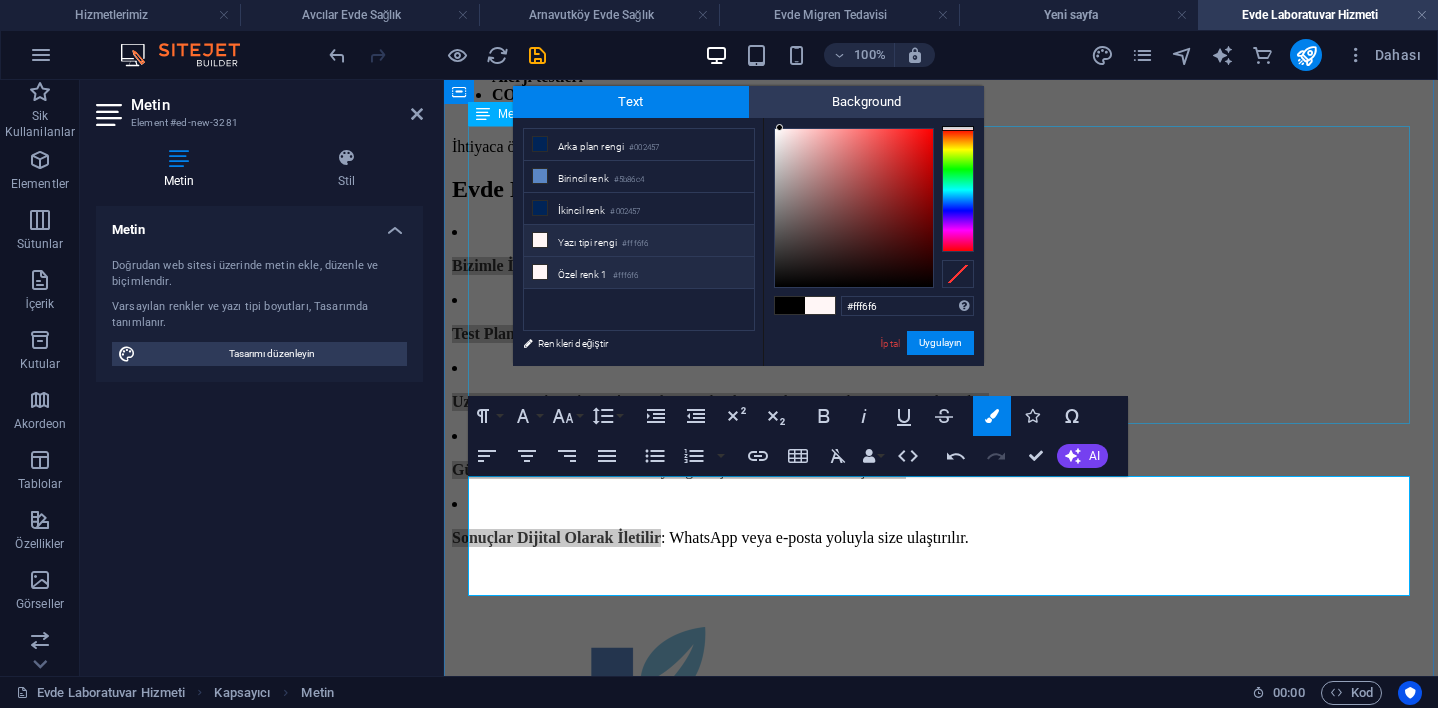 click on "Özel renk 1
#fff6f6" at bounding box center (639, 273) 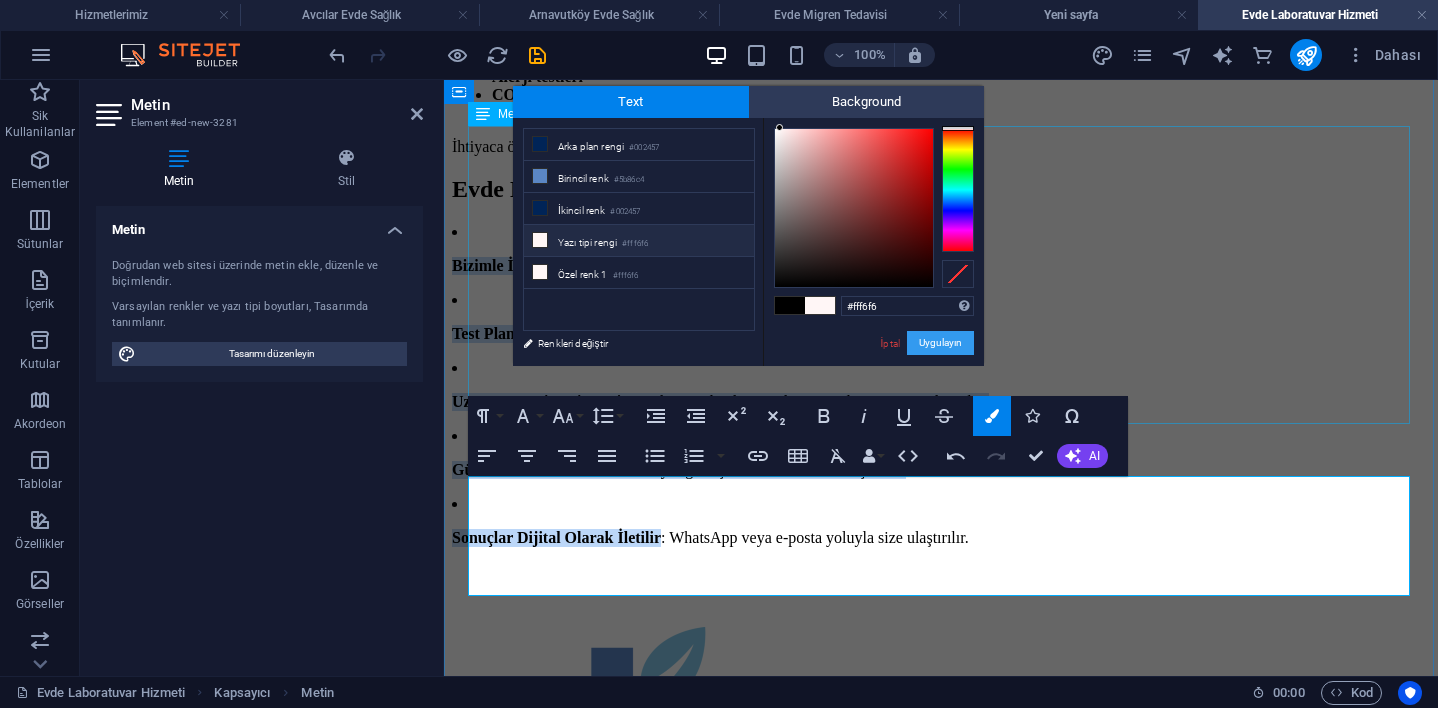 click on "Uygulayın" at bounding box center [940, 343] 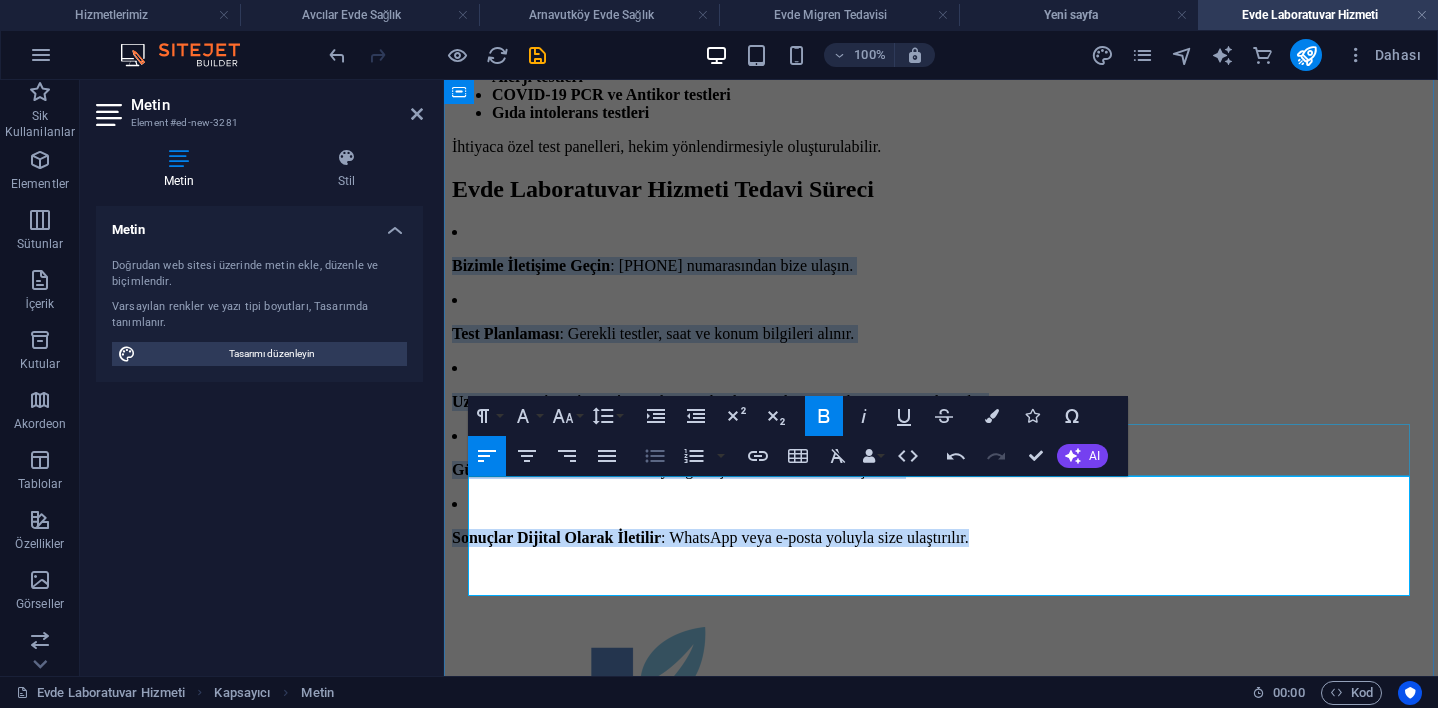 click 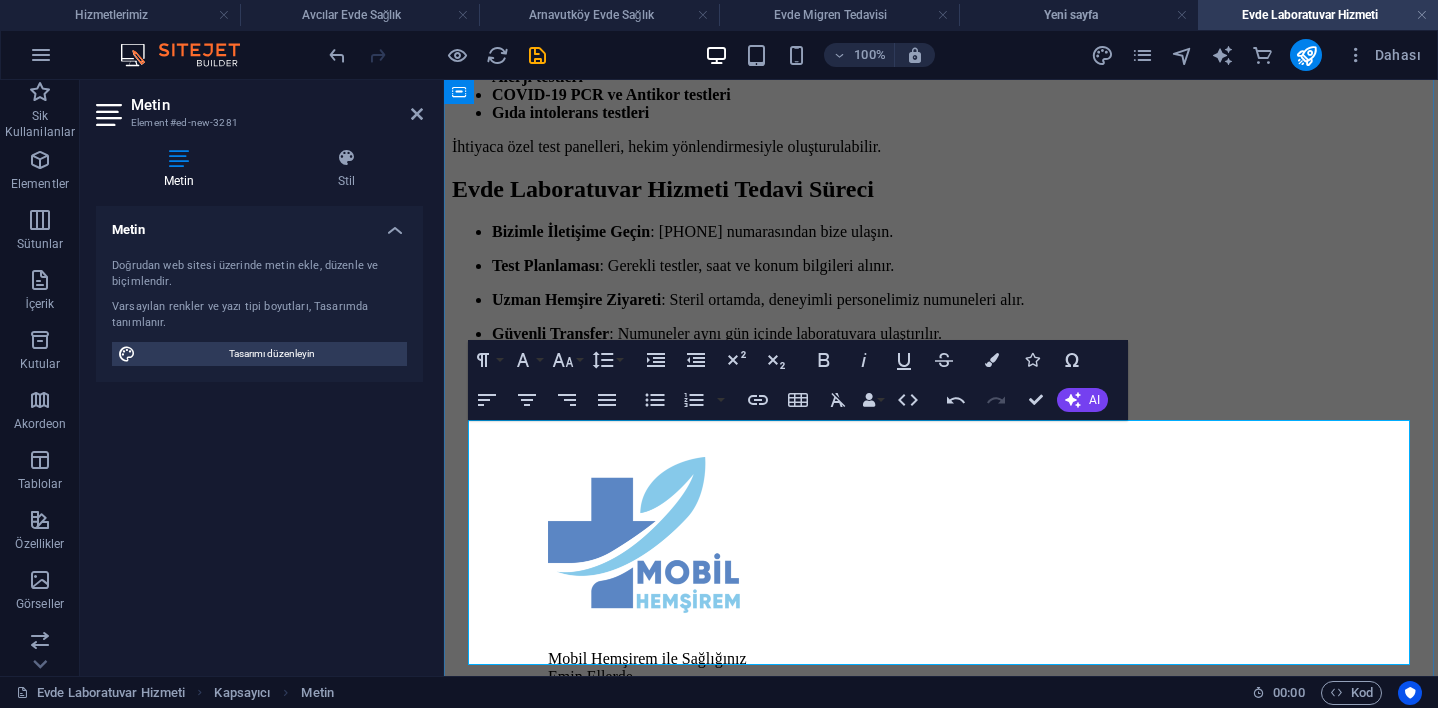 scroll, scrollTop: 666, scrollLeft: 0, axis: vertical 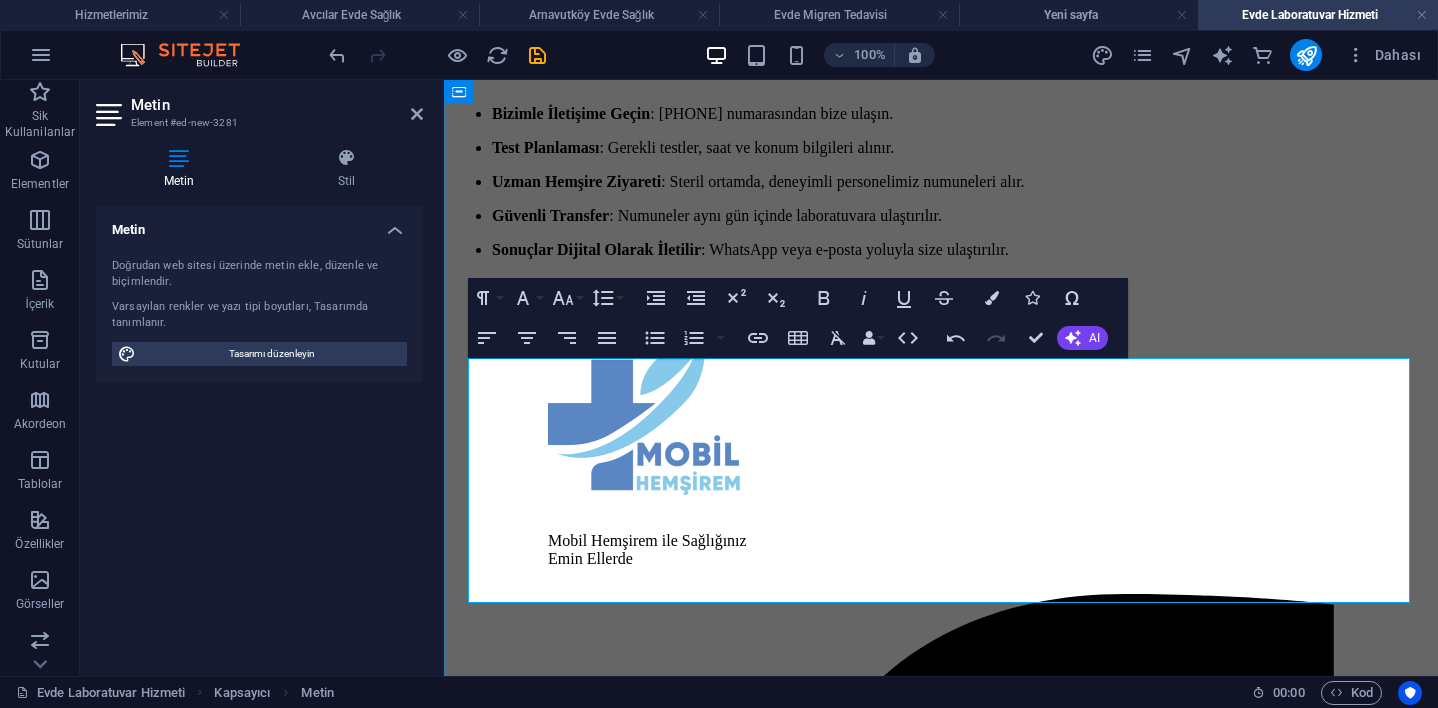 click on "Bizimle İletişime Geçin : [PHONE] numarasından bize ulaşın. Test Planlaması : Gerekli testler, saat ve konum bilgileri alınır. Uzman Hemşire Ziyareti : Steril ortamda, deneyimli personelimiz numuneleri alır. Güvenli Transfer : Numuneler aynı gün içinde laboratuvara ulaştırılır. Sonuçlar Dijital Olarak İletilir : WhatsApp veya e-posta yoluyla size ulaştırılır. ​" at bounding box center [941, 182] 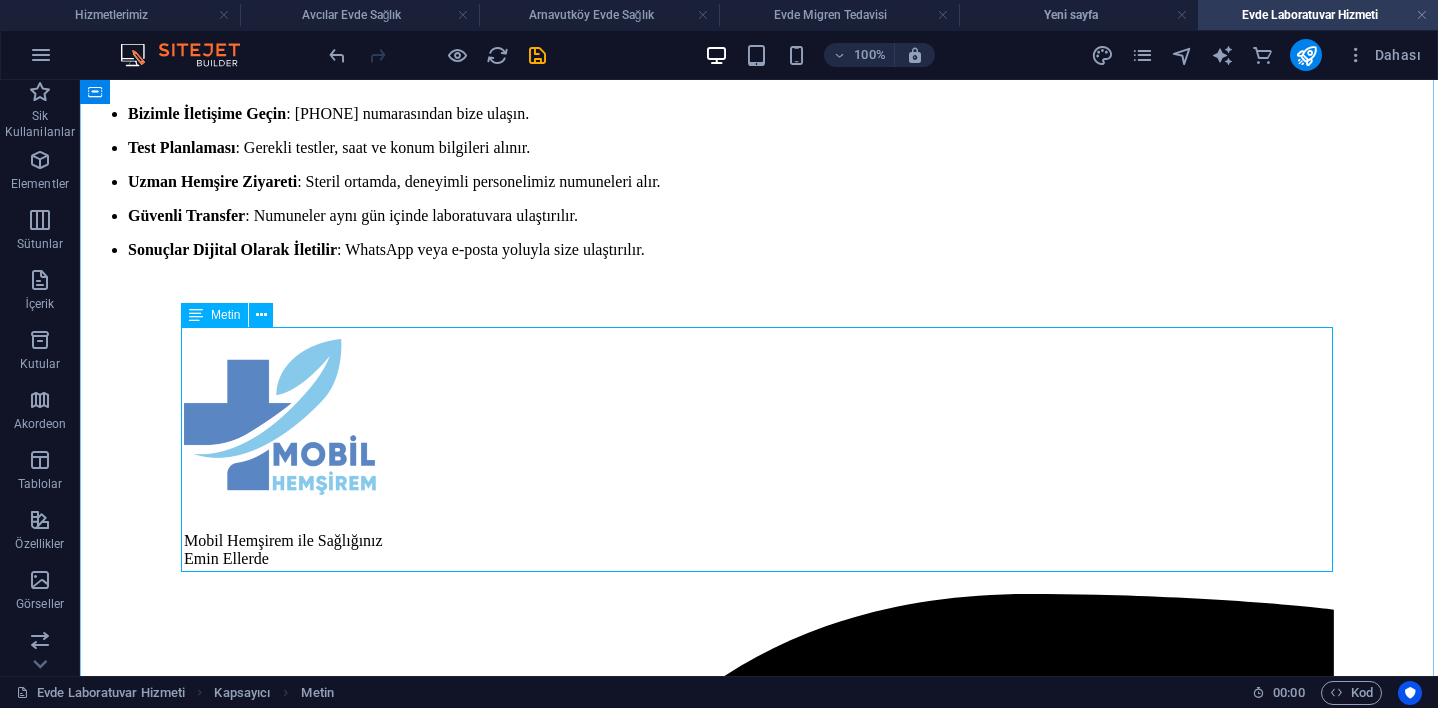 click on "Bizimle İletişime Geçin : [PHONE] numarasından bize ulaşın. Test Planlaması : Gerekli testler, saat ve konum bilgileri alınır. Uzman Hemşire Ziyareti : Steril ortamda, deneyimli personelimiz numuneleri alır. Güvenli Transfer : Numuneler aynı gün içinde laboratuvara ulaştırılır. Sonuçlar Dijital Olarak İletilir : WhatsApp veya e-posta yoluyla size ulaştırılır." at bounding box center (759, 182) 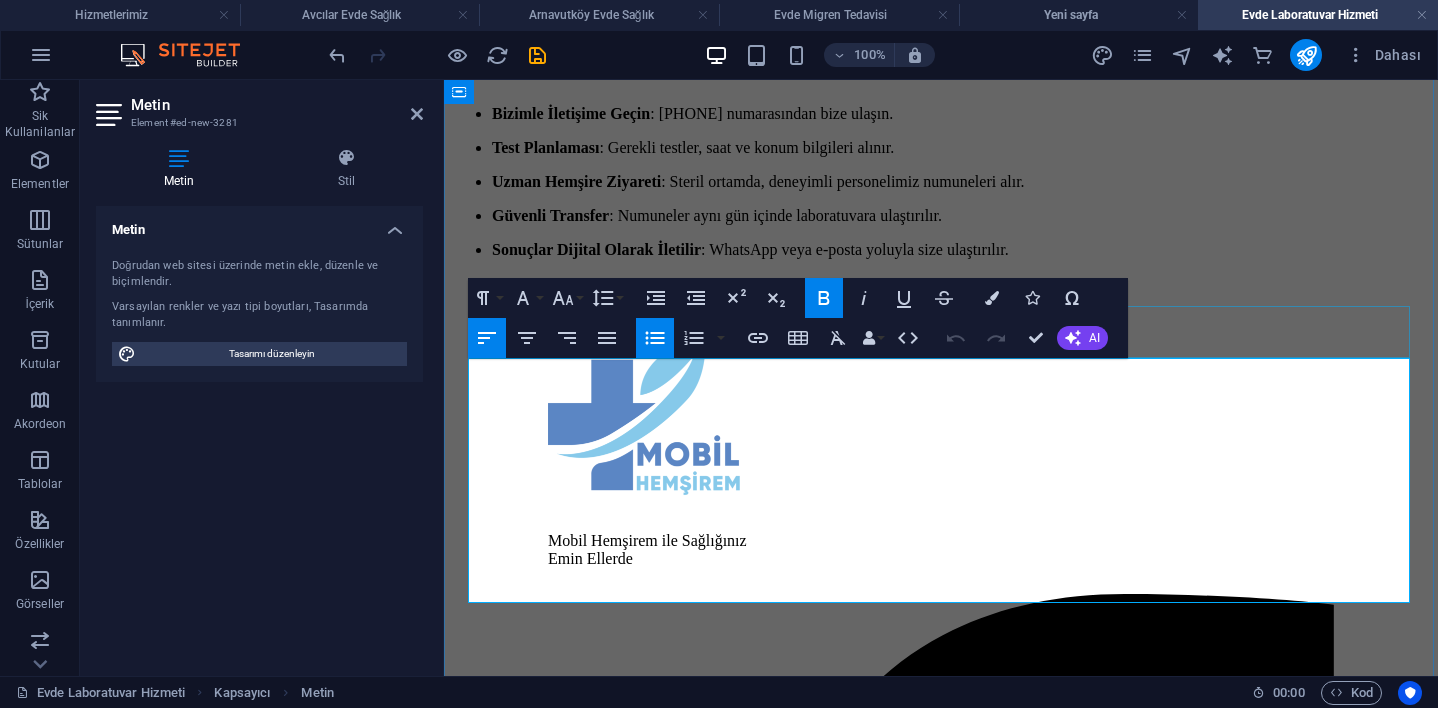 click 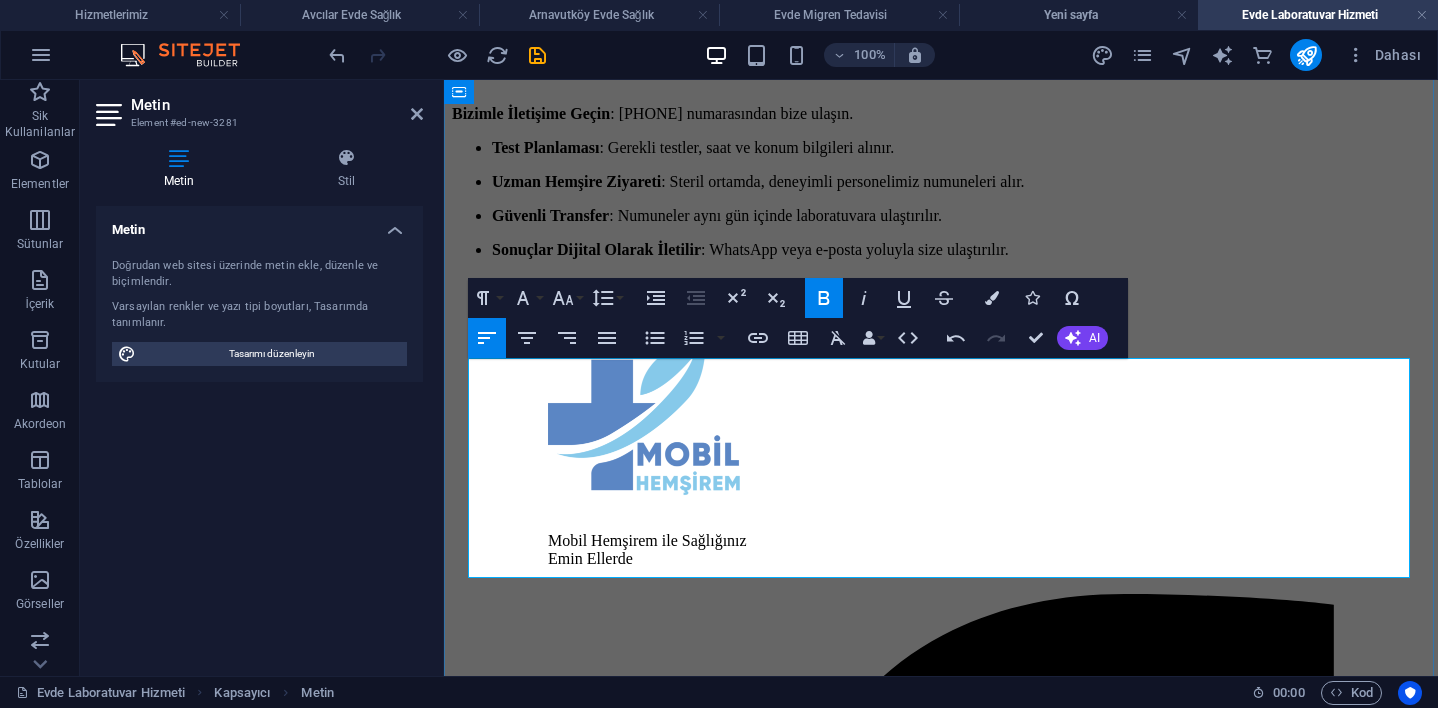 click on "Test Planlaması : Gerekli testler, saat ve konum bilgileri alınır. Uzman Hemşire Ziyareti : Steril ortamda, deneyimli personelimiz numuneleri alır. Güvenli Transfer : Numuneler aynı gün içinde laboratuvara ulaştırılır. Sonuçlar Dijital Olarak İletilir : WhatsApp veya e-posta yoluyla size ulaştırılır." at bounding box center (941, 199) 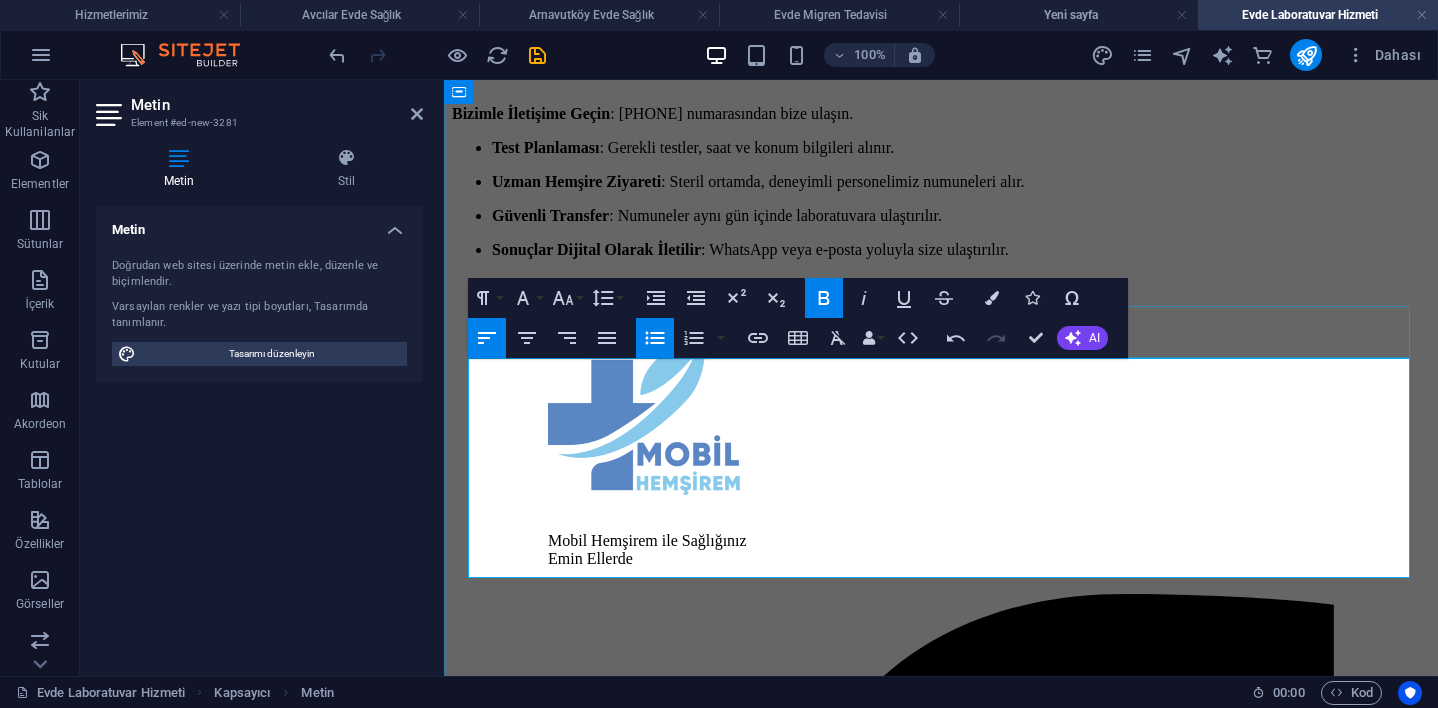 click 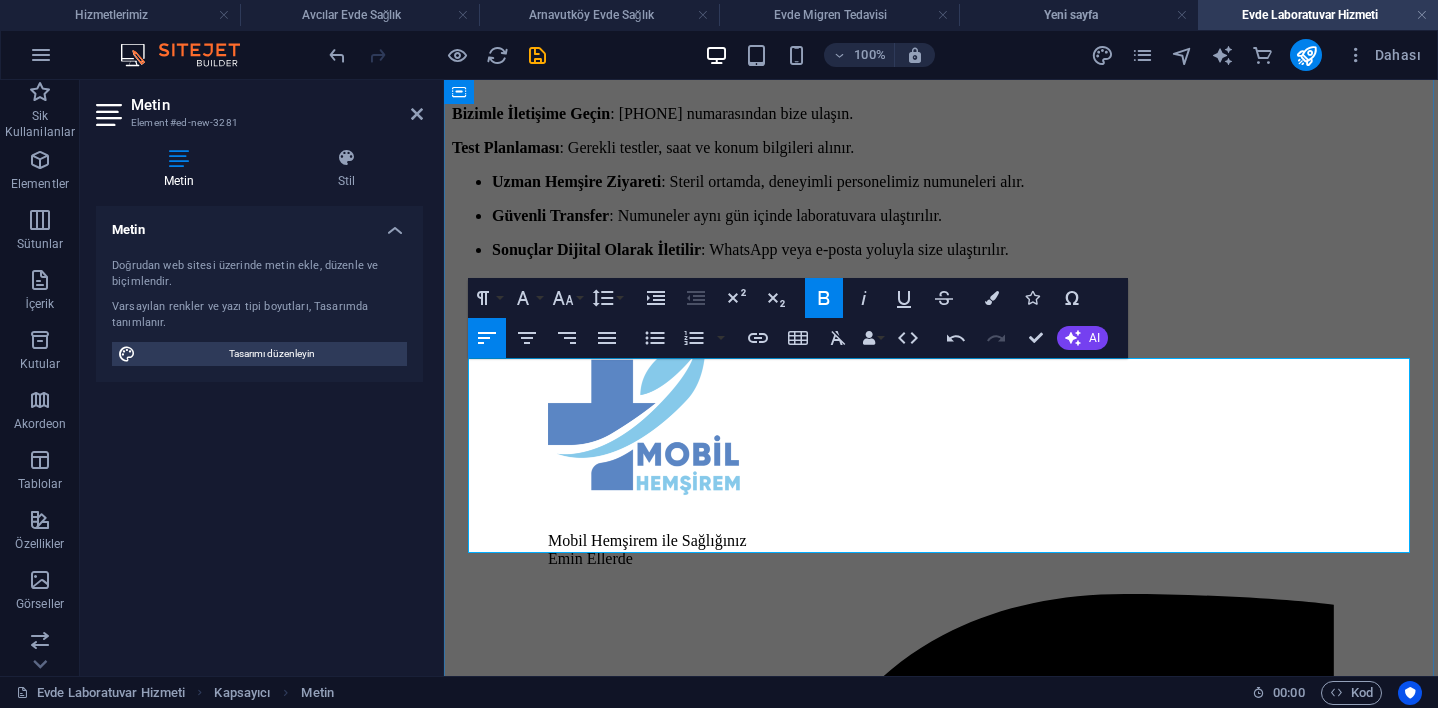 click on "Uzman Hemşire Ziyareti : Steril ortamda, deneyimli personelimiz numuneleri alır. Güvenli Transfer : Numuneler aynı gün içinde laboratuvara ulaştırılır. Sonuçlar Dijital Olarak İletilir : WhatsApp veya e-posta yoluyla size ulaştırılır." at bounding box center [941, 216] 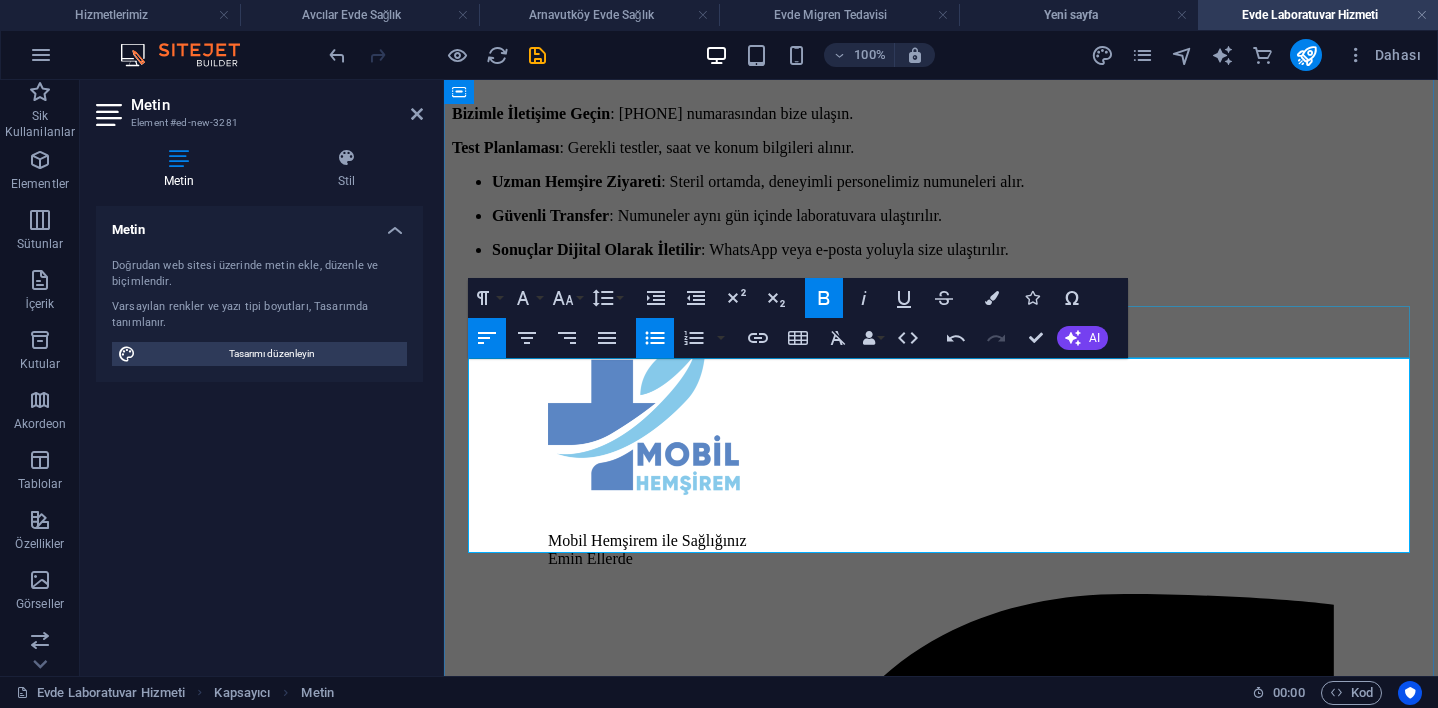 click on "Unordered List" at bounding box center [655, 338] 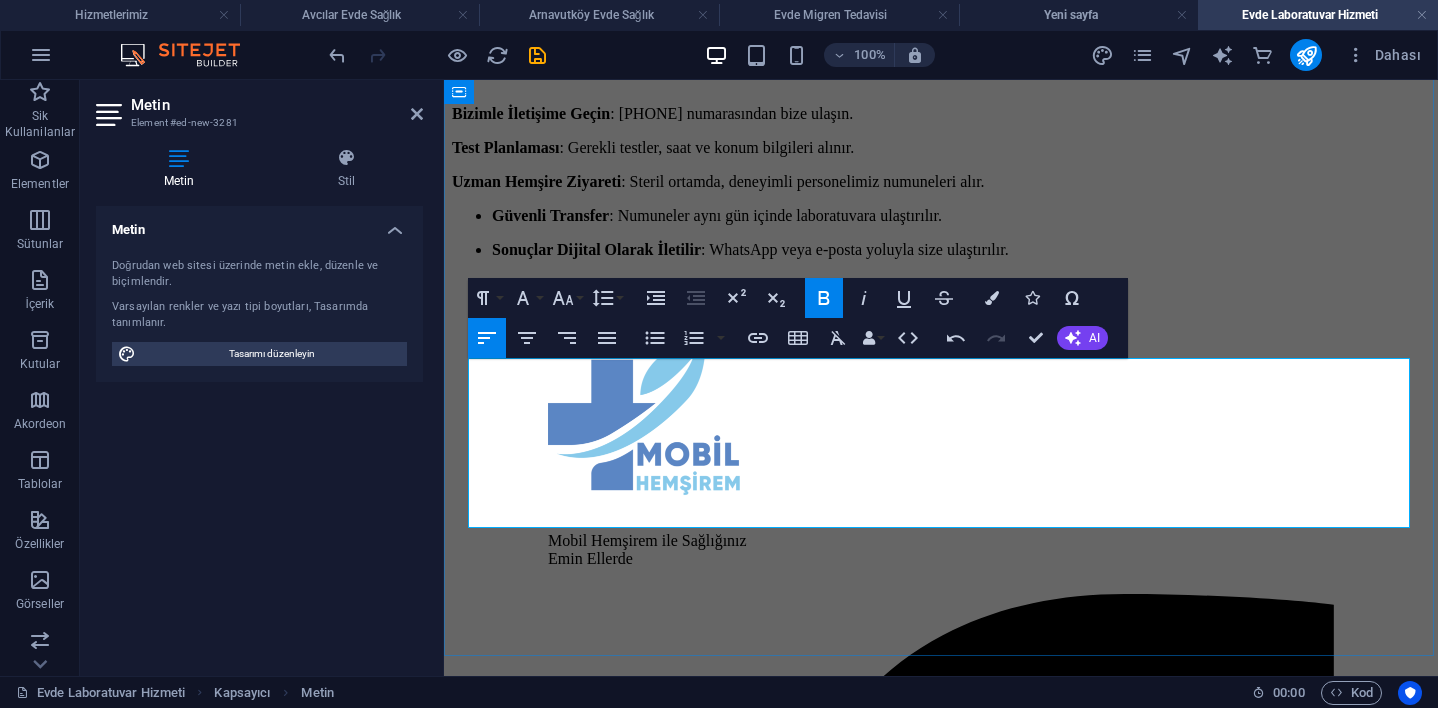 click on "Güvenli Transfer" at bounding box center [550, 215] 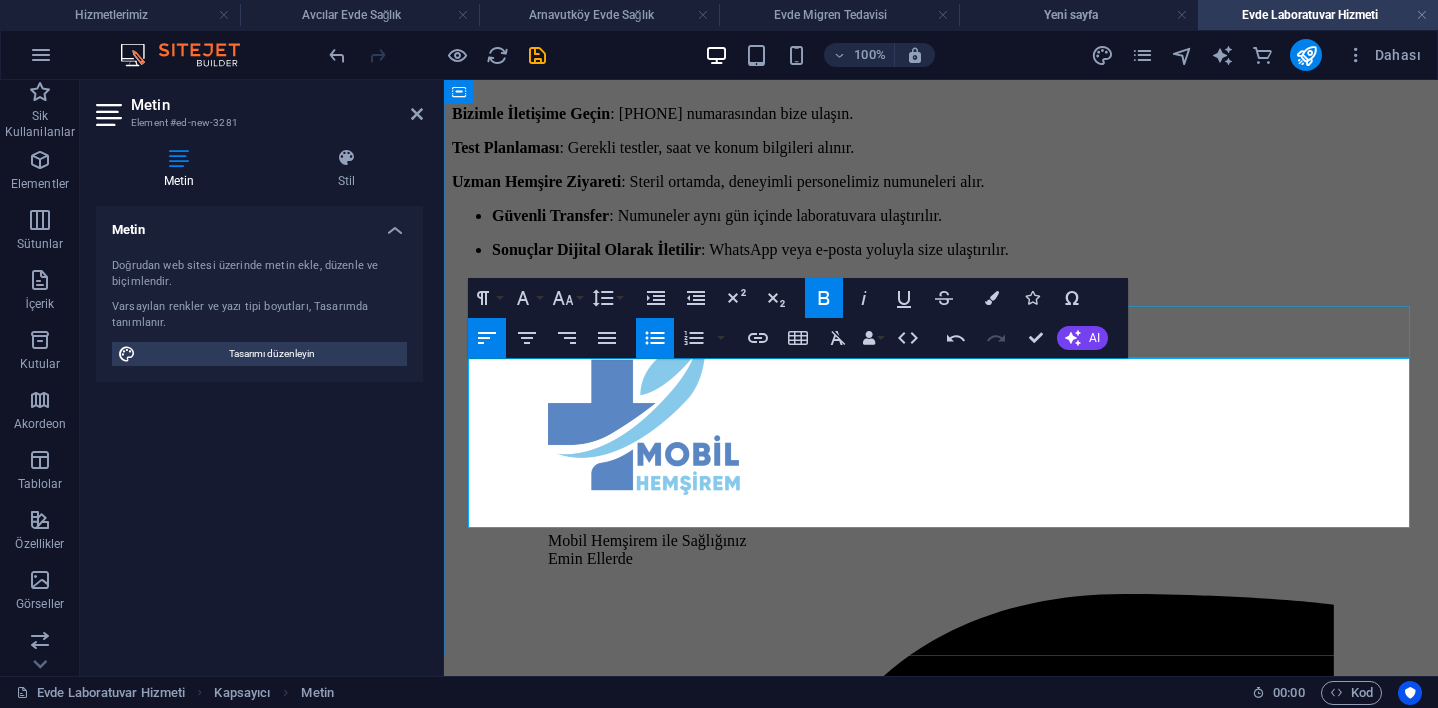 click 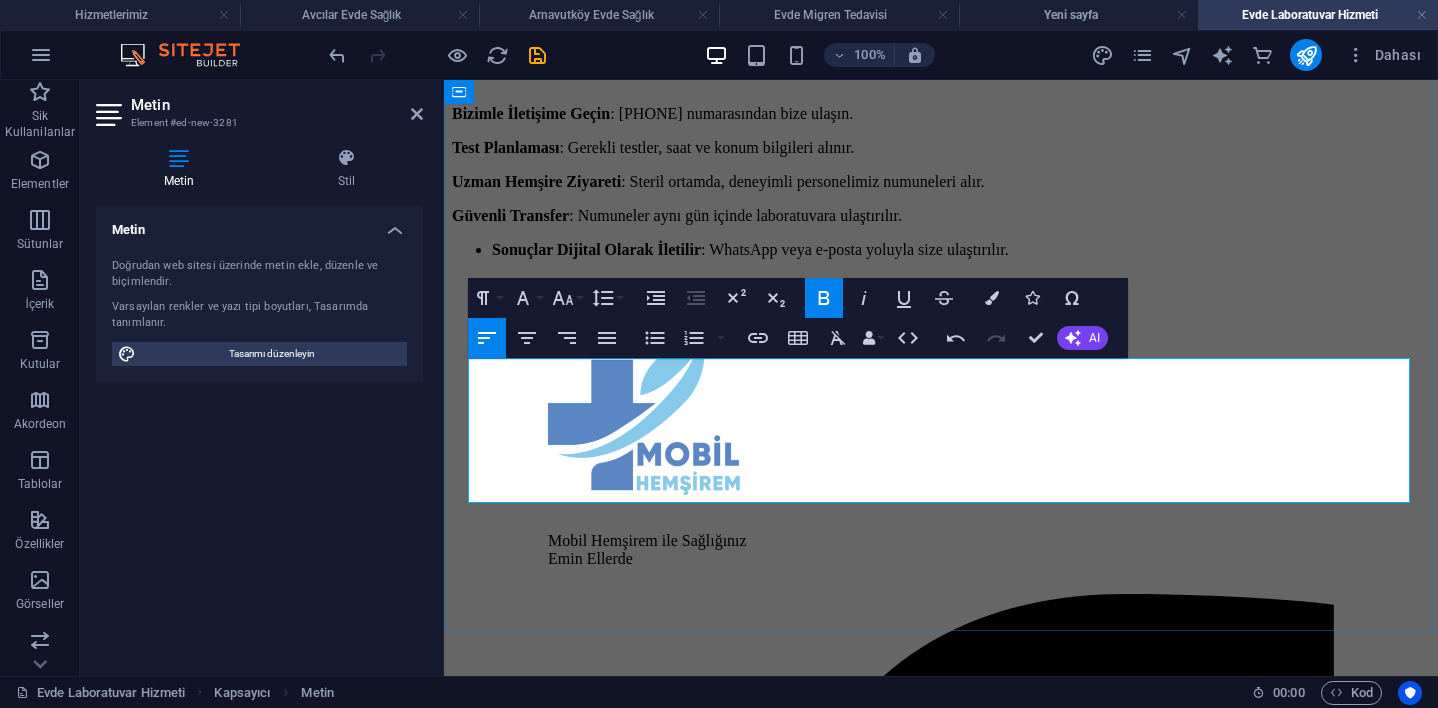click on "Sonuçlar Dijital Olarak İletilir : WhatsApp veya e-posta yoluyla size ulaştırılır." at bounding box center (941, 250) 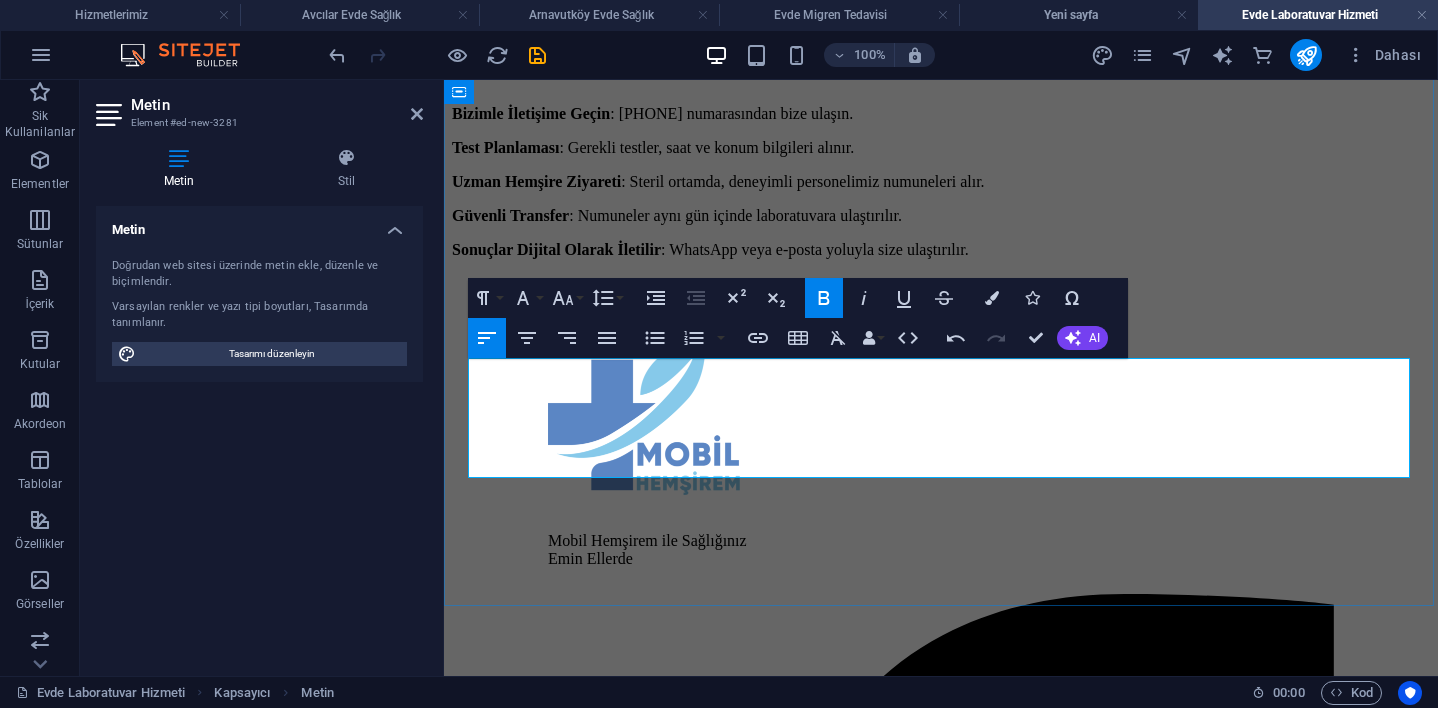 click on "Bizimle İletişime Geçin" at bounding box center (531, 113) 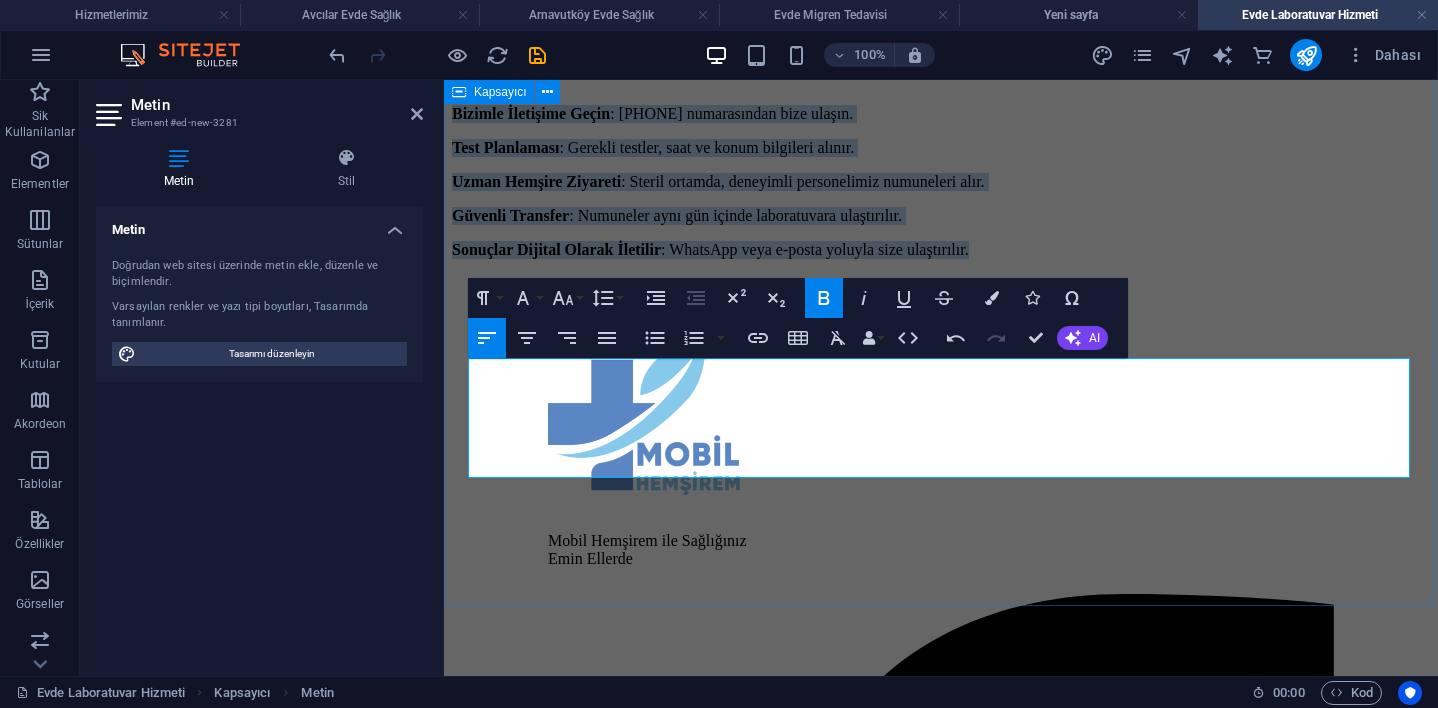drag, startPoint x: 468, startPoint y: 368, endPoint x: 900, endPoint y: 542, distance: 465.72525 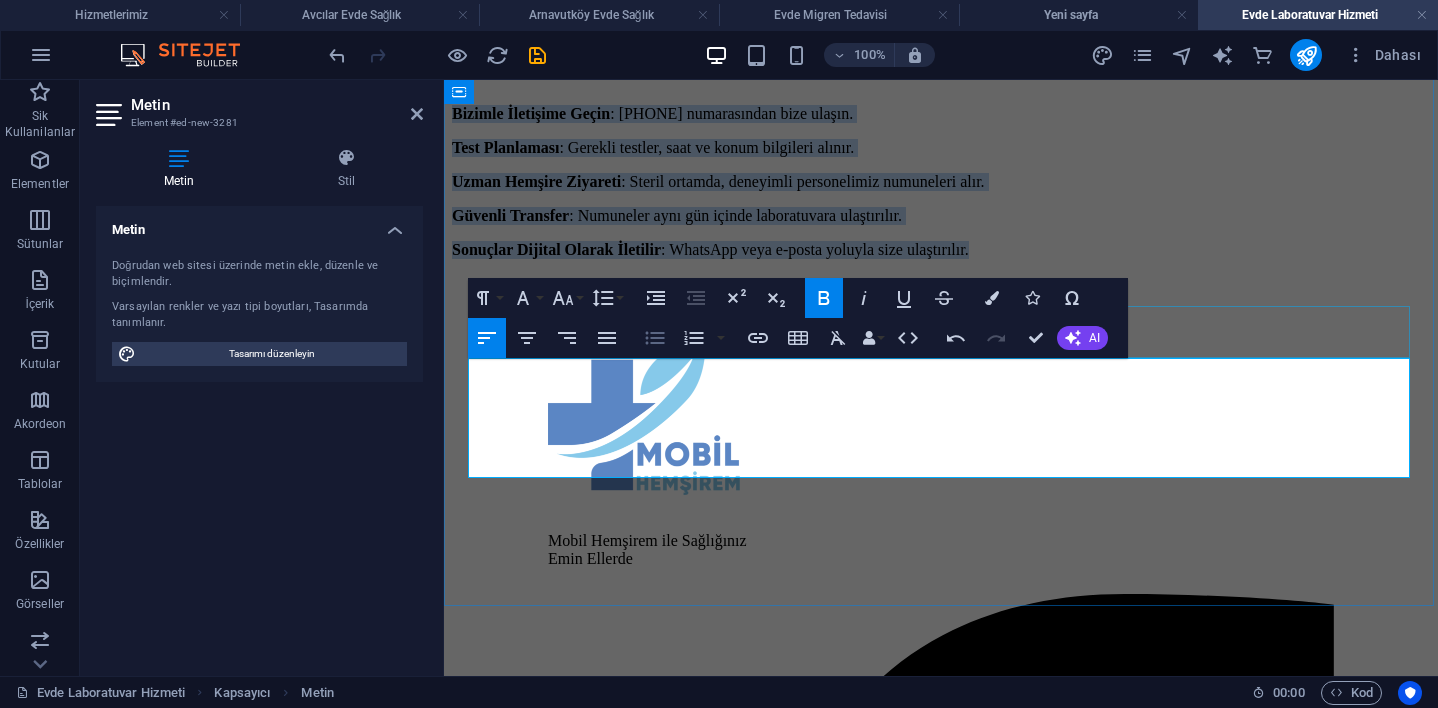 click 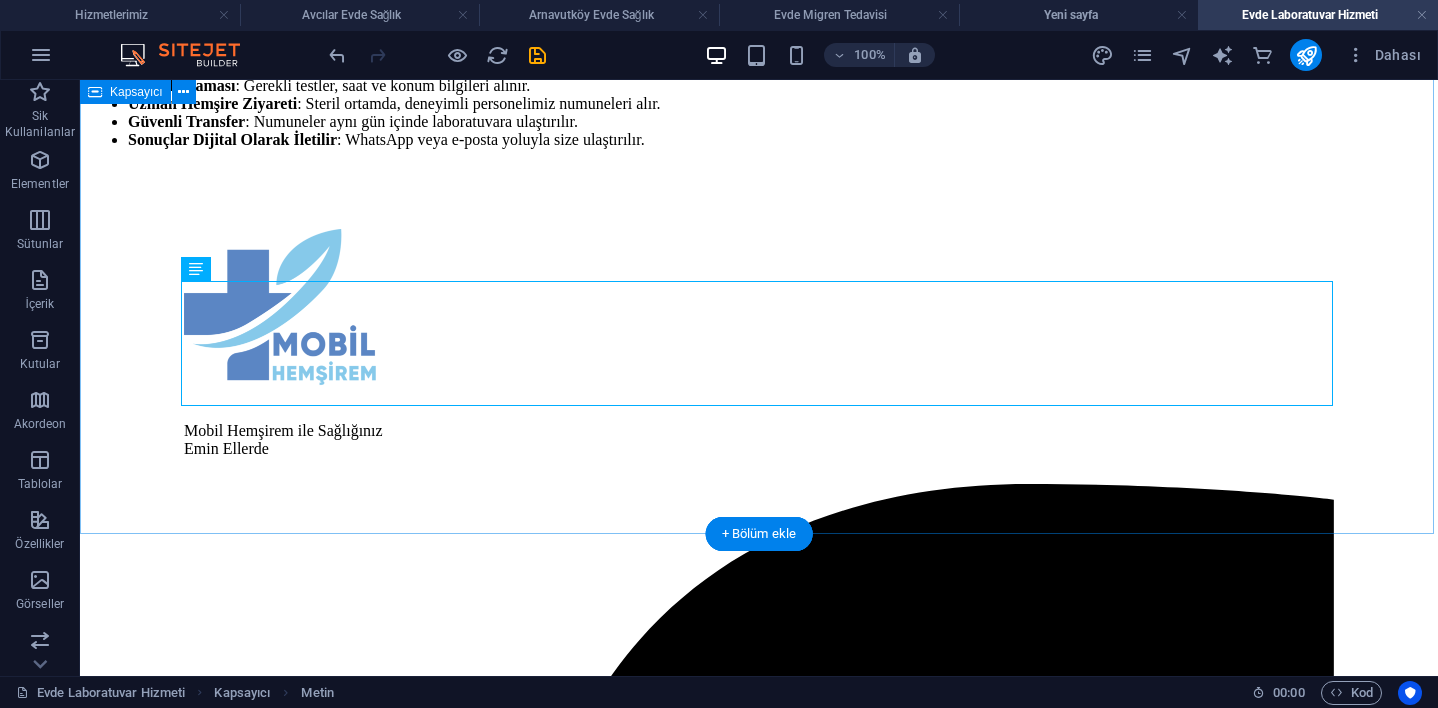 scroll, scrollTop: 718, scrollLeft: 0, axis: vertical 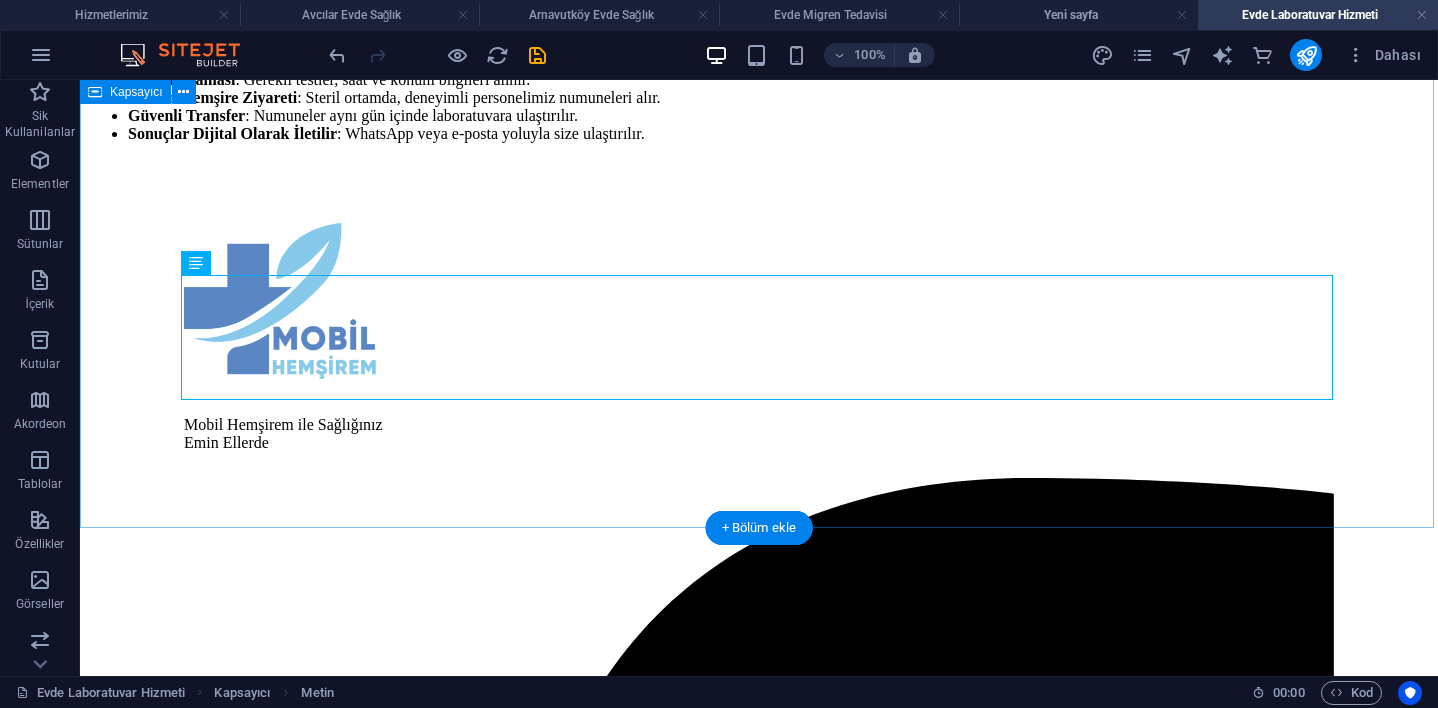 click on "Evde Laboratuvar Hizmeti | Mobil Hemşirem Tahliller Artık Evinizde! Hastaneye gitmeden, sıra beklemeden, bulaş riskine maruz kalmadan tüm laboratuvar testlerinizi  evinizin konforunda yaptırın! Mobil Hemşirem’in profesyonel hemşire kadrosu ve çözüm ortaklarıyla sunulan  evde laboratuvar hizmeti , [CITY]’un tüm ilçelerinde güvenle hizmetinizde. Evde Laboratuvar Hizmeti Nedir? Evde laboratuvar hizmeti, kişinin evinde kan alma, numune toplama gibi işlemlerin profesyonel sağlık çalışanları tarafından gerçekleştirilip, numunelerin anlaşmalı laboratuvarlara güvenle ulaştırılması sürecidir. Sonuçlar en kısa sürede hastaya dijital olarak iletilir. Evde Hangi Tahliller Yapılır? Mobil Hemşirem aracılığıyla alınan numunelerle yapılabilen başlıca testler: Tam kan sayımı (Hemogram) Biyokimya testleri (Karaciğer, böbrek fonksiyonları, kolesterol, şeker vb.) Hormon testleri (TSH, T3, T4, Prolaktin, Beta HCG vb.) İdrar ve gaita testleri Alerji testleri" at bounding box center (759, -224) 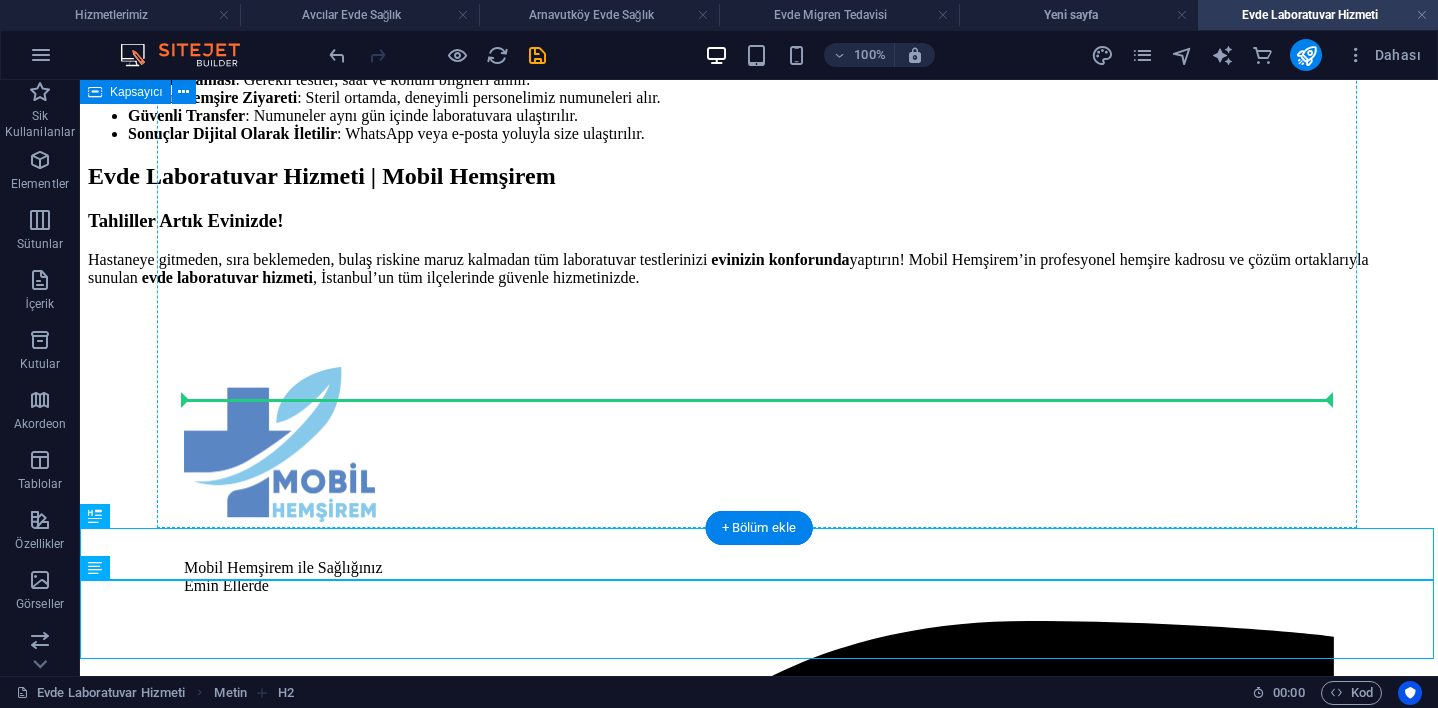 drag, startPoint x: 178, startPoint y: 594, endPoint x: 243, endPoint y: 385, distance: 218.87439 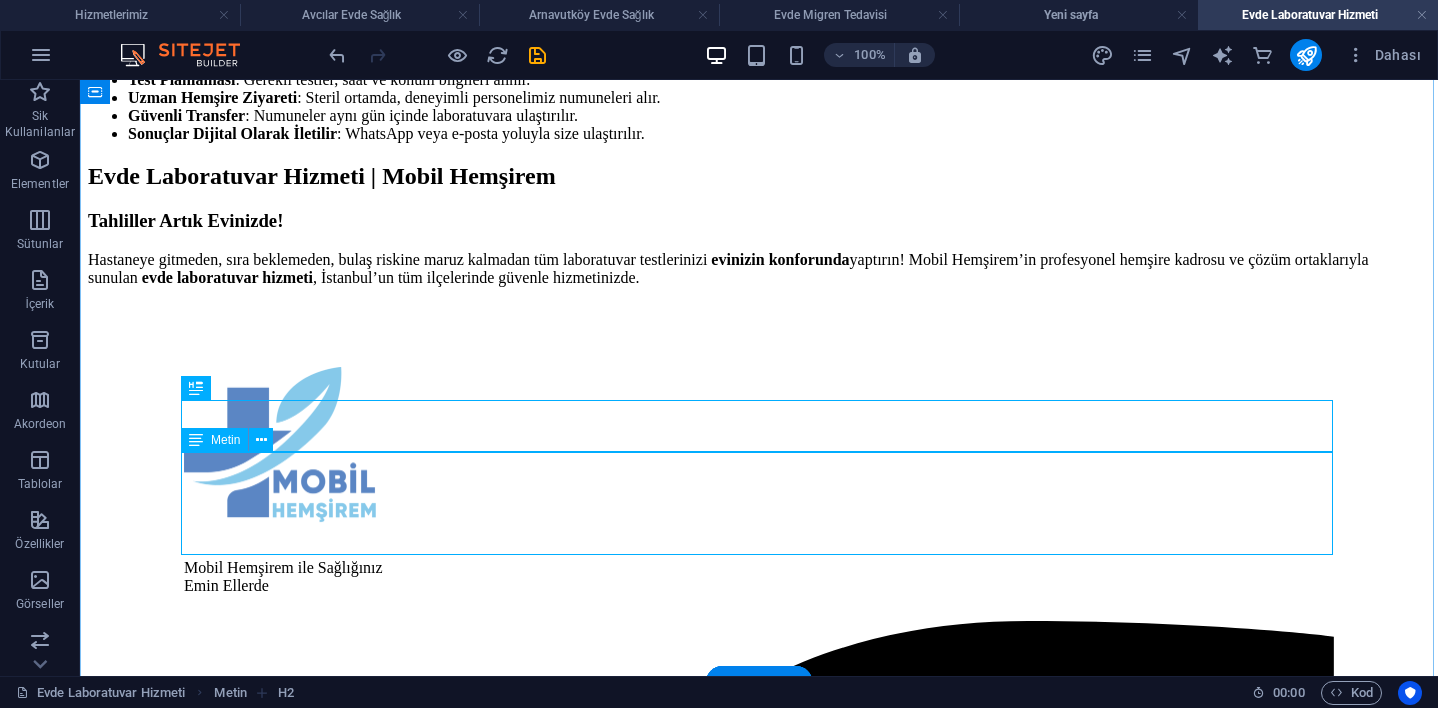 click on "Tahliller Artık Evinizde! Hastaneye gitmeden, sıra beklemeden, bulaş riskine maruz kalmadan tüm laboratuvar testlerinizi   evinizin konforunda yaptırın! Mobil Hemşirem’in profesyonel hemşire kadrosu ve çözüm ortaklarıyla sunulan   evde laboratuvar hizmeti , [CITY]’nın tüm ilçelerinde güvenle hizmetinizde." at bounding box center [759, 248] 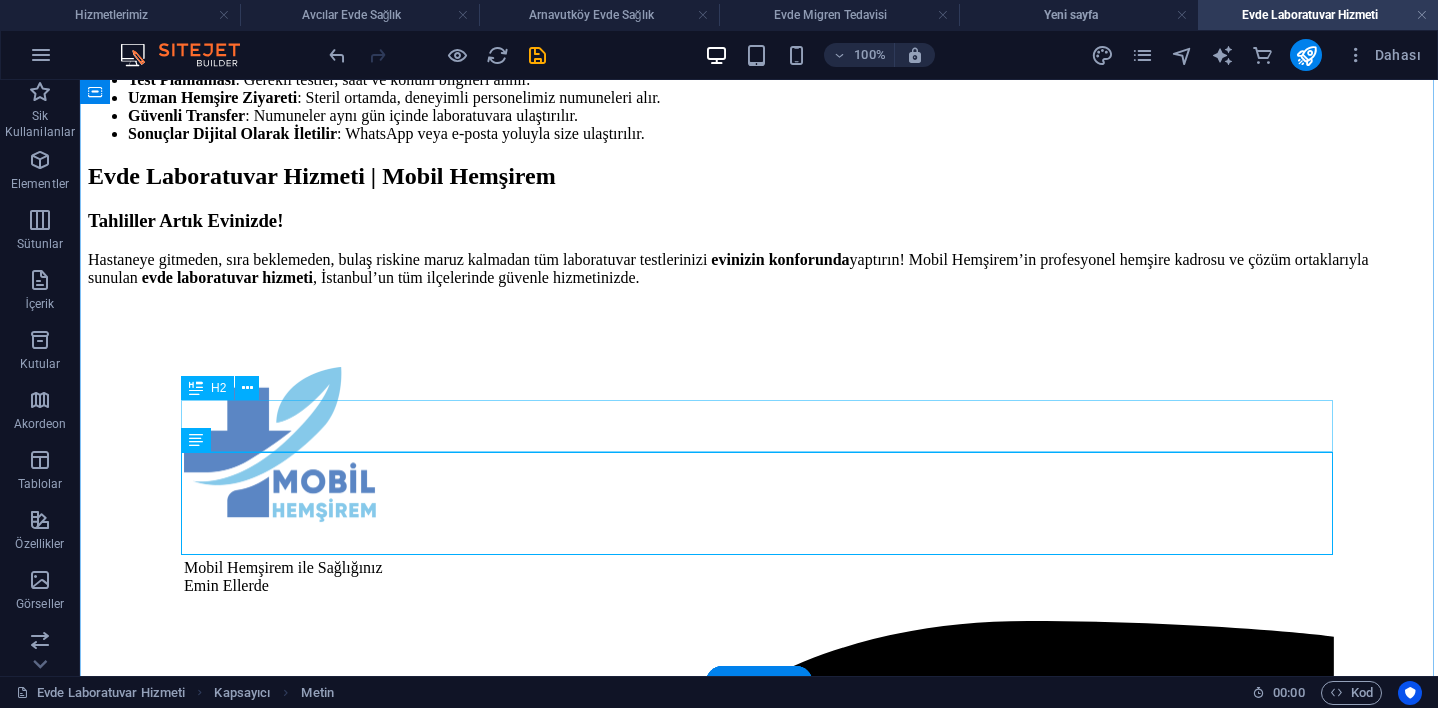 click on "Evde Laboratuvar Hizmeti | Mobil Hemşirem" at bounding box center (759, 176) 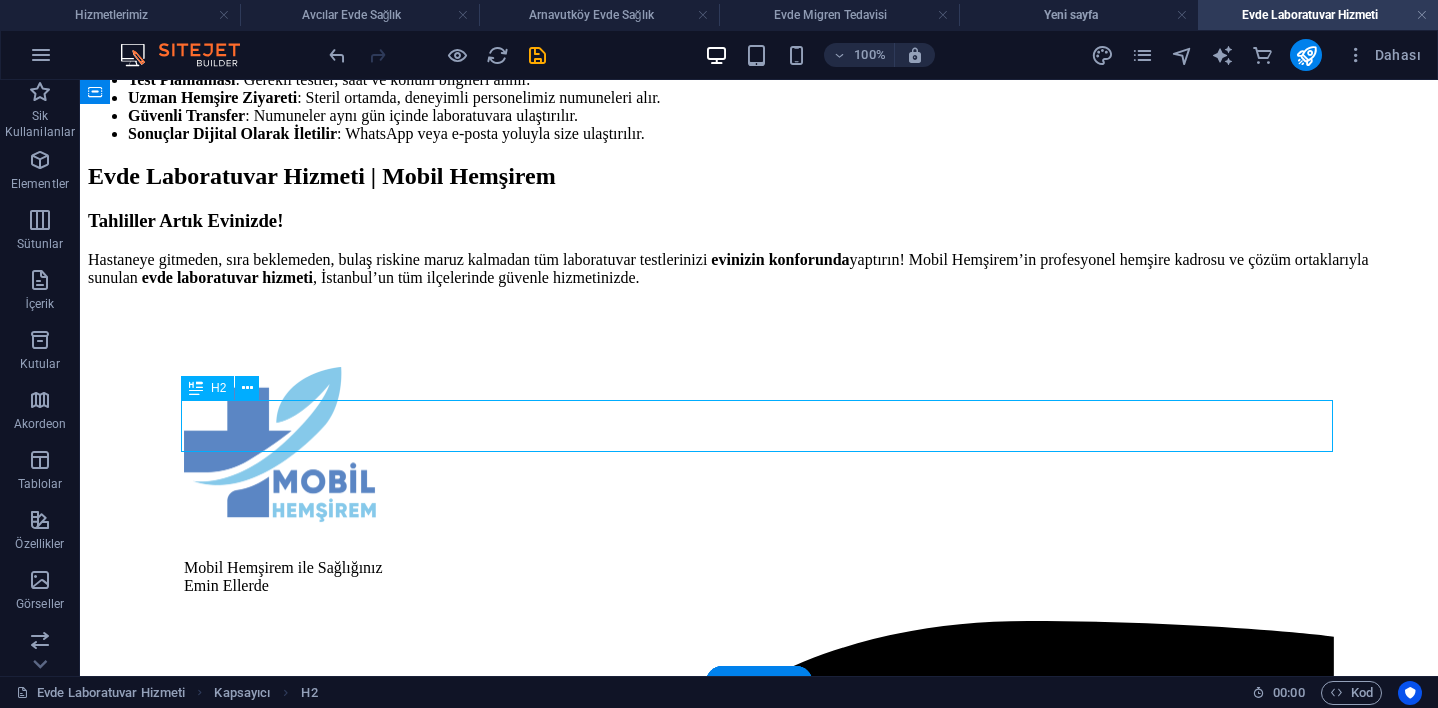 click on "Evde Laboratuvar Hizmeti | Mobil Hemşirem" at bounding box center [759, 176] 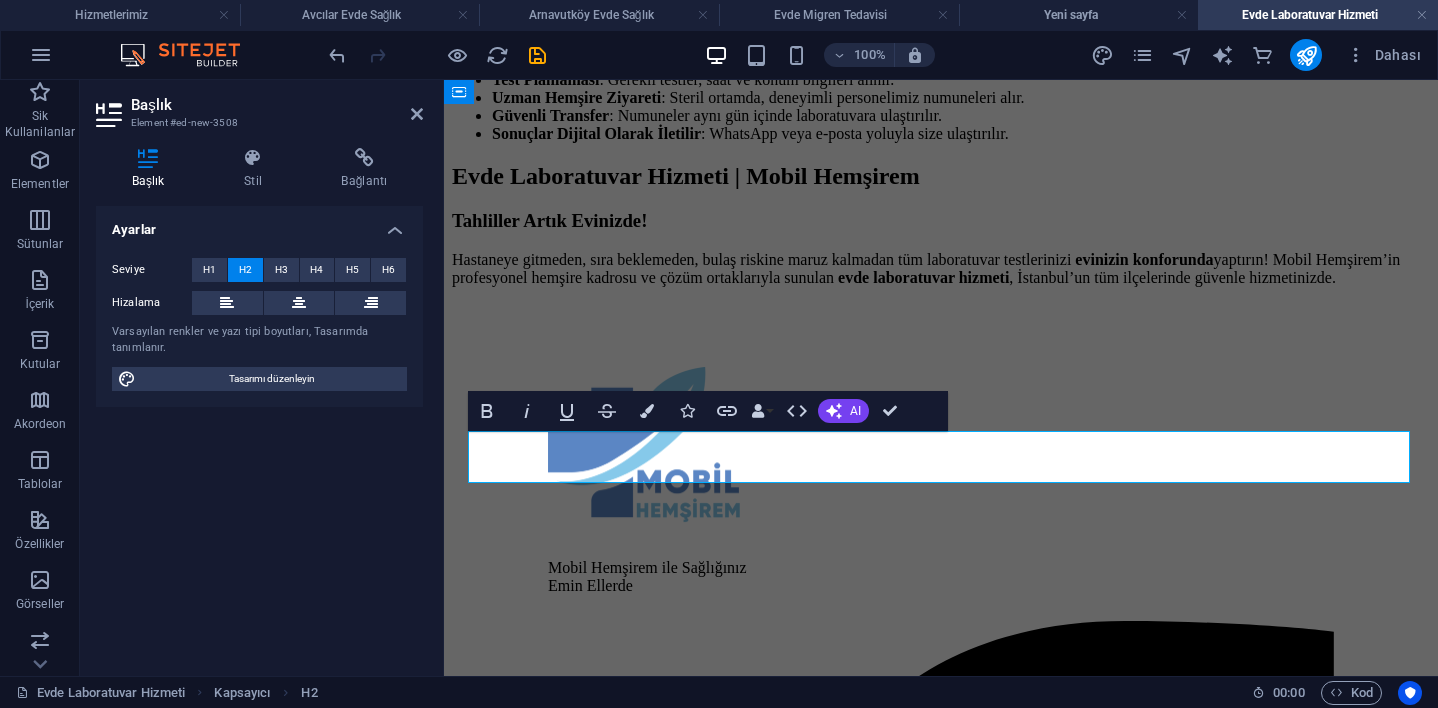 click on "Ayarlar Seviye H1 H2 H3 H4 H5 H6 Hizalama Varsayılan renkler ve yazı tipi boyutları, Tasarımda tanımlanır. Tasarımı düzenleyin" at bounding box center [259, 433] 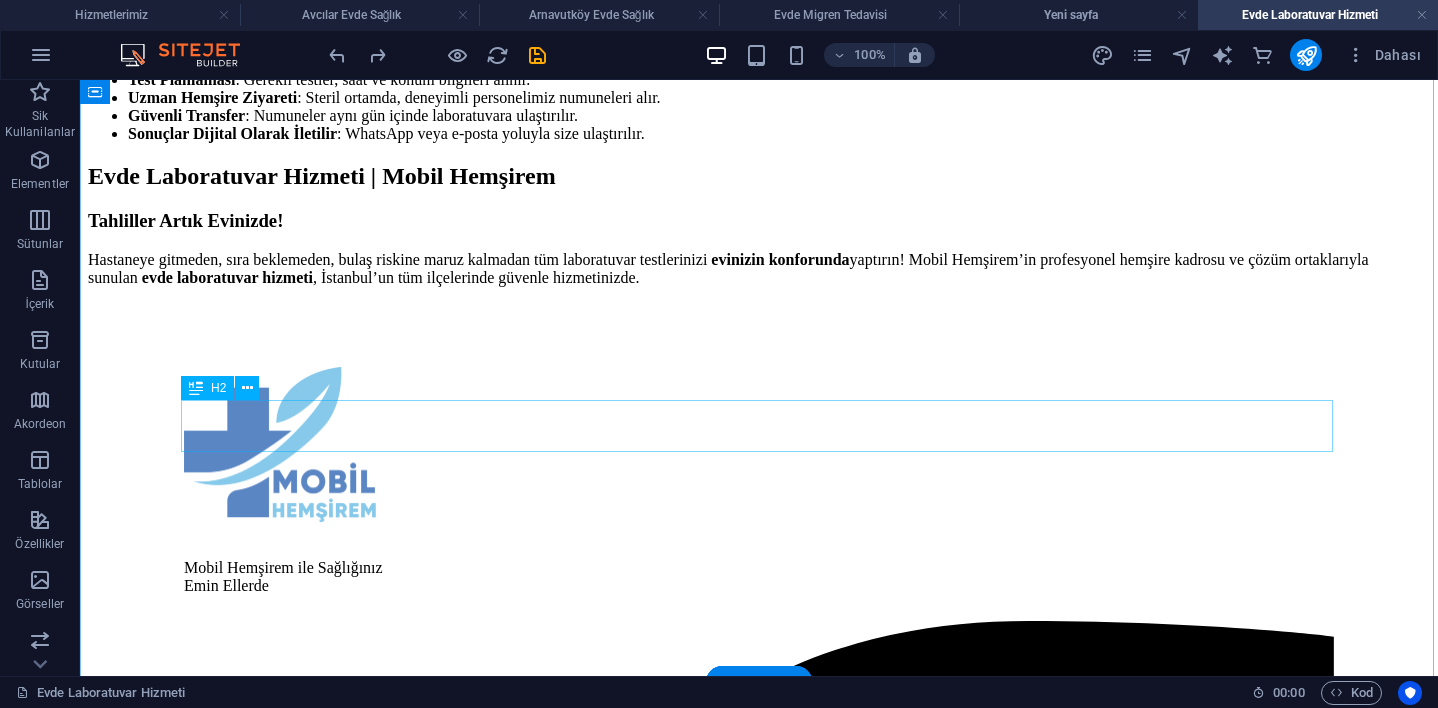 click on "Evde Laboratuvar Hizmeti | Mobil Hemşirem" at bounding box center (759, 176) 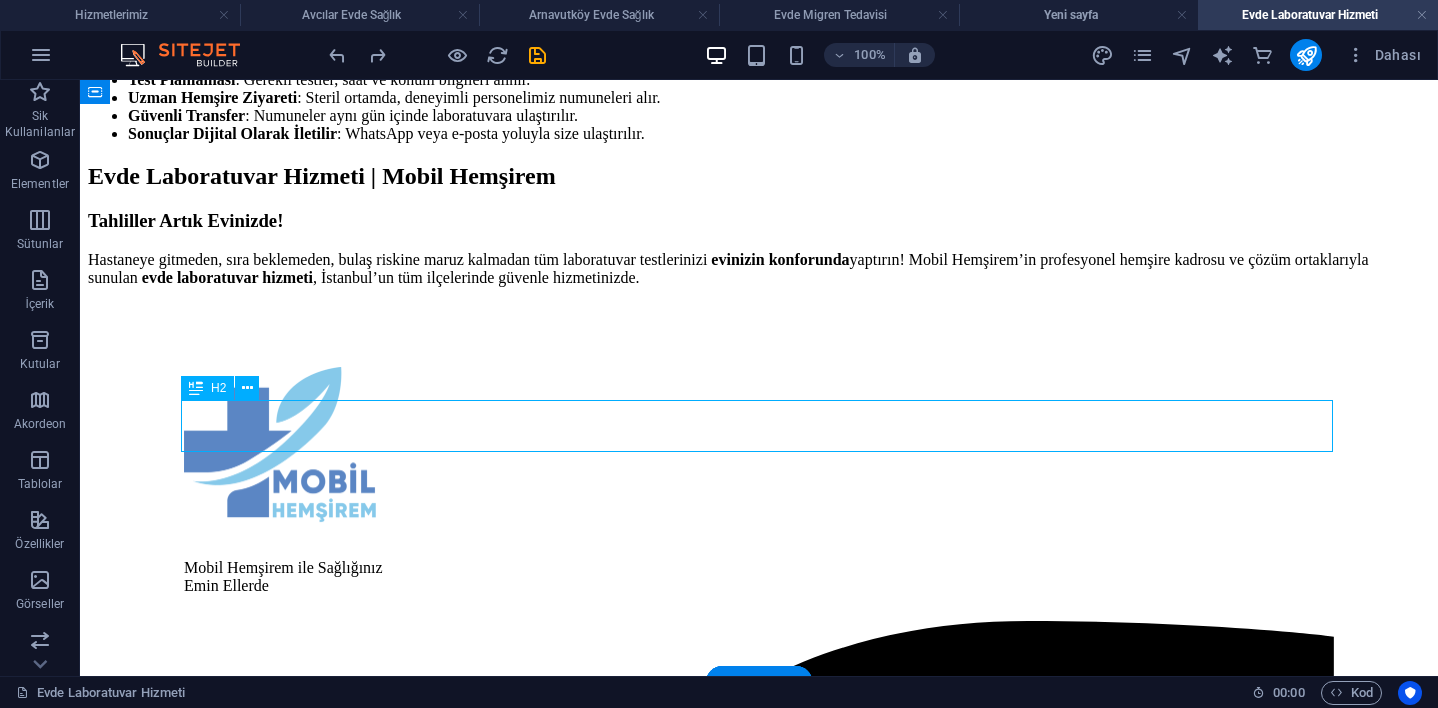 click on "Evde Laboratuvar Hizmeti | Mobil Hemşirem" at bounding box center [759, 176] 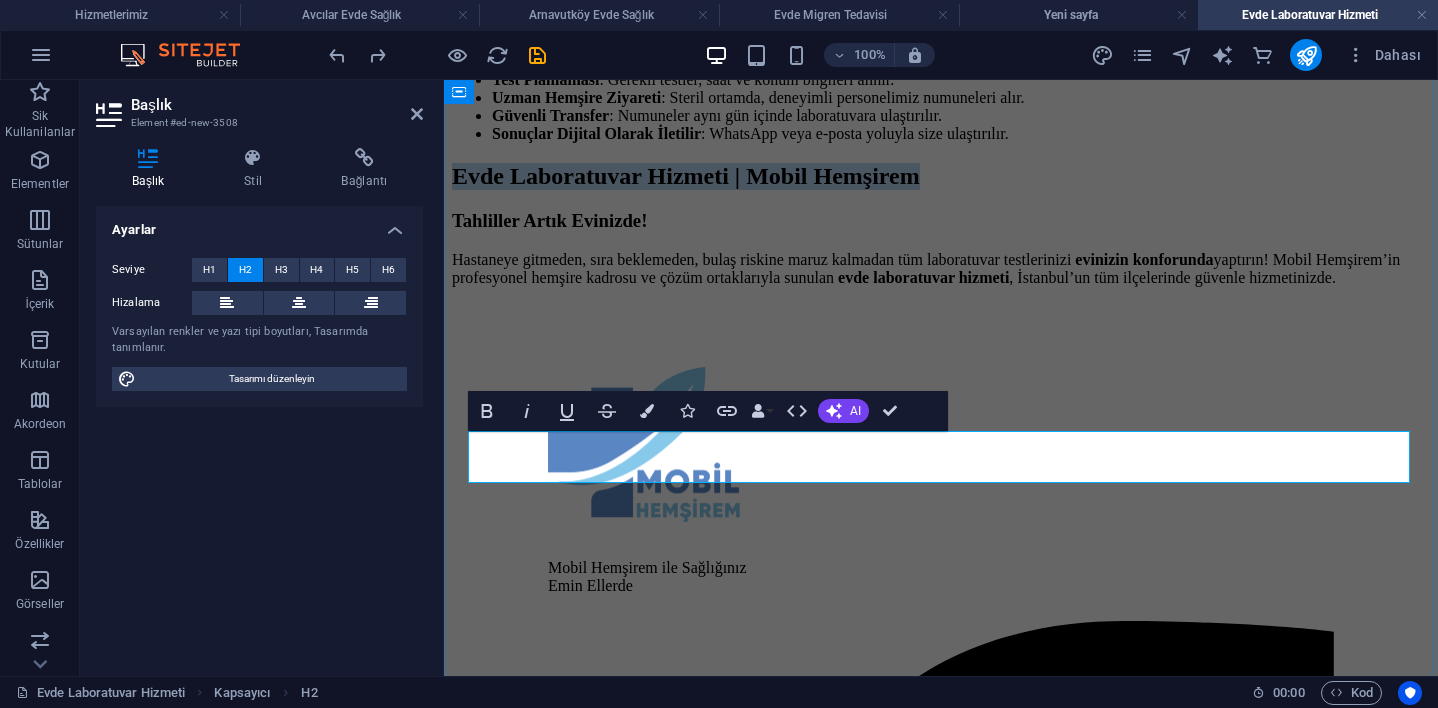 click on "Evde Laboratuvar Hizmeti | Mobil Hemşirem" at bounding box center (686, 176) 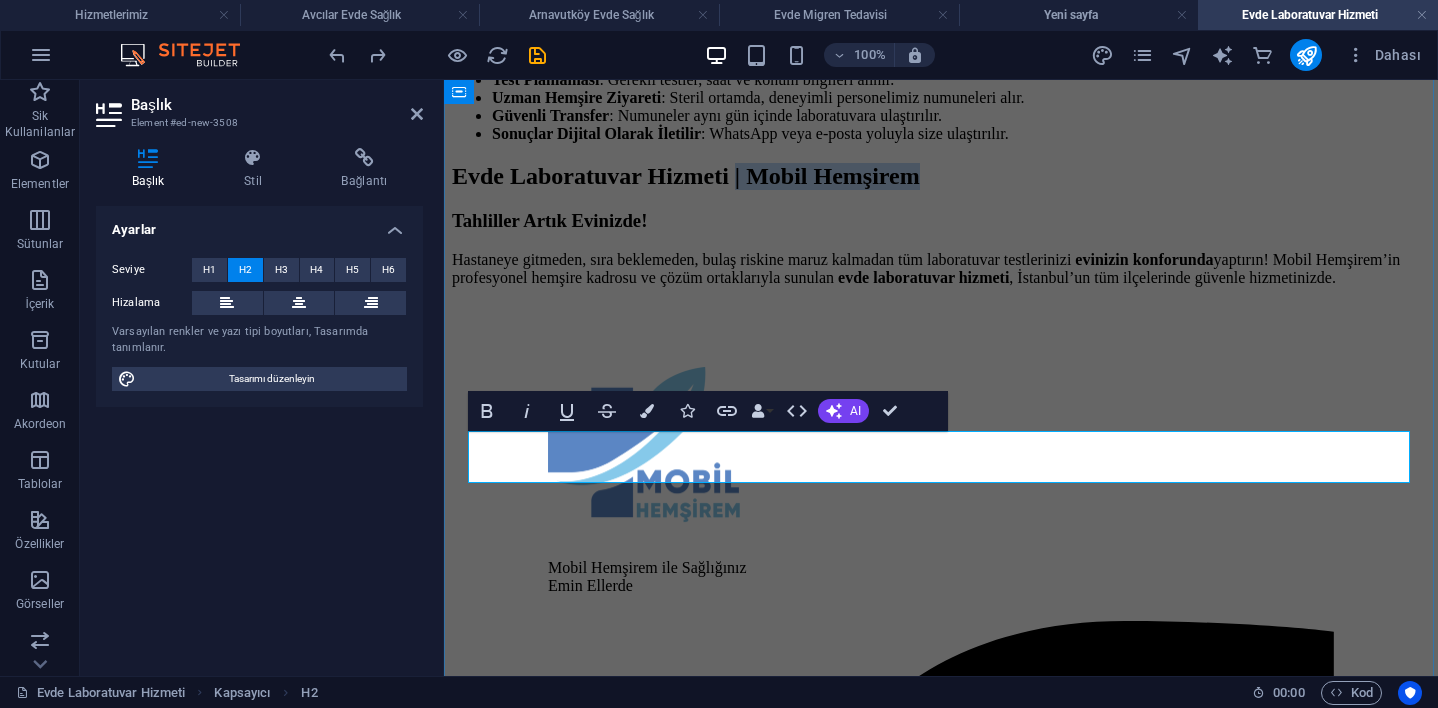 drag, startPoint x: 1000, startPoint y: 462, endPoint x: 1362, endPoint y: 471, distance: 362.11185 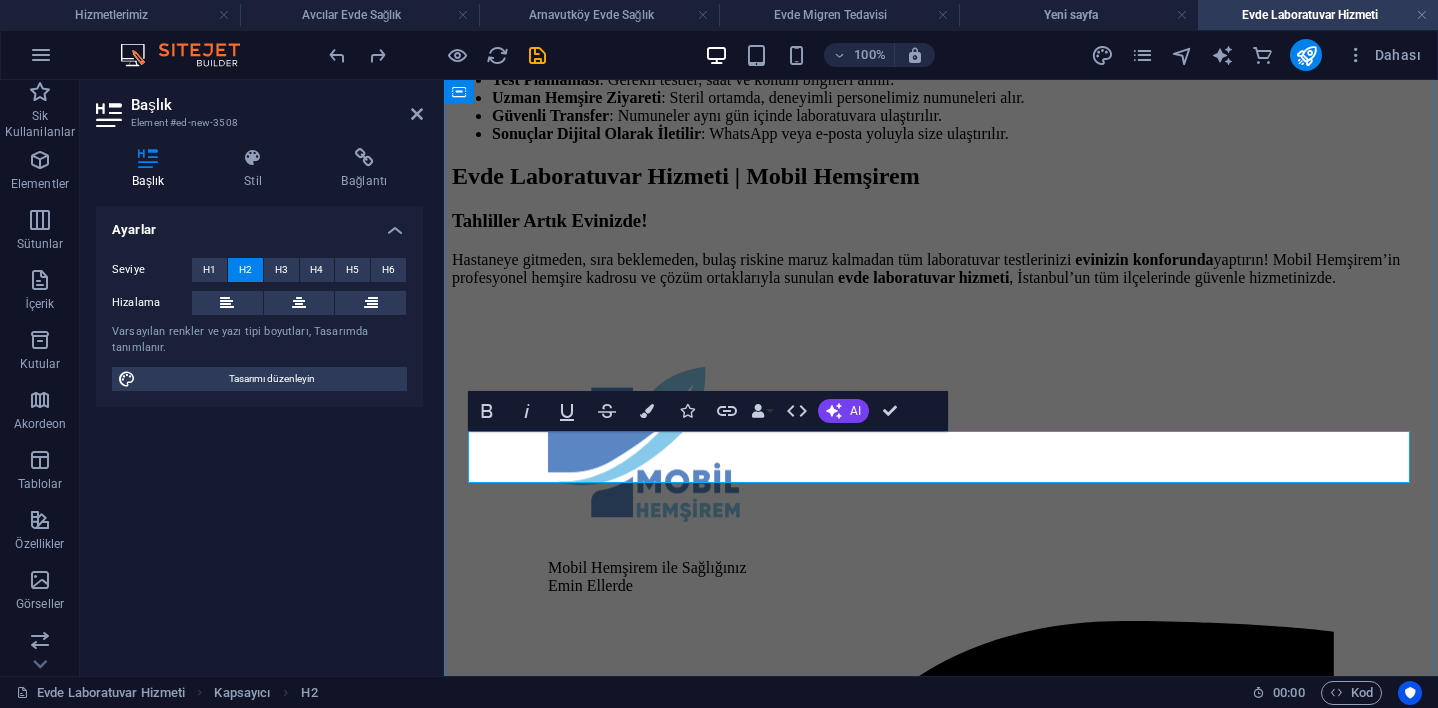 click on "Evde Laboratuvar Hizmeti | Mobil Hemşirem" at bounding box center (686, 176) 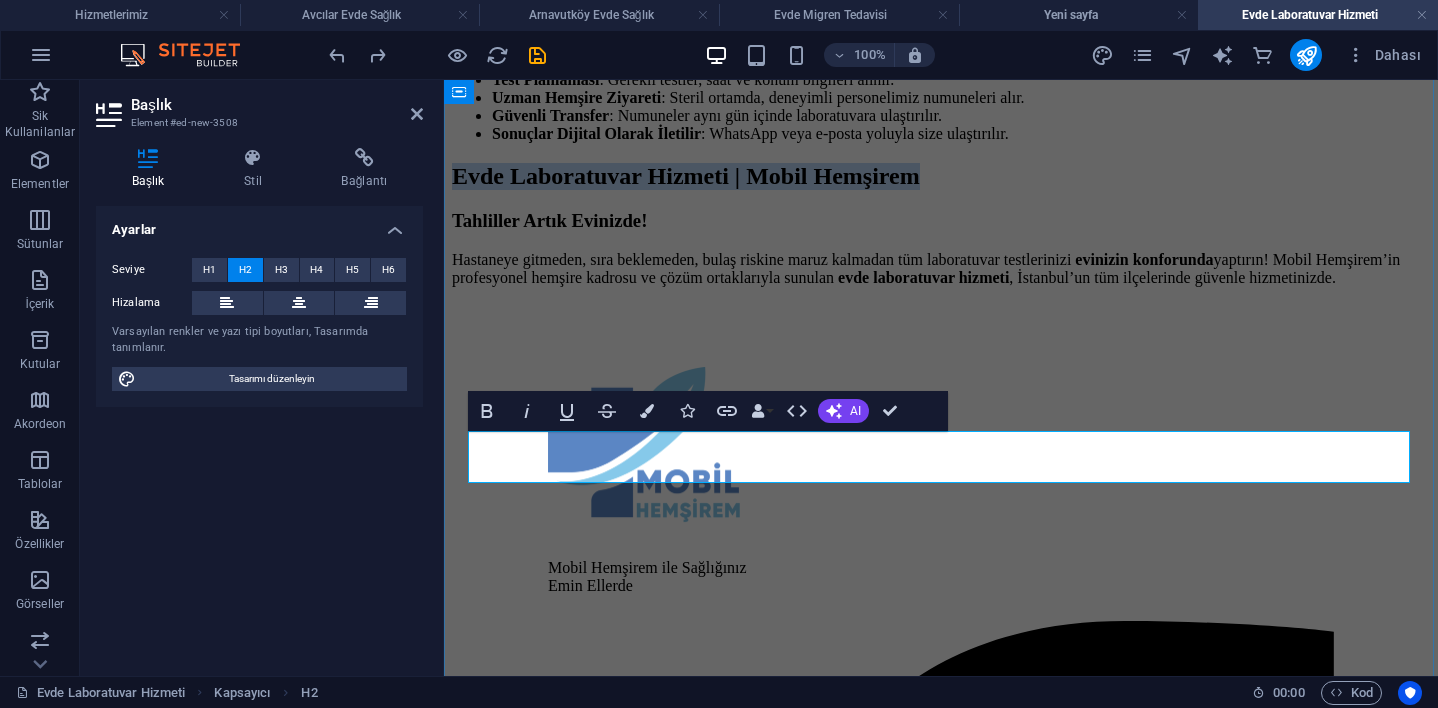 click on "Evde Laboratuvar Hizmeti | Mobil Hemşirem" at bounding box center [686, 176] 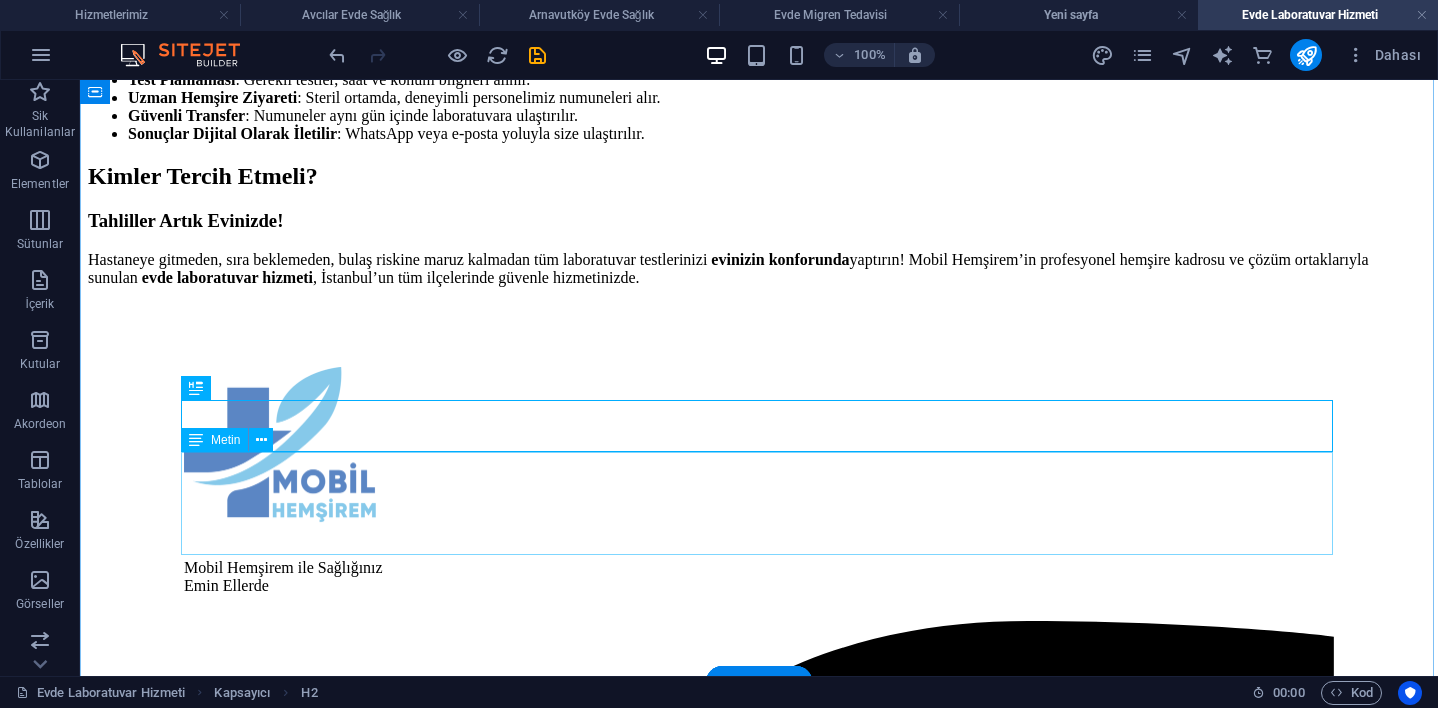 click on "Tahliller Artık Evinizde! Hastaneye gitmeden, sıra beklemeden, bulaş riskine maruz kalmadan tüm laboratuvar testlerinizi   evinizin konforunda yaptırın! Mobil Hemşirem’in profesyonel hemşire kadrosu ve çözüm ortaklarıyla sunulan   evde laboratuvar hizmeti , [CITY]’nın tüm ilçelerinde güvenle hizmetinizde." at bounding box center [759, 248] 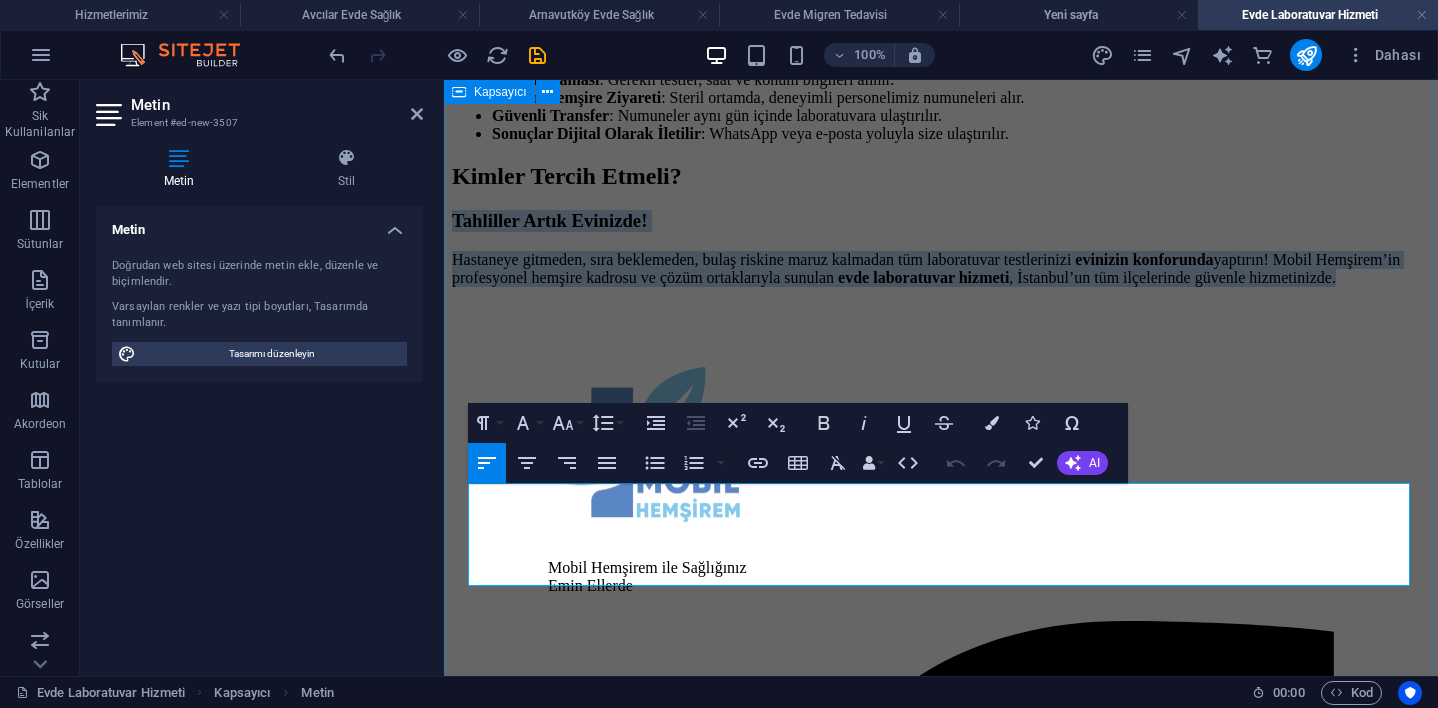 drag, startPoint x: 973, startPoint y: 578, endPoint x: 439, endPoint y: 458, distance: 547.3171 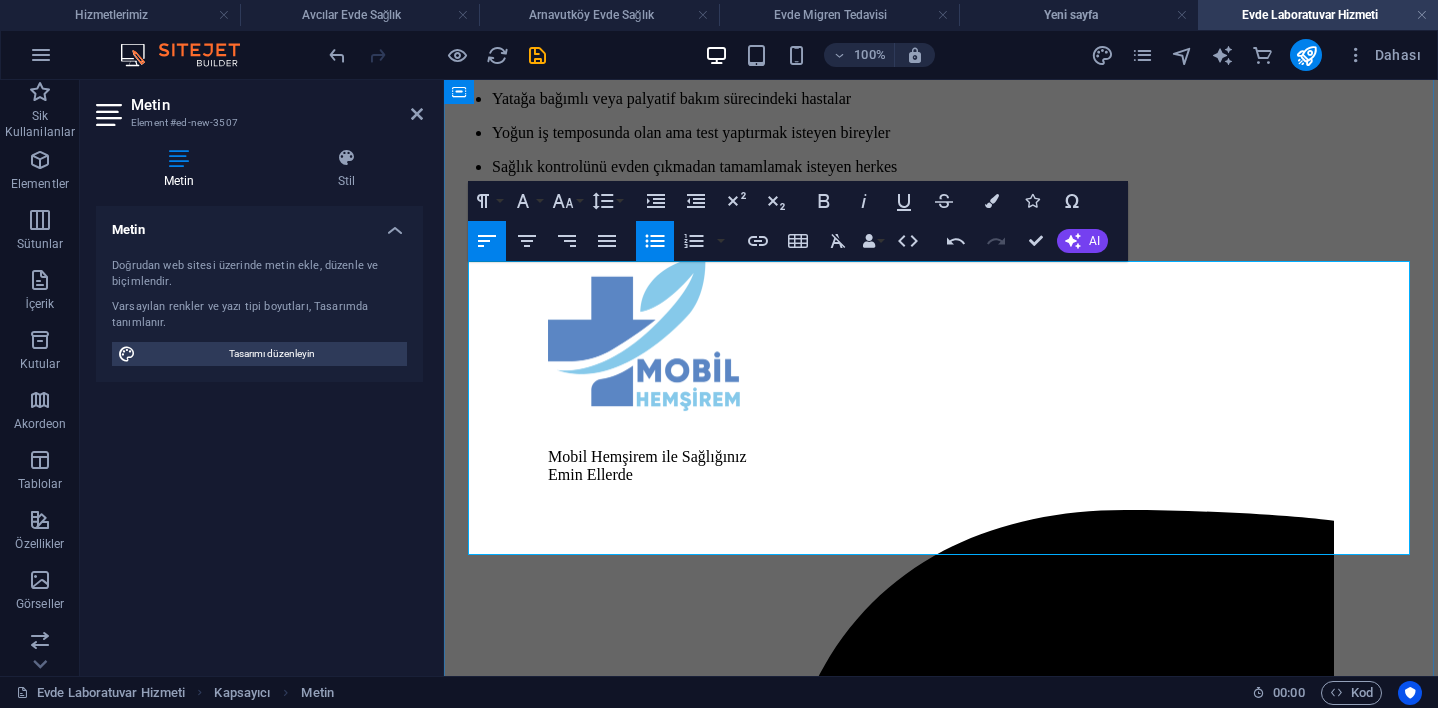 scroll, scrollTop: 944, scrollLeft: 0, axis: vertical 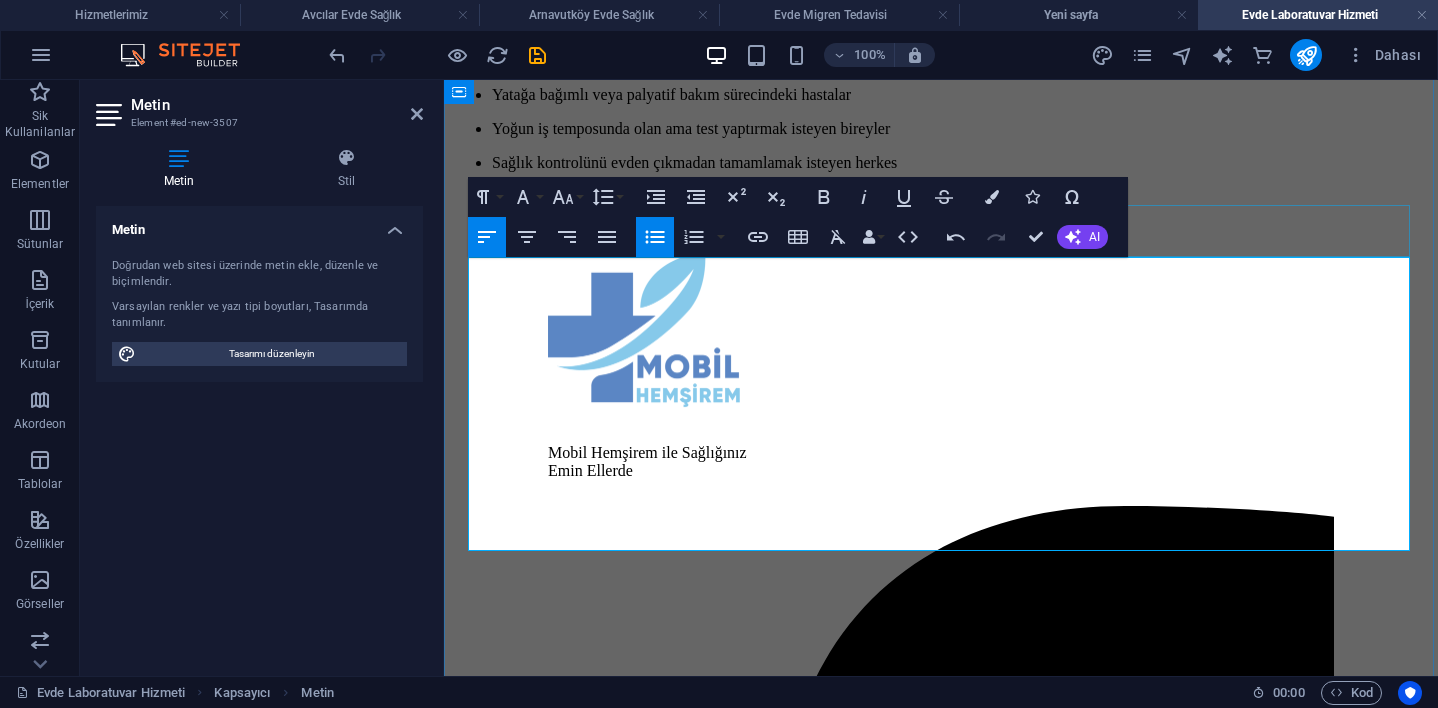 click 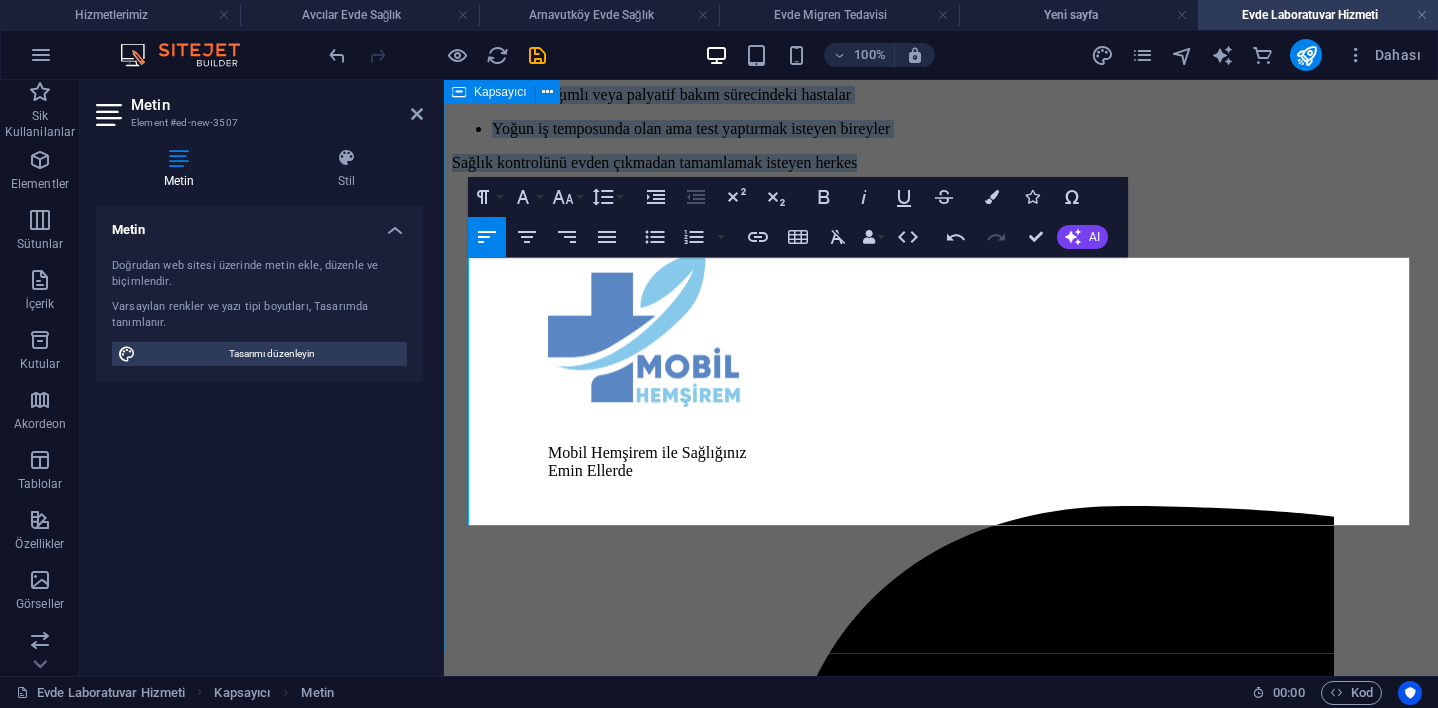 drag, startPoint x: 483, startPoint y: 280, endPoint x: 1011, endPoint y: 561, distance: 598.11786 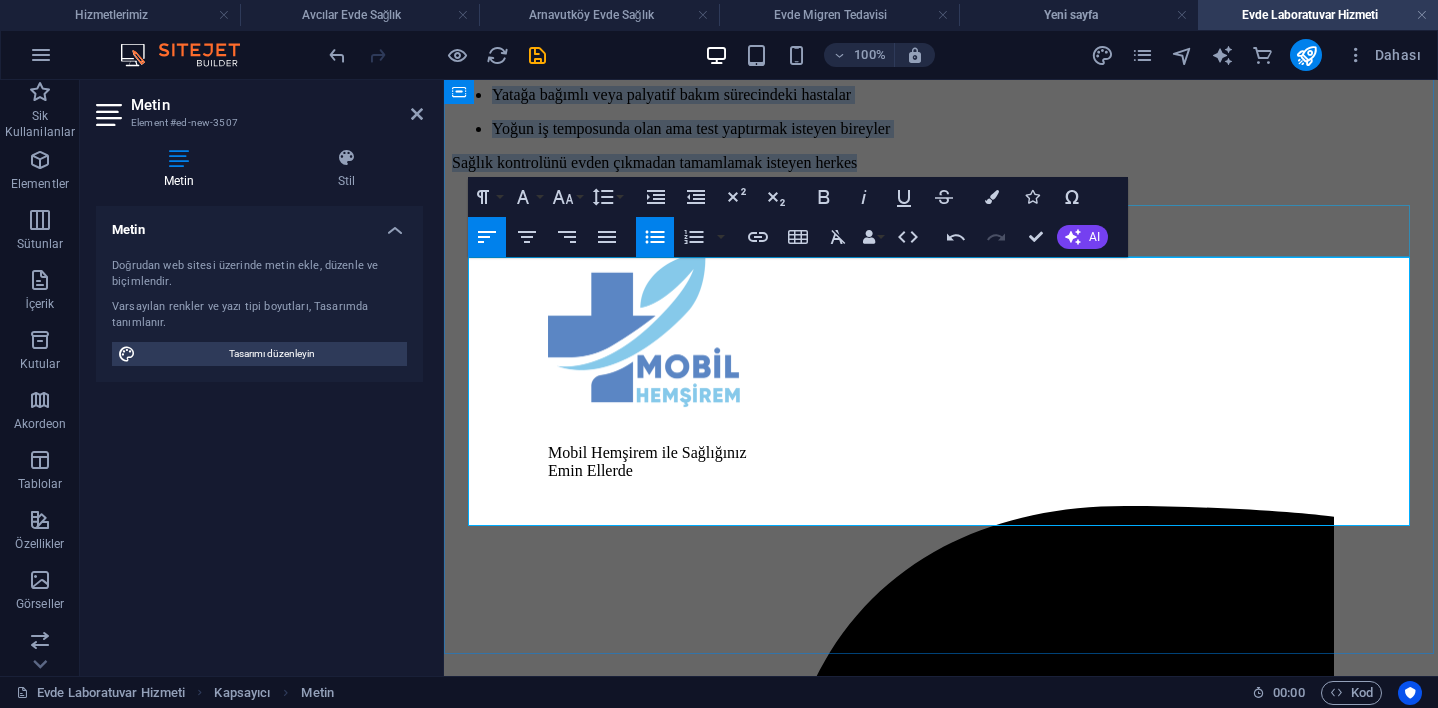 click 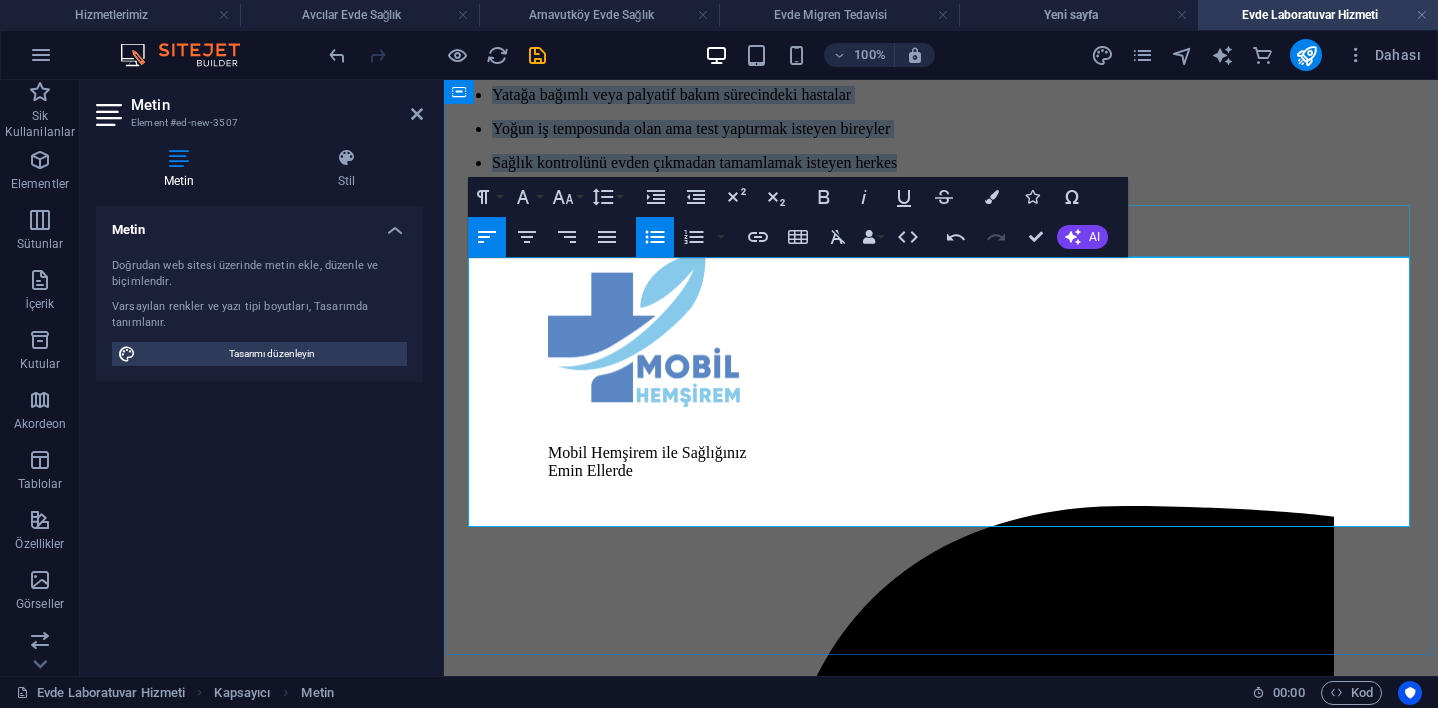 click 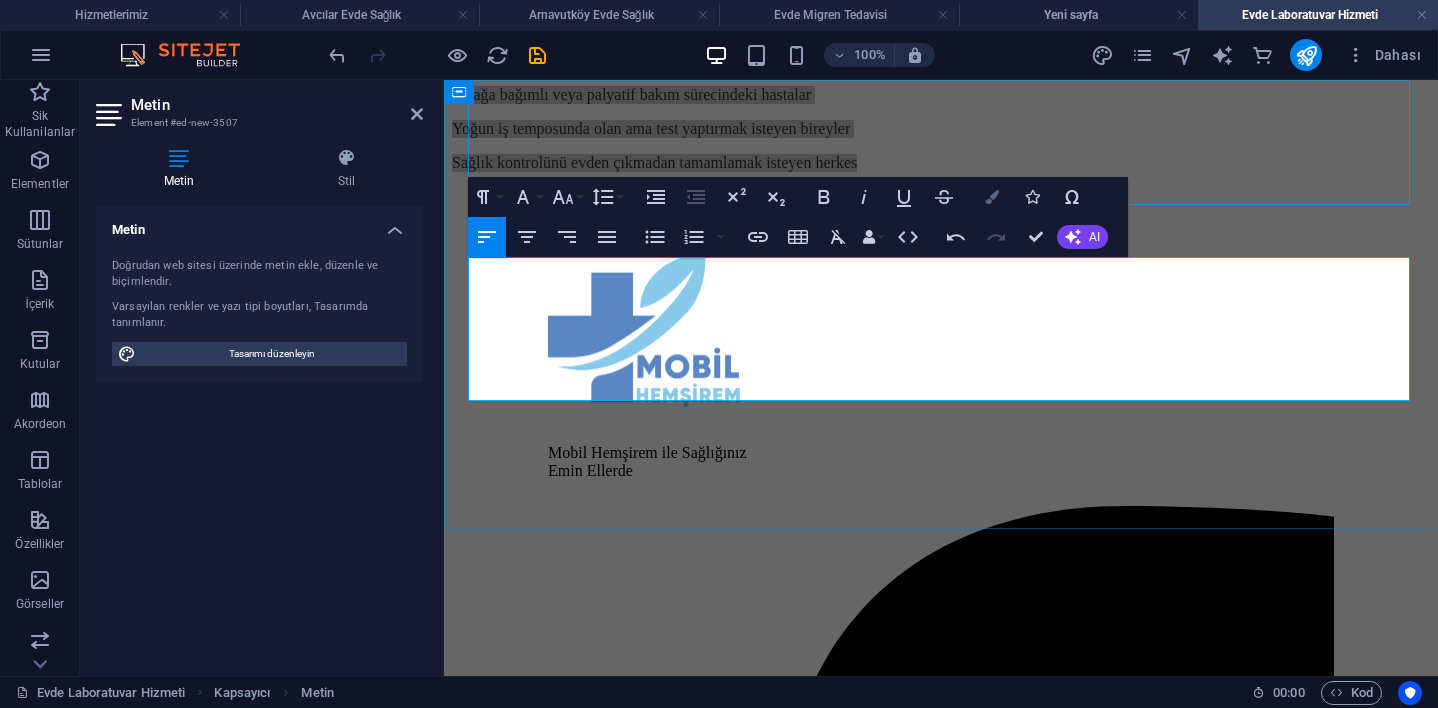 click at bounding box center (992, 197) 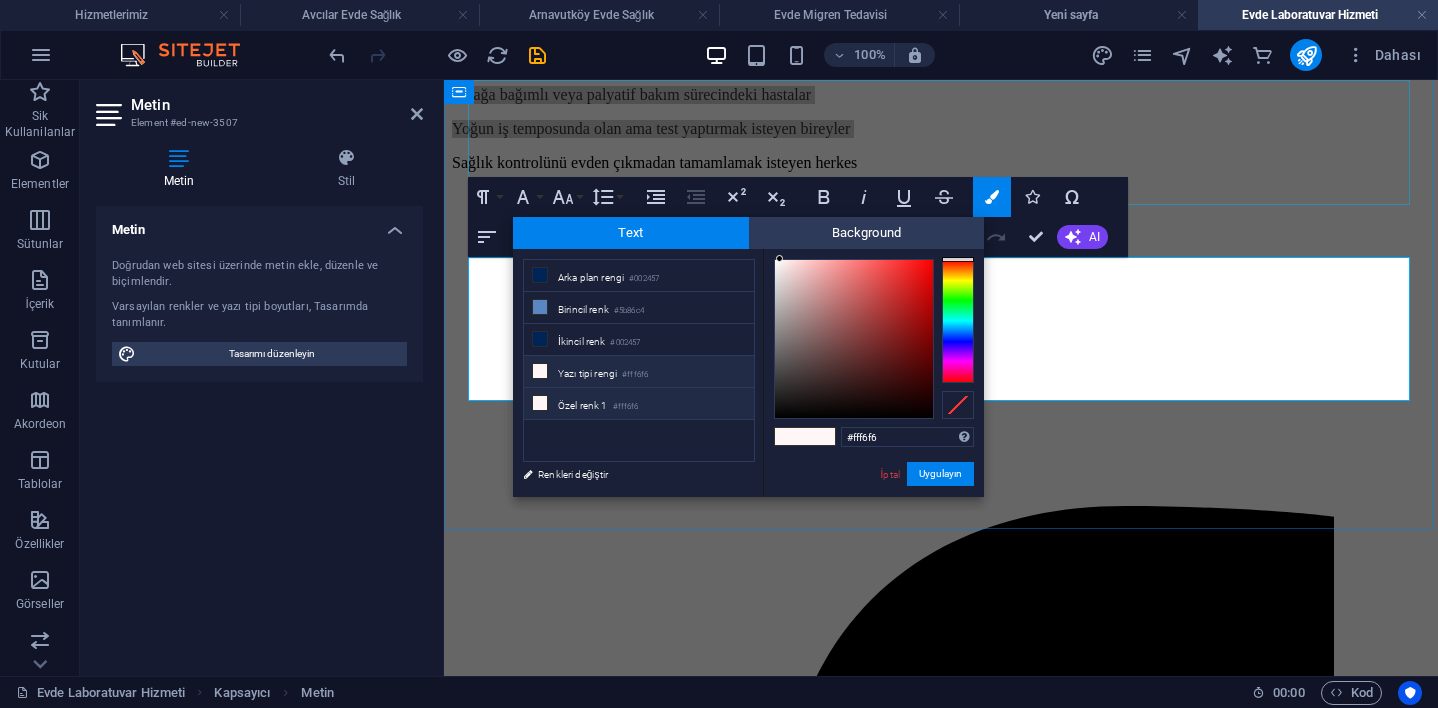 click on "Özel renk 1
#fff6f6" at bounding box center (639, 404) 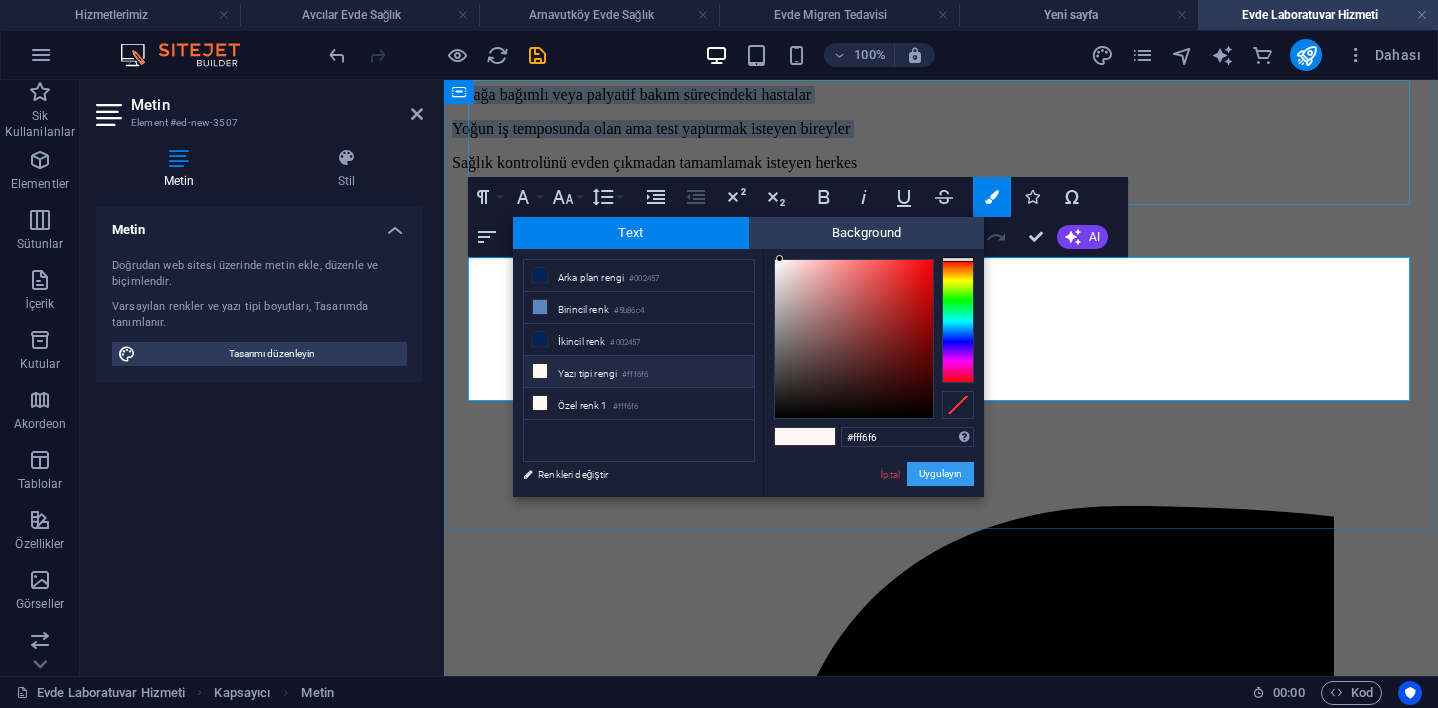 click on "Uygulayın" at bounding box center [940, 474] 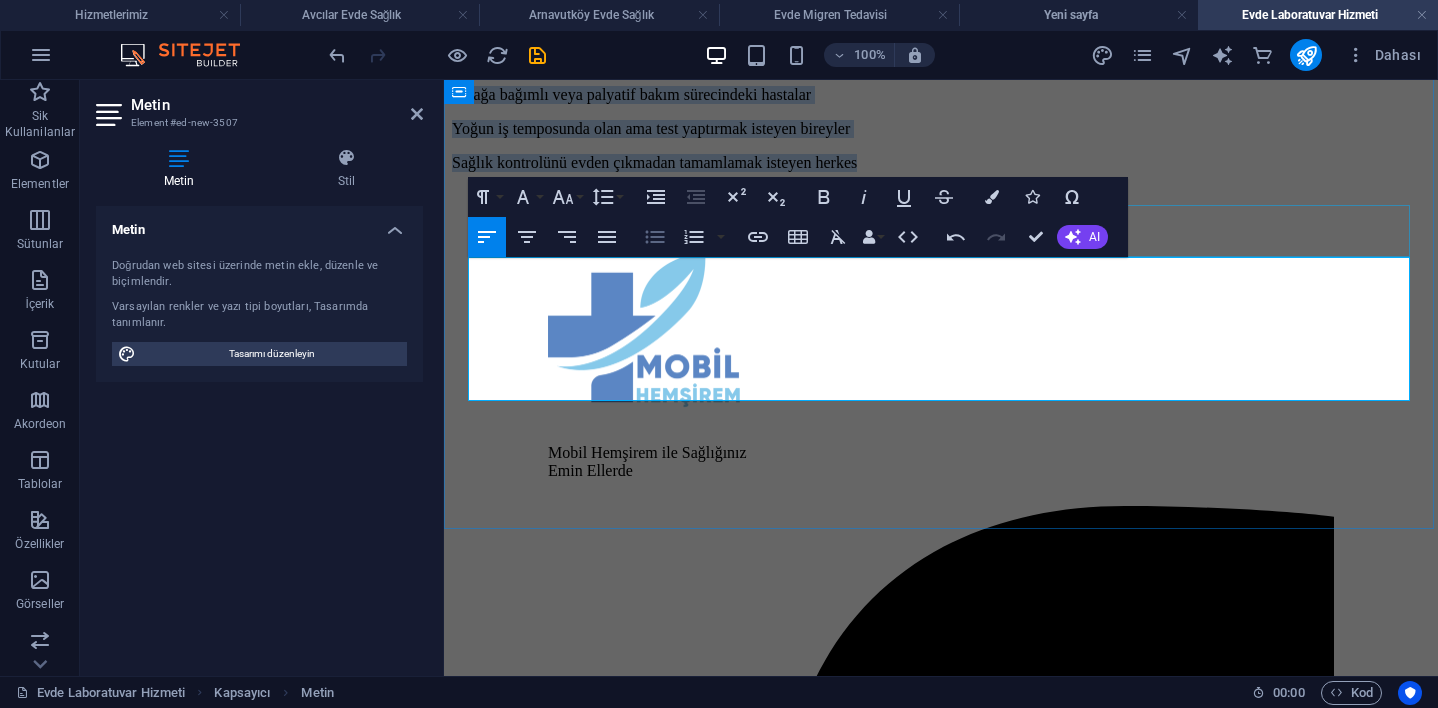 click 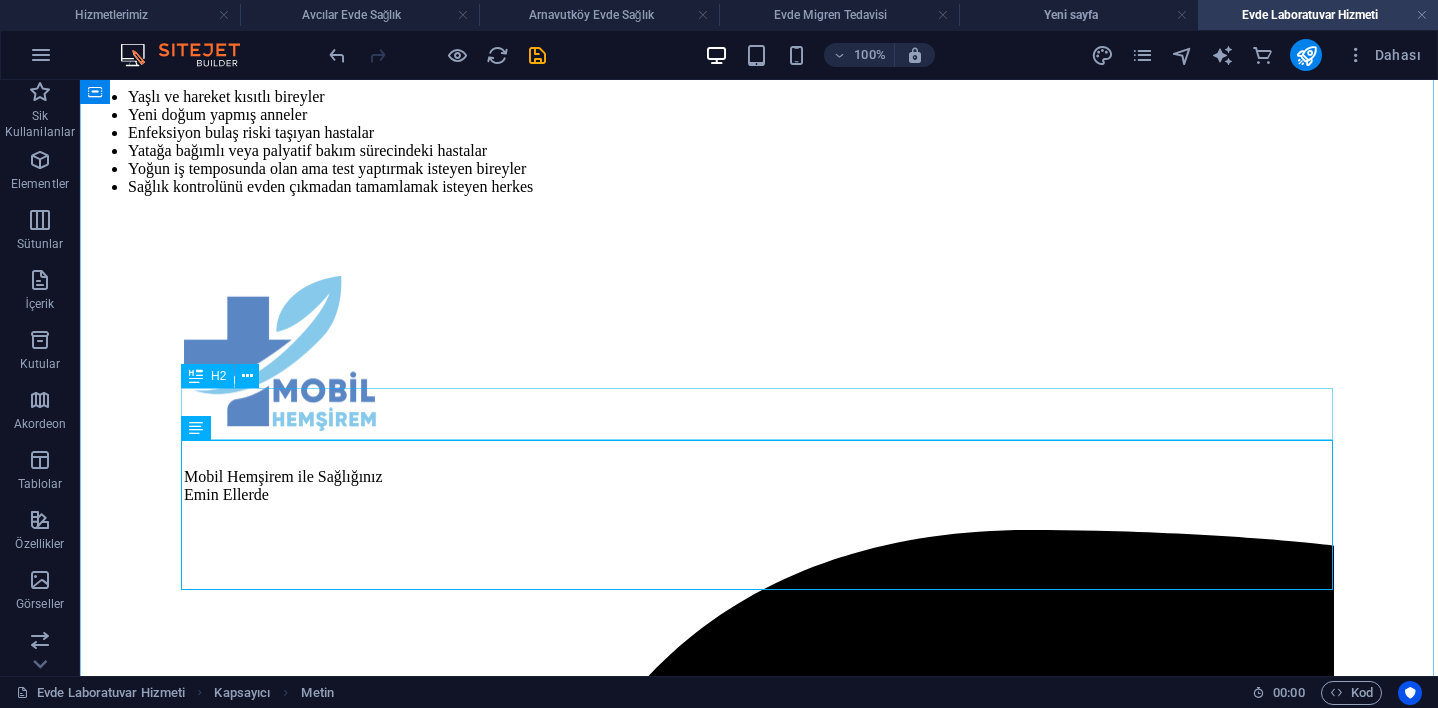 scroll, scrollTop: 879, scrollLeft: 0, axis: vertical 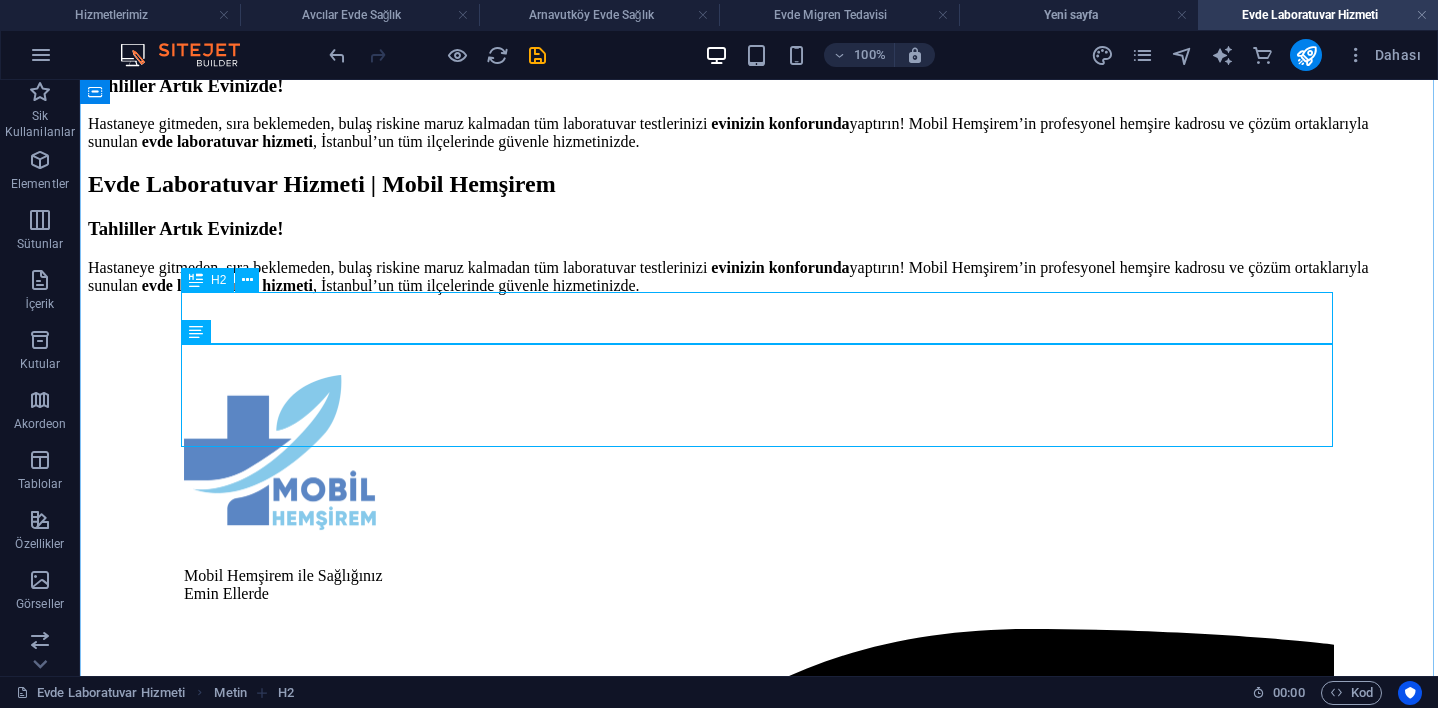 click on "Evde Laboratuvar Hizmeti | Mobil Hemşirem" at bounding box center [759, 41] 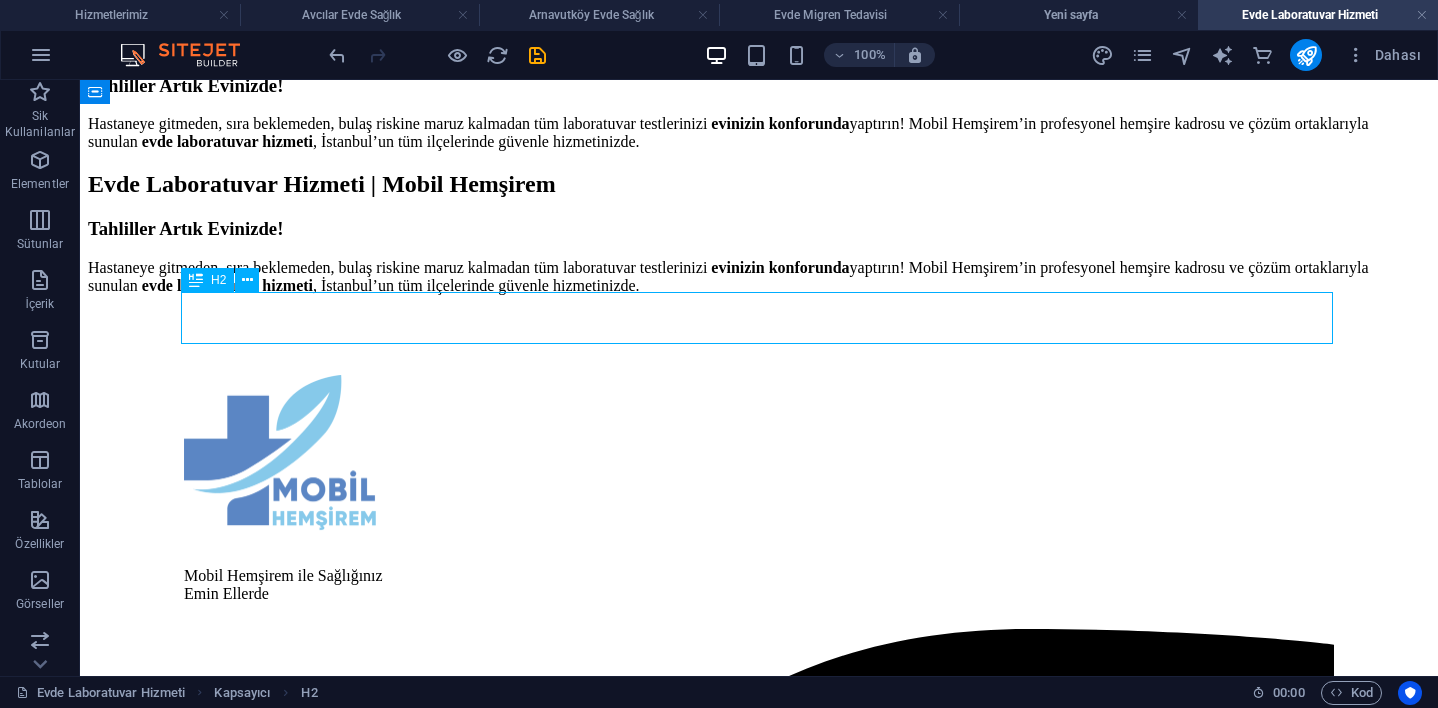 click on "Evde Laboratuvar Hizmeti | Mobil Hemşirem" at bounding box center (759, 41) 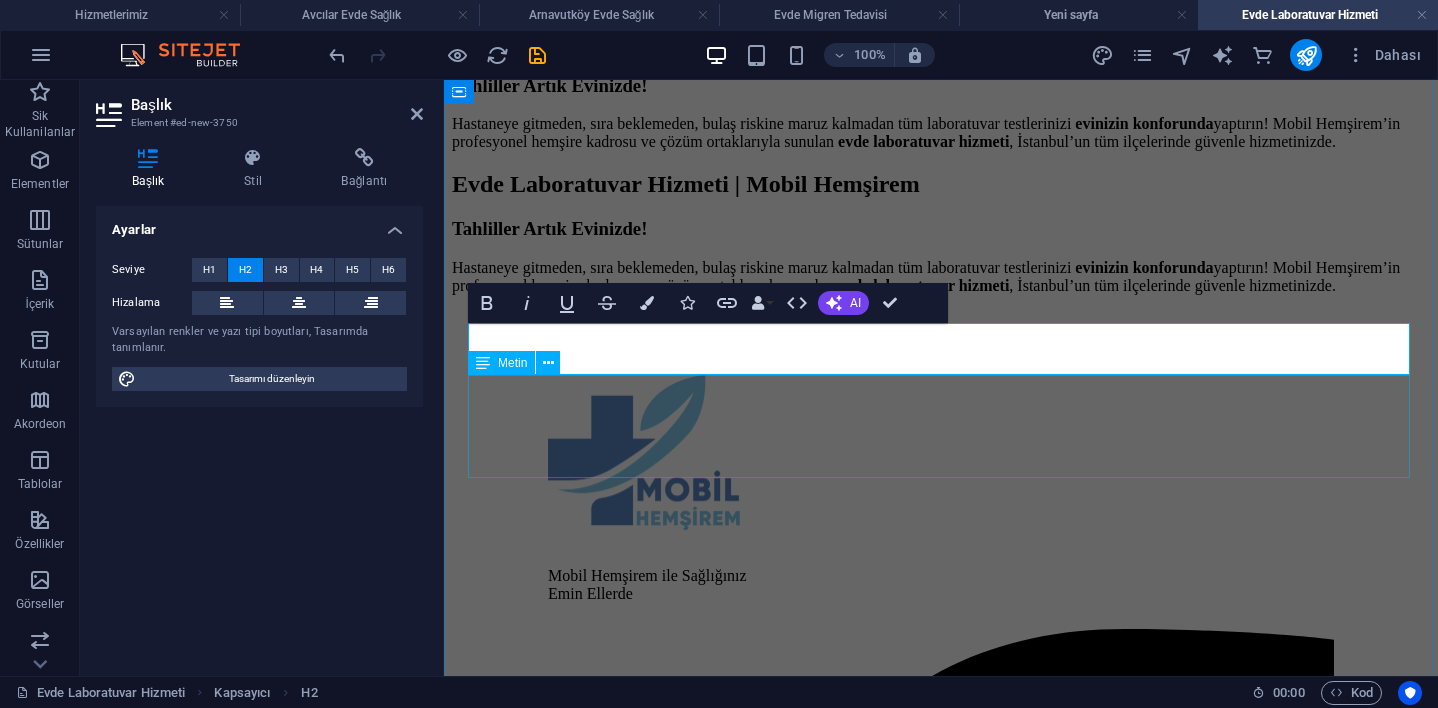 click on "Tahliller Artık Evinizde! Hastaneye gitmeden, sıra beklemeden, bulaş riskine maruz kalmadan tüm laboratuvar testlerinizi   evinizin konforunda yaptırın! Mobil Hemşirem’in profesyonel hemşire kadrosu ve çözüm ortaklarıyla sunulan   evde laboratuvar hizmeti , [CITY]’nın tüm ilçelerinde güvenle hizmetinizde." at bounding box center [941, 113] 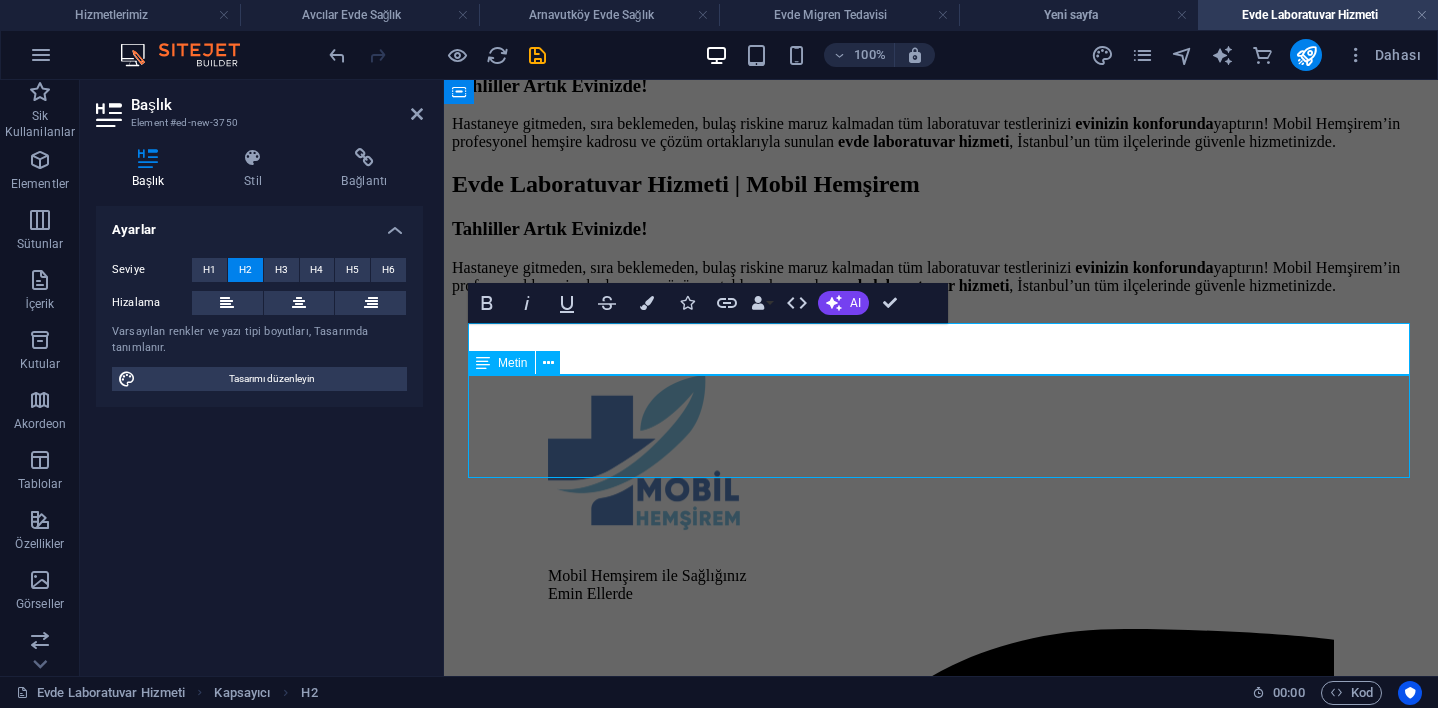 click on "Tahliller Artık Evinizde! Hastaneye gitmeden, sıra beklemeden, bulaş riskine maruz kalmadan tüm laboratuvar testlerinizi   evinizin konforunda yaptırın! Mobil Hemşirem’in profesyonel hemşire kadrosu ve çözüm ortaklarıyla sunulan   evde laboratuvar hizmeti , [CITY]’nın tüm ilçelerinde güvenle hizmetinizde." at bounding box center [941, 113] 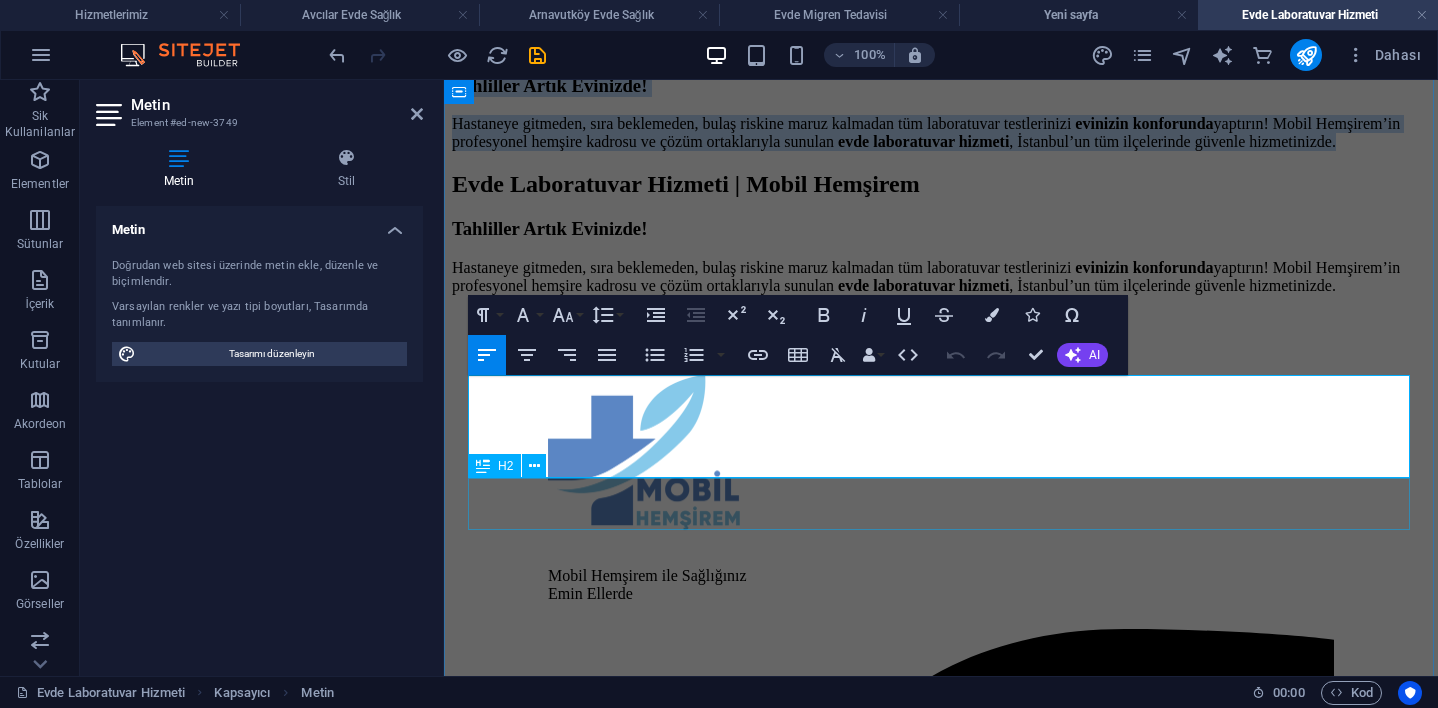 drag, startPoint x: 472, startPoint y: 385, endPoint x: 951, endPoint y: 478, distance: 487.94467 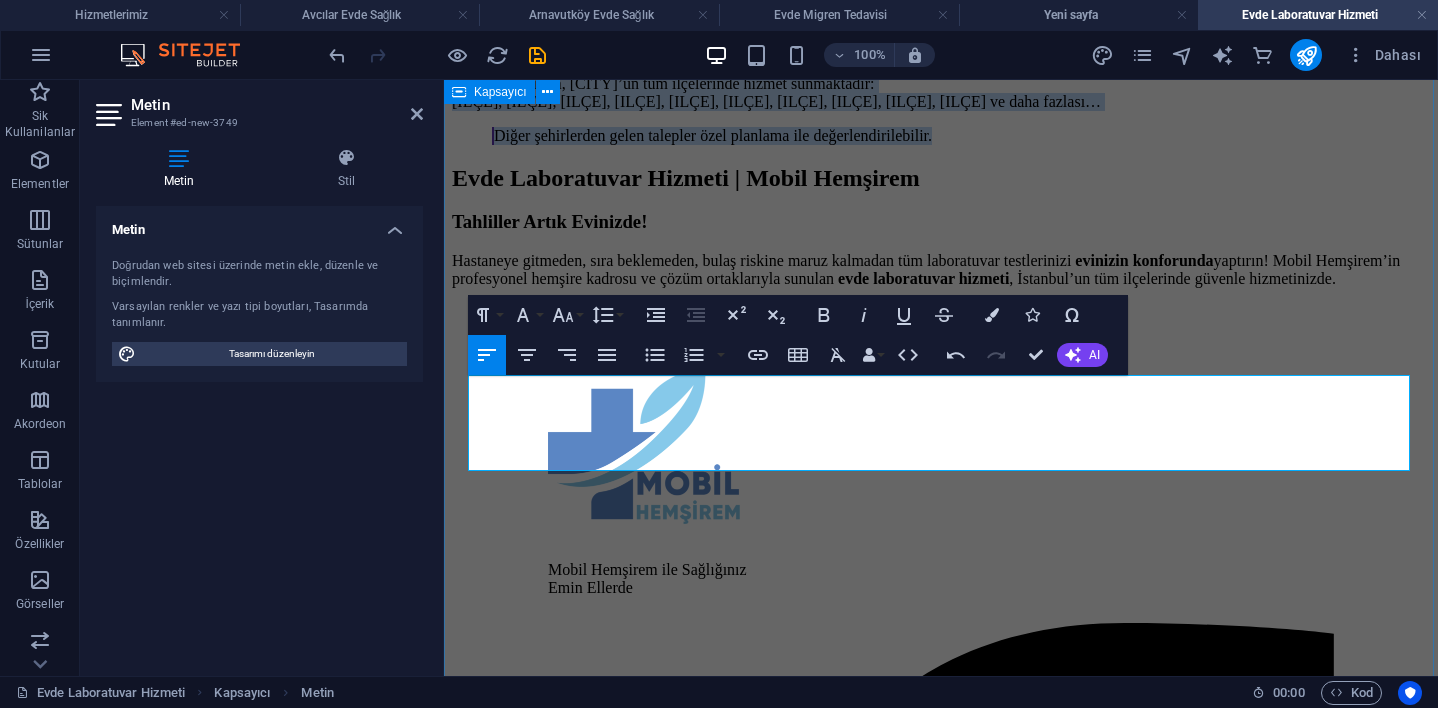 drag, startPoint x: 1036, startPoint y: 436, endPoint x: 464, endPoint y: 383, distance: 574.4502 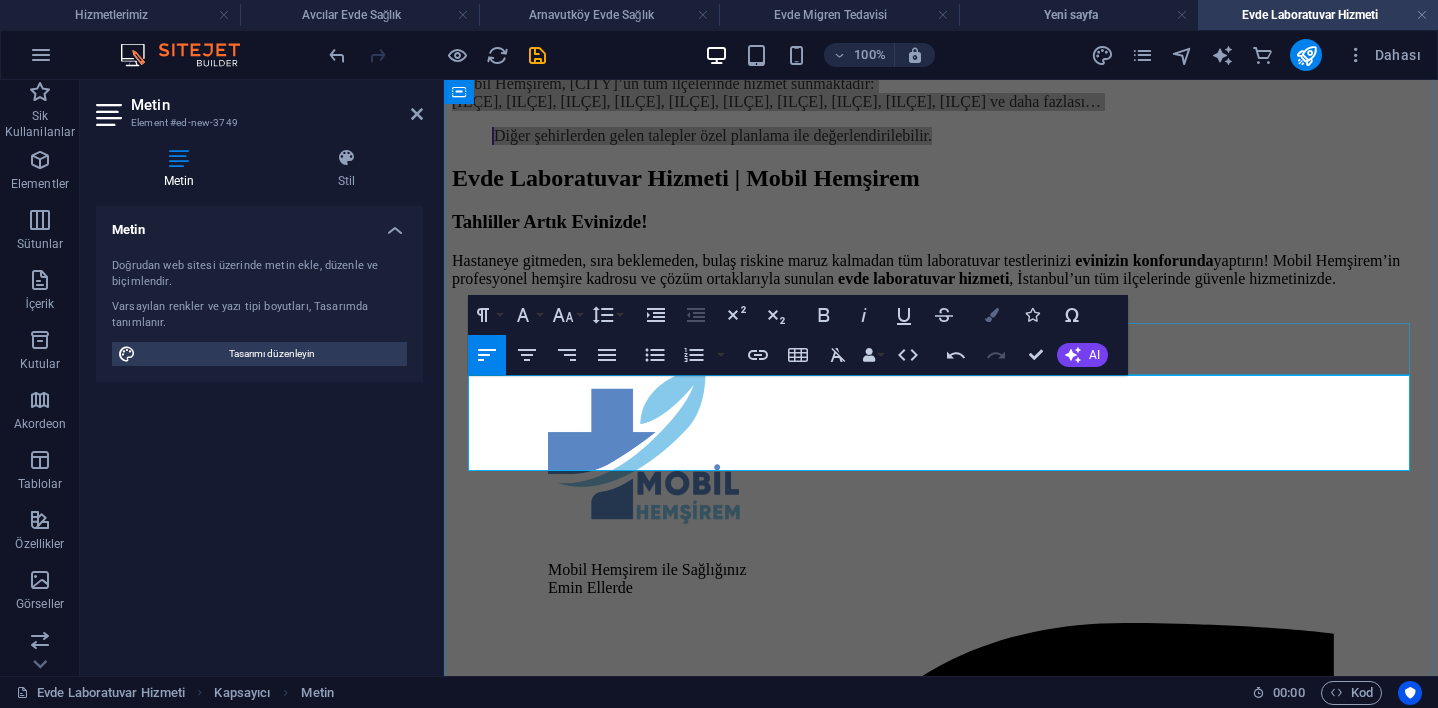 click on "Colors" at bounding box center [992, 315] 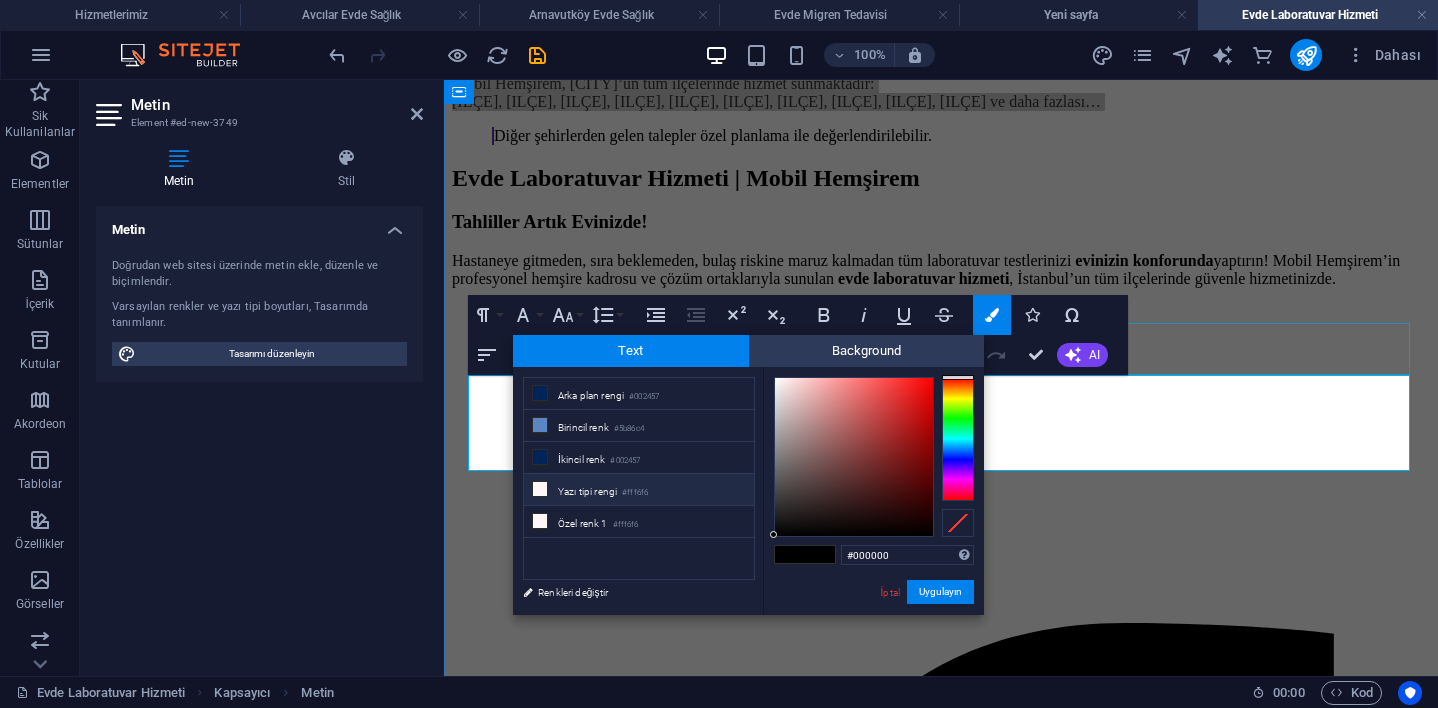 click on "Yazı tipi rengi
#fff6f6" at bounding box center [639, 490] 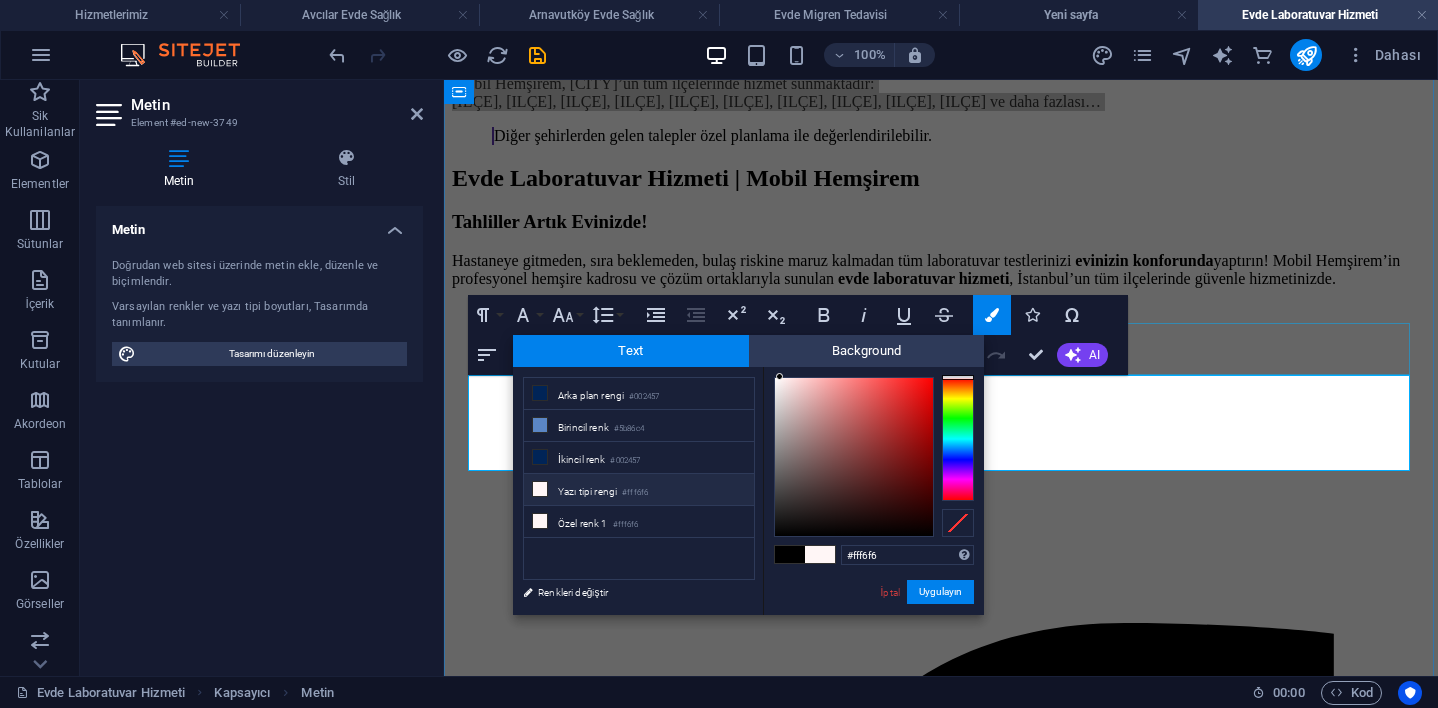 click on "Yazı tipi rengi
#fff6f6" at bounding box center (639, 490) 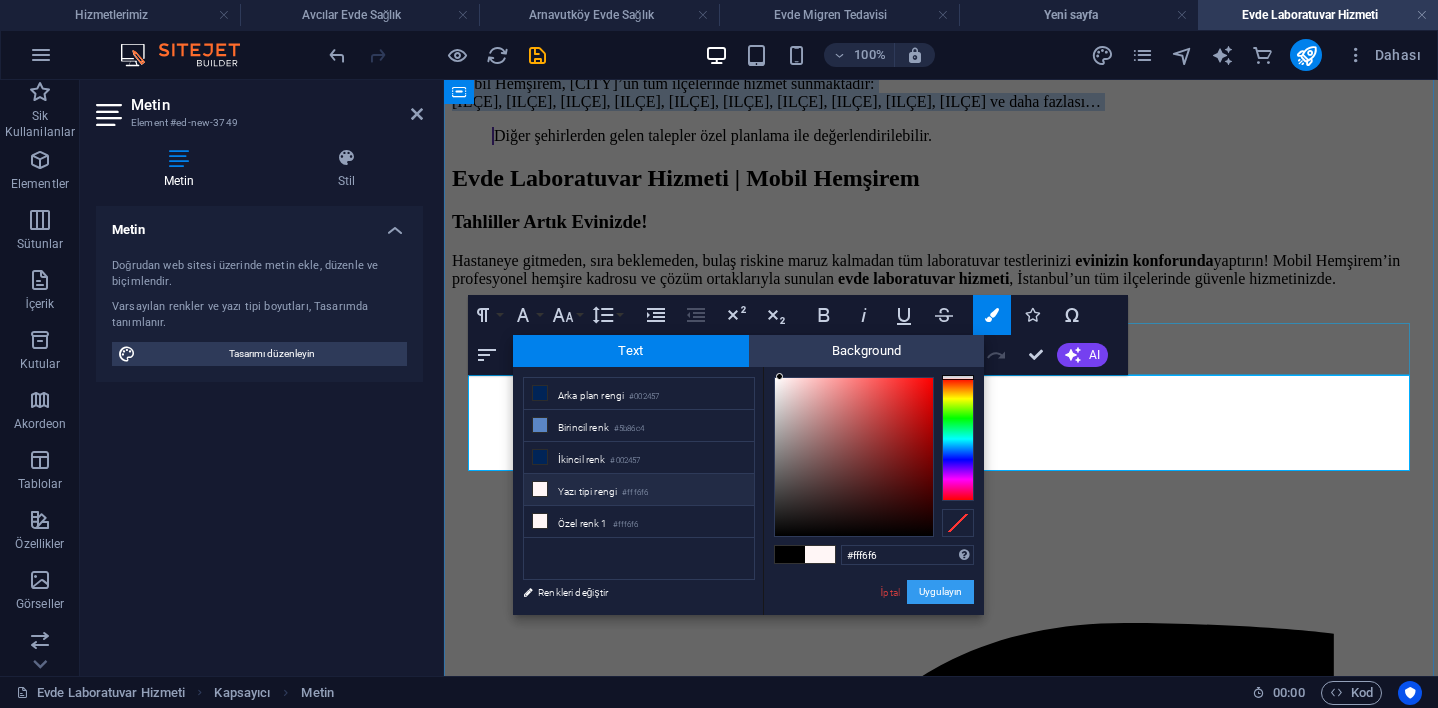 click on "Uygulayın" at bounding box center (940, 592) 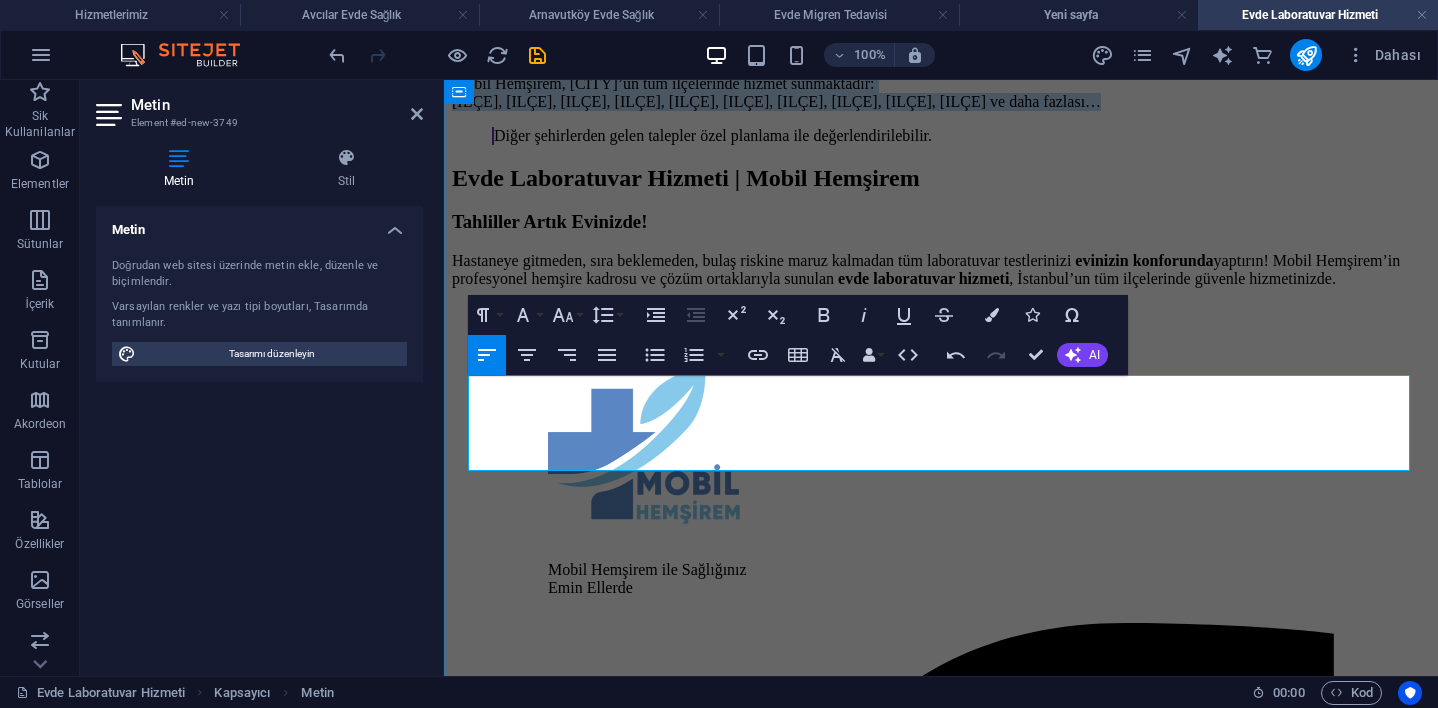 click on "Mobil Hemşirem, İstanbul’un tüm ilçelerinde hizmet sunmaktadır: Bakırköy, Kadıköy, Üsküdar, Beşiktaş, Ataşehir, Maltepe, Bahçelievler, Şişli, Ümraniye, Sarıyer, Kartal ve daha fazlası… Diğer şehirlerden gelen talepler özel planlama ile değerlendirilebilir." at bounding box center [941, 110] 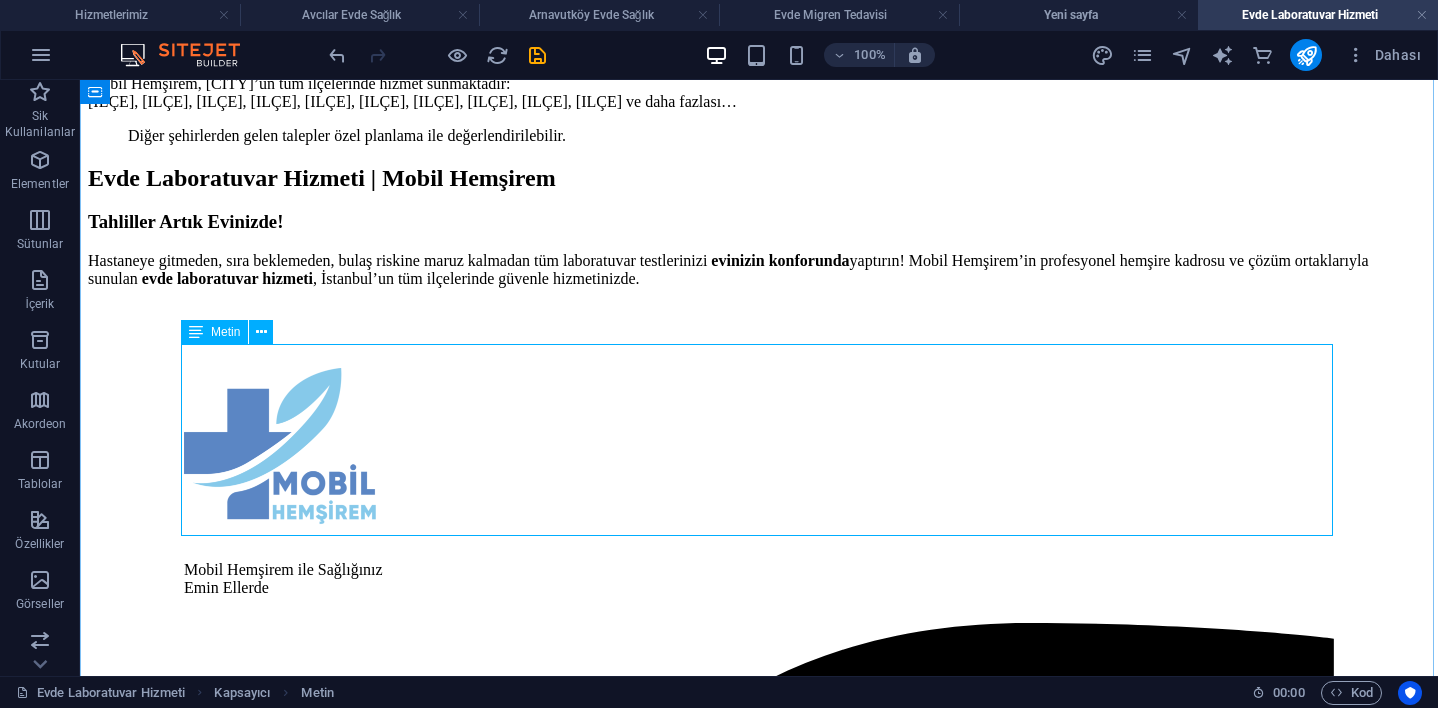 click on "Mobil Hemşirem, İstanbul’un tüm ilçelerinde hizmet sunmaktadır: Bakırköy, Kadıköy, Üsküdar, Beşiktaş, Ataşehir, Maltepe, Bahçelievler, Şişli, Ümraniye, Sarıyer, Kartal ve daha fazlası… Diğer şehirlerden gelen talepler özel planlama ile değerlendirilebilir." at bounding box center [759, 110] 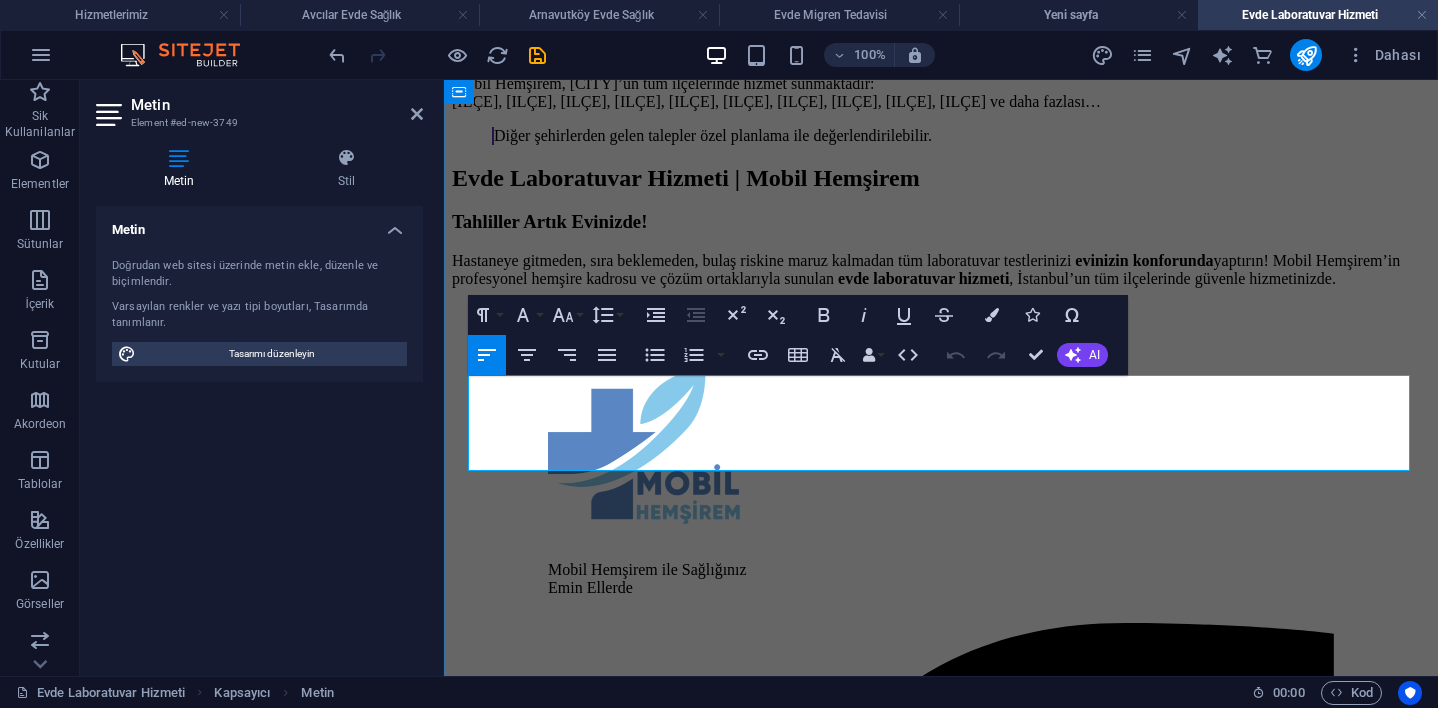 click on "Mobil Hemşirem, İstanbul’un tüm ilçelerinde hizmet sunmaktadır: Bakırköy, Kadıköy, Üsküdar, Beşiktaş, Ataşehir, Maltepe, Bahçelievler, Şişli, Ümraniye, Sarıyer, Kartal ve daha fazlası… Diğer şehirlerden gelen talepler özel planlama ile değerlendirilebilir." at bounding box center [941, 110] 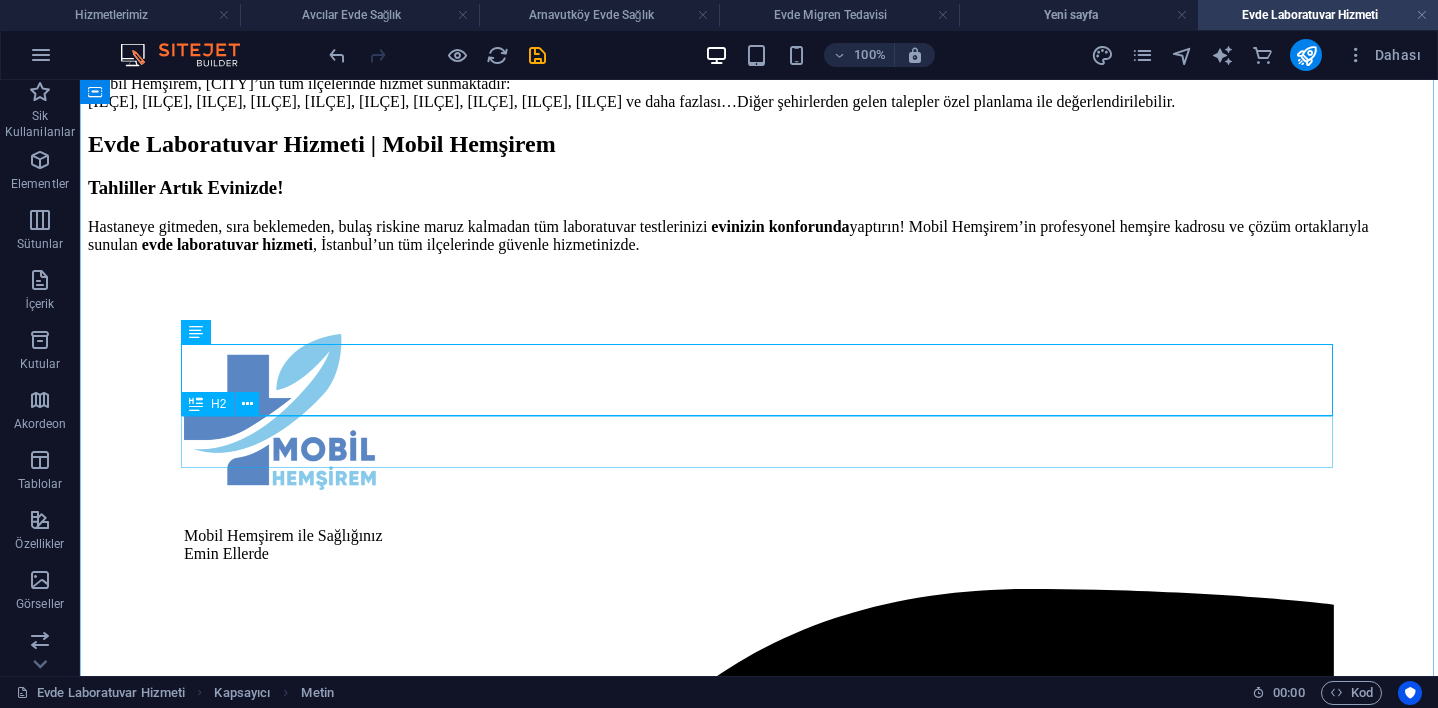click on "Evde Laboratuvar Hizmeti | Mobil Hemşirem" at bounding box center (759, 144) 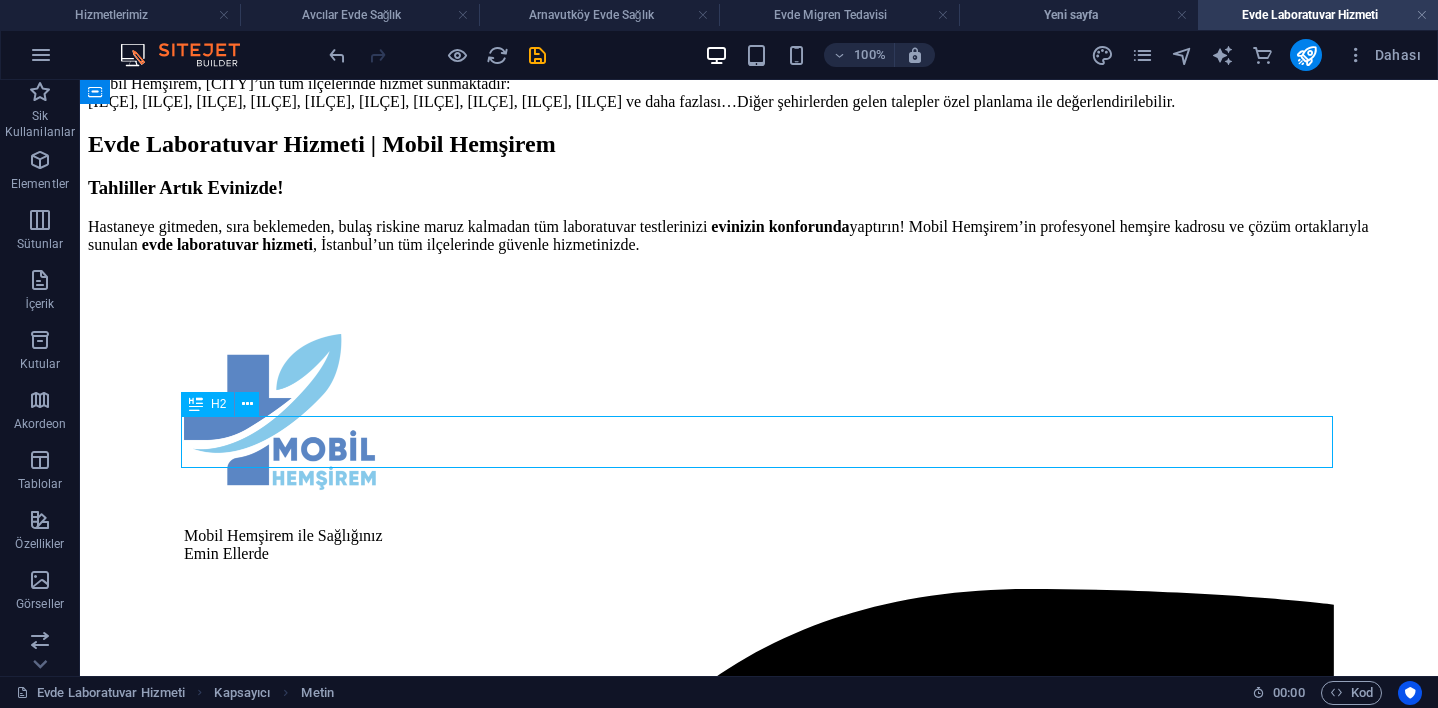 click on "Evde Laboratuvar Hizmeti | Mobil Hemşirem" at bounding box center [759, 144] 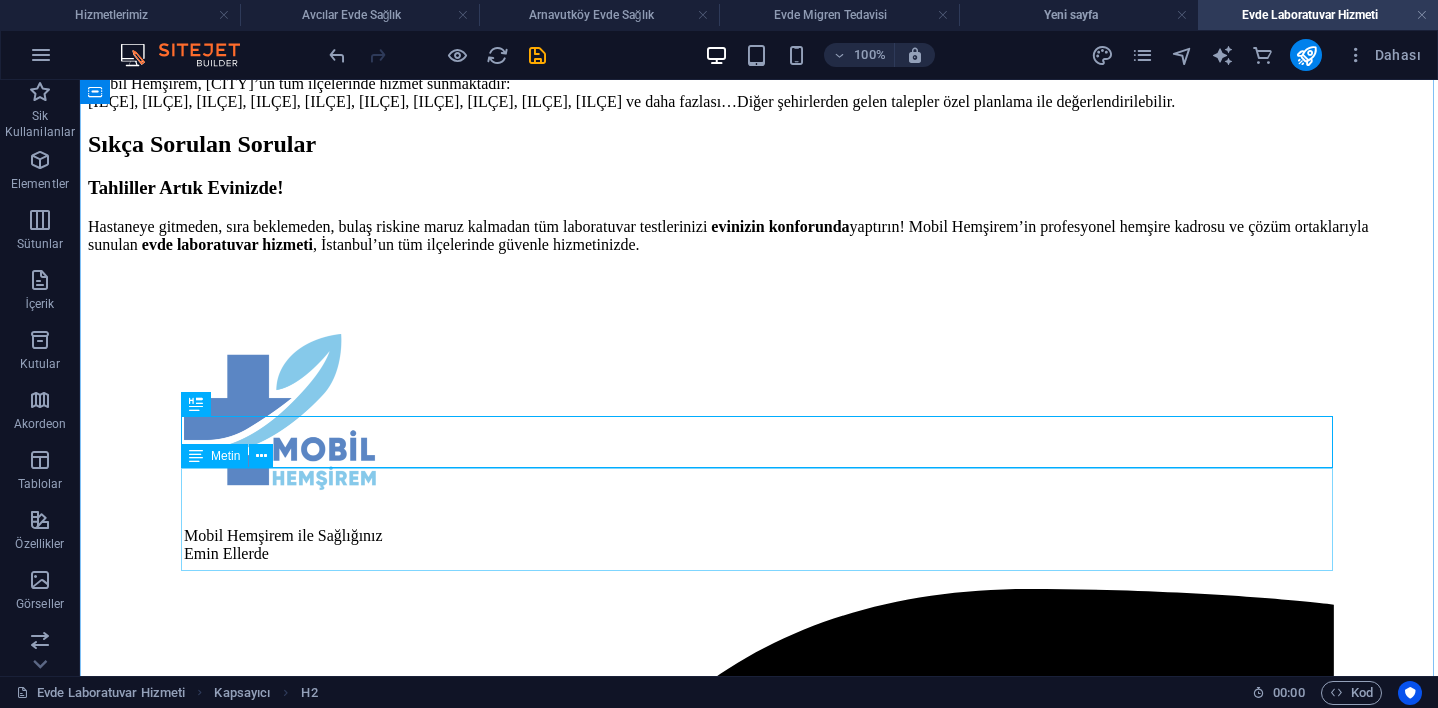 click on "Tahliller Artık Evinizde! Hastaneye gitmeden, sıra beklemeden, bulaş riskine maruz kalmadan tüm laboratuvar testlerinizi   evinizin konforunda yaptırın! Mobil Hemşirem’in profesyonel hemşire kadrosu ve çözüm ortaklarıyla sunulan   evde laboratuvar hizmeti , [CITY]’nın tüm ilçelerinde güvenle hizmetinizde." at bounding box center [759, 215] 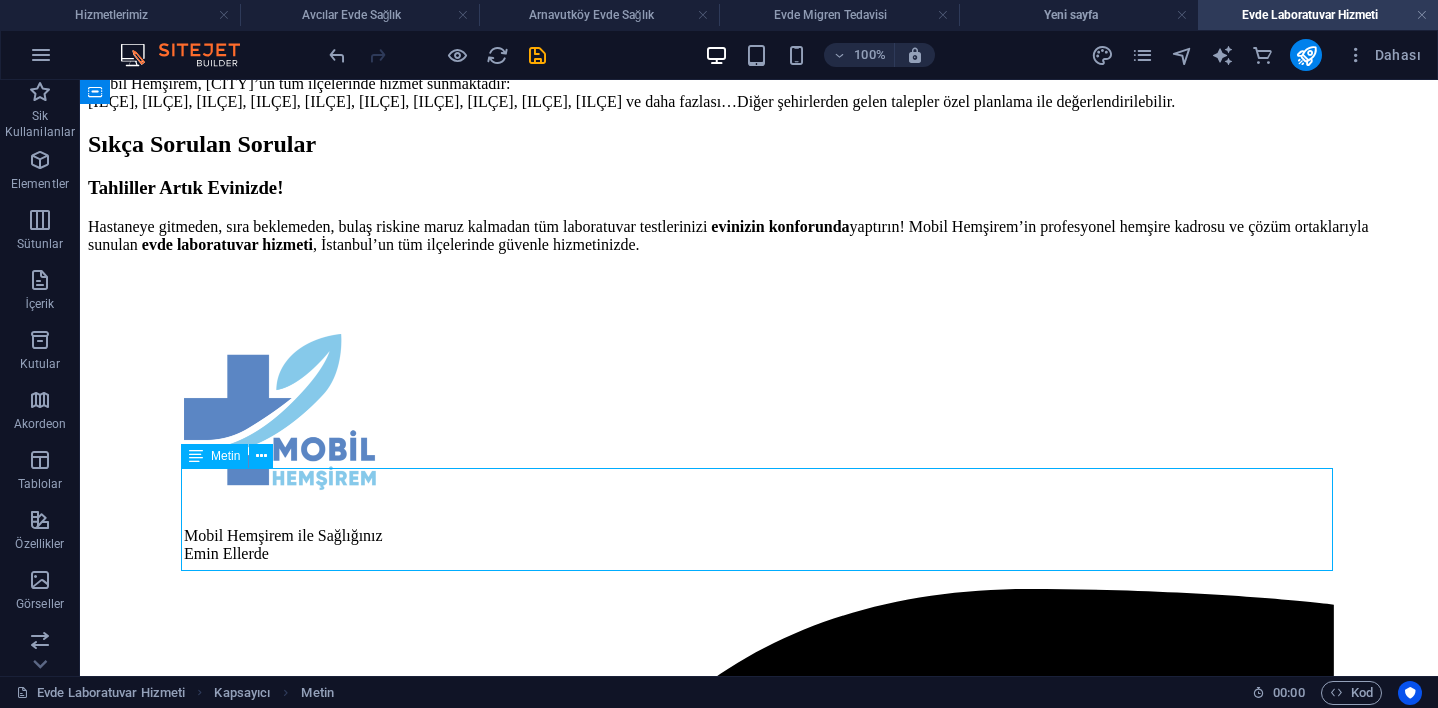 click on "Tahliller Artık Evinizde! Hastaneye gitmeden, sıra beklemeden, bulaş riskine maruz kalmadan tüm laboratuvar testlerinizi   evinizin konforunda yaptırın! Mobil Hemşirem’in profesyonel hemşire kadrosu ve çözüm ortaklarıyla sunulan   evde laboratuvar hizmeti , [CITY]’nın tüm ilçelerinde güvenle hizmetinizde." at bounding box center [759, 215] 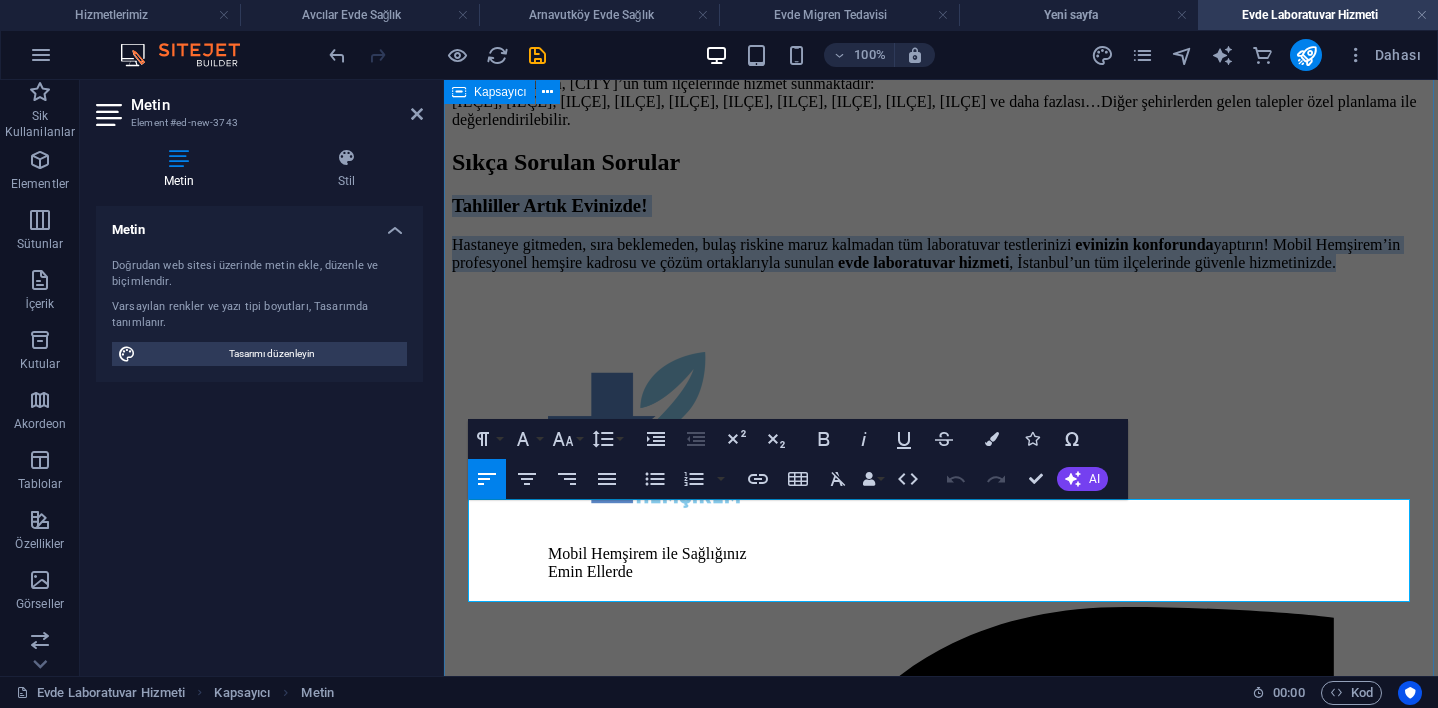 drag, startPoint x: 976, startPoint y: 588, endPoint x: 459, endPoint y: 515, distance: 522.12836 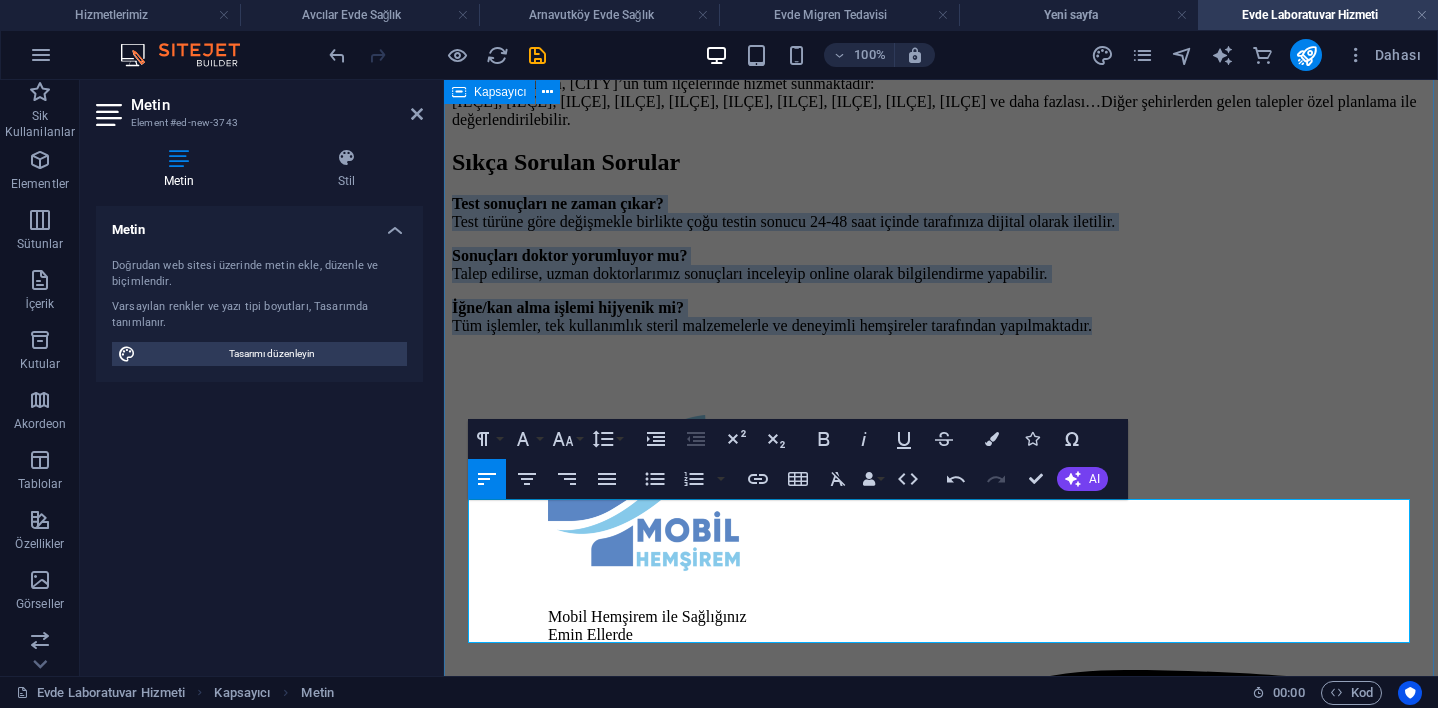 drag, startPoint x: 469, startPoint y: 507, endPoint x: 705, endPoint y: 653, distance: 277.51035 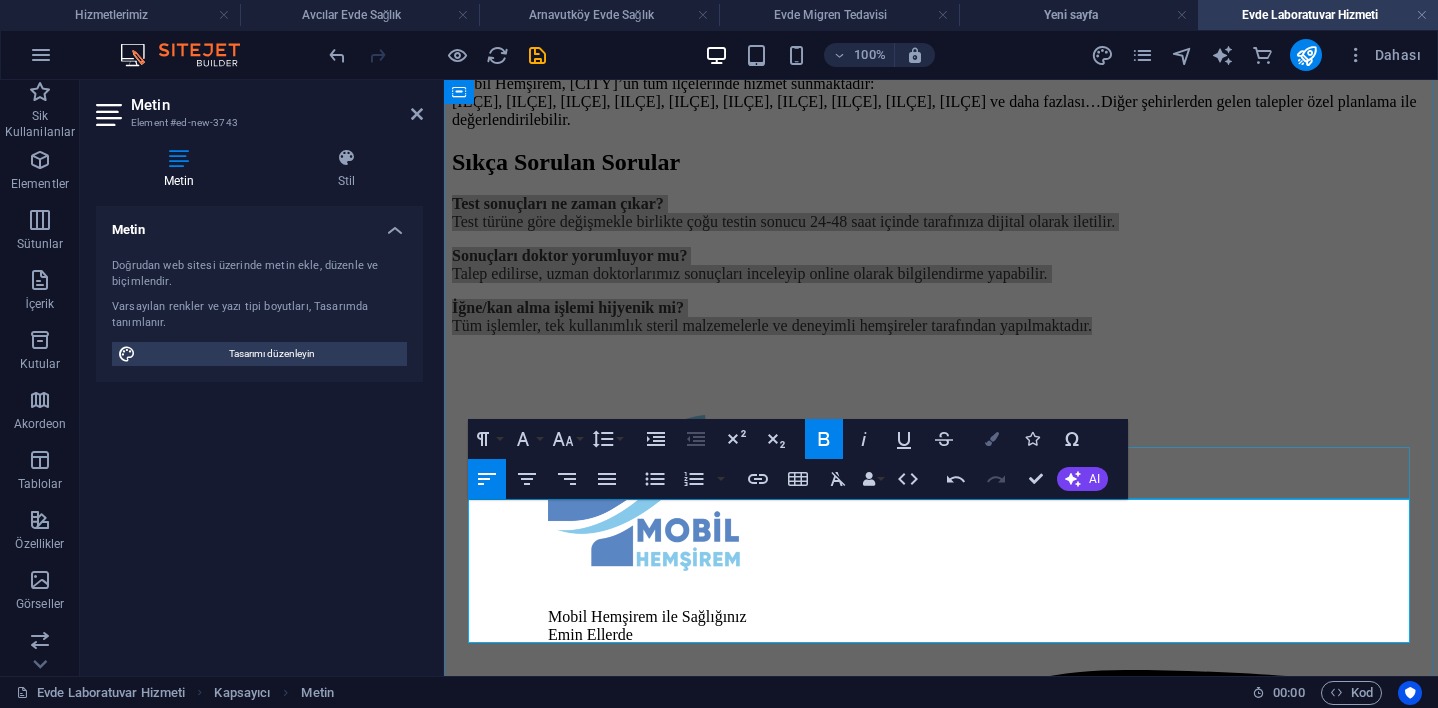 click on "Colors" at bounding box center (992, 439) 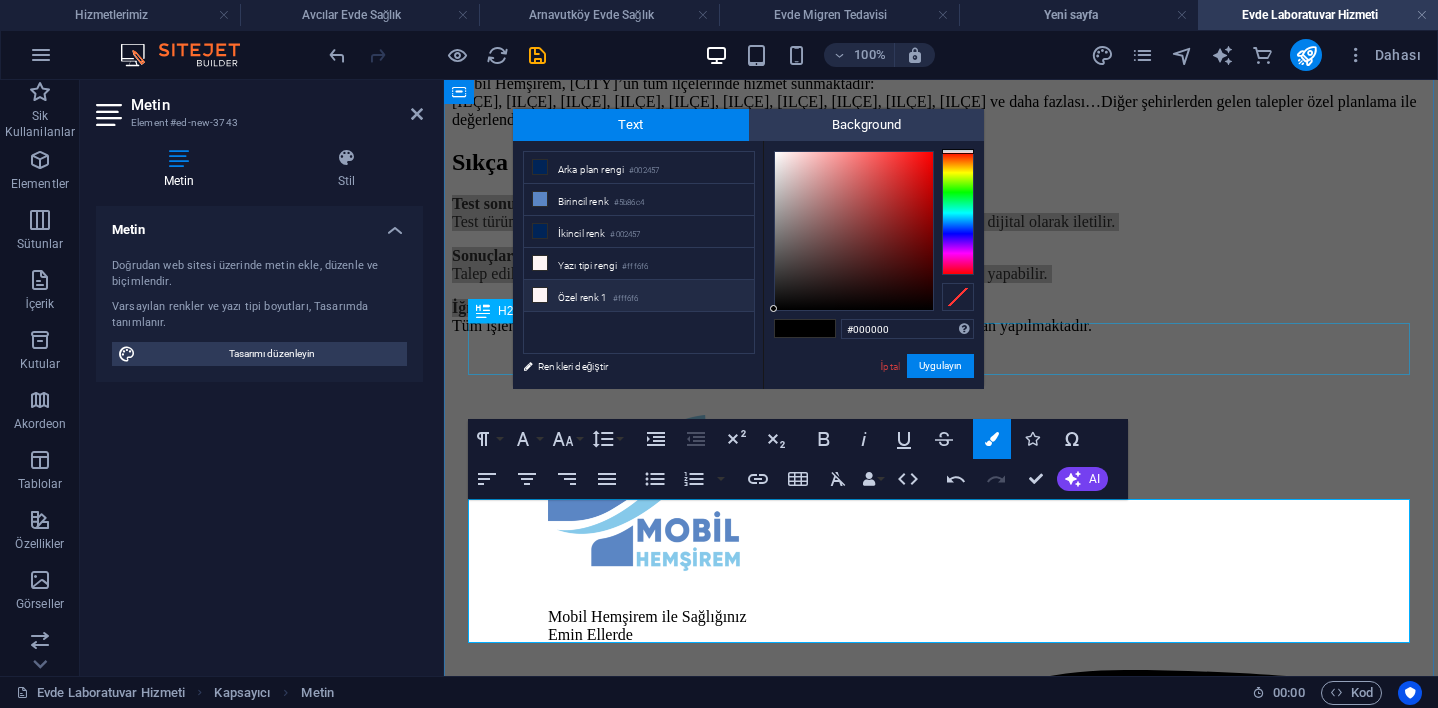 click on "Özel renk 1
#fff6f6" at bounding box center (639, 296) 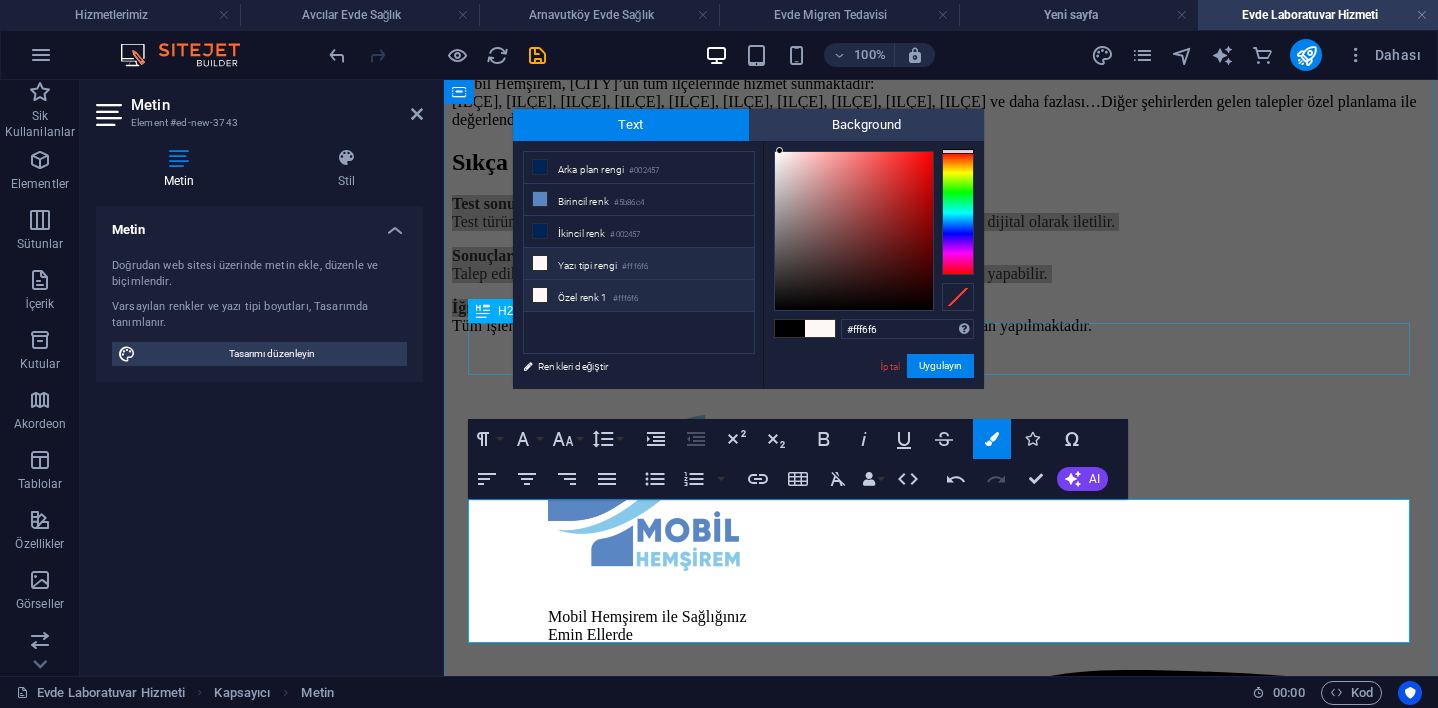 click on "Özel renk 1
#fff6f6" at bounding box center [639, 296] 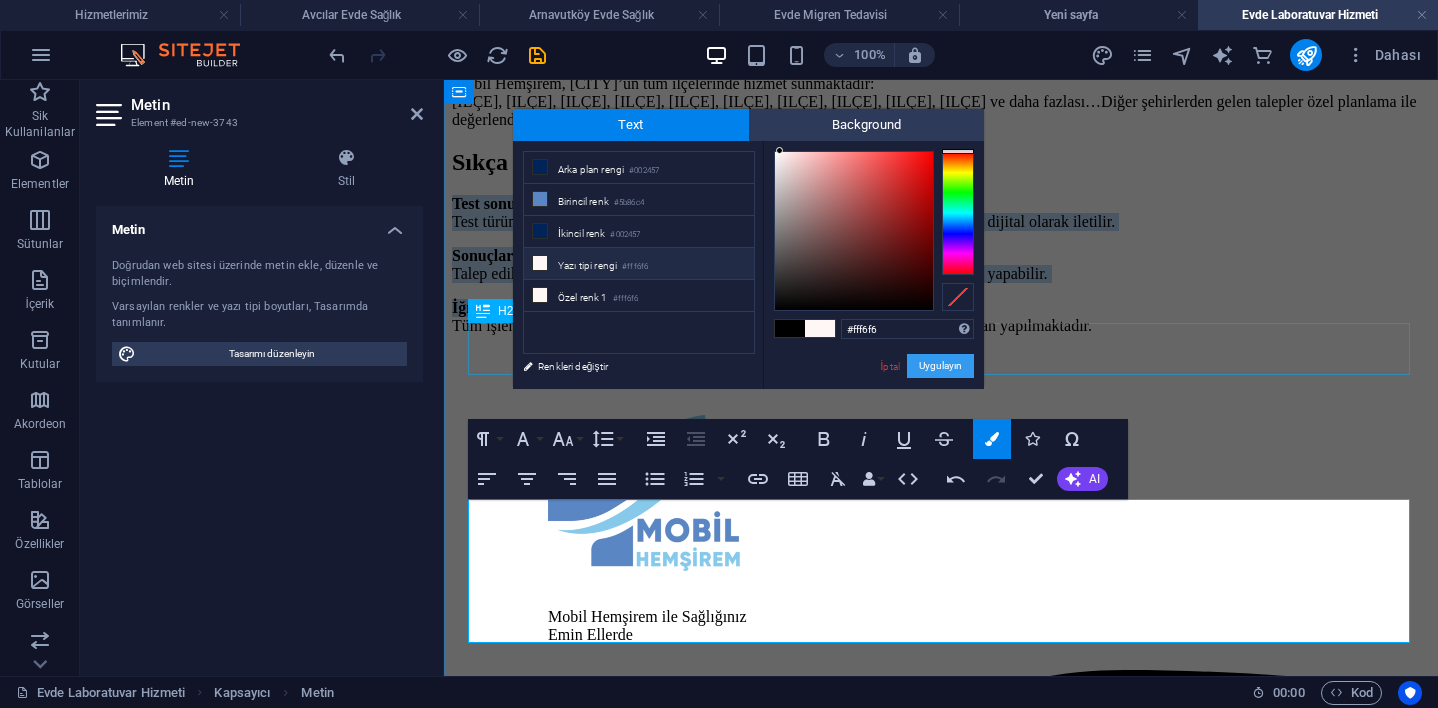click on "Uygulayın" at bounding box center (940, 366) 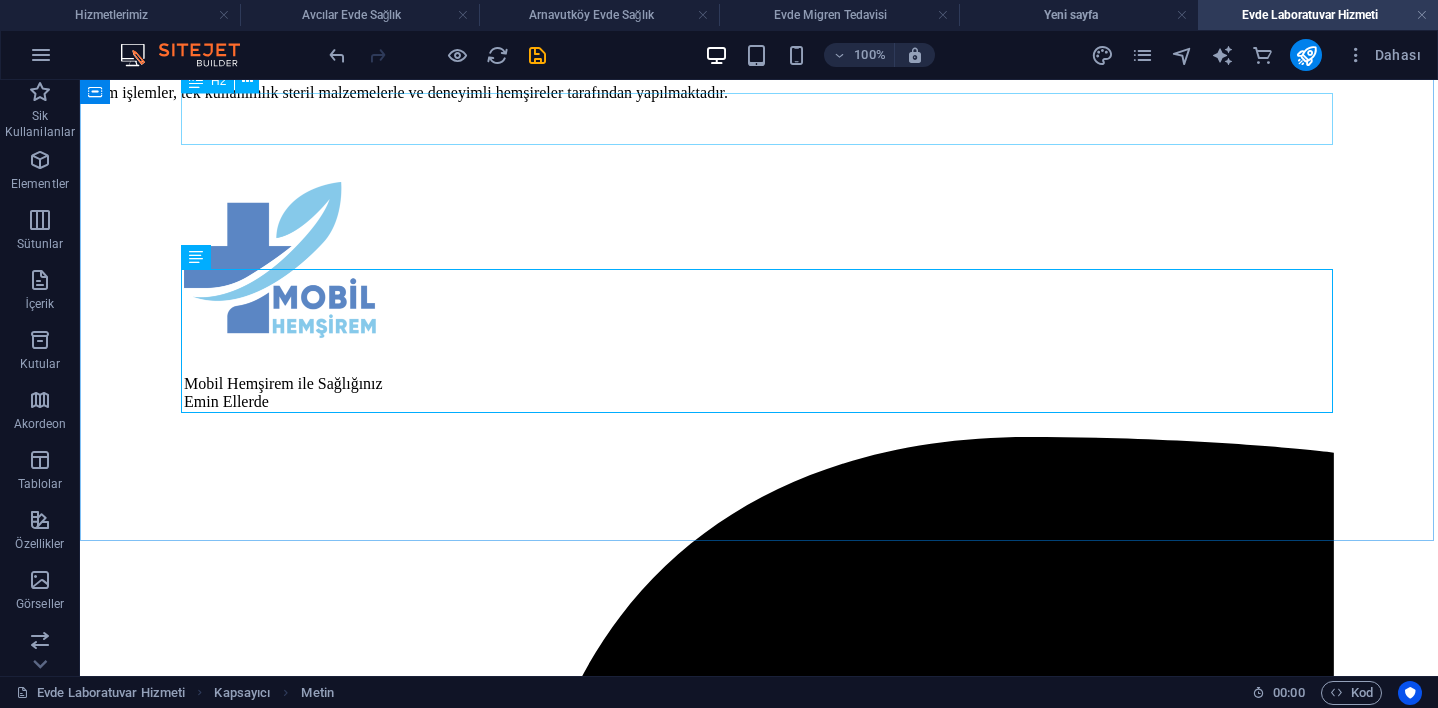 scroll, scrollTop: 1245, scrollLeft: 0, axis: vertical 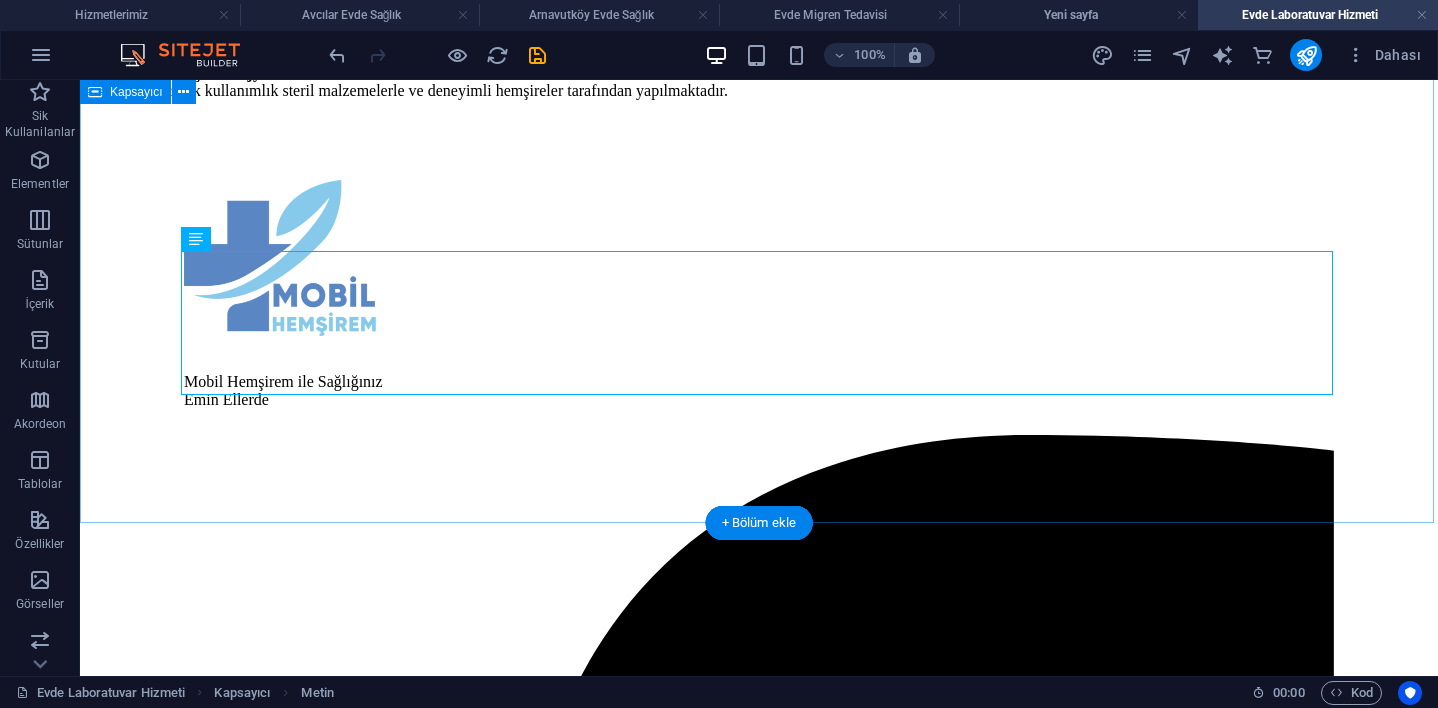 click on "Evde Laboratuvar Hizmeti | Mobil Hemşirem Tahliller Artık Evinizde! Hastaneye gitmeden, sıra beklemeden, bulaş riskine maruz kalmadan tüm laboratuvar testlerinizi  evinizin konforunda yaptırın! Mobil Hemşirem’in profesyonel hemşire kadrosu ve çözüm ortaklarıyla sunulan  evde laboratuvar hizmeti , [CITY]’un tüm ilçelerinde güvenle hizmetinizde. Evde Laboratuvar Hizmeti Nedir? Evde laboratuvar hizmeti, kişinin evinde kan alma, numune toplama gibi işlemlerin profesyonel sağlık çalışanları tarafından gerçekleştirilip, numunelerin anlaşmalı laboratuvarlara güvenle ulaştırılması sürecidir. Sonuçlar en kısa sürede hastaya dijital olarak iletilir. Evde Hangi Tahliller Yapılır? Mobil Hemşirem aracılığıyla alınan numunelerle yapılabilen başlıca testler: Tam kan sayımı (Hemogram) Biyokimya testleri (Karaciğer, böbrek fonksiyonları, kolesterol, şeker vb.) Hormon testleri (TSH, T3, T4, Prolaktin, Beta HCG vb.) İdrar ve gaita testleri Alerji testleri" at bounding box center (759, -509) 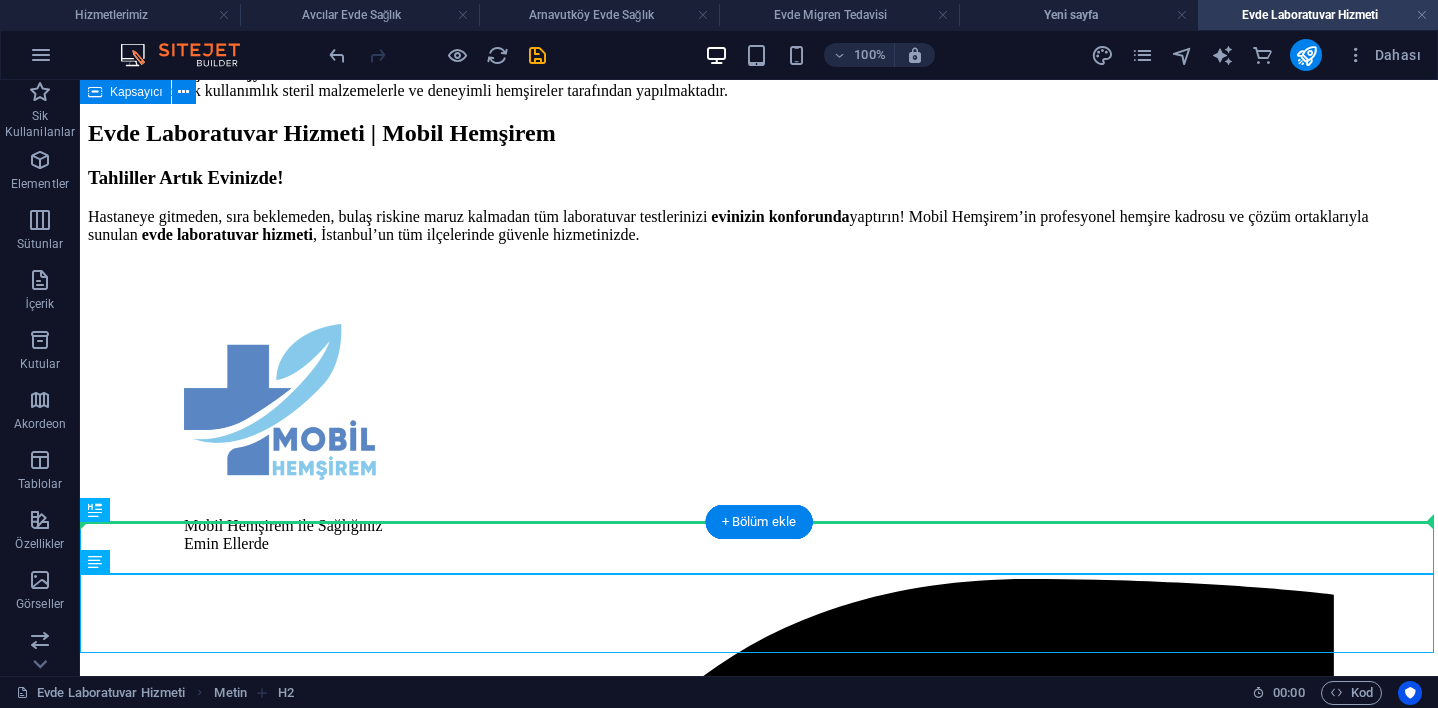scroll, scrollTop: 1246, scrollLeft: 0, axis: vertical 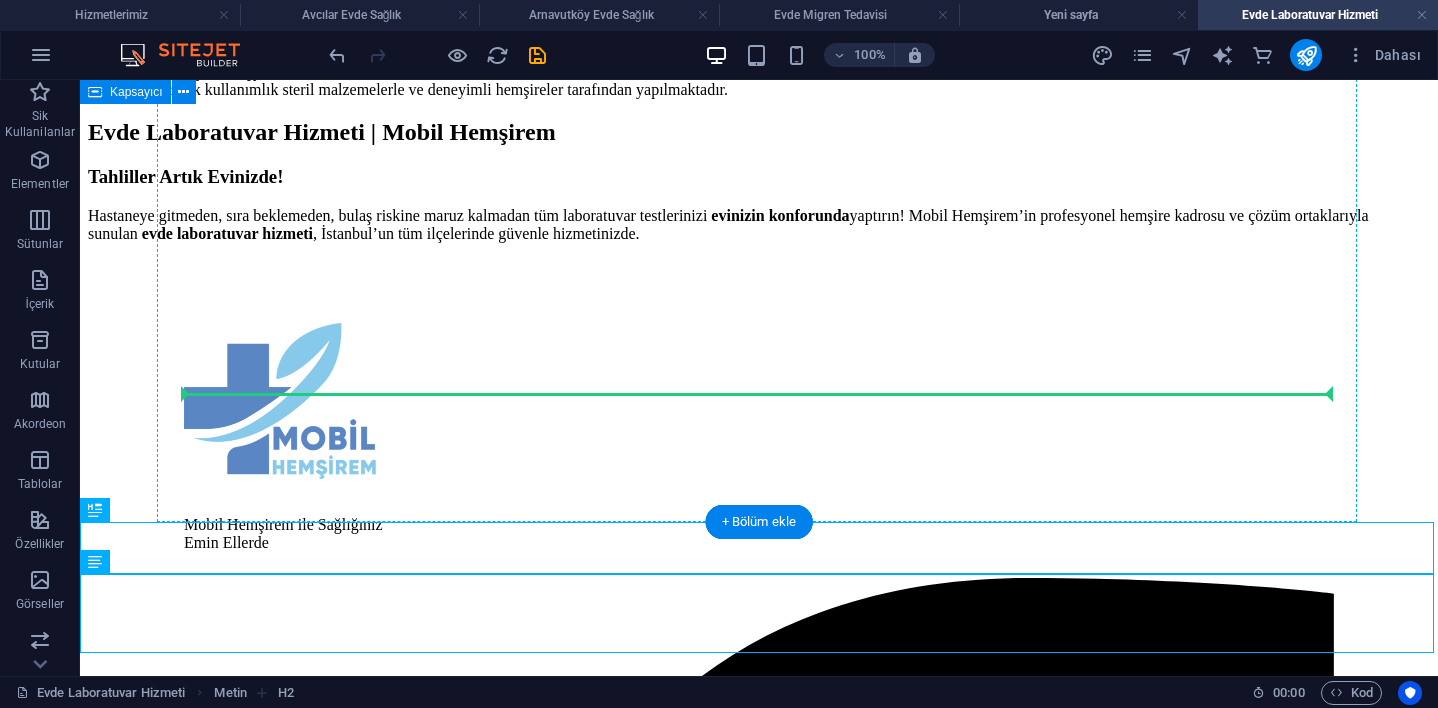 drag, startPoint x: 192, startPoint y: 595, endPoint x: 239, endPoint y: 380, distance: 220.07726 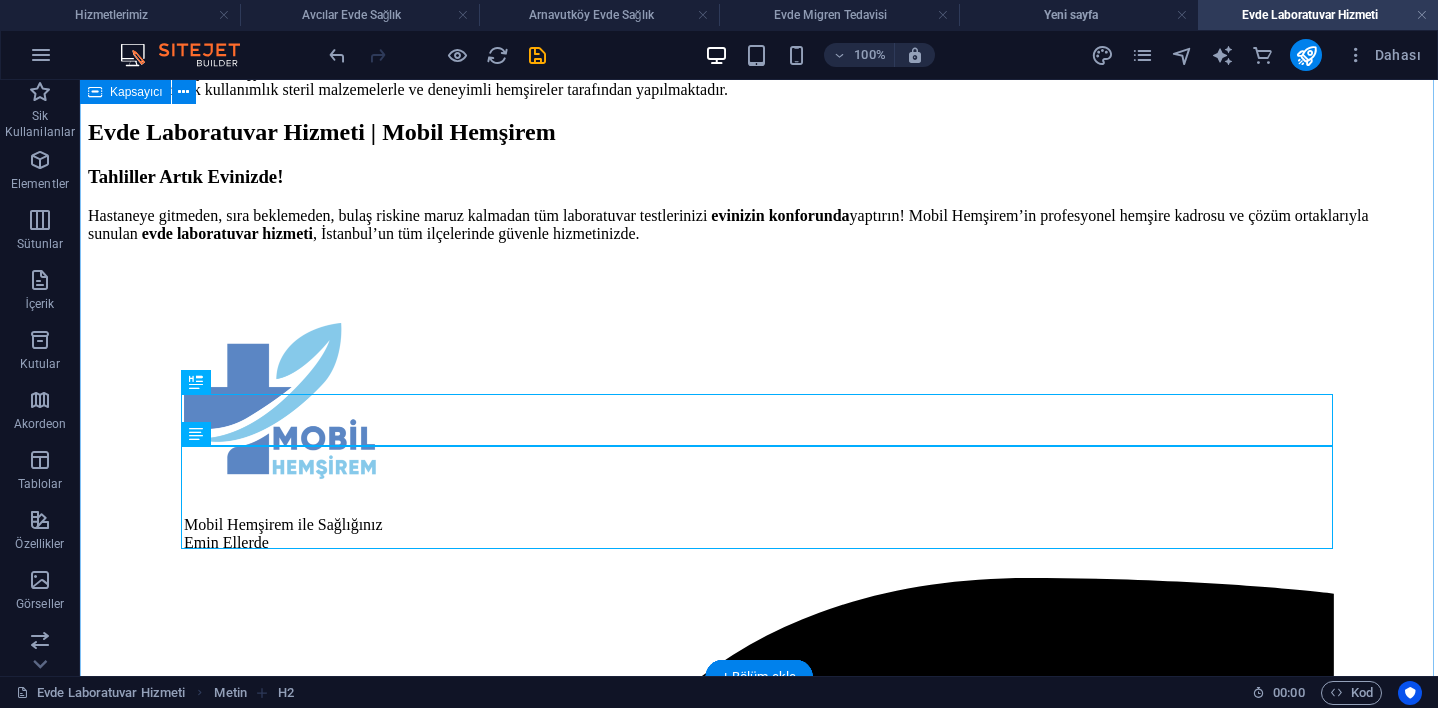 click on "Evde Laboratuvar Hizmeti | Mobil Hemşirem Tahliller Artık Evinizde! Hastaneye gitmeden, sıra beklemeden, bulaş riskine maruz kalmadan tüm laboratuvar testlerinizi  evinizin konforunda yaptırın! Mobil Hemşirem’in profesyonel hemşire kadrosu ve çözüm ortaklarıyla sunulan  evde laboratuvar hizmeti , [CITY]’un tüm ilçelerinde güvenle hizmetinizde. Evde Laboratuvar Hizmeti Nedir? Evde laboratuvar hizmeti, kişinin evinde kan alma, numune toplama gibi işlemlerin profesyonel sağlık çalışanları tarafından gerçekleştirilip, numunelerin anlaşmalı laboratuvarlara güvenle ulaştırılması sürecidir. Sonuçlar en kısa sürede hastaya dijital olarak iletilir. Evde Hangi Tahliller Yapılır? Mobil Hemşirem aracılığıyla alınan numunelerle yapılabilen başlıca testler: Tam kan sayımı (Hemogram) Biyokimya testleri (Karaciğer, böbrek fonksiyonları, kolesterol, şeker vb.) Hormon testleri (TSH, T3, T4, Prolaktin, Beta HCG vb.) İdrar ve gaita testleri Alerji testleri" at bounding box center (759, -438) 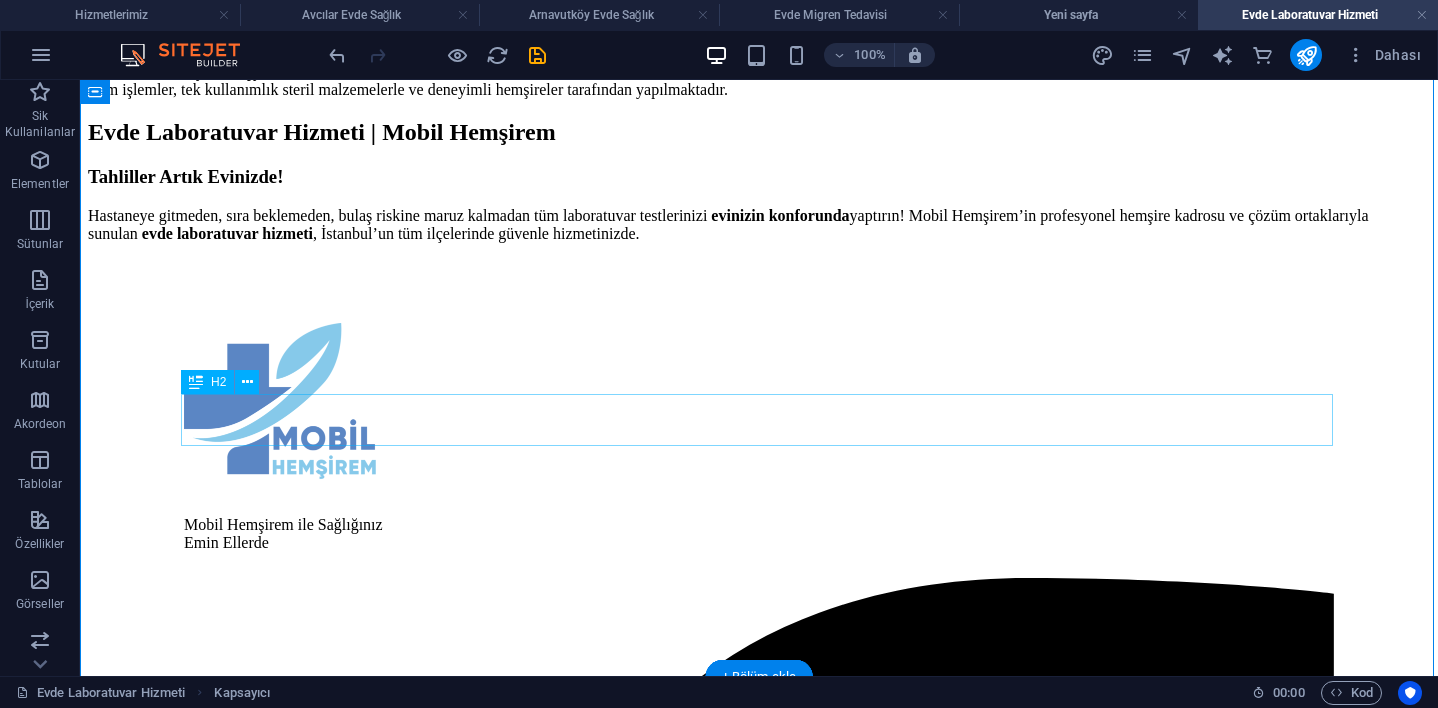 click on "Evde Laboratuvar Hizmeti | Mobil Hemşirem" at bounding box center (759, 132) 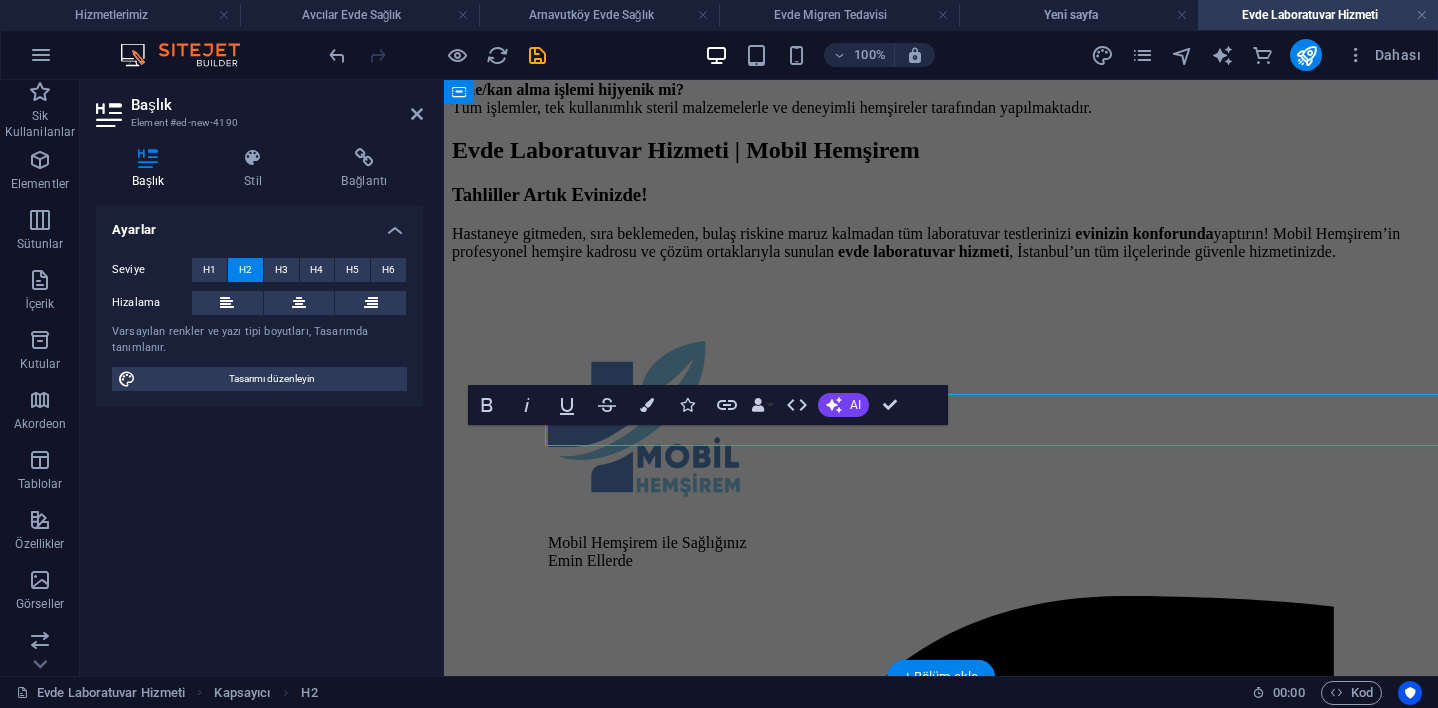 click on "Ayarlar Seviye H1 H2 H3 H4 H5 H6 Hizalama Varsayılan renkler ve yazı tipi boyutları, Tasarımda tanımlanır. Tasarımı düzenleyin" at bounding box center (259, 433) 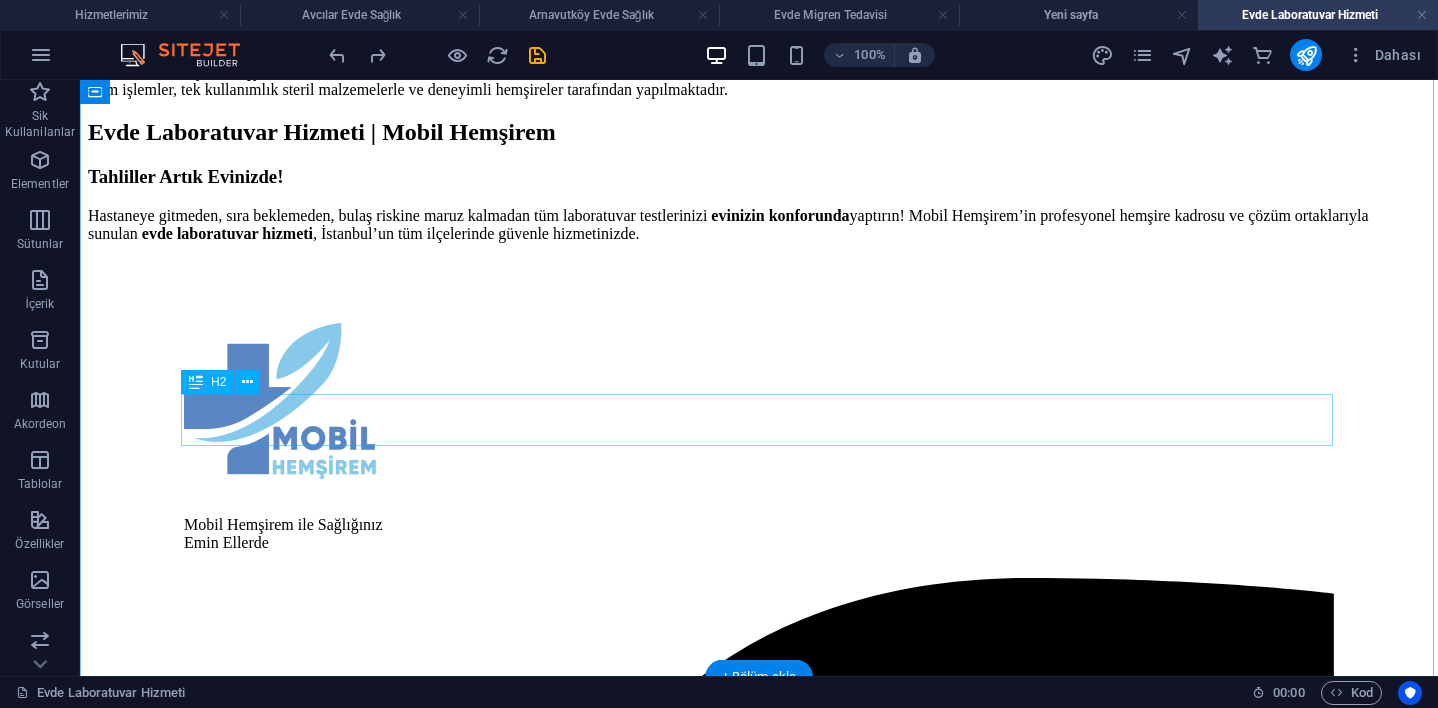 click on "Evde Laboratuvar Hizmeti | Mobil Hemşirem" at bounding box center (759, 132) 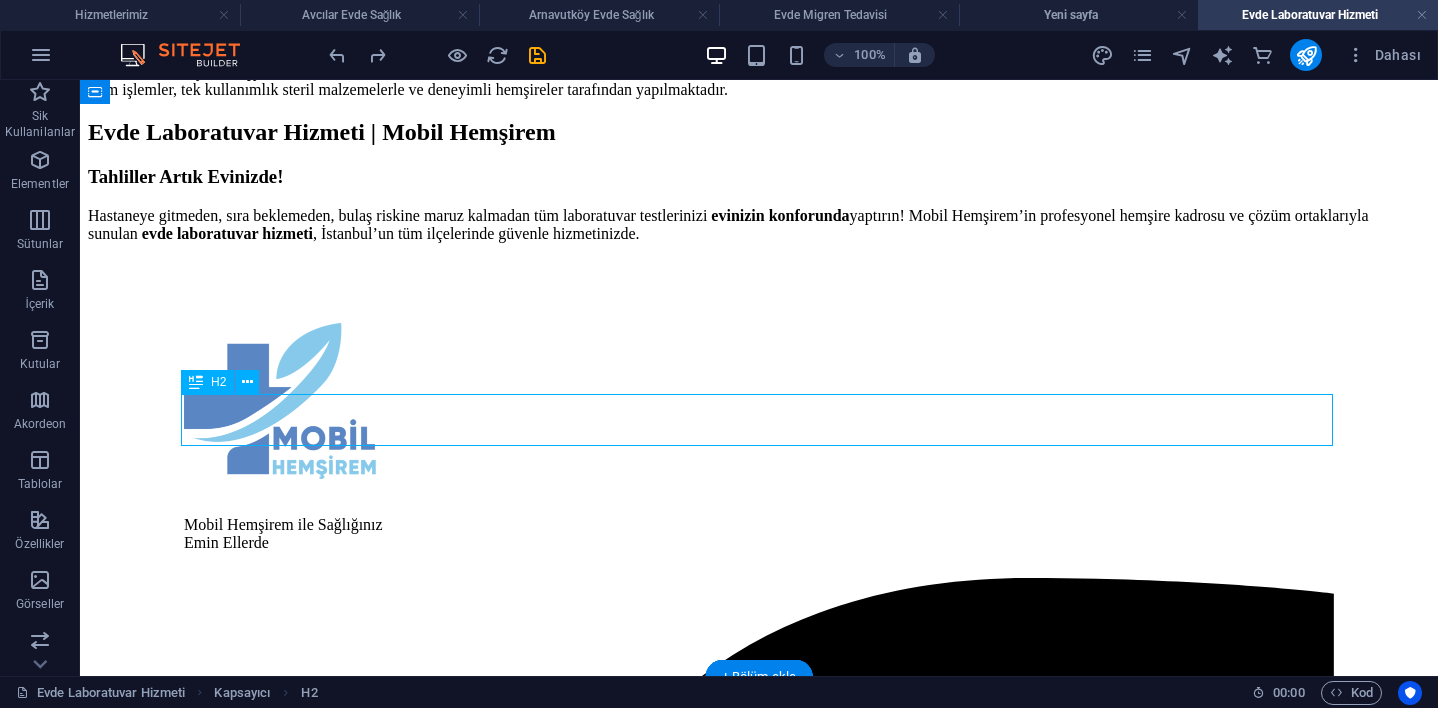 click on "Evde Laboratuvar Hizmeti | Mobil Hemşirem" at bounding box center (759, 132) 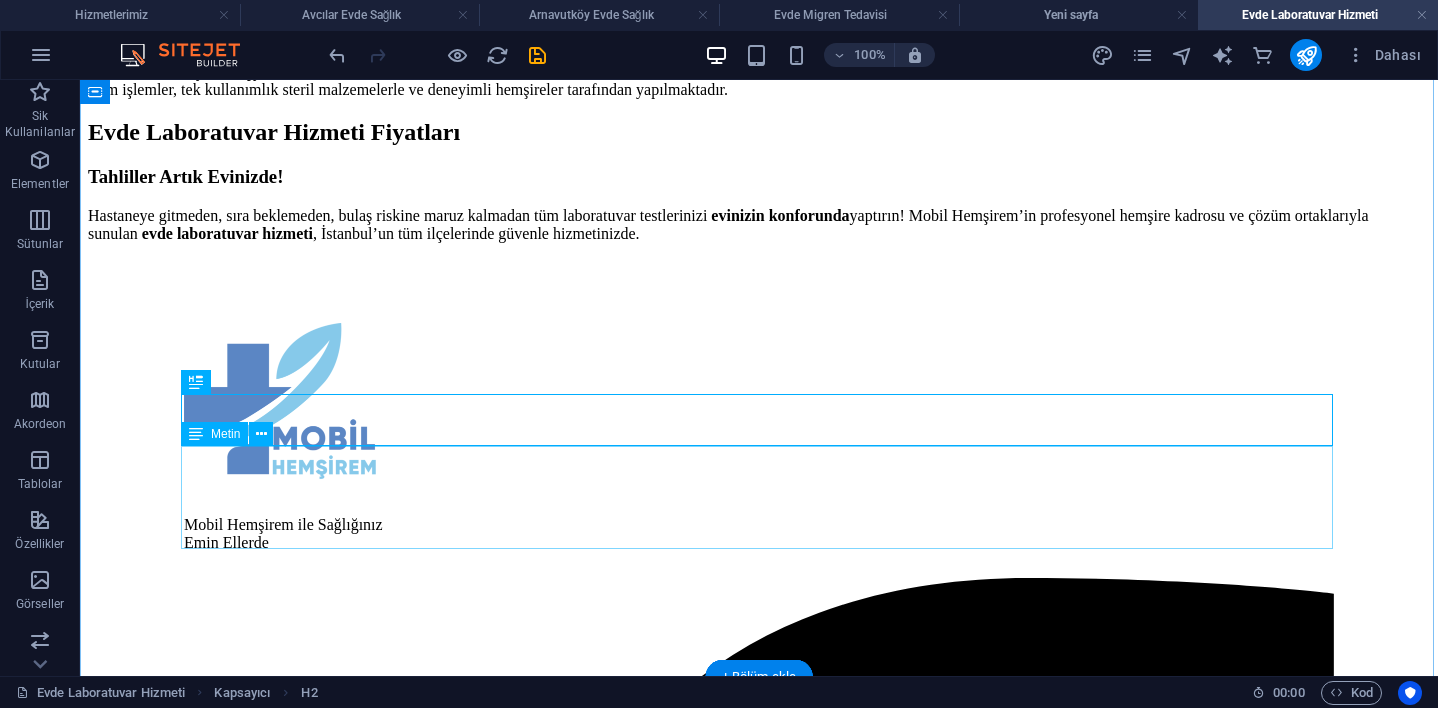 click on "Tahliller Artık Evinizde! Hastaneye gitmeden, sıra beklemeden, bulaş riskine maruz kalmadan tüm laboratuvar testlerinizi   evinizin konforunda yaptırın! Mobil Hemşirem’in profesyonel hemşire kadrosu ve çözüm ortaklarıyla sunulan   evde laboratuvar hizmeti , [CITY]’nın tüm ilçelerinde güvenle hizmetinizde." at bounding box center [759, 204] 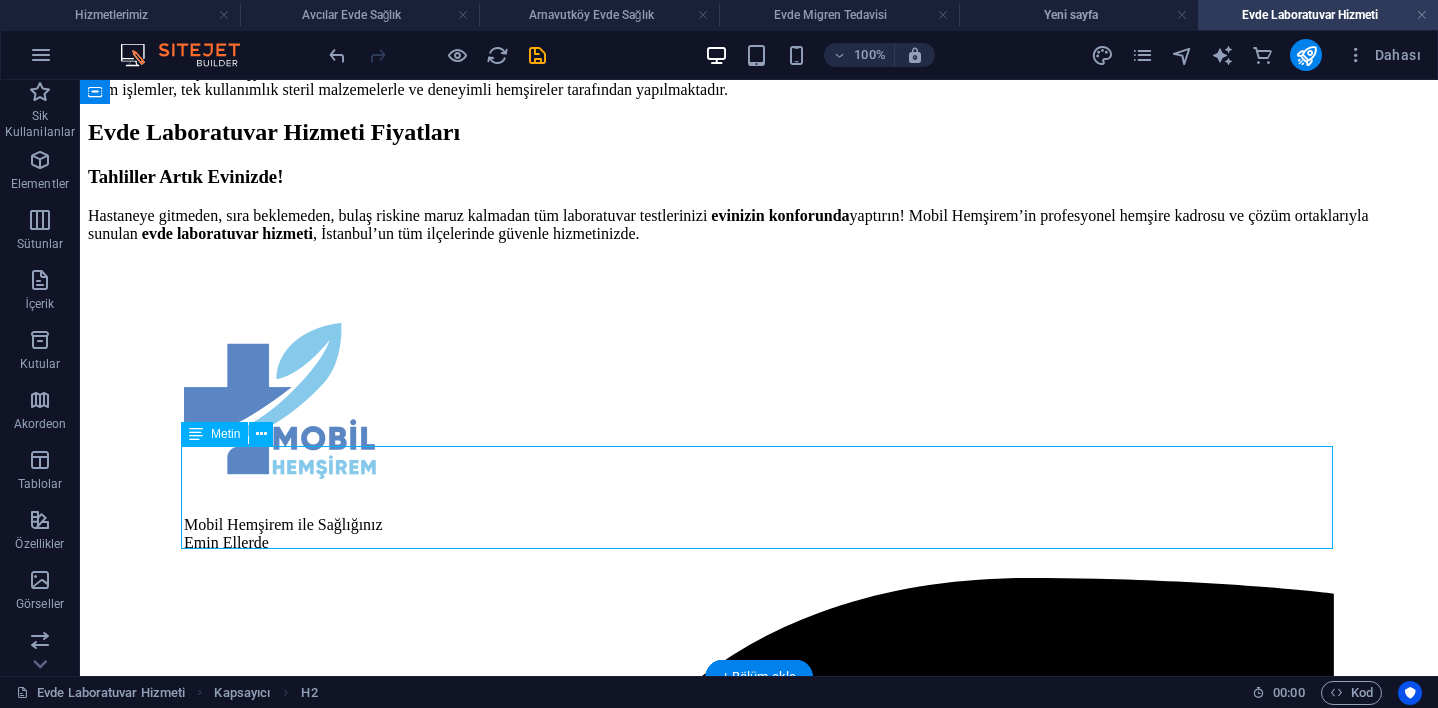 click on "Tahliller Artık Evinizde! Hastaneye gitmeden, sıra beklemeden, bulaş riskine maruz kalmadan tüm laboratuvar testlerinizi   evinizin konforunda yaptırın! Mobil Hemşirem’in profesyonel hemşire kadrosu ve çözüm ortaklarıyla sunulan   evde laboratuvar hizmeti , [CITY]’nın tüm ilçelerinde güvenle hizmetinizde." at bounding box center (759, 204) 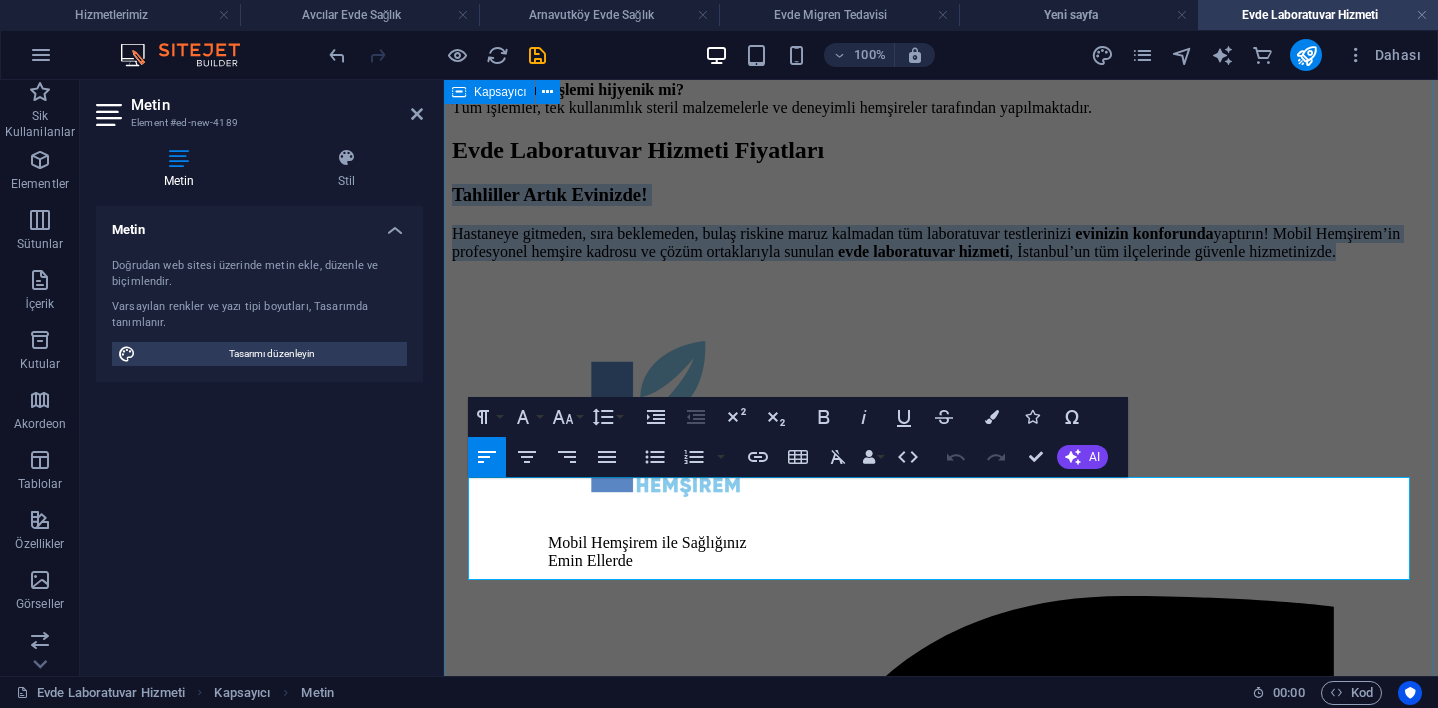 drag, startPoint x: 948, startPoint y: 570, endPoint x: 456, endPoint y: 462, distance: 503.7142 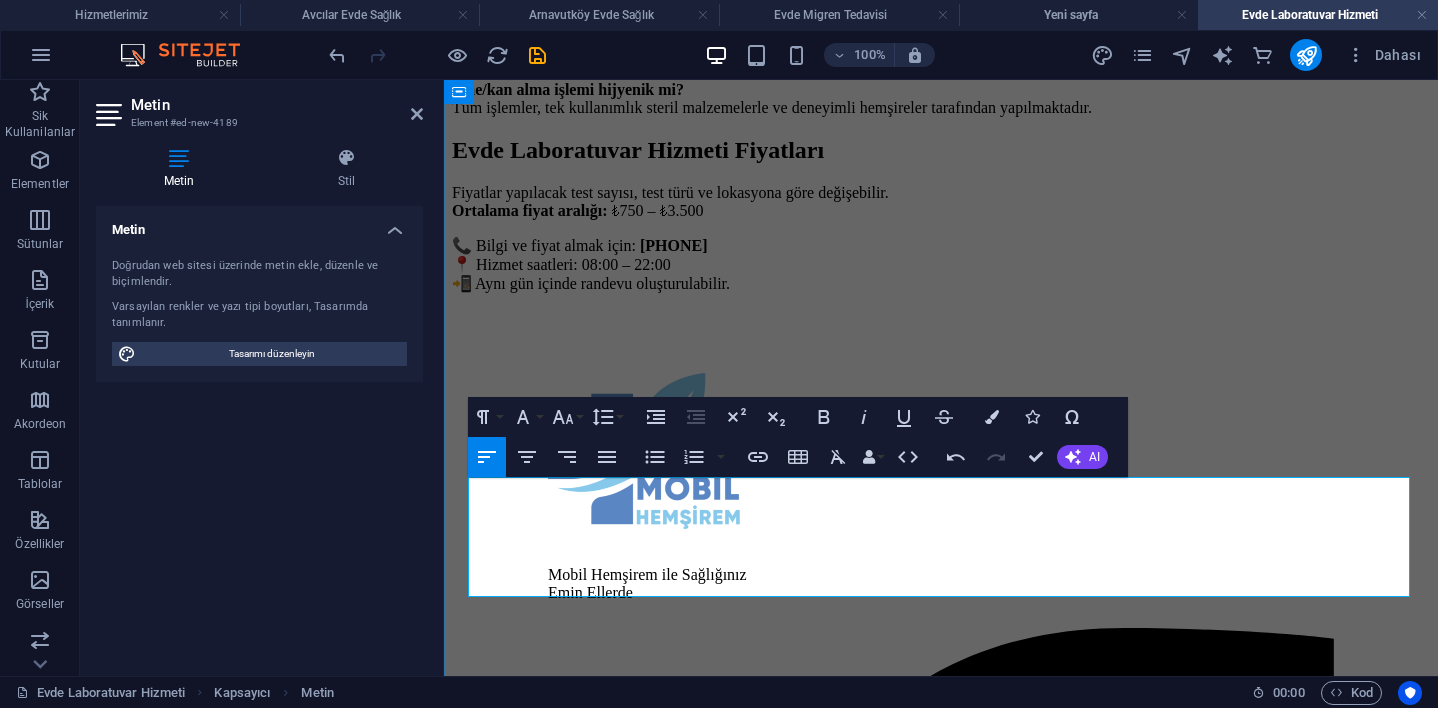 click on "Ortalama fiyat aralığı:" at bounding box center (530, 210) 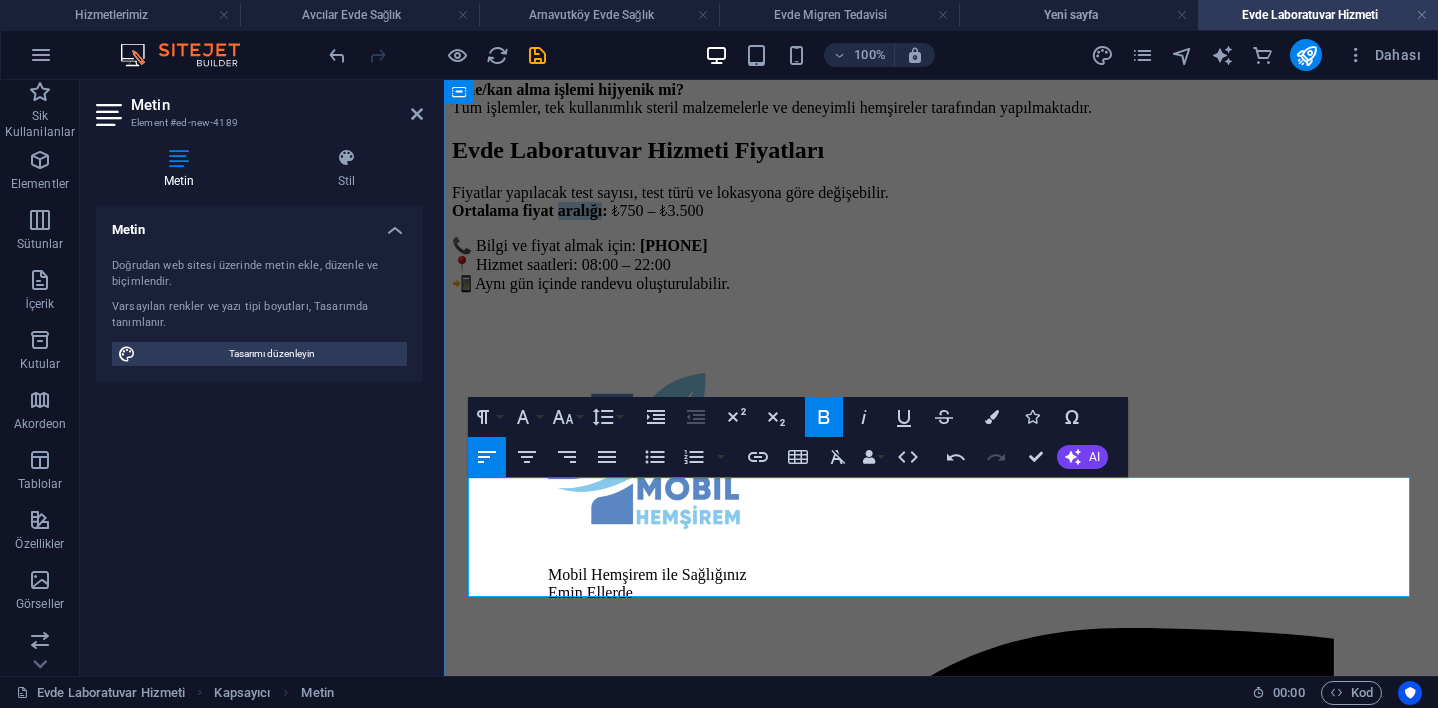 click on "Ortalama fiyat aralığı:" at bounding box center [530, 210] 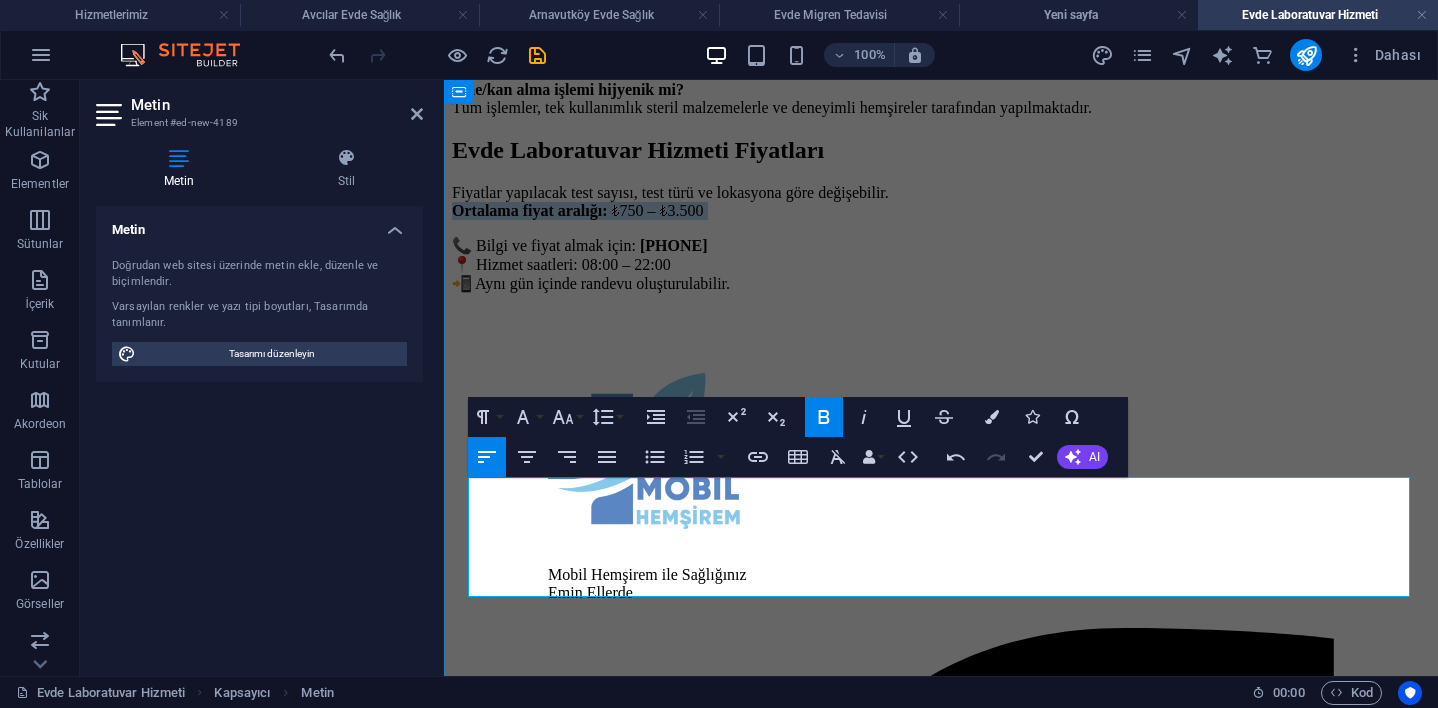 click on "Ortalama fiyat aralığı:" at bounding box center (530, 210) 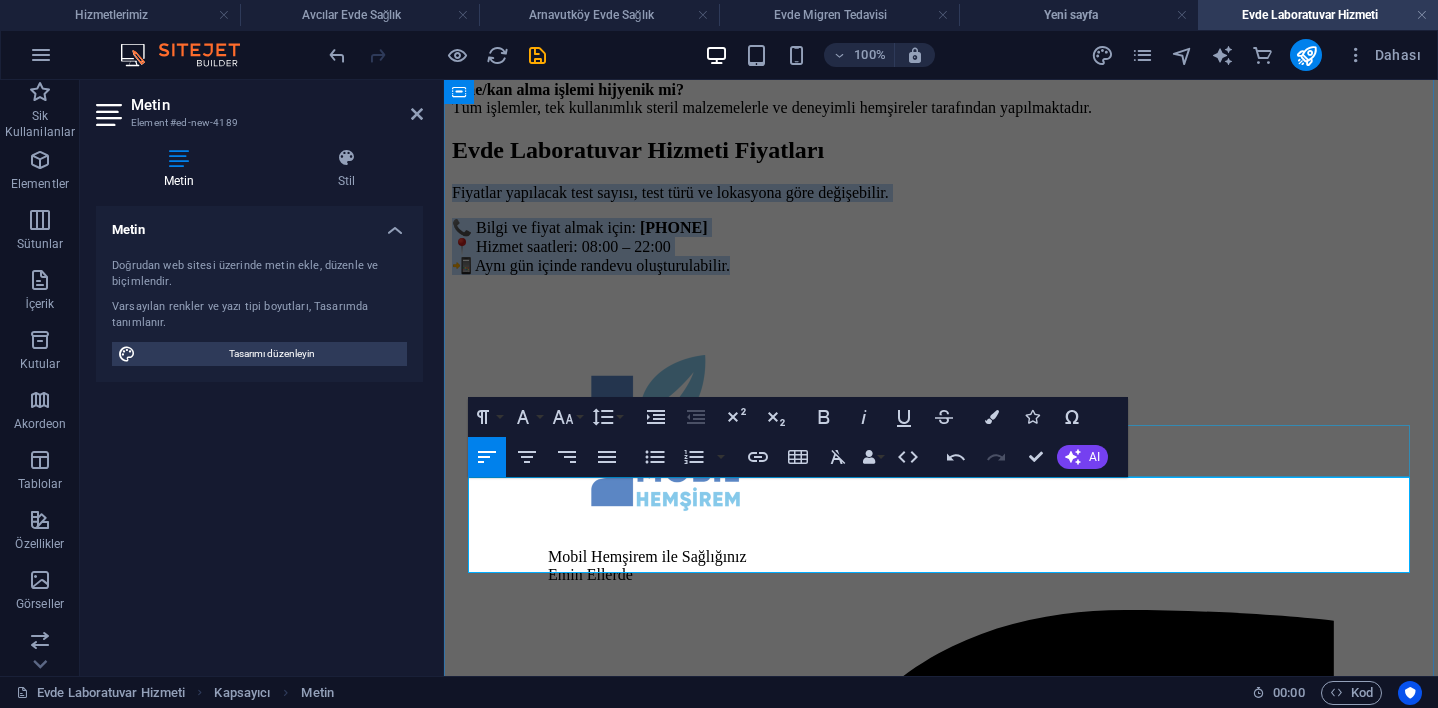 drag, startPoint x: 856, startPoint y: 563, endPoint x: 503, endPoint y: 458, distance: 368.28522 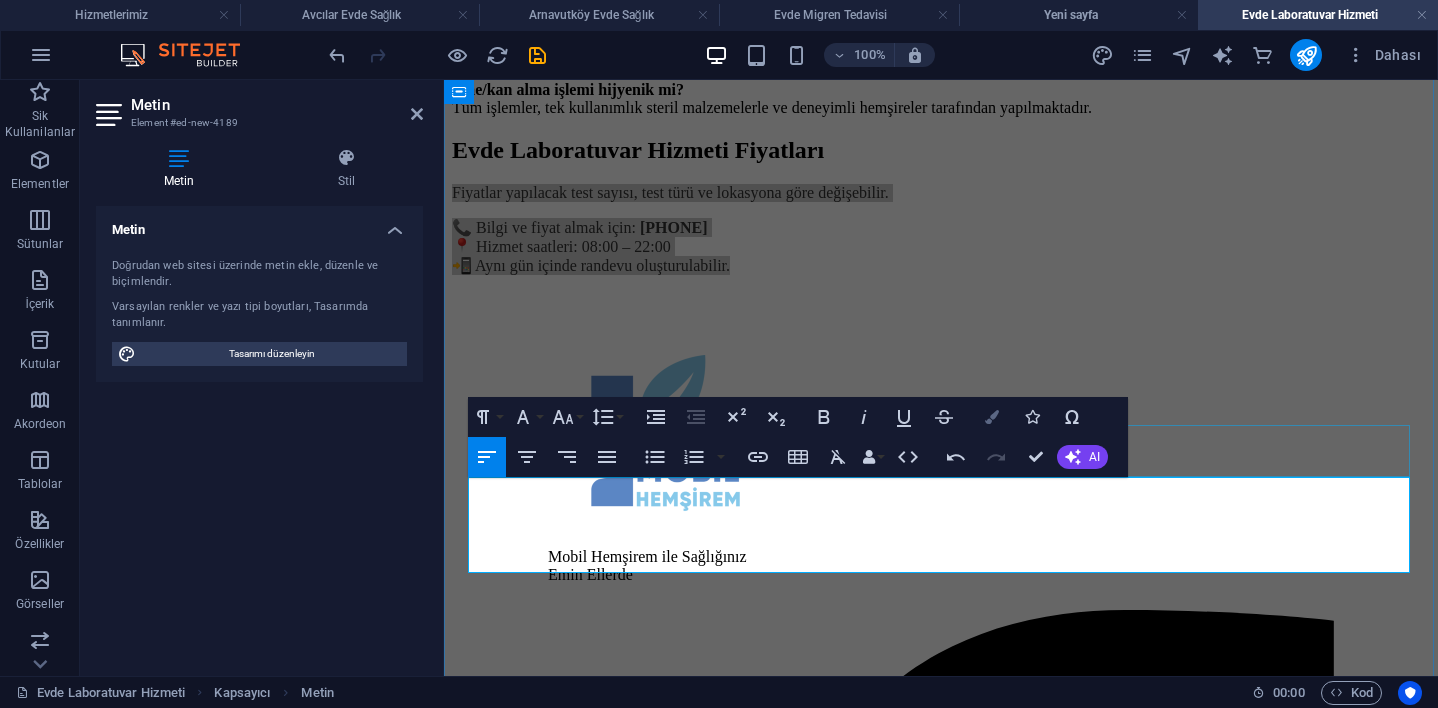 click on "Colors" at bounding box center [992, 417] 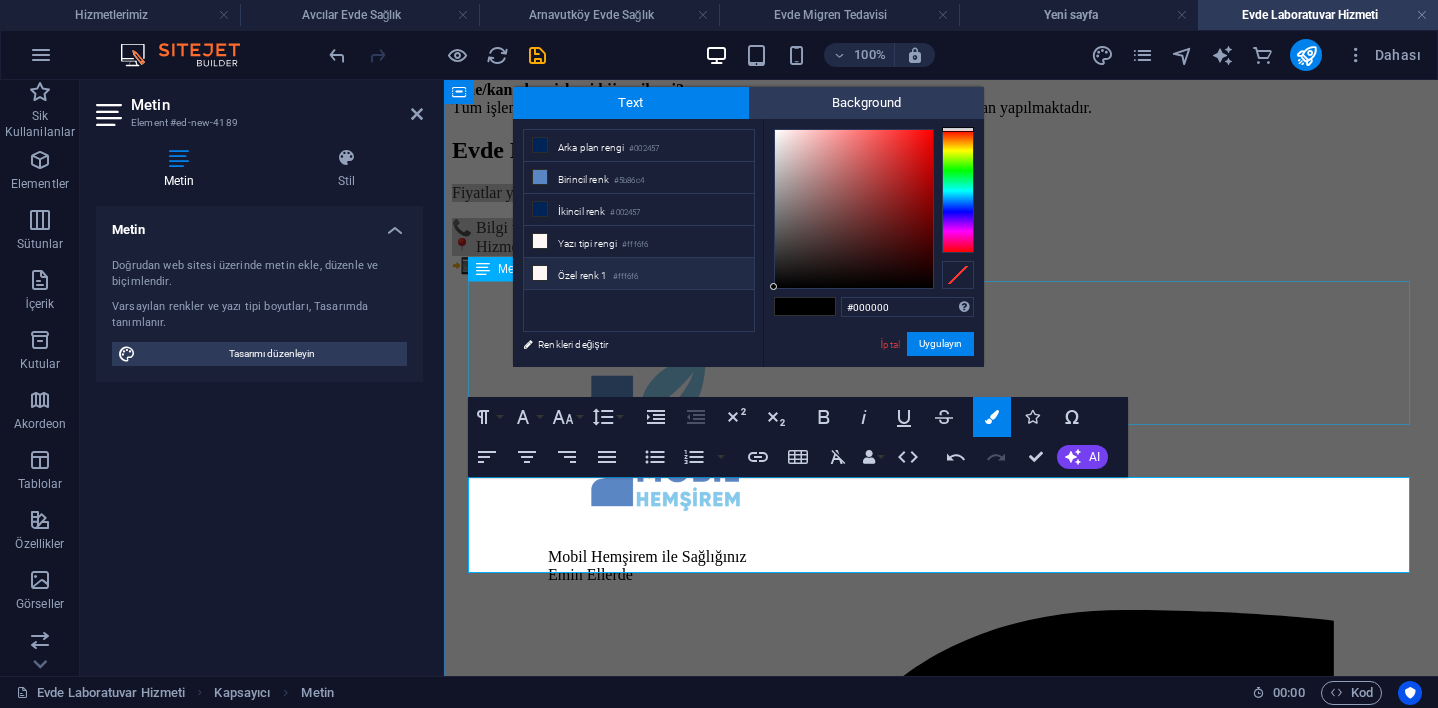 click on "Özel renk 1
#fff6f6" at bounding box center (639, 274) 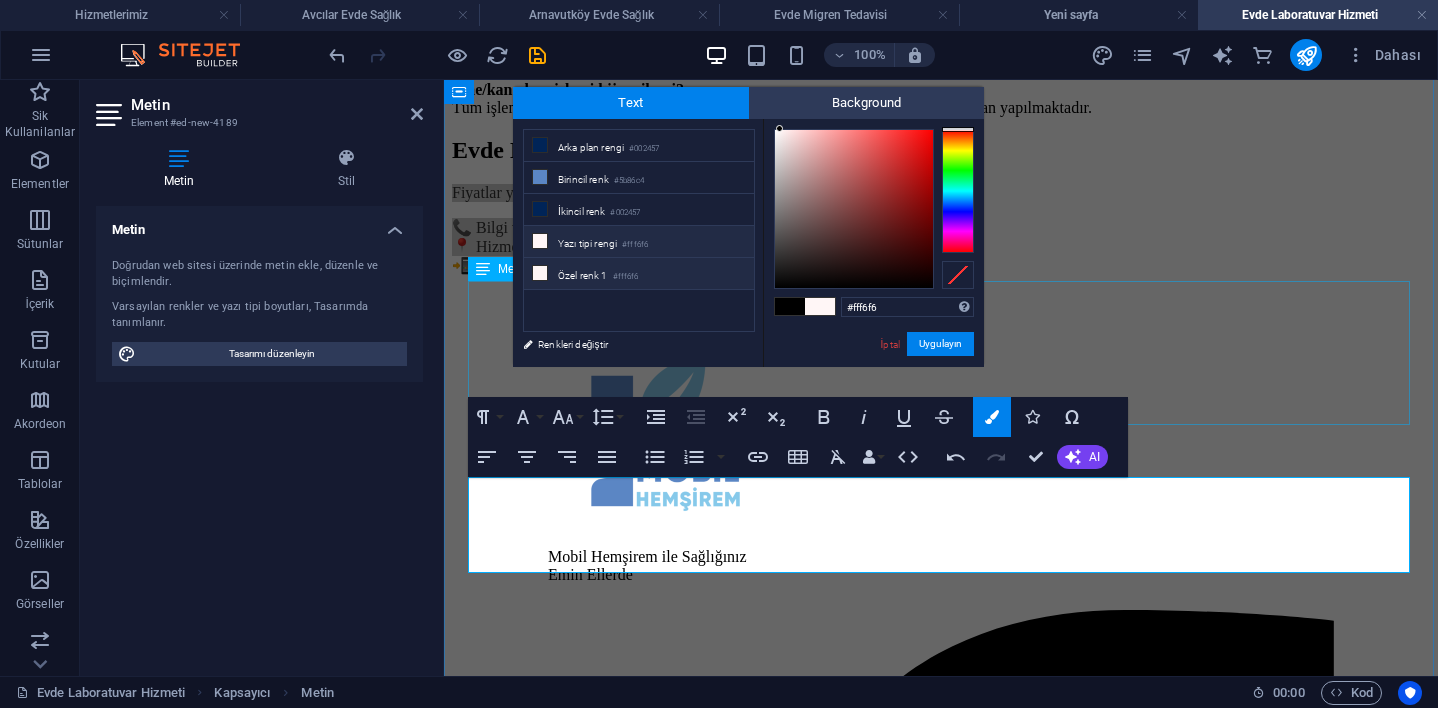 click on "Özel renk 1
#fff6f6" at bounding box center (639, 274) 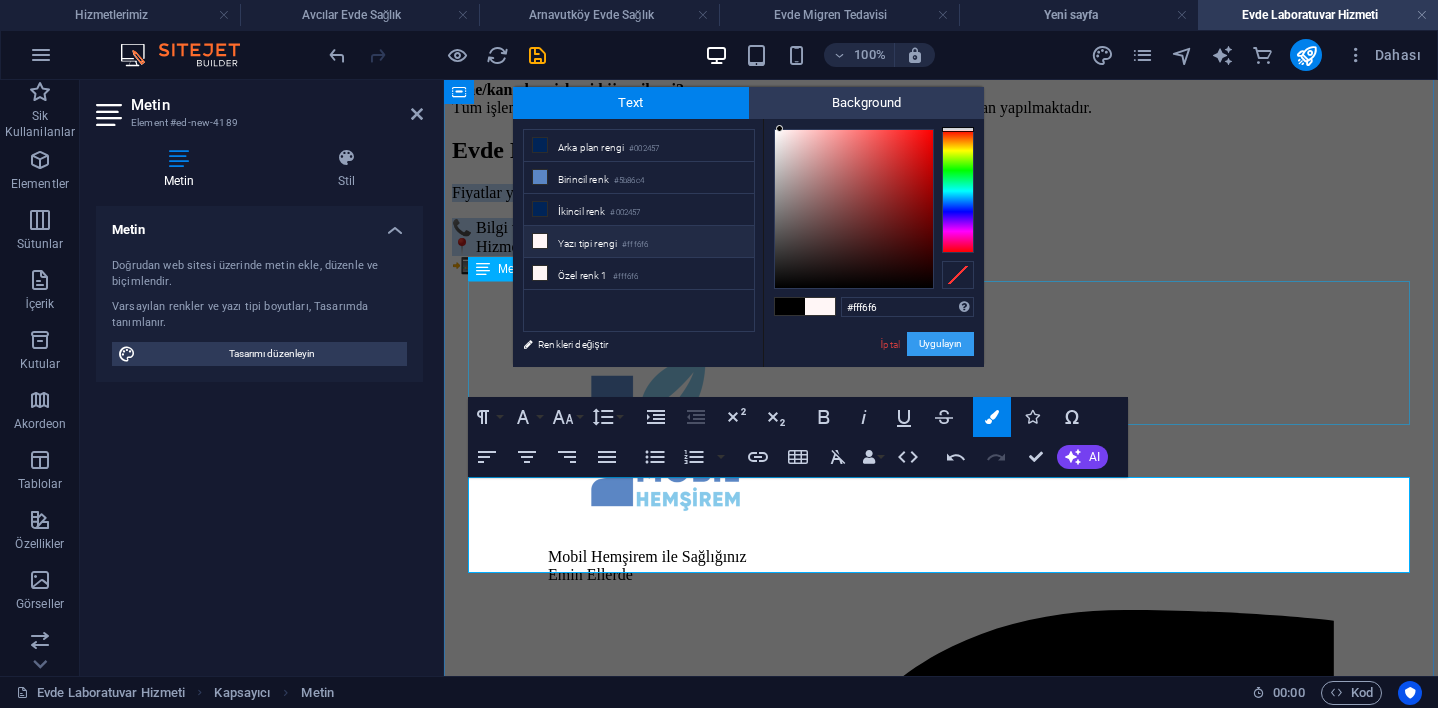 click on "Uygulayın" at bounding box center (940, 344) 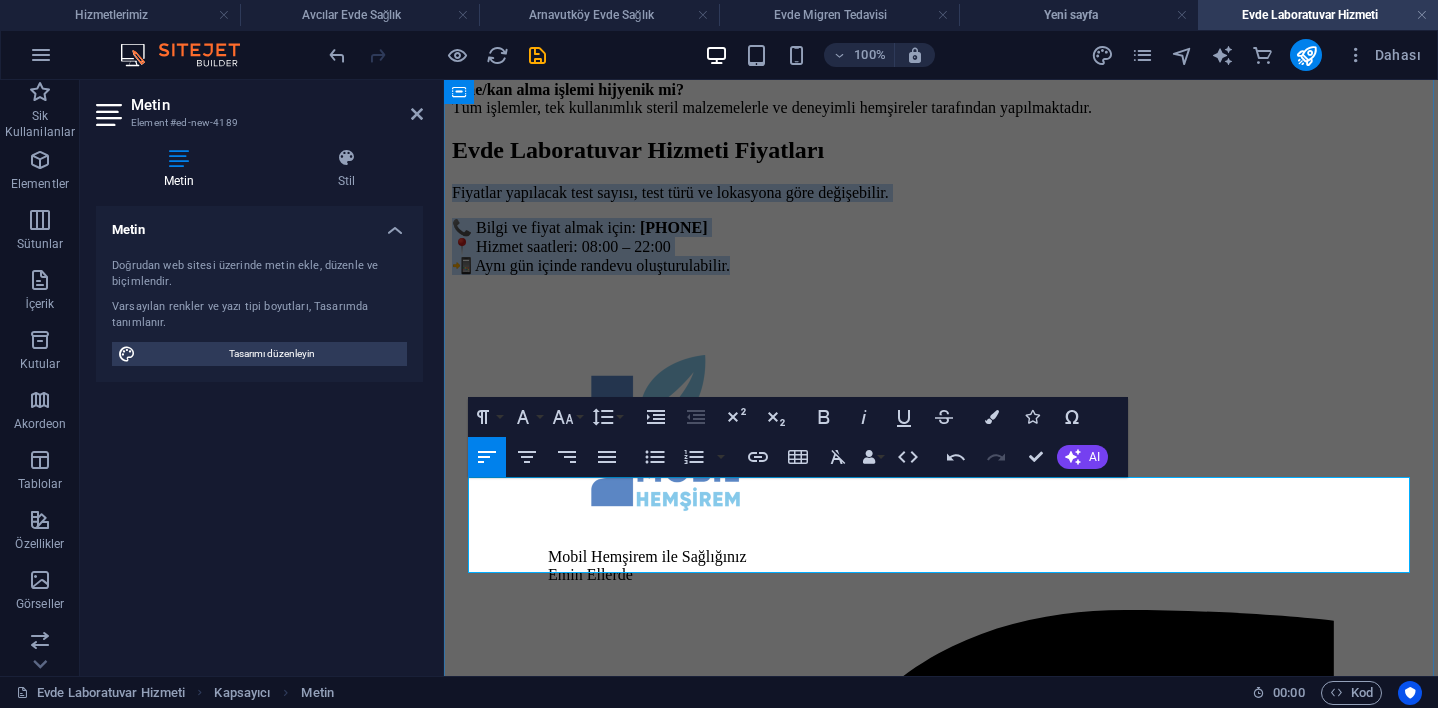 click on "[PHONE]" at bounding box center [674, 227] 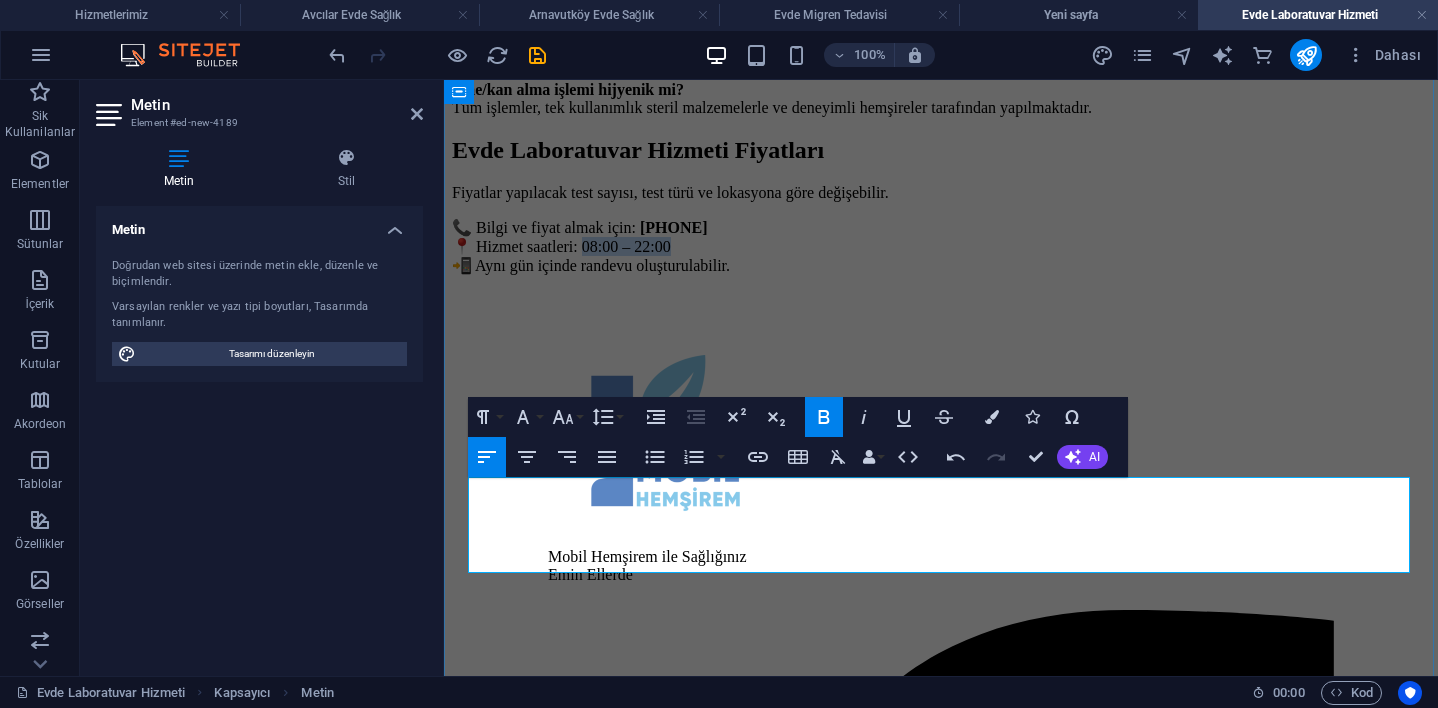 drag, startPoint x: 727, startPoint y: 536, endPoint x: 623, endPoint y: 533, distance: 104.04326 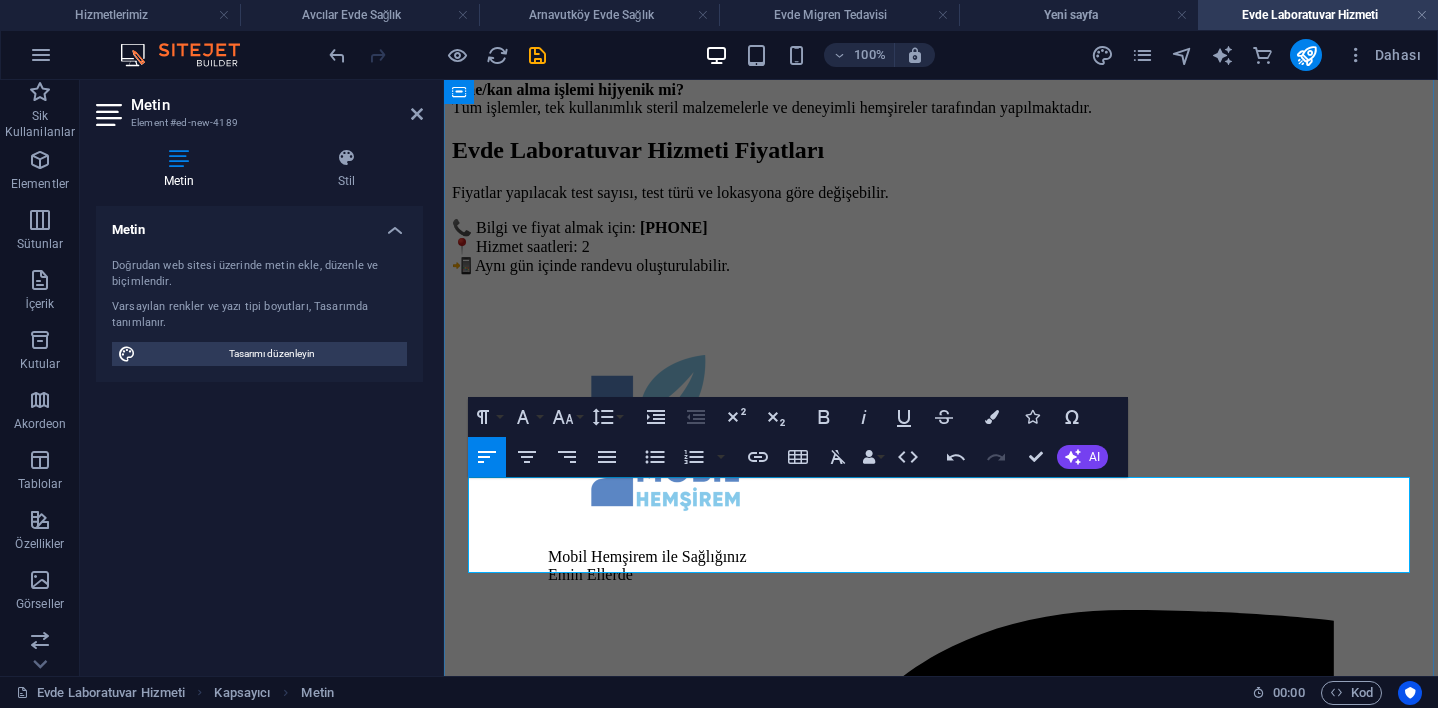 type 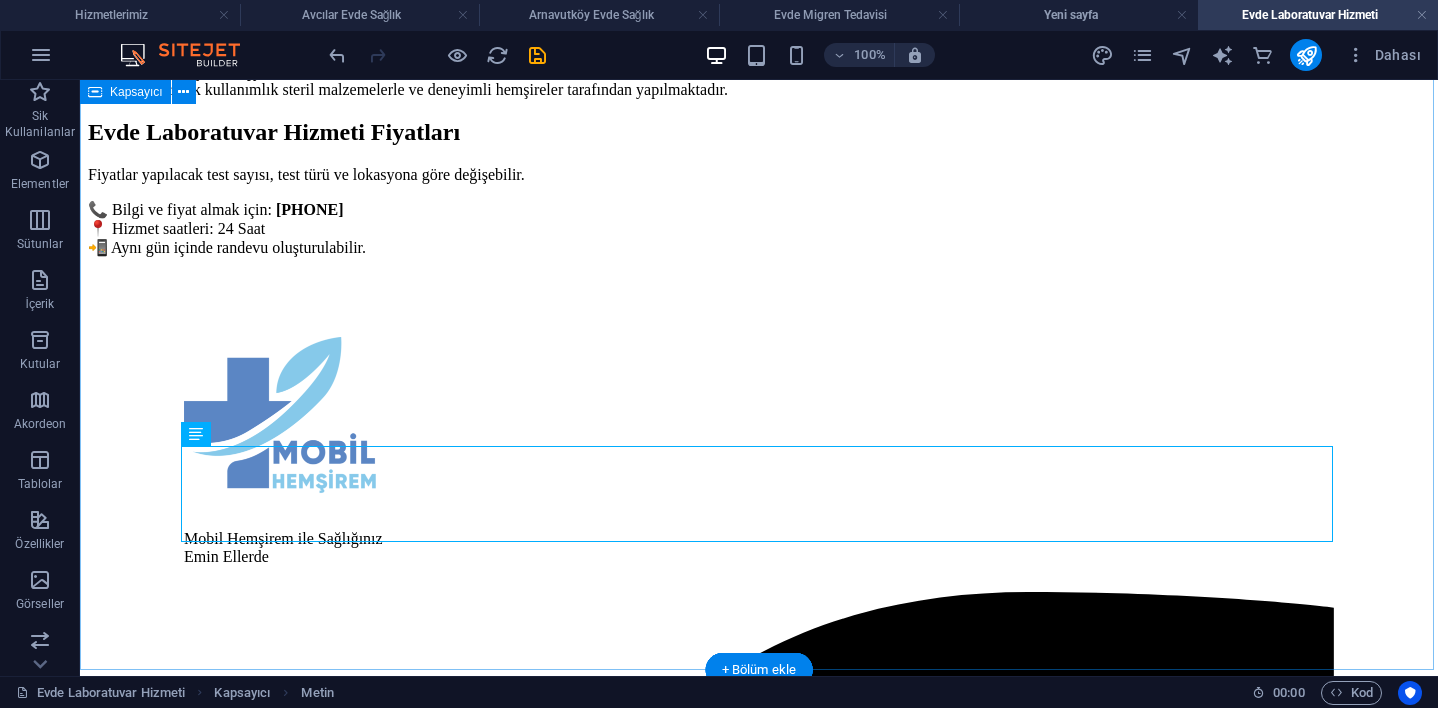 scroll, scrollTop: 1370, scrollLeft: 0, axis: vertical 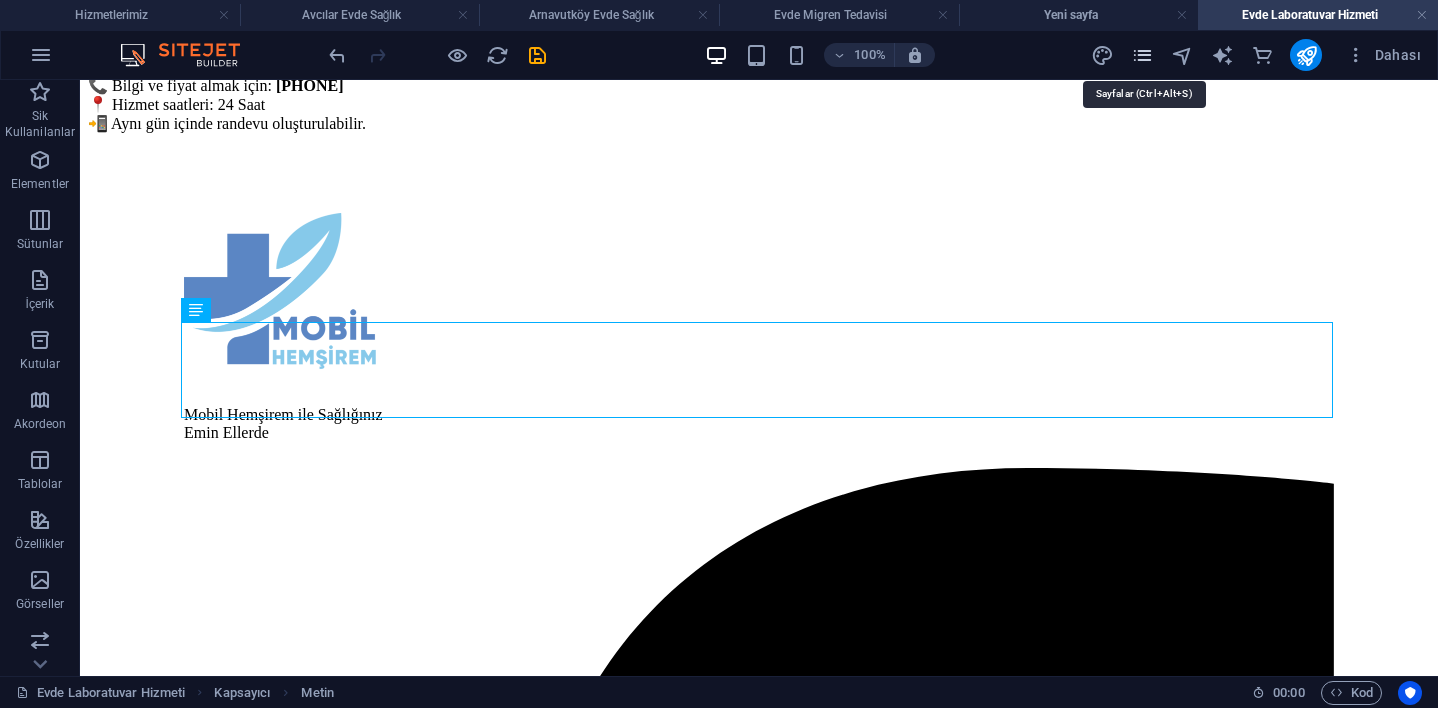click at bounding box center (1142, 55) 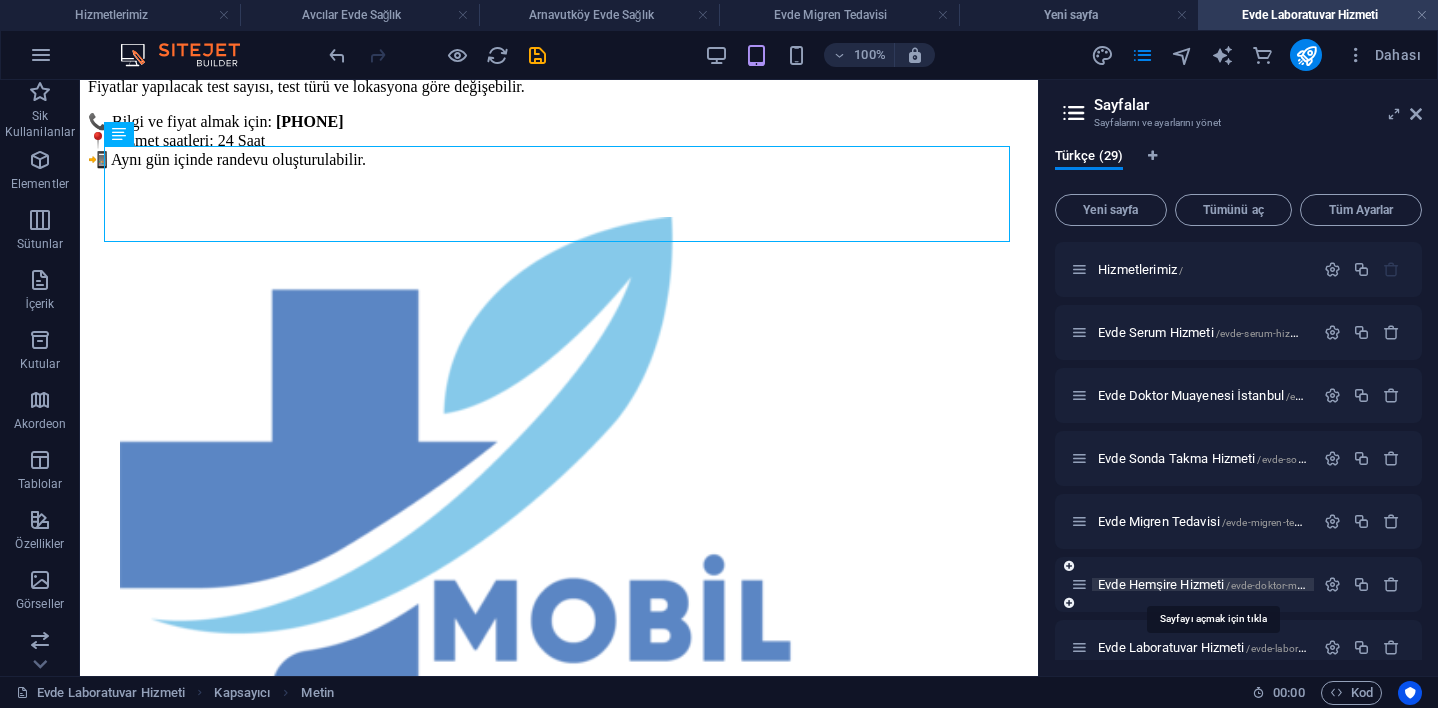 click on "Evde Hemşire Hizmeti /evde-hemsire-hizmeti" at bounding box center [1237, 584] 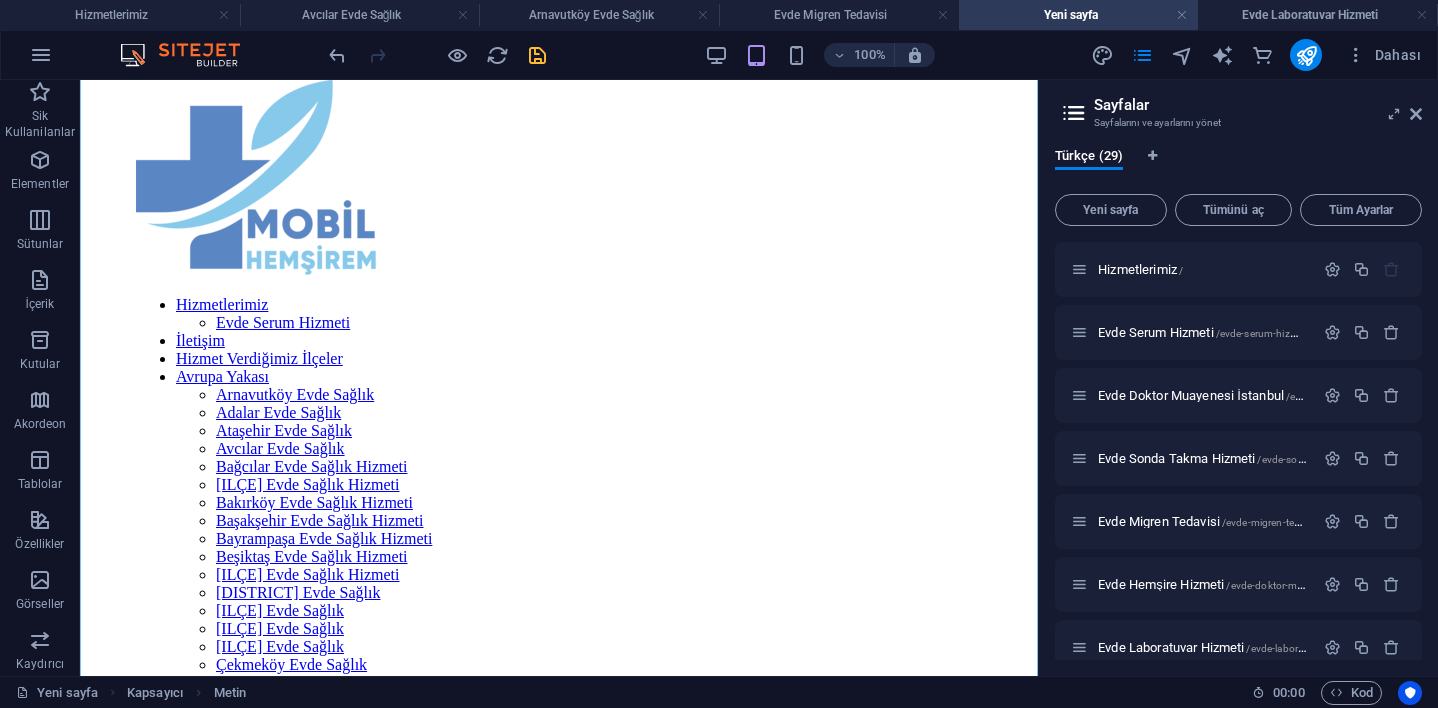 scroll, scrollTop: 1357, scrollLeft: 0, axis: vertical 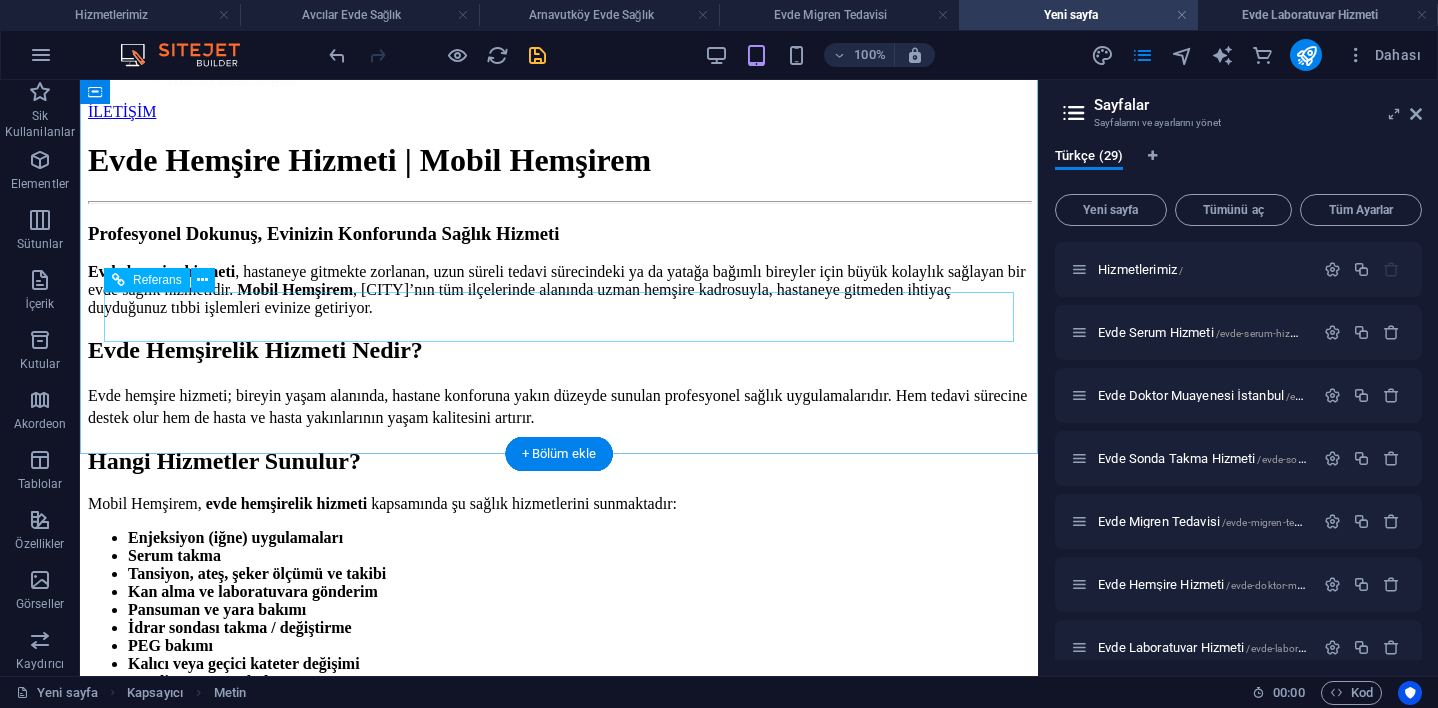 click on "Hemen Arayın" at bounding box center [559, 1485] 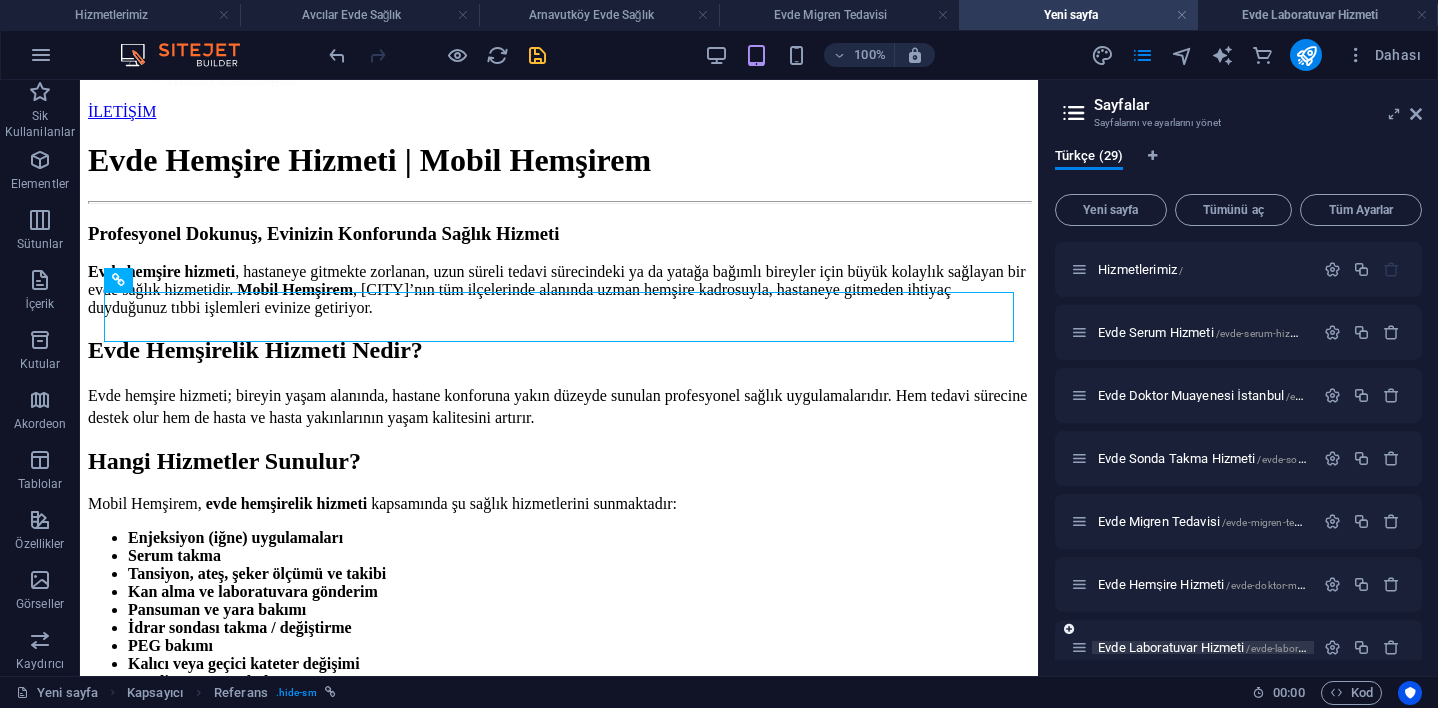 click on "Evde Laboratuvar Hizmeti  /evde-laboratuvar-hizmeti" at bounding box center [1230, 647] 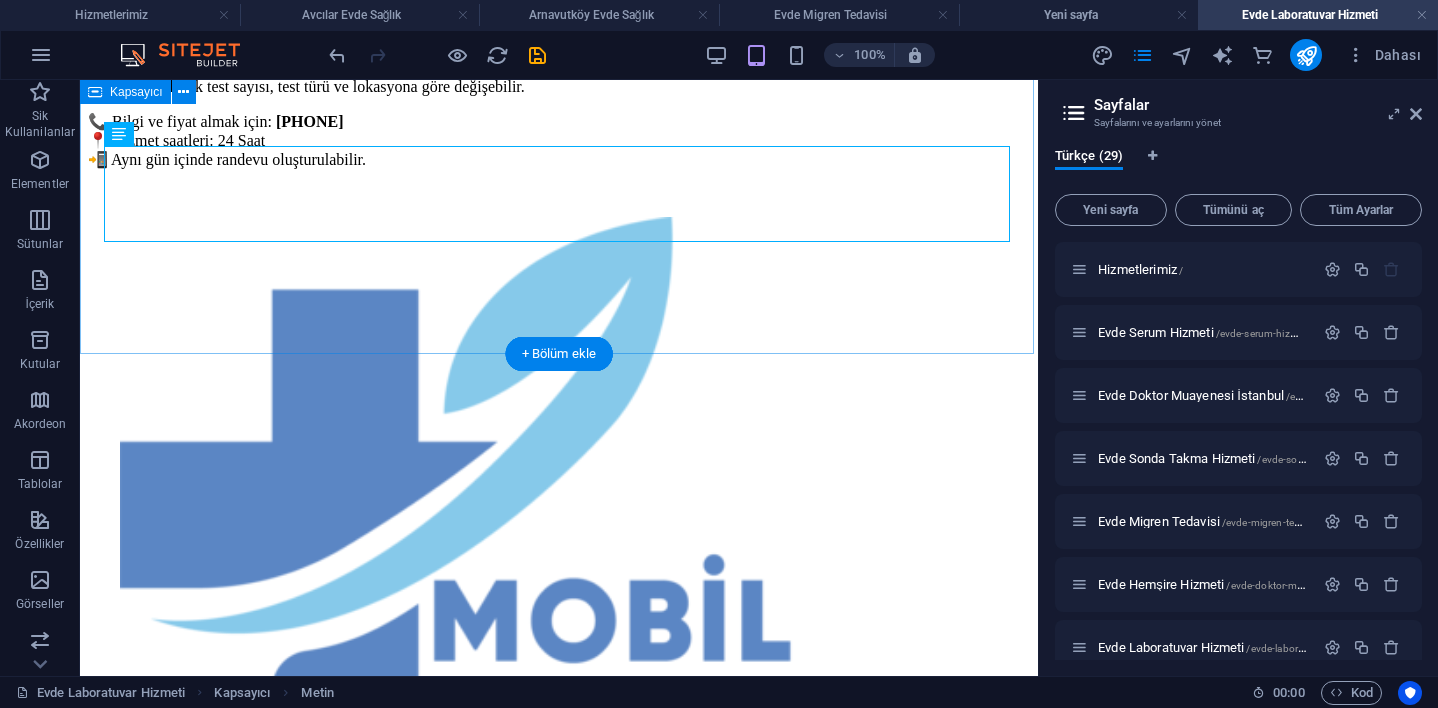 click on "Evde Laboratuvar Hizmeti | Mobil Hemşirem Tahliller Artık Evinizde! Hastaneye gitmeden, sıra beklemeden, bulaş riskine maruz kalmadan tüm laboratuvar testlerinizi  evinizin konforunda yaptırın! Mobil Hemşirem’in profesyonel hemşire kadrosu ve çözüm ortaklarıyla sunulan  evde laboratuvar hizmeti , [CITY]’un tüm ilçelerinde güvenle hizmetinizde. Evde Laboratuvar Hizmeti Nedir? Evde laboratuvar hizmeti, kişinin evinde kan alma, numune toplama gibi işlemlerin profesyonel sağlık çalışanları tarafından gerçekleştirilip, numunelerin anlaşmalı laboratuvarlara güvenle ulaştırılması sürecidir. Sonuçlar en kısa sürede hastaya dijital olarak iletilir. Evde Hangi Tahliller Yapılır? Mobil Hemşirem aracılığıyla alınan numunelerle yapılabilen başlıca testler: Tam kan sayımı (Hemogram) Biyokimya testleri (Karaciğer, böbrek fonksiyonları, kolesterol, şeker vb.) Hormon testleri (TSH, T3, T4, Prolaktin, Beta HCG vb.) İdrar ve gaita testleri Alerji testleri" at bounding box center (559, -537) 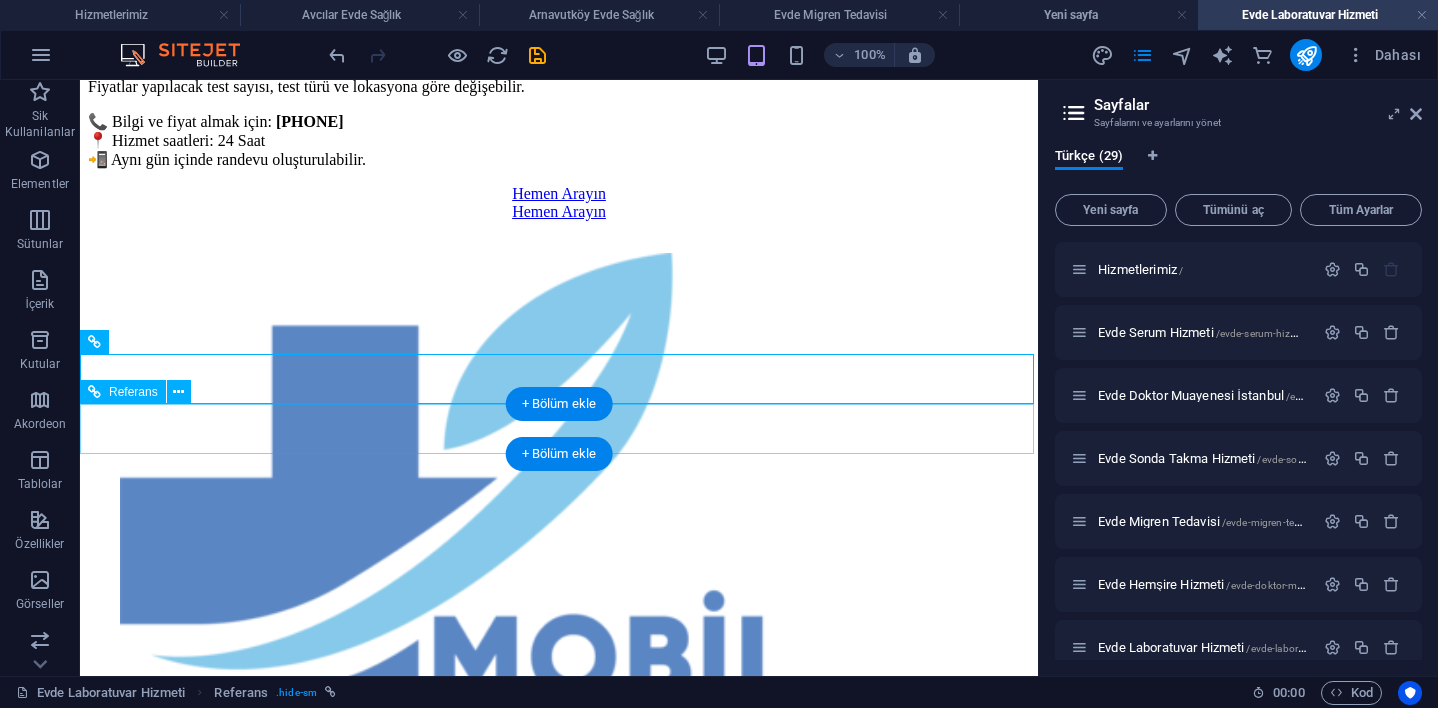click on "Hemen Arayın" at bounding box center (559, 212) 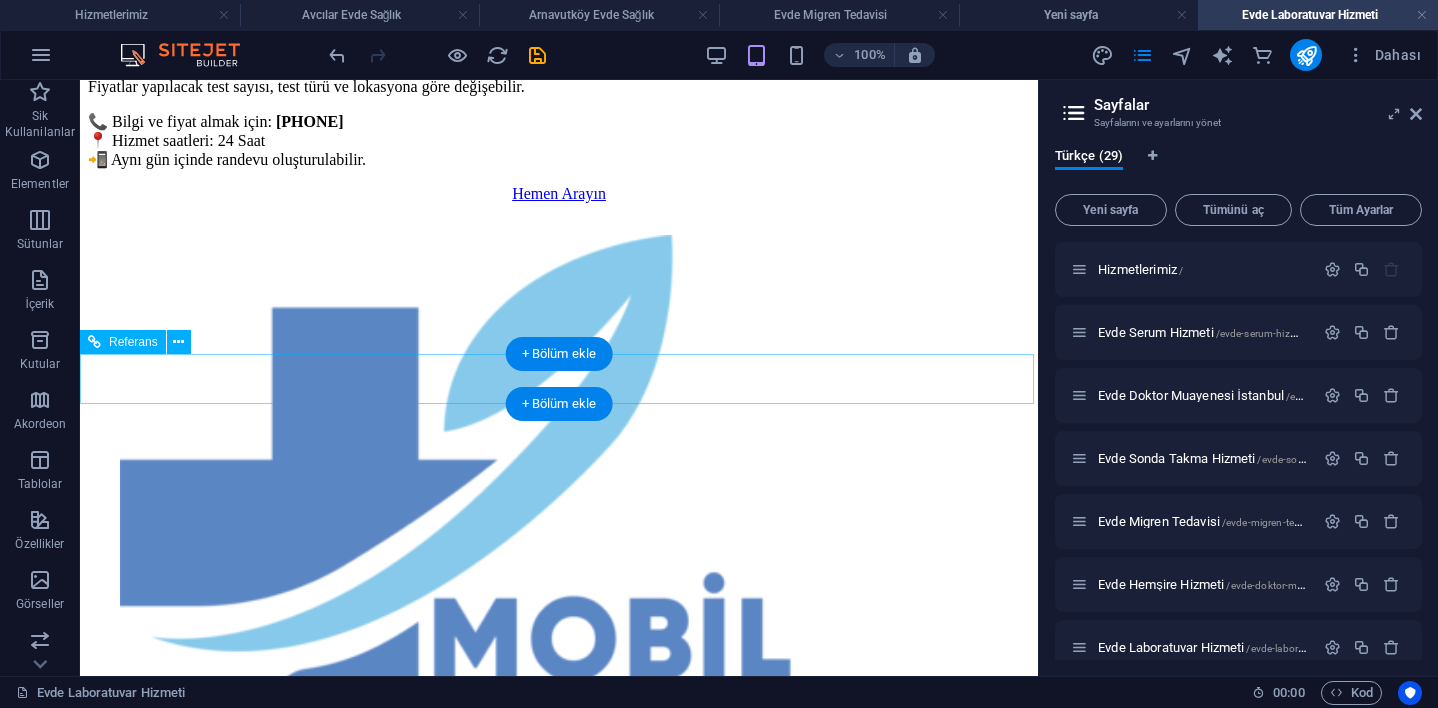 click on "Hemen Arayın" at bounding box center (559, 194) 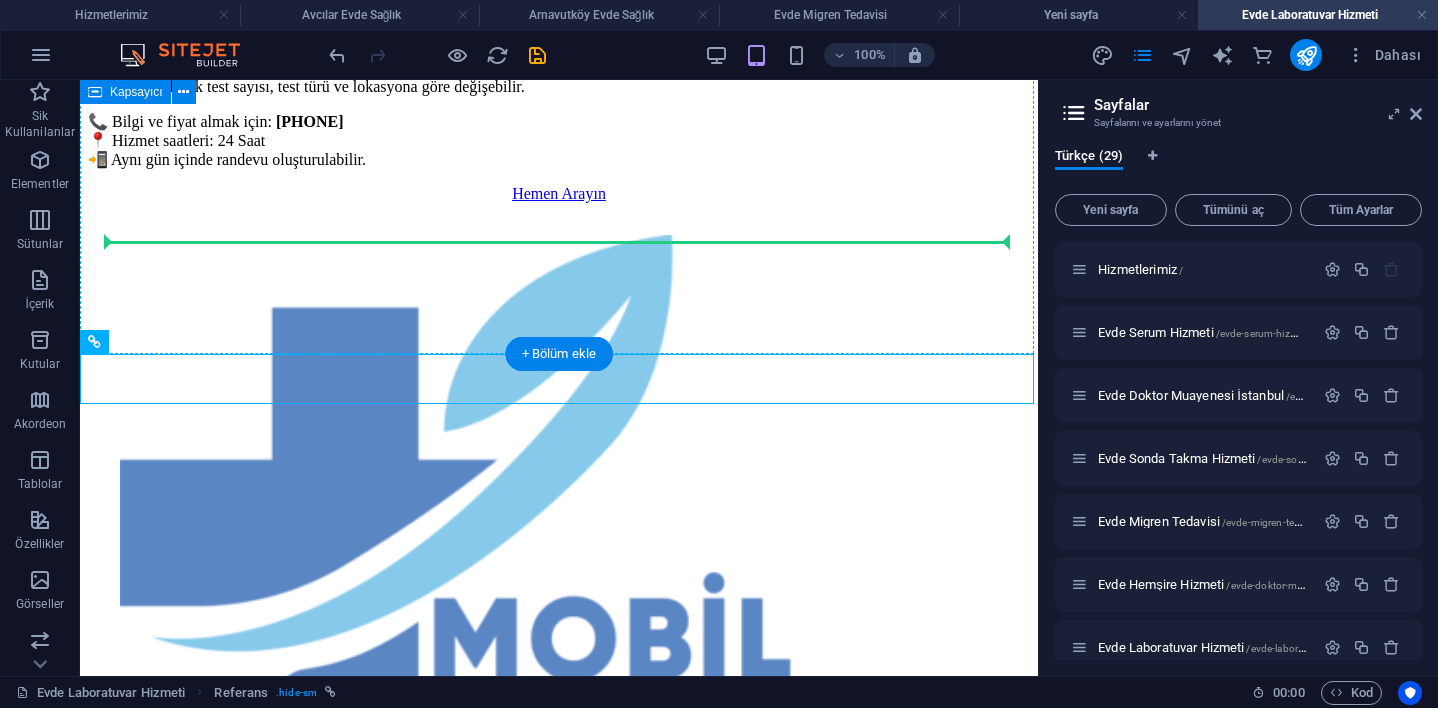 drag, startPoint x: 214, startPoint y: 421, endPoint x: 184, endPoint y: 222, distance: 201.2486 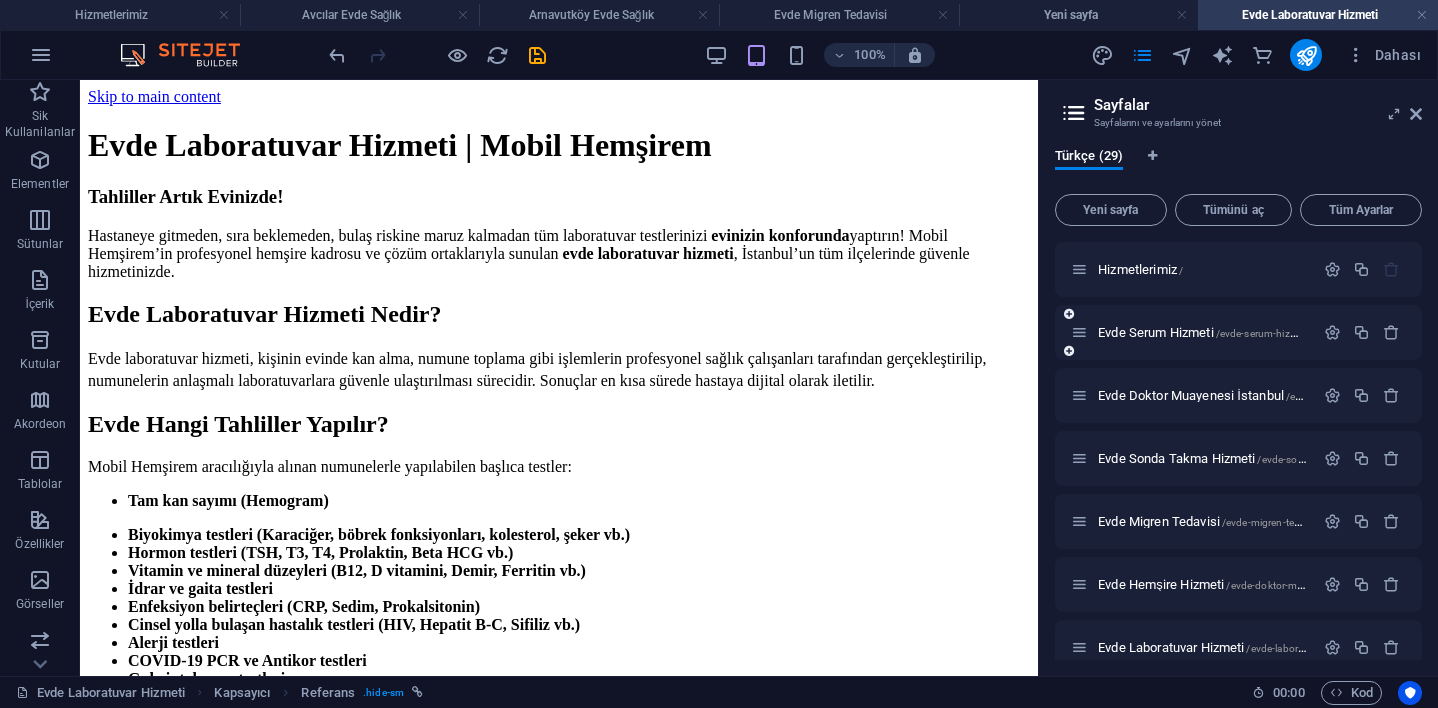 scroll, scrollTop: 0, scrollLeft: 0, axis: both 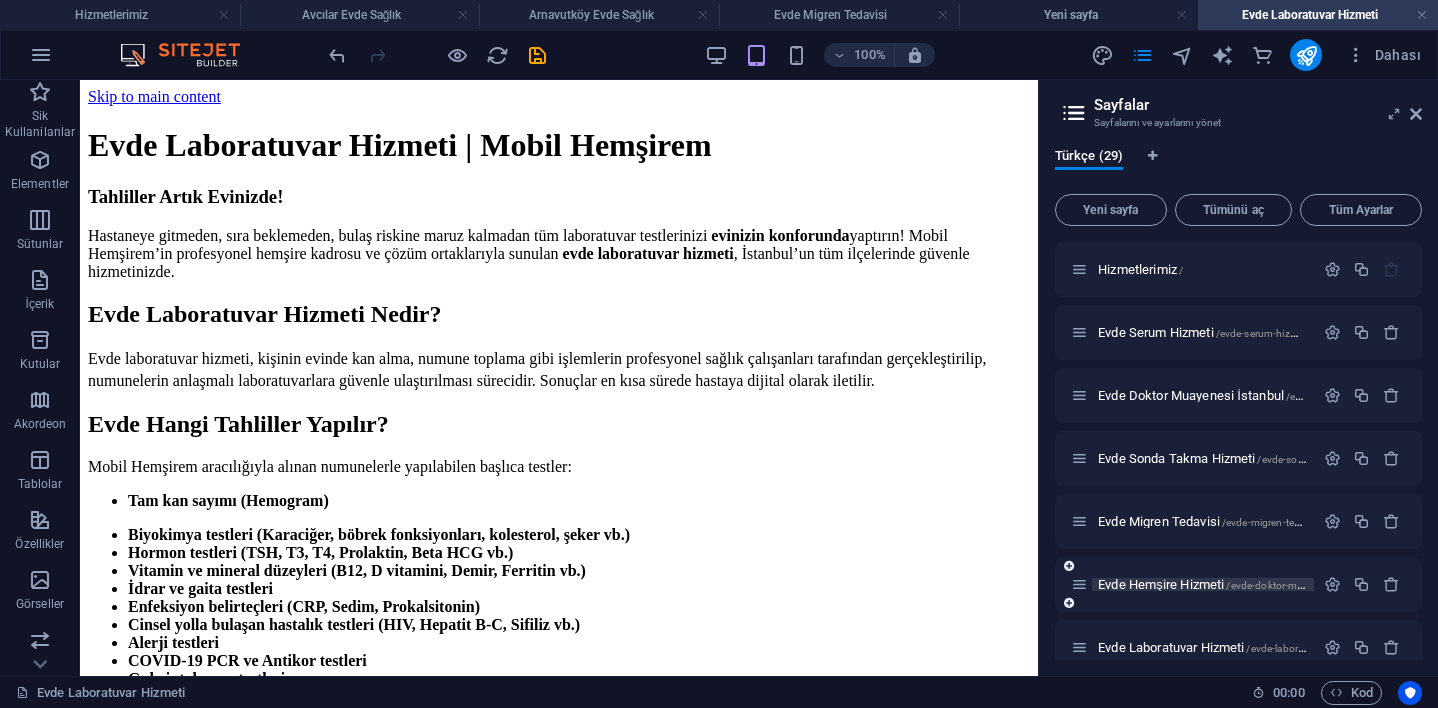 click on "Evde Hemşire Hizmeti /evde-hemsire-hizmeti" at bounding box center (1237, 584) 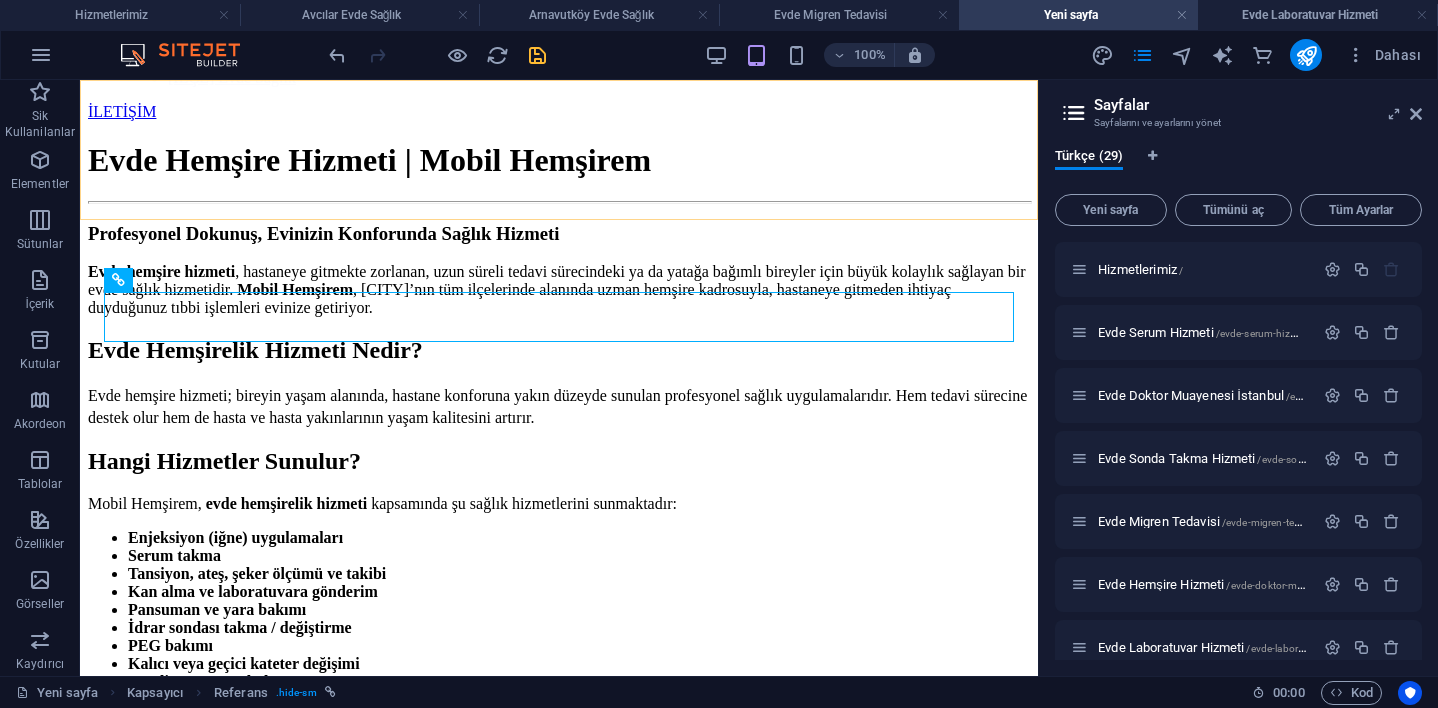 click on "Hizmetlerimiz Evde Serum Hizmeti İletişim Hizmet Verdiğimiz İlçeler Avrupa Yakası Arnavutköy Evde Sağlık Adalar Evde Sağlık Ataşehir Evde Sağlık Avcılar Evde Sağlık Bağcılar Evde Sağlık Hizmeti  Bahçelievler Evde Sağlık Hizmeti  Bakırköy Evde Sağlık Hizmeti  Başakşehir Evde Sağlık Hizmeti  Bayrampaşa Evde Sağlık Hizmeti  Beşiktaş Evde Sağlık Hizmeti  Beykoz Evde Sağlık Hizmeti  Beylikdüzü Evde Sağlık Beyoğlu Evde Sağlık Büyükçekmece Evde Sağlık Çatalca Evde Sağlık Çekmeköy Evde Sağlık Esenler Evde Sağlık Esenyurt Evde Sağlık Eyüpsultan Evde Sağlık HİZMETLERİMİZ Evde Serum Hizmeti Evde Doktor Muayenesi Evde Sonda Takma İLETİŞİM HİZMET VERDİĞİMİZ İLÇELER Adalar Evde Sağlık Hizmeti  Ataşehir Evde Sağlık Hizmeti  Avcılar Evde Sağlık Hizmeti  Bağcılar Evde Sağlık Hizmeti  Bahçelievler Evde Sağlık Hizmeti  Bakırköy Evde Sağlık Hizmeti  Başakşehir Evde Sağlık Hizmeti  Bayrampaşa Evde Sağlık Hizmeti" at bounding box center (559, -565) 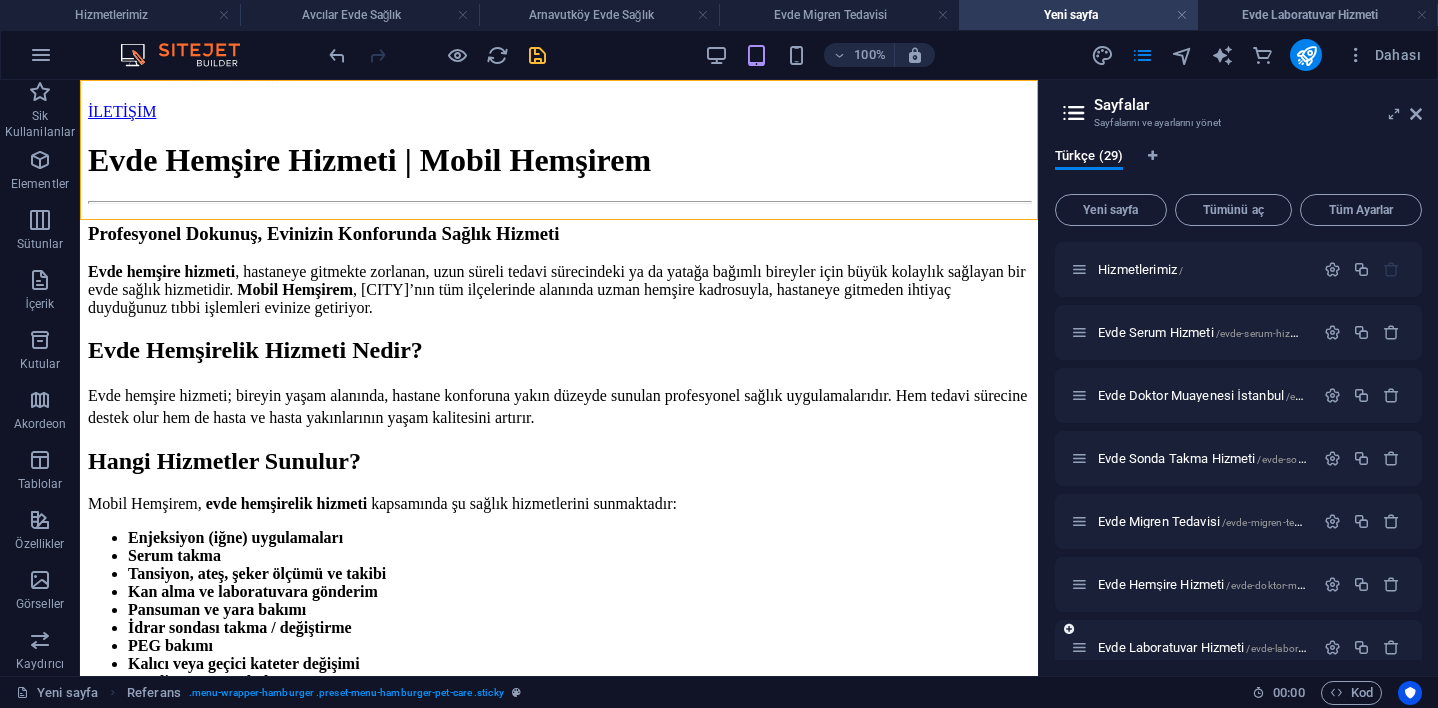 click on "Evde Laboratuvar Hizmeti  /evde-laboratuvar-hizmeti" at bounding box center (1192, 647) 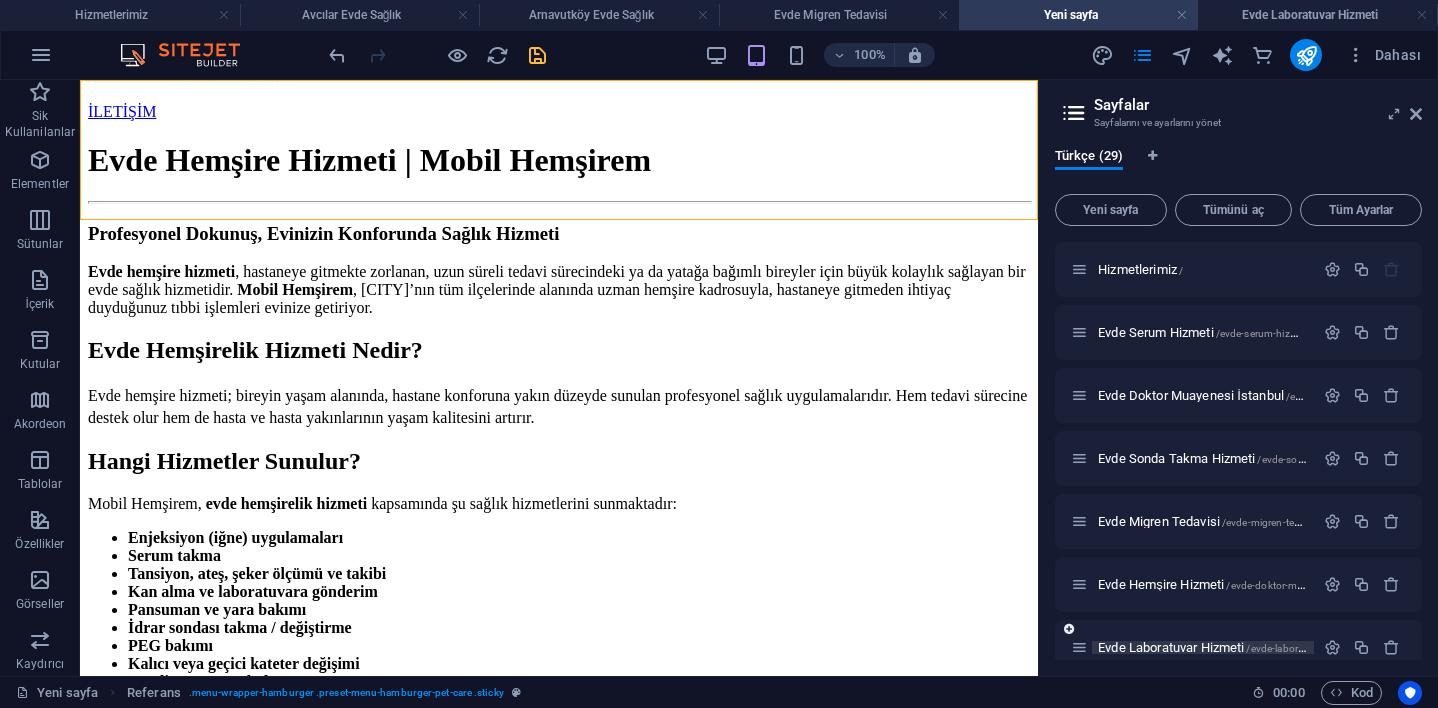 click on "Evde Laboratuvar Hizmeti  /evde-laboratuvar-hizmeti" at bounding box center (1230, 647) 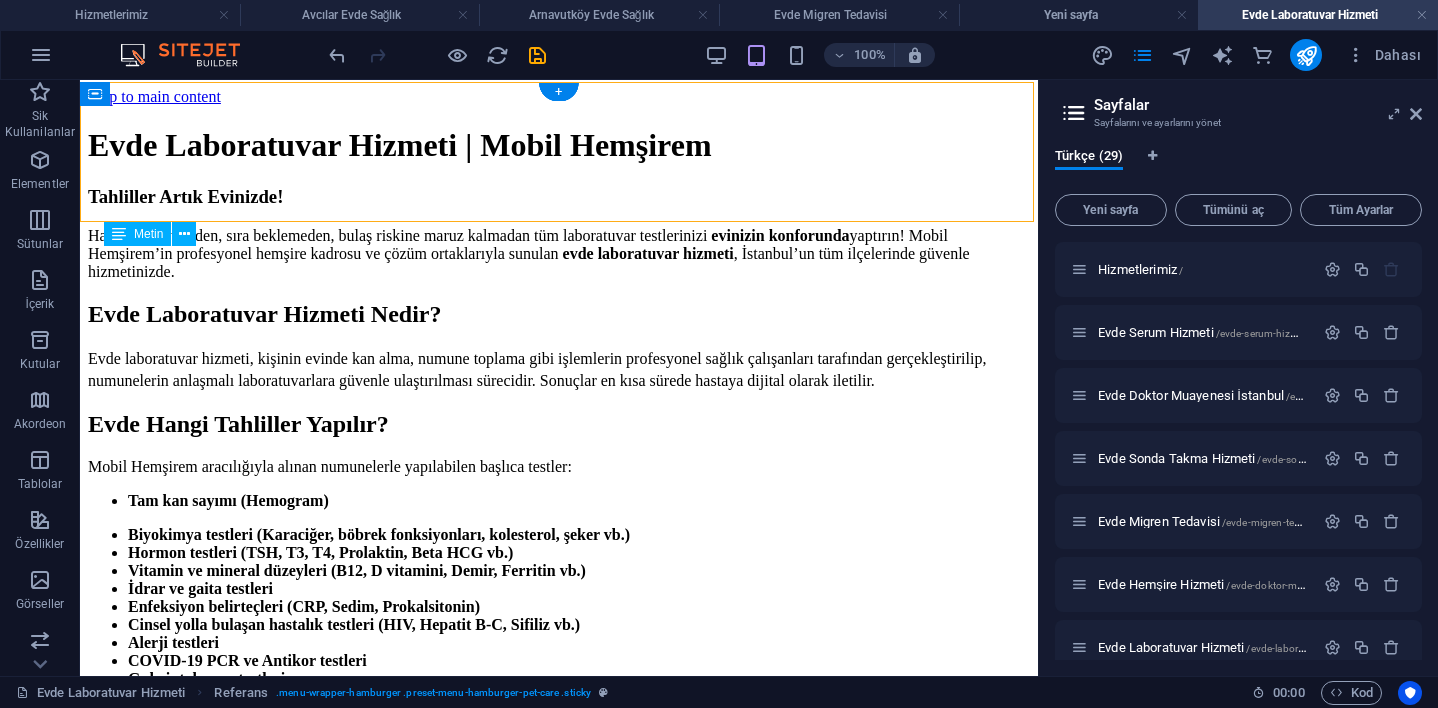 scroll, scrollTop: 0, scrollLeft: 0, axis: both 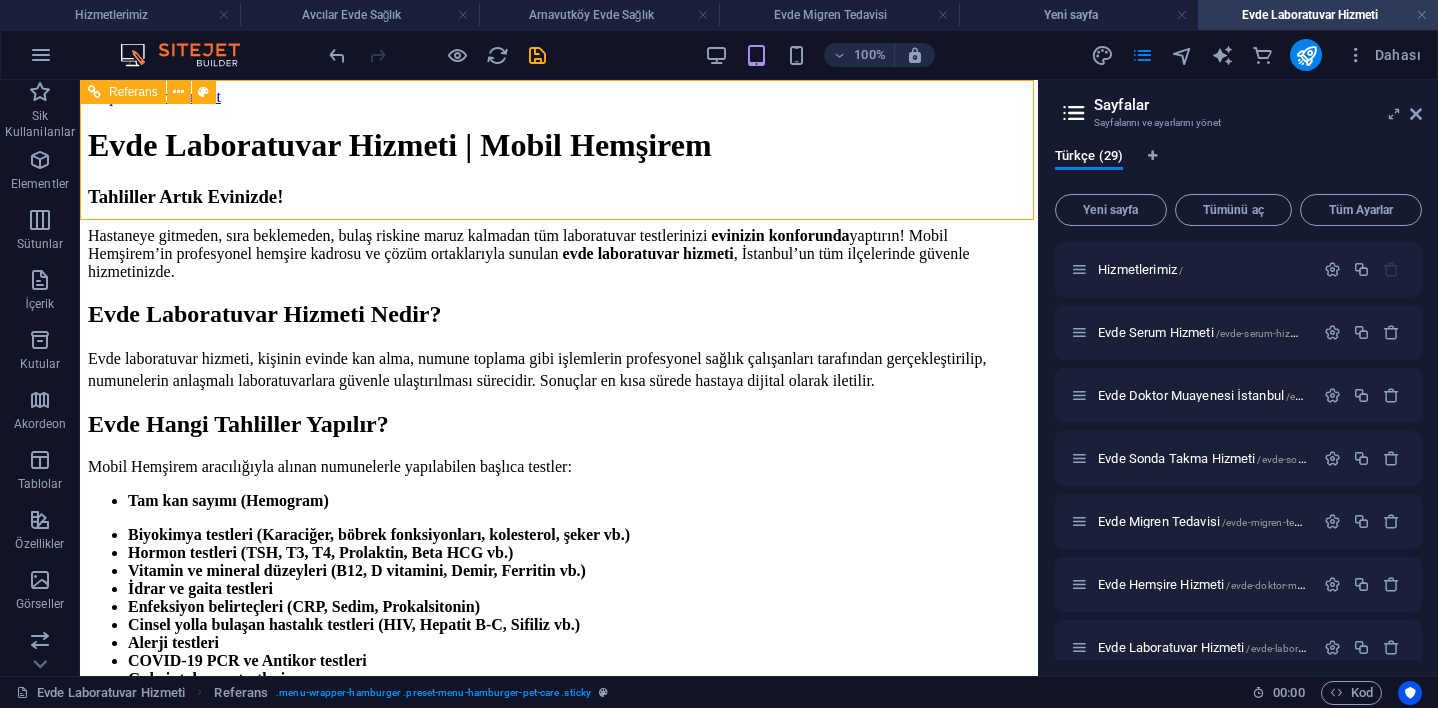 drag, startPoint x: 98, startPoint y: 89, endPoint x: 76, endPoint y: 44, distance: 50.08992 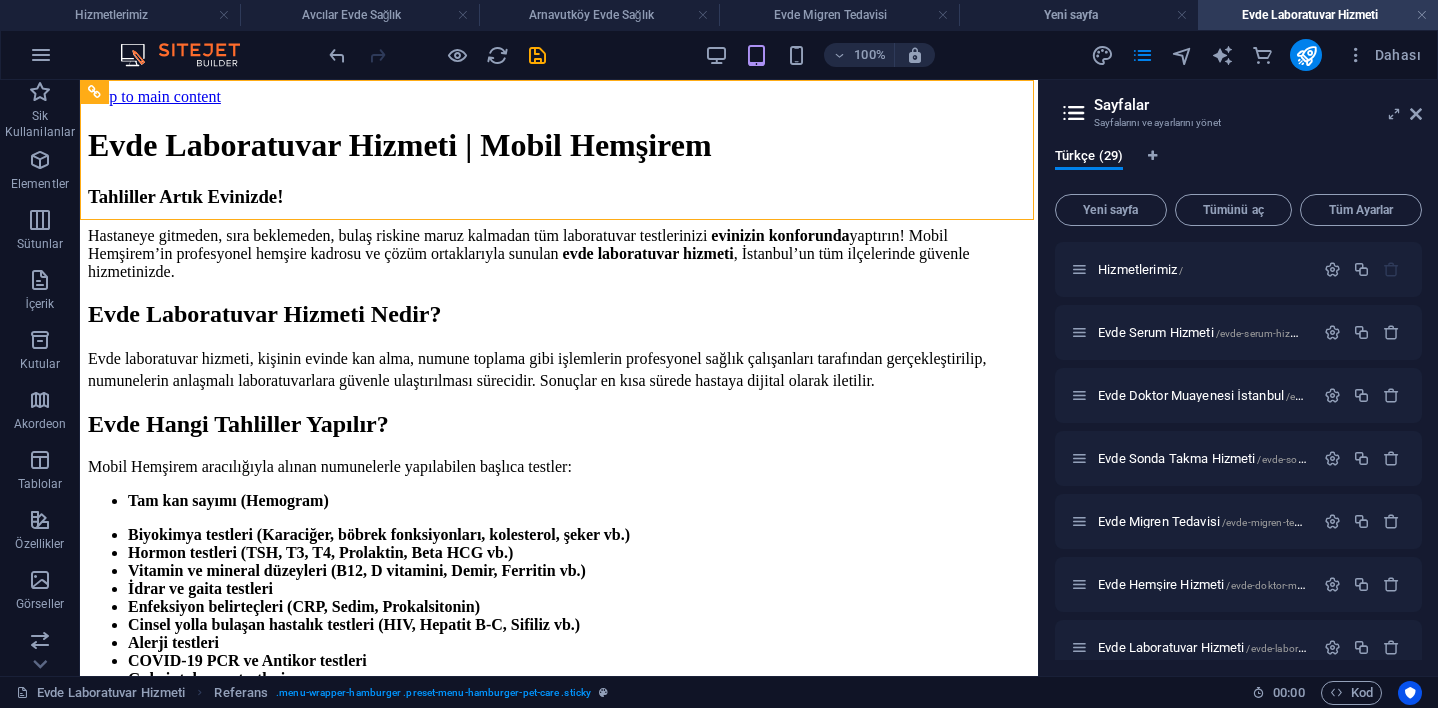 drag, startPoint x: 89, startPoint y: 89, endPoint x: 265, endPoint y: 36, distance: 183.80696 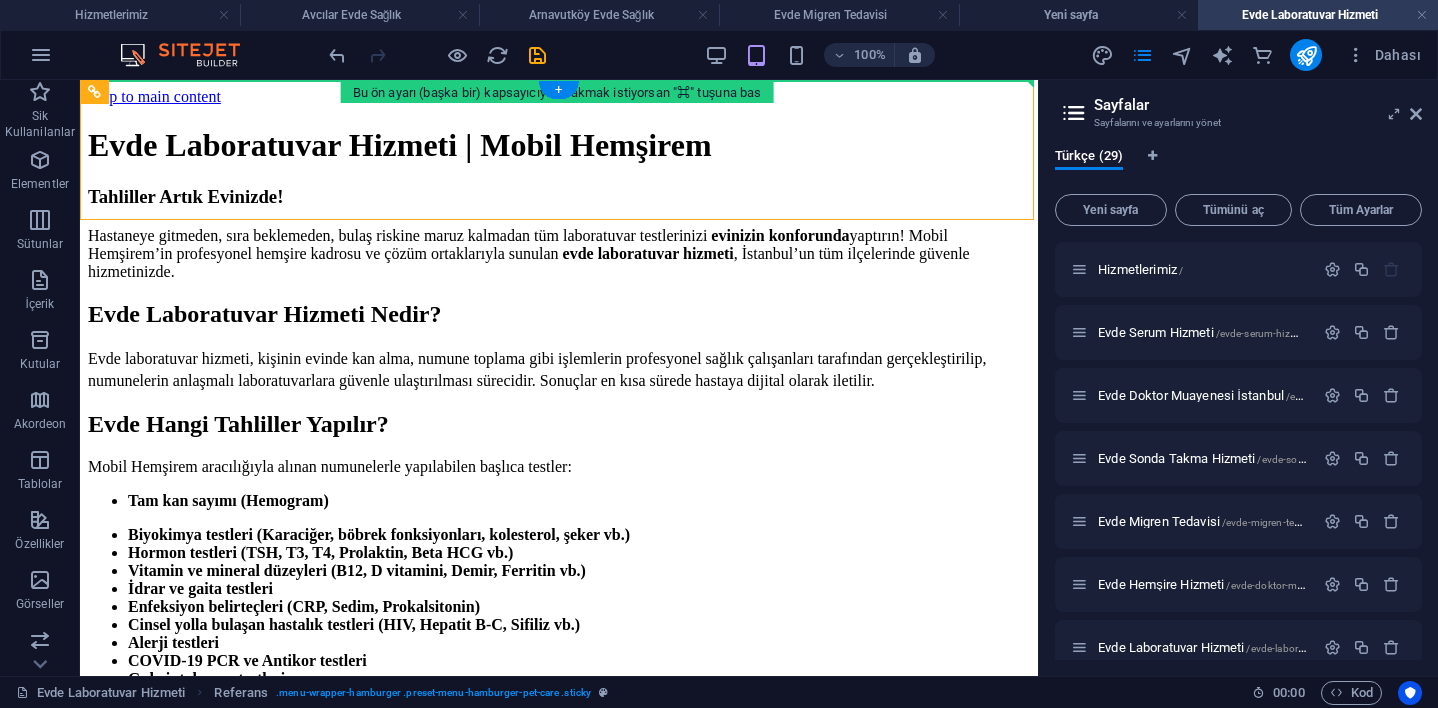 drag, startPoint x: 176, startPoint y: 171, endPoint x: 102, endPoint y: 302, distance: 150.45598 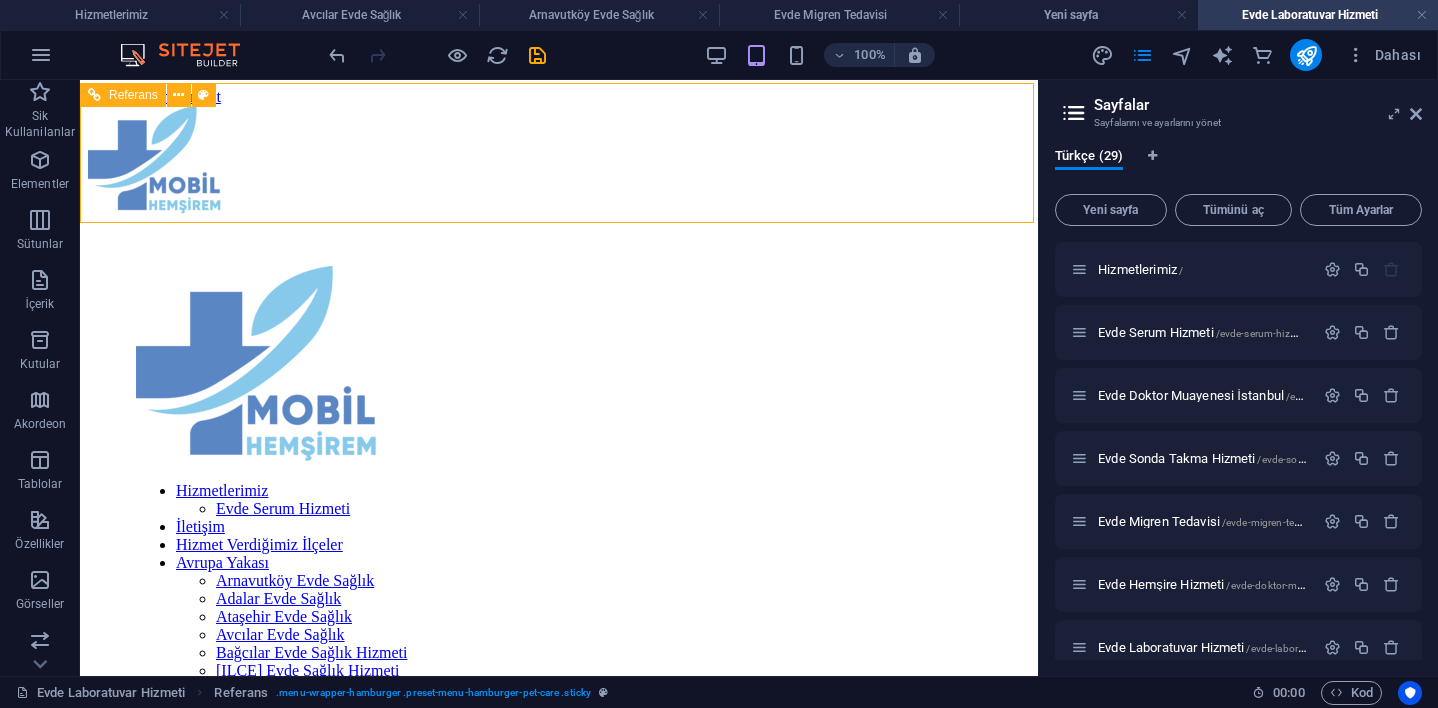 scroll, scrollTop: 0, scrollLeft: 0, axis: both 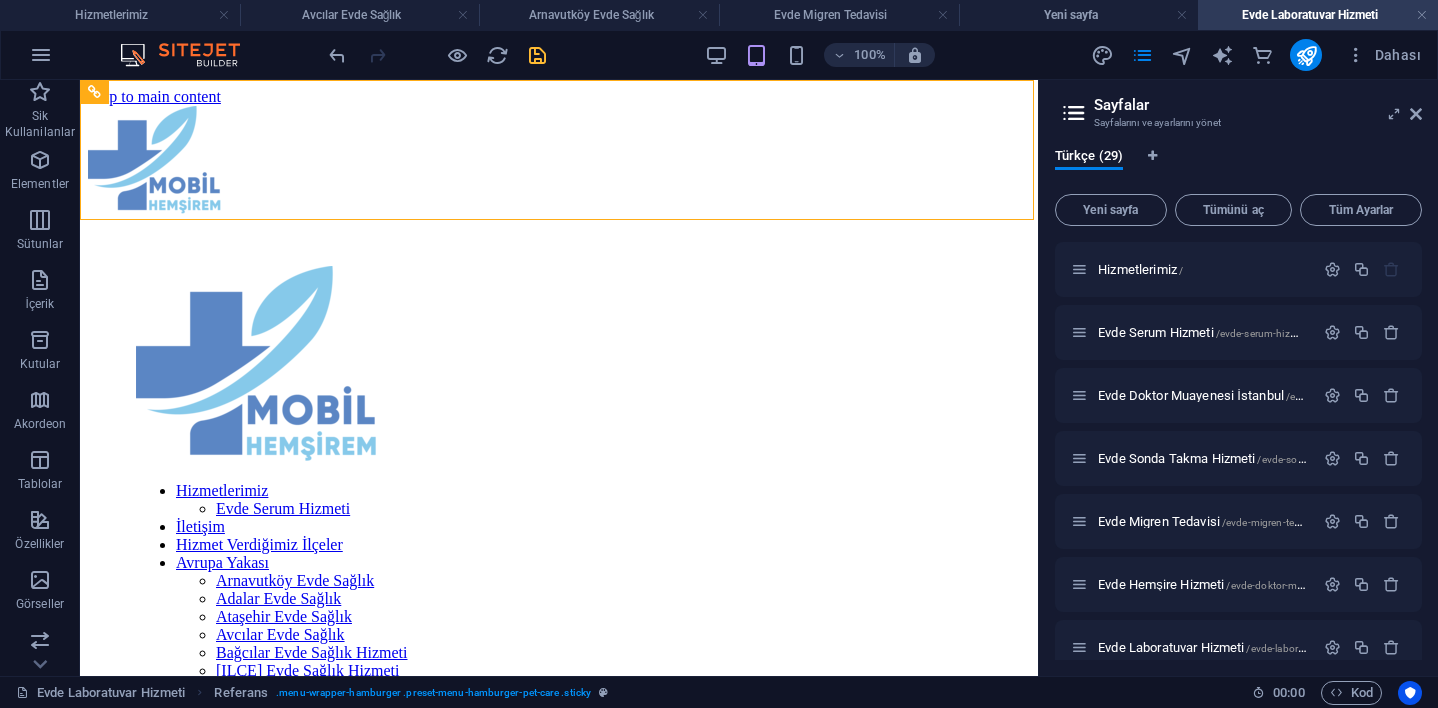 click at bounding box center (537, 55) 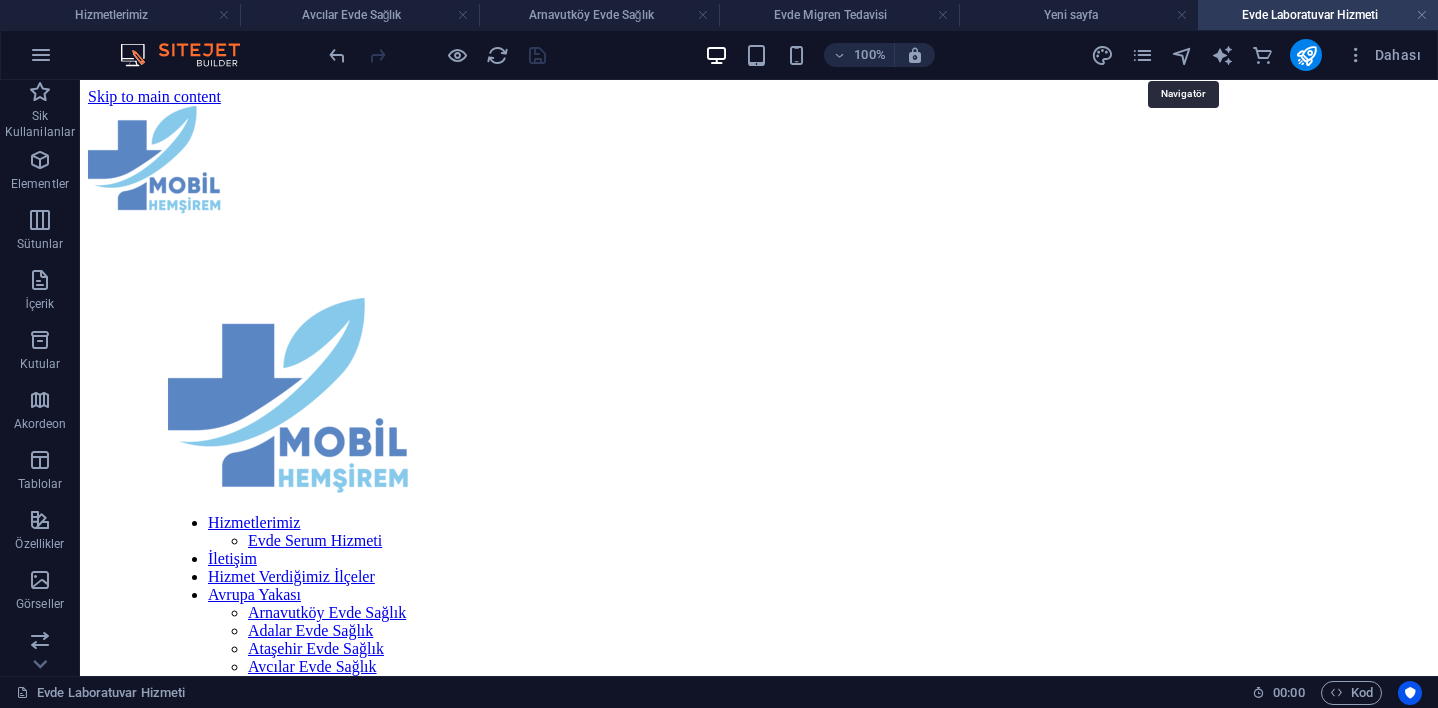 scroll, scrollTop: 0, scrollLeft: 0, axis: both 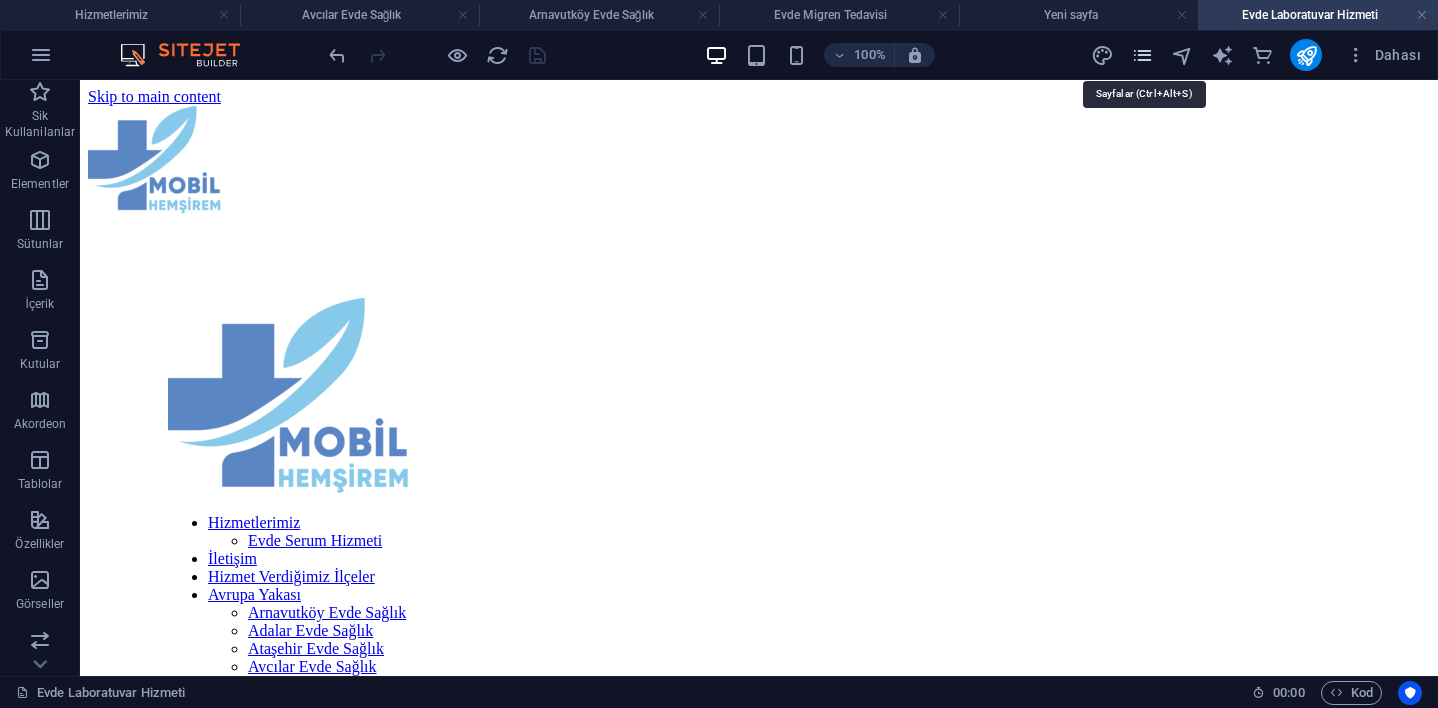 click at bounding box center [1142, 55] 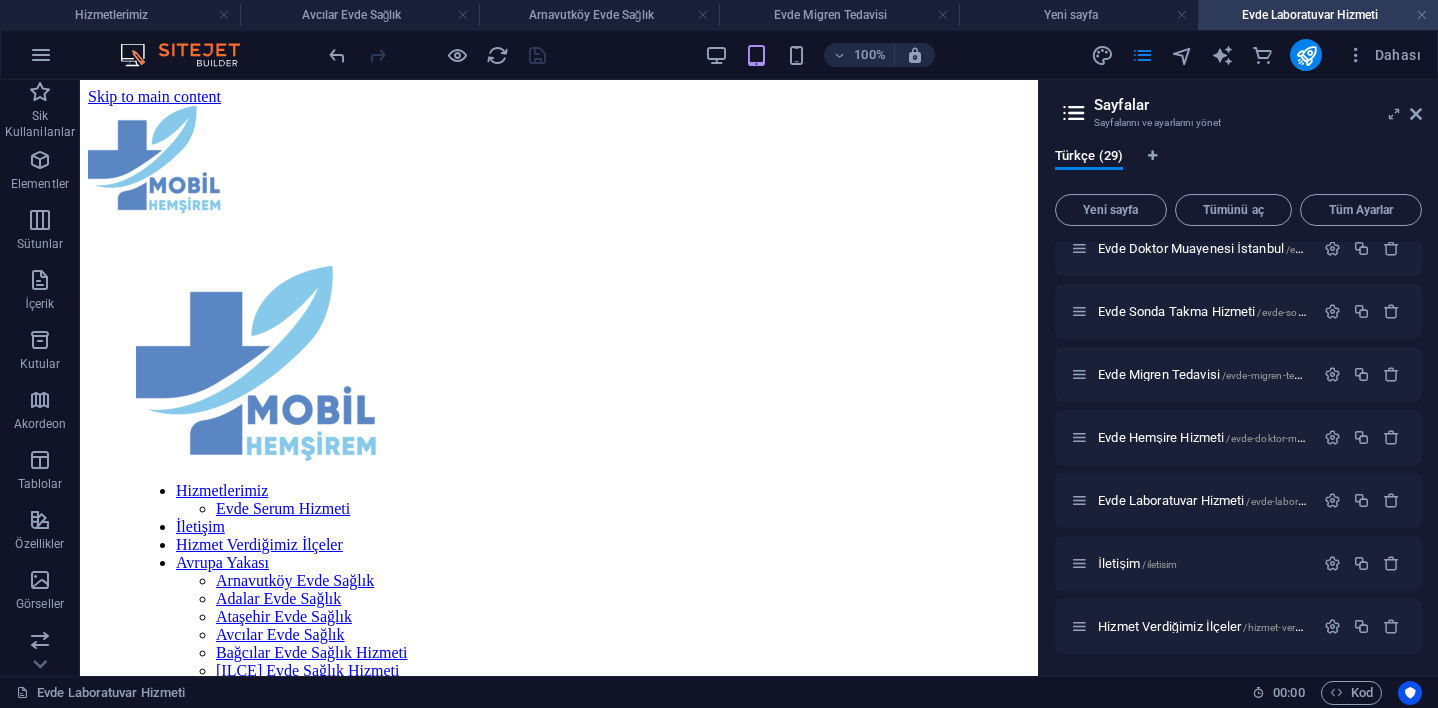scroll, scrollTop: 147, scrollLeft: 0, axis: vertical 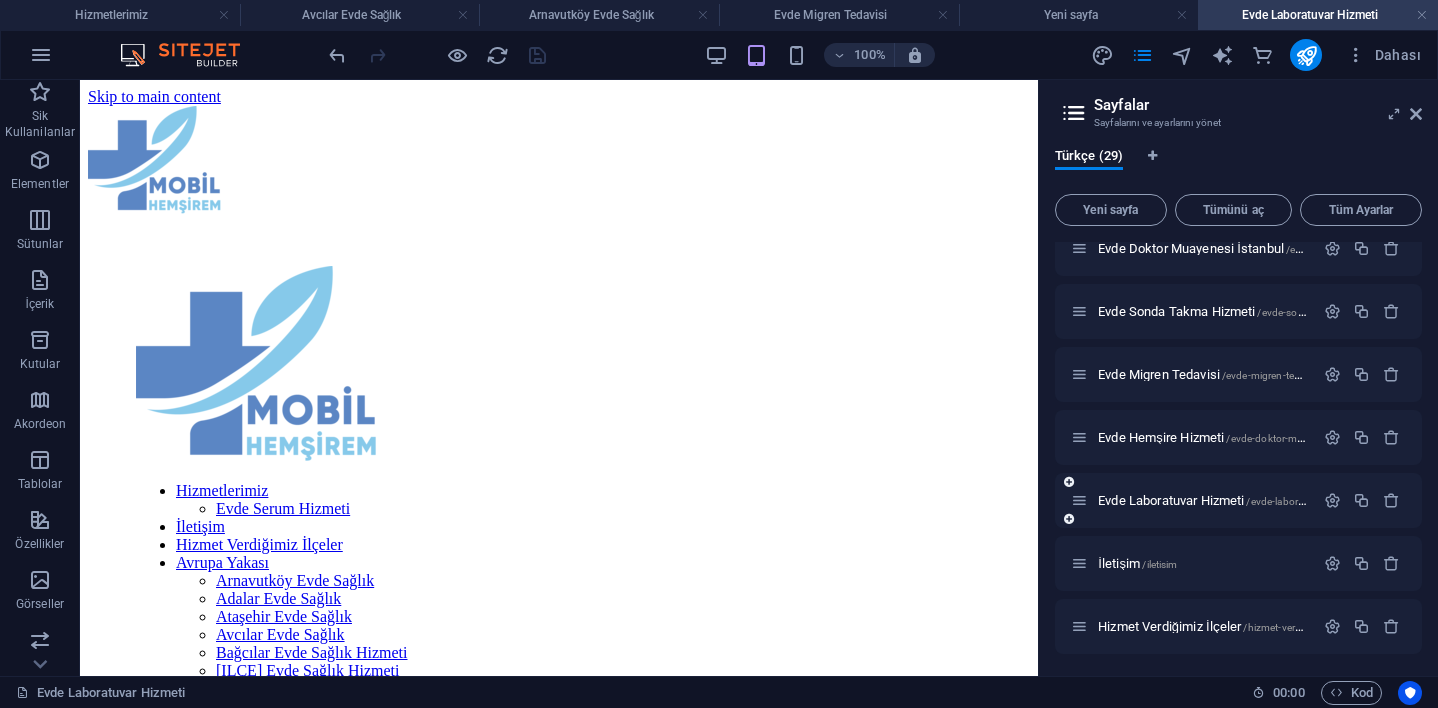 click at bounding box center [1069, 519] 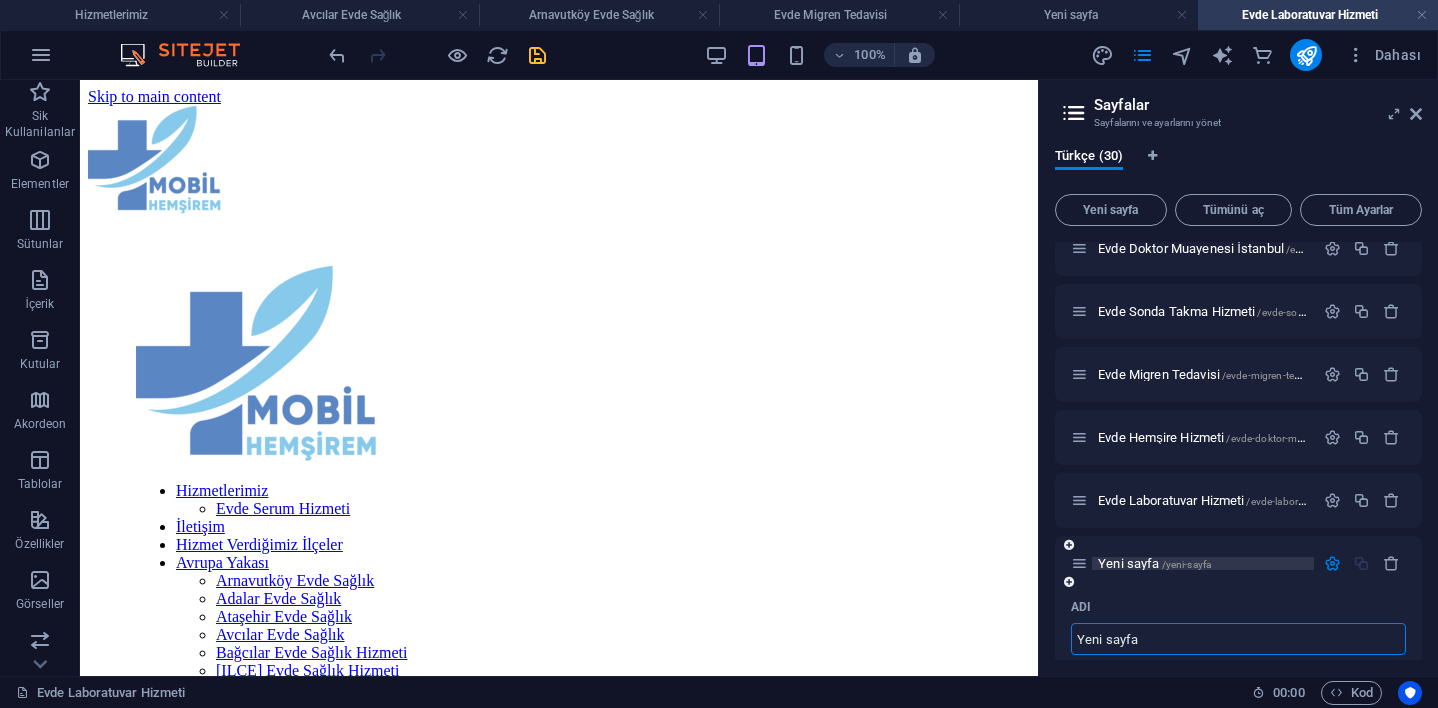 click on "Yeni sayfa /yeni-sayfa" at bounding box center [1154, 563] 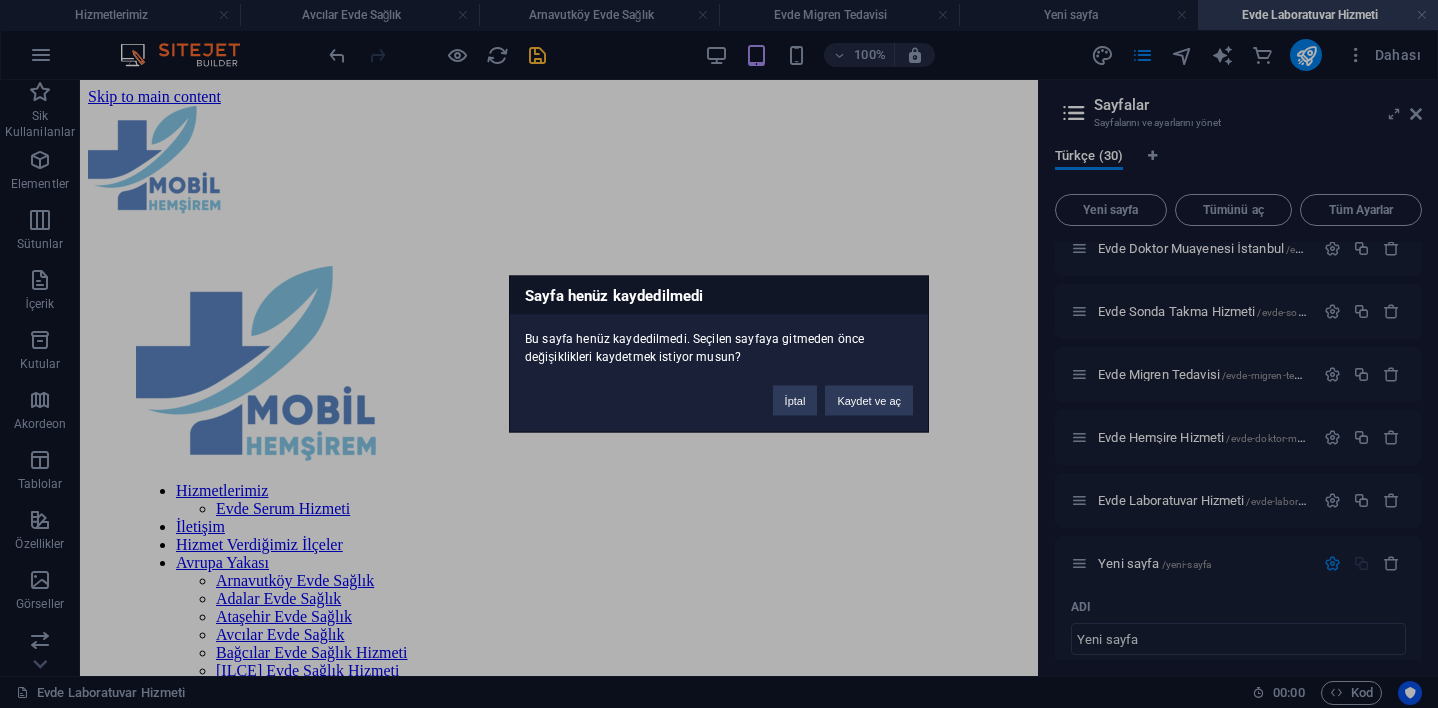 click on "Sayfa henüz kaydedilmedi Bu sayfa henüz kaydedilmedi. Seçilen sayfaya gitmeden önce değişiklikleri kaydetmek istiyor musun? İptal Kaydet ve aç" at bounding box center [719, 354] 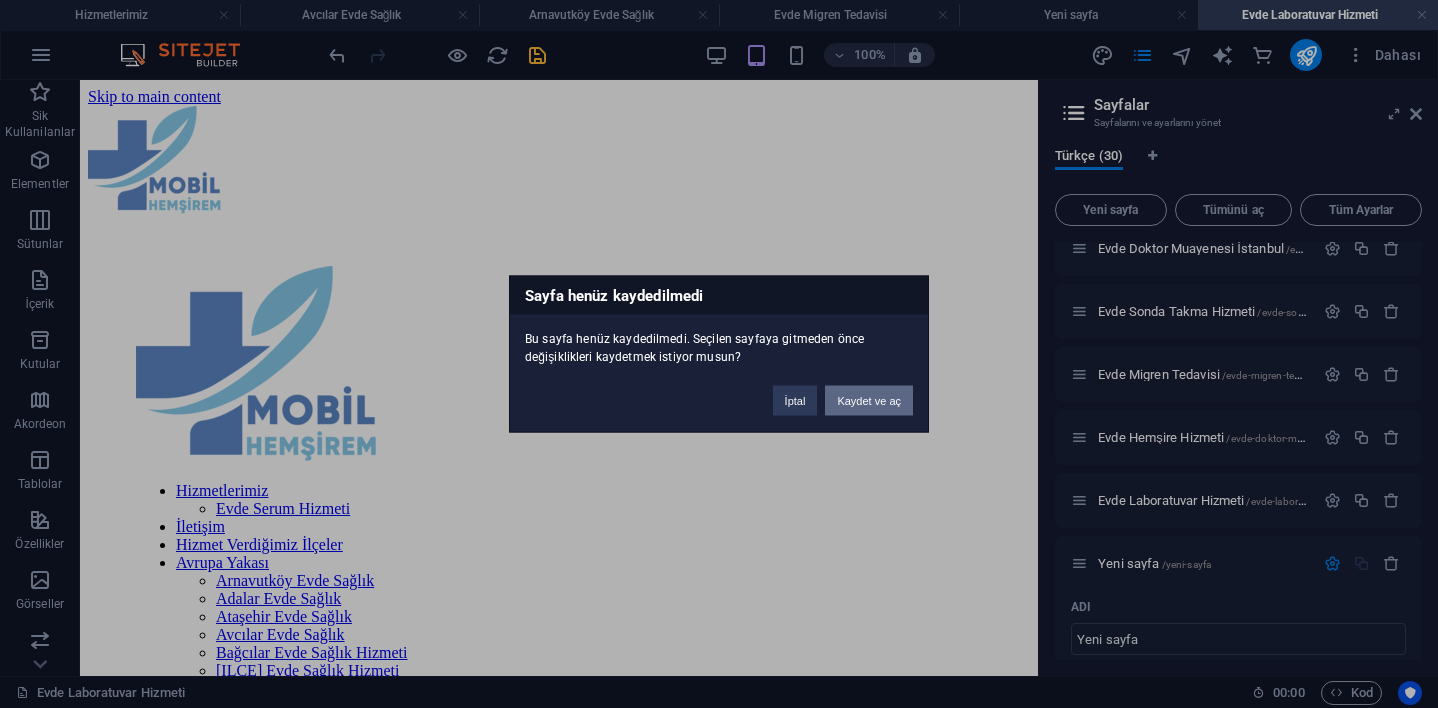 click on "Kaydet ve aç" at bounding box center [869, 401] 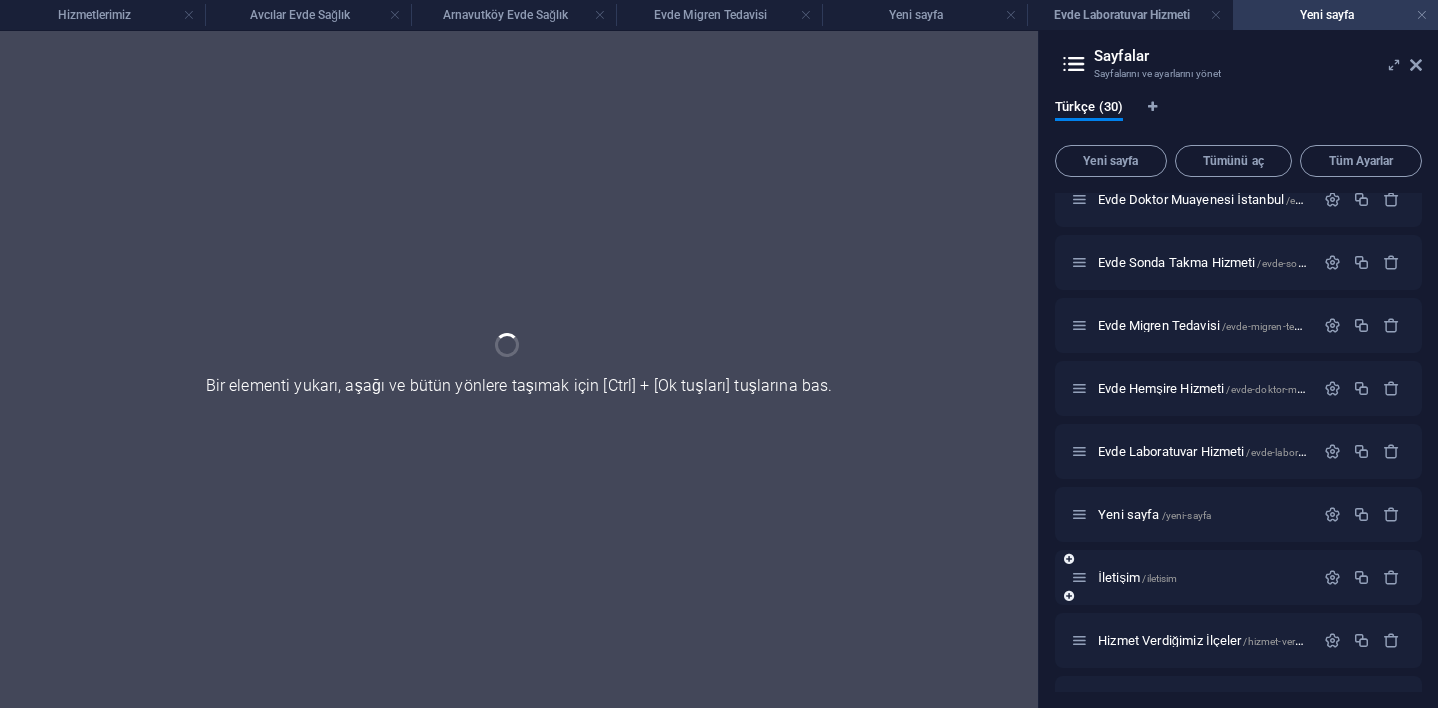 click on "İletişim /iletisim" at bounding box center (1238, 577) 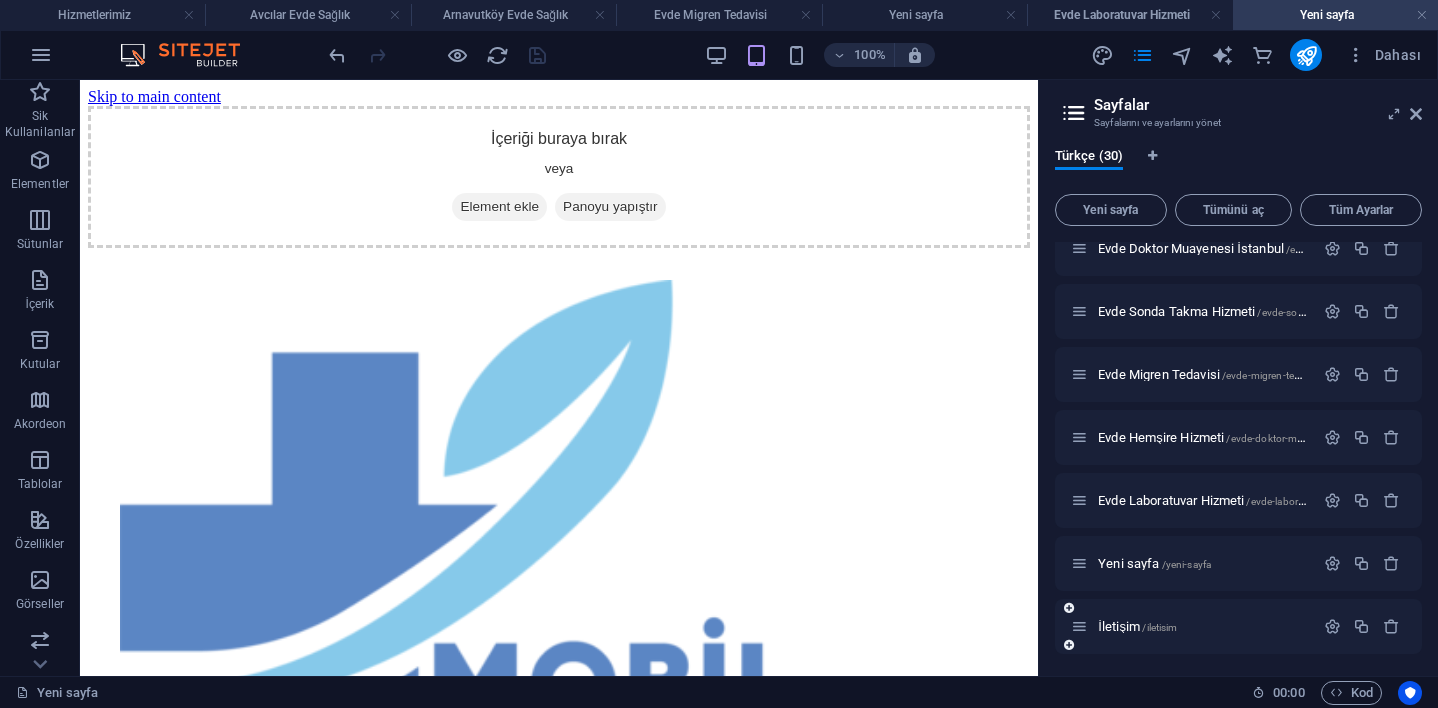scroll, scrollTop: 0, scrollLeft: 0, axis: both 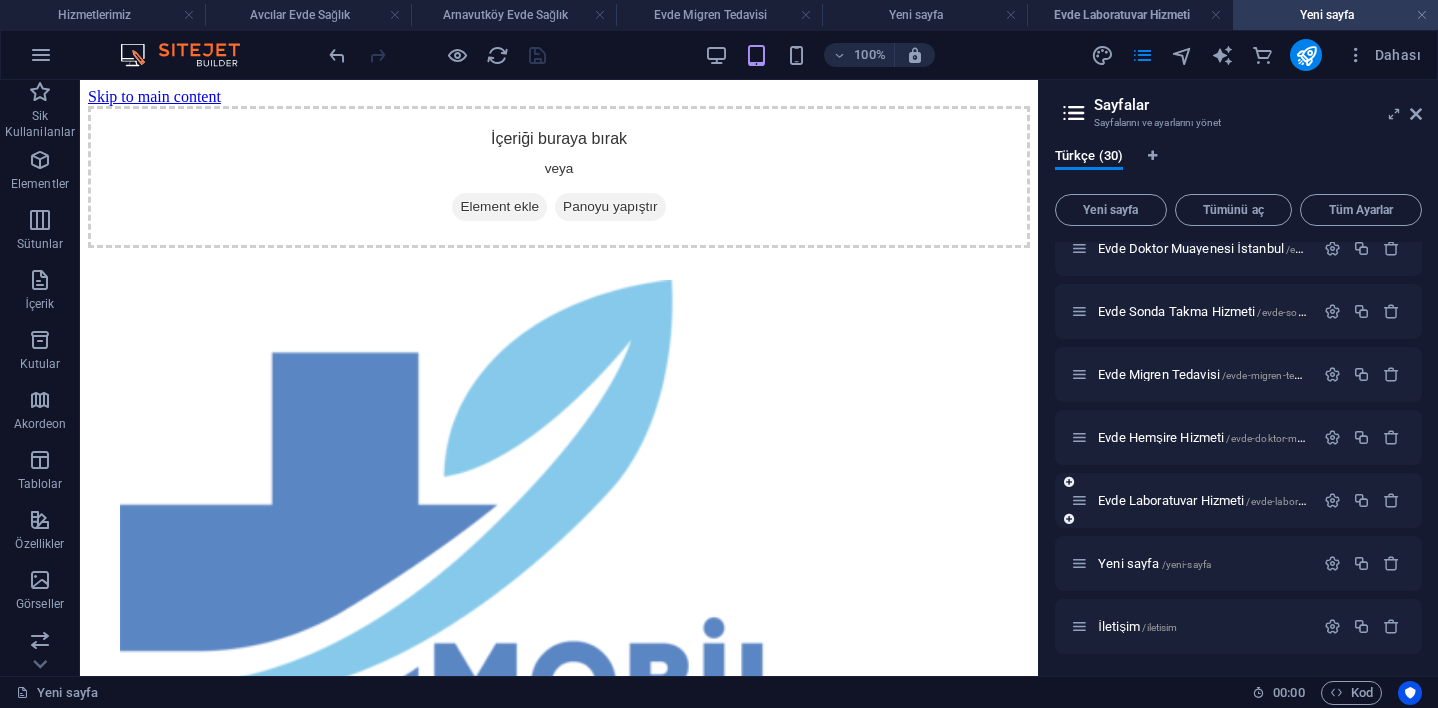 click on "Evde Laboratuvar Hizmeti  /evde-laboratuvar-hizmeti" at bounding box center [1192, 500] 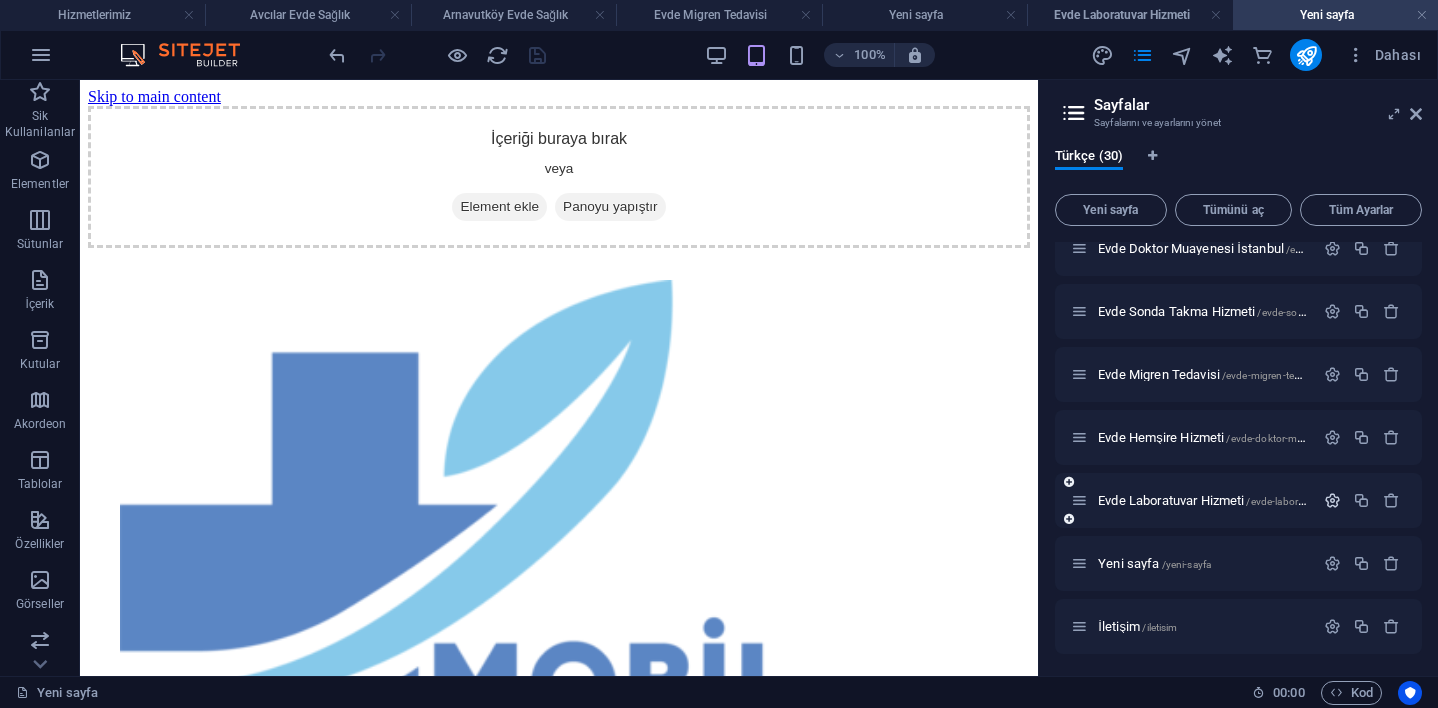 click at bounding box center (1332, 500) 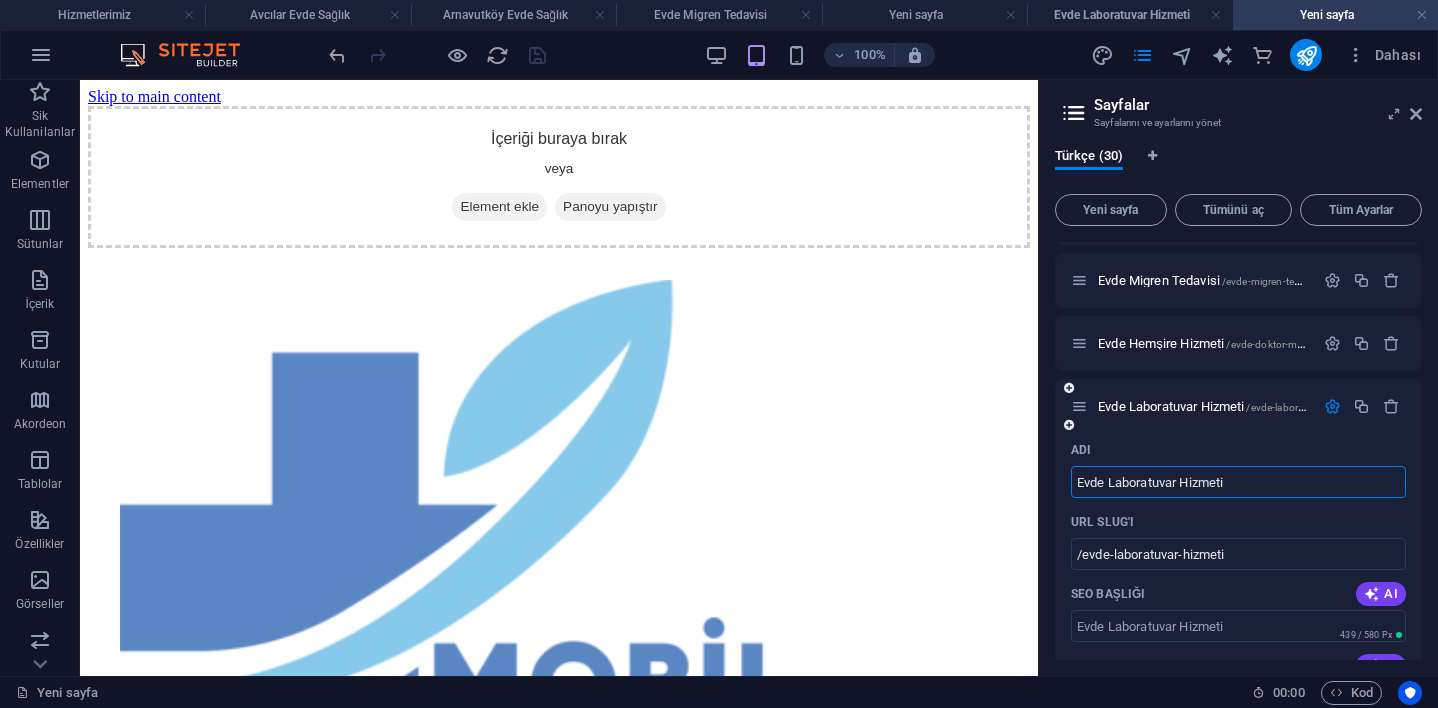 scroll, scrollTop: 198, scrollLeft: 0, axis: vertical 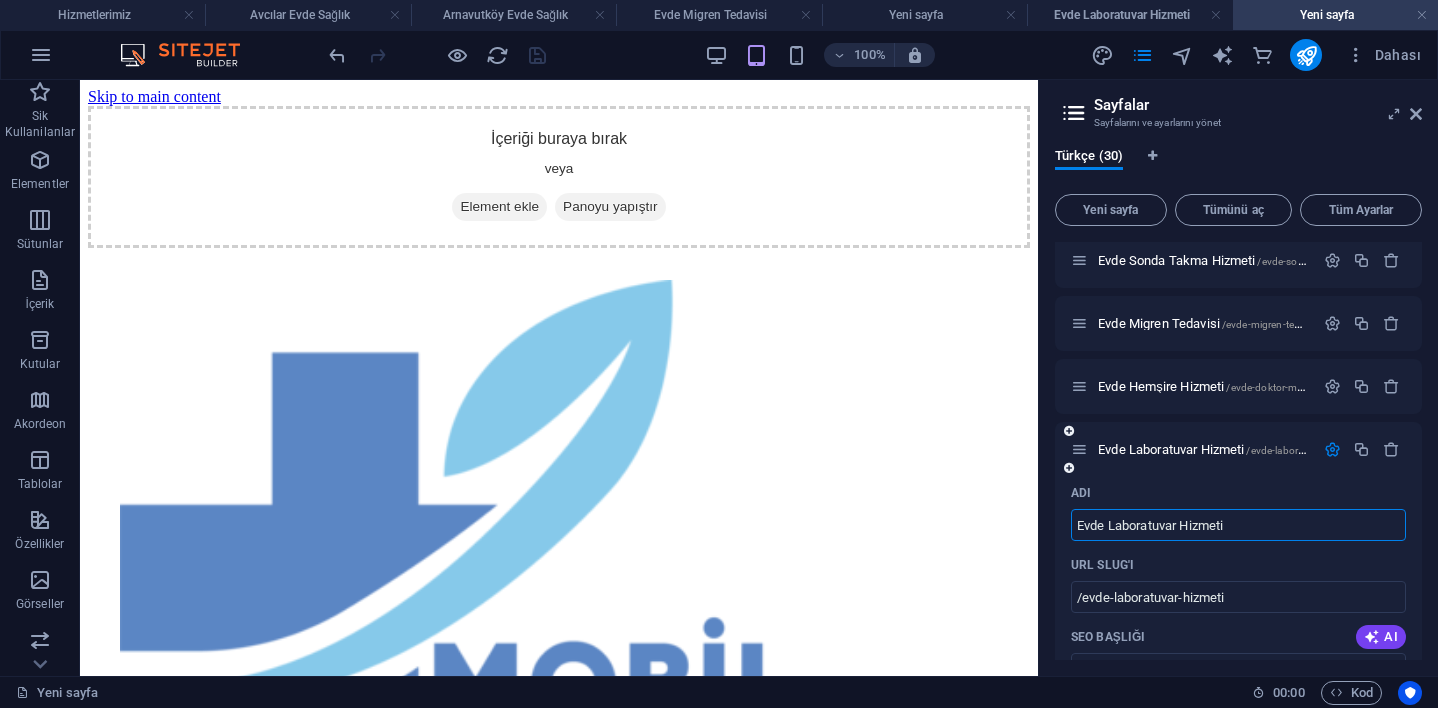 click at bounding box center (1332, 449) 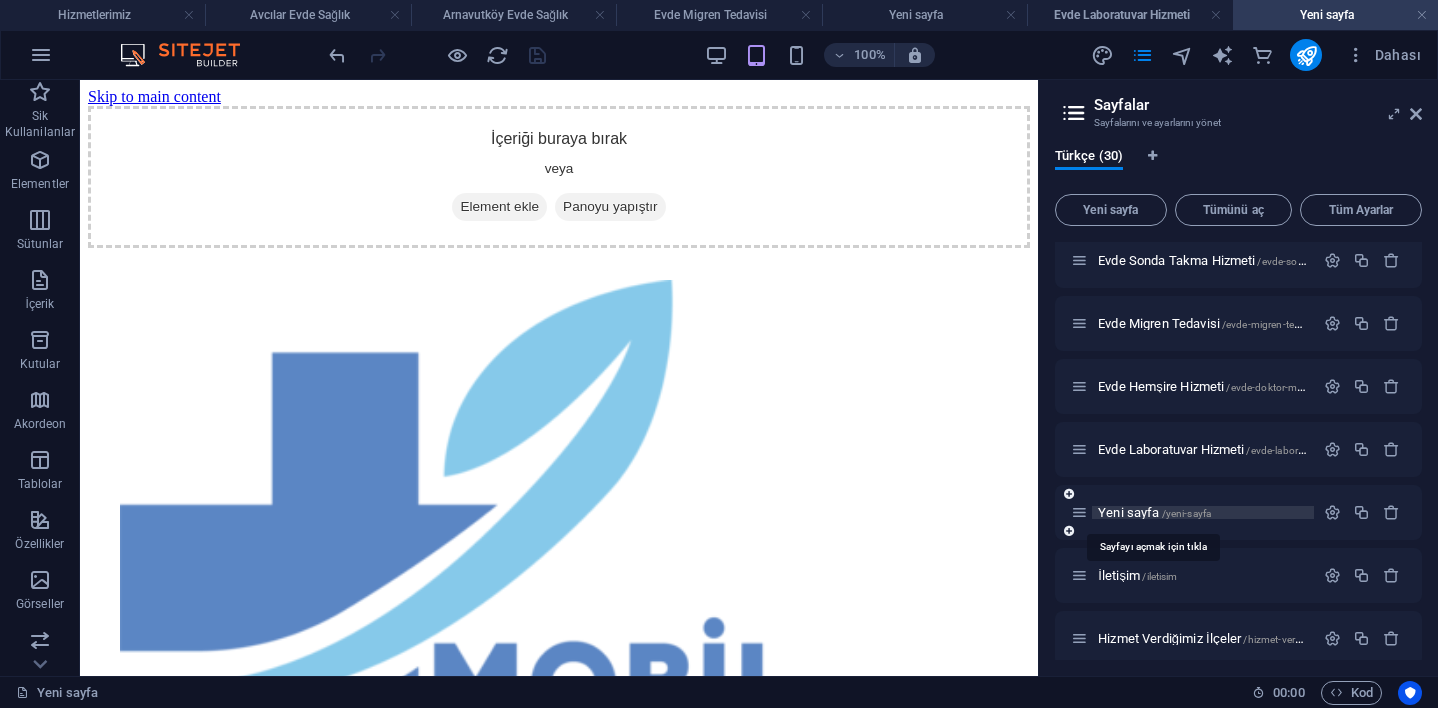 click on "/yeni-sayfa" at bounding box center (1187, 513) 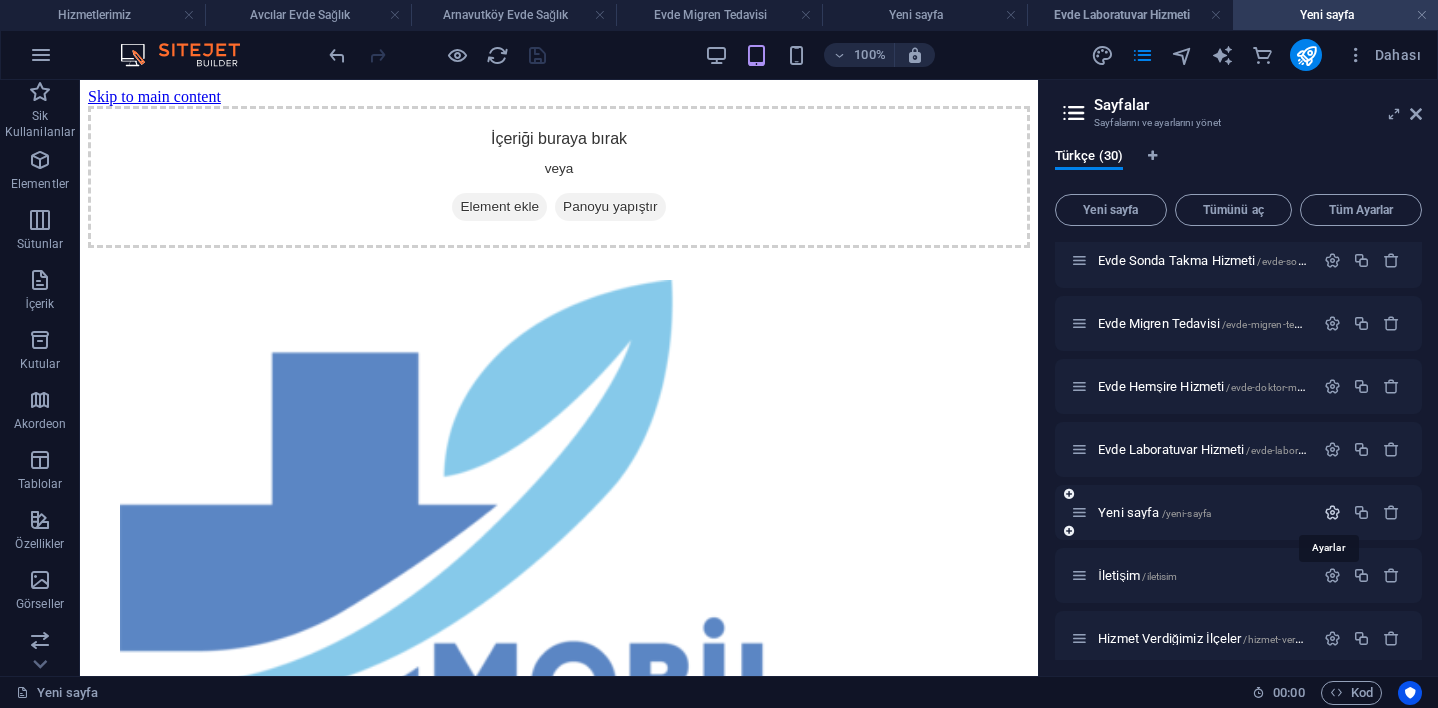 click at bounding box center (1332, 512) 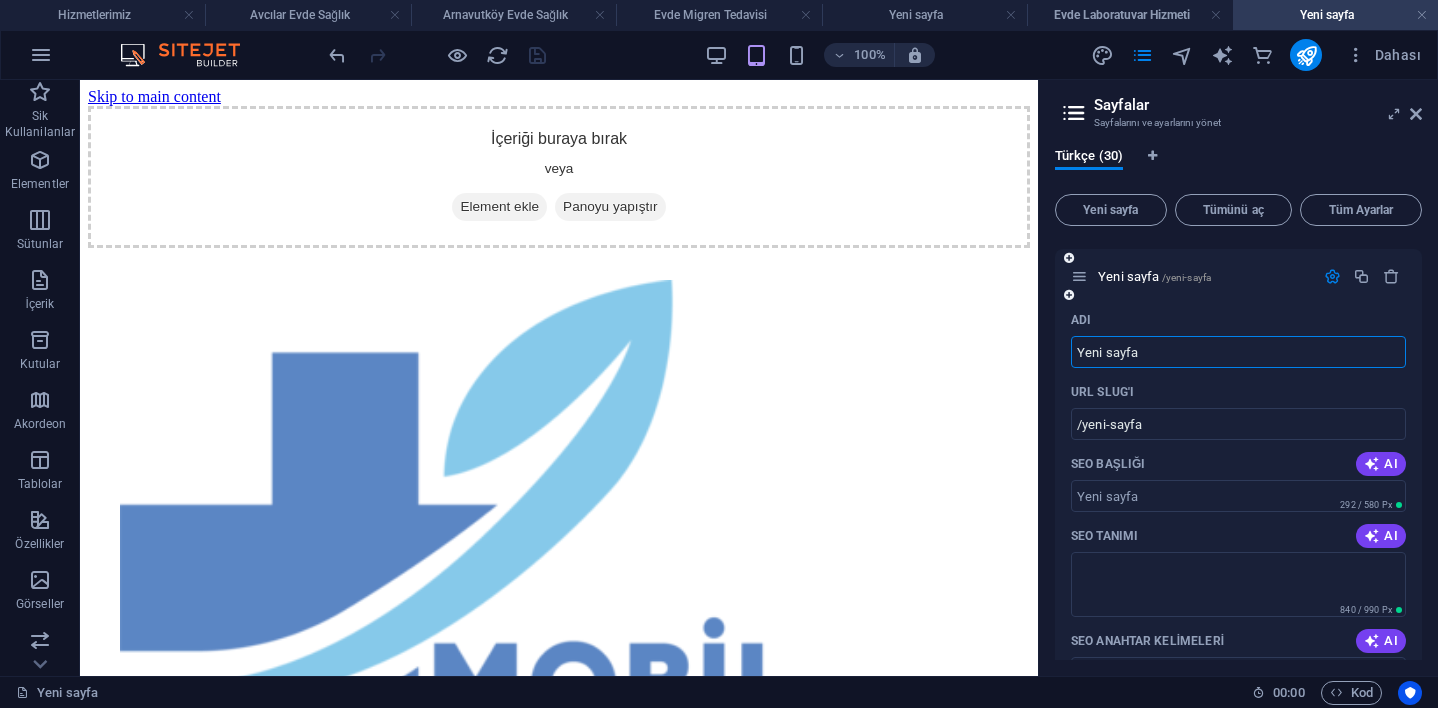 scroll, scrollTop: 435, scrollLeft: 0, axis: vertical 